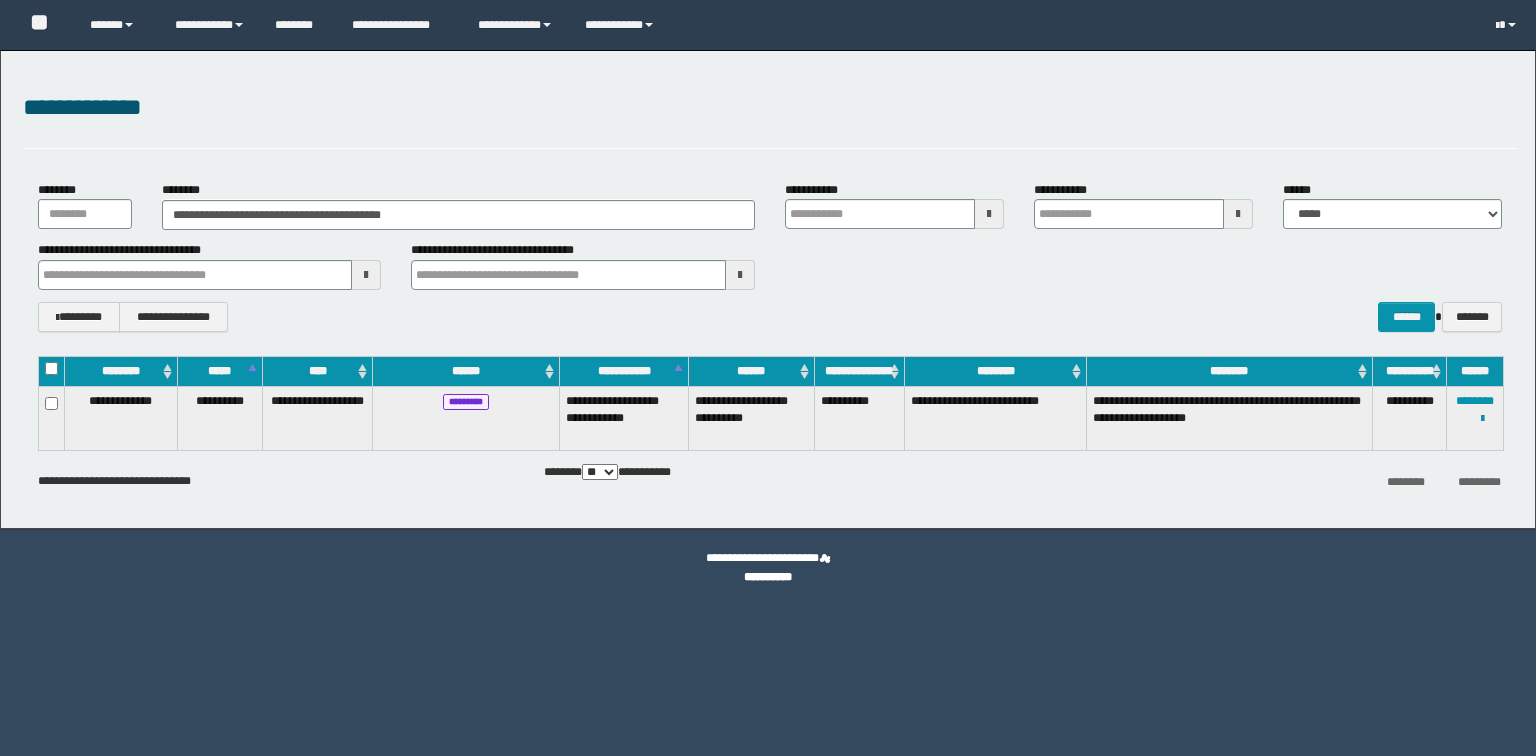 scroll, scrollTop: 0, scrollLeft: 0, axis: both 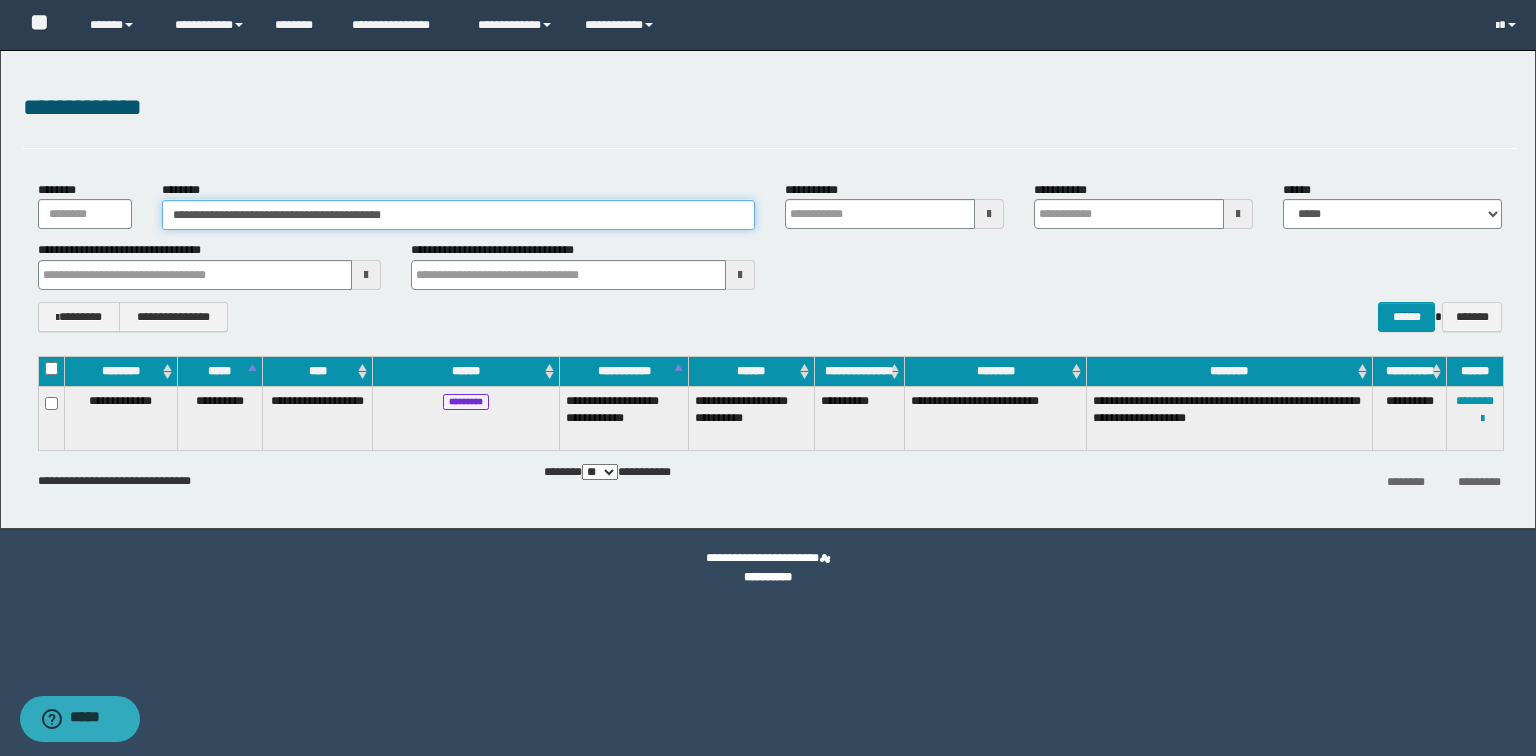 drag, startPoint x: 495, startPoint y: 218, endPoint x: 0, endPoint y: 112, distance: 506.2223 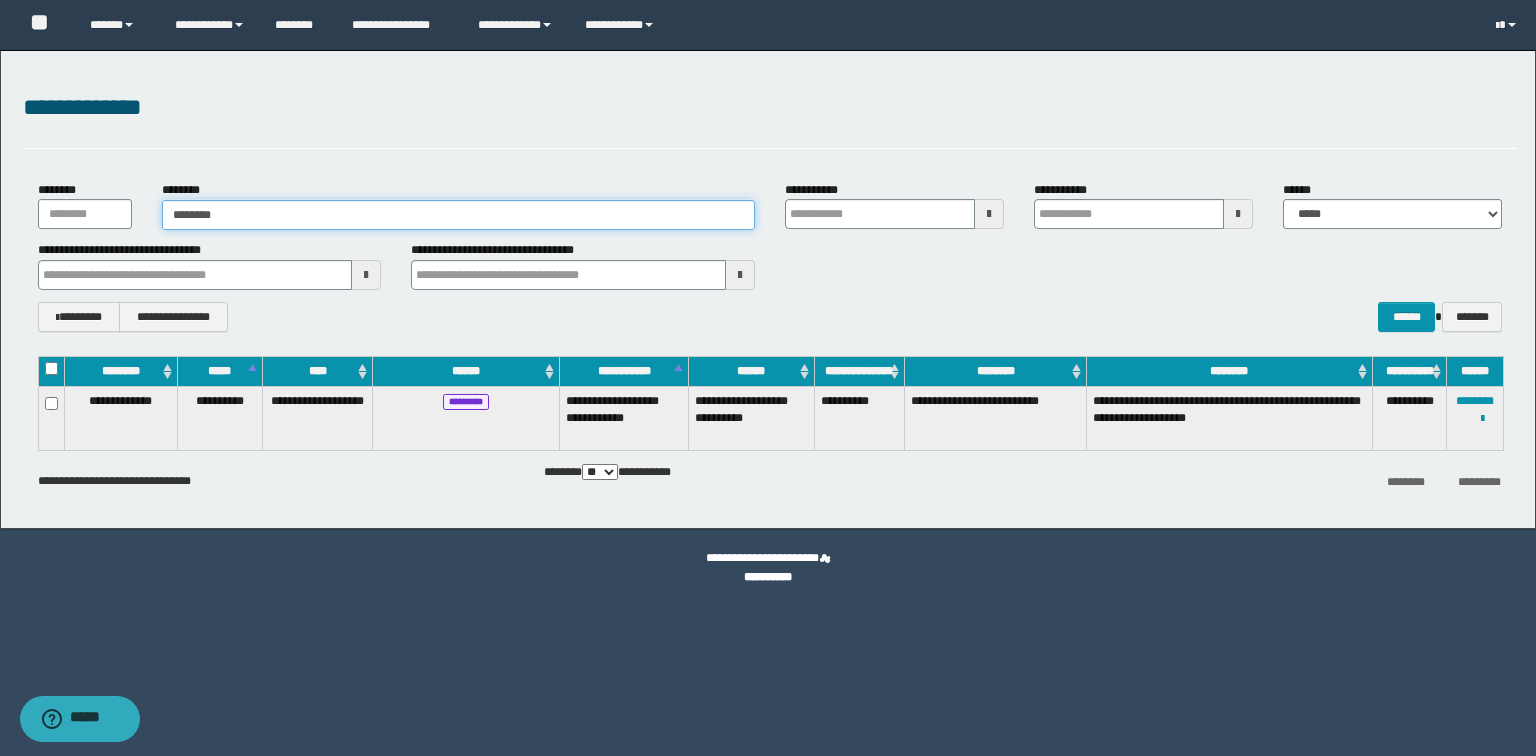 type on "********" 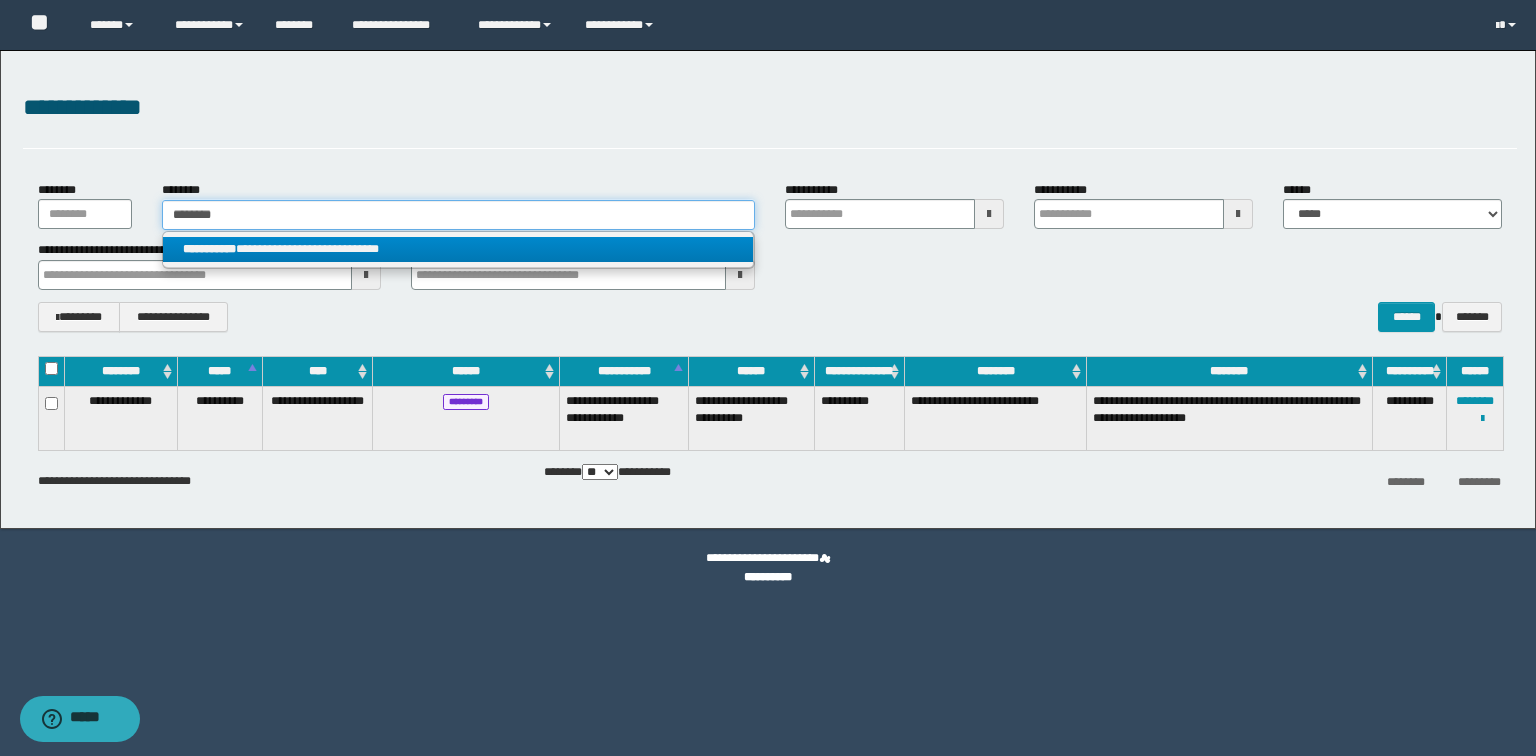 type on "********" 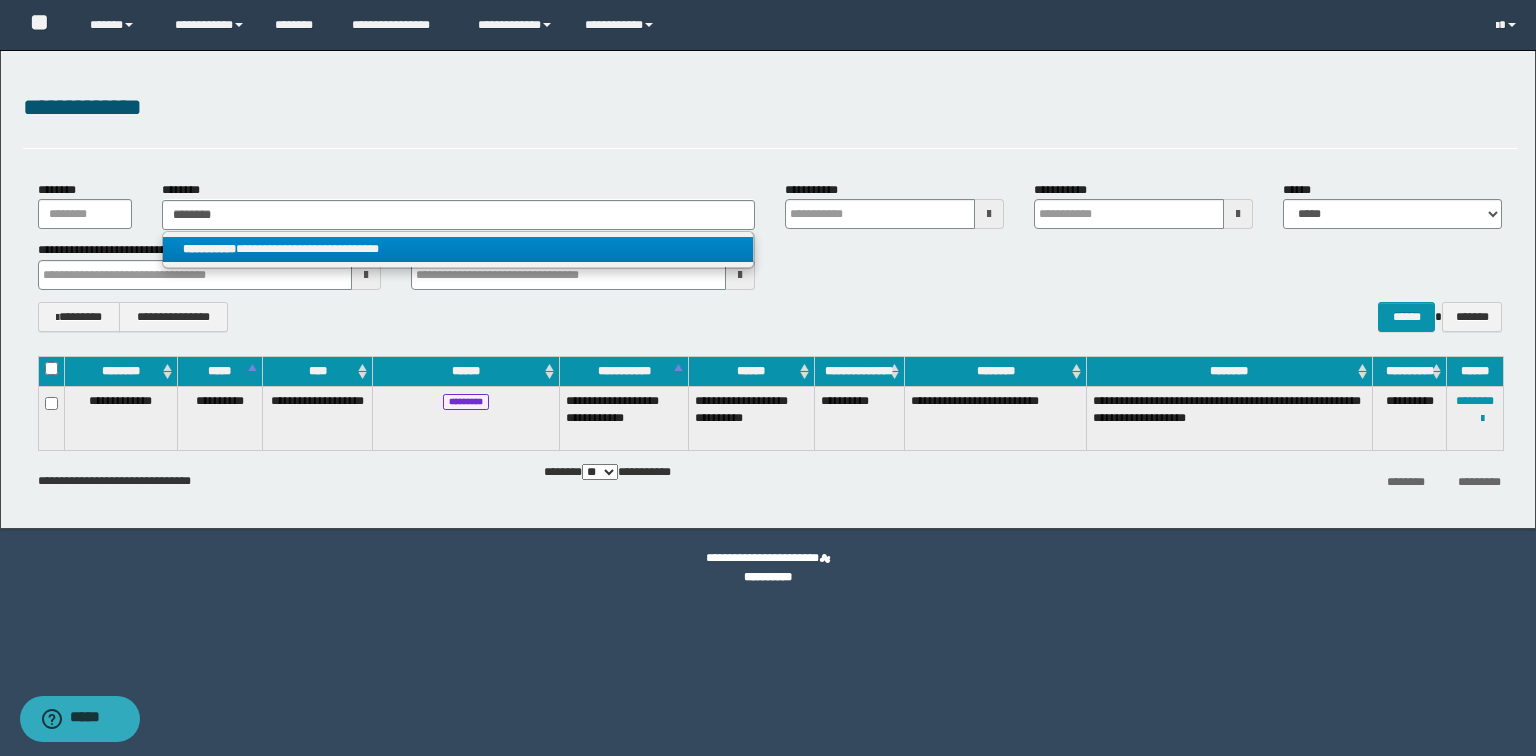 click on "**********" at bounding box center (458, 249) 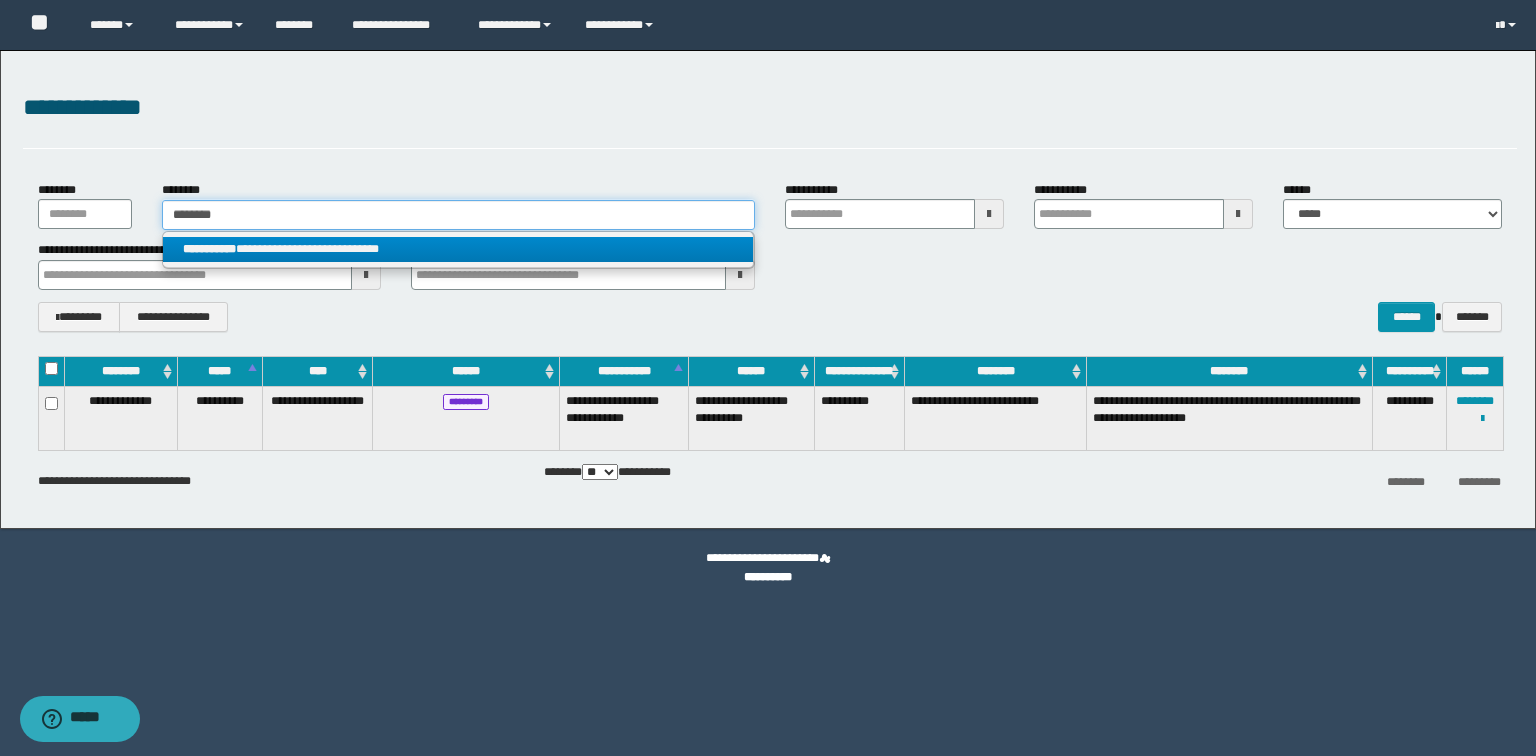 type 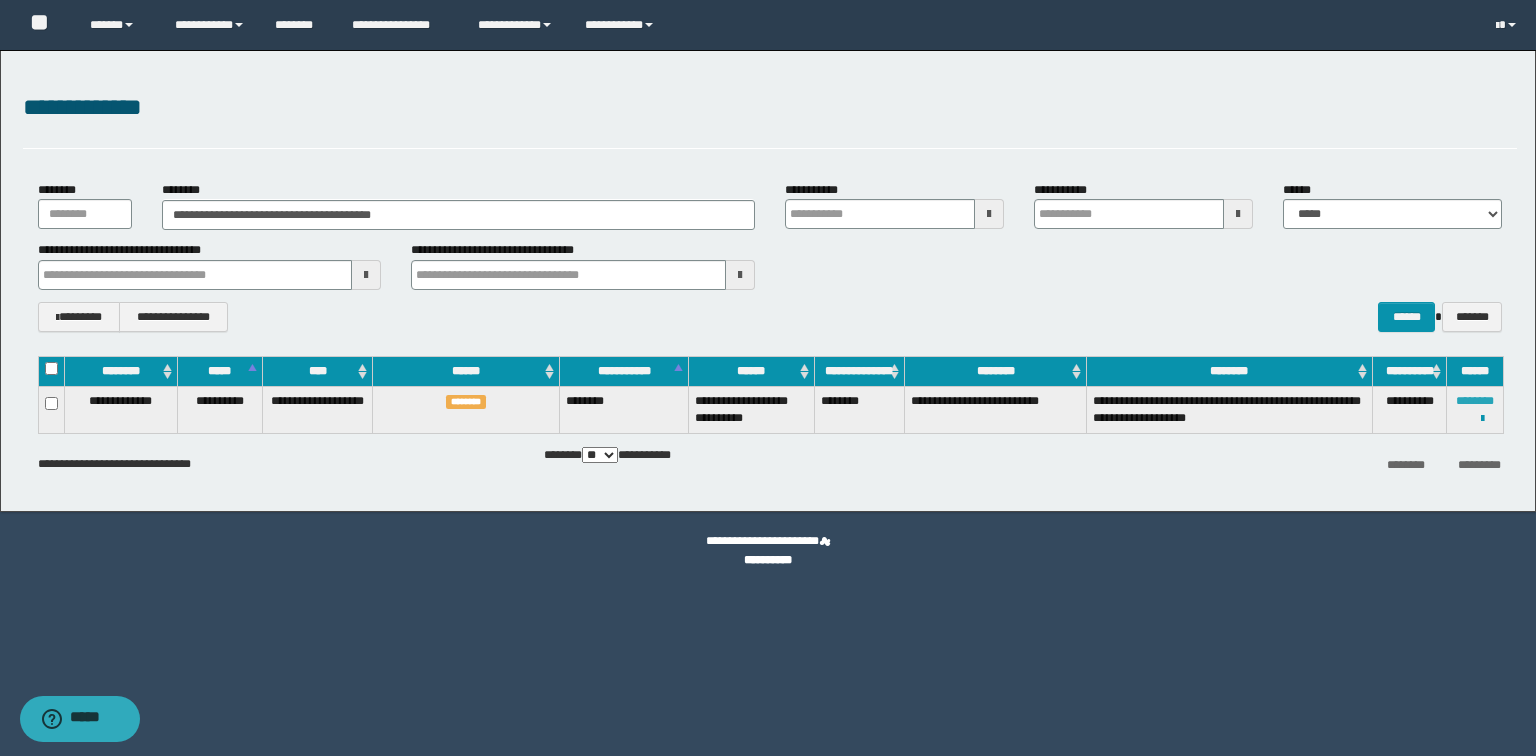 click on "********" at bounding box center [1475, 401] 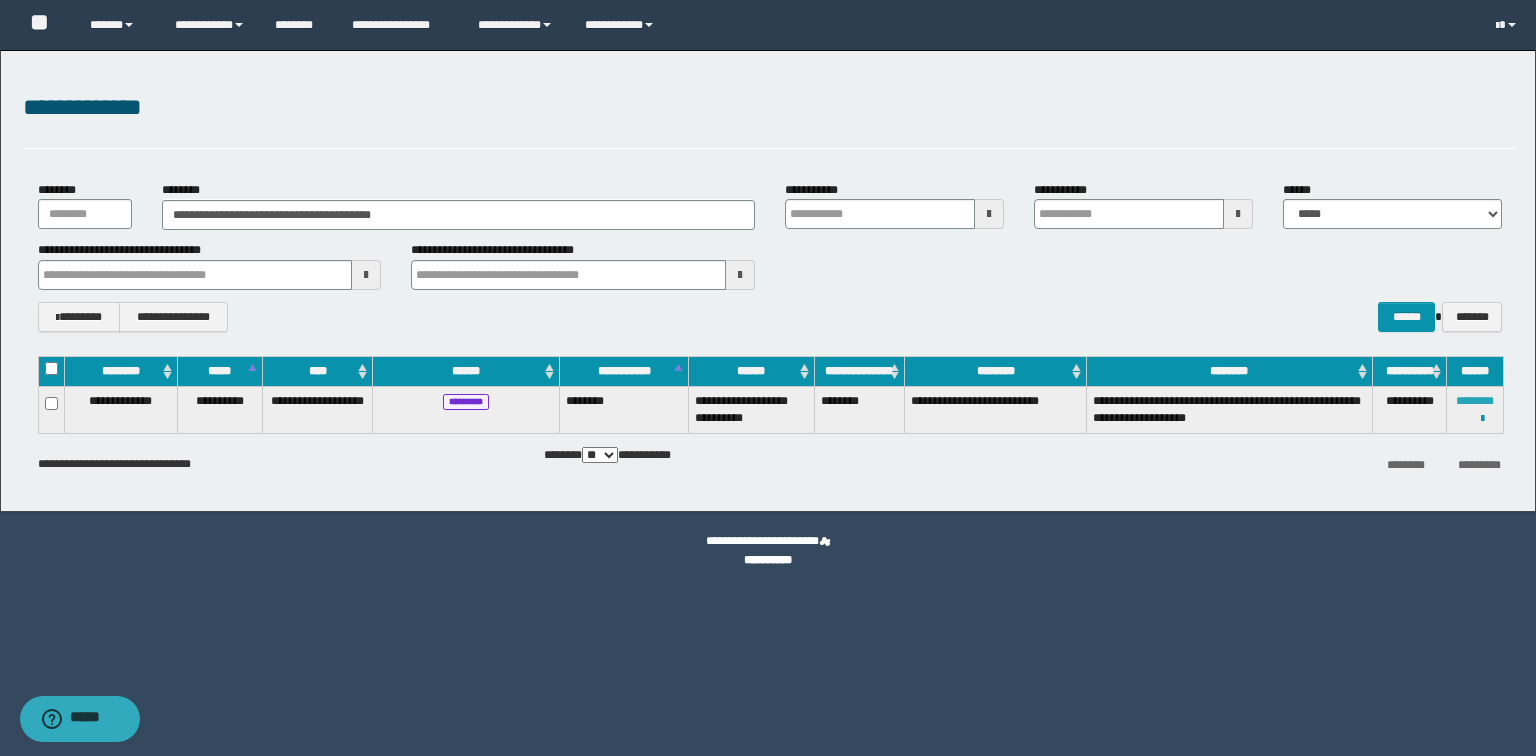 click on "********" at bounding box center (1475, 401) 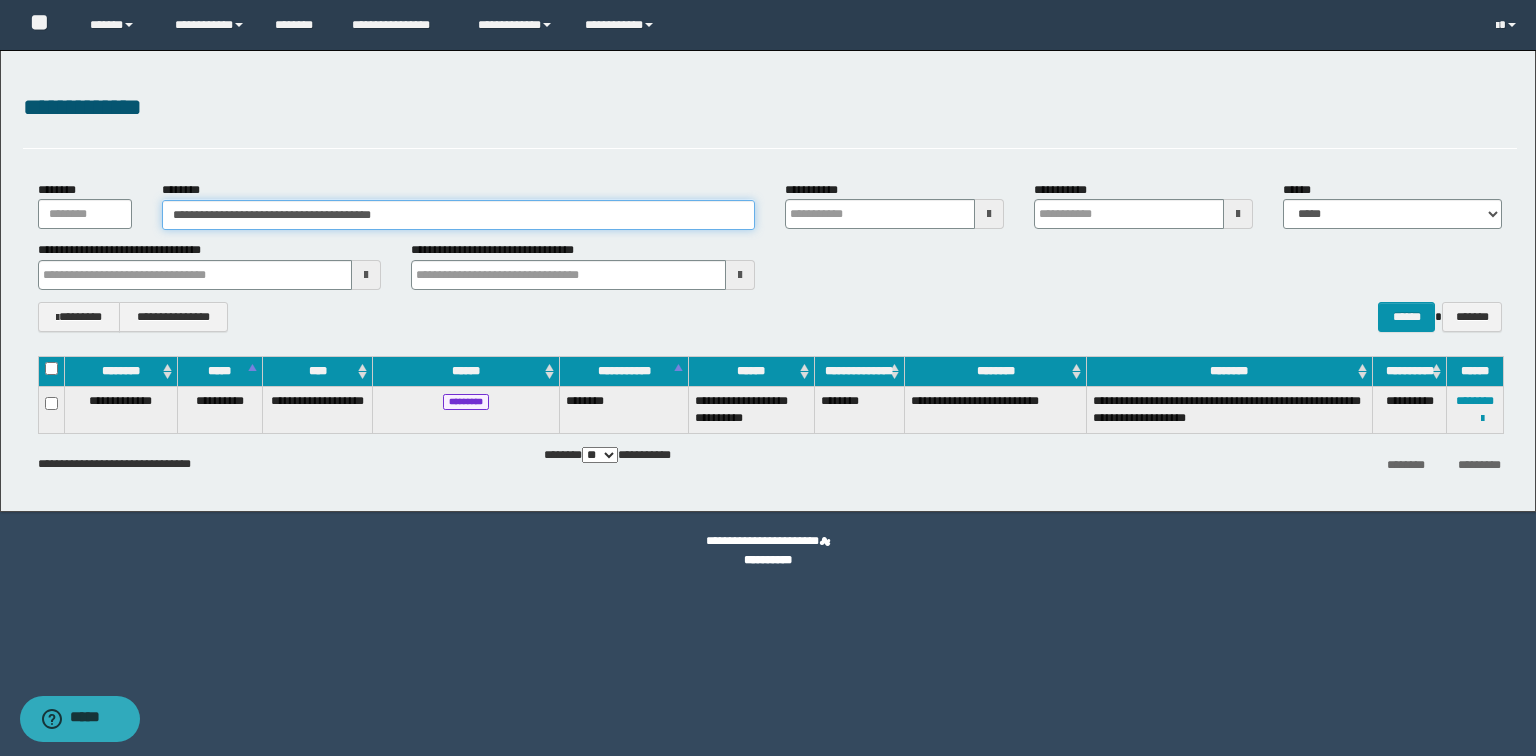drag, startPoint x: 549, startPoint y: 211, endPoint x: 0, endPoint y: 76, distance: 565.35474 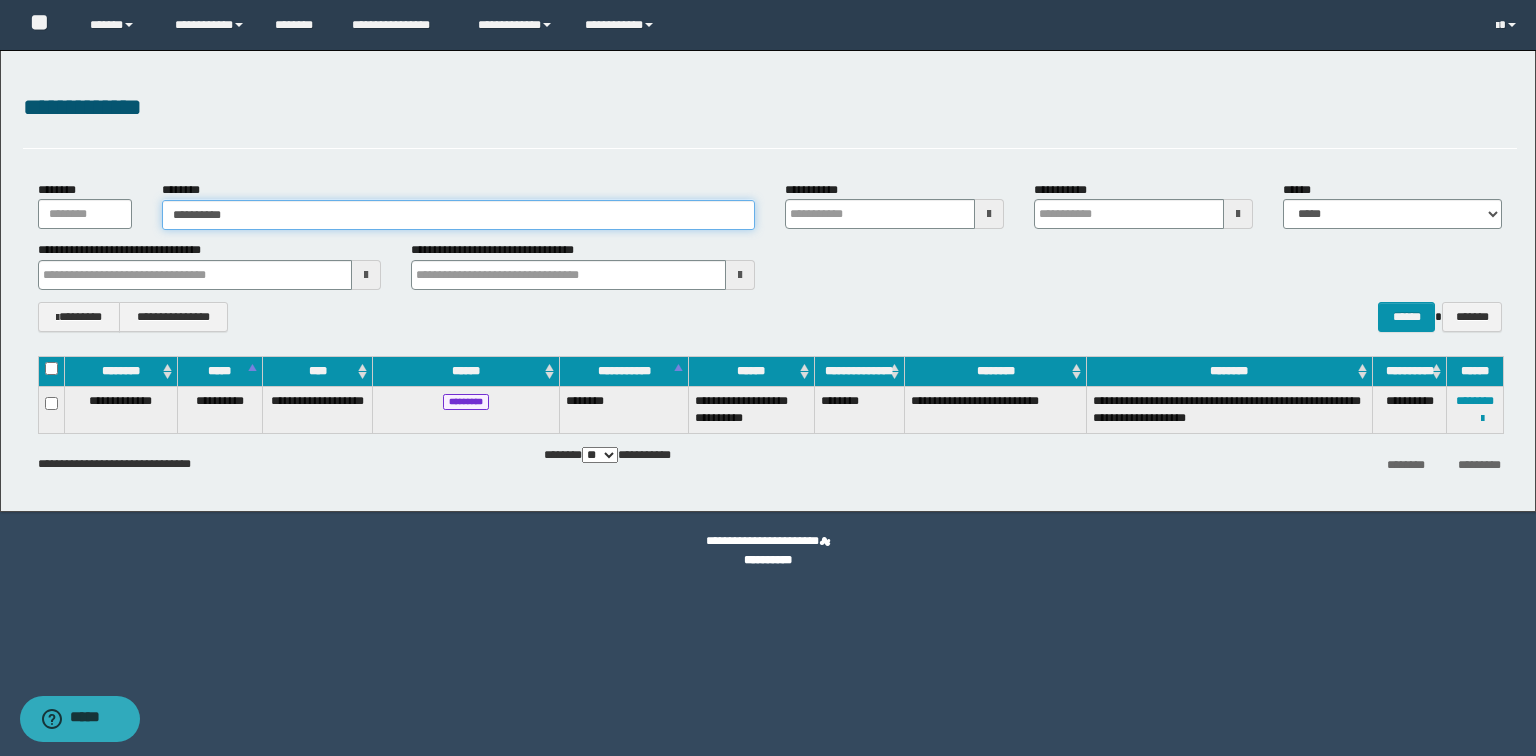 type on "**********" 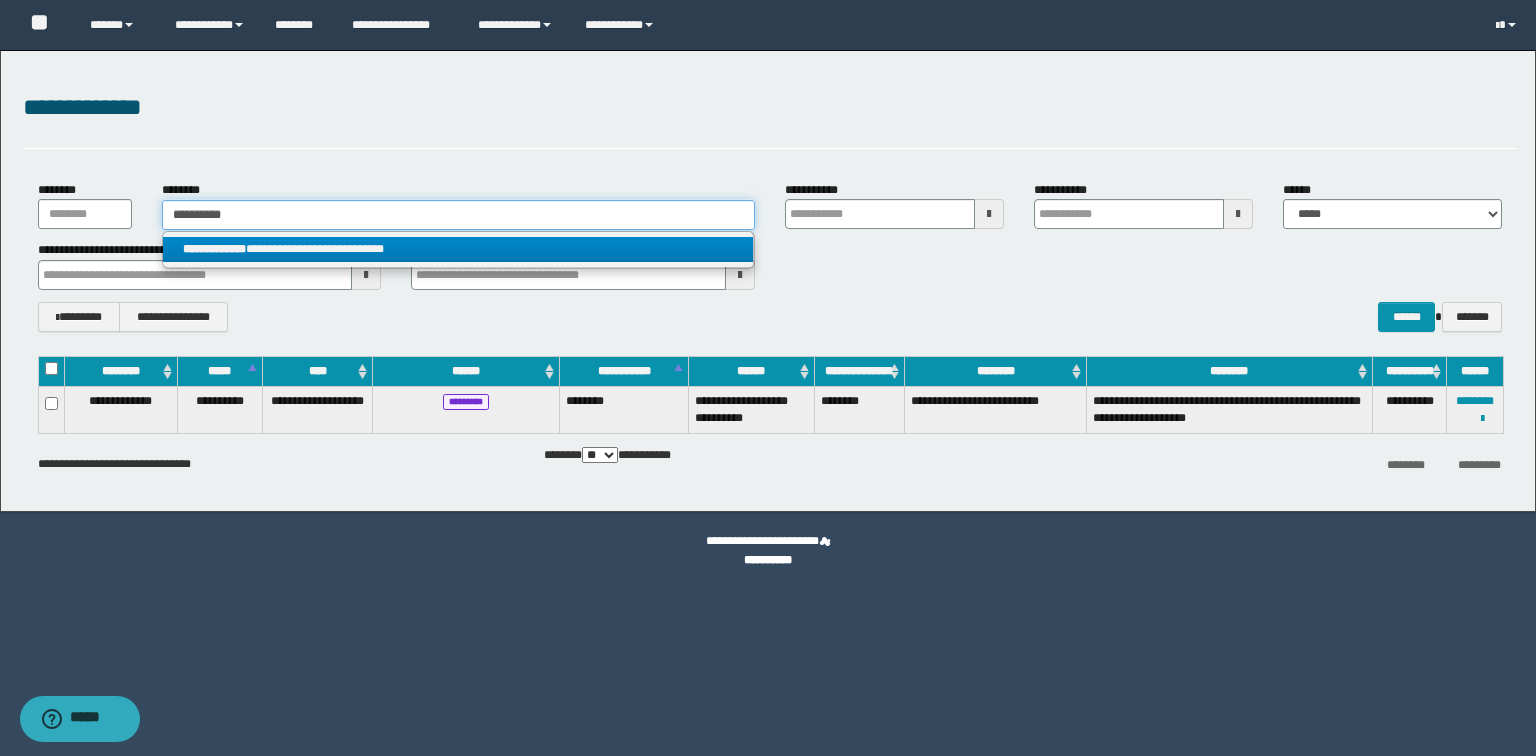 type on "**********" 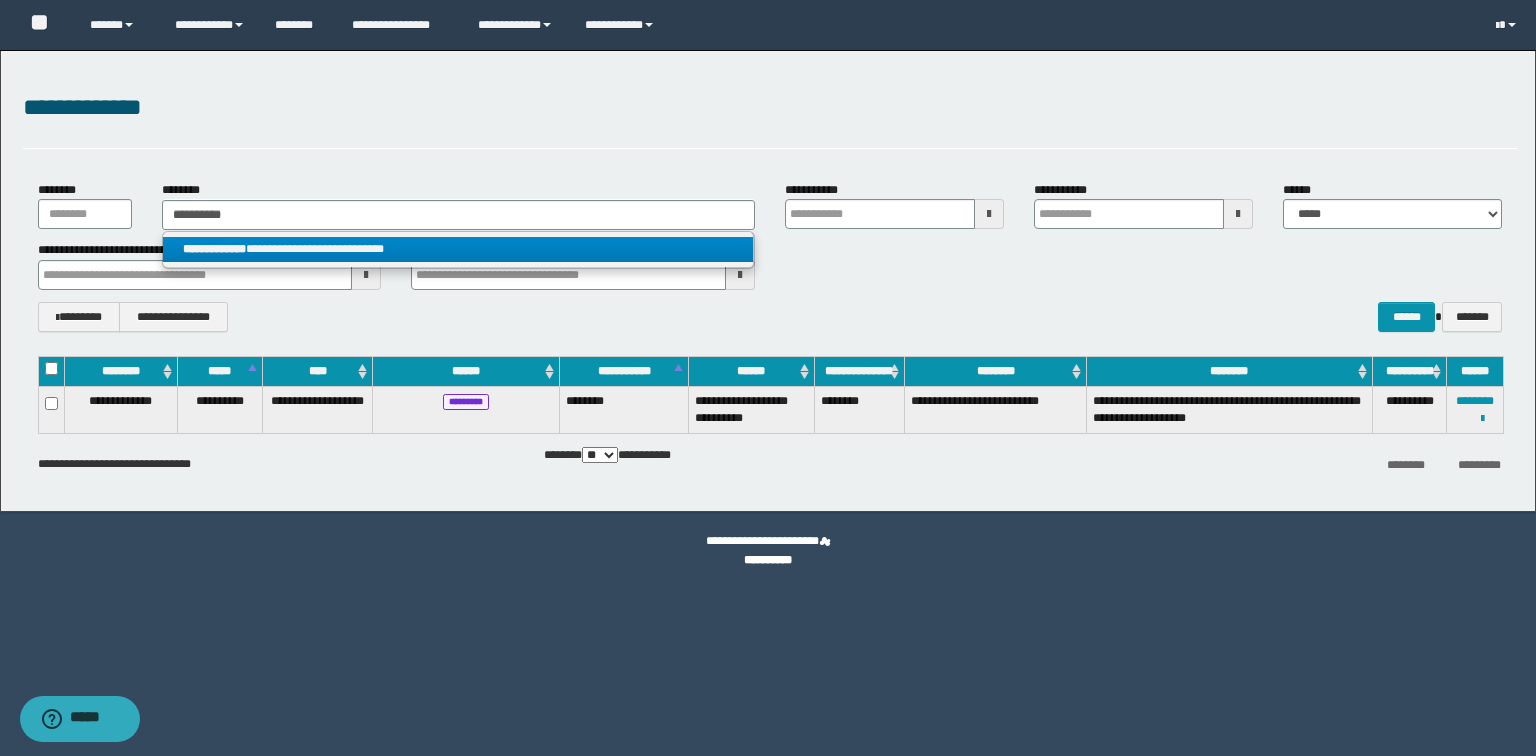 click on "**********" at bounding box center [458, 249] 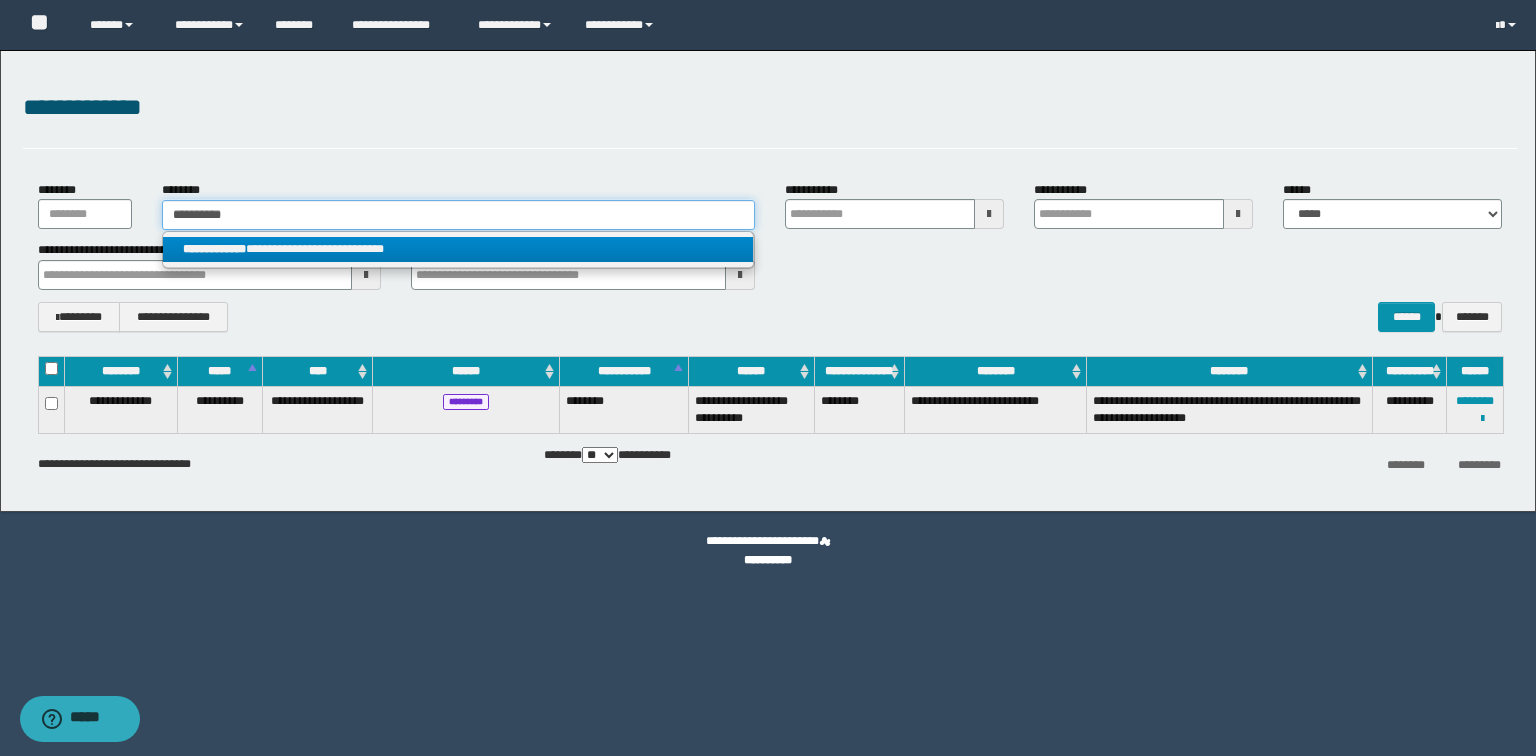 type 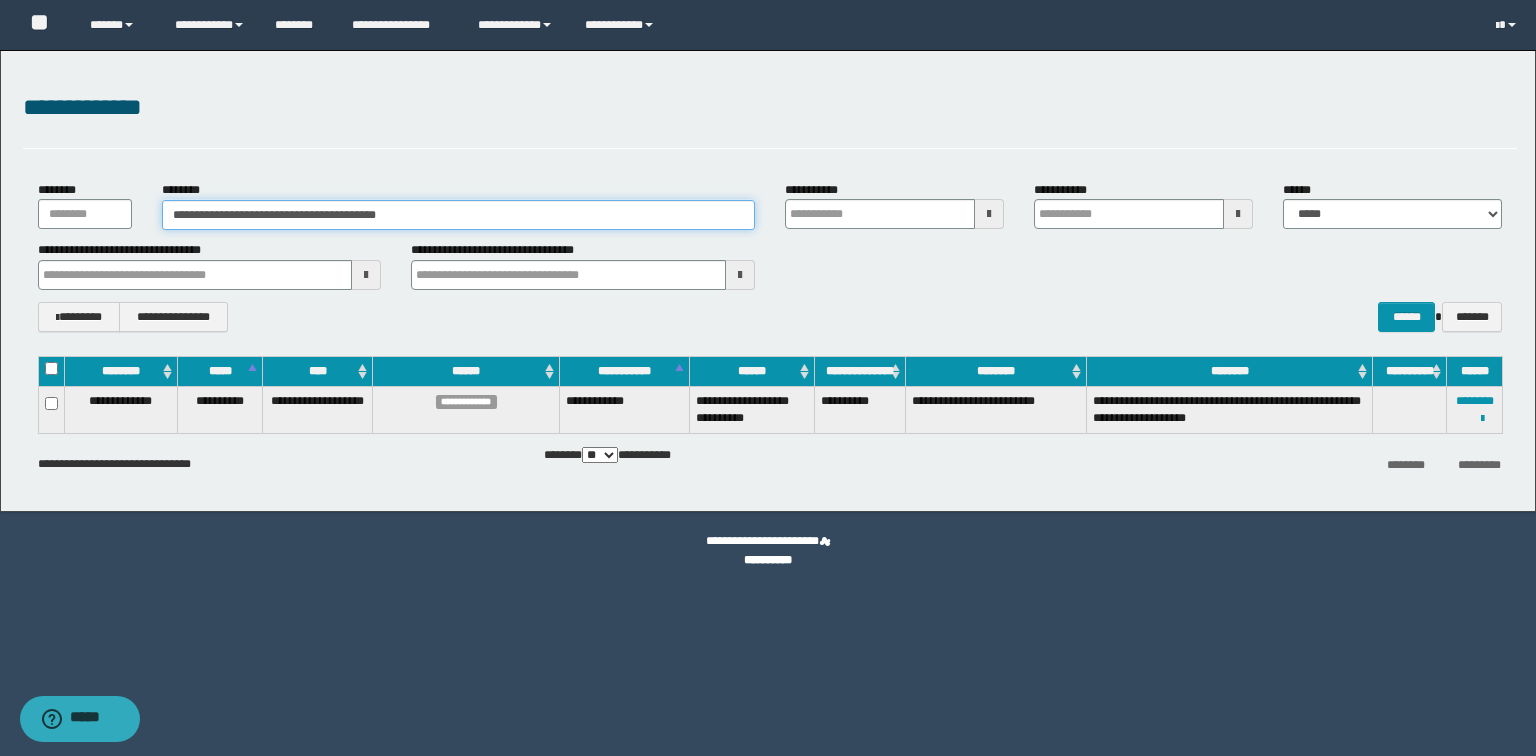 click on "**********" at bounding box center (458, 215) 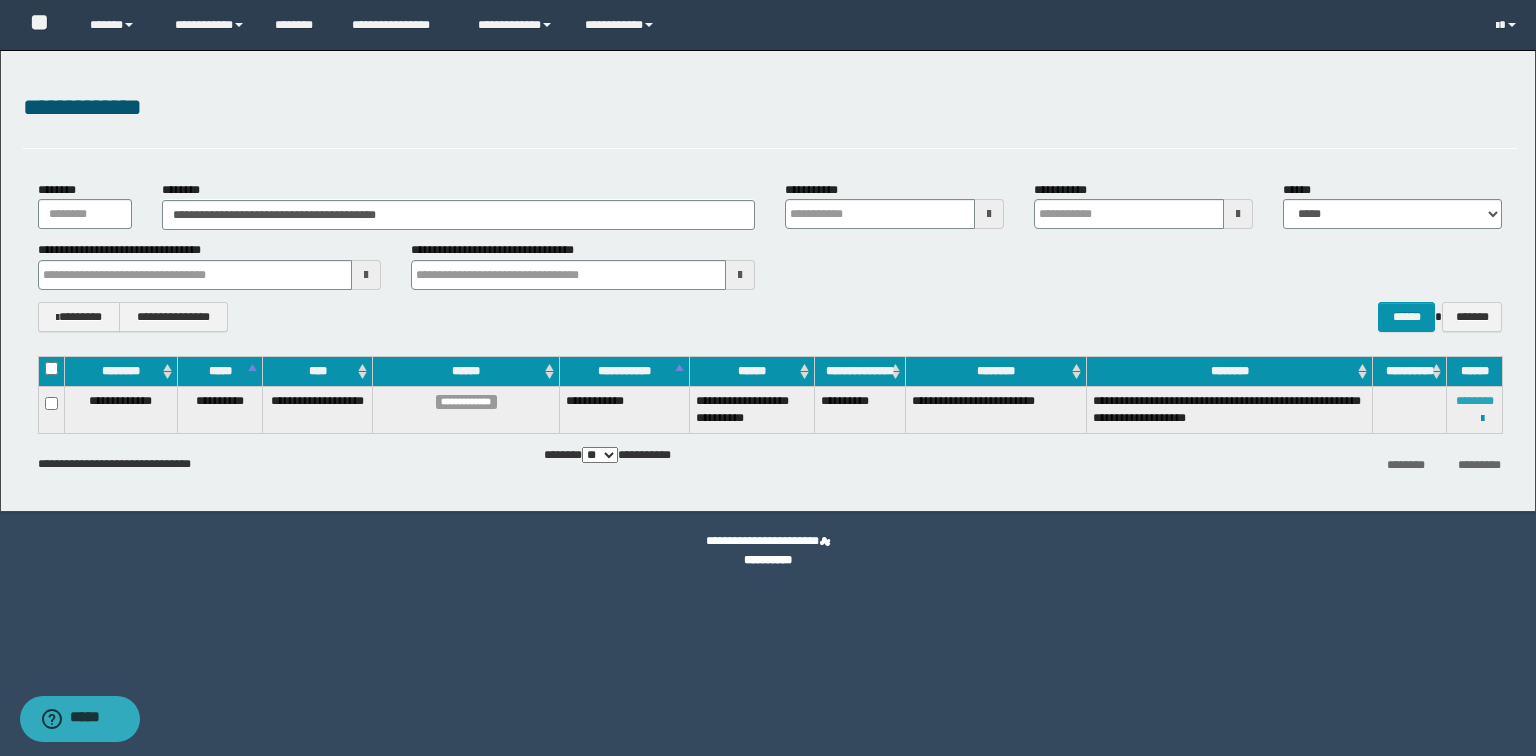 click on "********" at bounding box center (1475, 401) 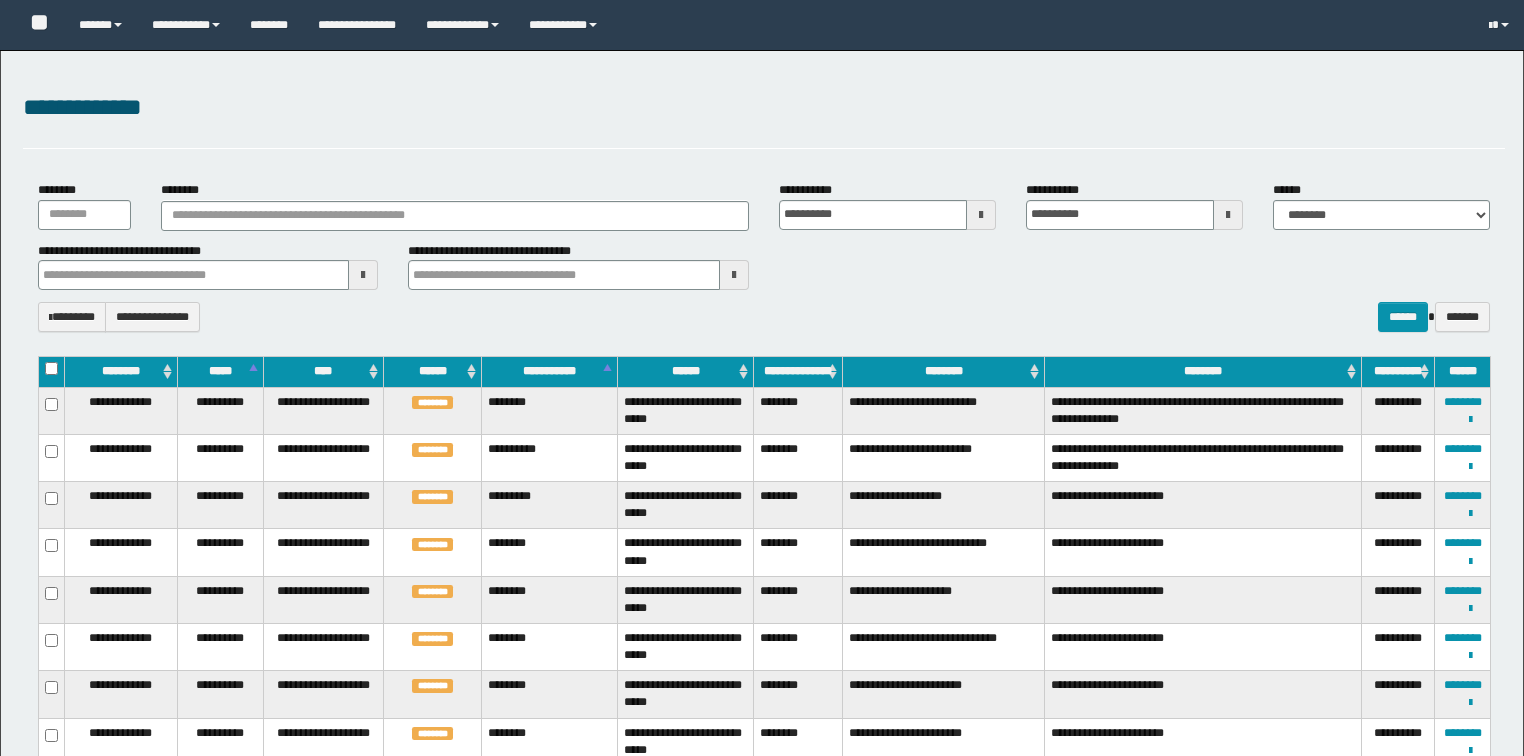 select on "**" 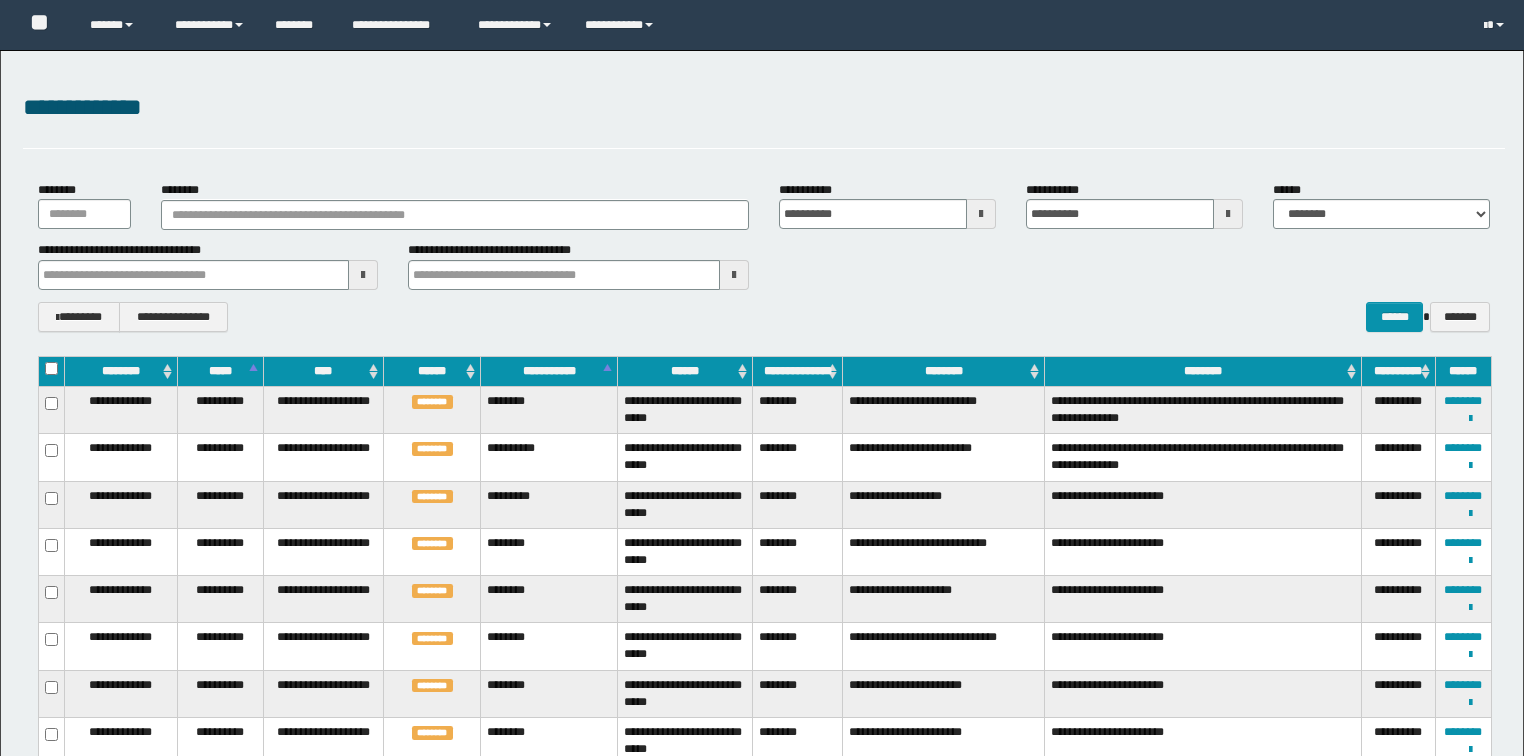 scroll, scrollTop: 92, scrollLeft: 0, axis: vertical 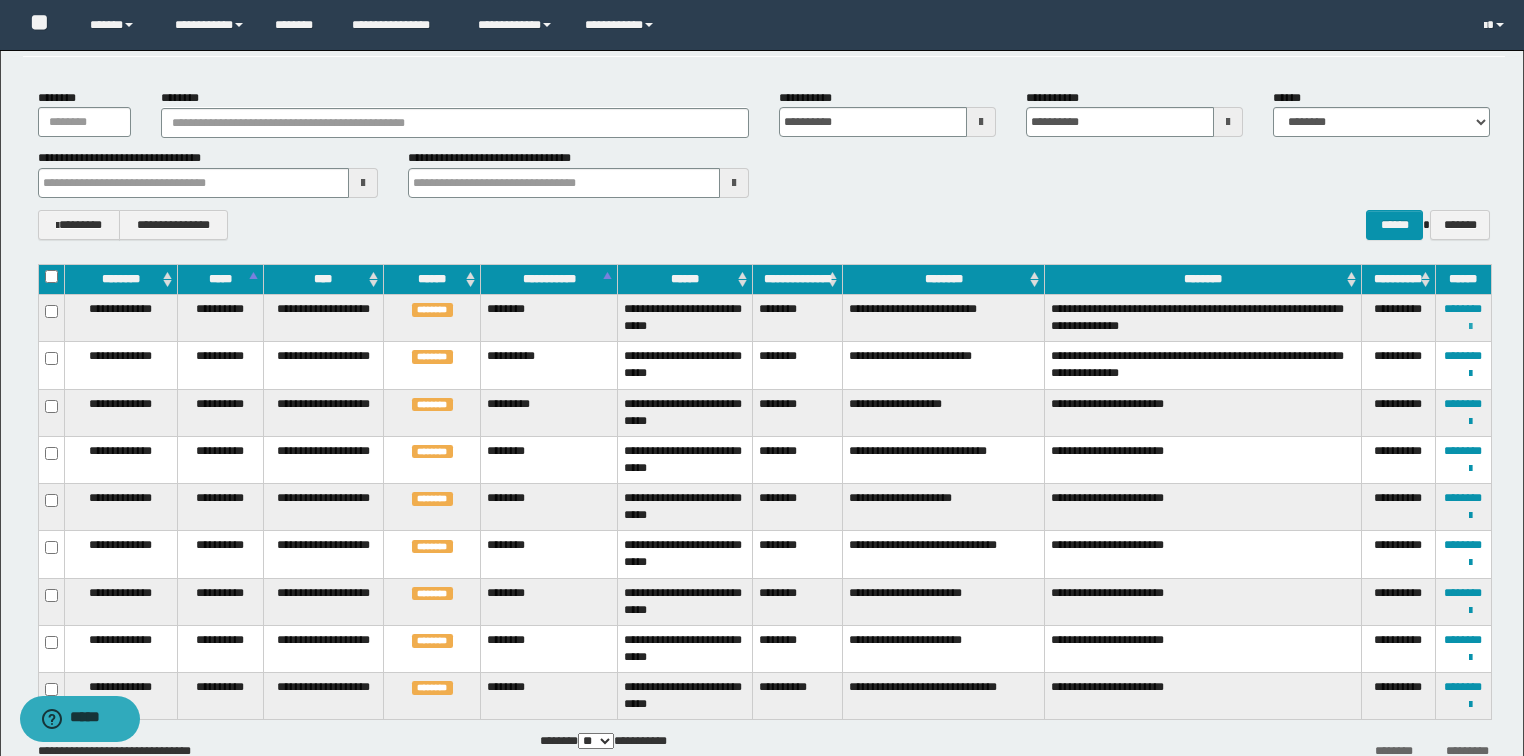 click at bounding box center (1470, 327) 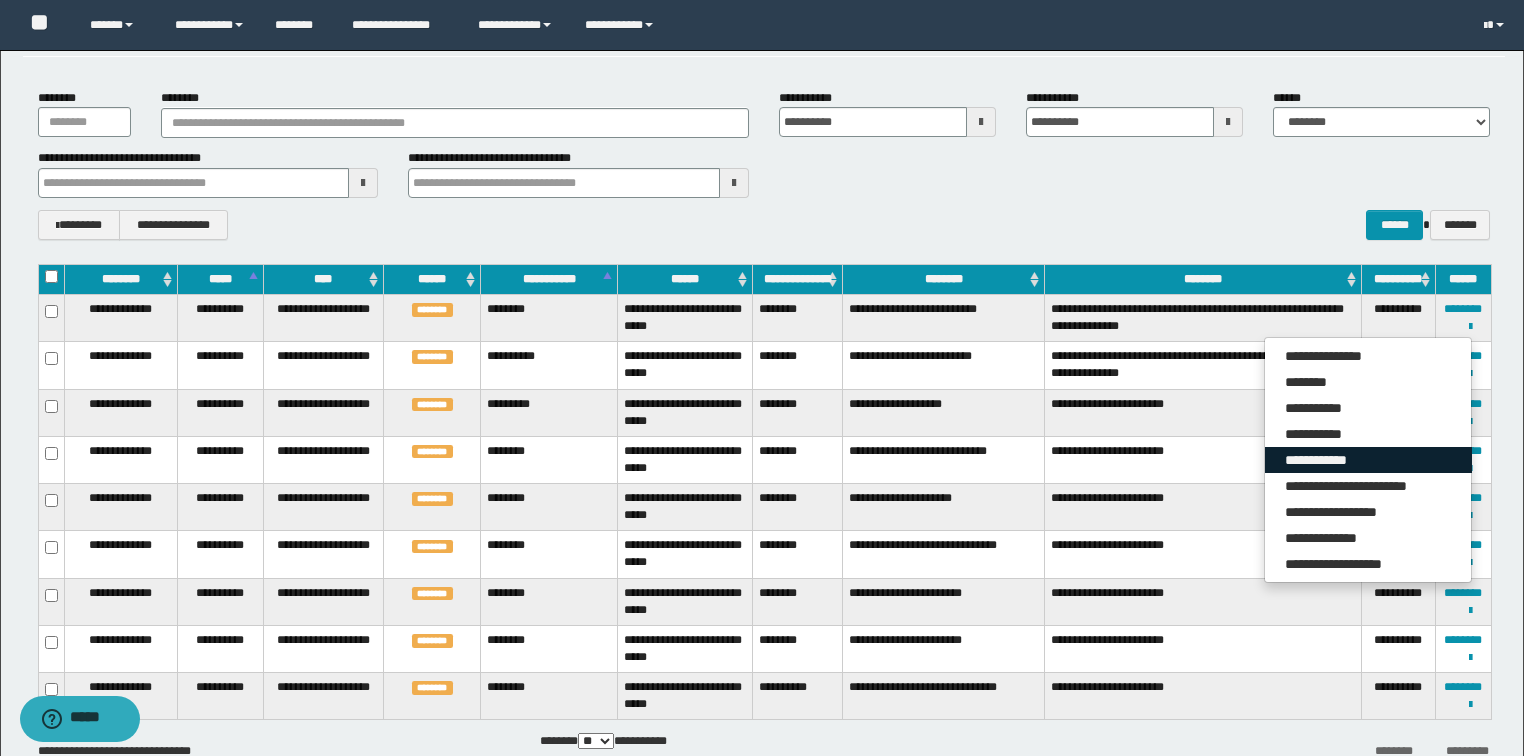click on "**********" at bounding box center [1368, 460] 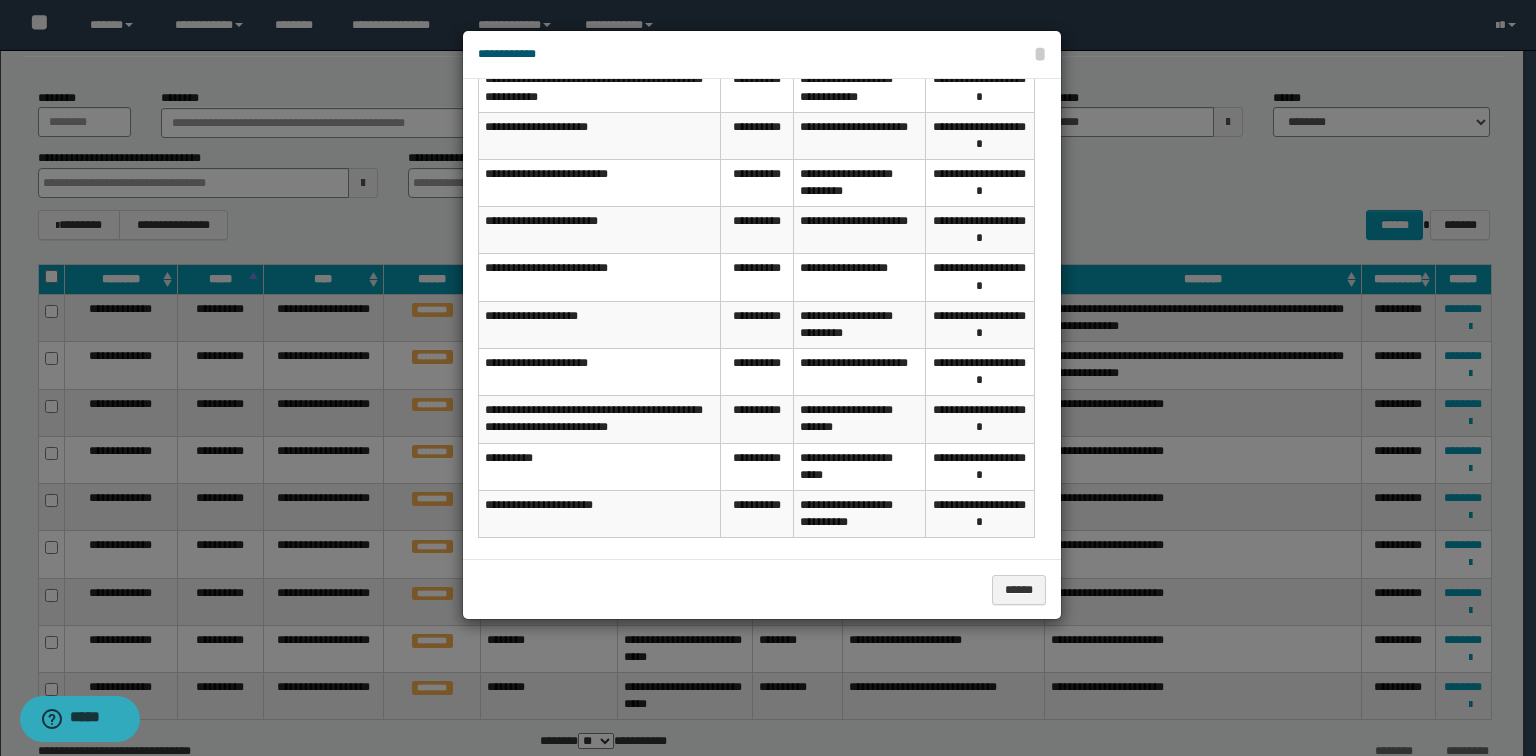 scroll, scrollTop: 118, scrollLeft: 0, axis: vertical 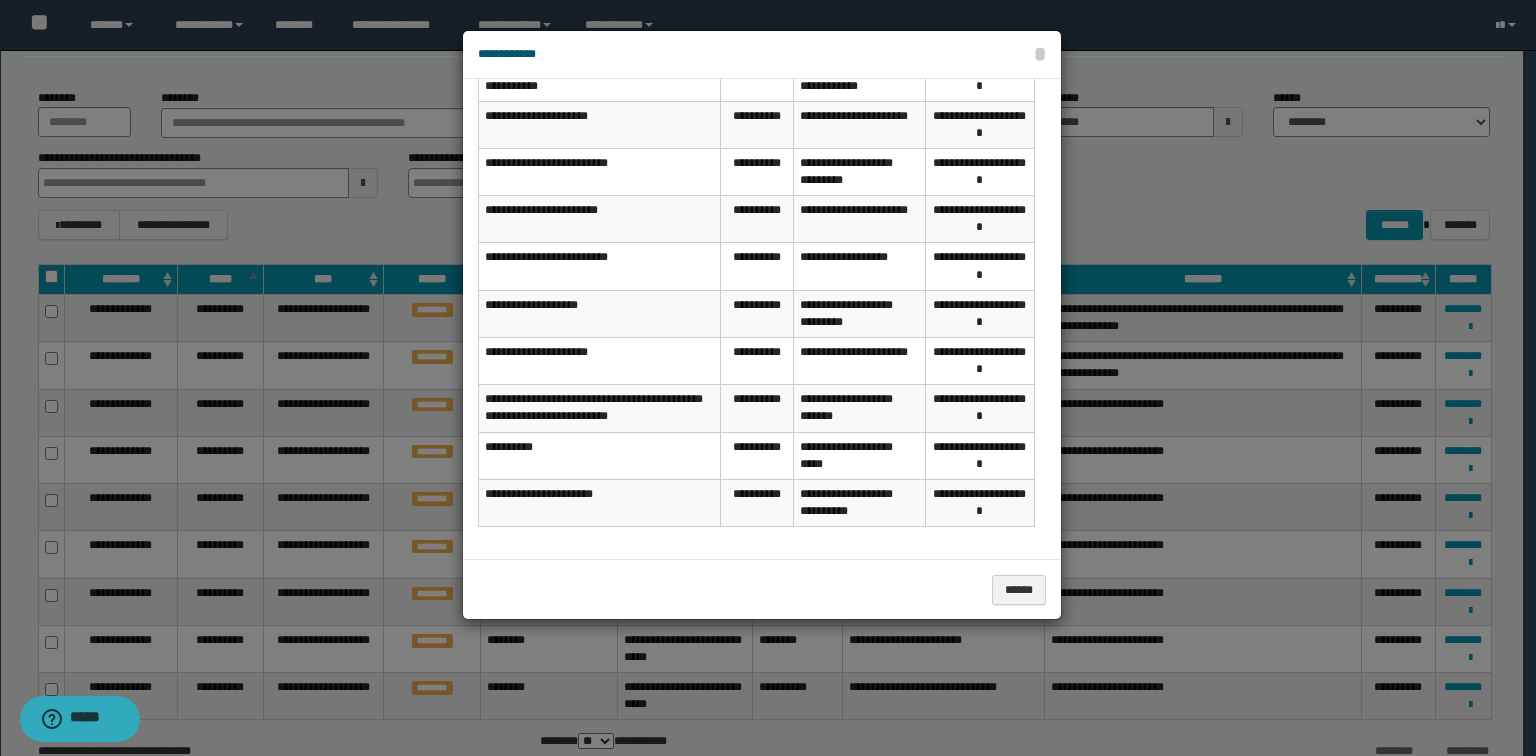 click at bounding box center [768, 378] 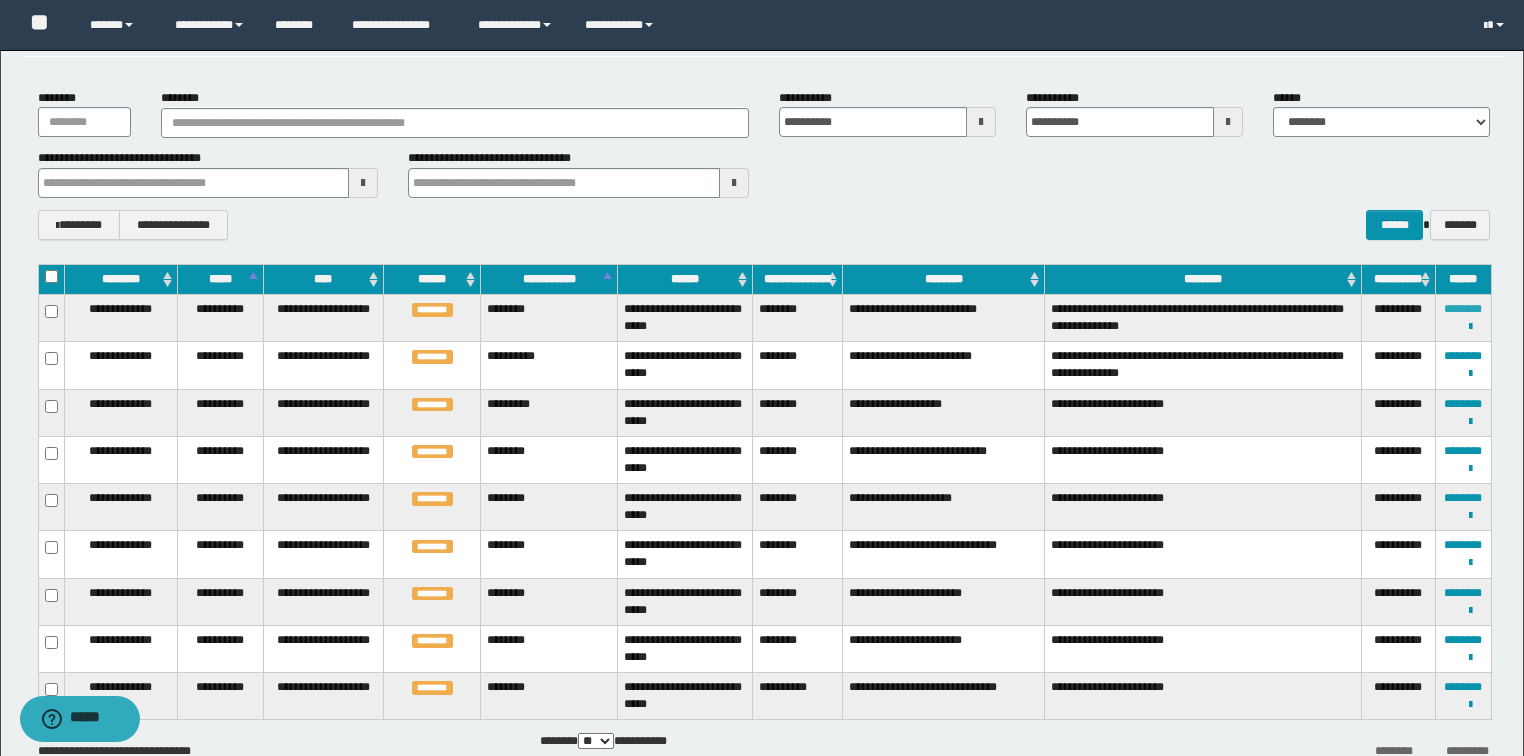 click on "********" at bounding box center [1463, 309] 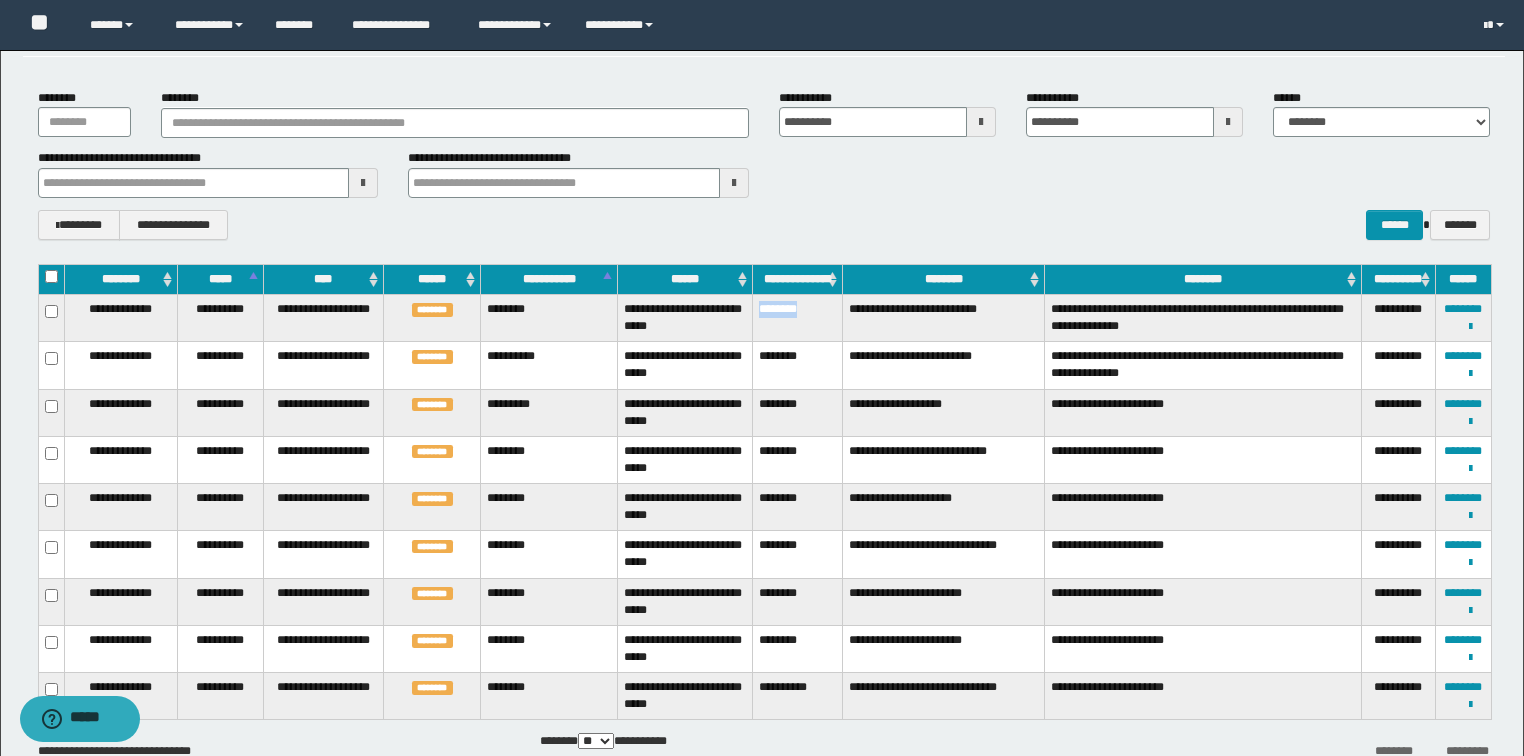 drag, startPoint x: 761, startPoint y: 307, endPoint x: 812, endPoint y: 314, distance: 51.47815 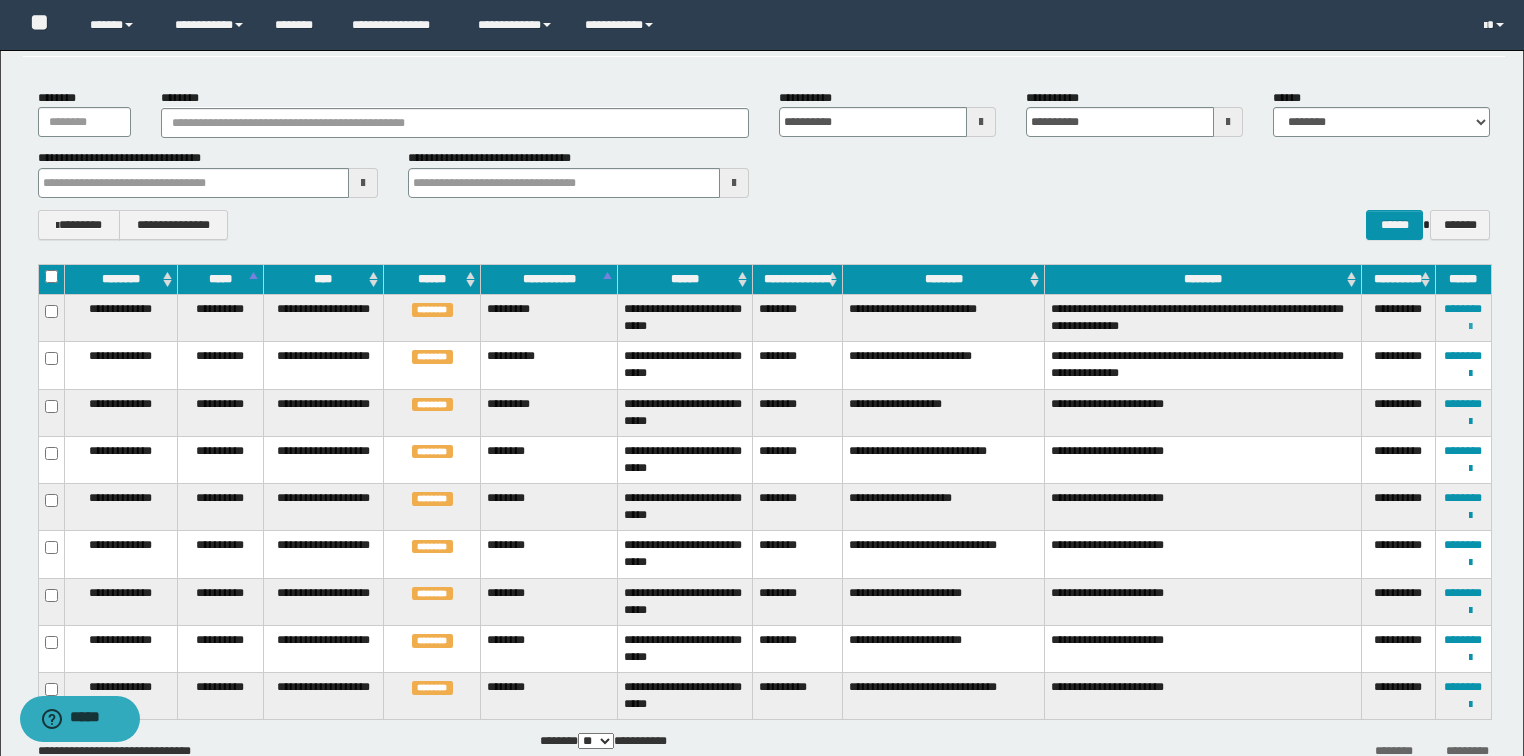 click at bounding box center (1470, 327) 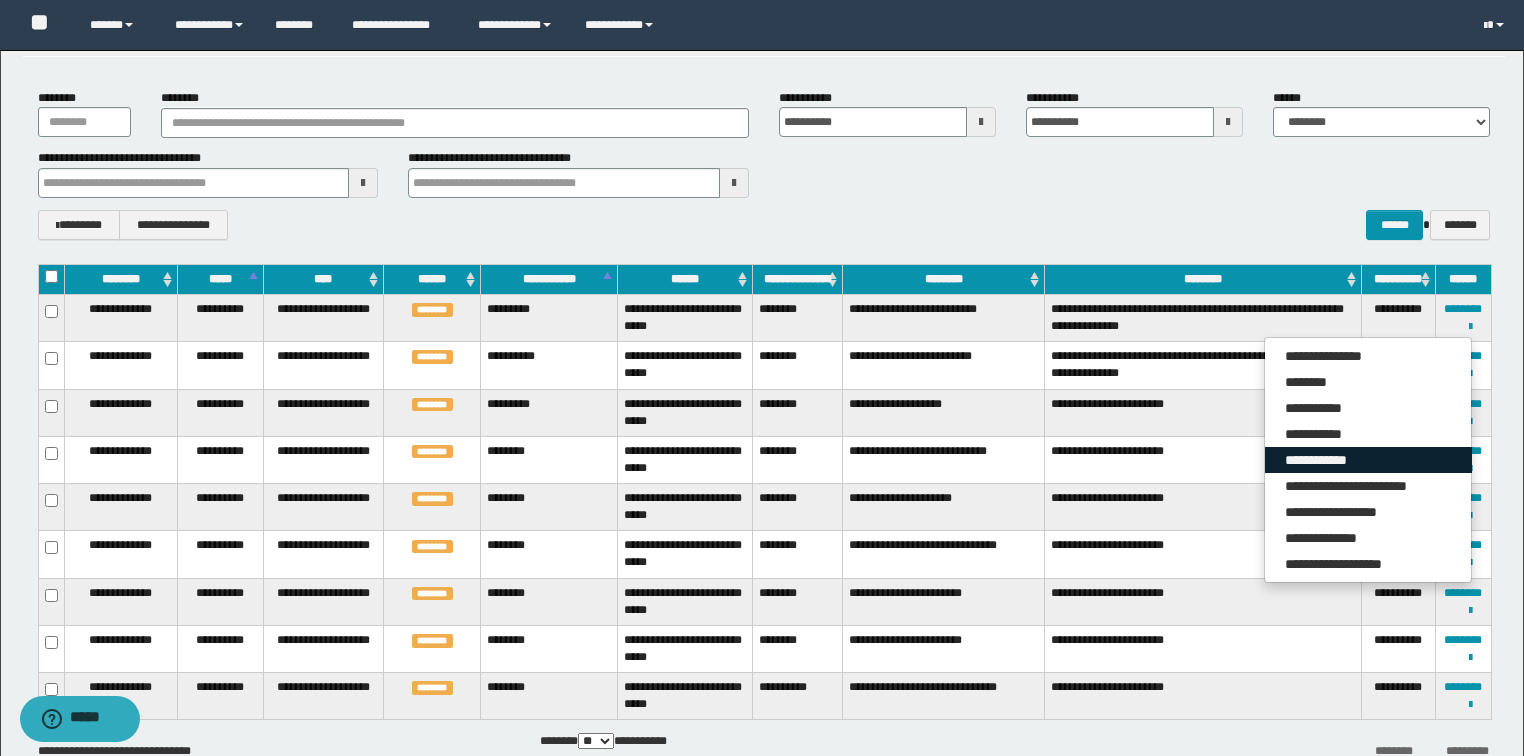 click on "**********" at bounding box center [1368, 460] 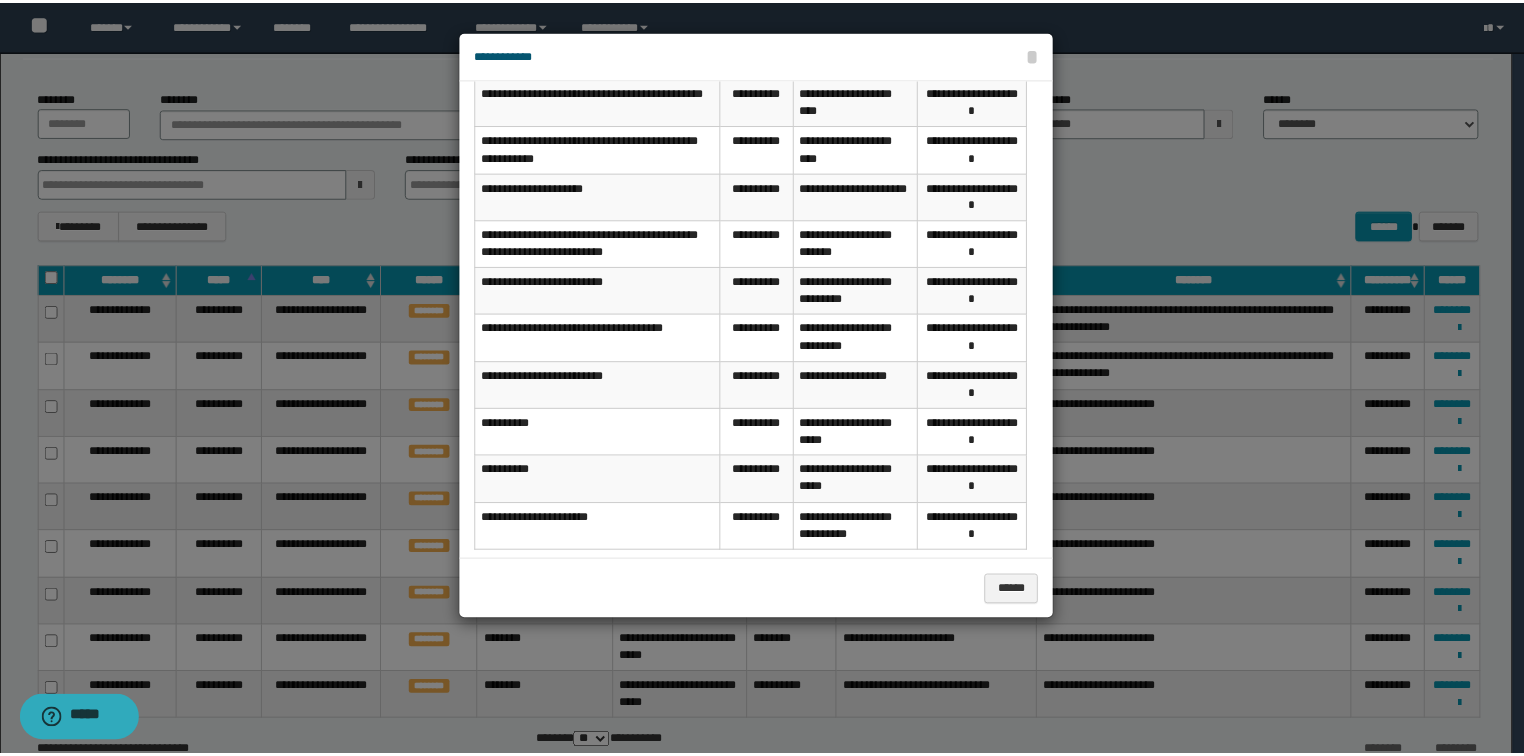 scroll, scrollTop: 71, scrollLeft: 0, axis: vertical 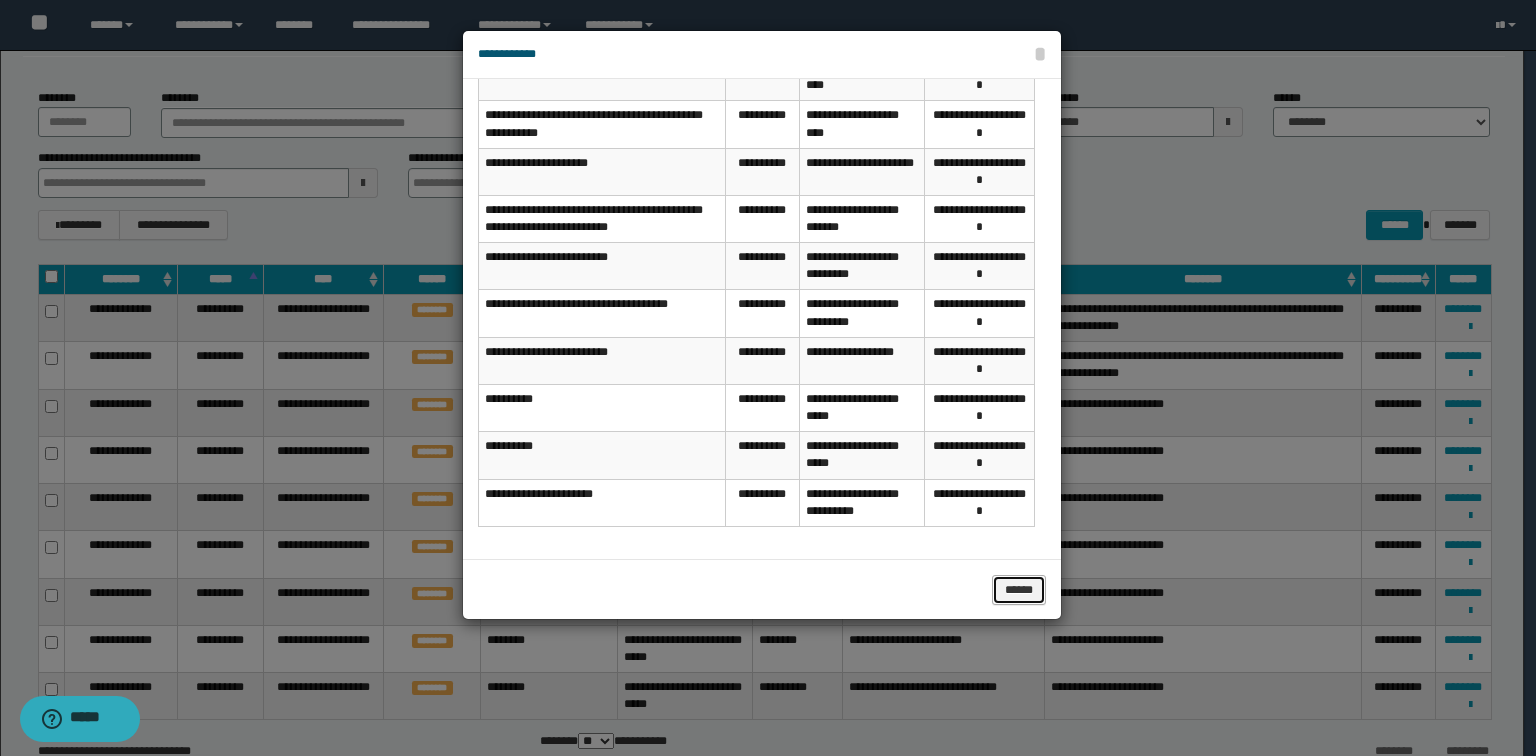 click on "******" at bounding box center [1019, 590] 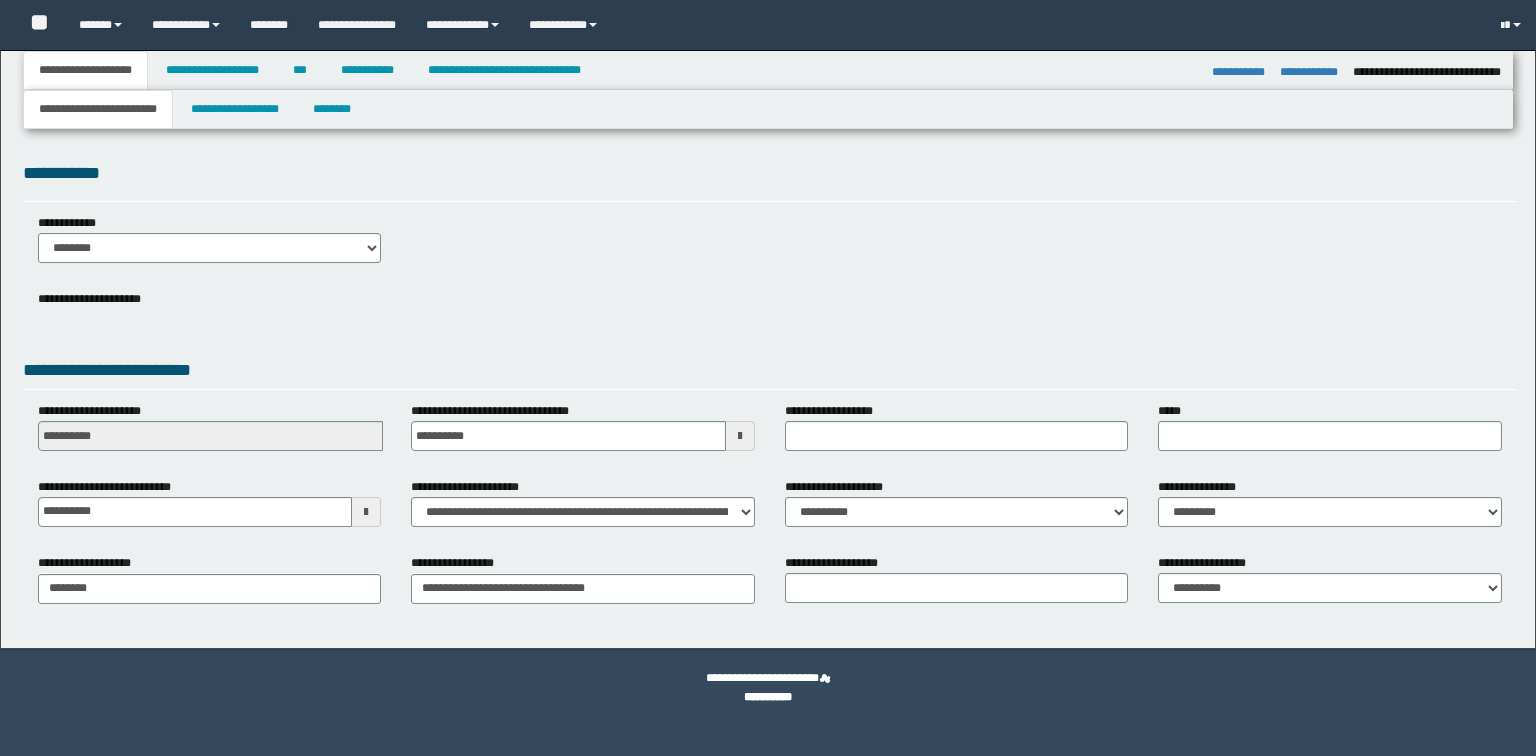 select on "*" 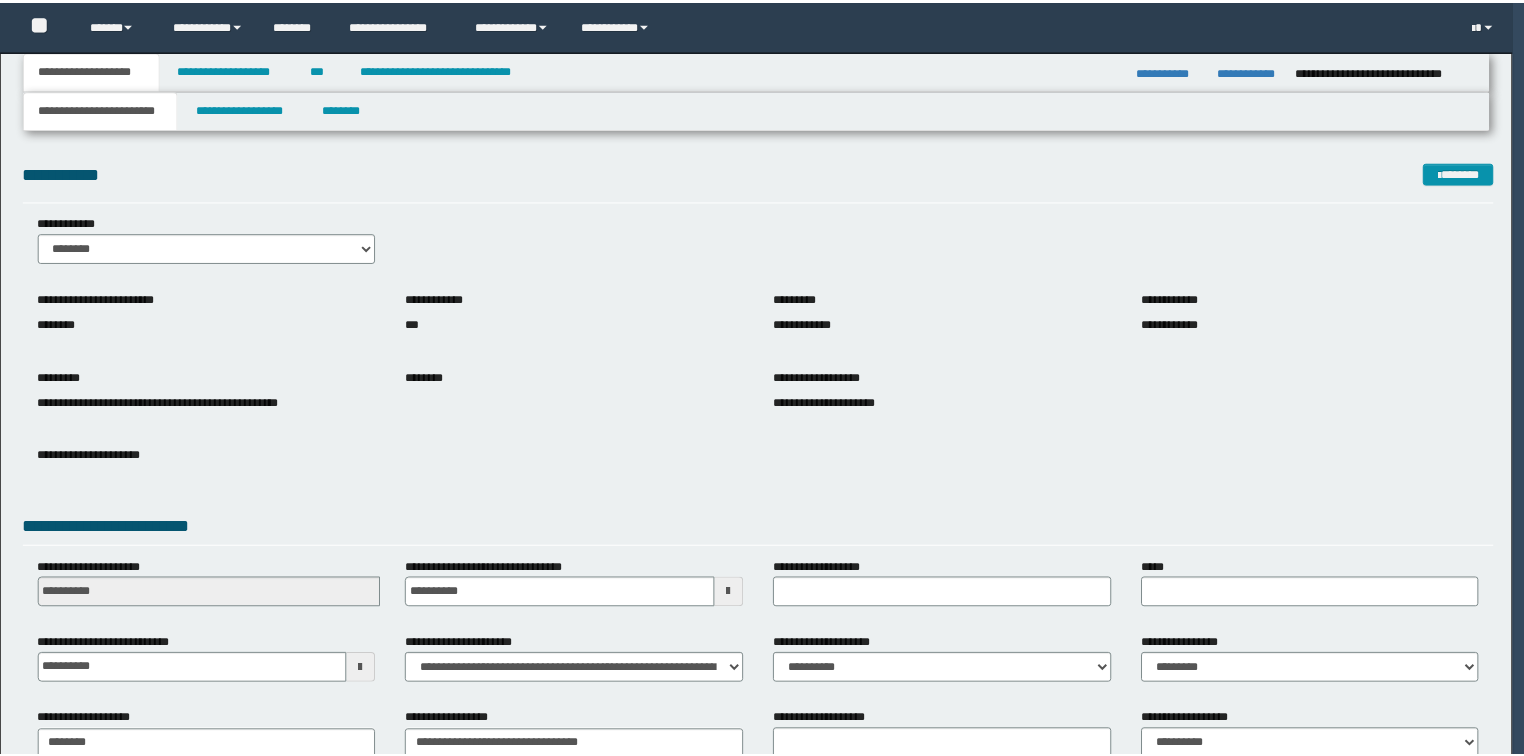 scroll, scrollTop: 0, scrollLeft: 0, axis: both 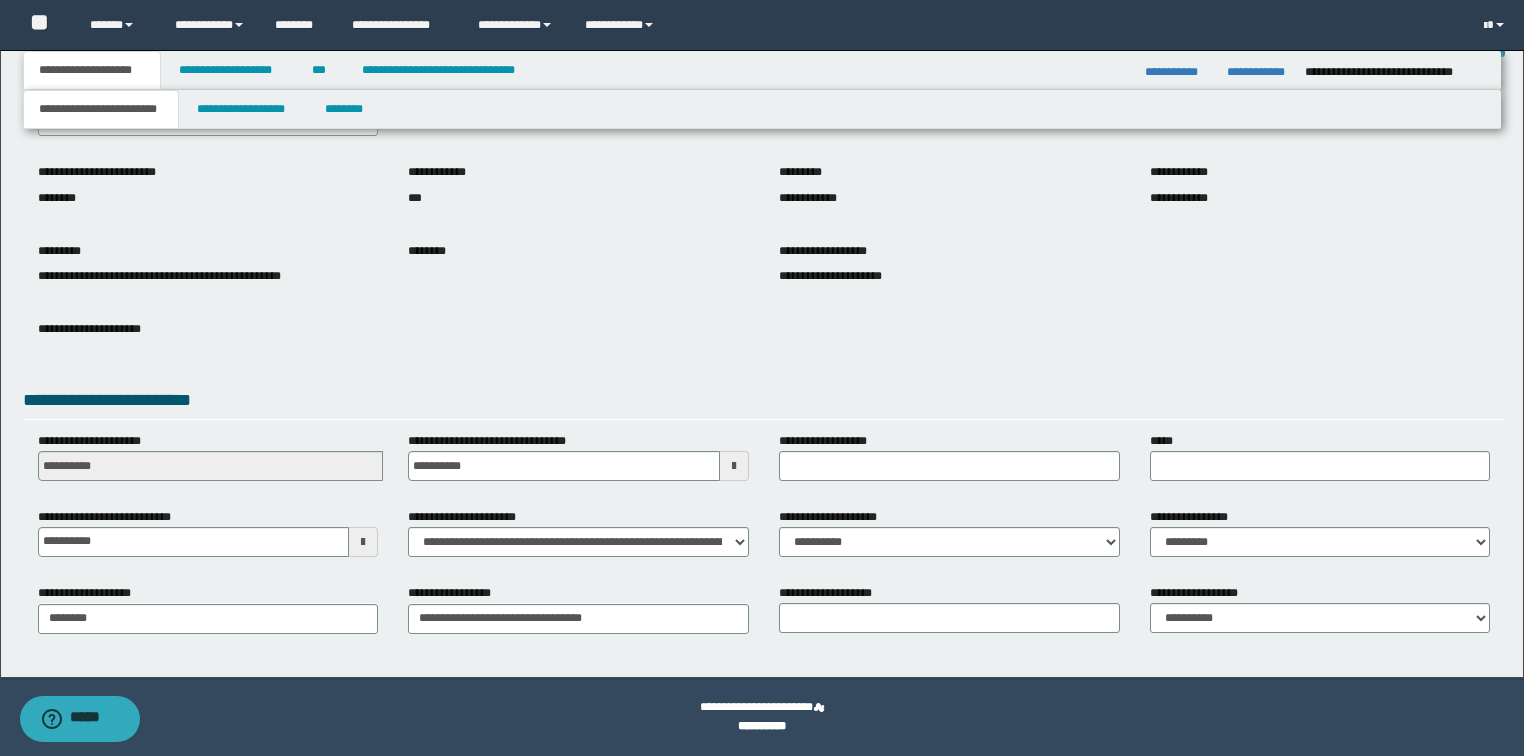 click at bounding box center (363, 542) 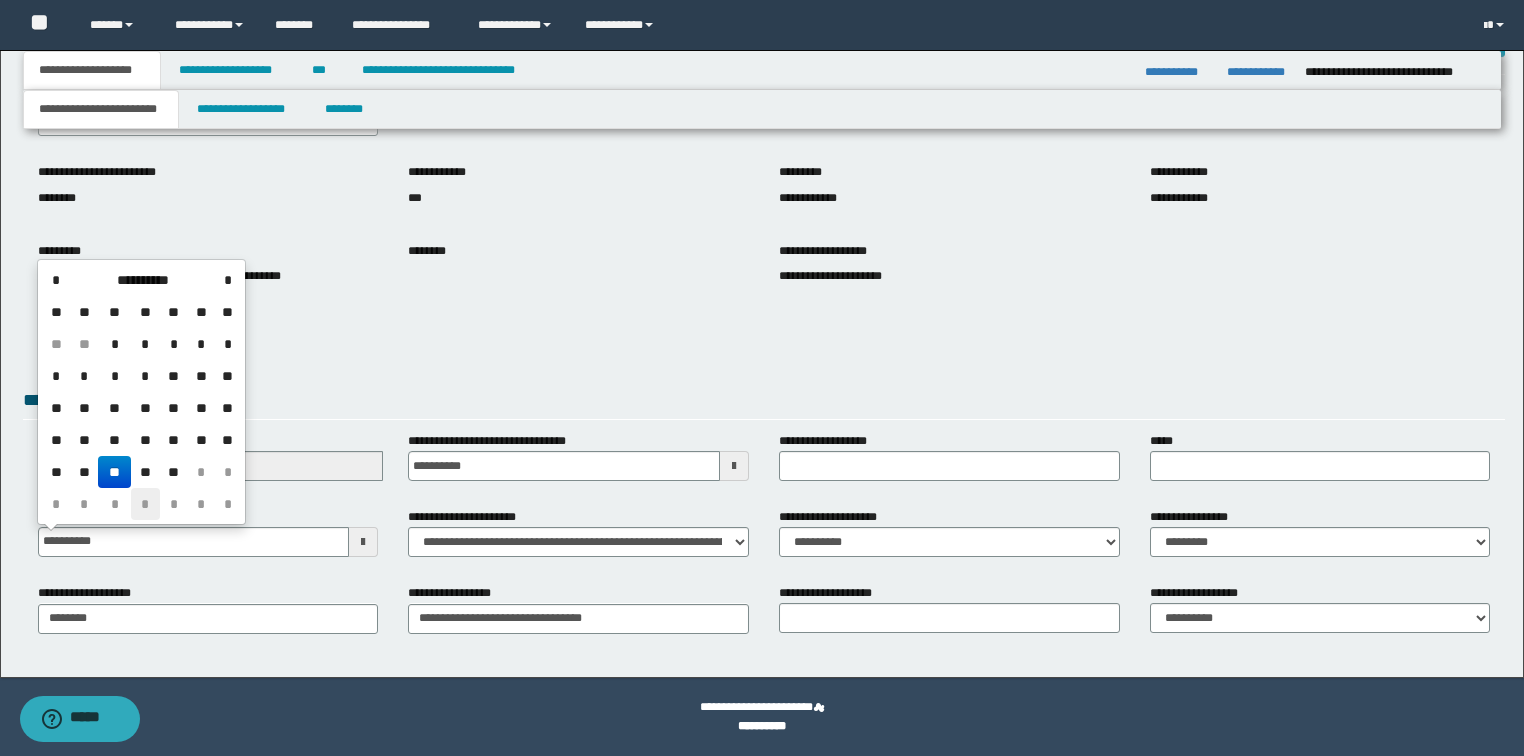 click on "*" at bounding box center [145, 504] 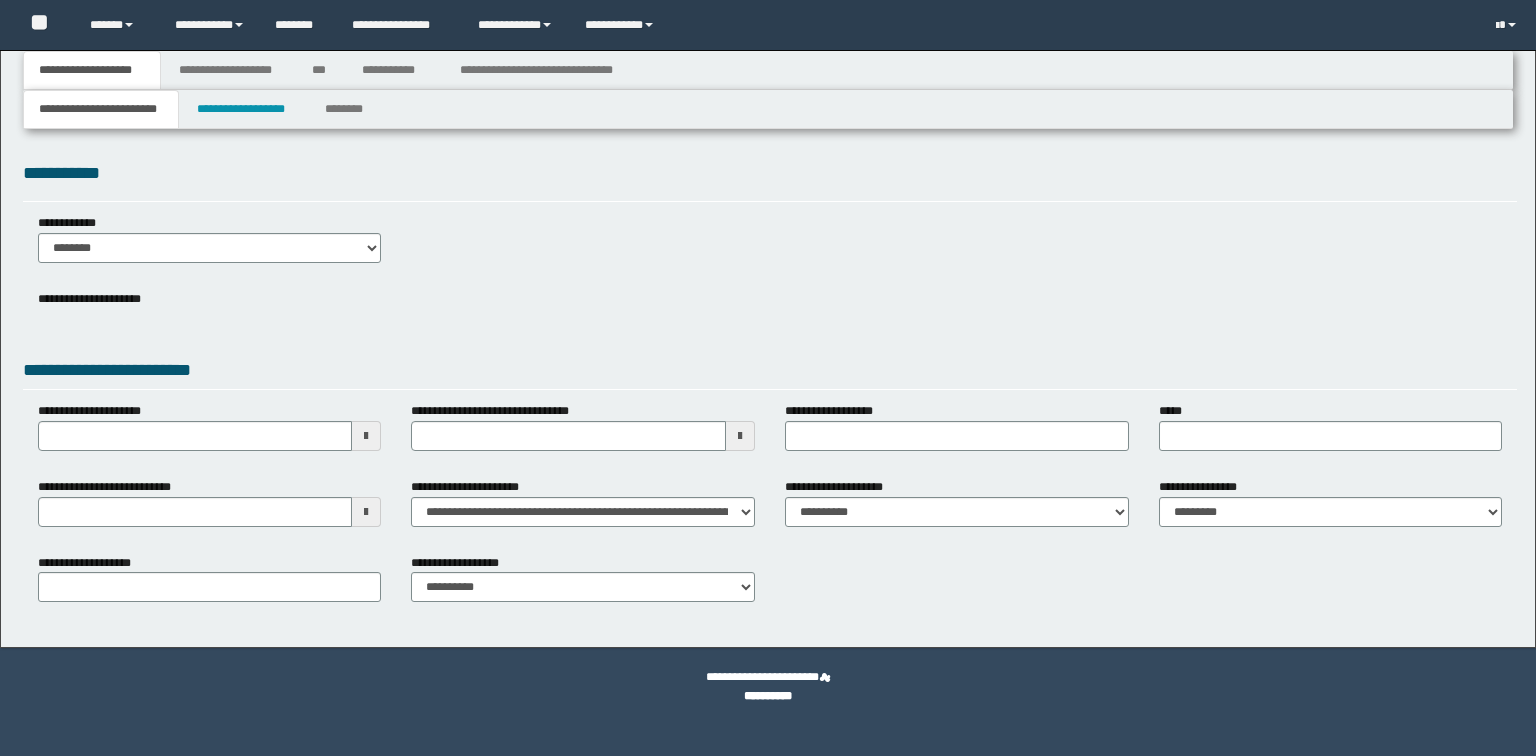 scroll, scrollTop: 0, scrollLeft: 0, axis: both 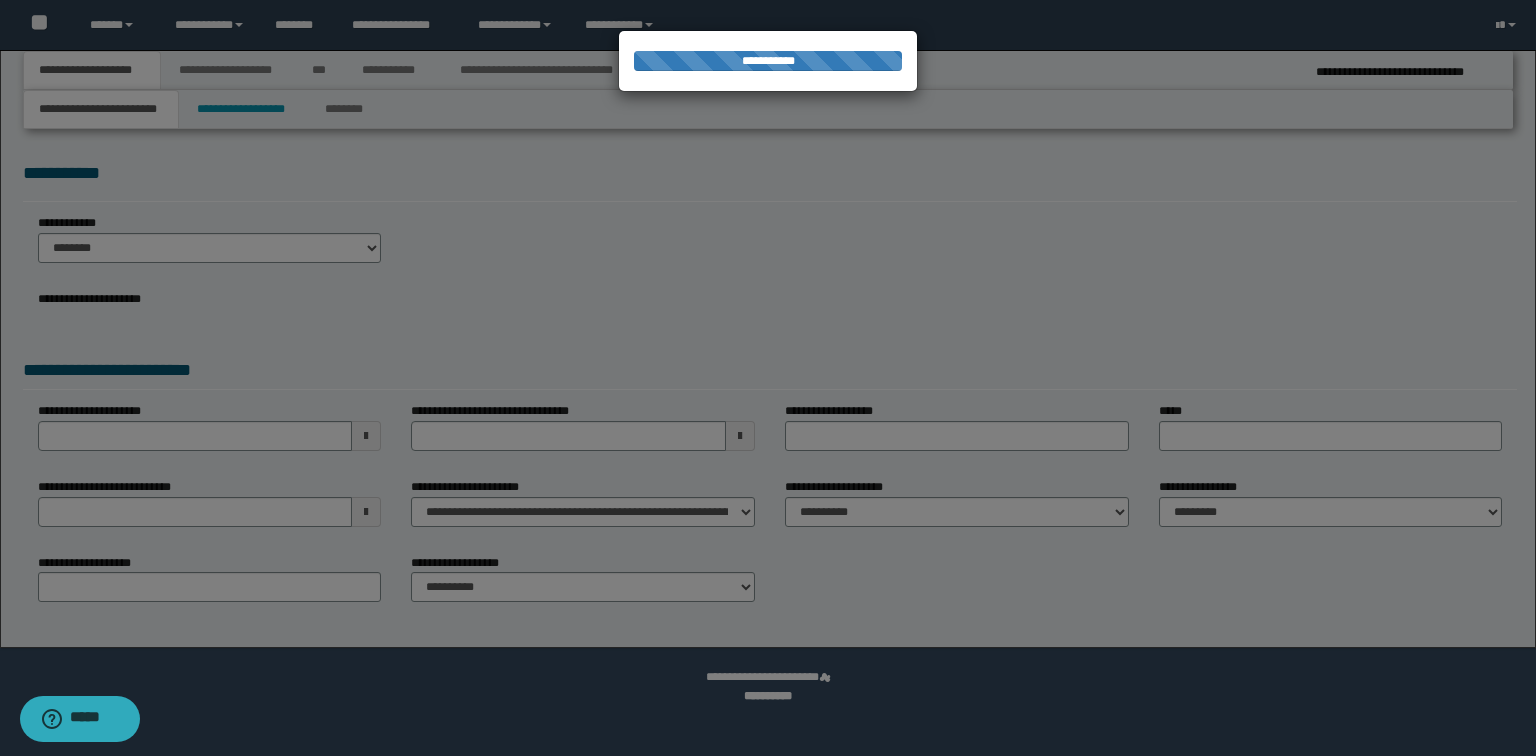 select on "*" 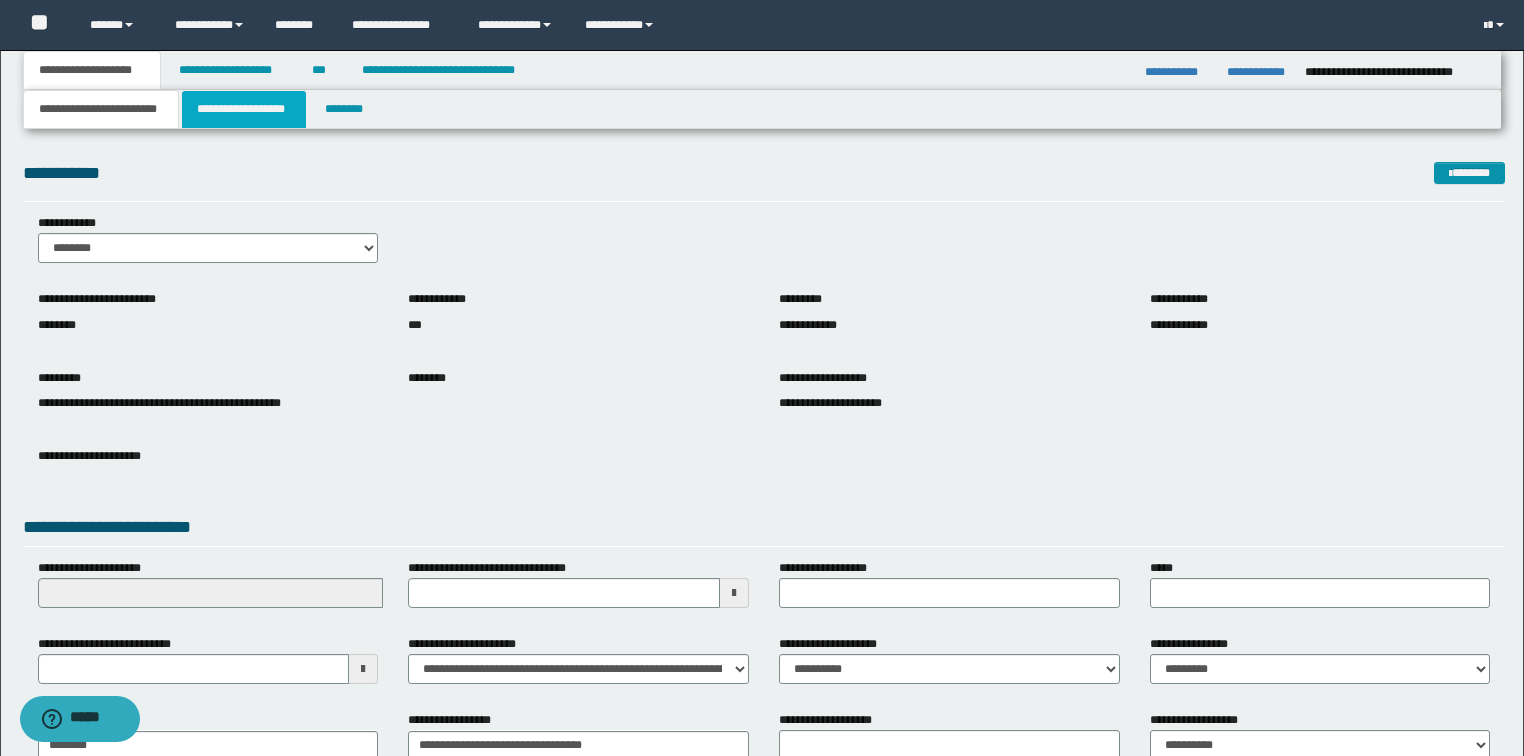 click on "**********" at bounding box center [244, 109] 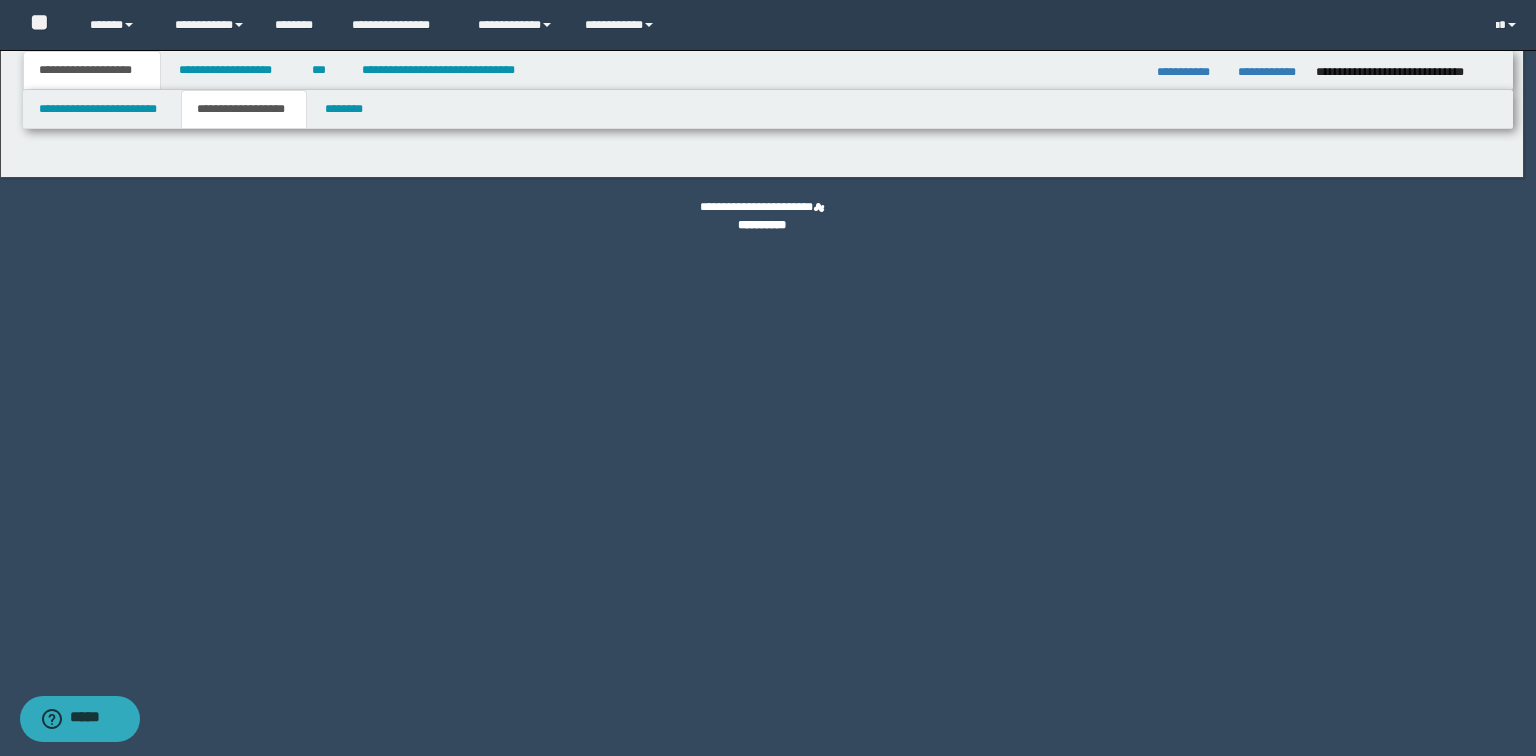 type on "********" 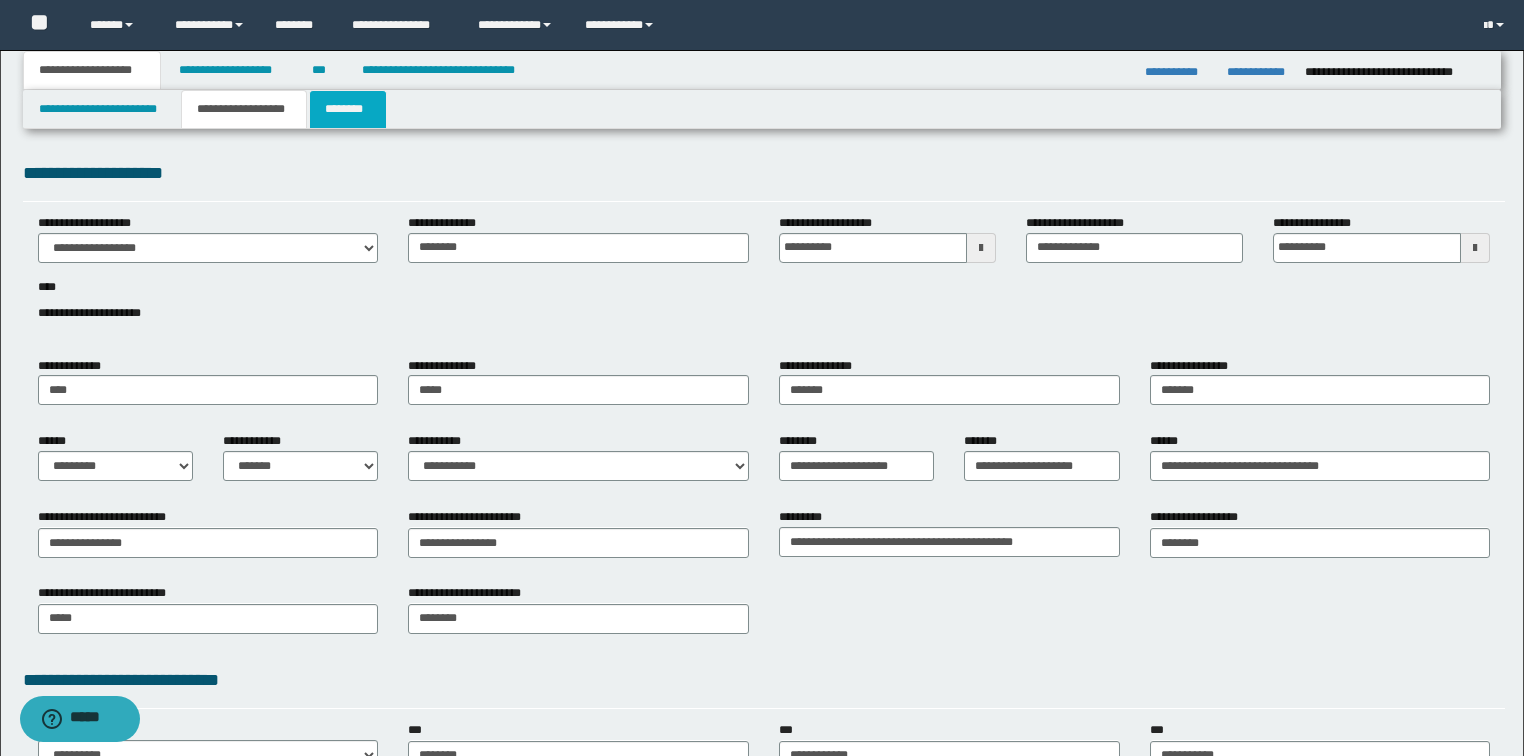 click on "********" at bounding box center (348, 109) 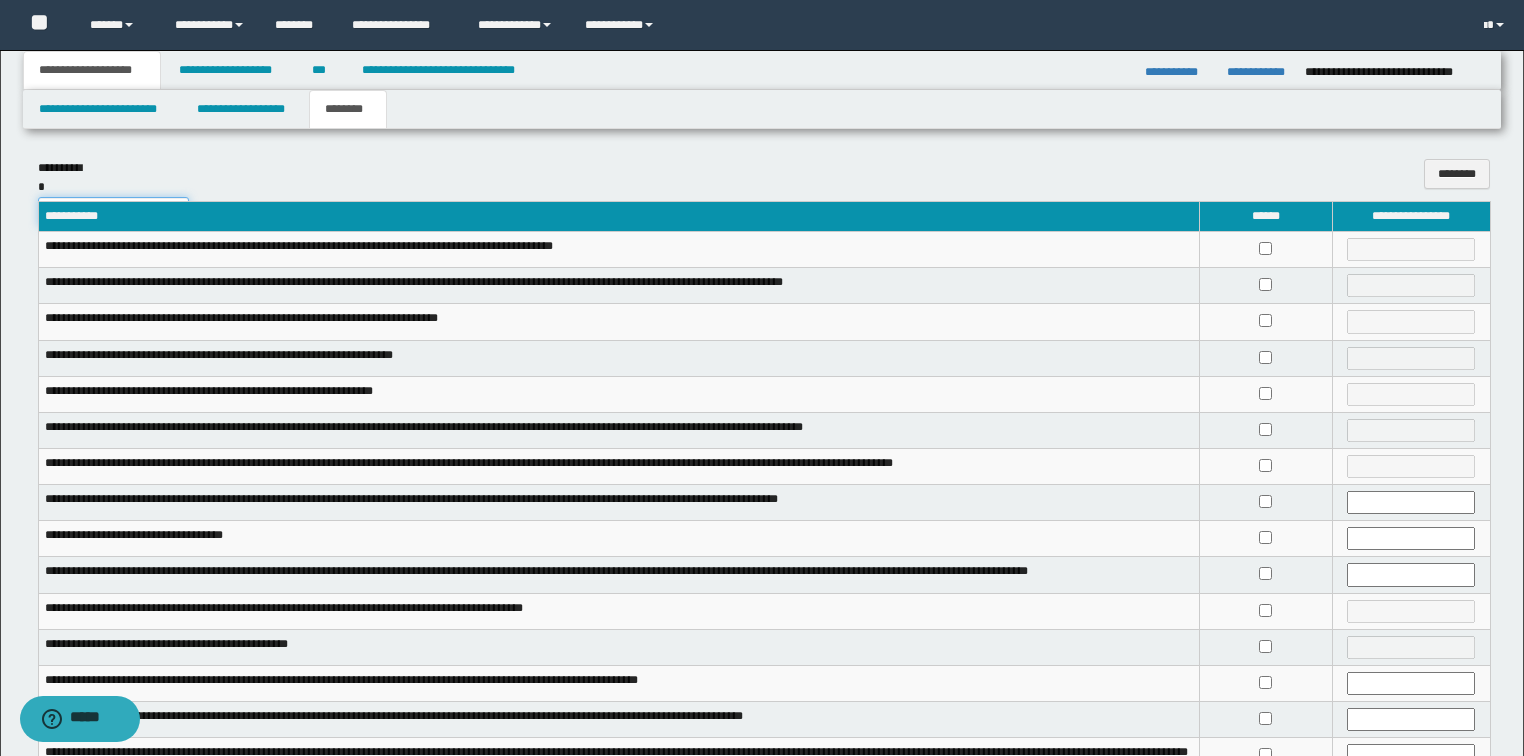 click on "**********" at bounding box center [113, 212] 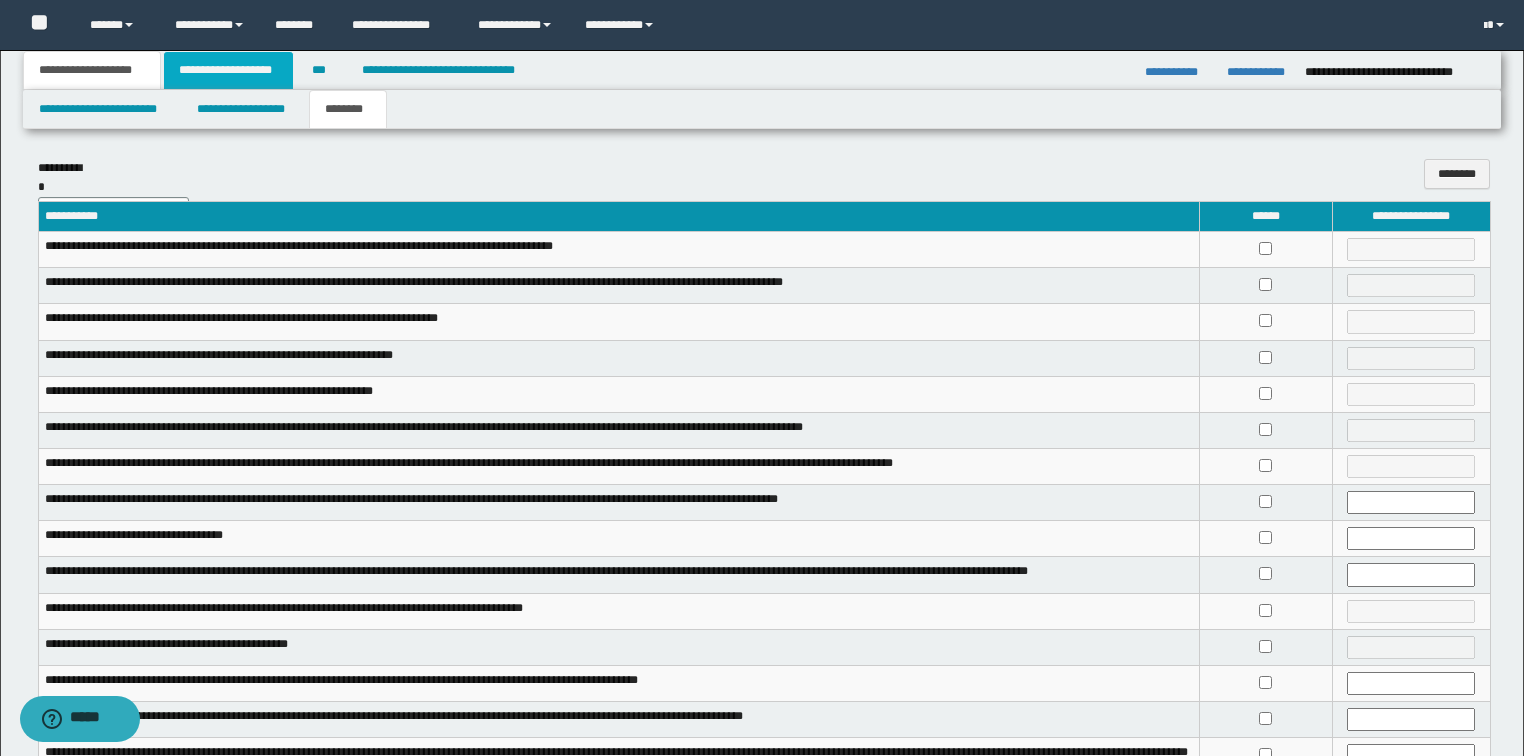 click on "**********" at bounding box center [228, 70] 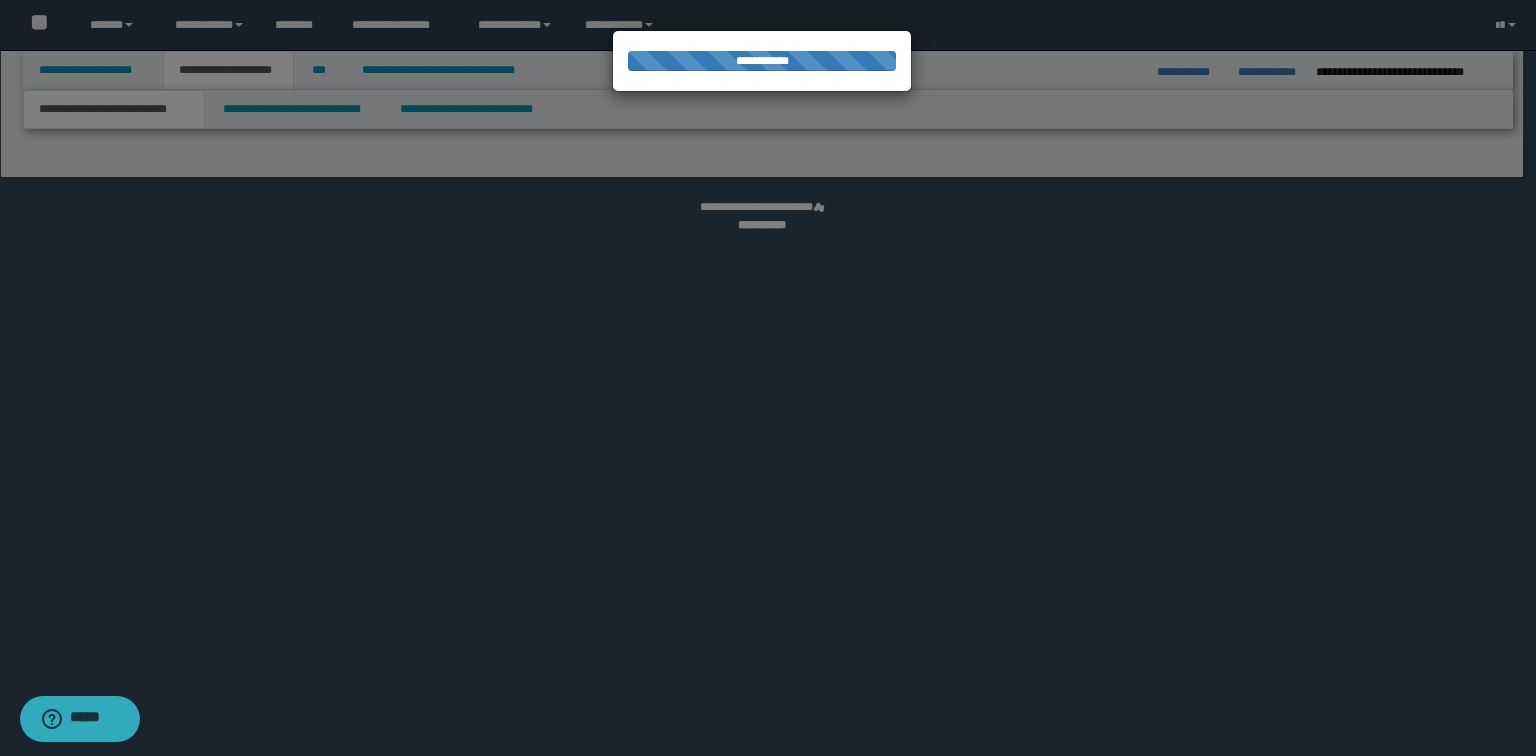 click at bounding box center (768, 378) 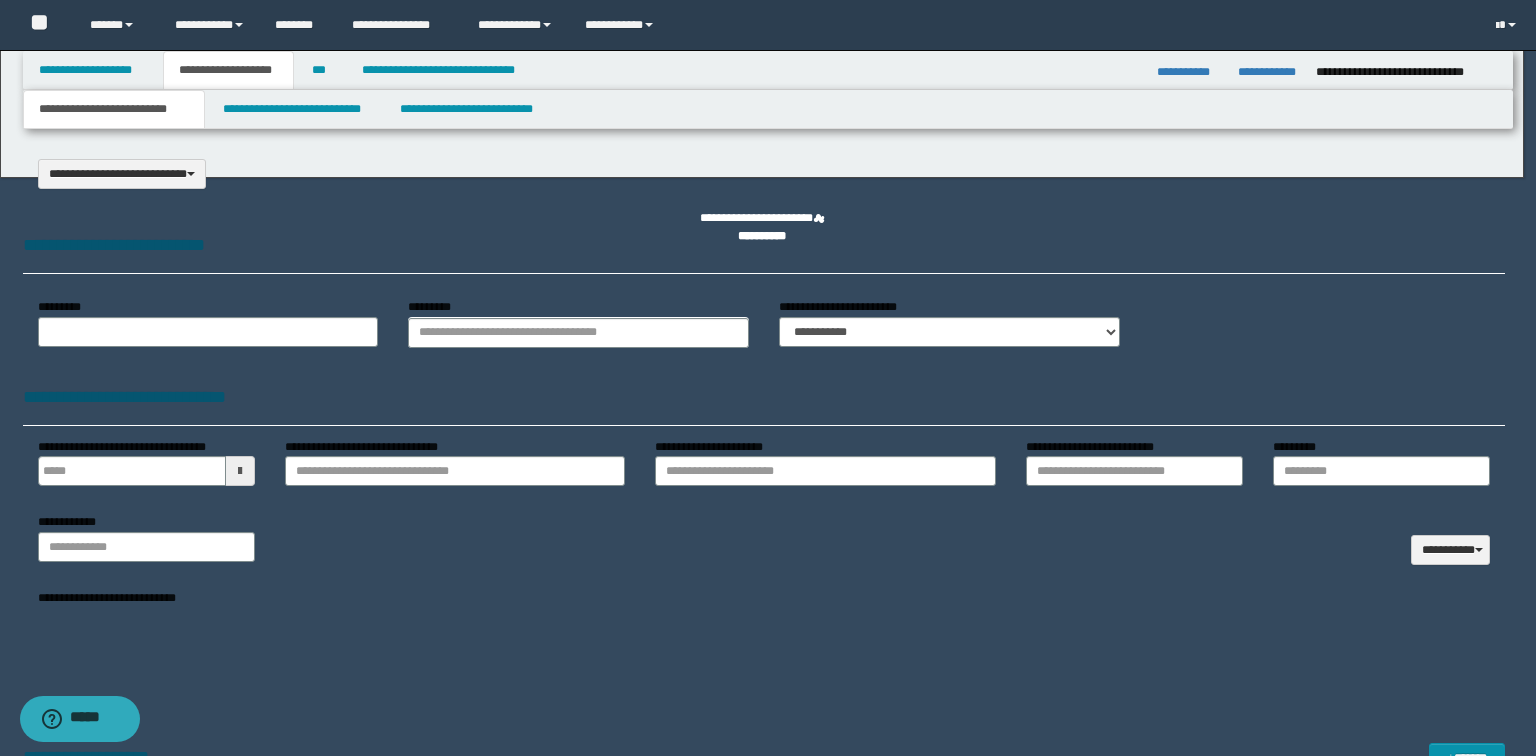 type on "**********" 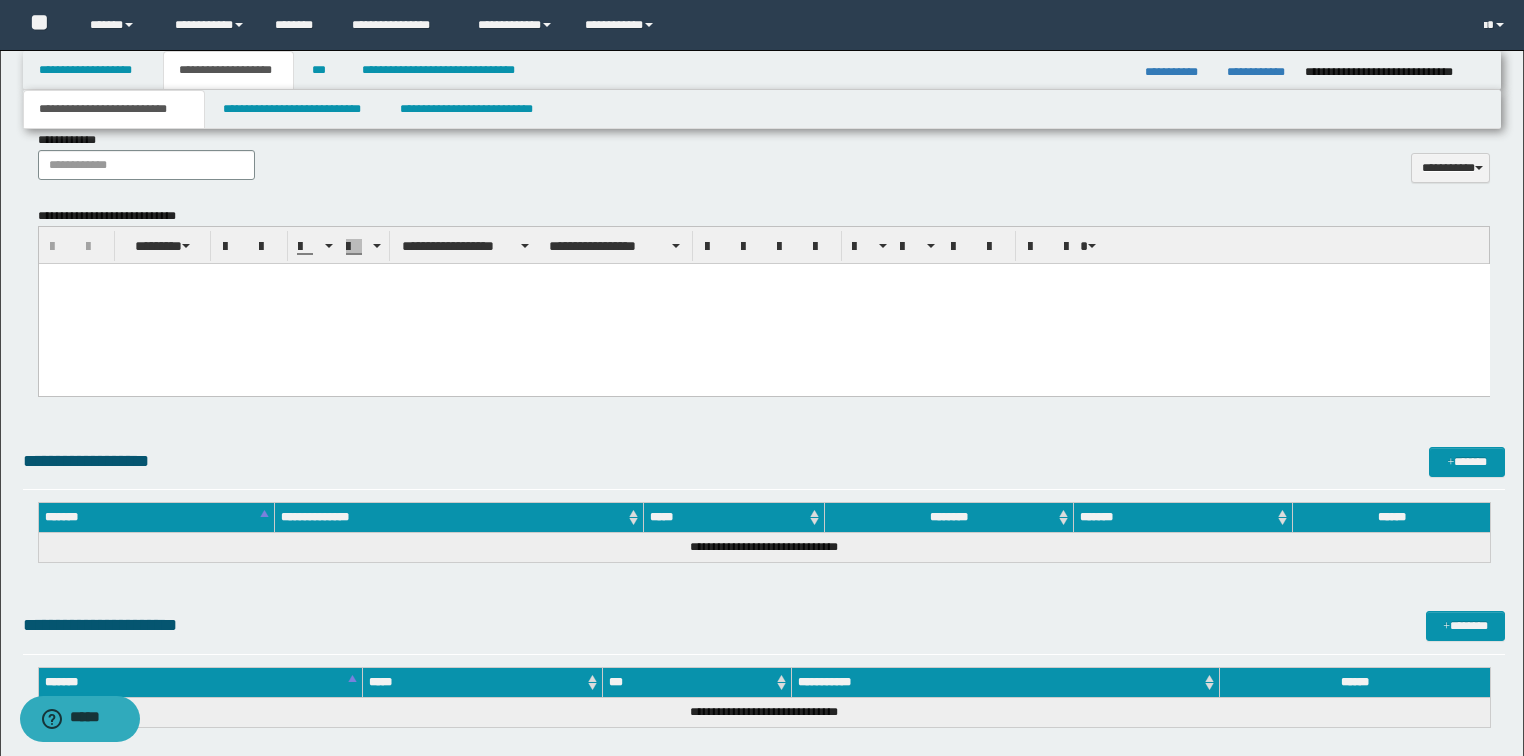 scroll, scrollTop: 1040, scrollLeft: 0, axis: vertical 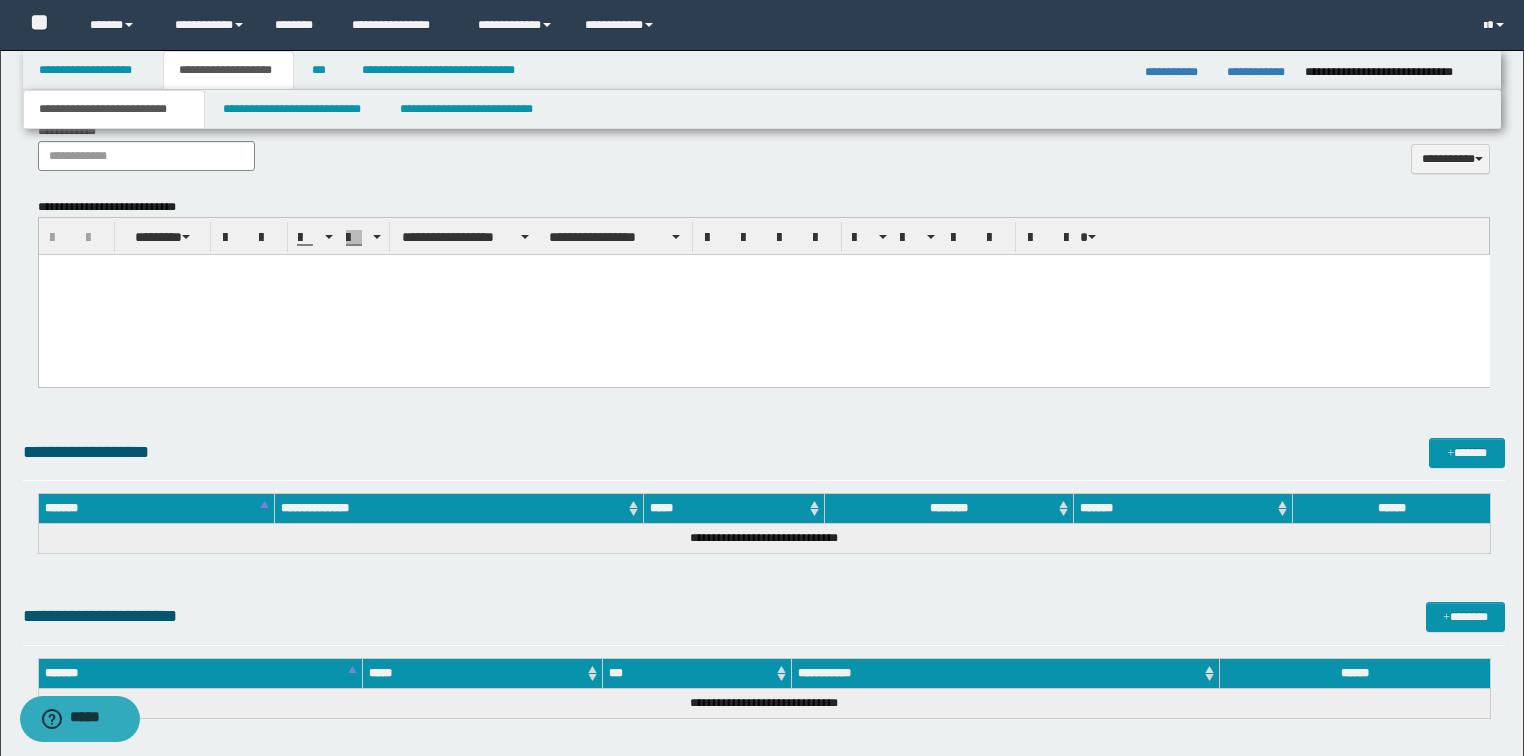 click at bounding box center [763, 295] 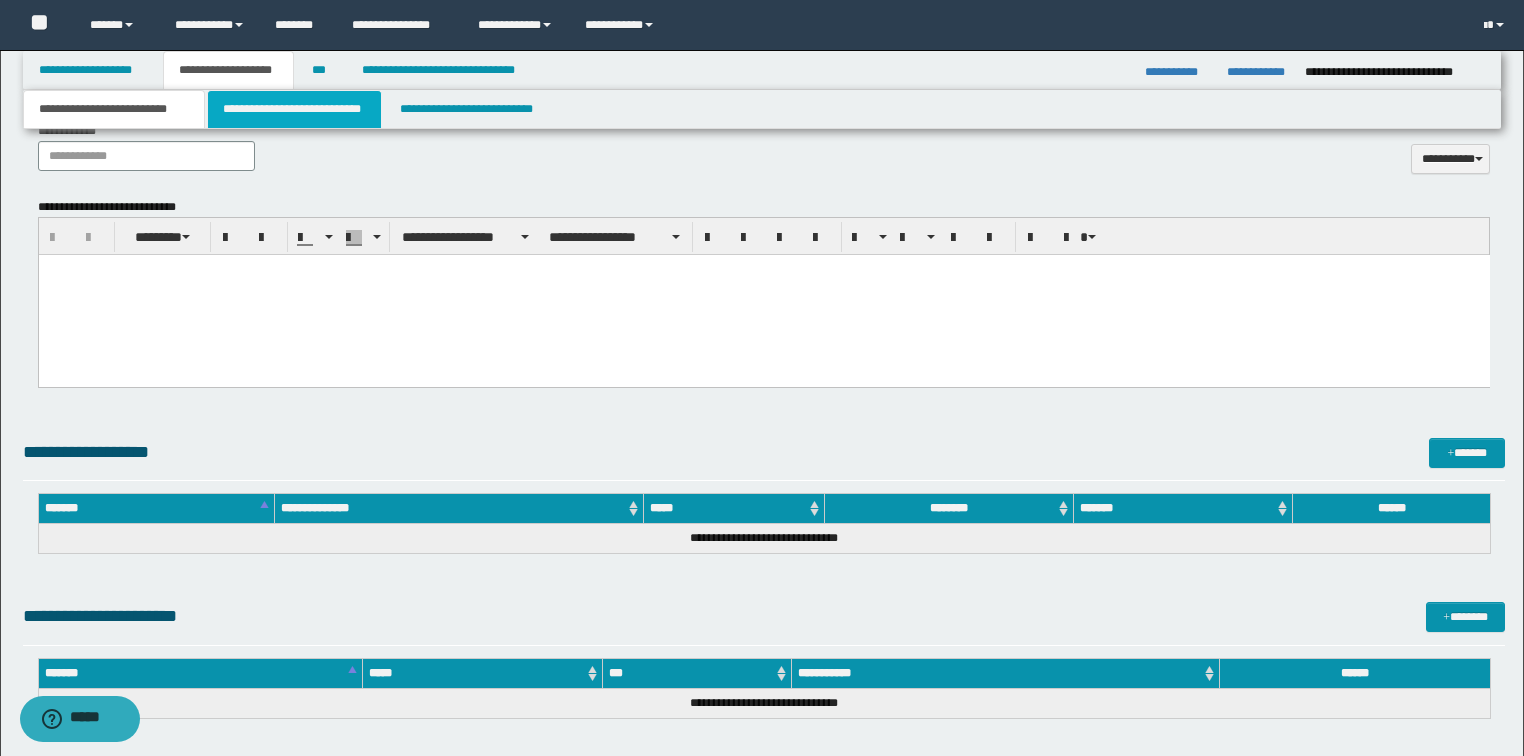 click on "**********" at bounding box center (294, 109) 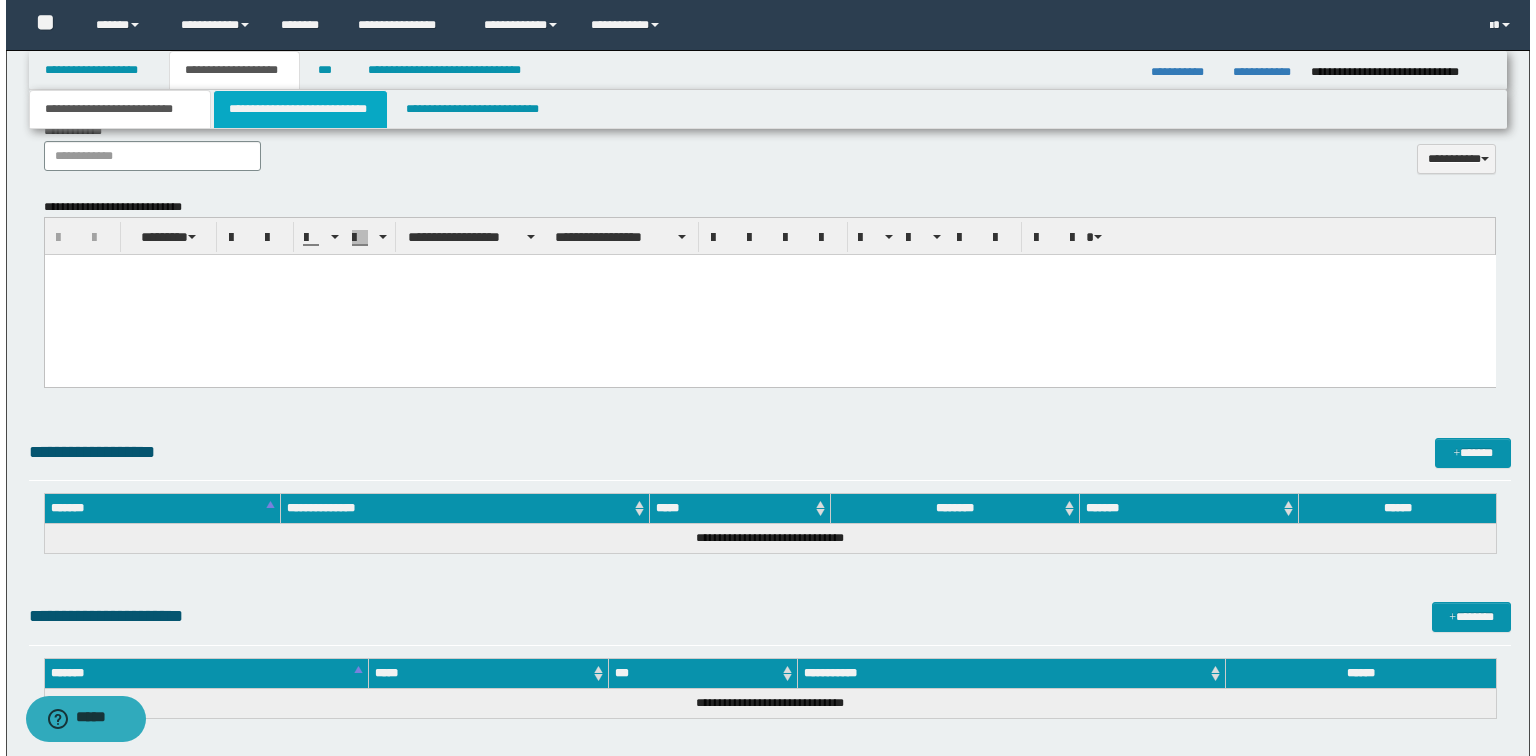 scroll, scrollTop: 0, scrollLeft: 0, axis: both 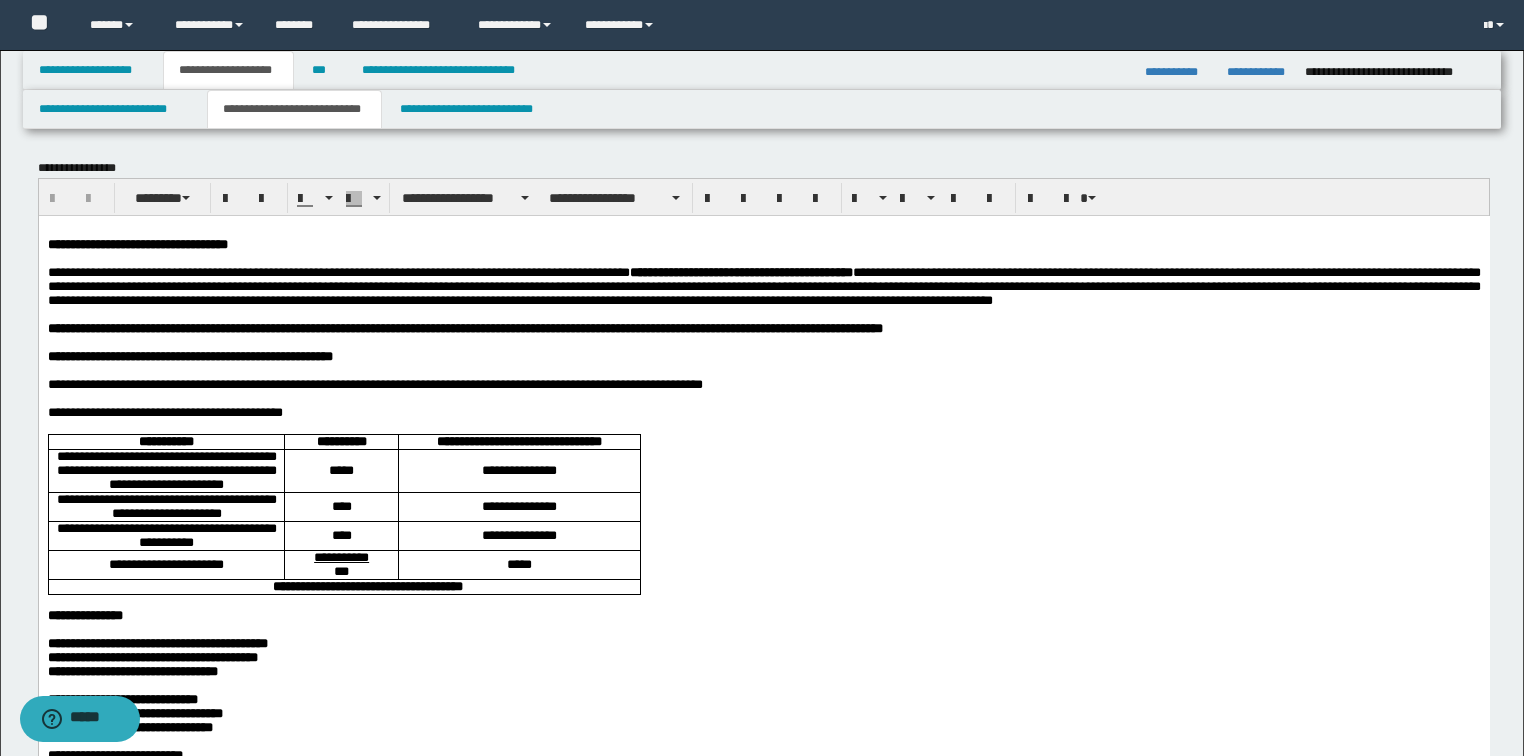 click on "**********" at bounding box center [763, 285] 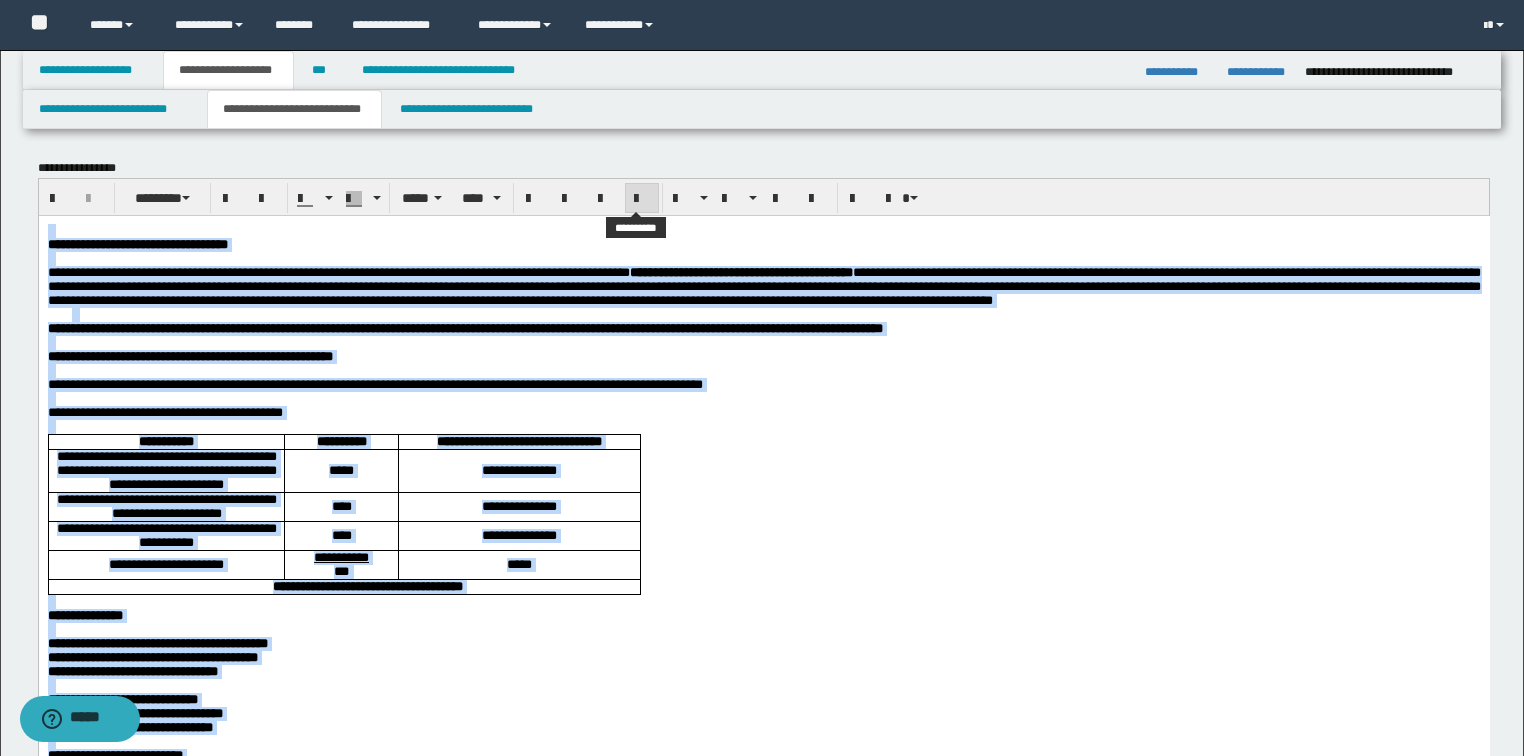 click at bounding box center (642, 199) 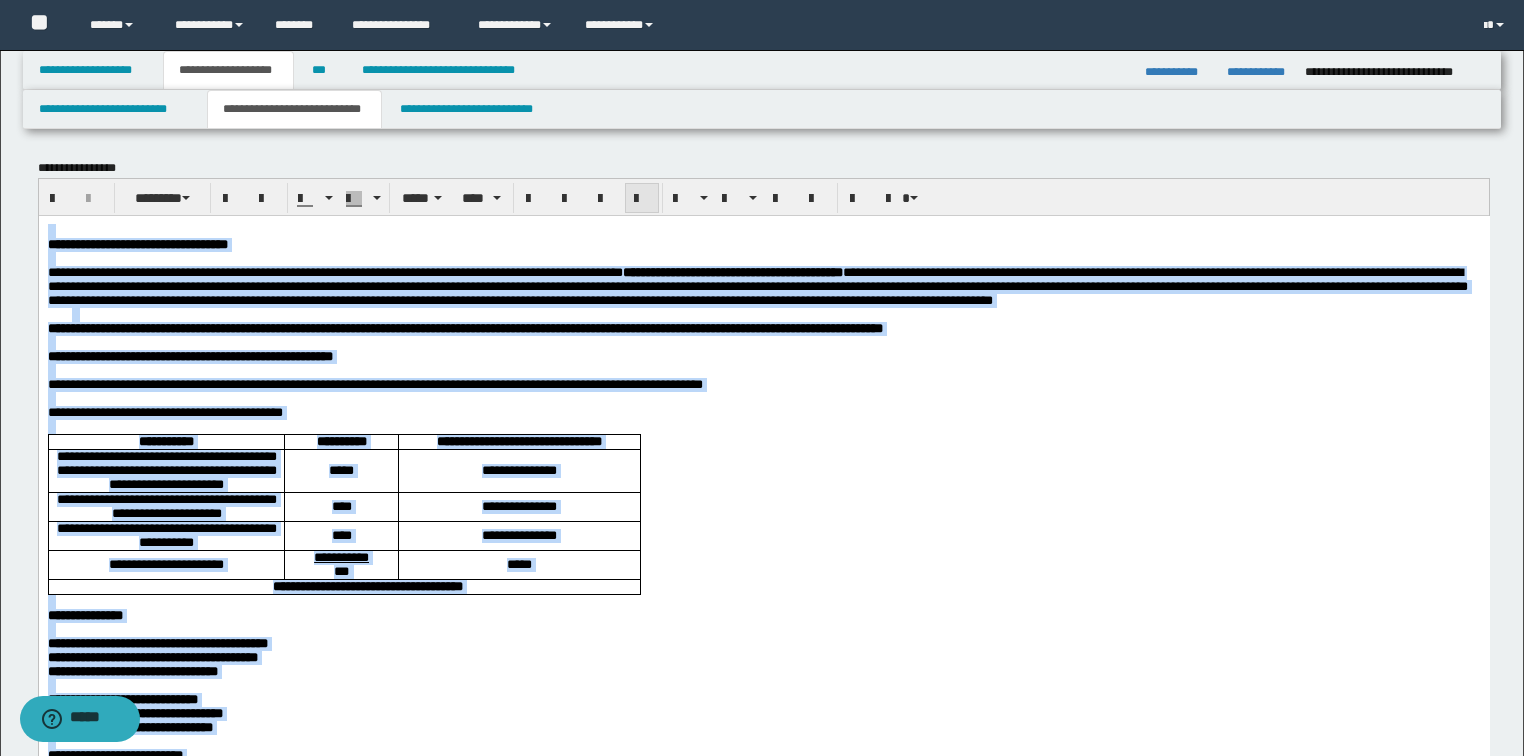 click at bounding box center (642, 199) 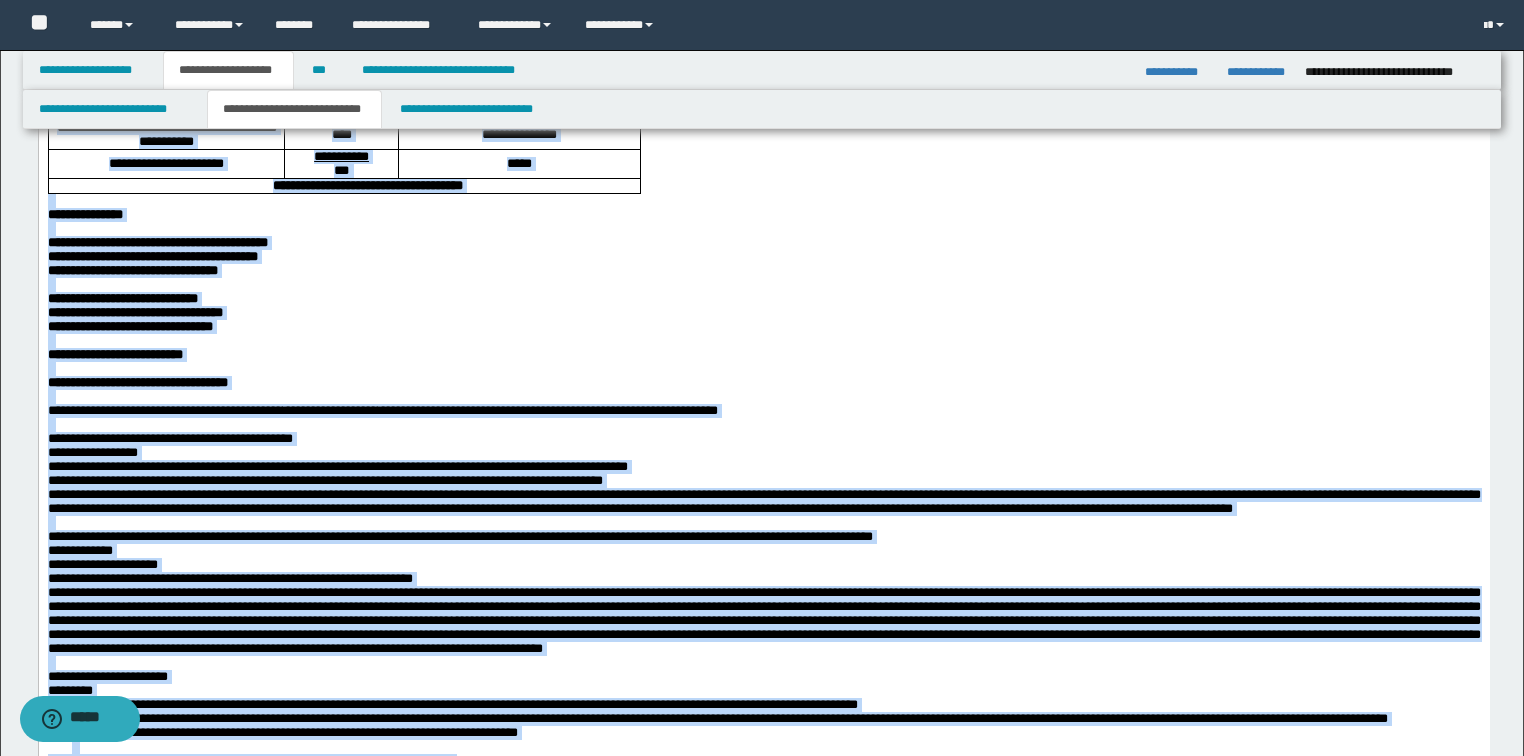 scroll, scrollTop: 400, scrollLeft: 0, axis: vertical 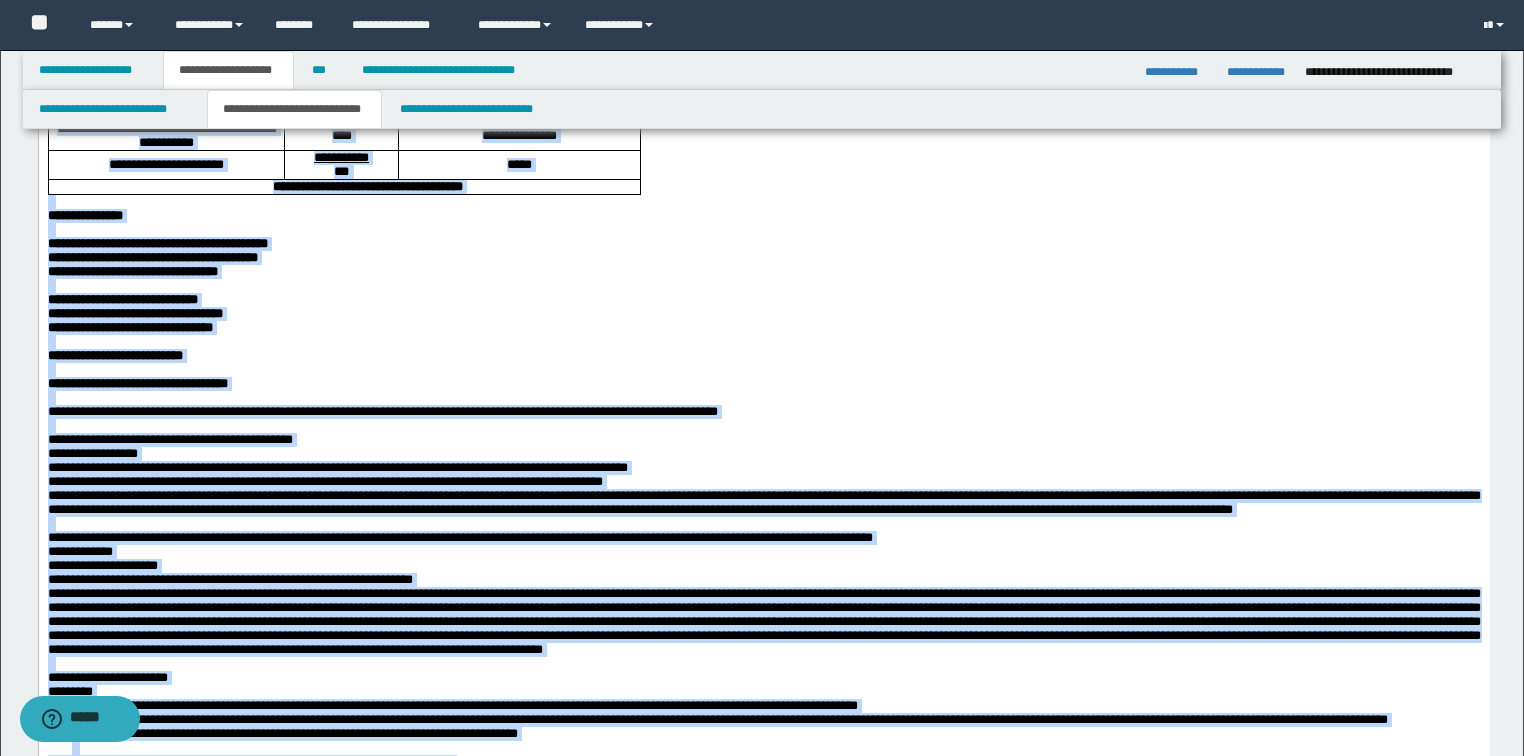 click on "**********" at bounding box center [129, 327] 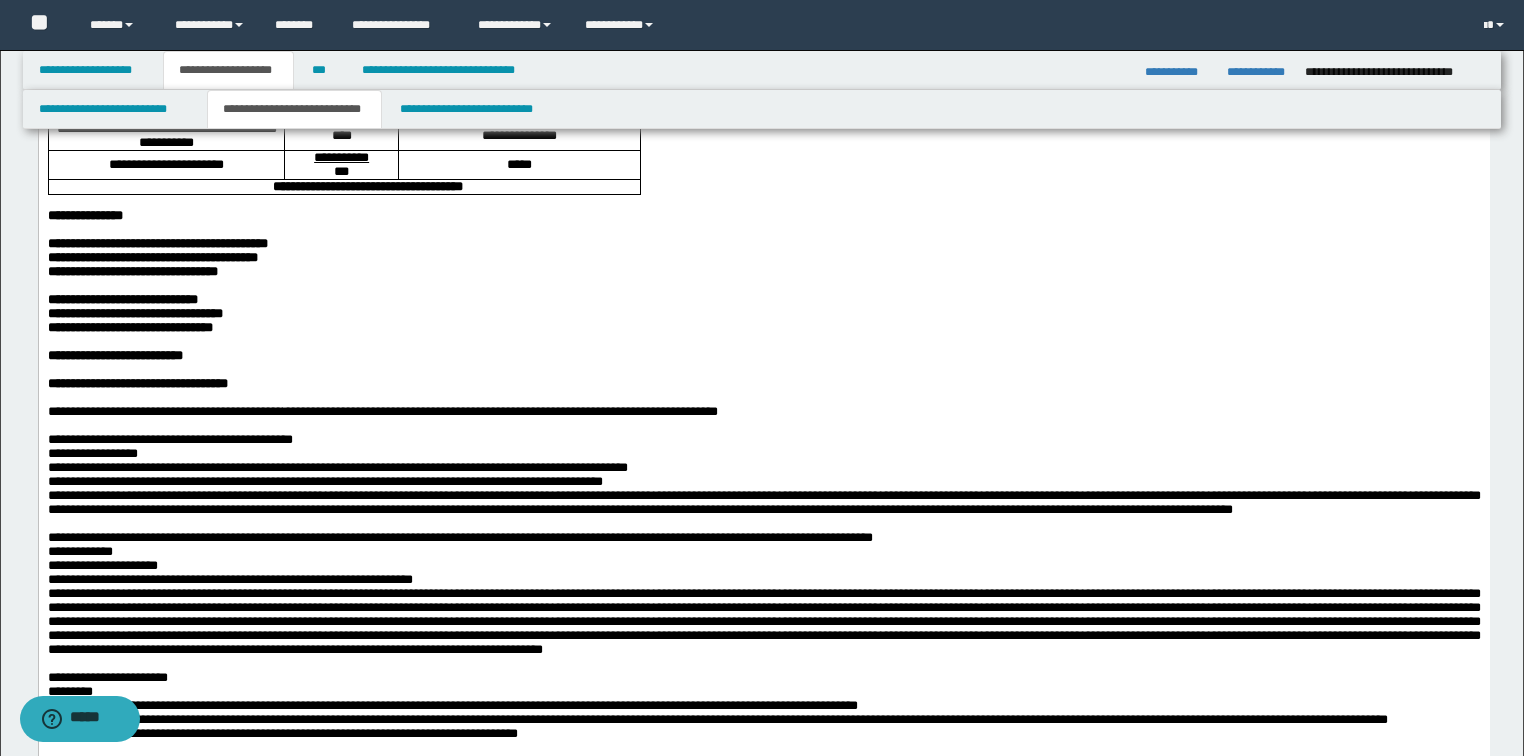 click on "**********" at bounding box center (134, 313) 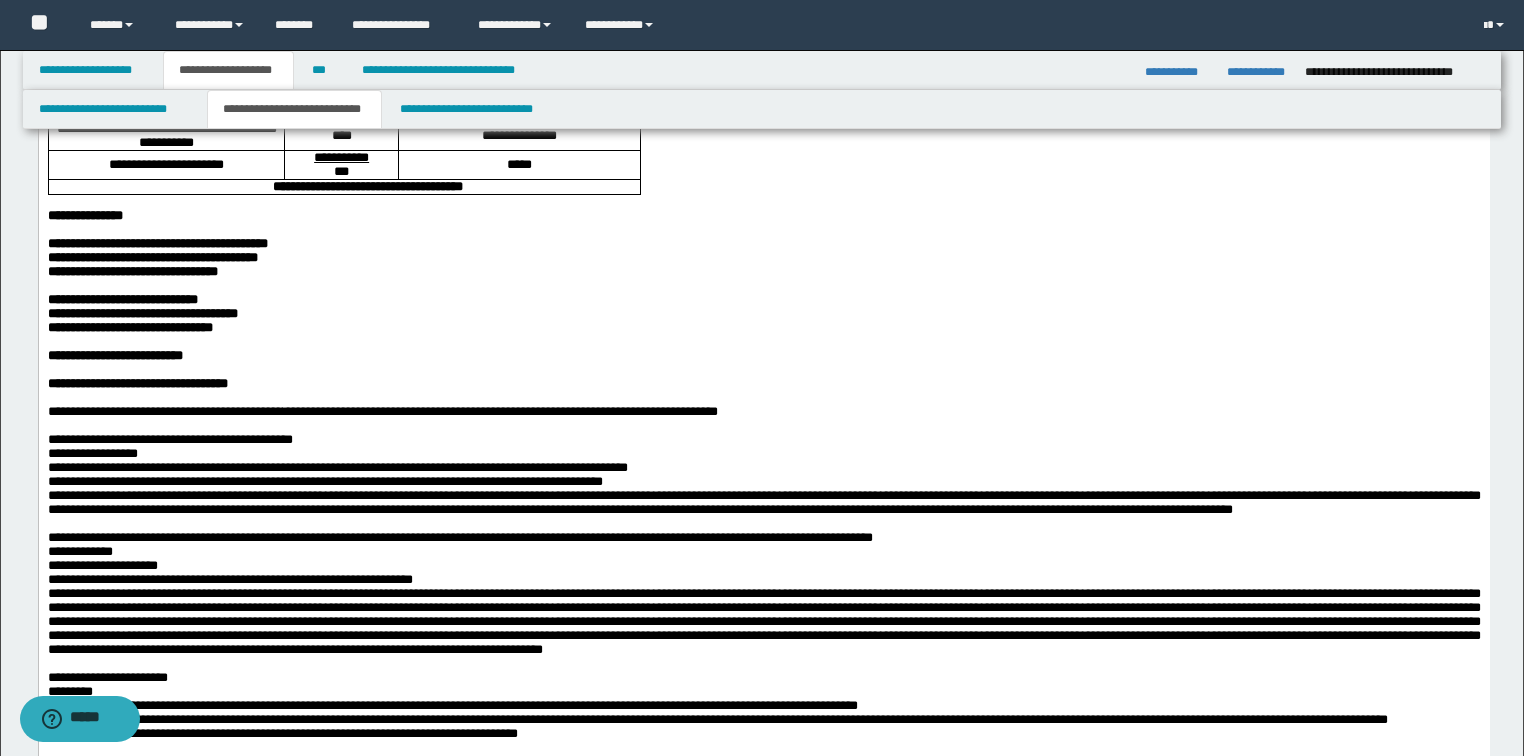 click on "**********" at bounding box center [122, 299] 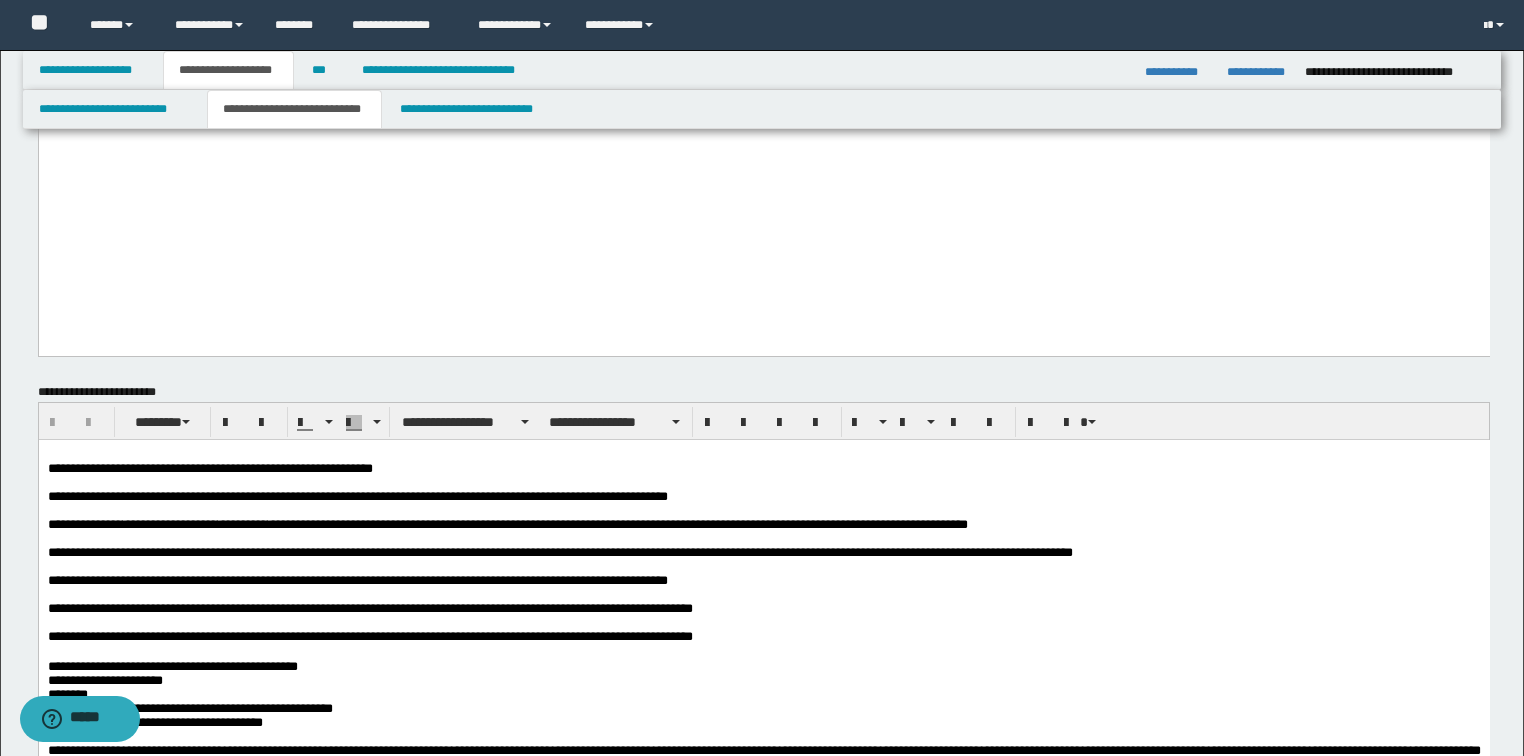 scroll, scrollTop: 3200, scrollLeft: 0, axis: vertical 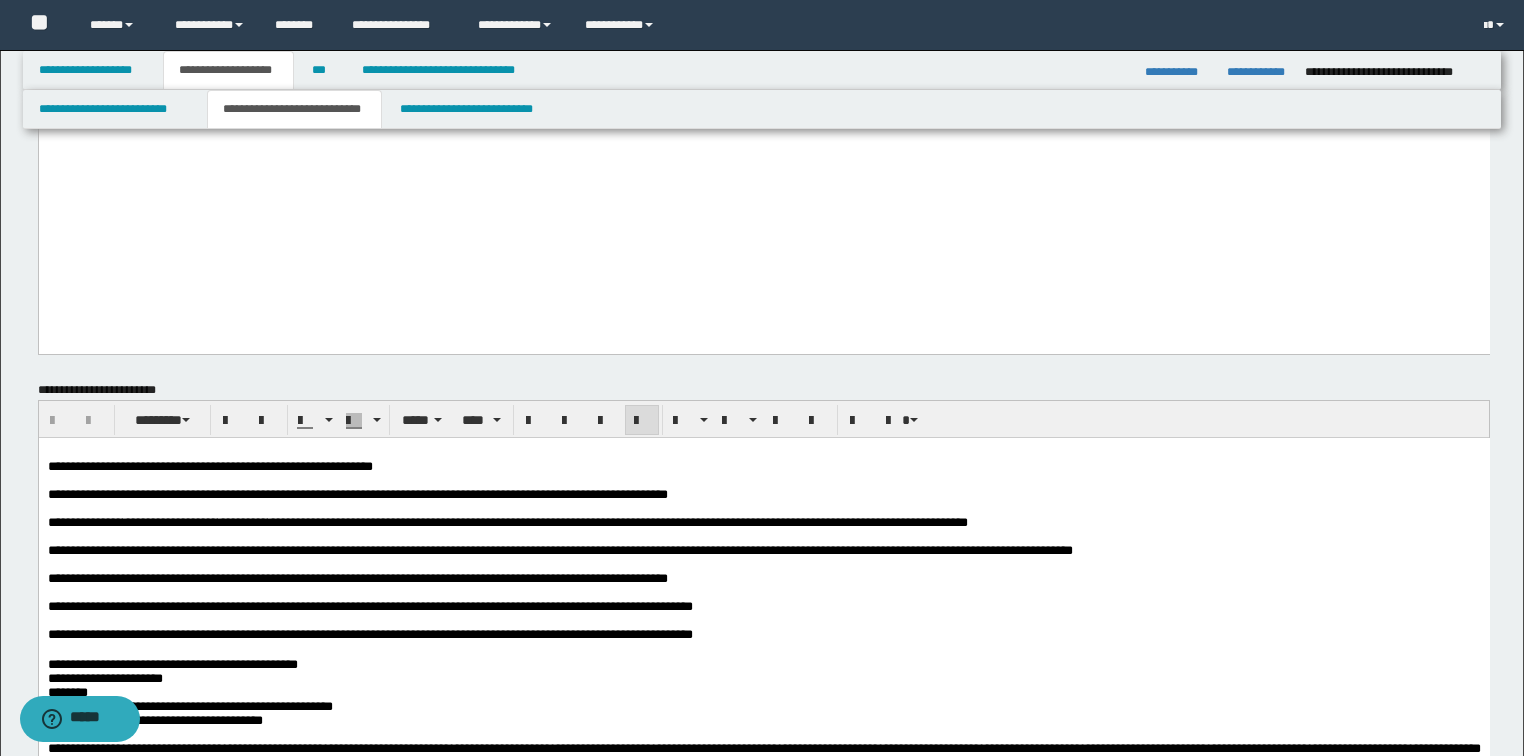 click on "**********" at bounding box center (169, 521) 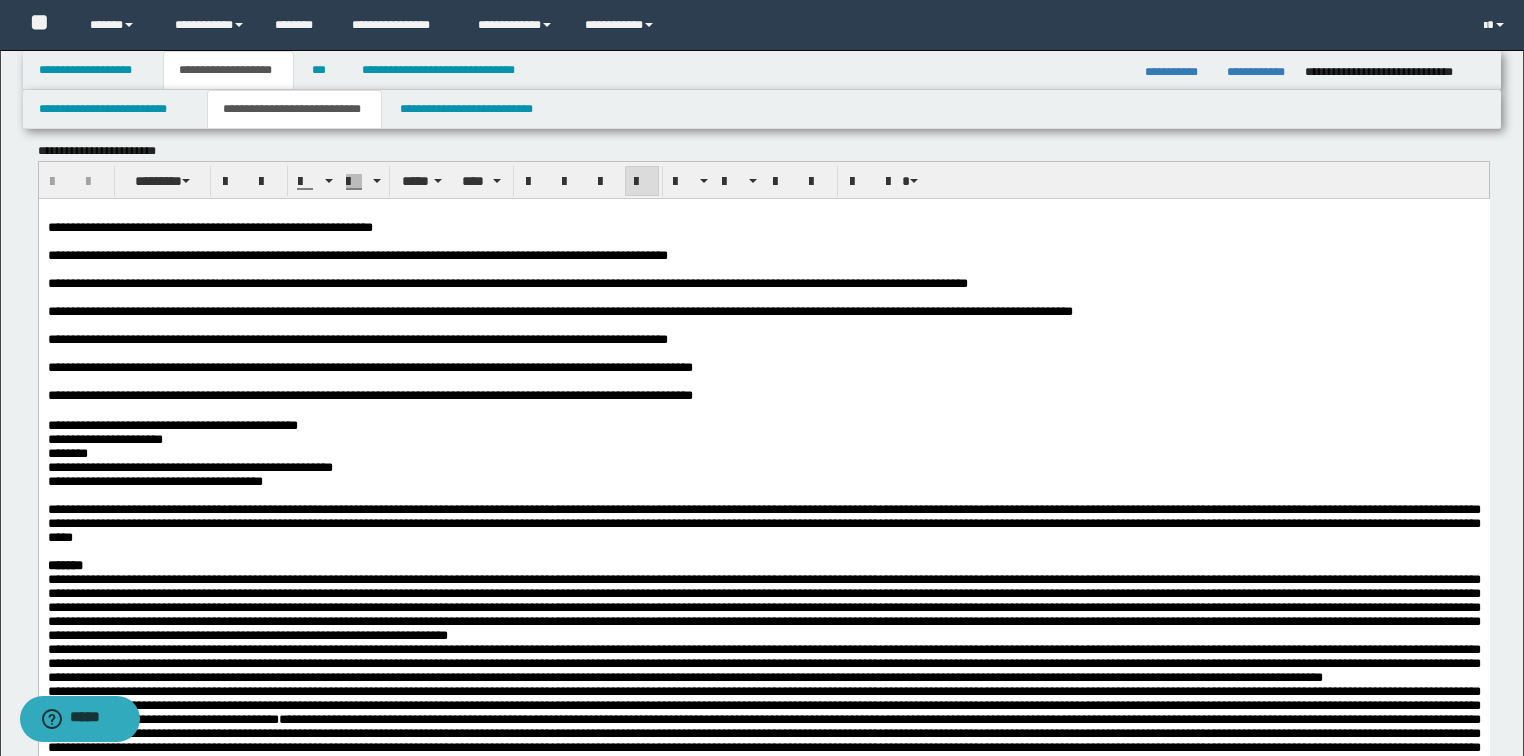 scroll, scrollTop: 3440, scrollLeft: 0, axis: vertical 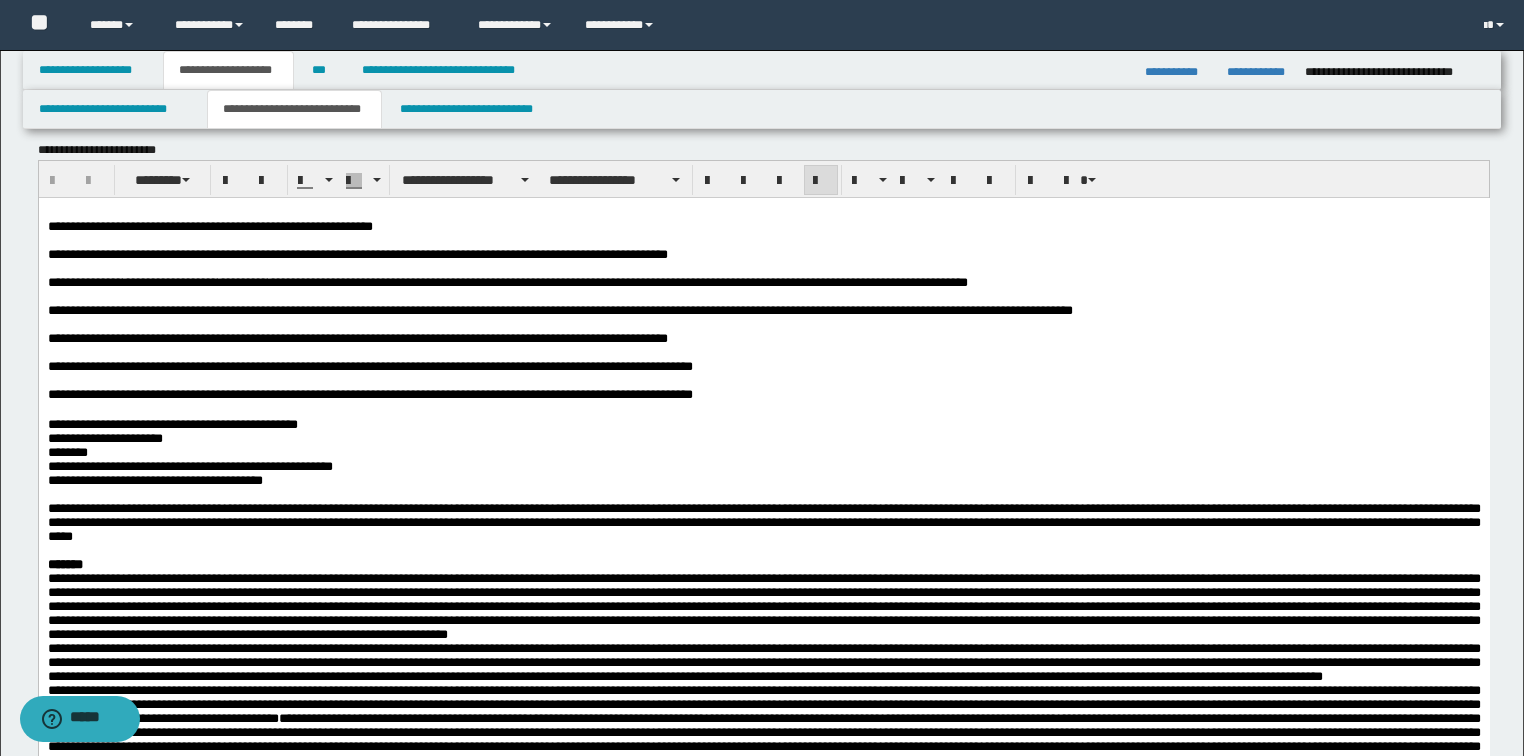 click at bounding box center (763, 409) 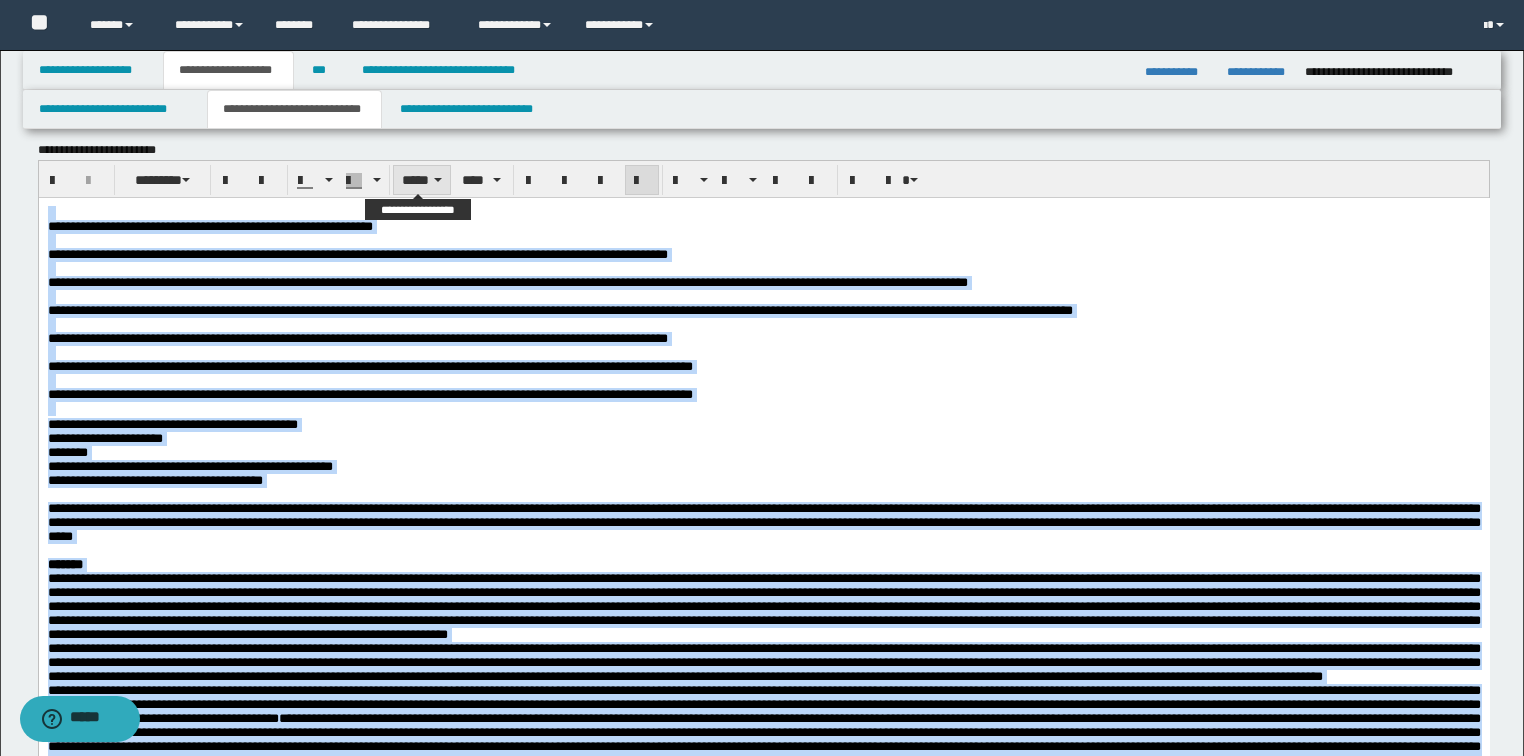 click on "*****" at bounding box center [422, 180] 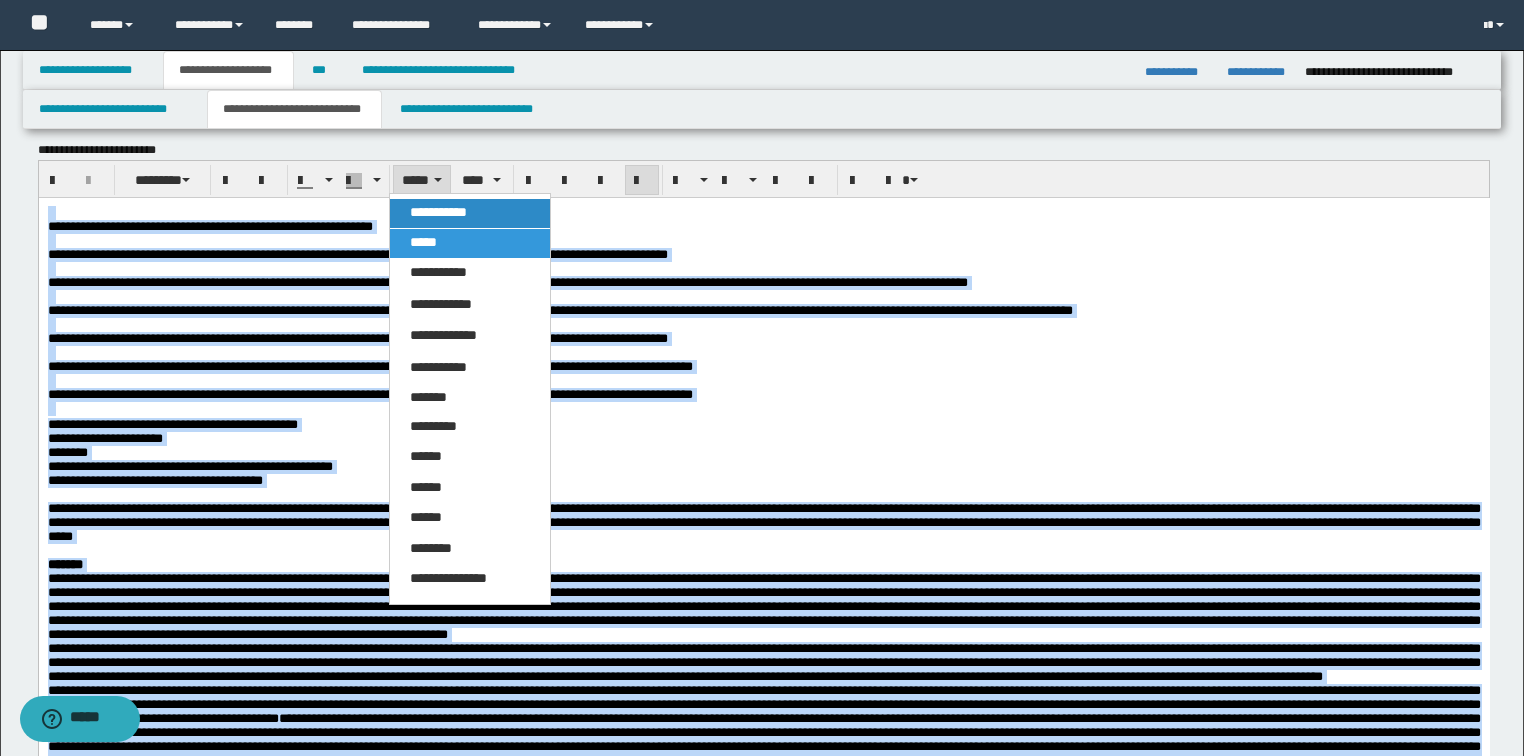 click on "**********" at bounding box center (470, 213) 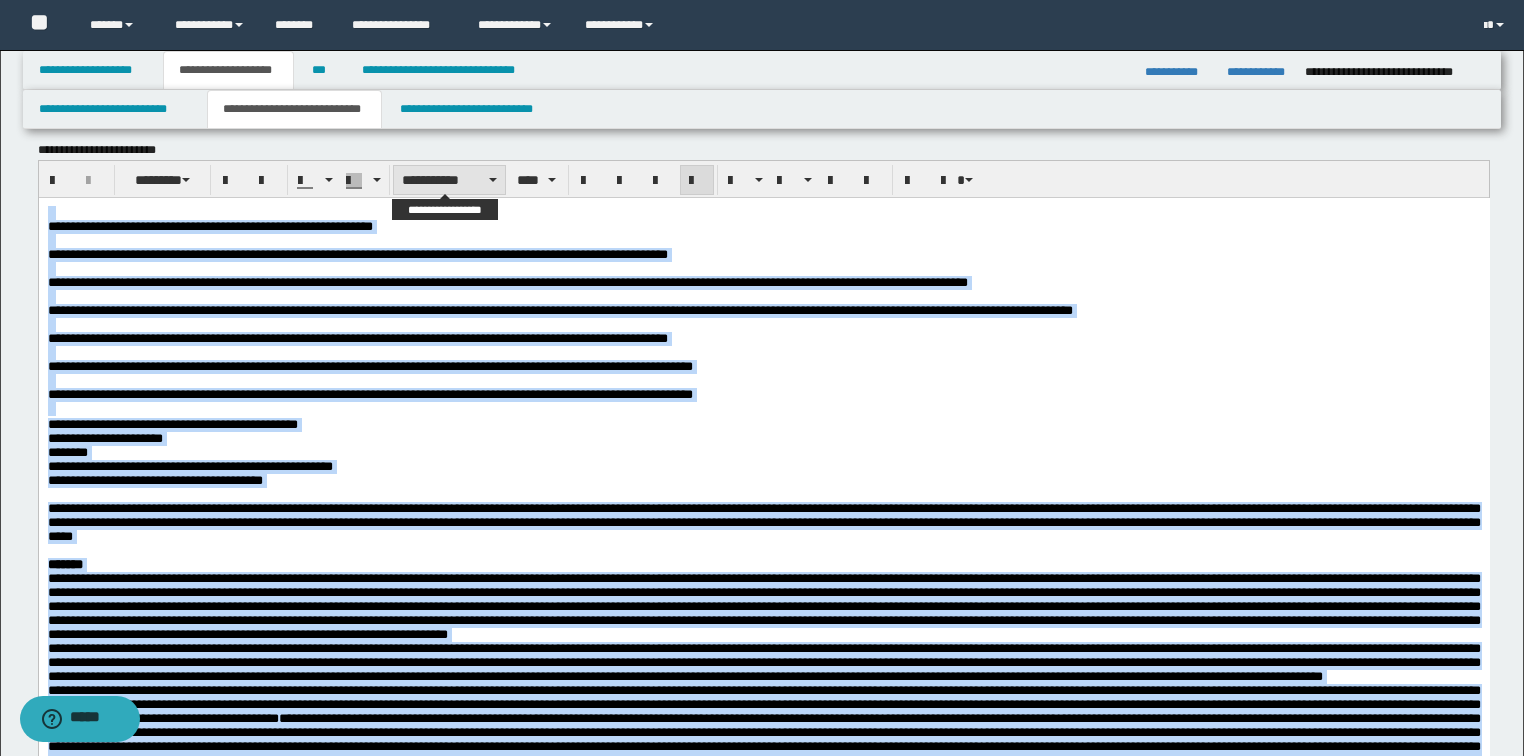 click on "**********" at bounding box center (449, 180) 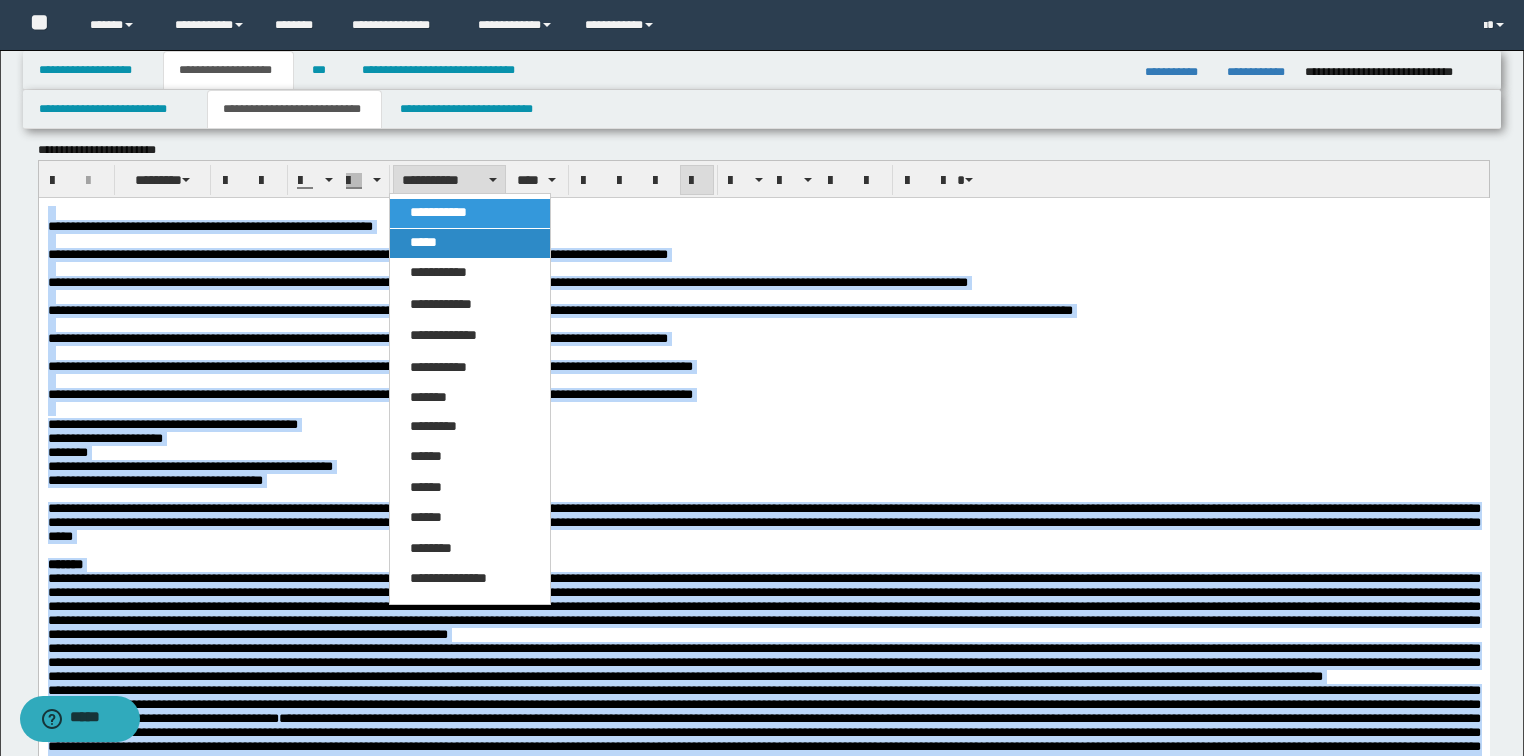 click on "*****" at bounding box center [470, 243] 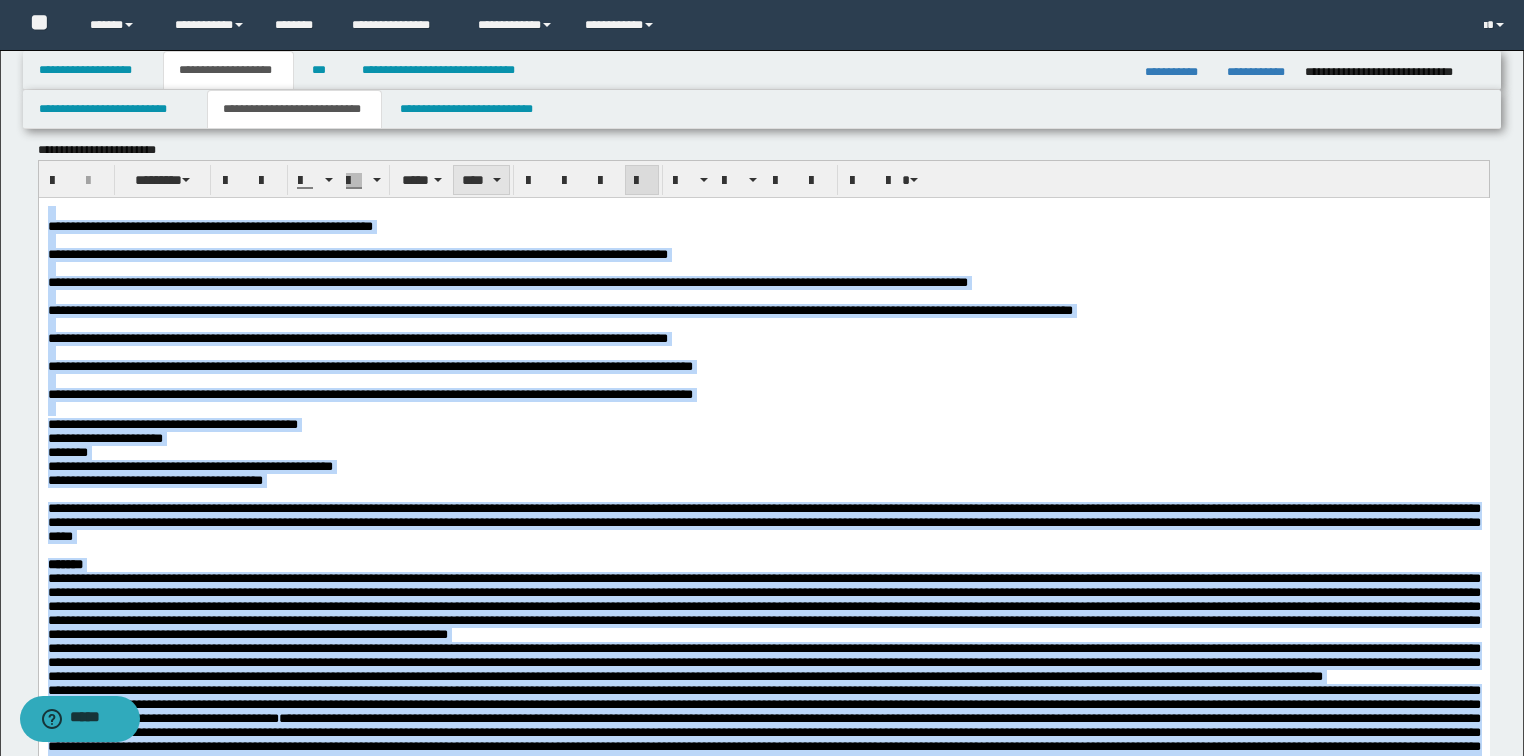 click on "****" at bounding box center (481, 180) 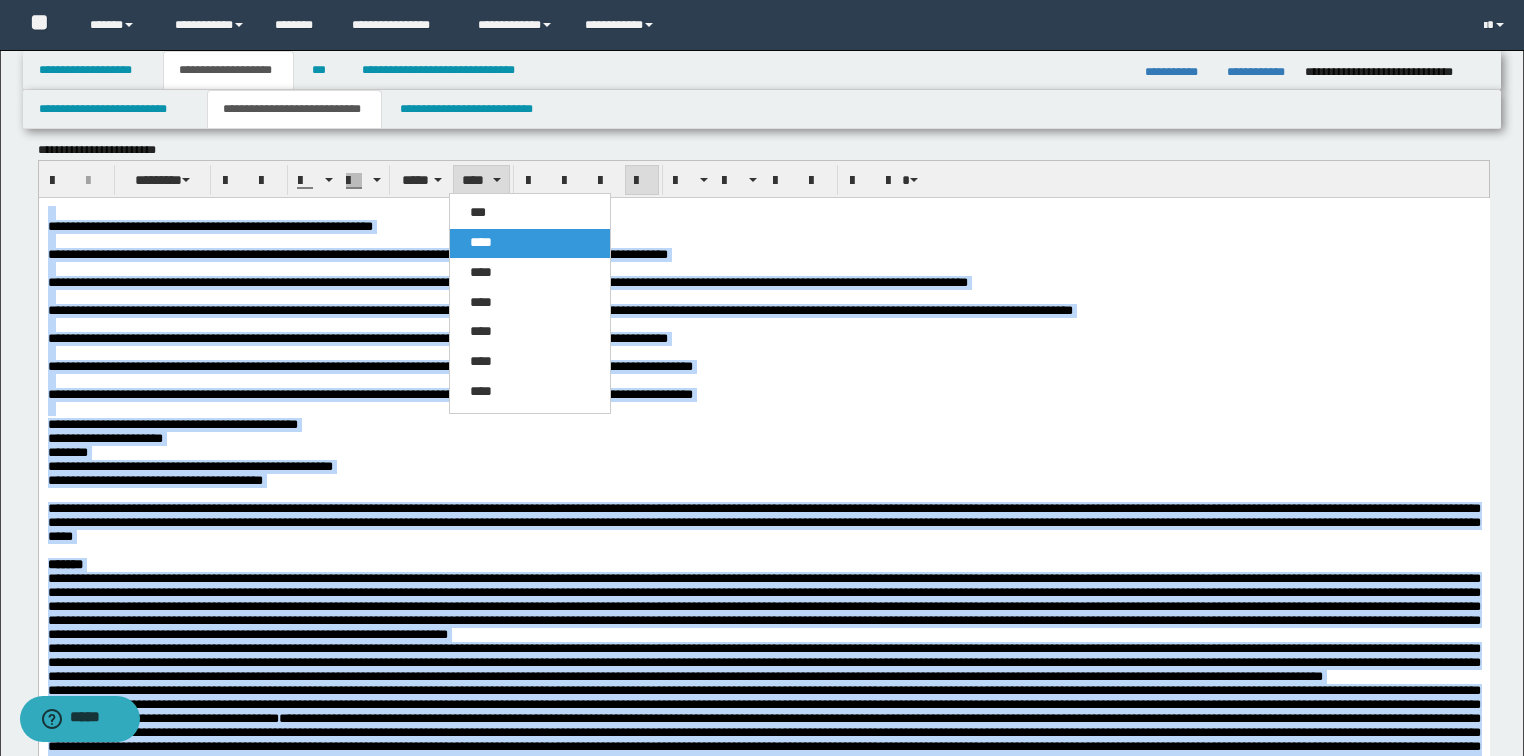 click on "****" at bounding box center (530, 243) 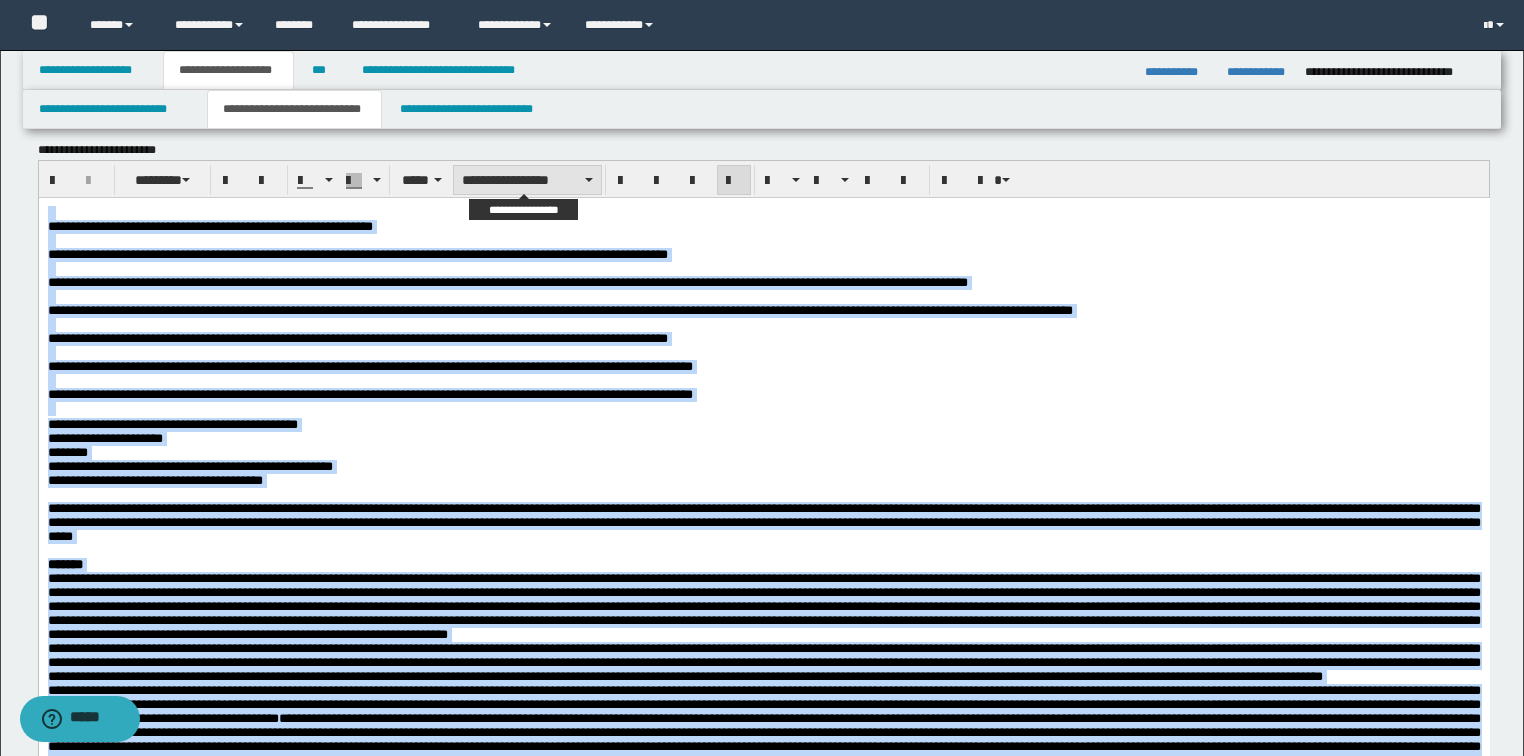 click on "**********" at bounding box center (527, 180) 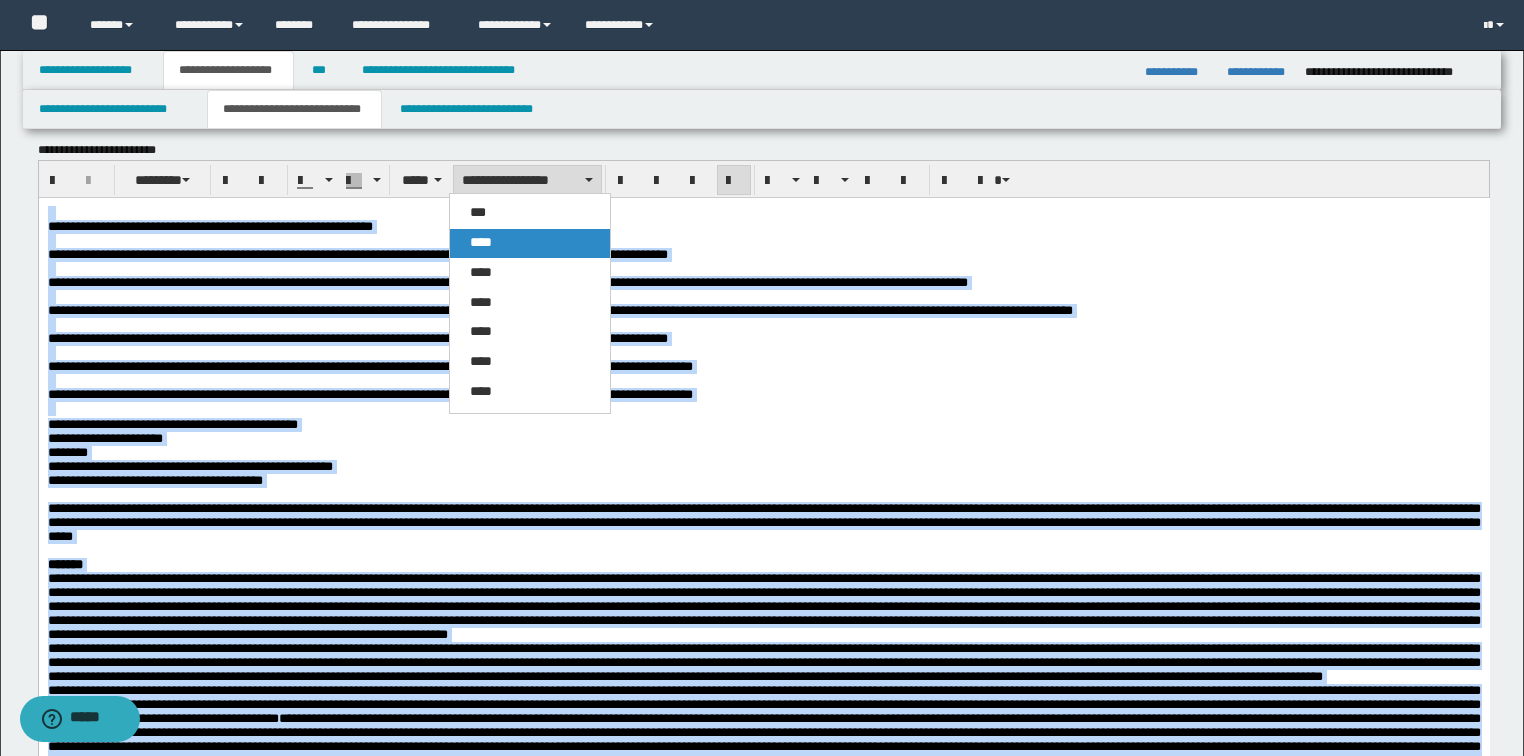 click on "****" at bounding box center [481, 242] 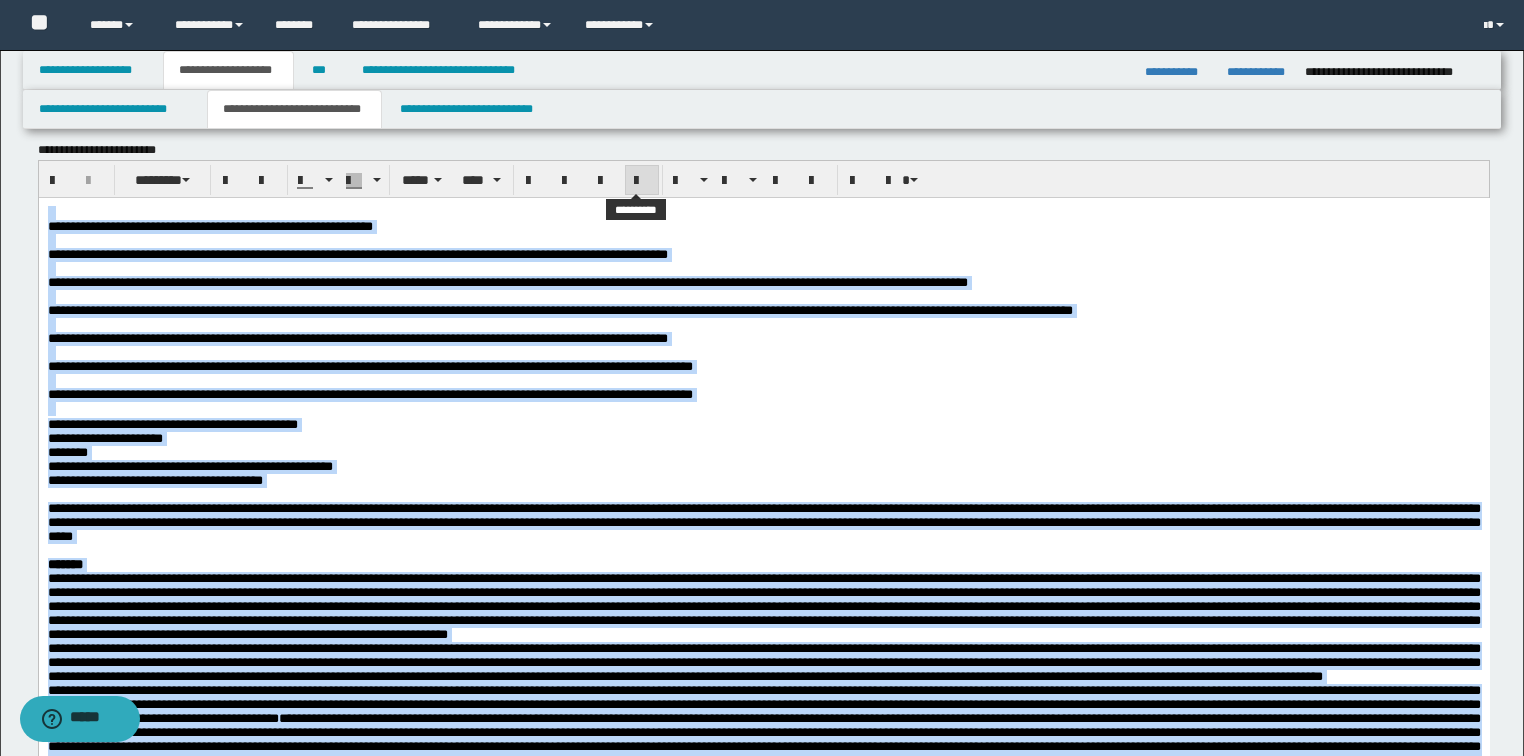 click at bounding box center [642, 181] 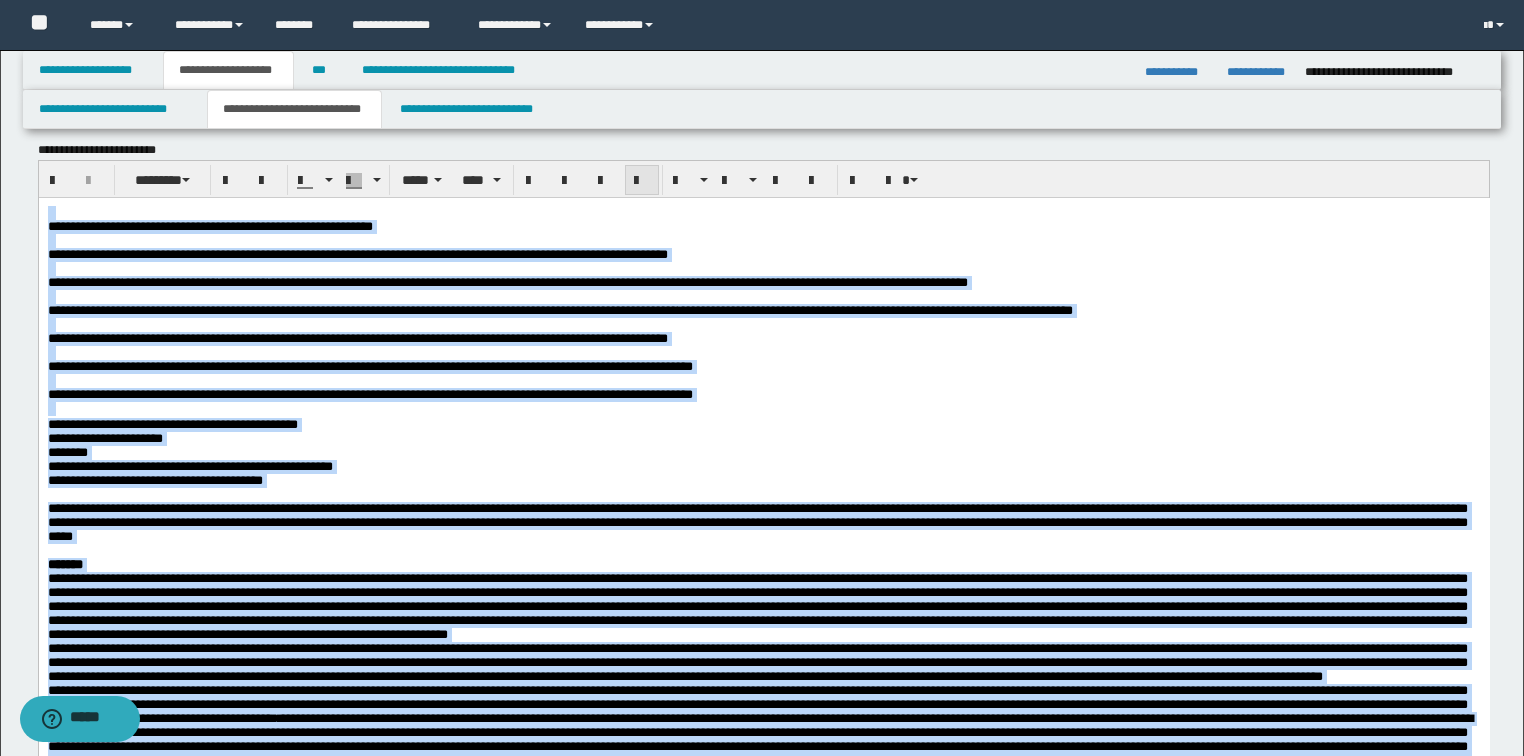 click at bounding box center (642, 181) 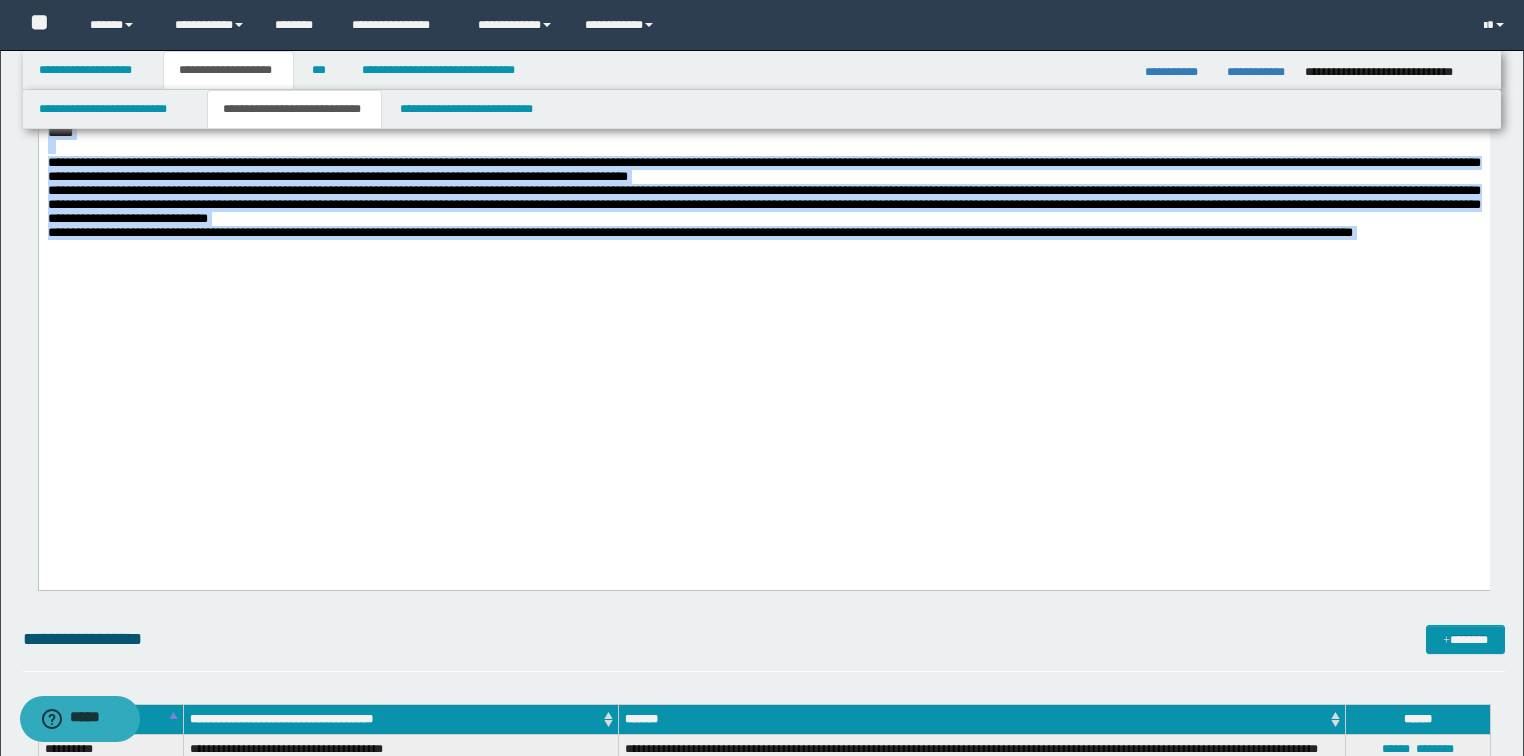 scroll, scrollTop: 4240, scrollLeft: 0, axis: vertical 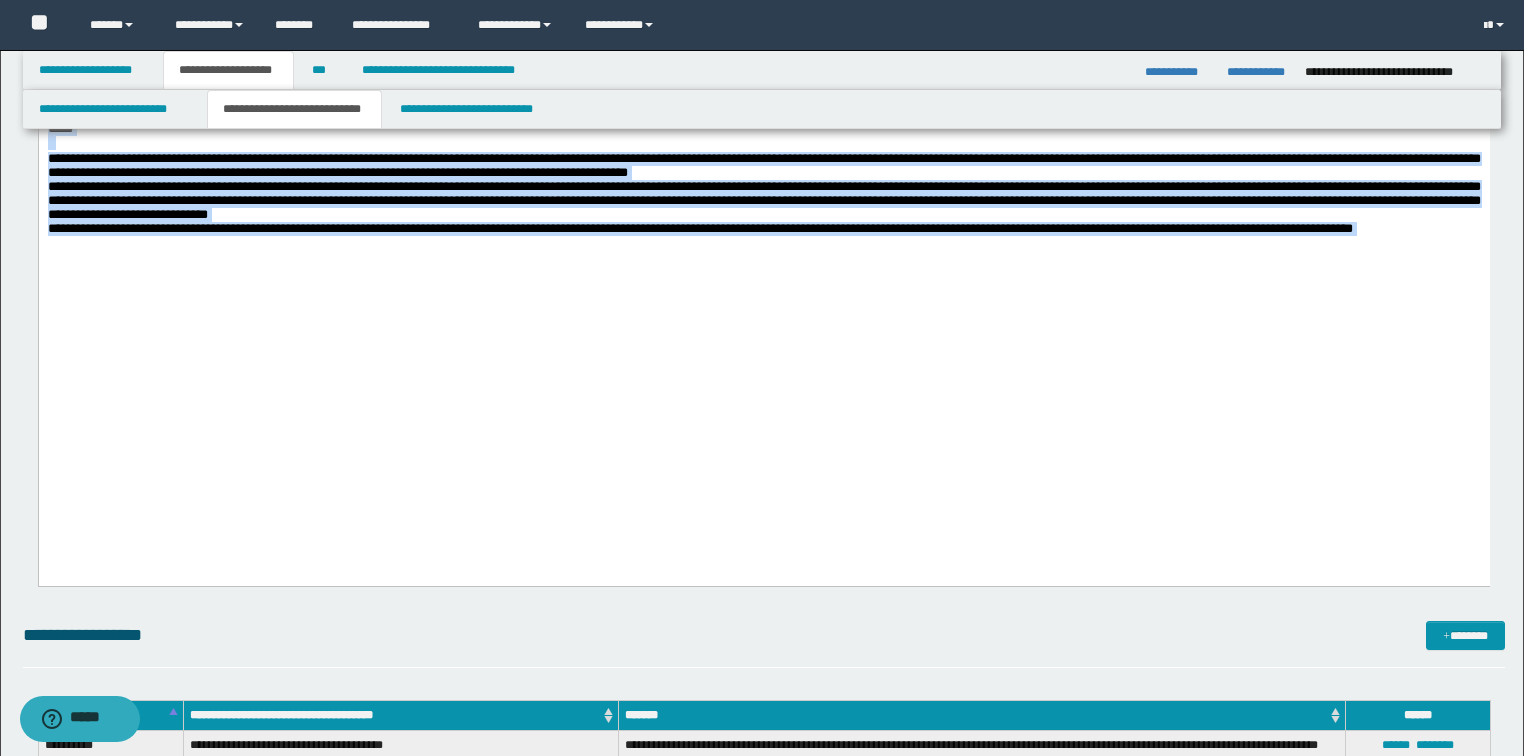 click at bounding box center (763, 243) 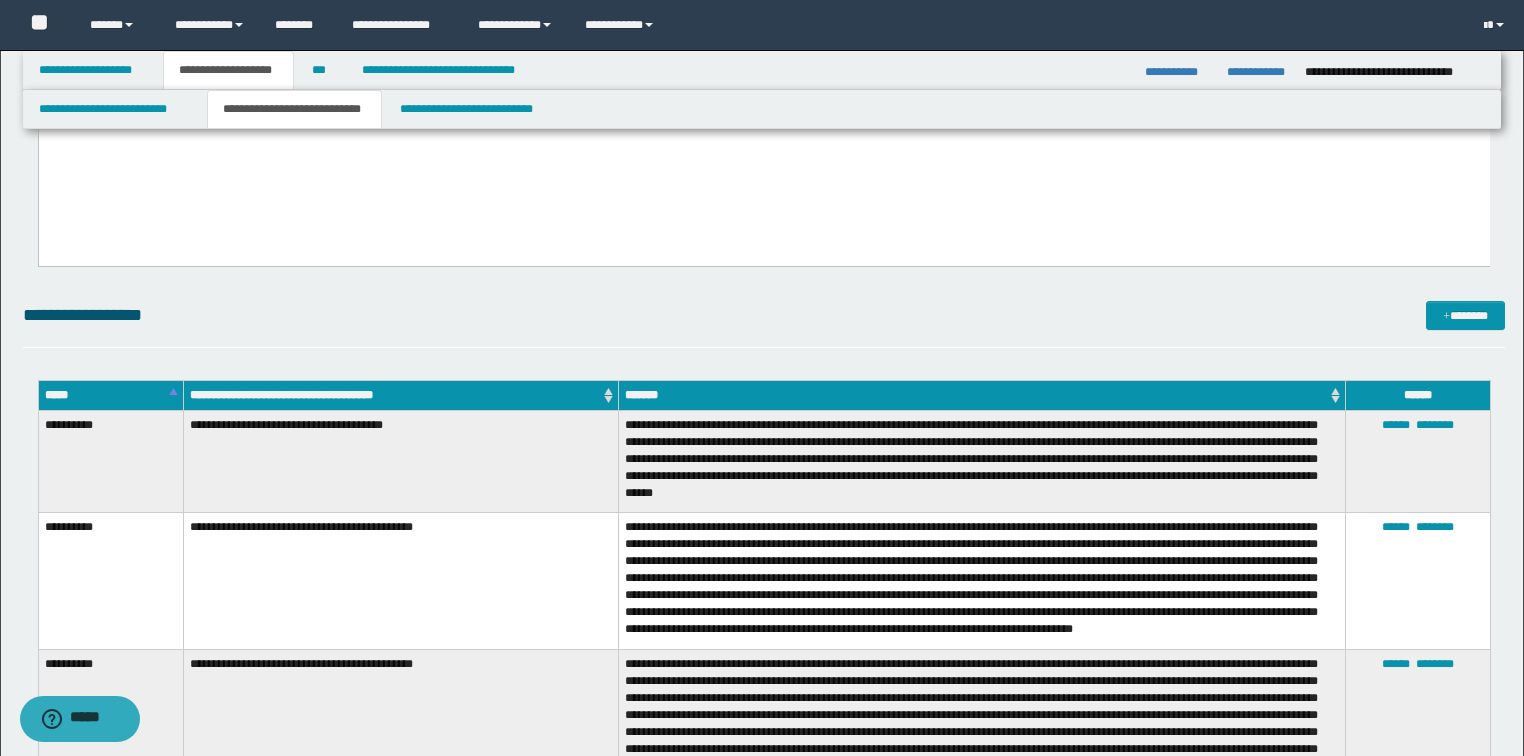 scroll, scrollTop: 4560, scrollLeft: 0, axis: vertical 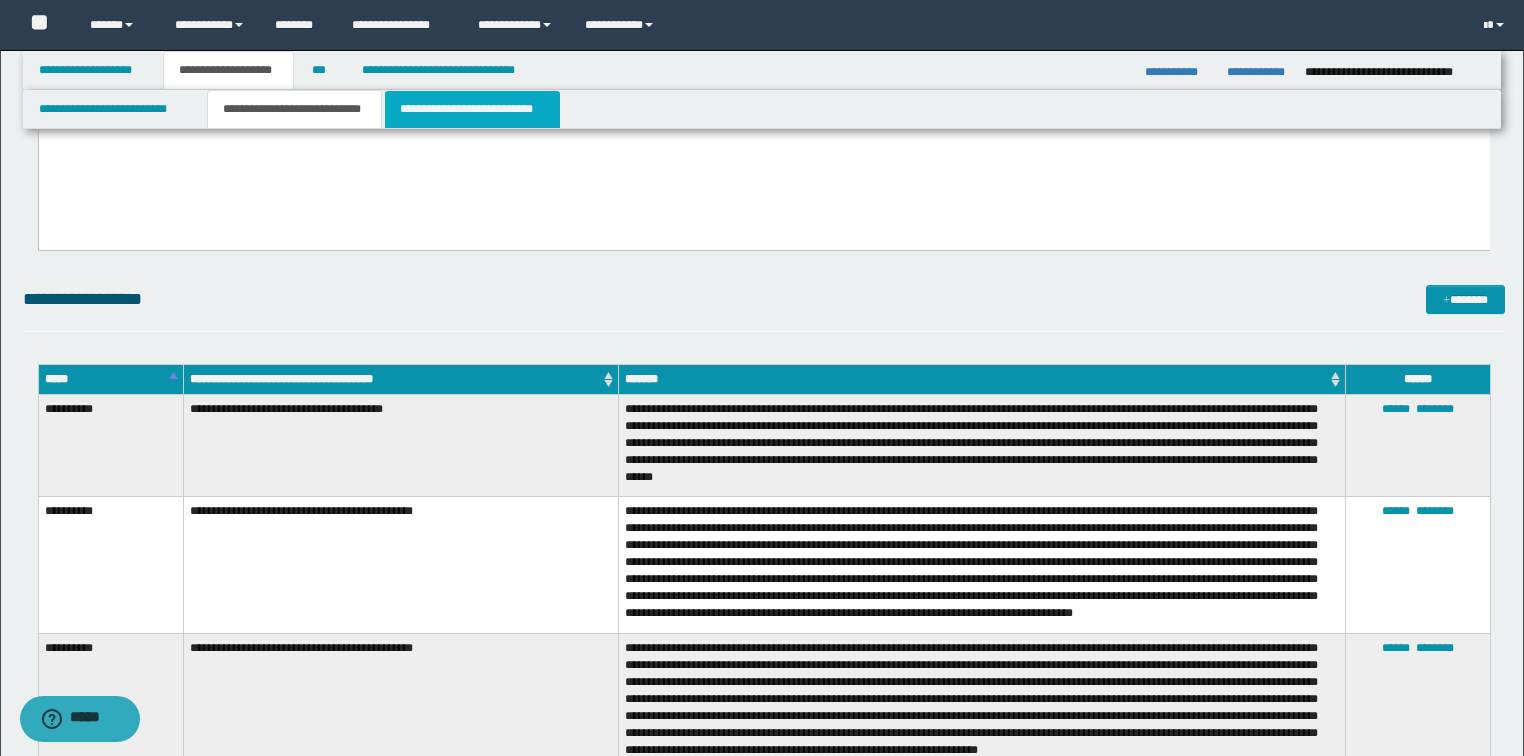 click on "**********" at bounding box center (472, 109) 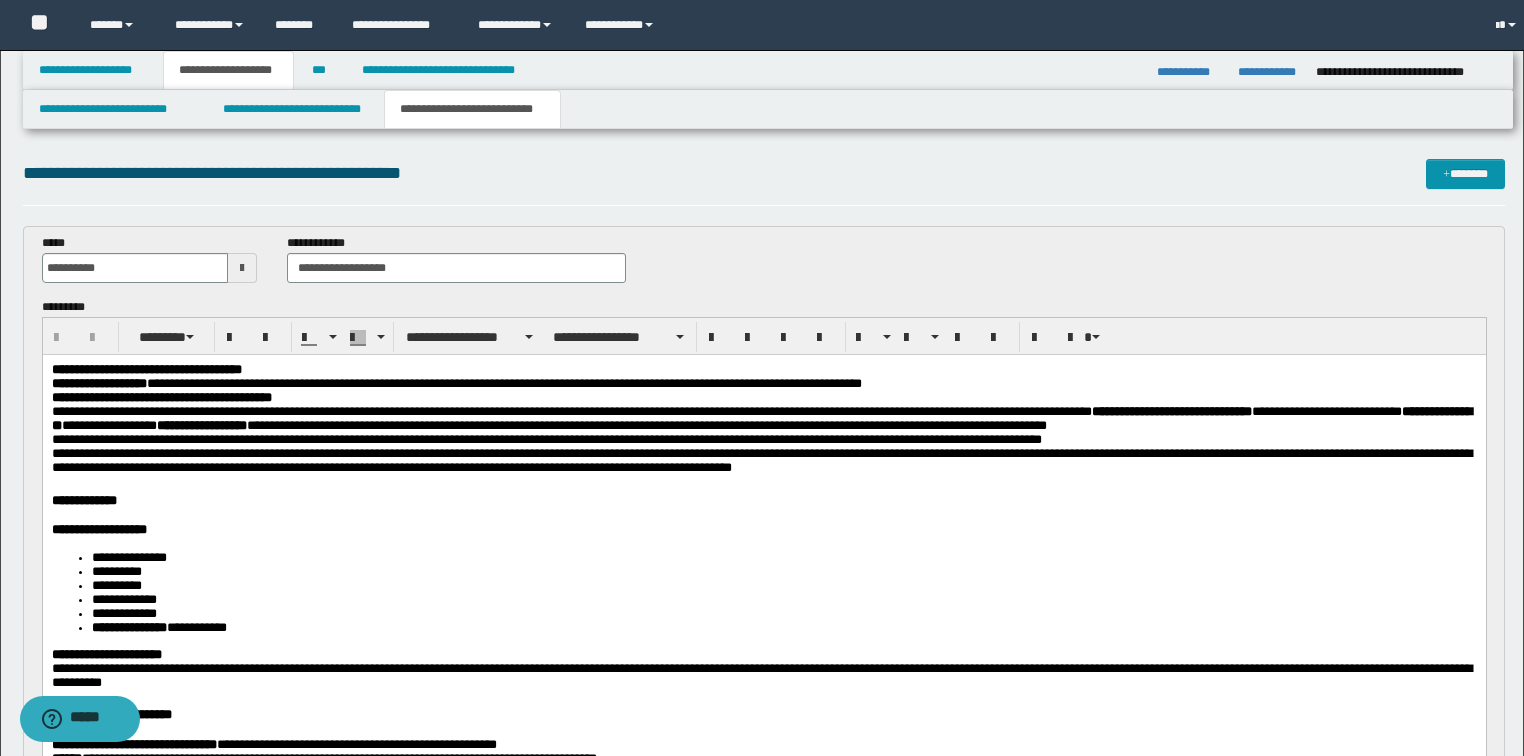 scroll, scrollTop: 0, scrollLeft: 0, axis: both 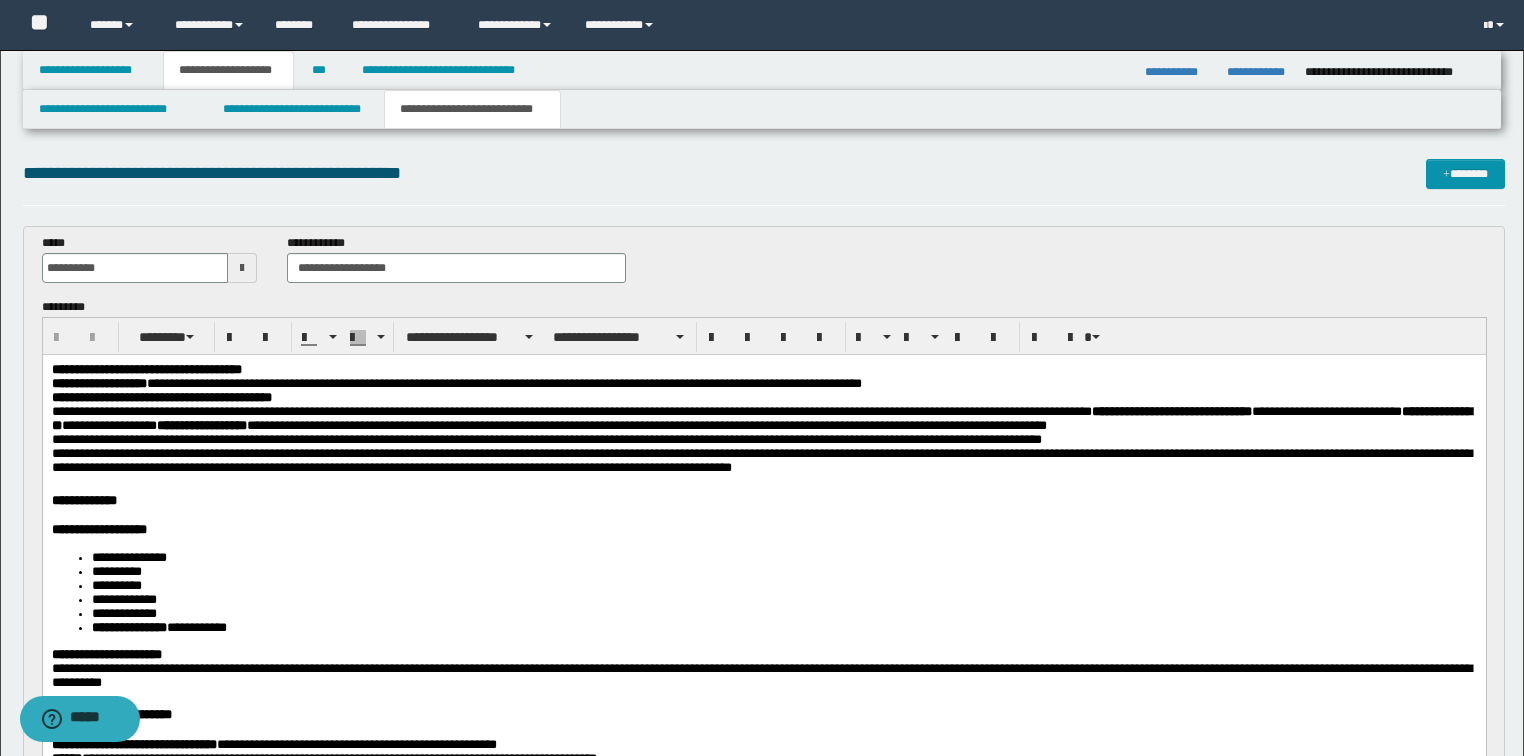 click on "**********" at bounding box center [161, 396] 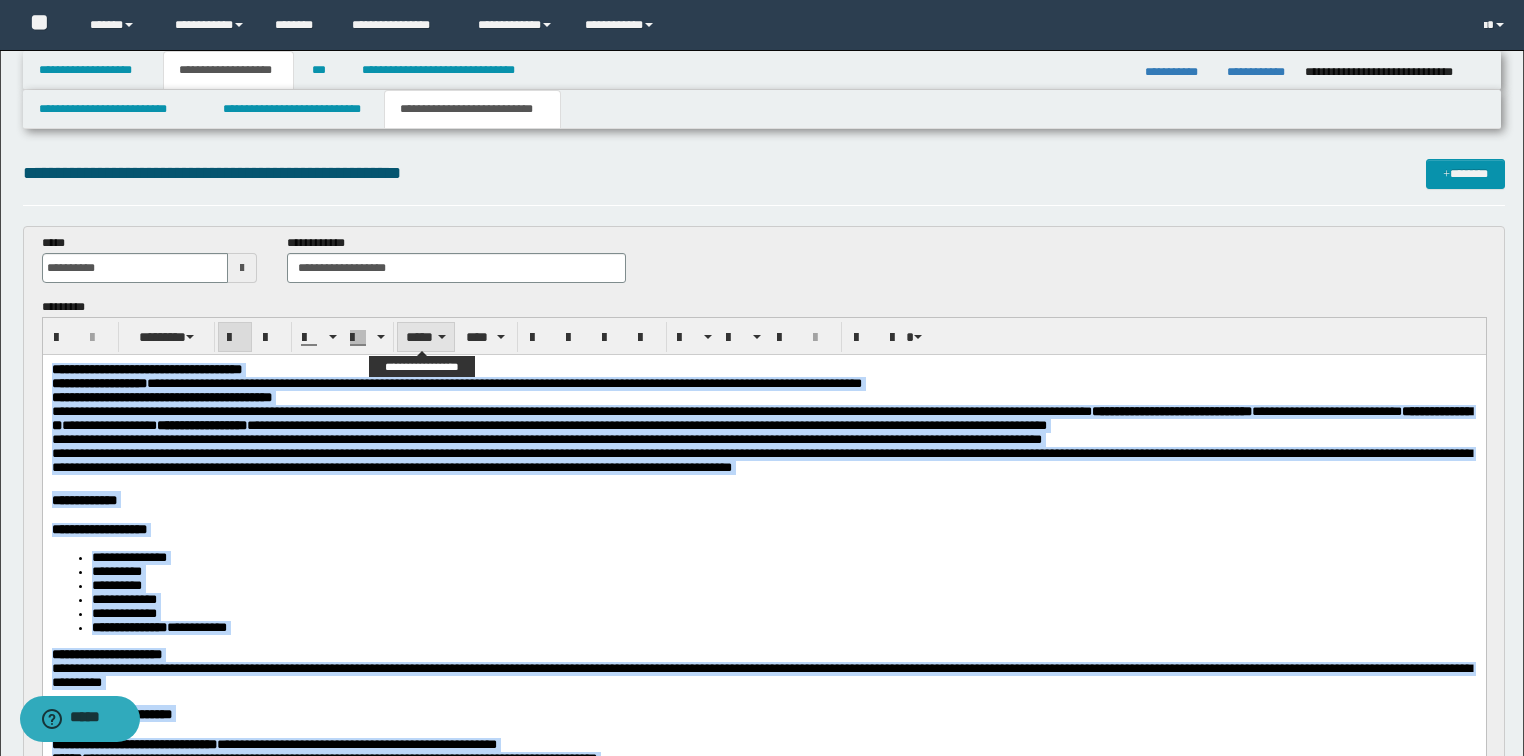 click on "*****" at bounding box center [426, 337] 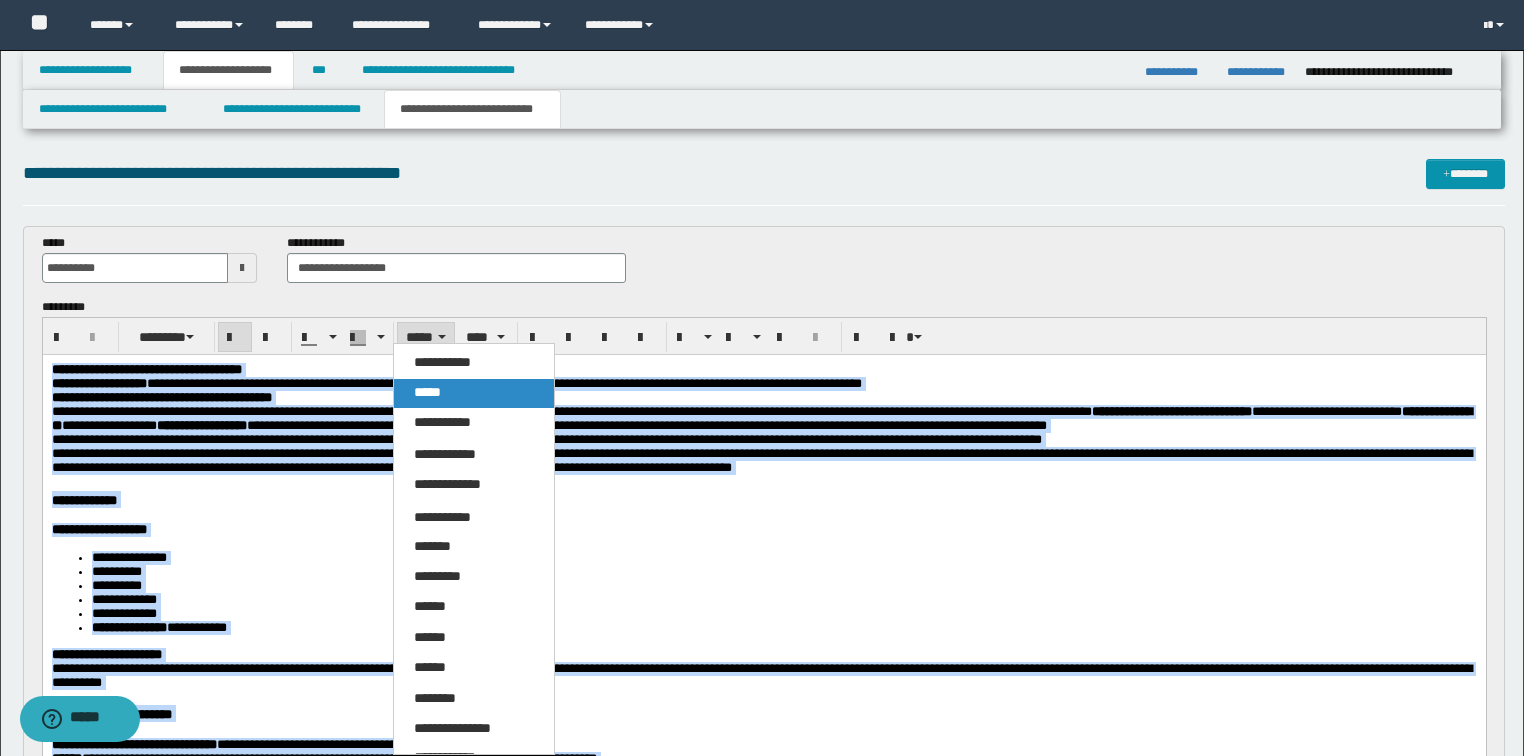 click on "*****" at bounding box center [427, 392] 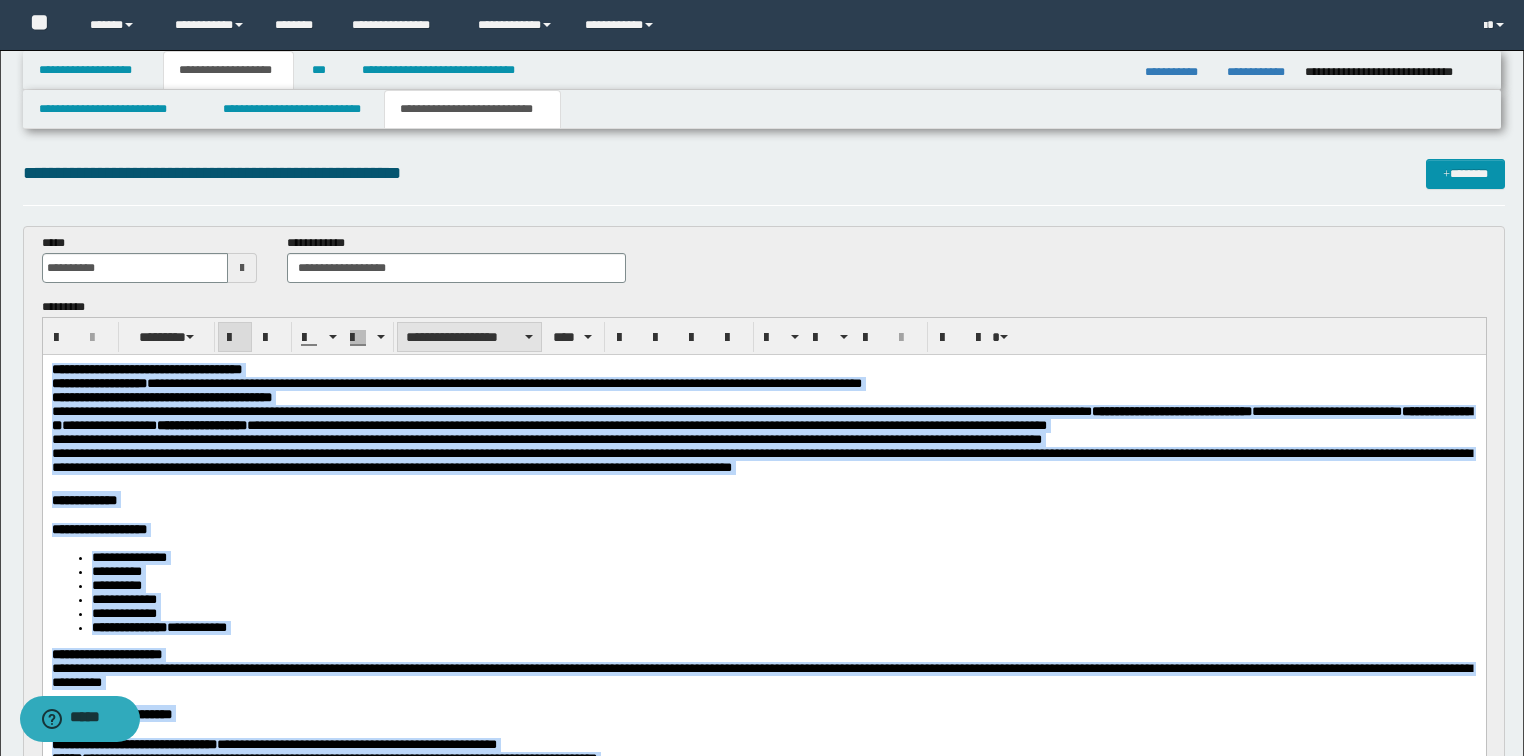 click on "**********" at bounding box center (469, 337) 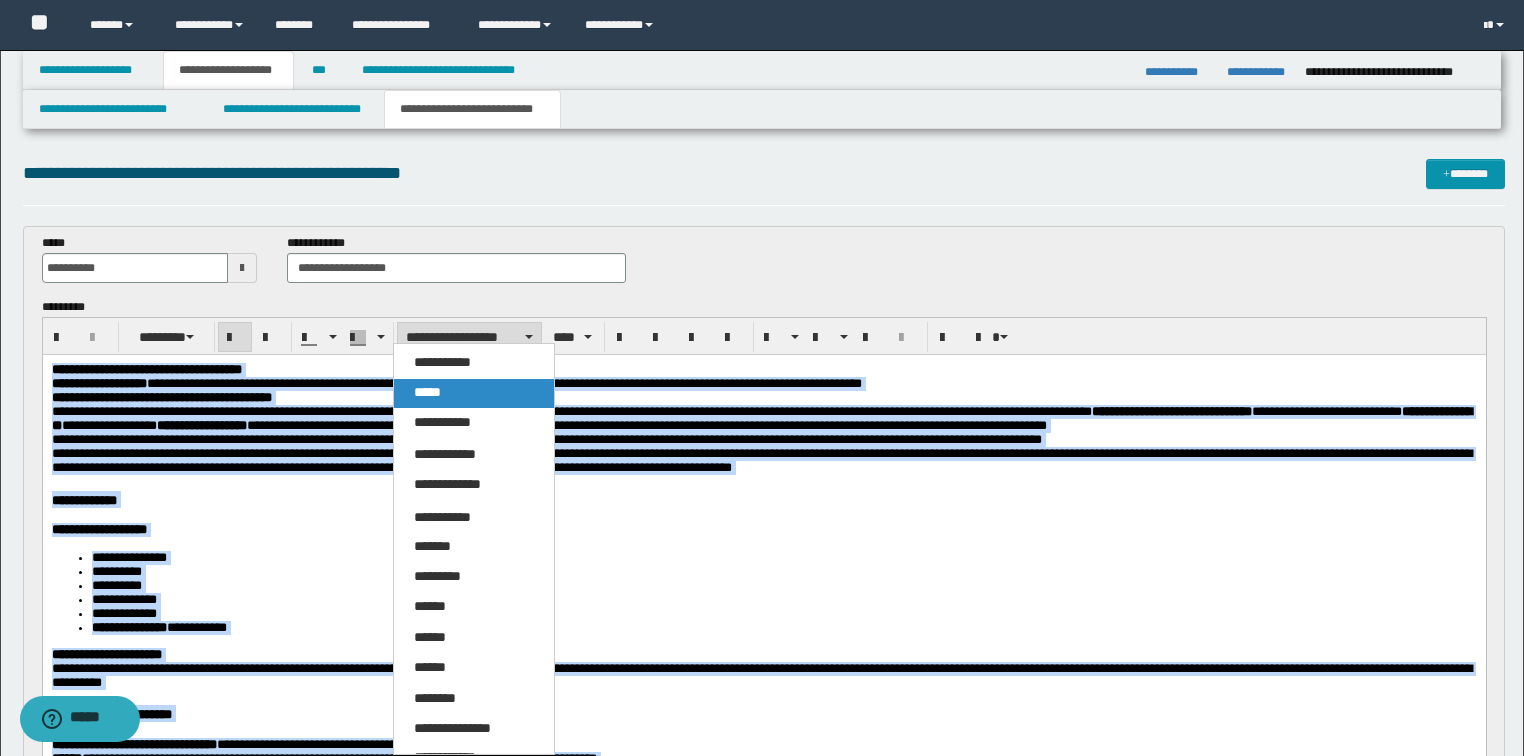 click on "*****" at bounding box center (427, 392) 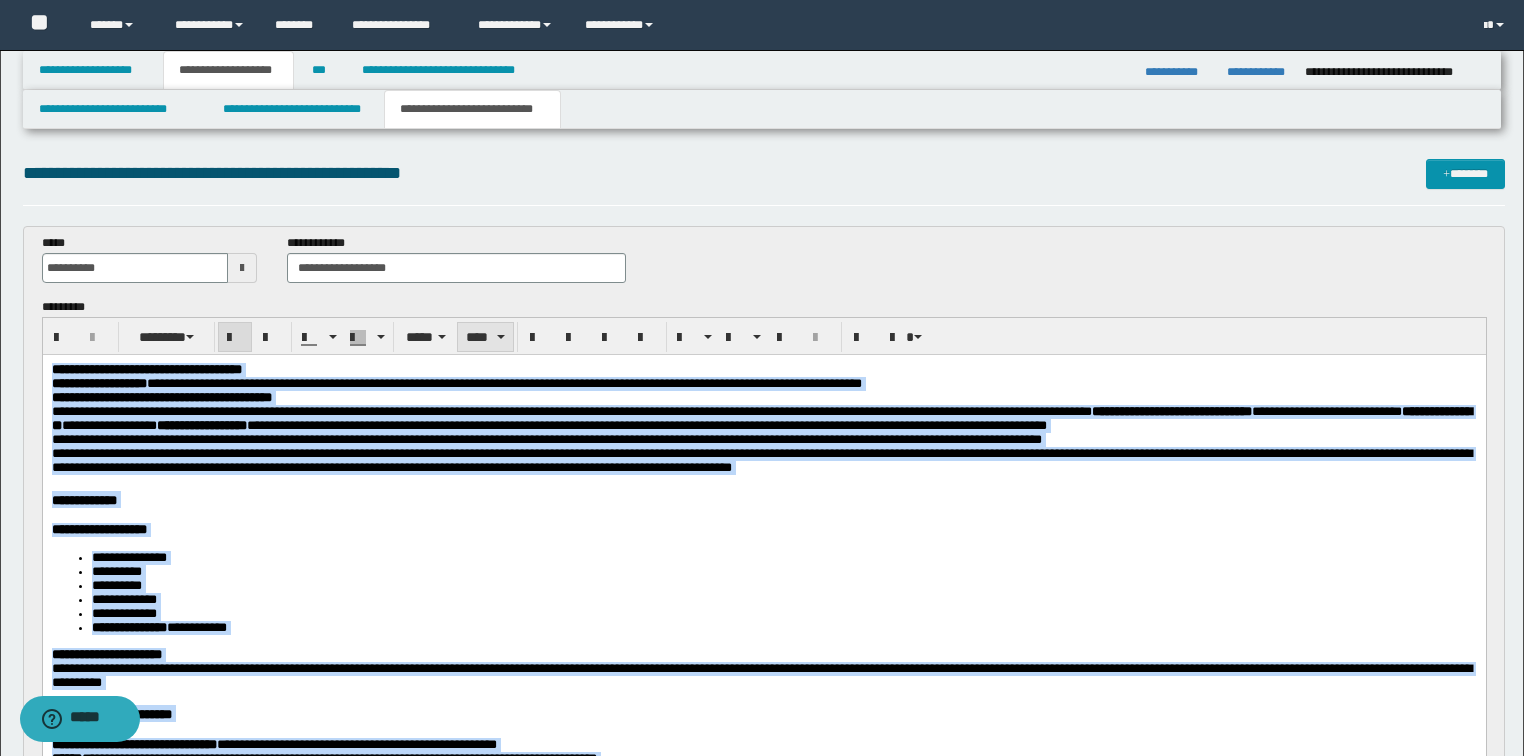 click on "****" at bounding box center [485, 337] 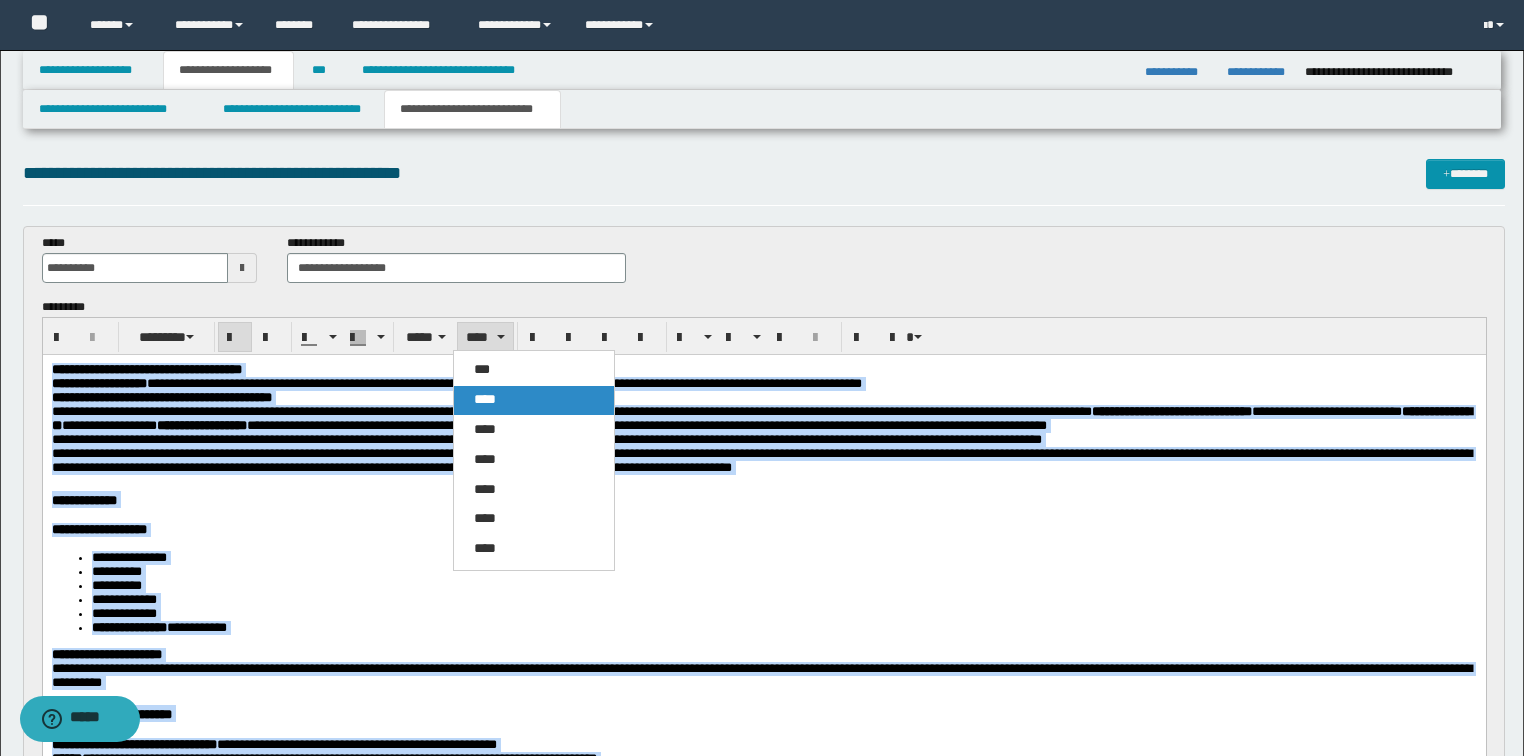 click on "****" at bounding box center (534, 400) 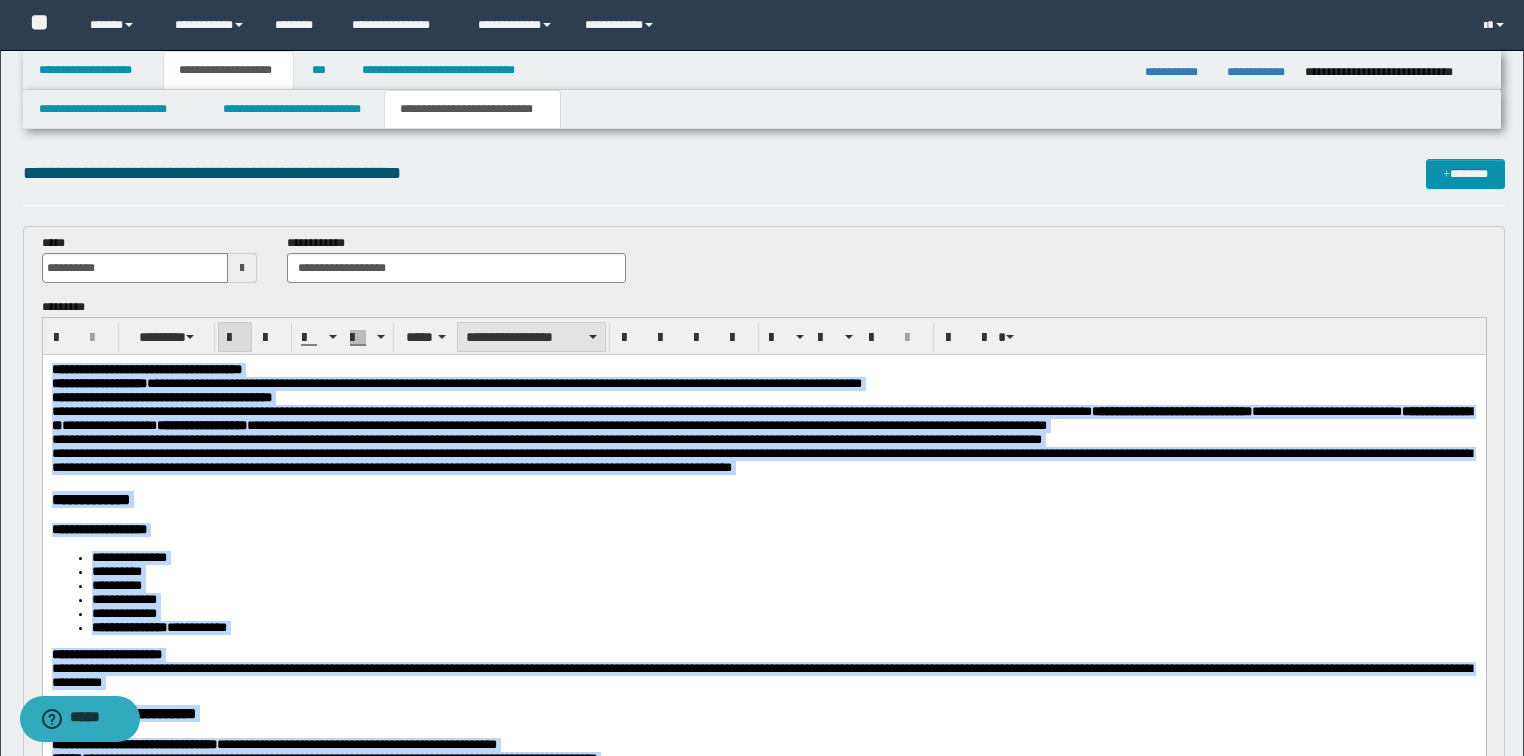 click on "**********" at bounding box center [531, 337] 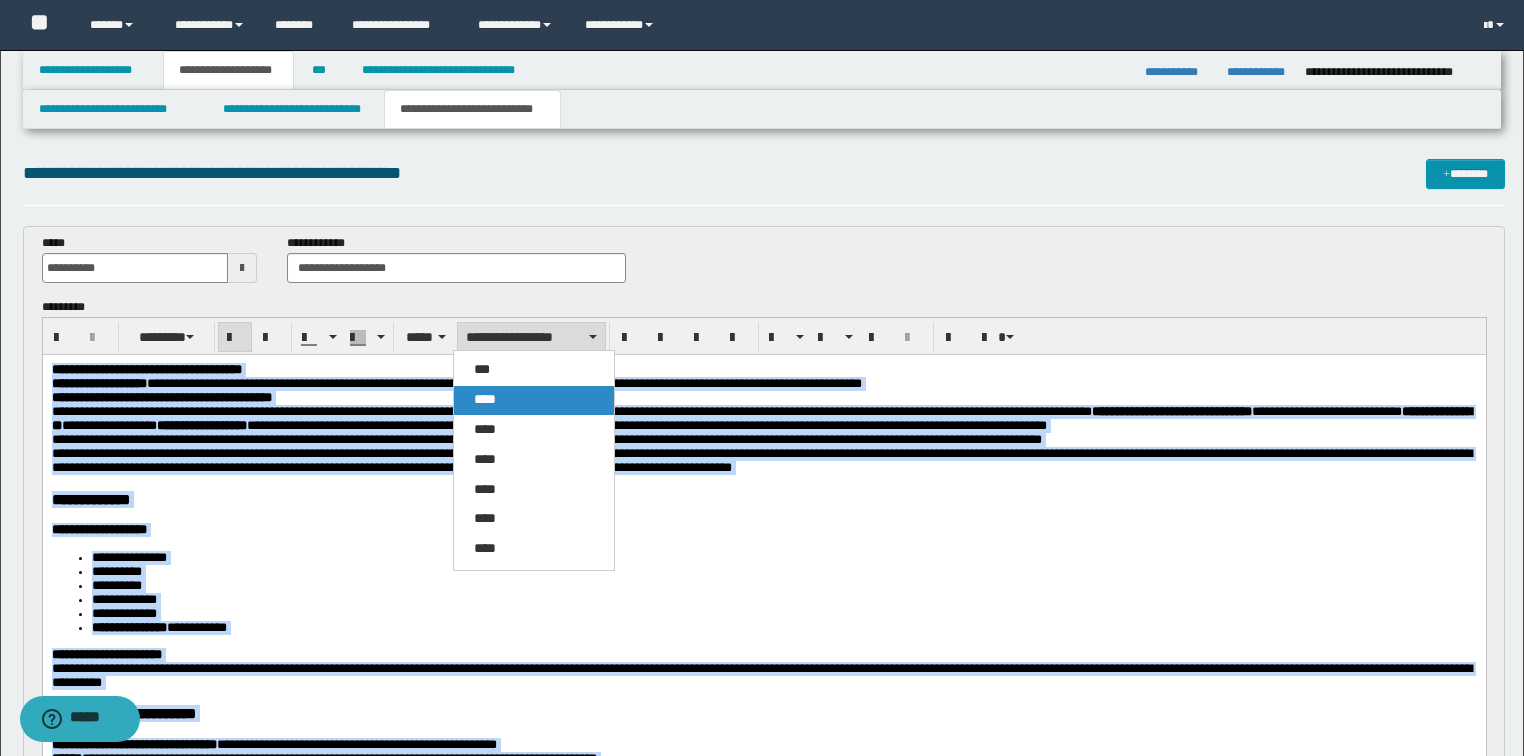click on "****" at bounding box center [485, 399] 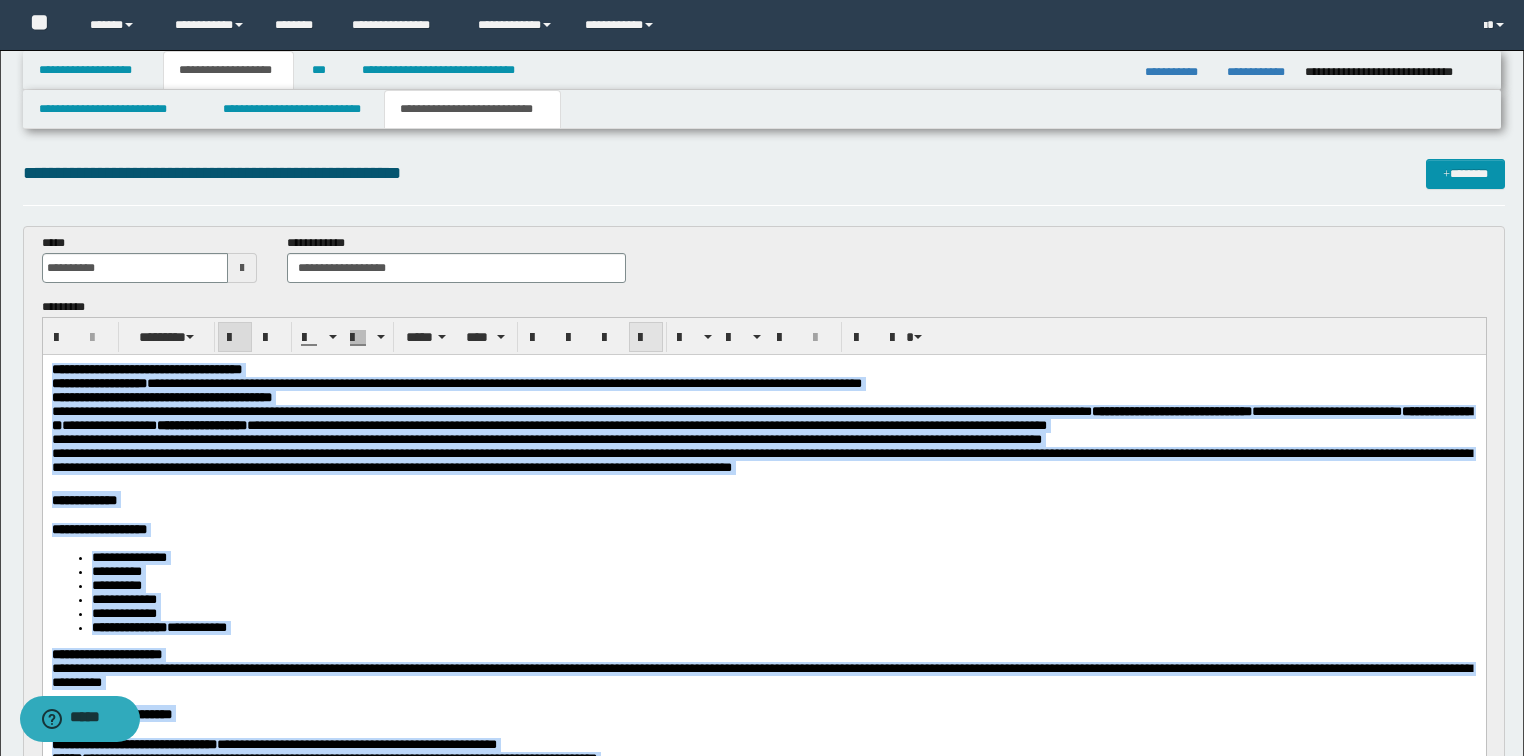 click at bounding box center (646, 337) 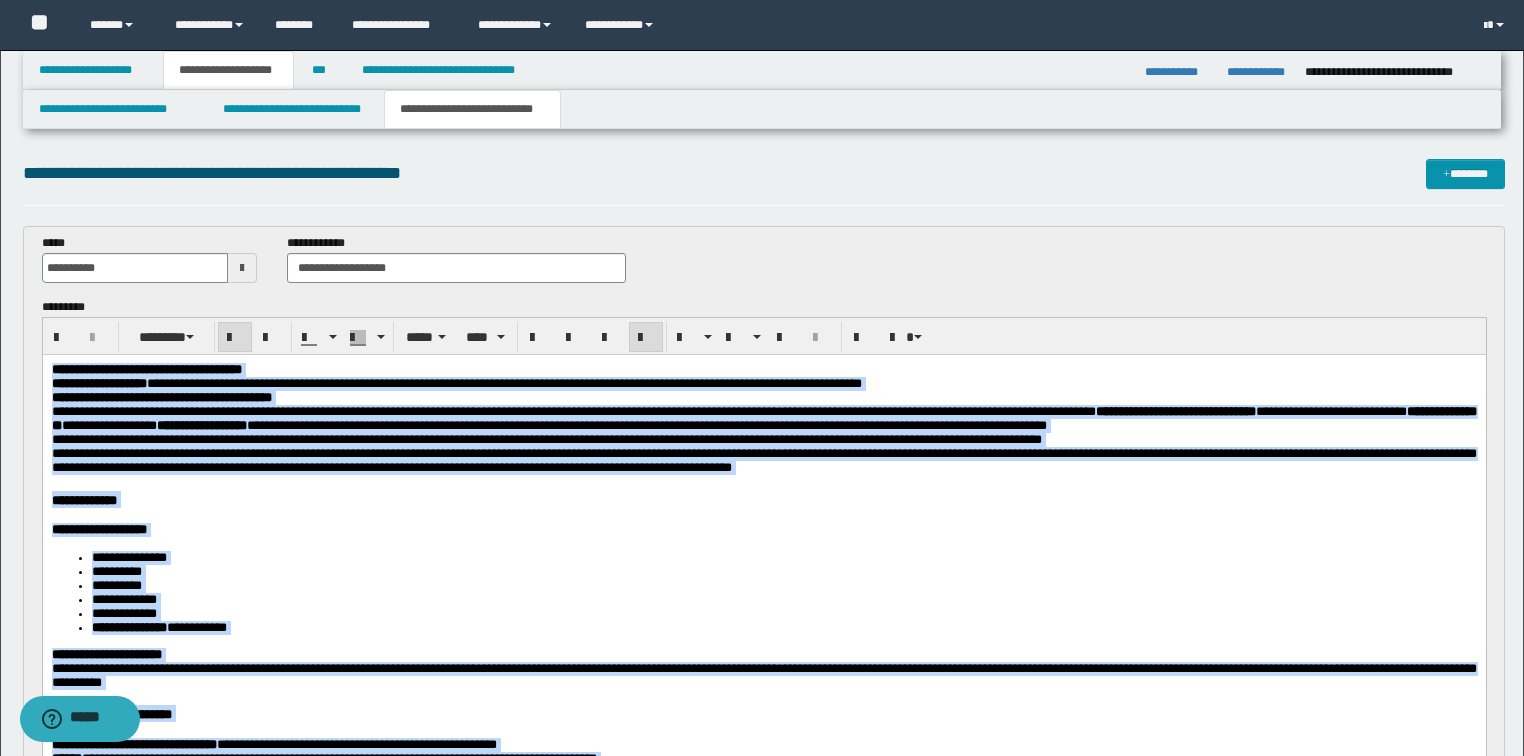 click at bounding box center [646, 337] 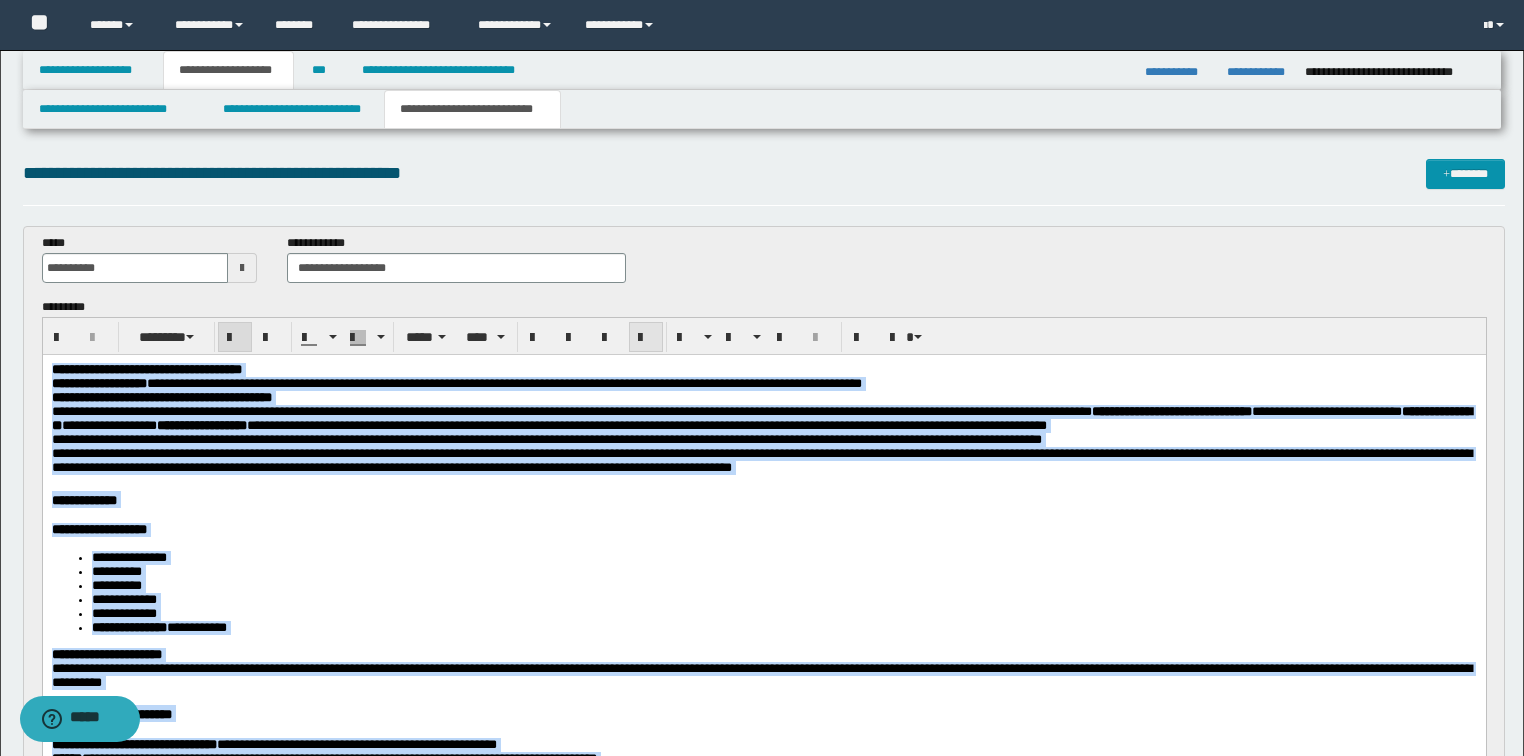 click at bounding box center (646, 337) 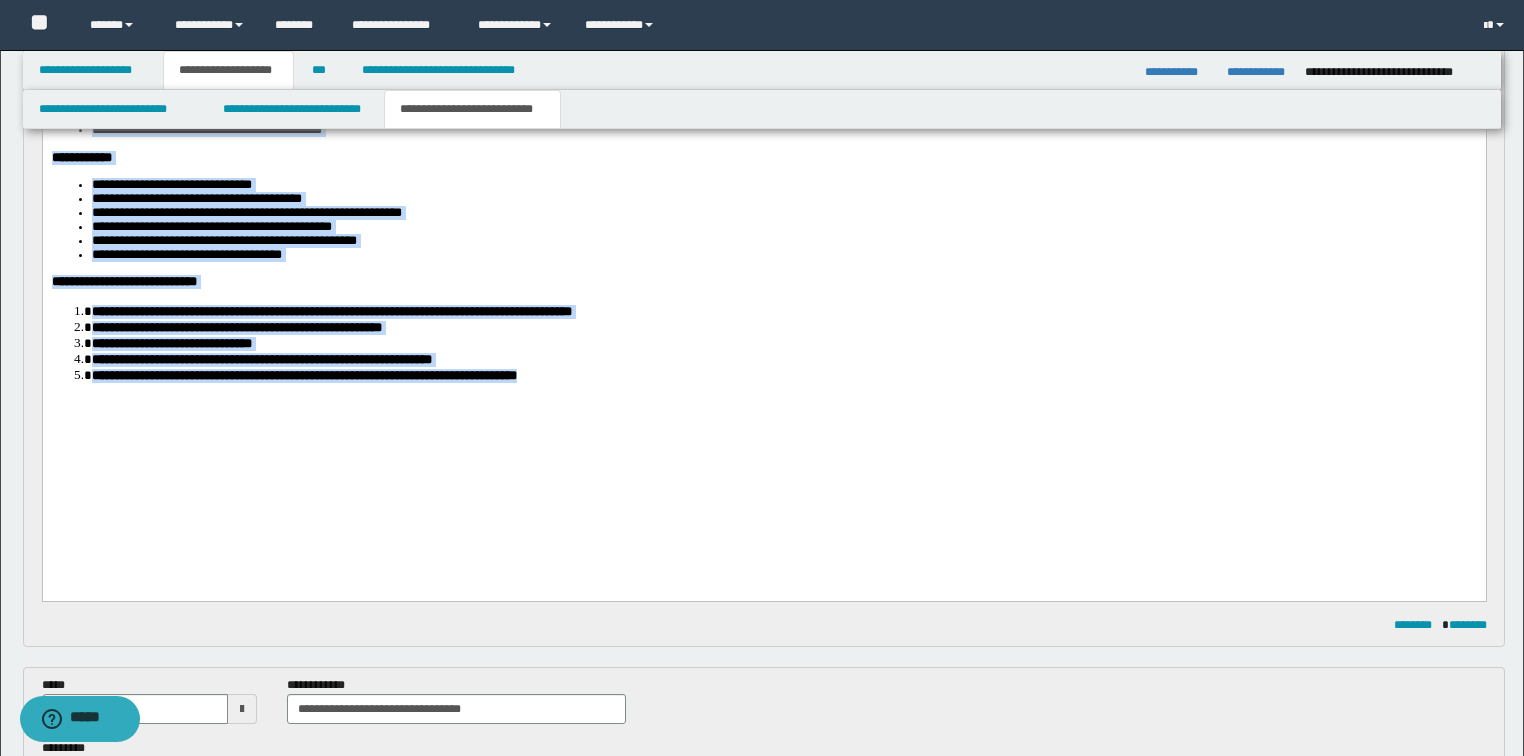 scroll, scrollTop: 800, scrollLeft: 0, axis: vertical 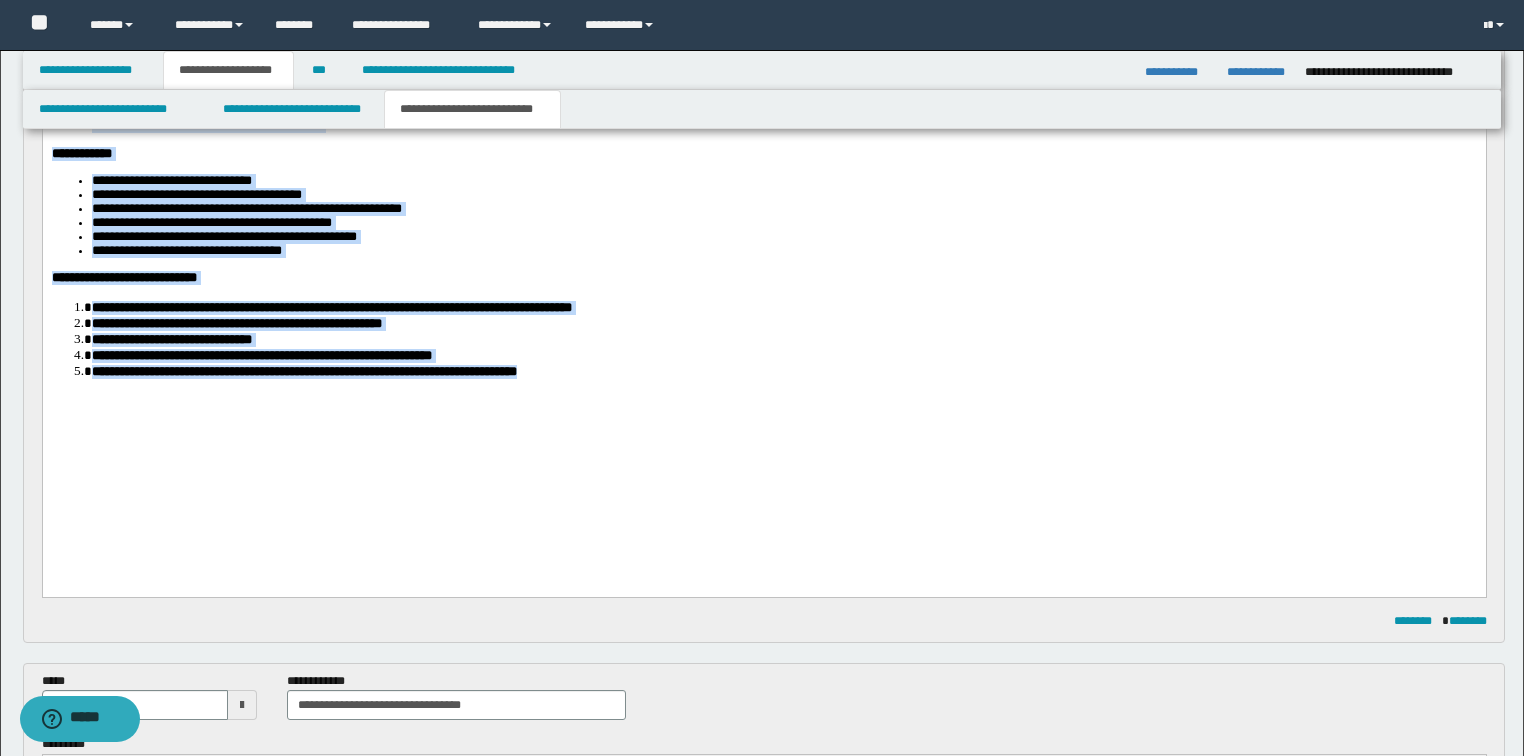 click on "**********" at bounding box center [783, 372] 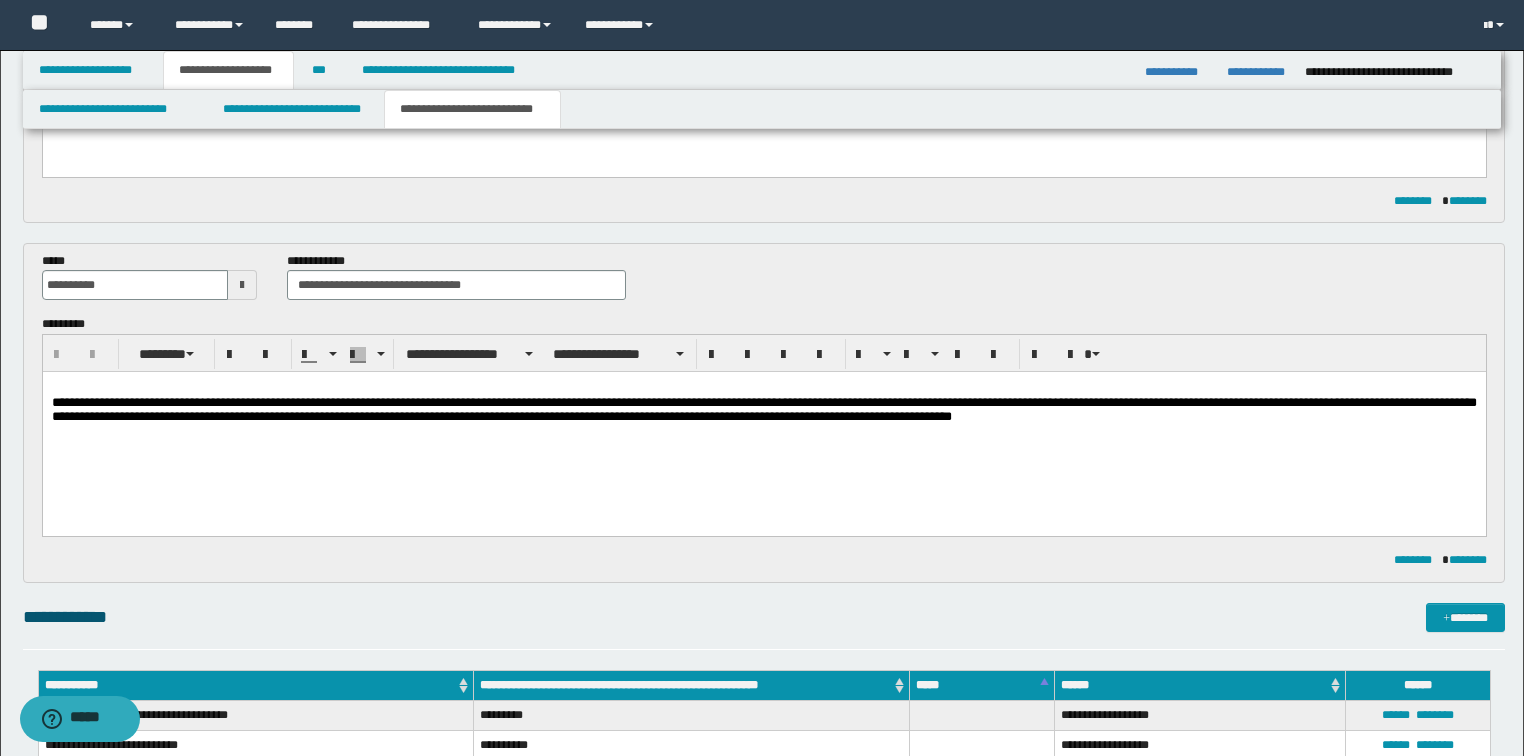 scroll, scrollTop: 1280, scrollLeft: 0, axis: vertical 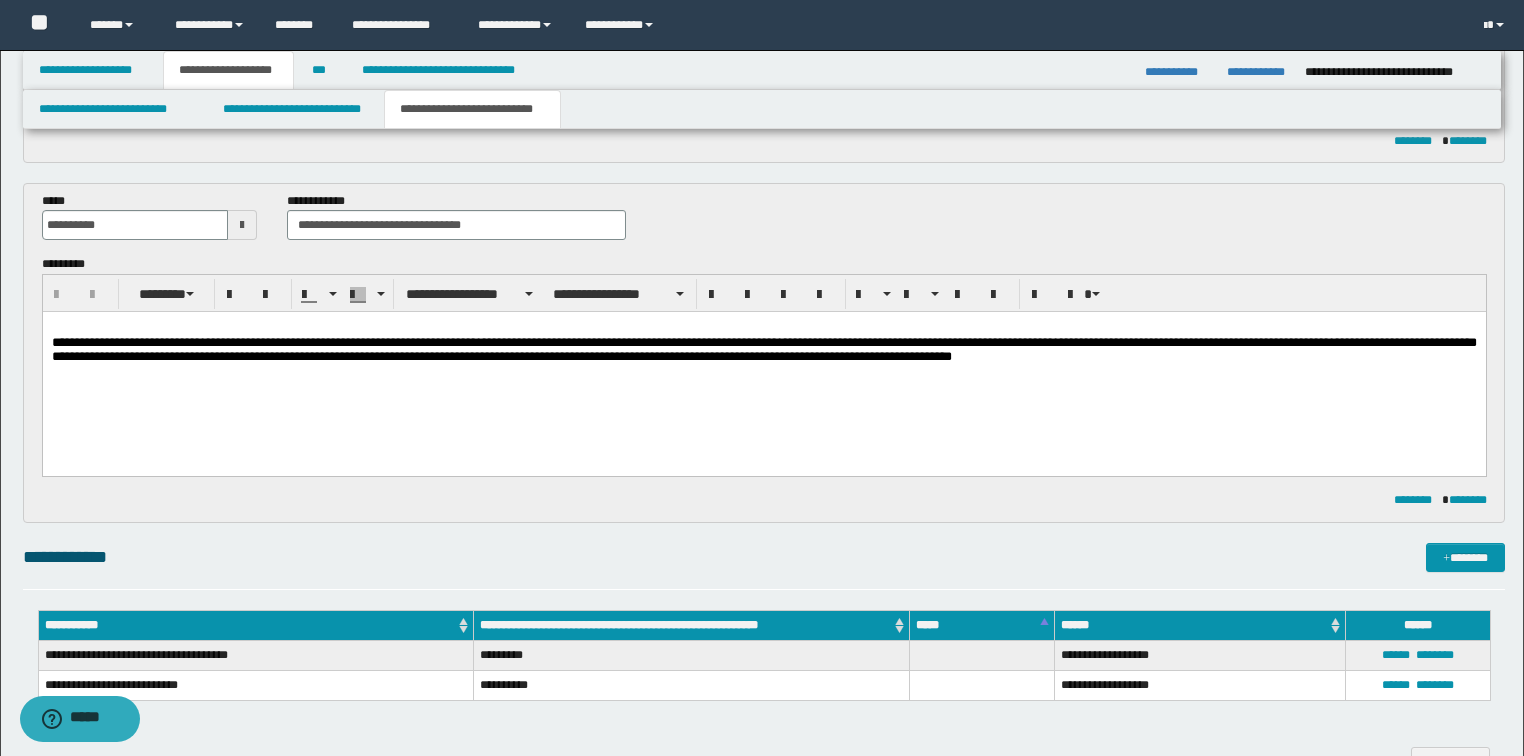 click on "**********" at bounding box center [763, 349] 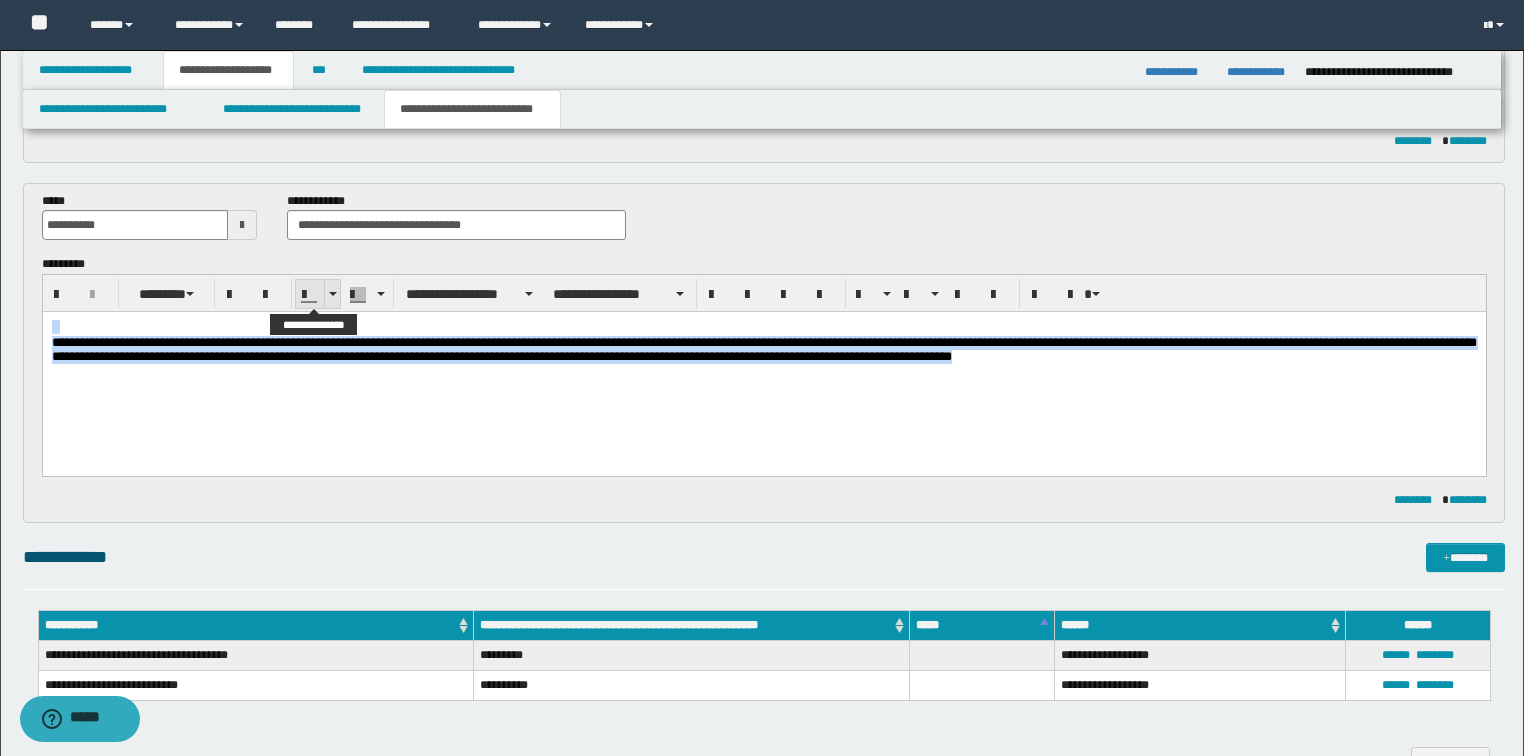 click at bounding box center [333, 294] 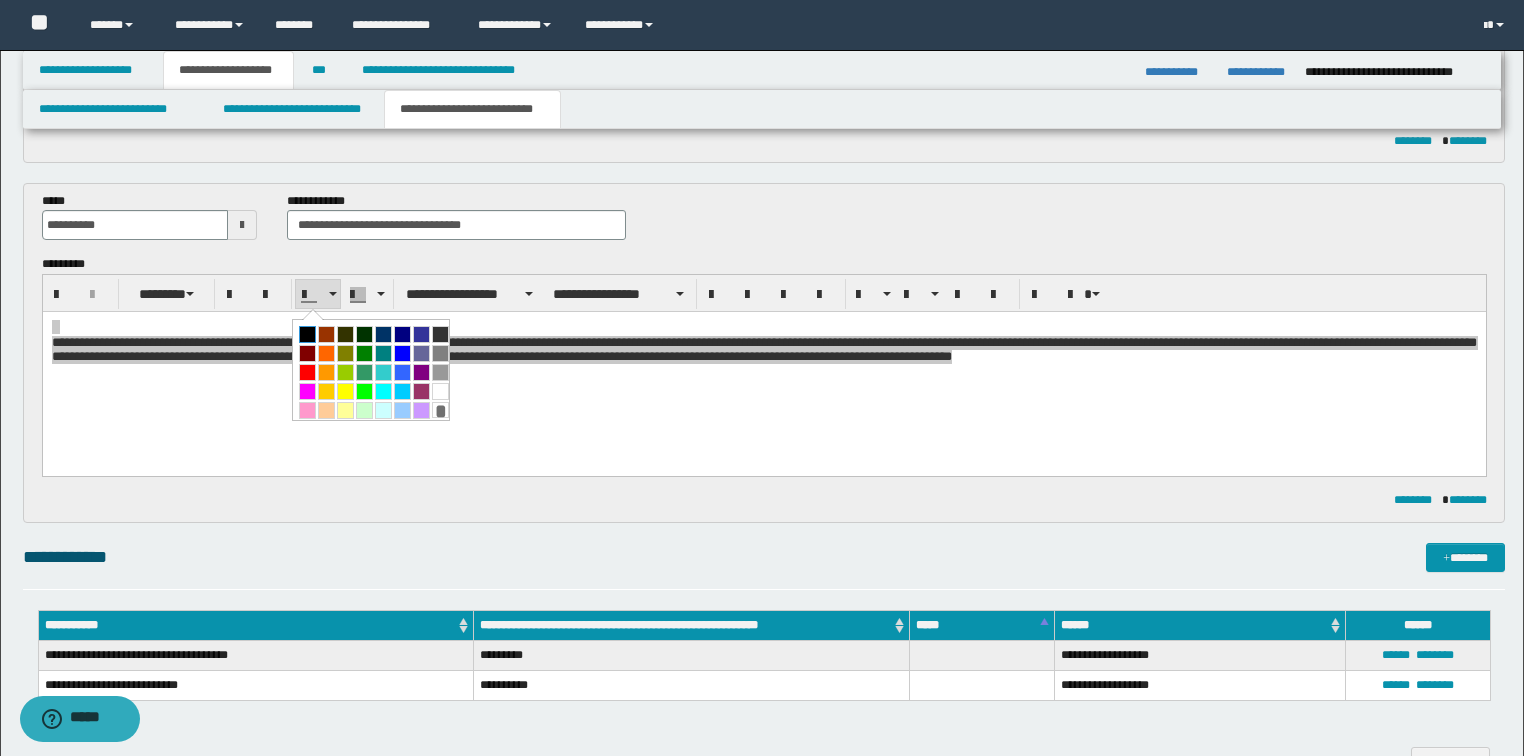 click at bounding box center [307, 334] 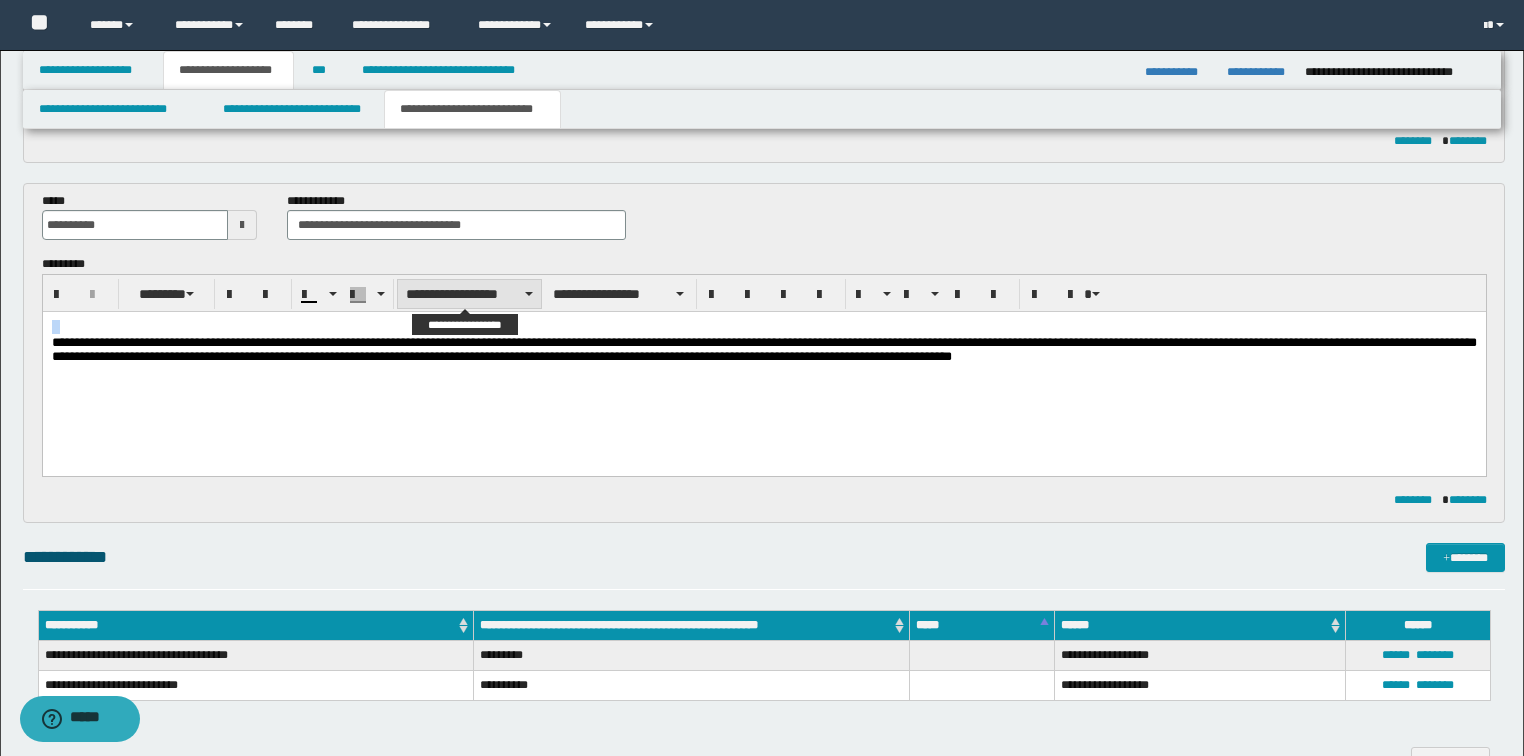 click on "**********" at bounding box center [469, 294] 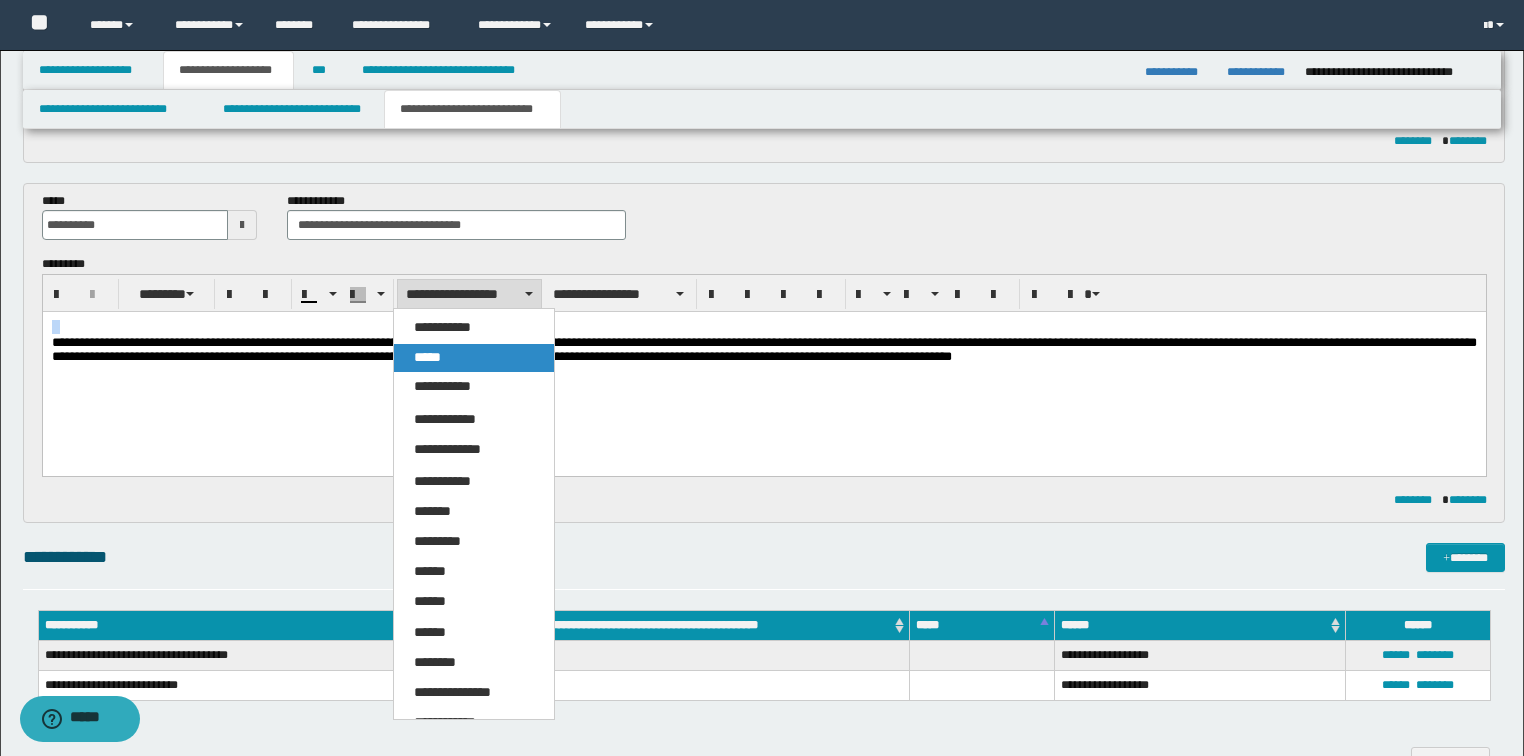 click on "*****" at bounding box center (427, 357) 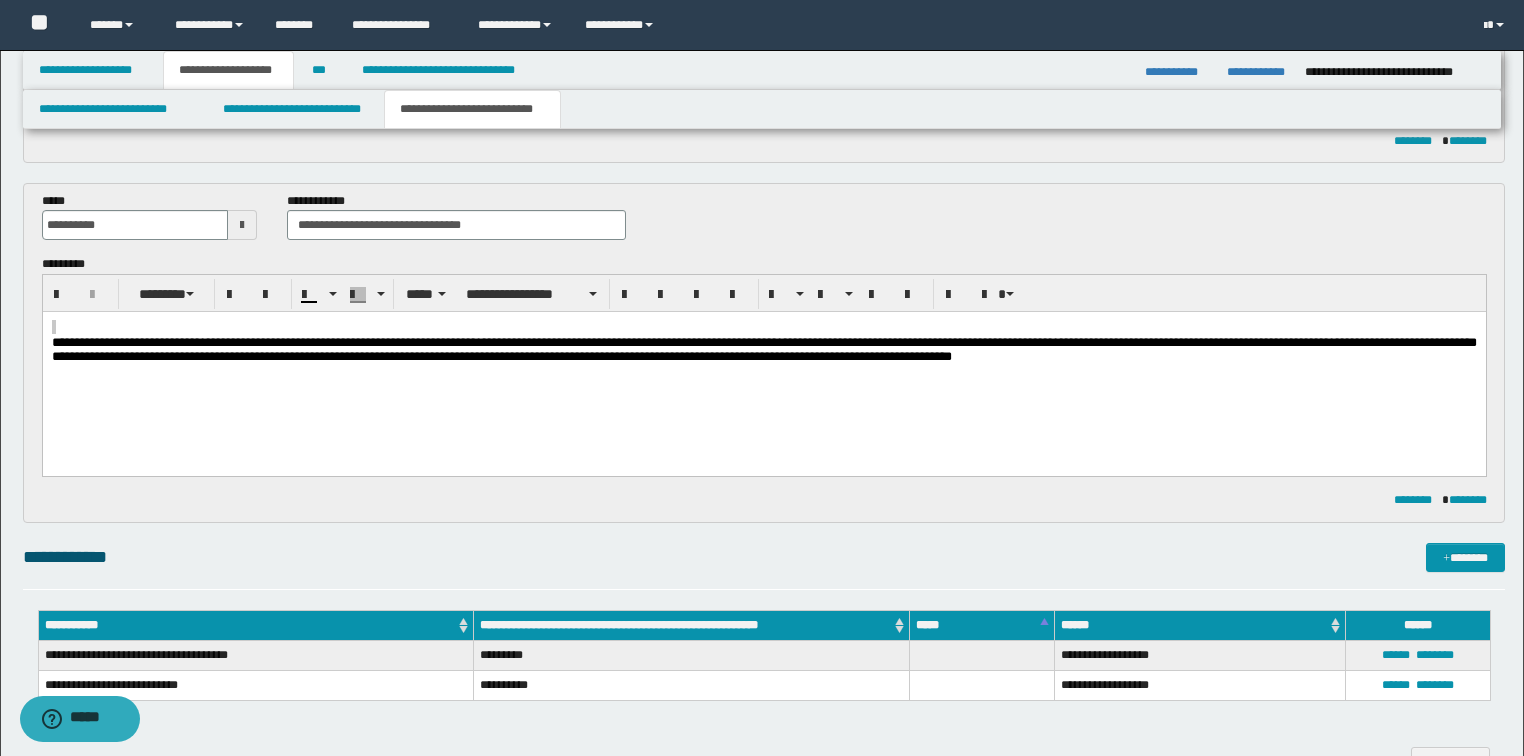 click at bounding box center (764, 394) 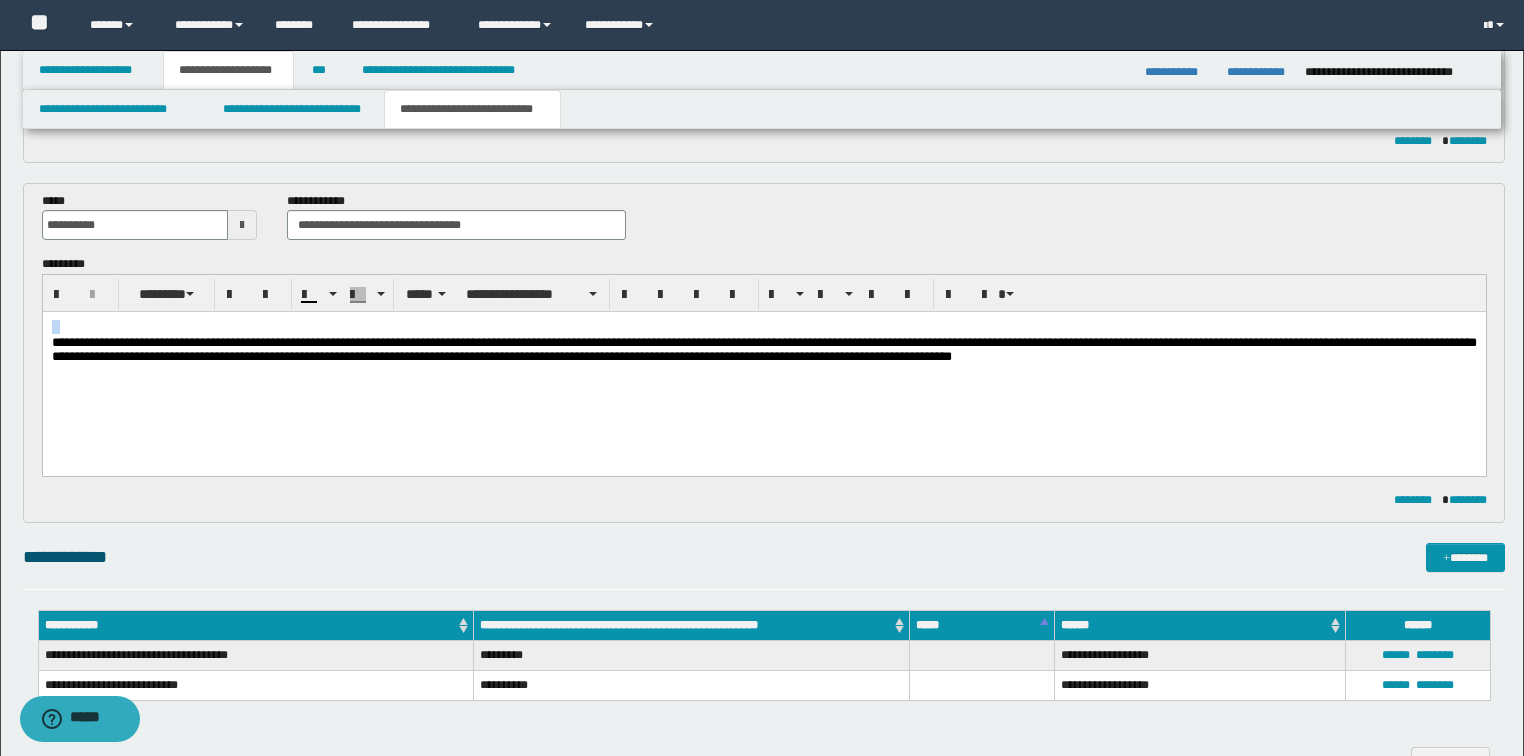 click on "**********" at bounding box center (763, 349) 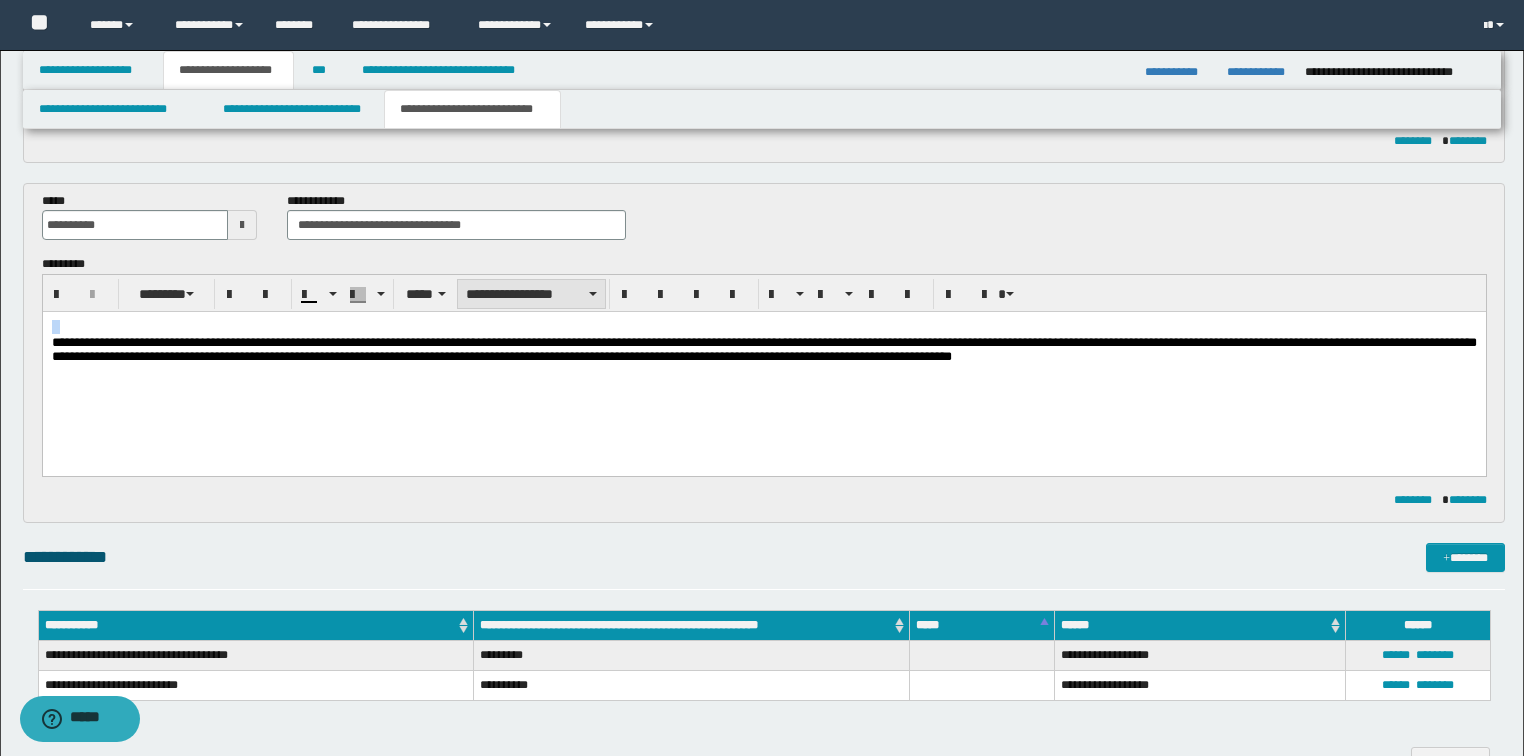 click on "**********" at bounding box center [531, 294] 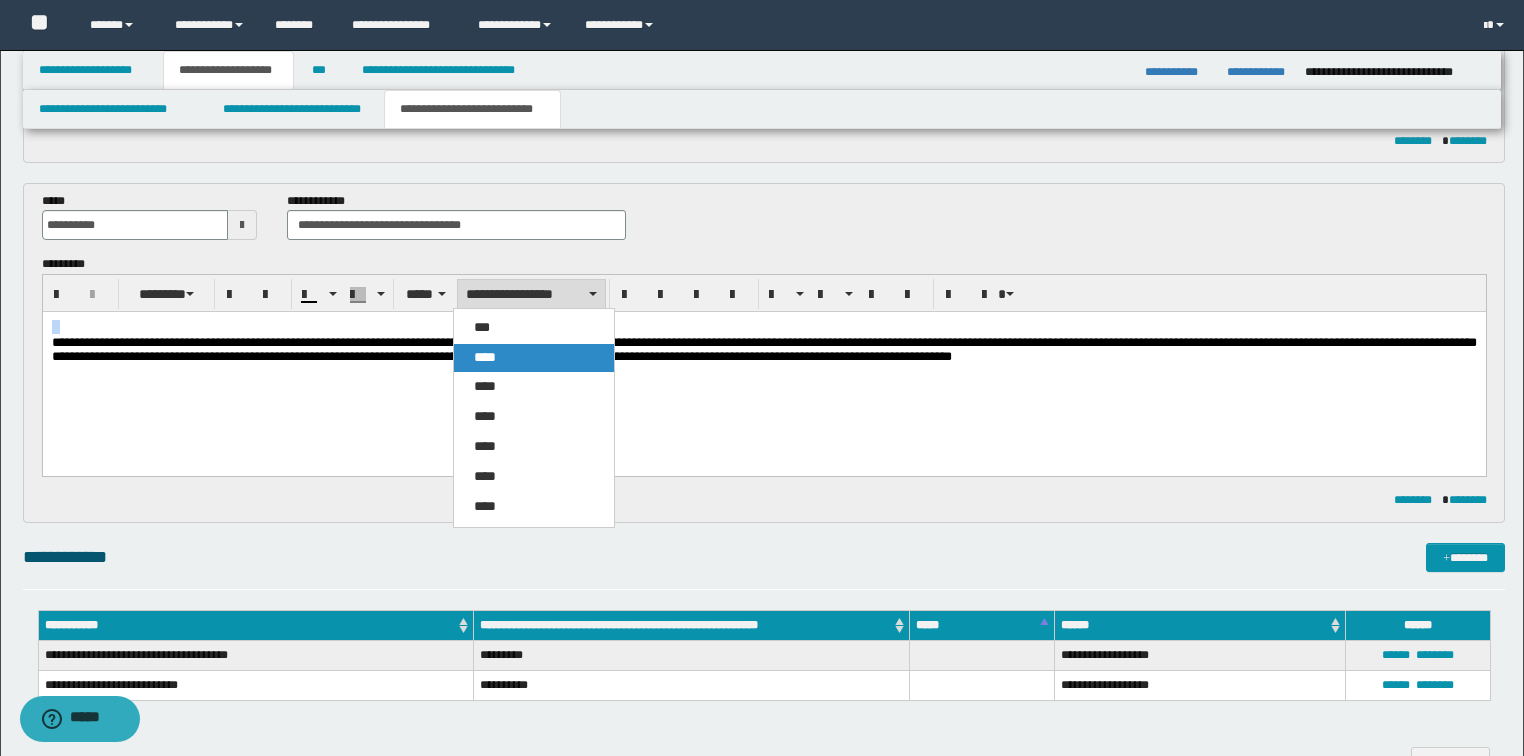 click on "****" at bounding box center [485, 357] 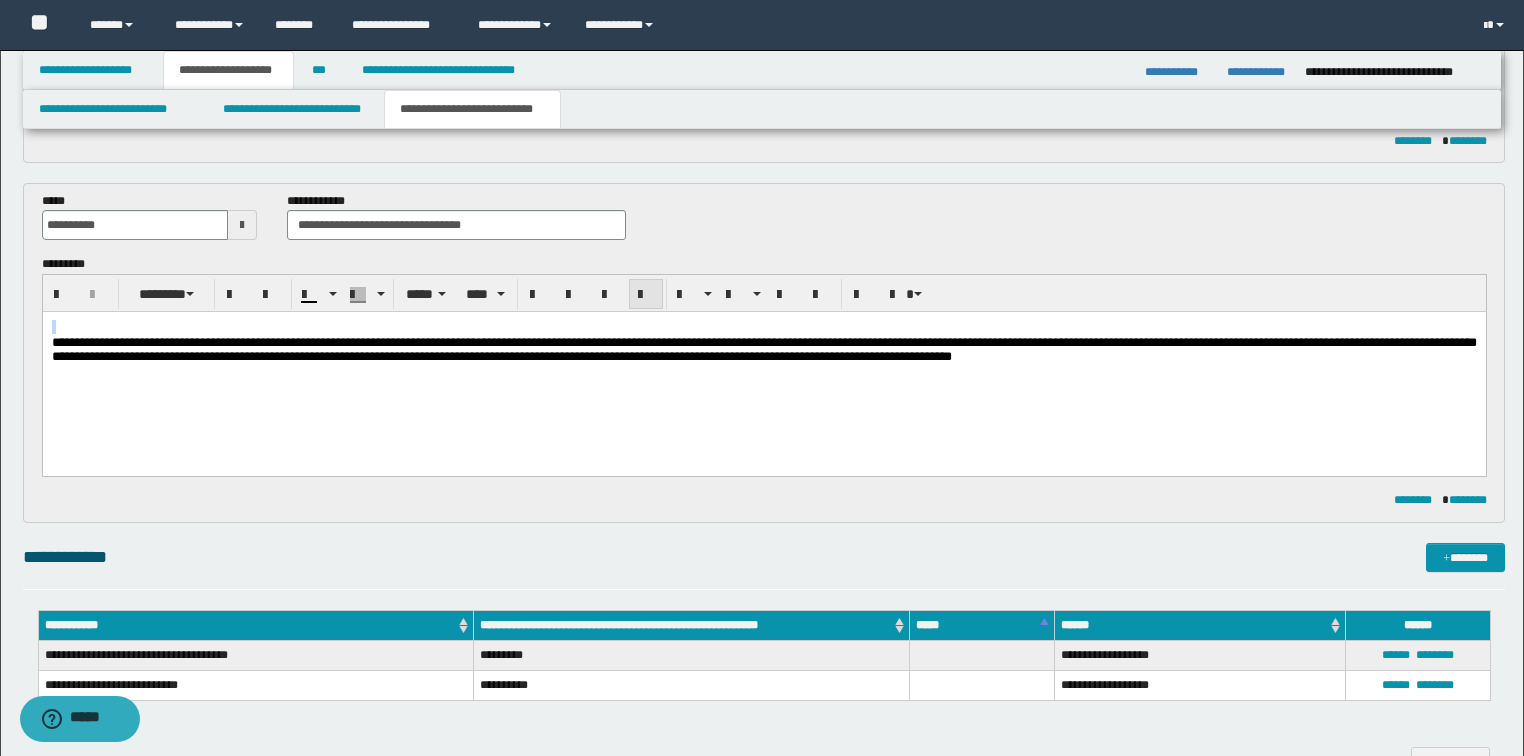click at bounding box center [646, 295] 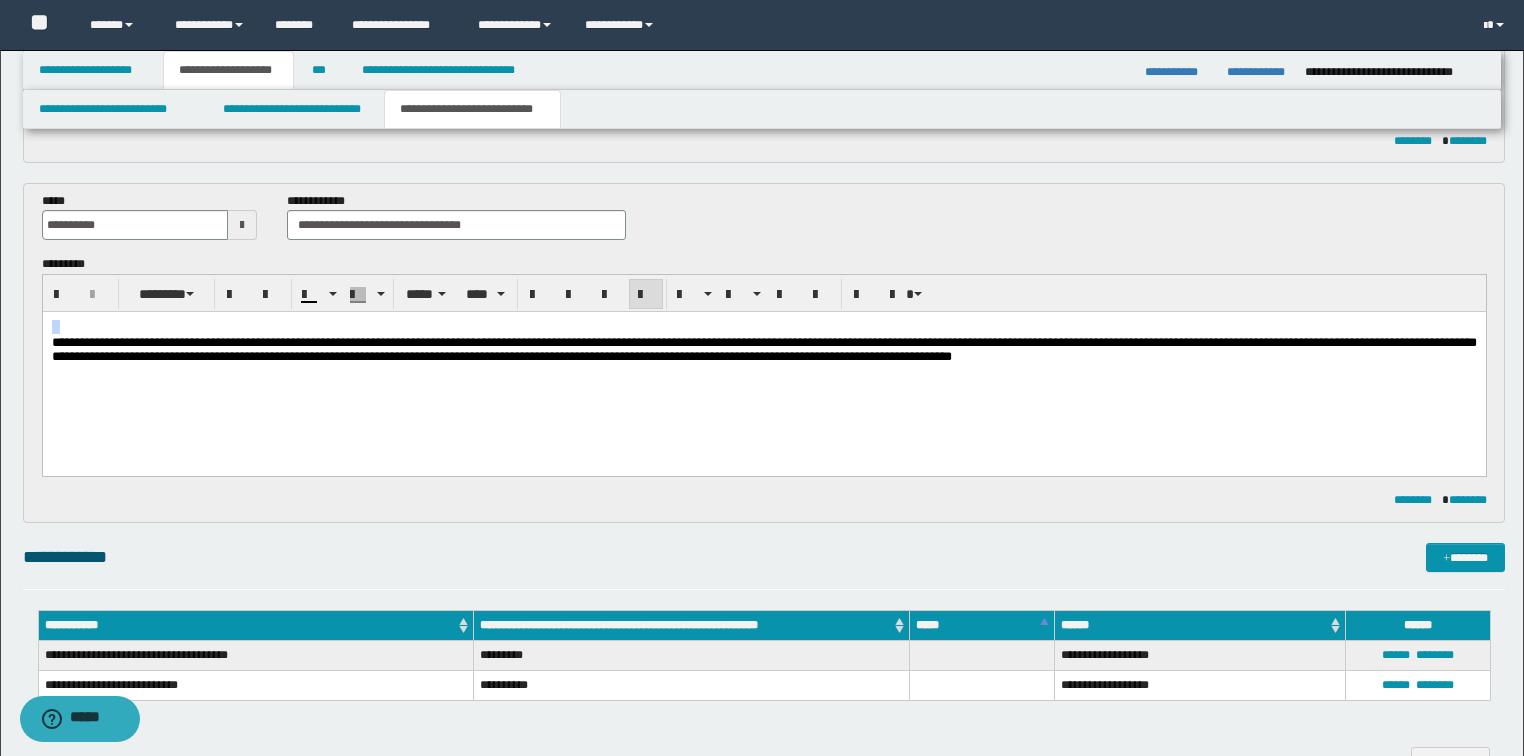 click at bounding box center (646, 295) 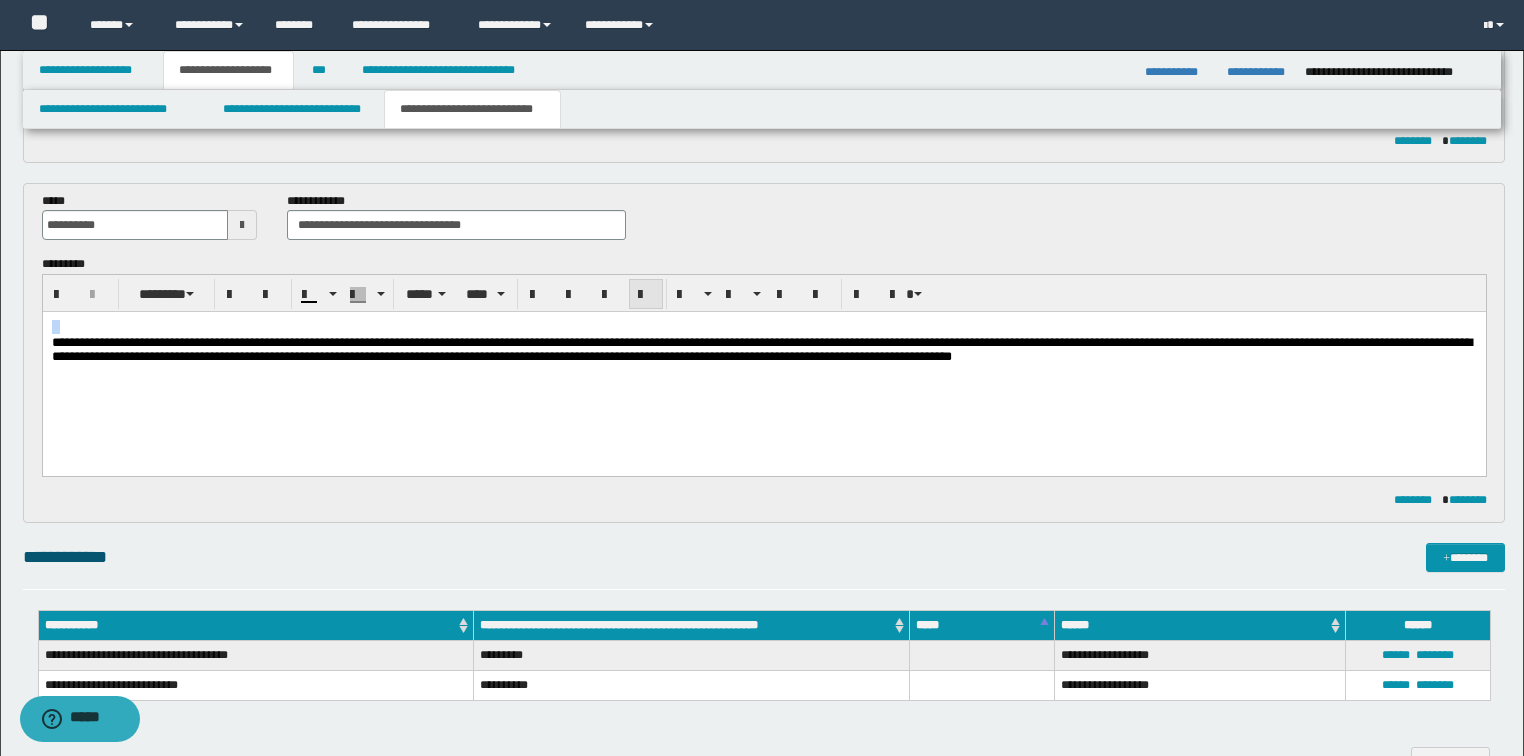 click at bounding box center (646, 295) 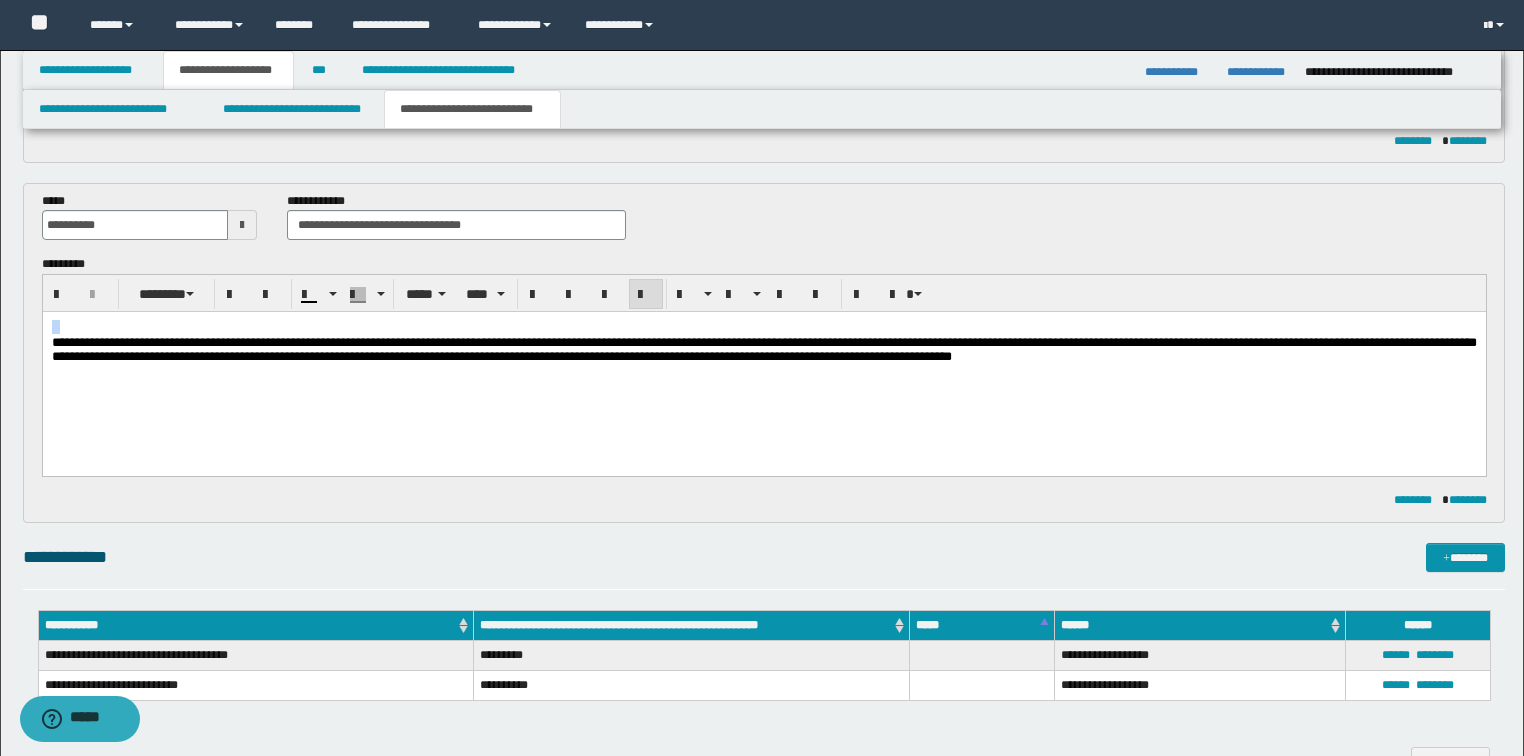 click on "**********" at bounding box center (763, 349) 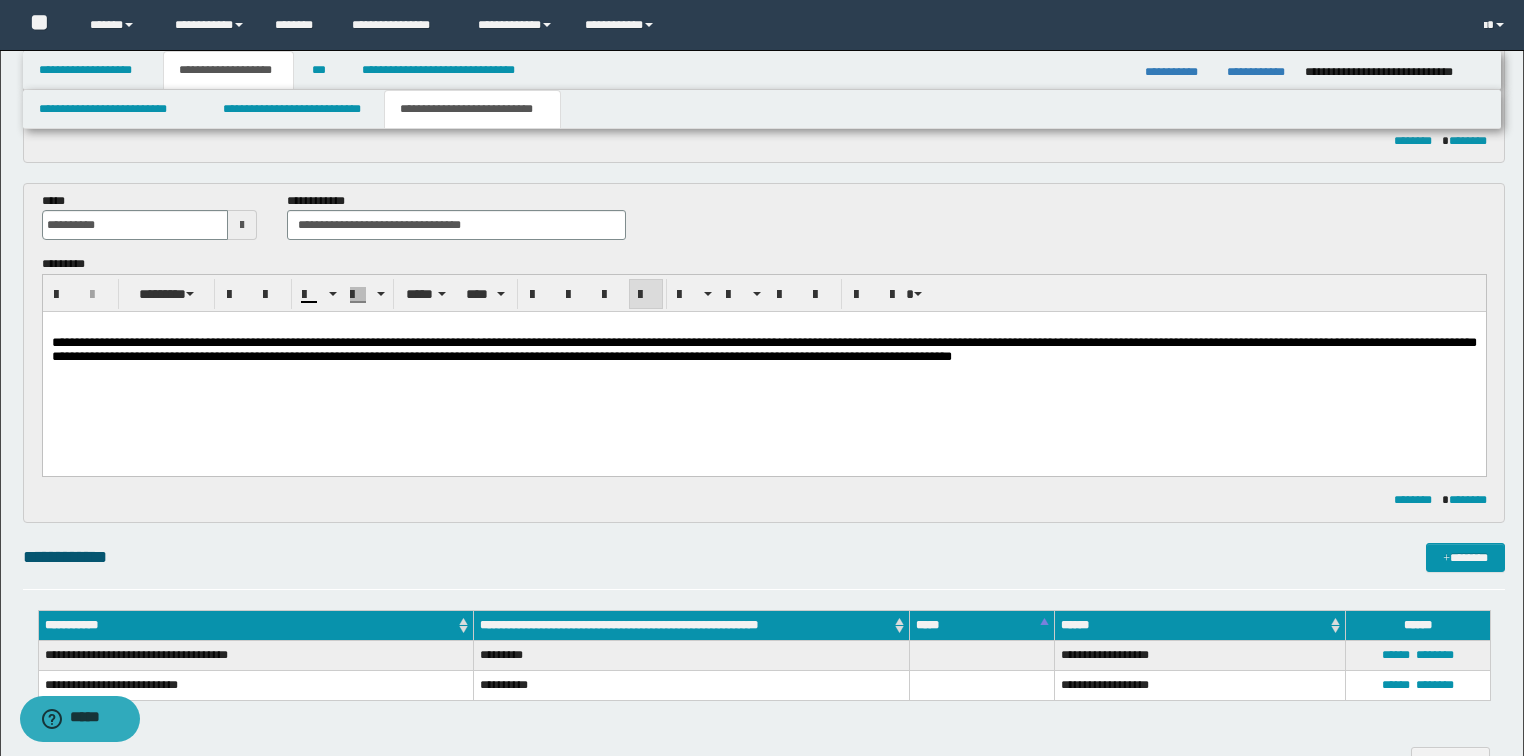 click on "**********" at bounding box center [763, 349] 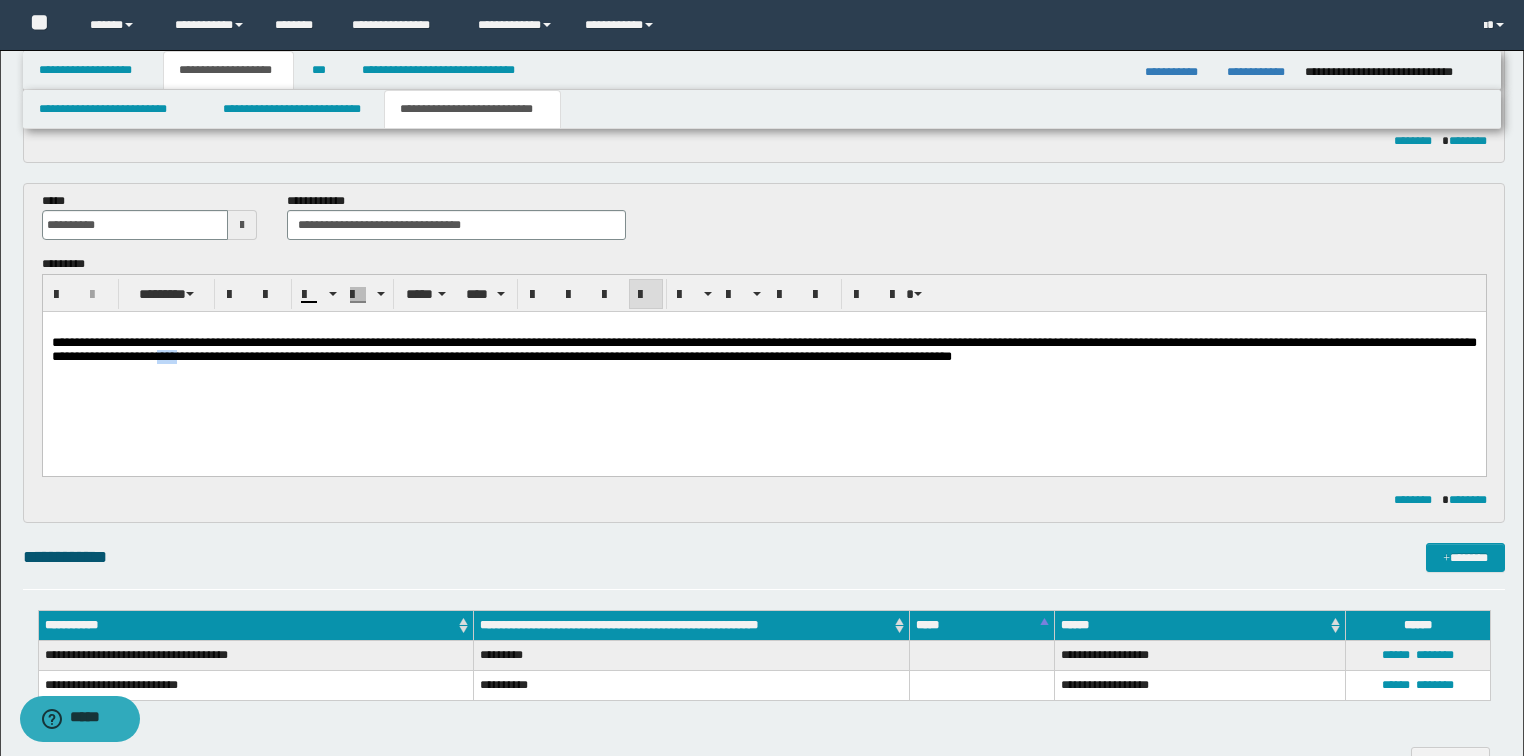 click on "**********" at bounding box center [763, 349] 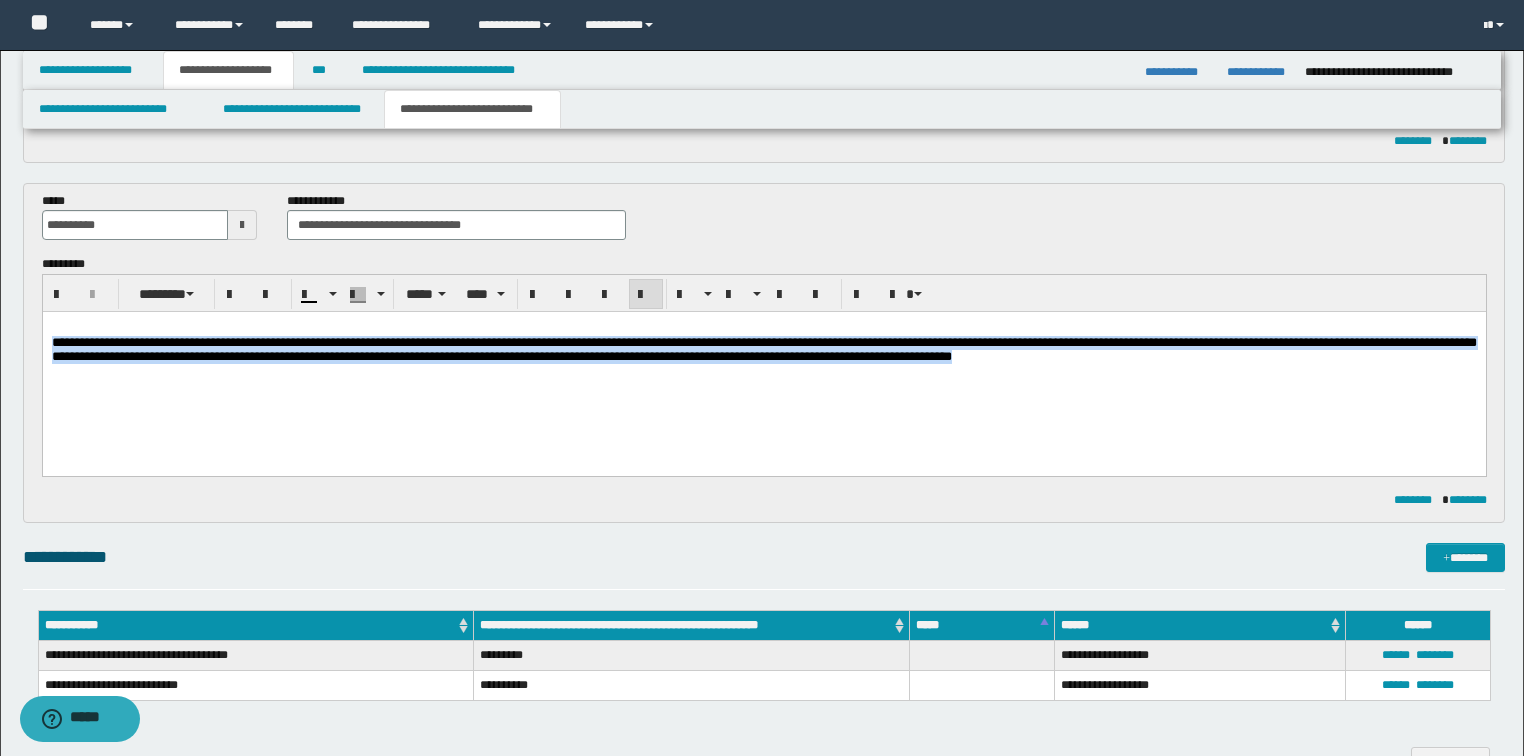 click on "**********" at bounding box center (763, 349) 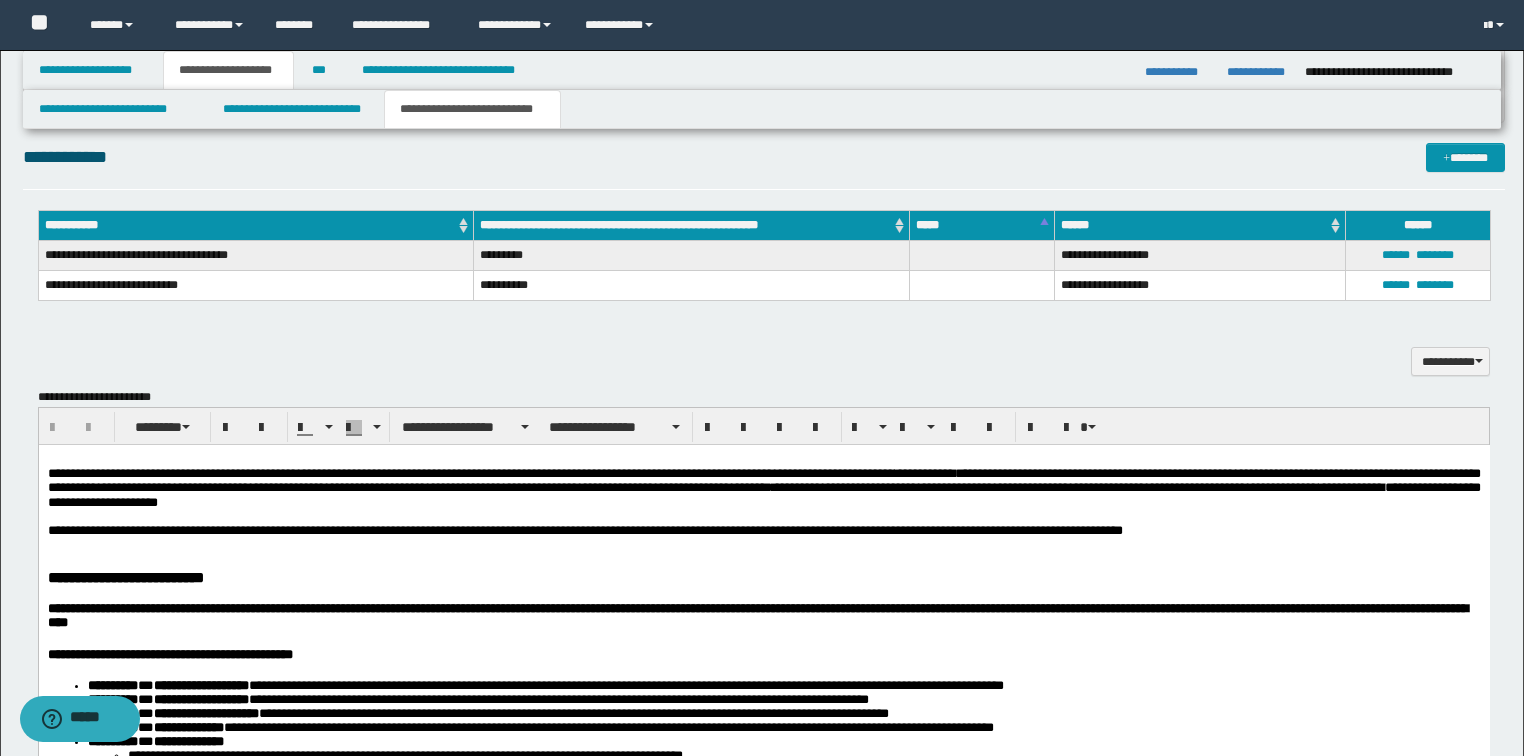 scroll, scrollTop: 1840, scrollLeft: 0, axis: vertical 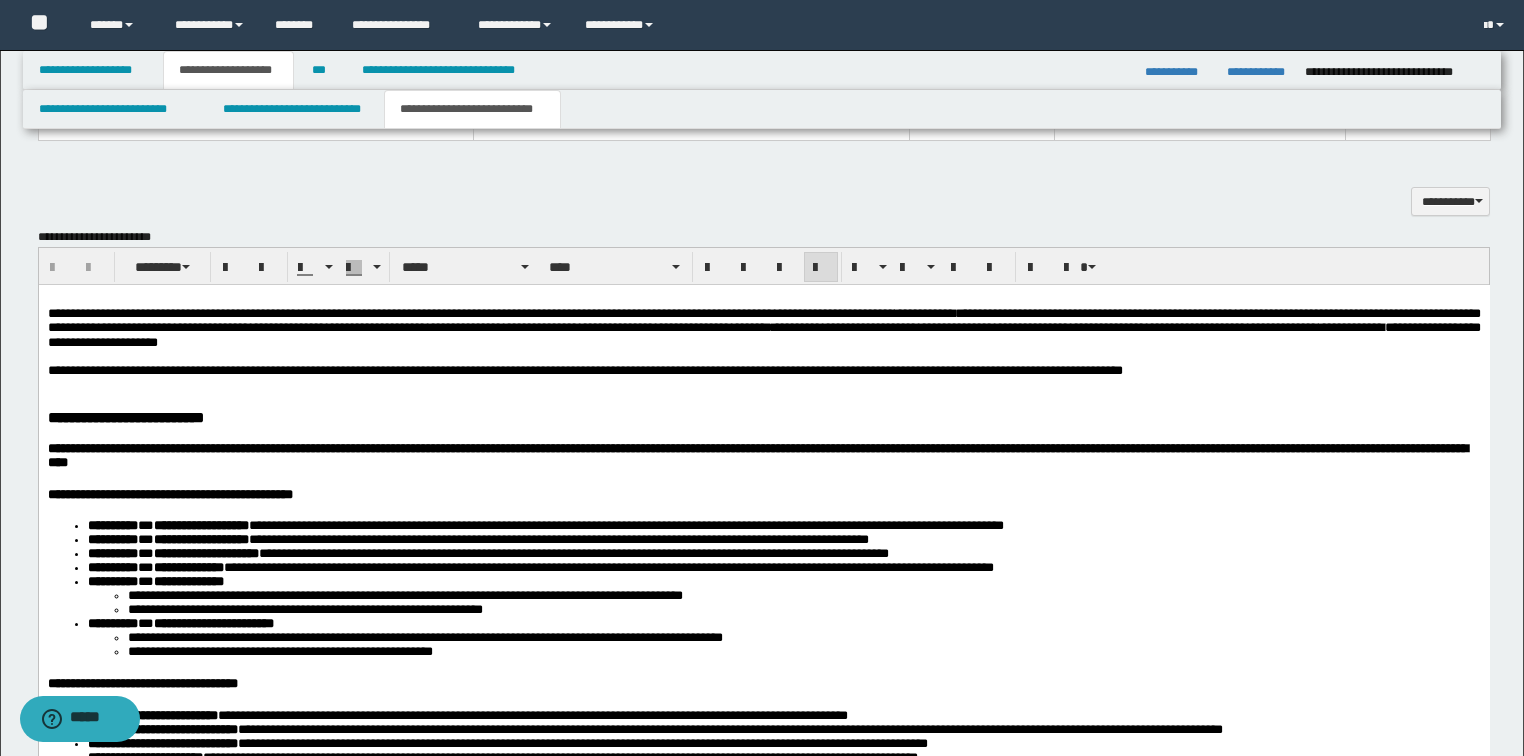 click at bounding box center [763, 357] 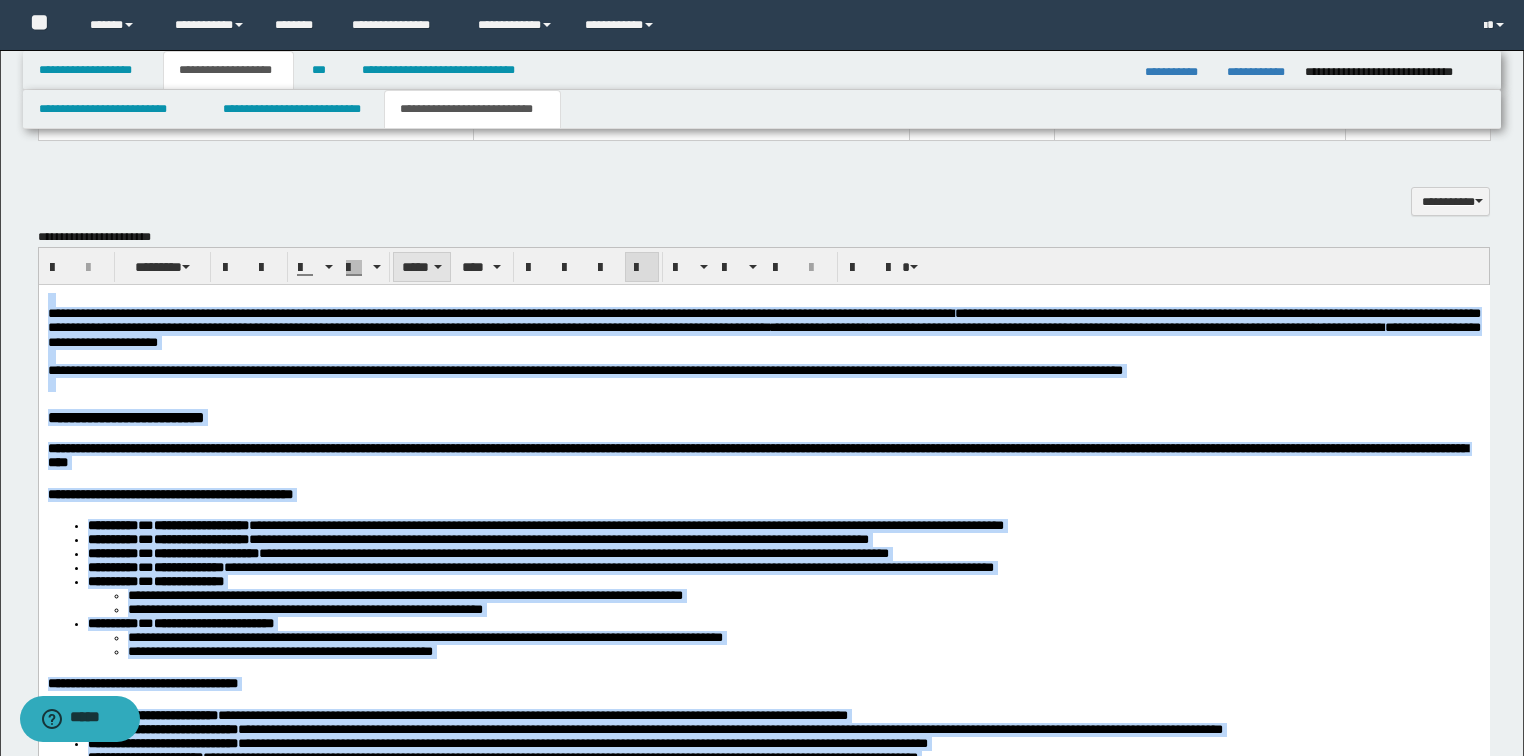 click on "*****" at bounding box center [422, 267] 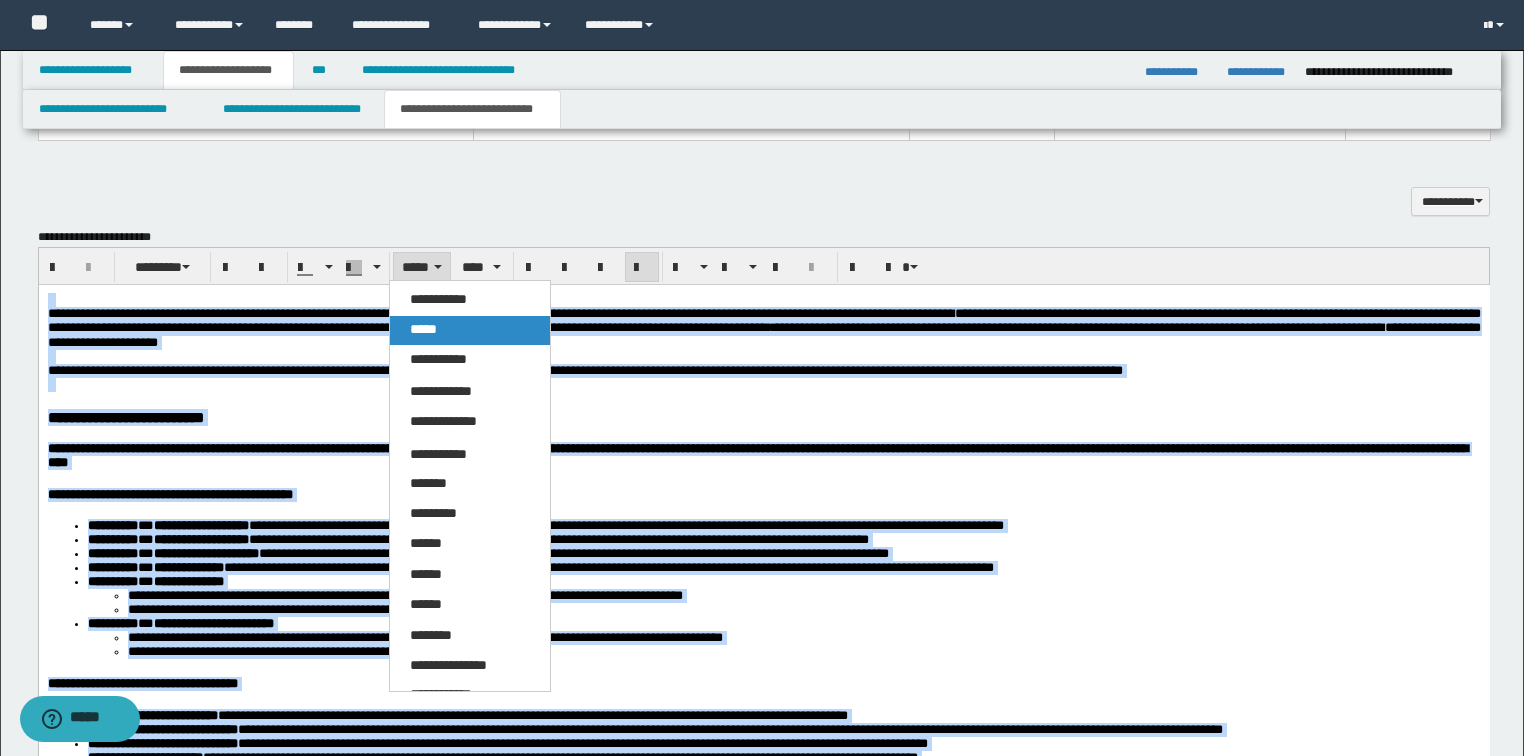 click on "*****" at bounding box center [423, 329] 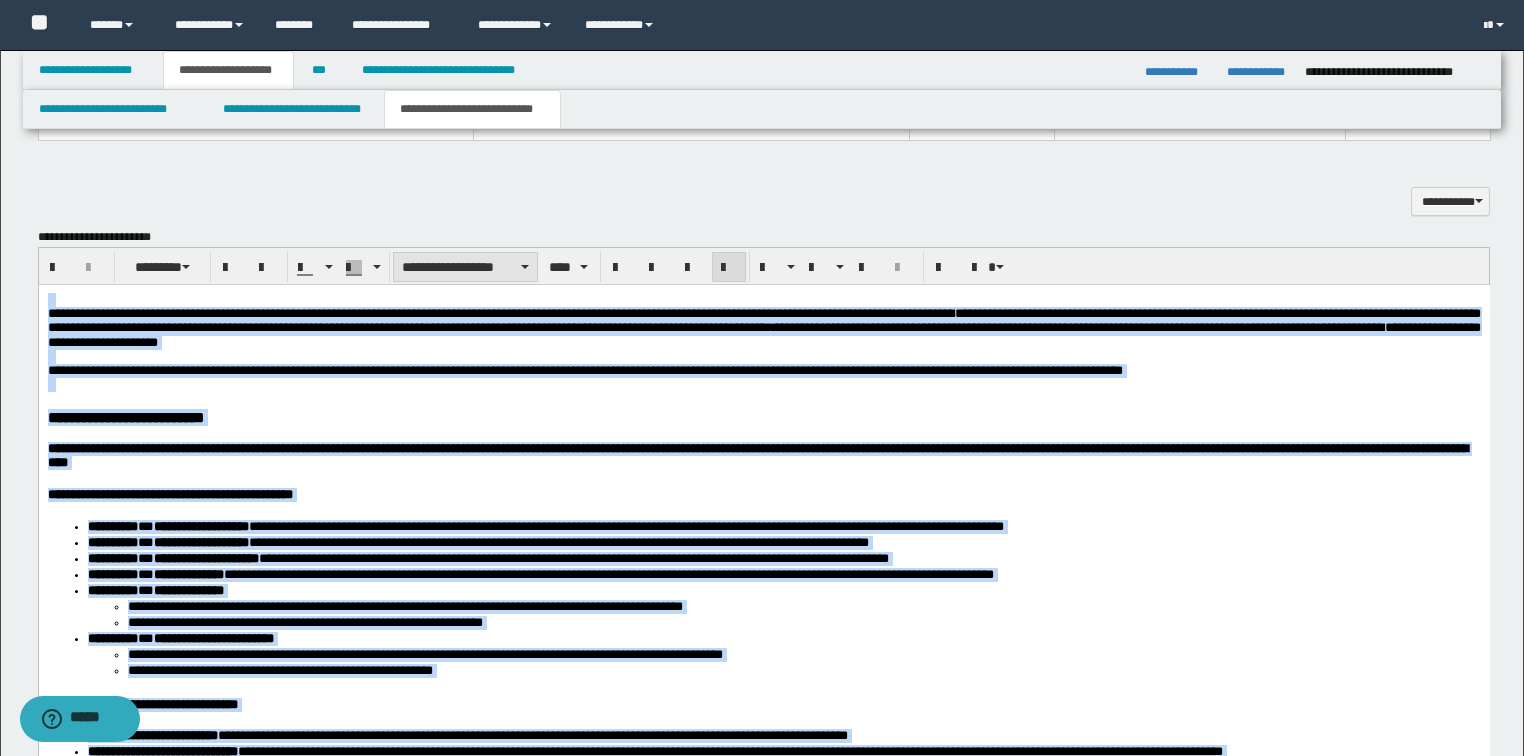 click on "**********" at bounding box center (465, 267) 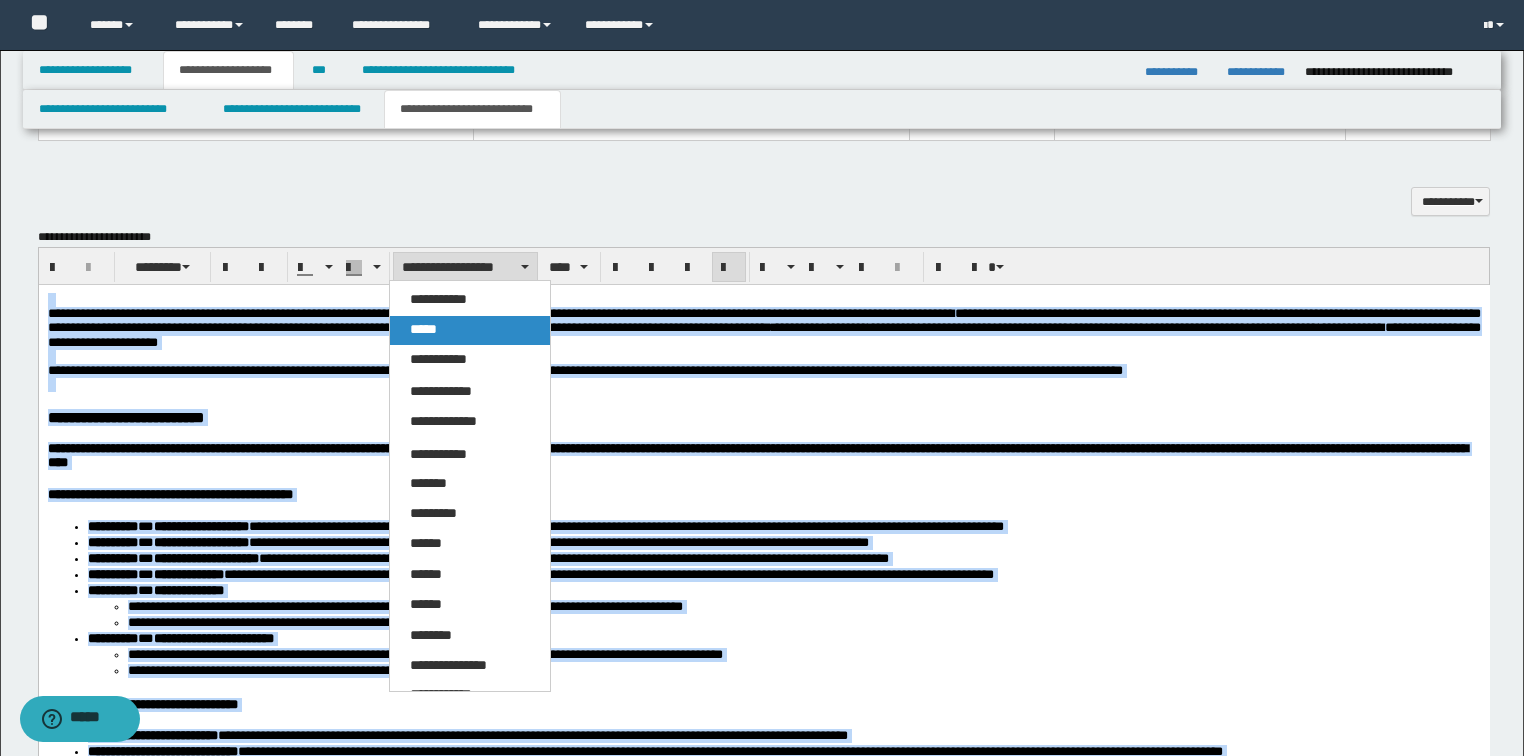 click on "*****" at bounding box center [423, 329] 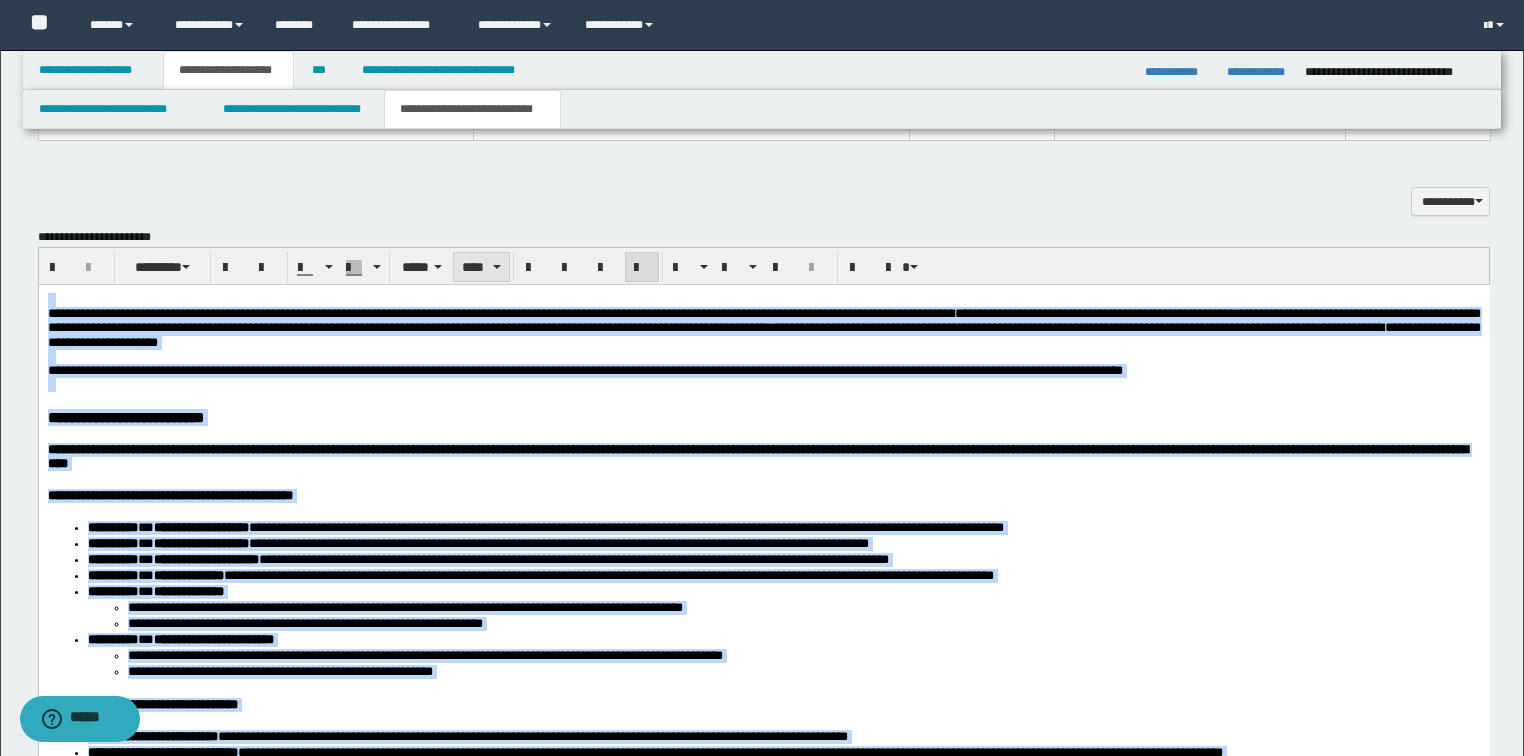click on "****" at bounding box center [481, 267] 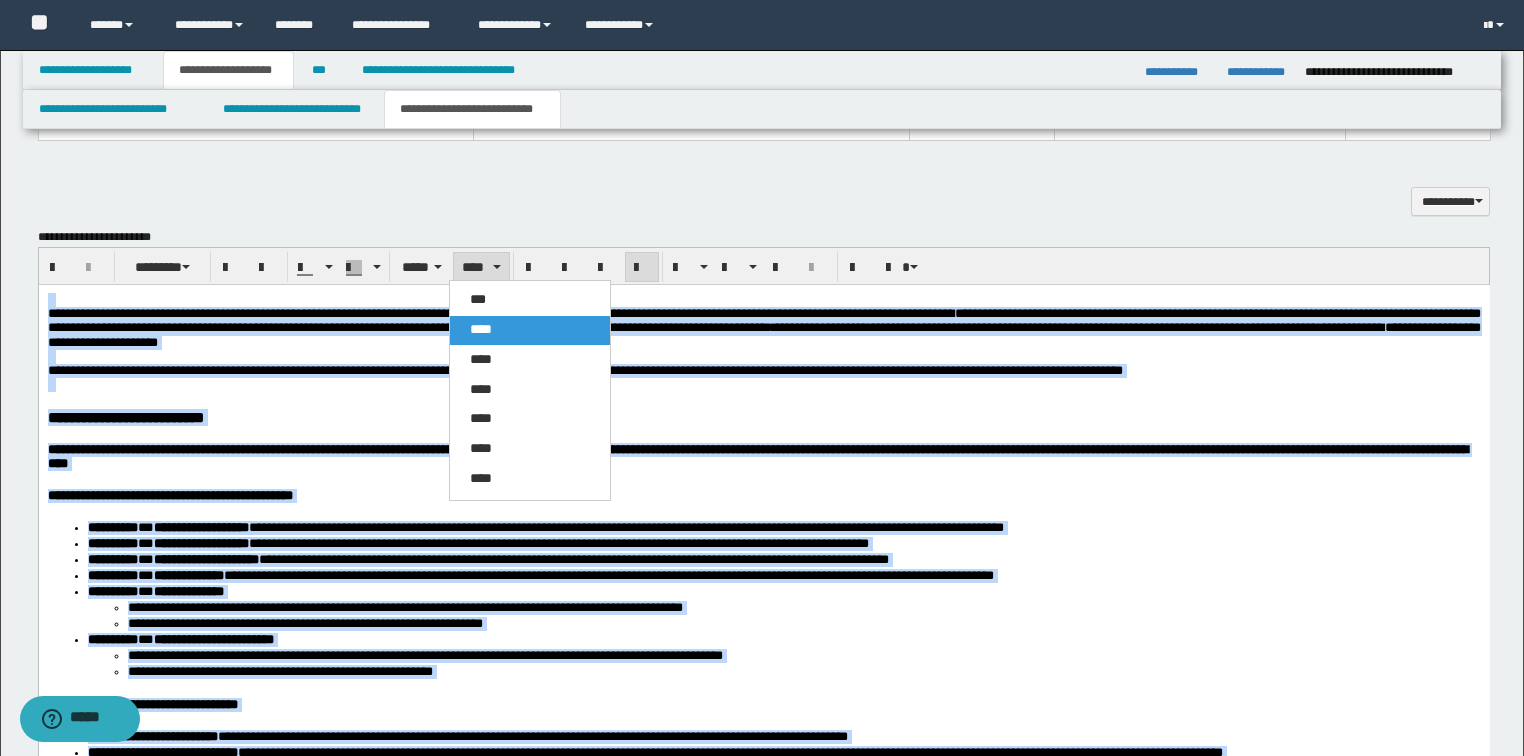 click on "****" at bounding box center [530, 330] 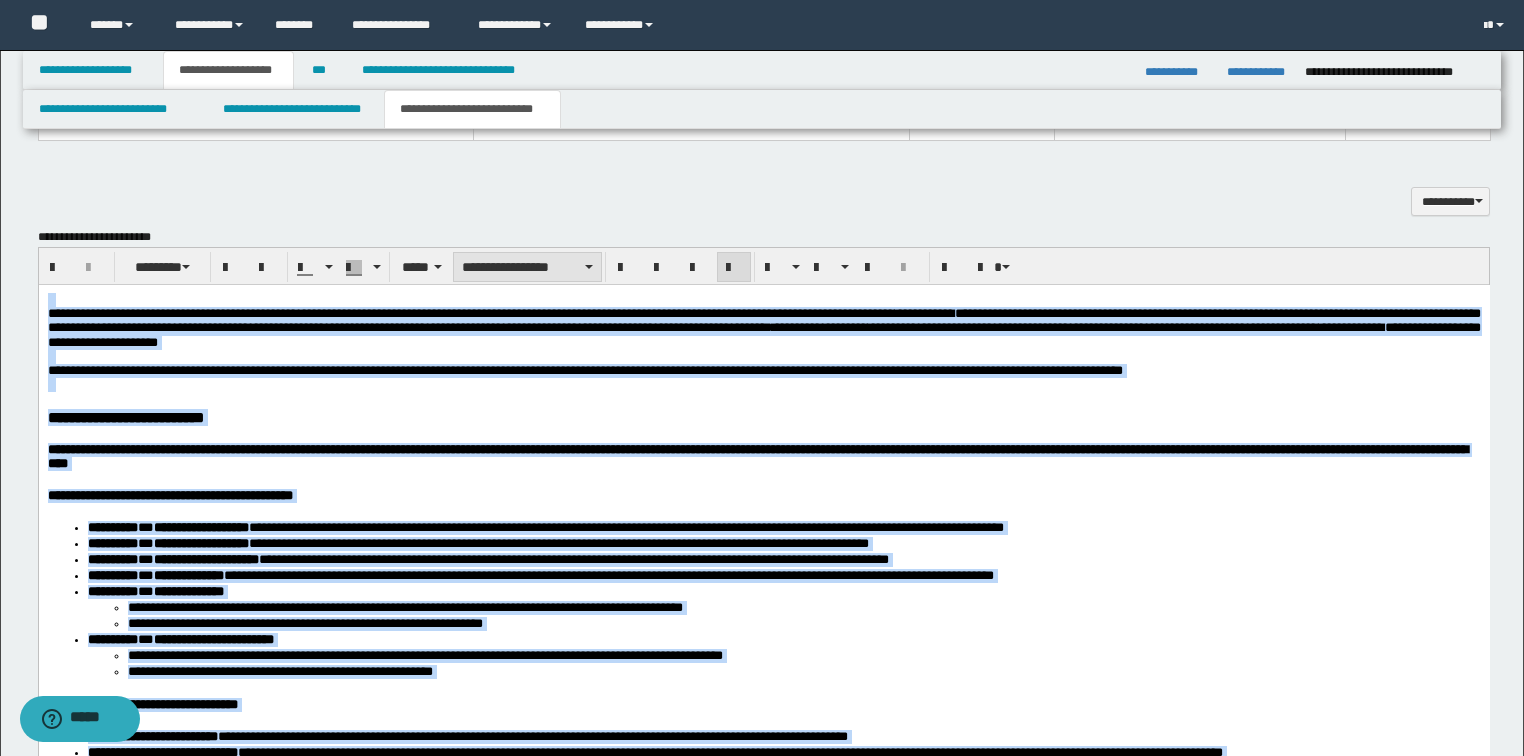 click on "**********" at bounding box center (527, 267) 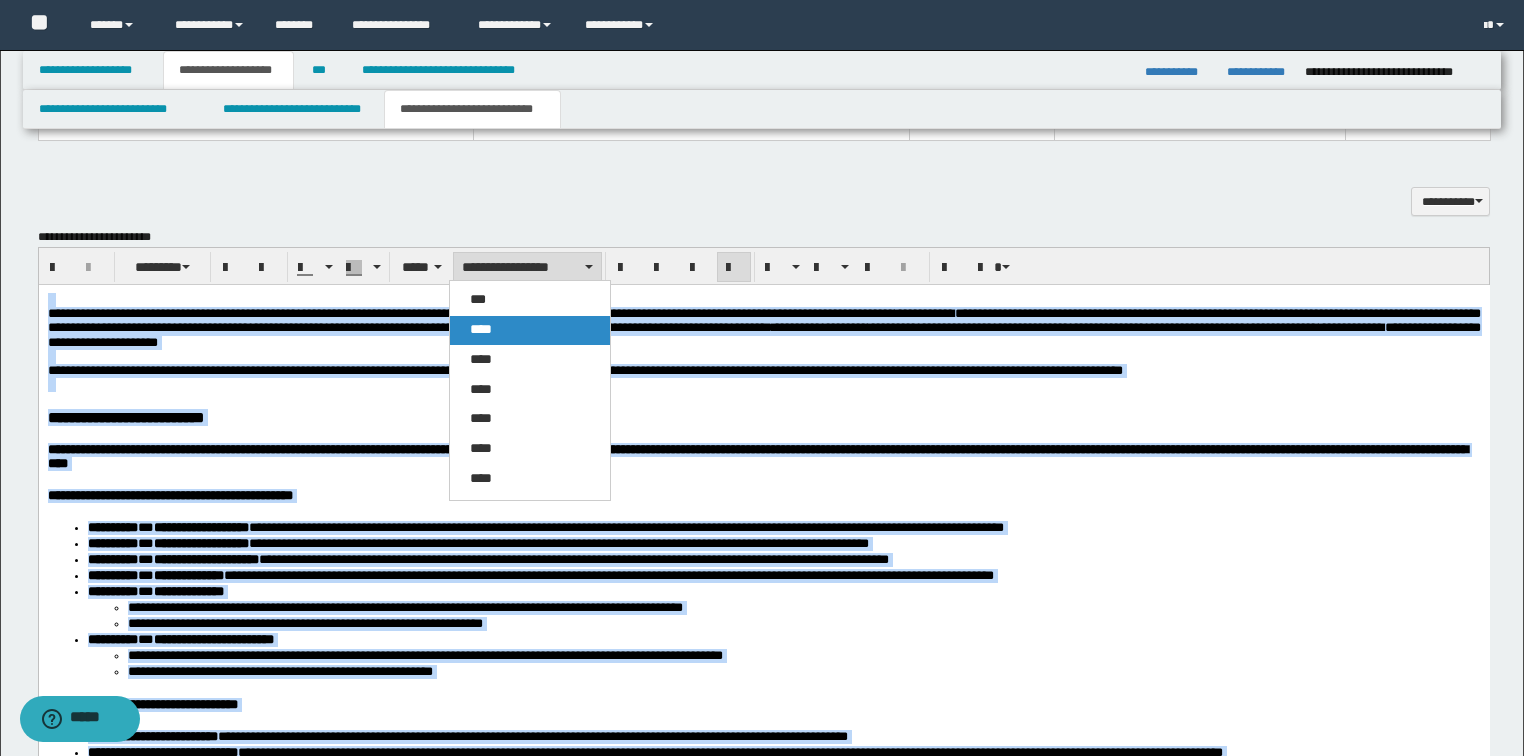 click on "****" at bounding box center (481, 329) 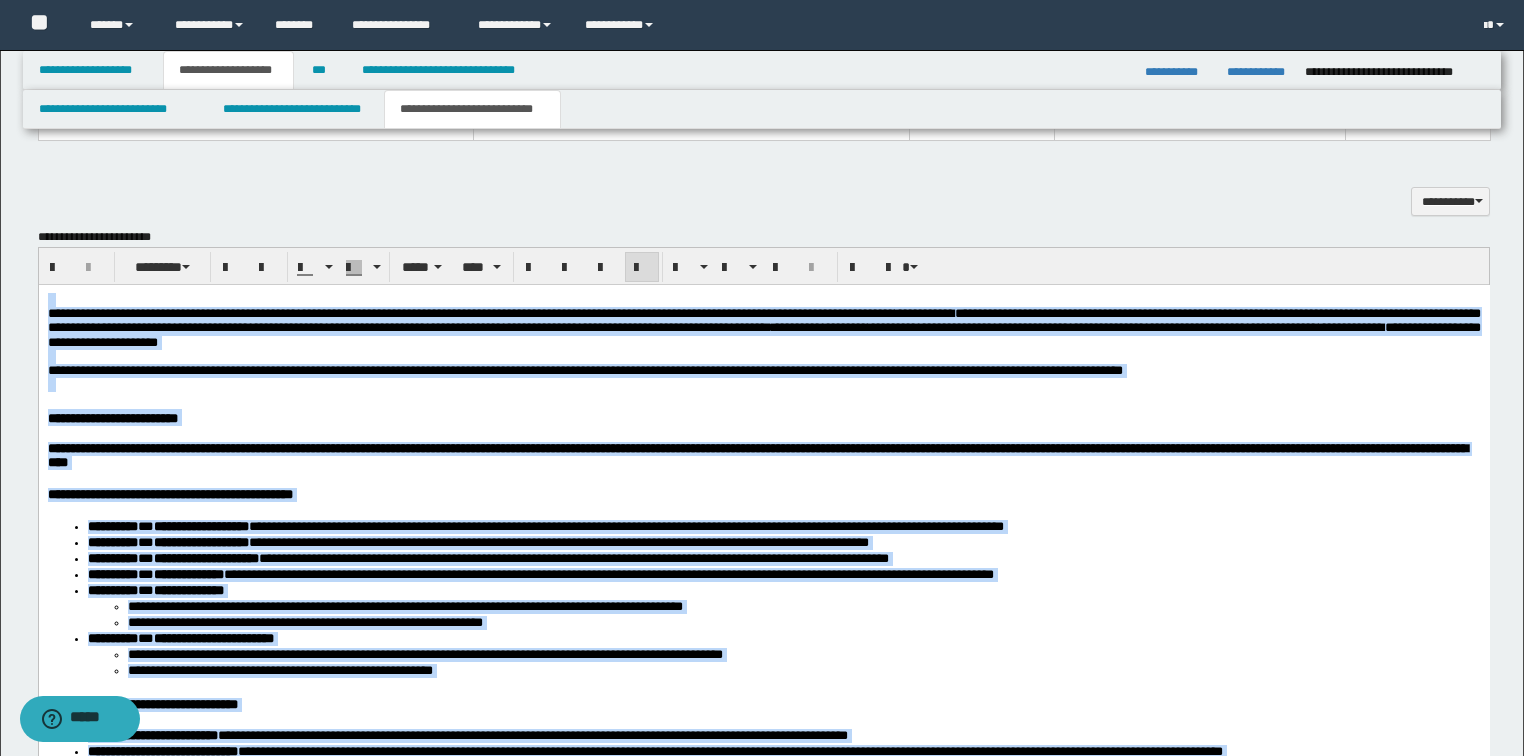 click at bounding box center (642, 267) 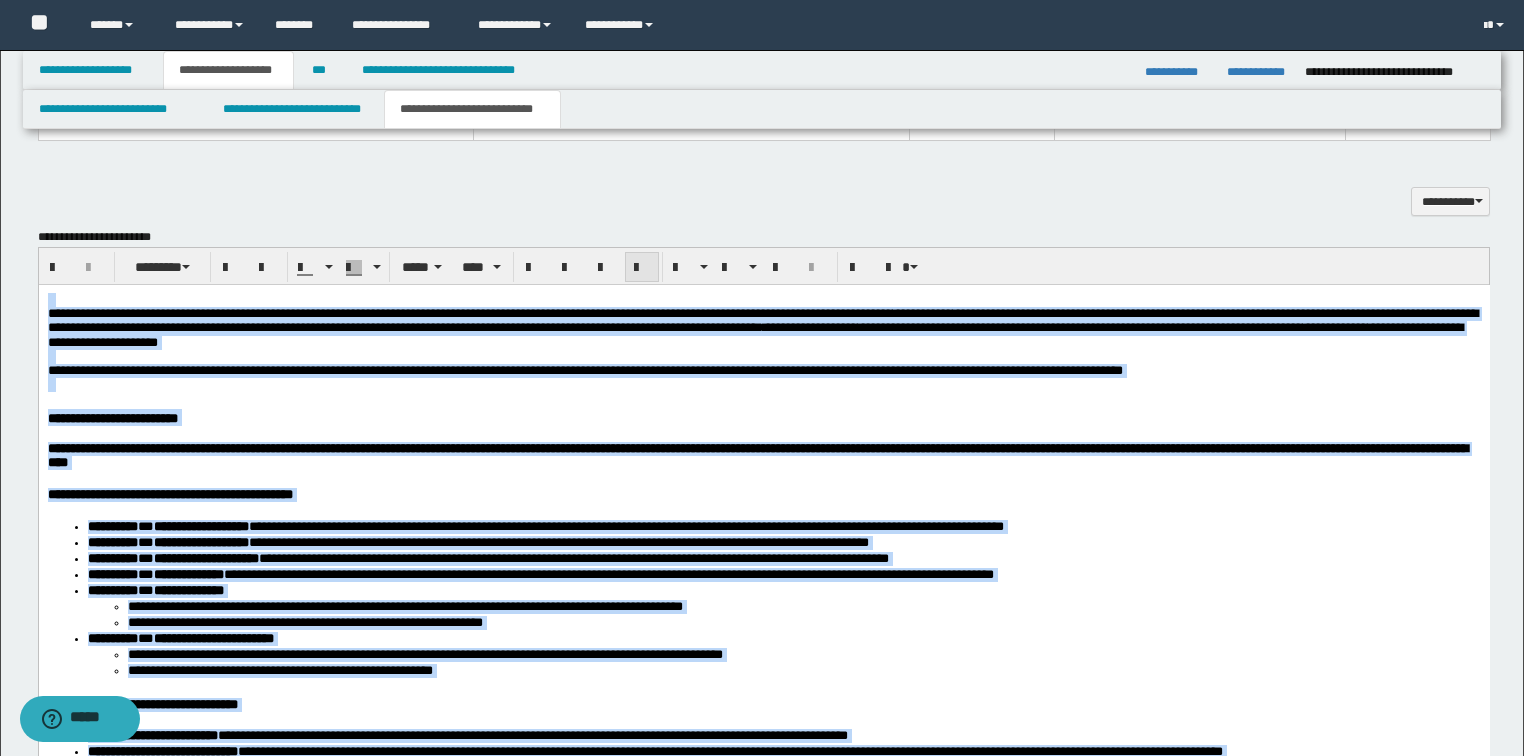 click at bounding box center (642, 267) 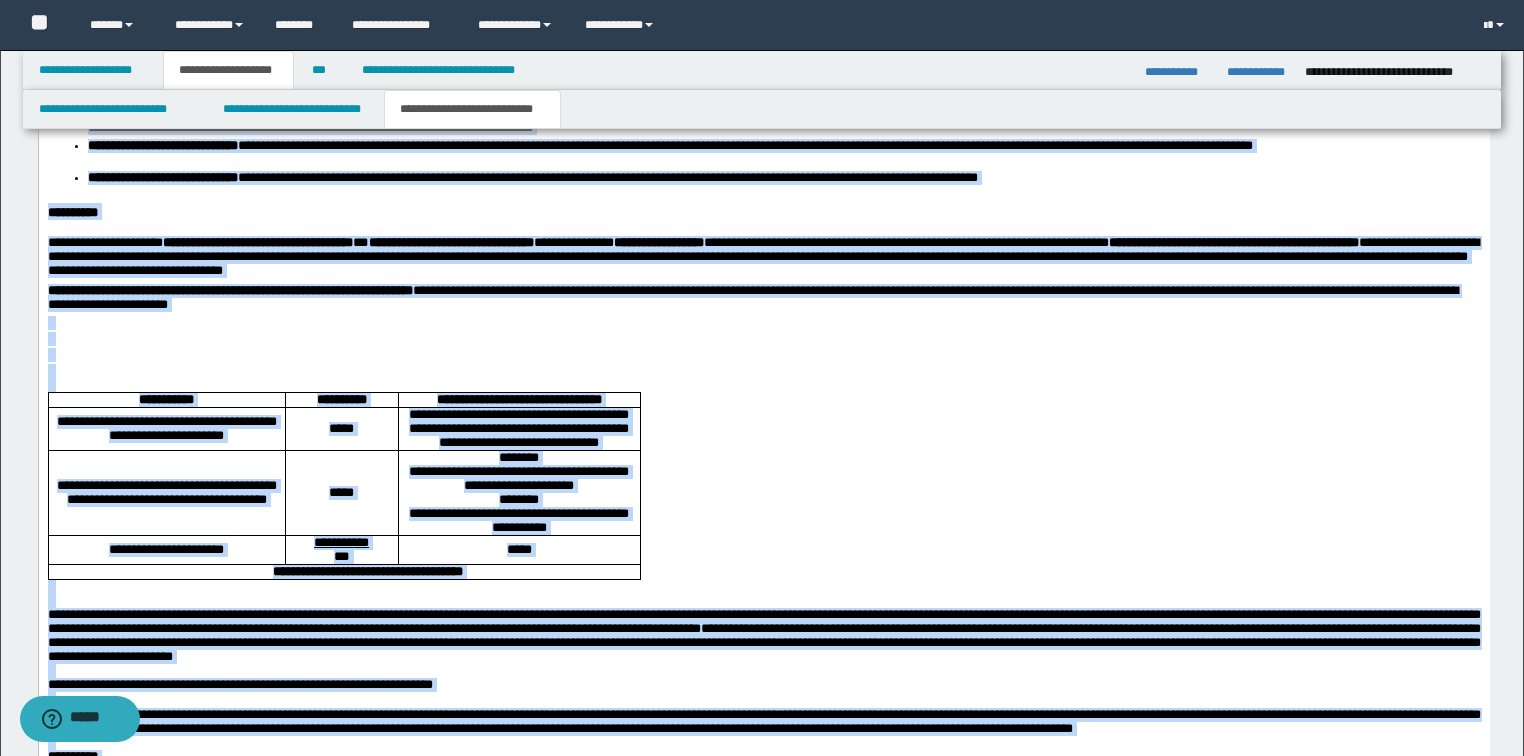 scroll, scrollTop: 2640, scrollLeft: 0, axis: vertical 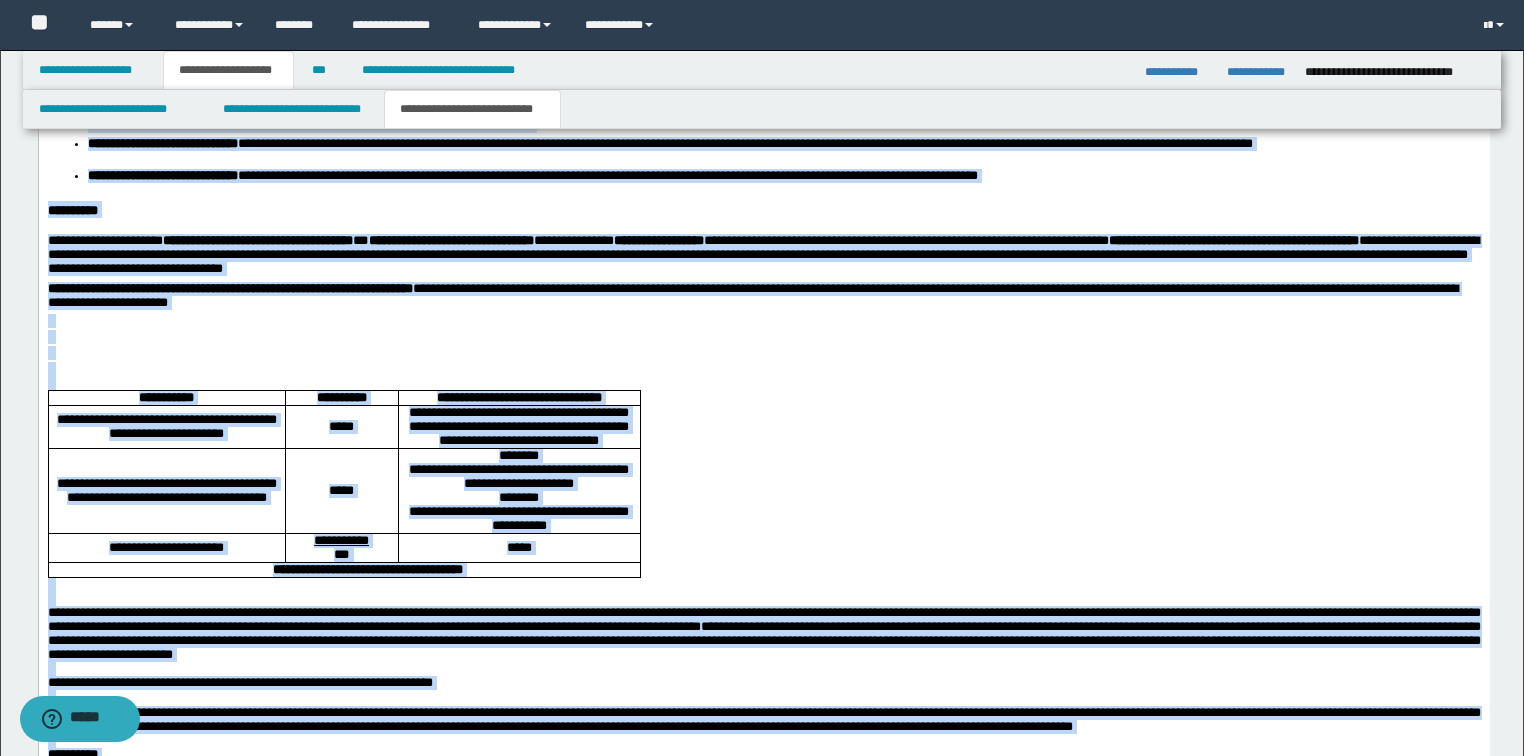click at bounding box center [763, 384] 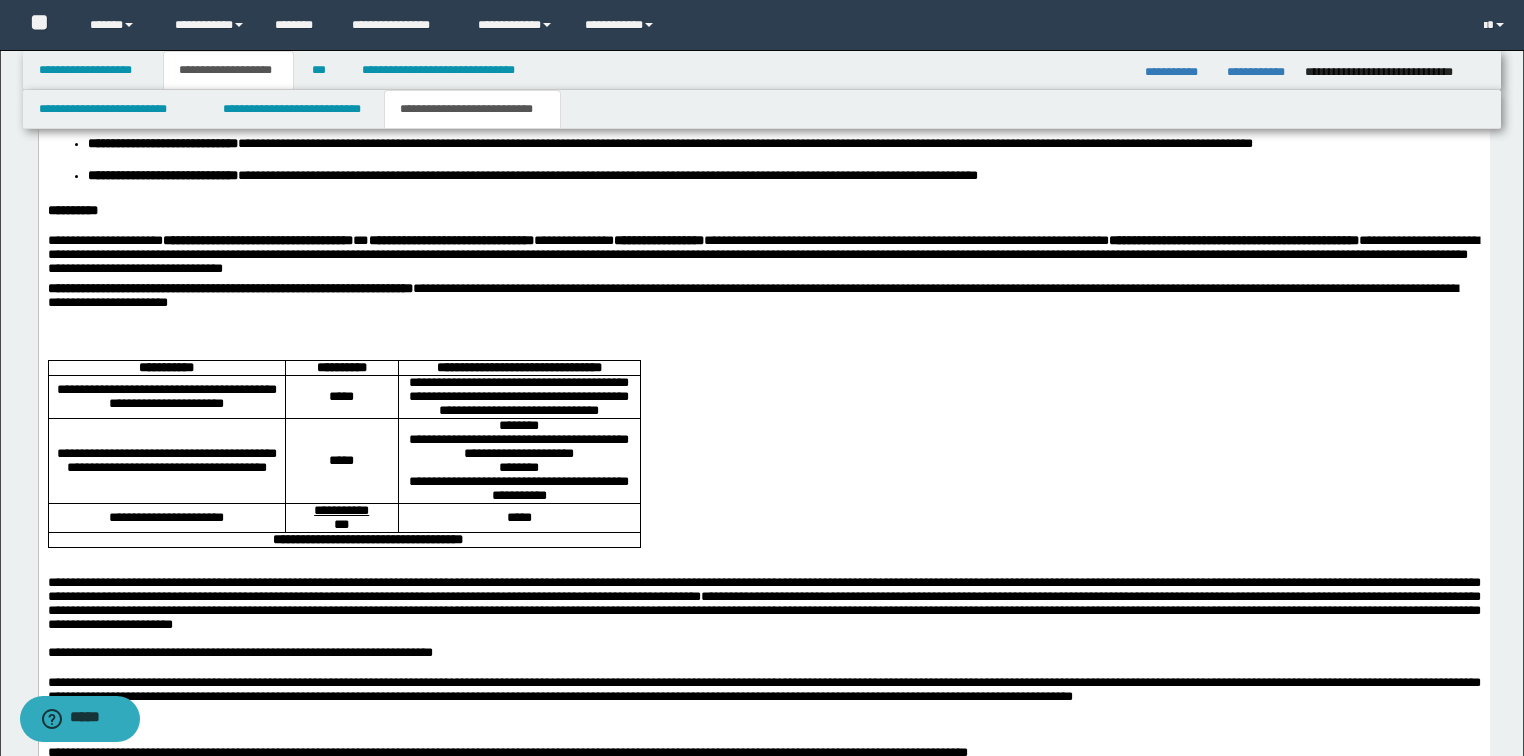 type 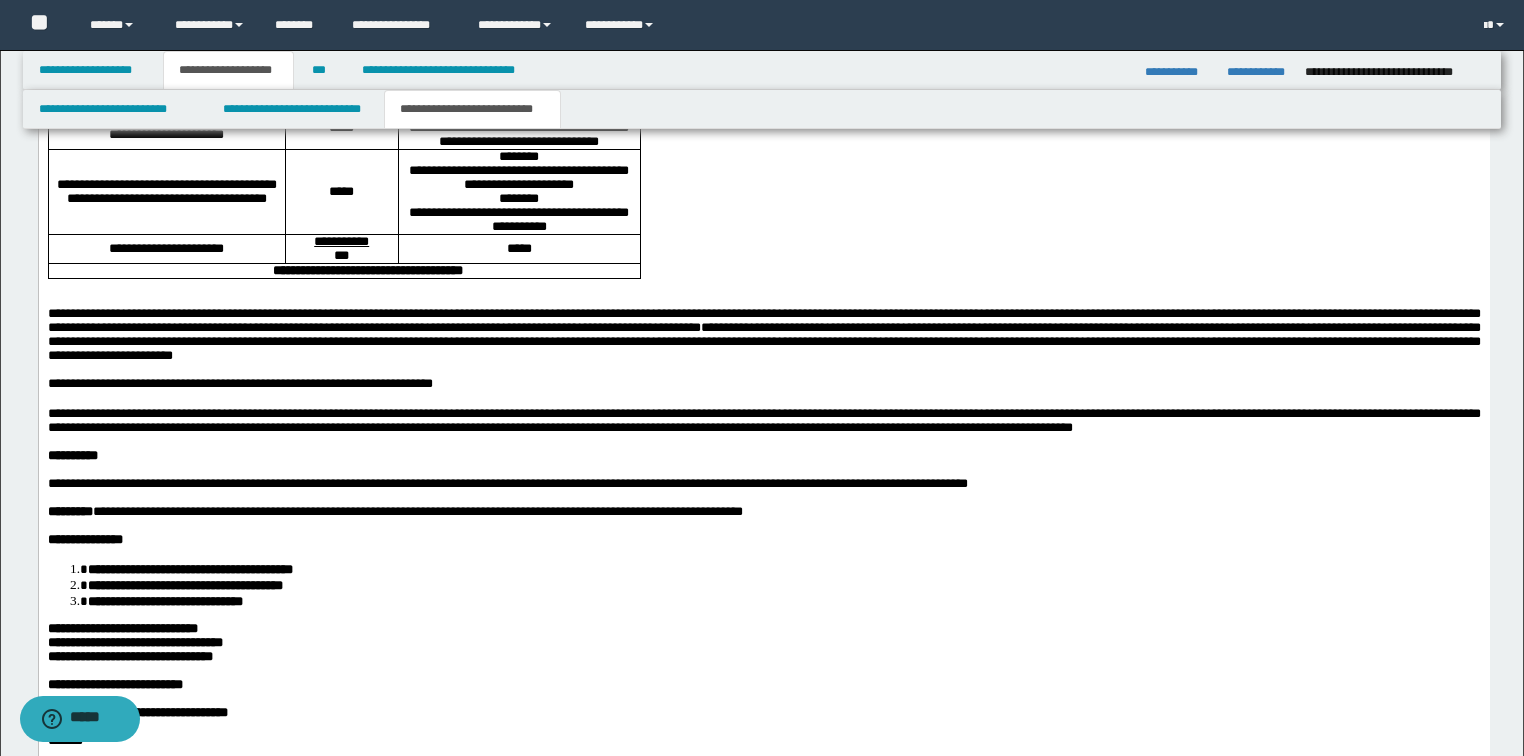 scroll, scrollTop: 2880, scrollLeft: 0, axis: vertical 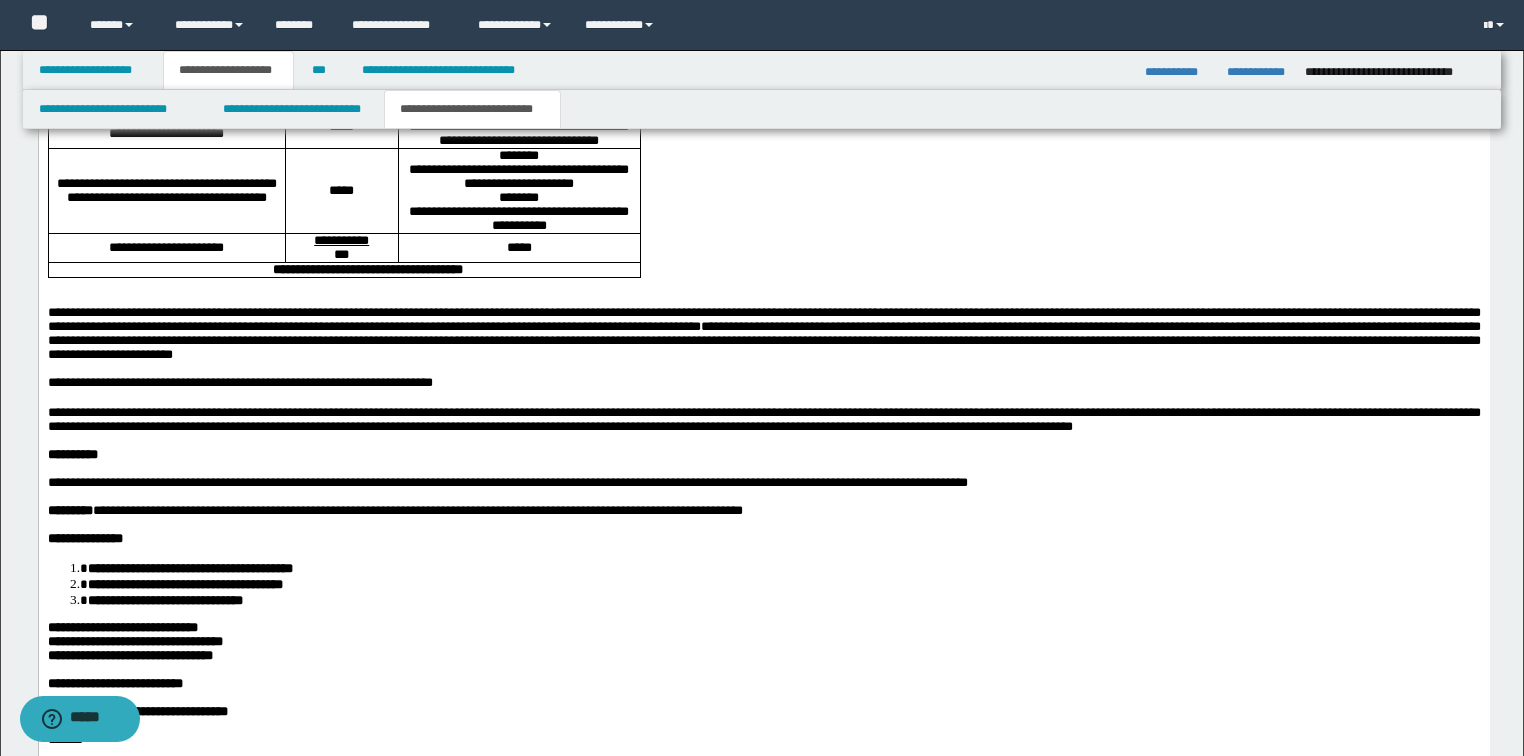 click at bounding box center (763, 300) 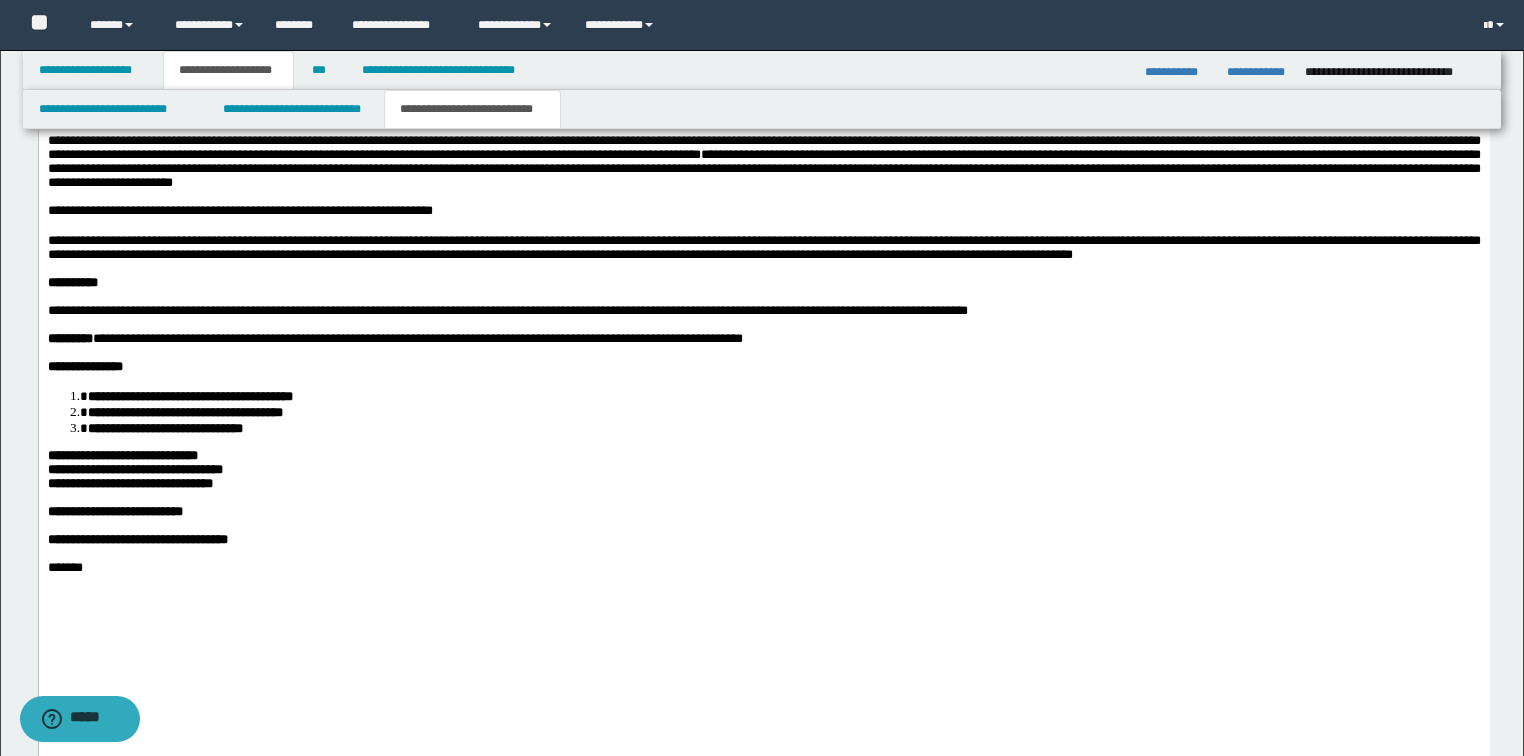 scroll, scrollTop: 3040, scrollLeft: 0, axis: vertical 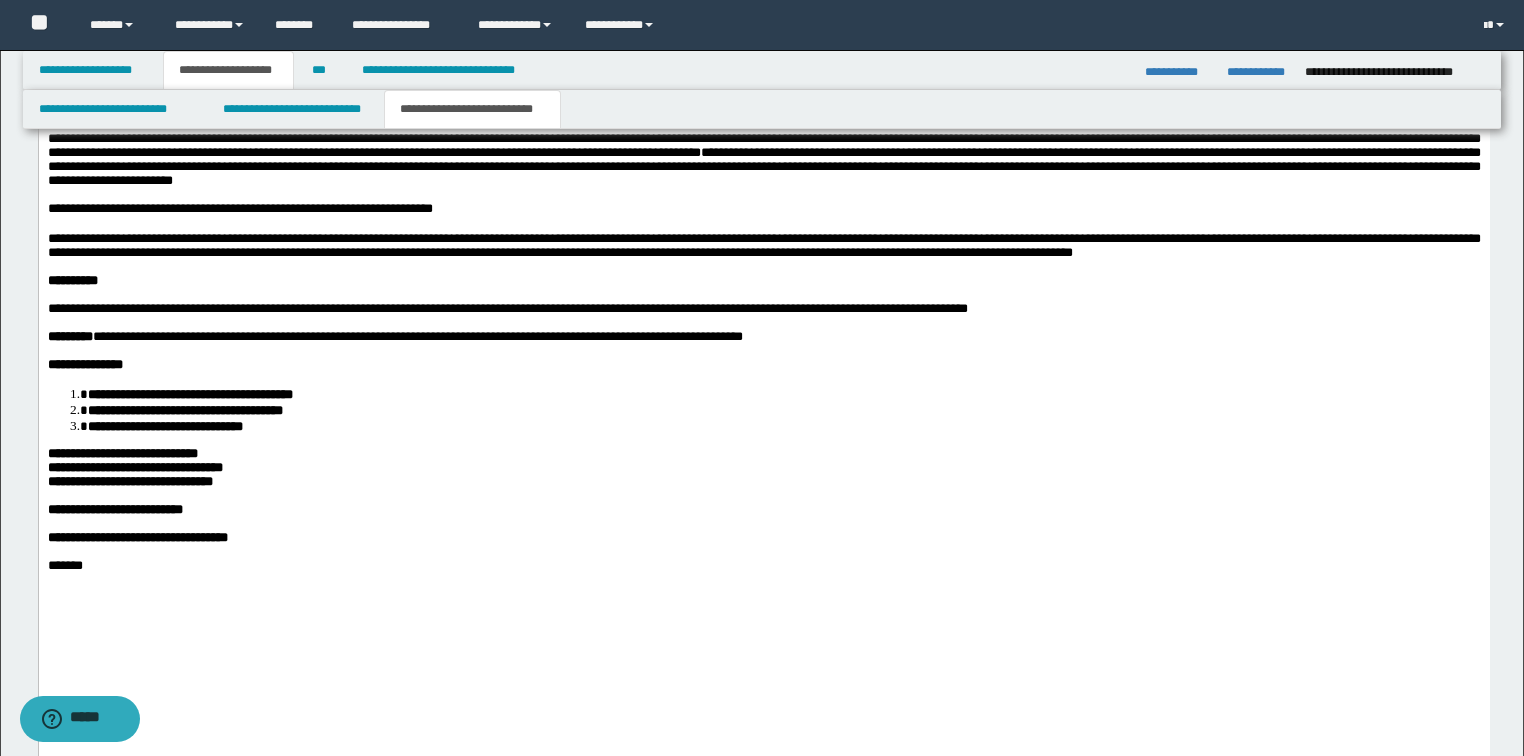 drag, startPoint x: 84, startPoint y: 506, endPoint x: 92, endPoint y: 518, distance: 14.422205 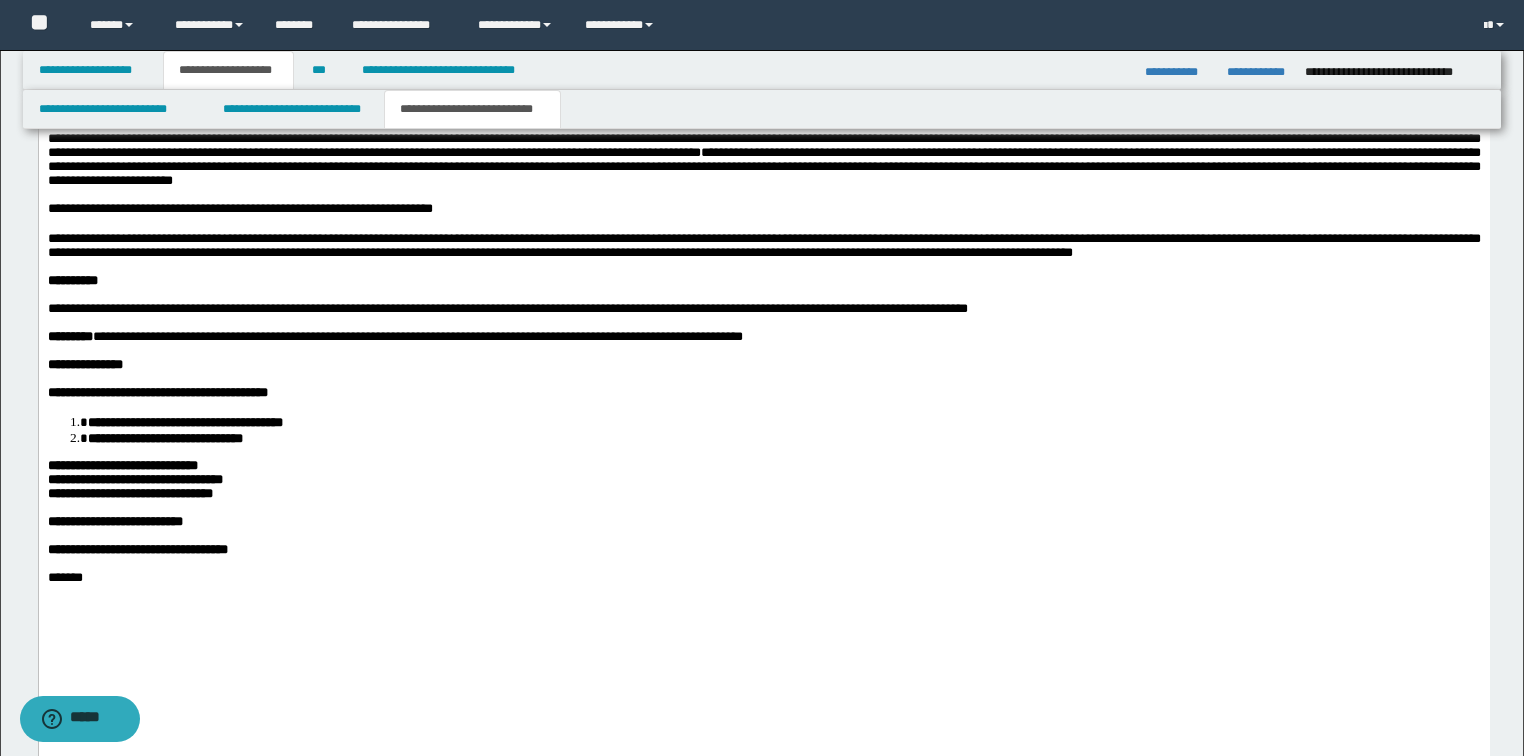 click on "**********" at bounding box center [783, 423] 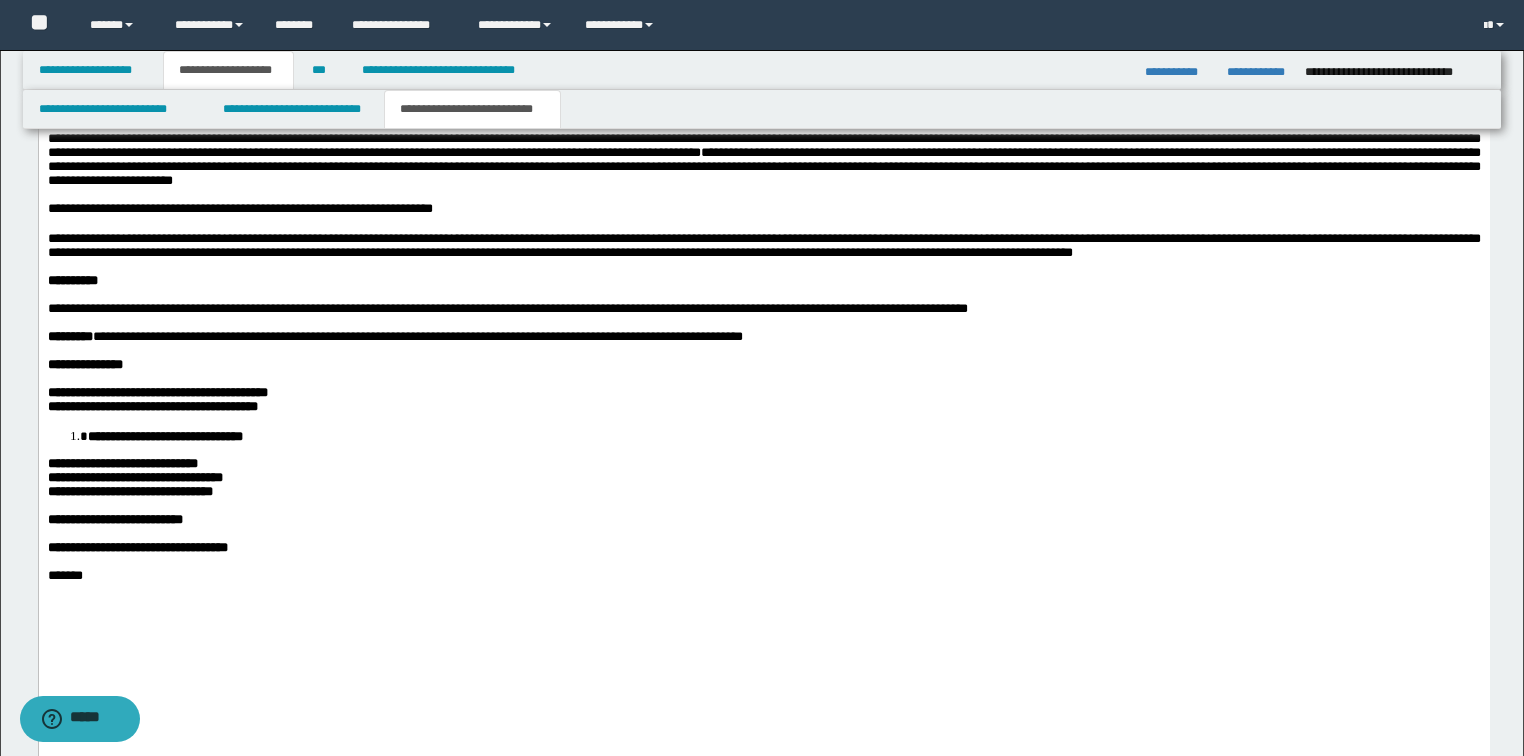 click on "**********" at bounding box center (164, 437) 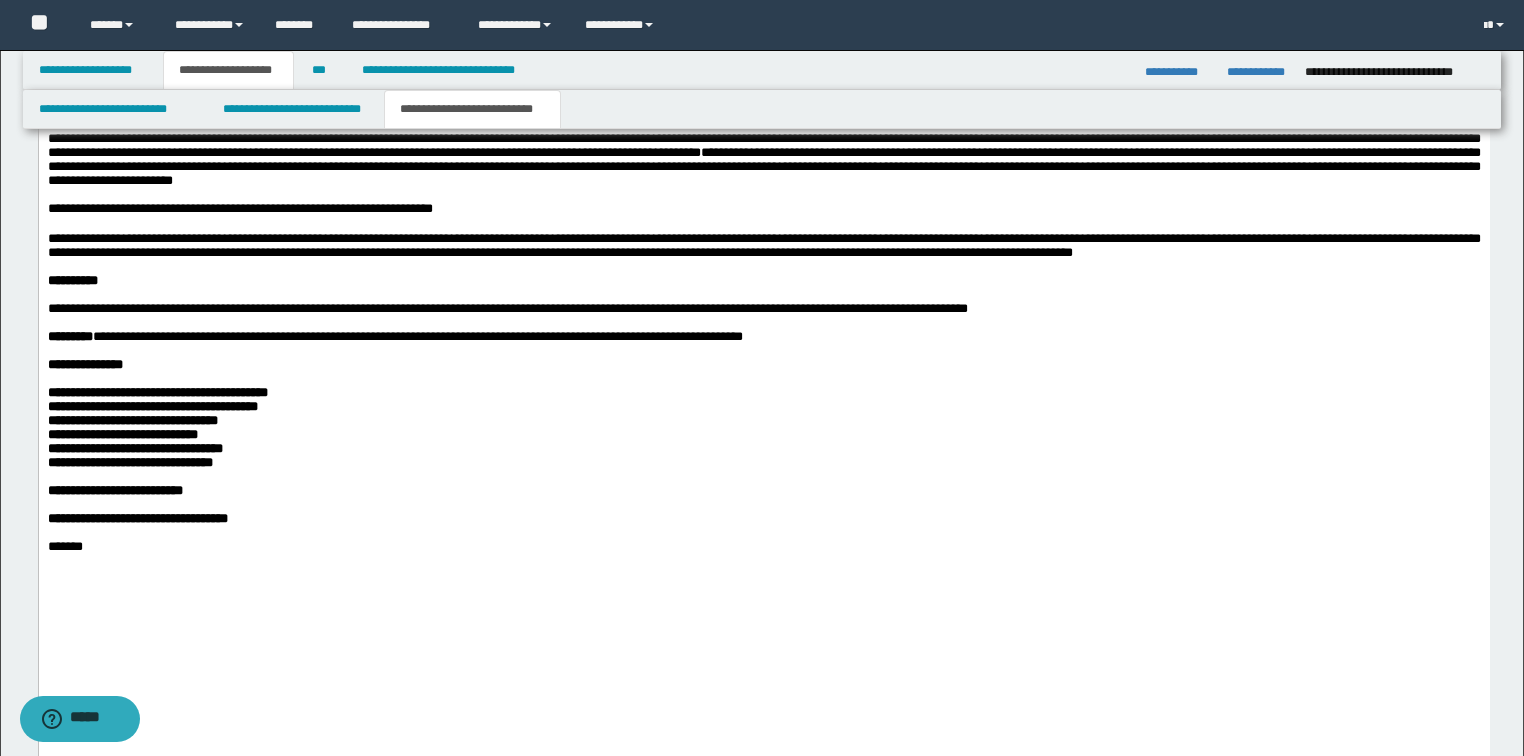 click on "**********" at bounding box center (763, 422) 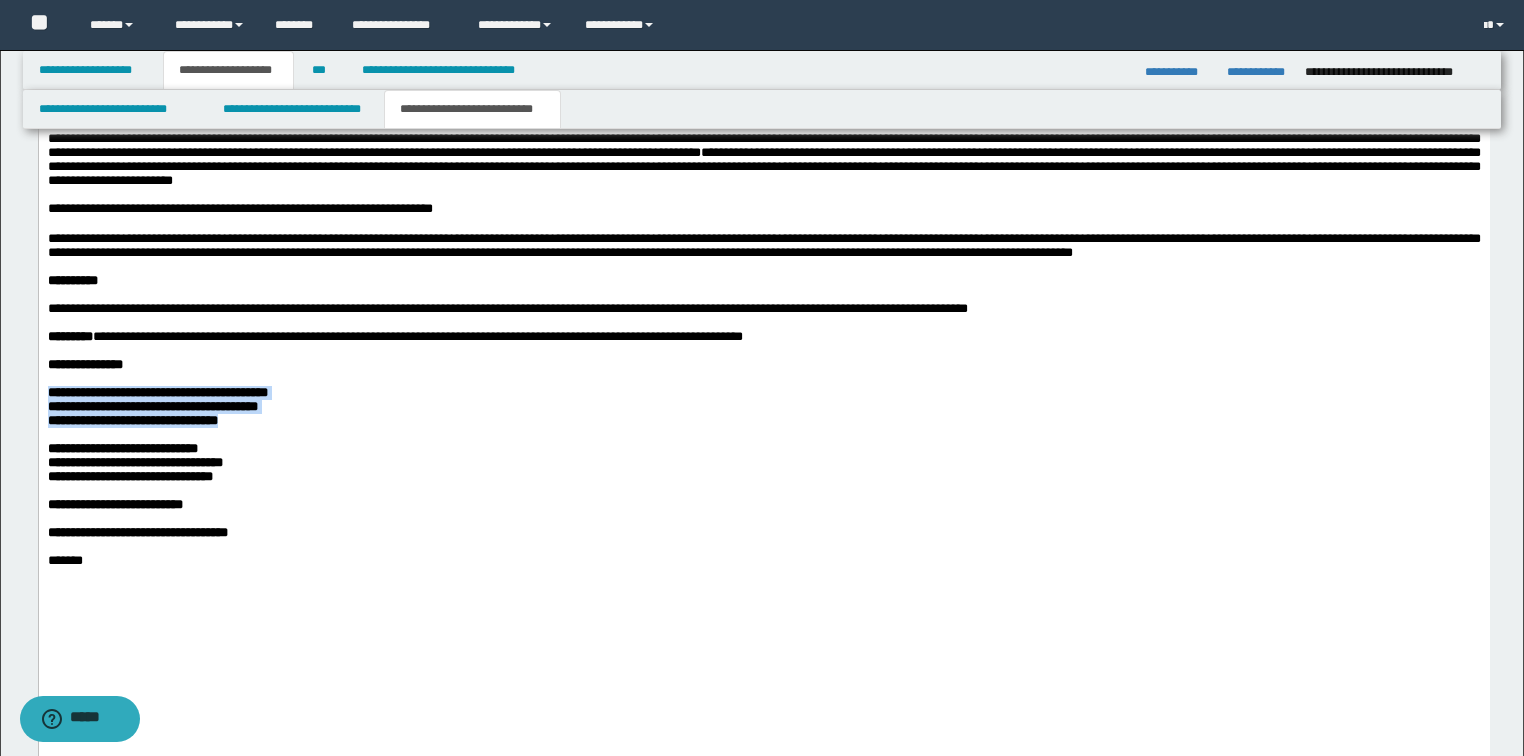 drag, startPoint x: 256, startPoint y: 545, endPoint x: 54, endPoint y: -418, distance: 983.9578 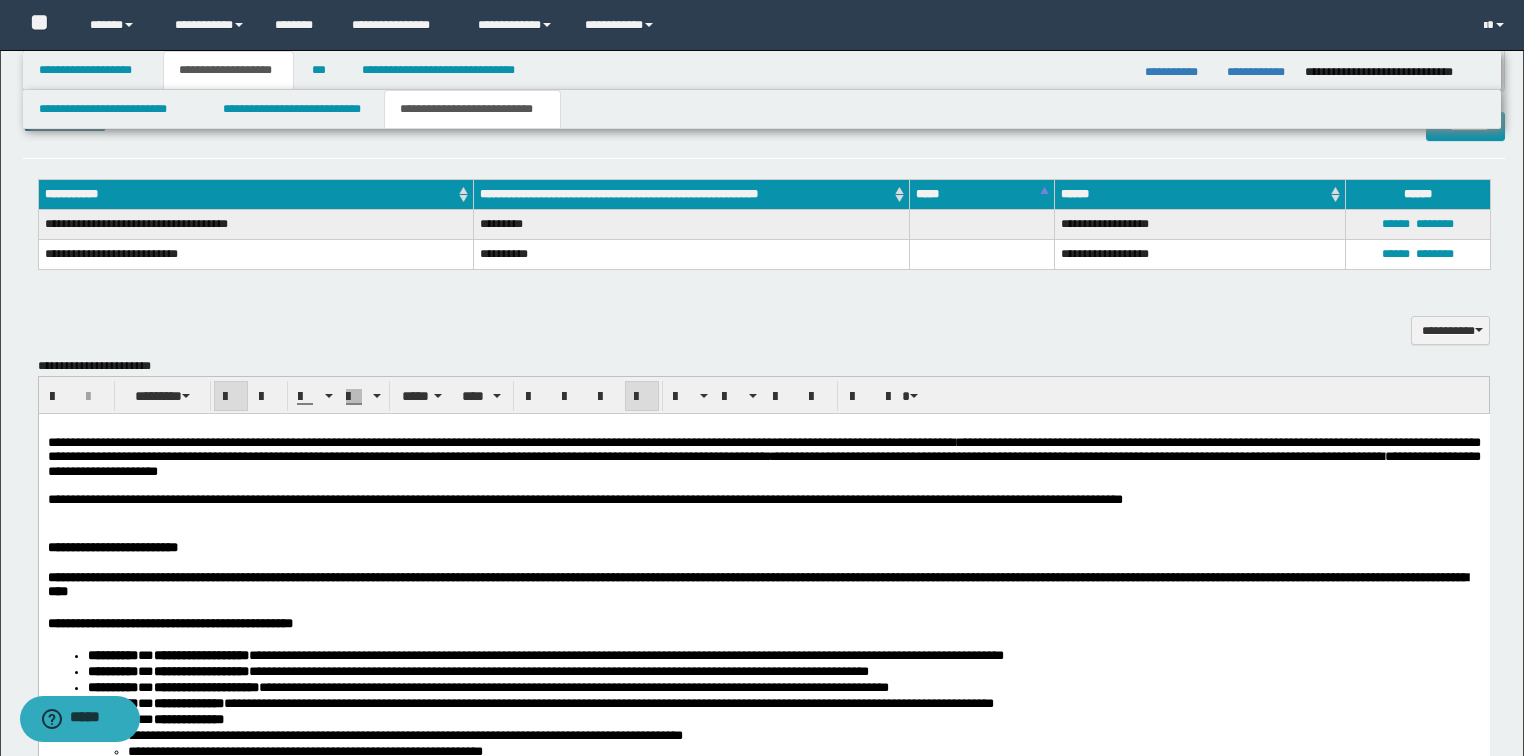 scroll, scrollTop: 1520, scrollLeft: 0, axis: vertical 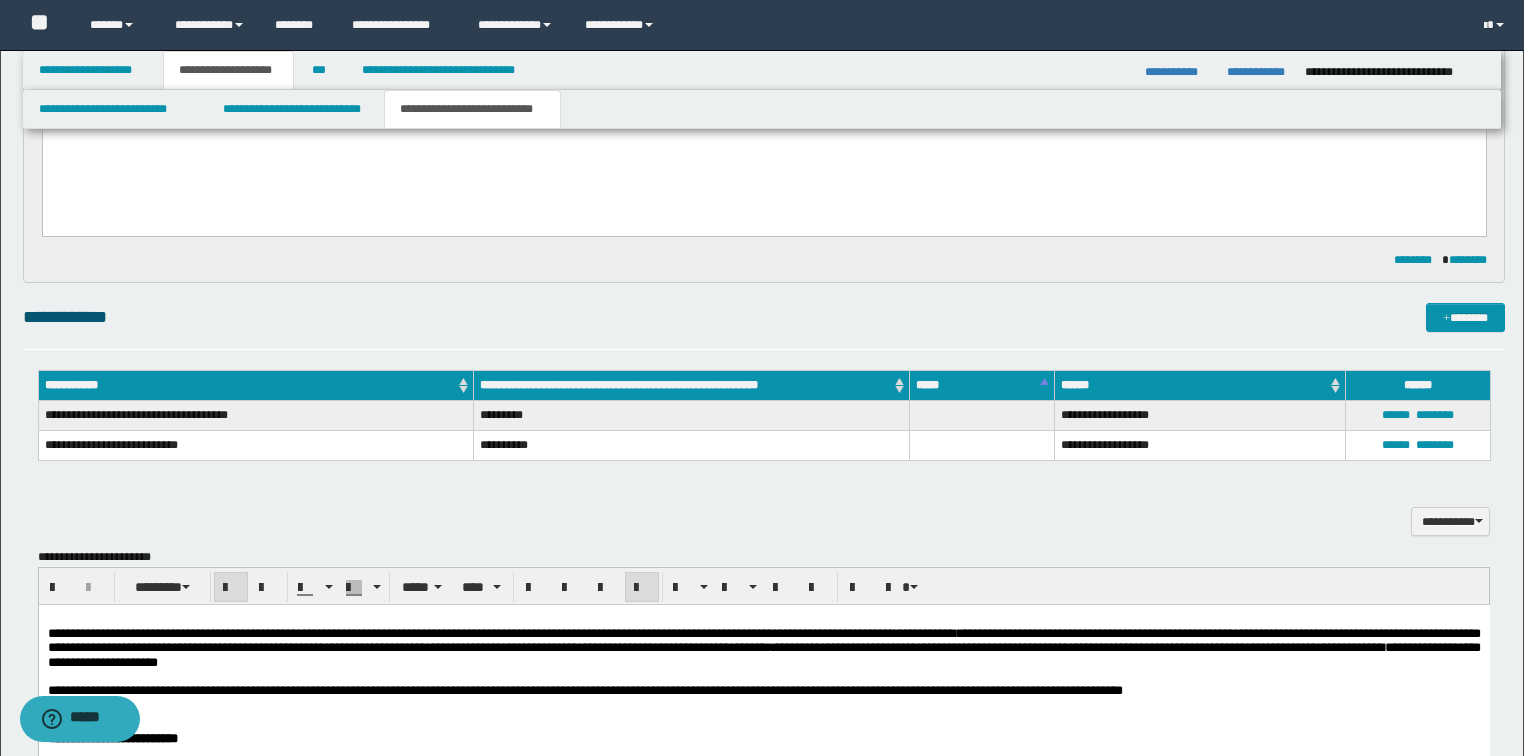 drag, startPoint x: 216, startPoint y: 588, endPoint x: 143, endPoint y: 16, distance: 576.6394 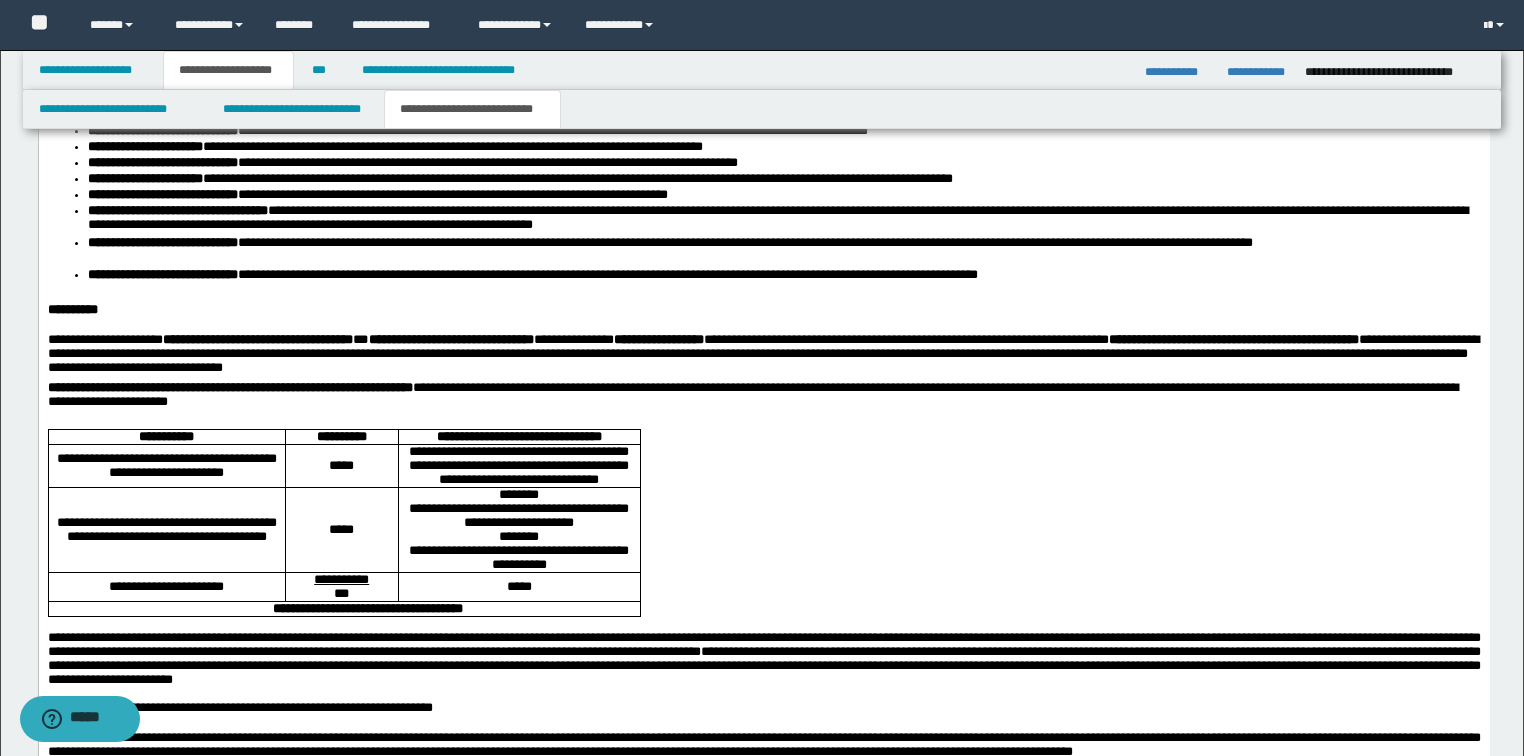 scroll, scrollTop: 2640, scrollLeft: 0, axis: vertical 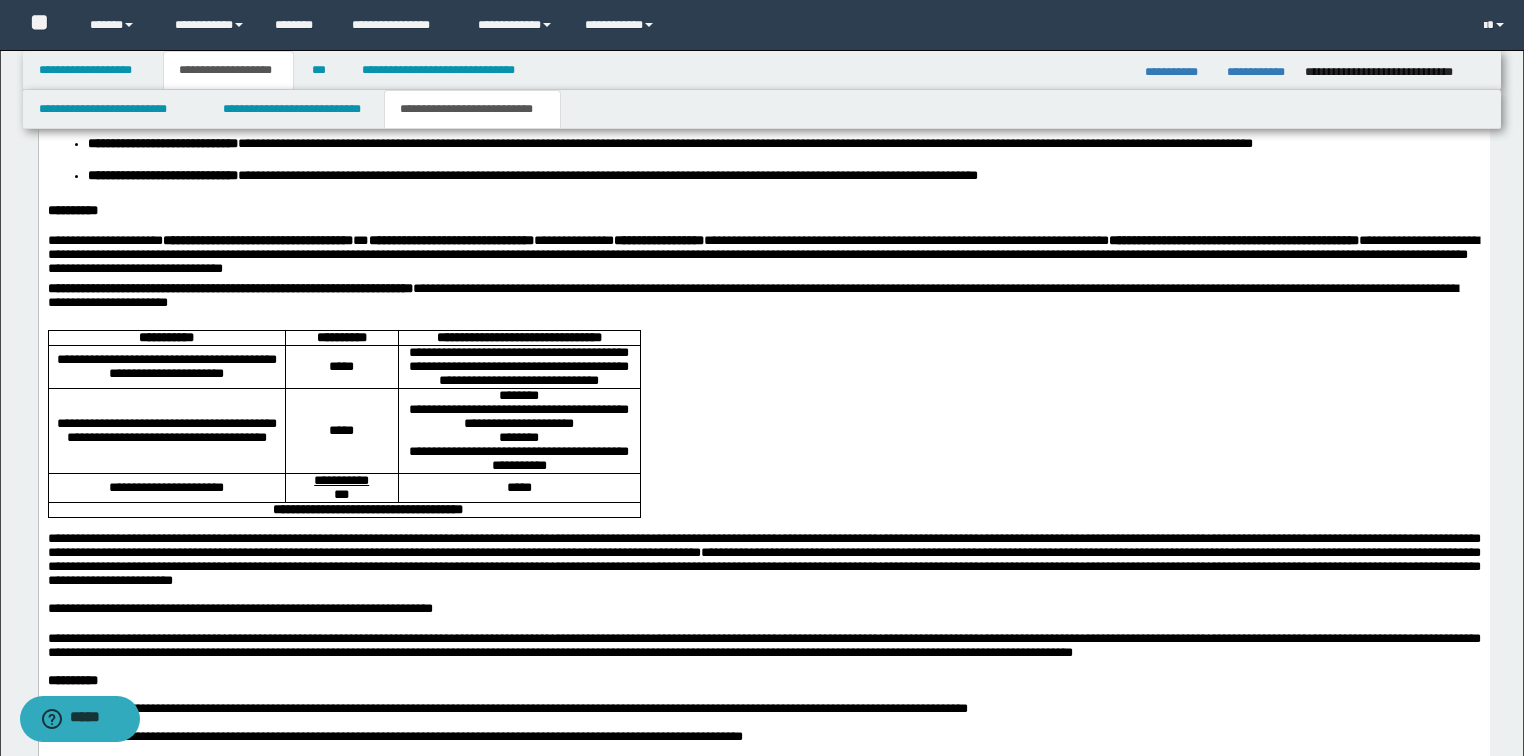 click on "**********" at bounding box center (72, 211) 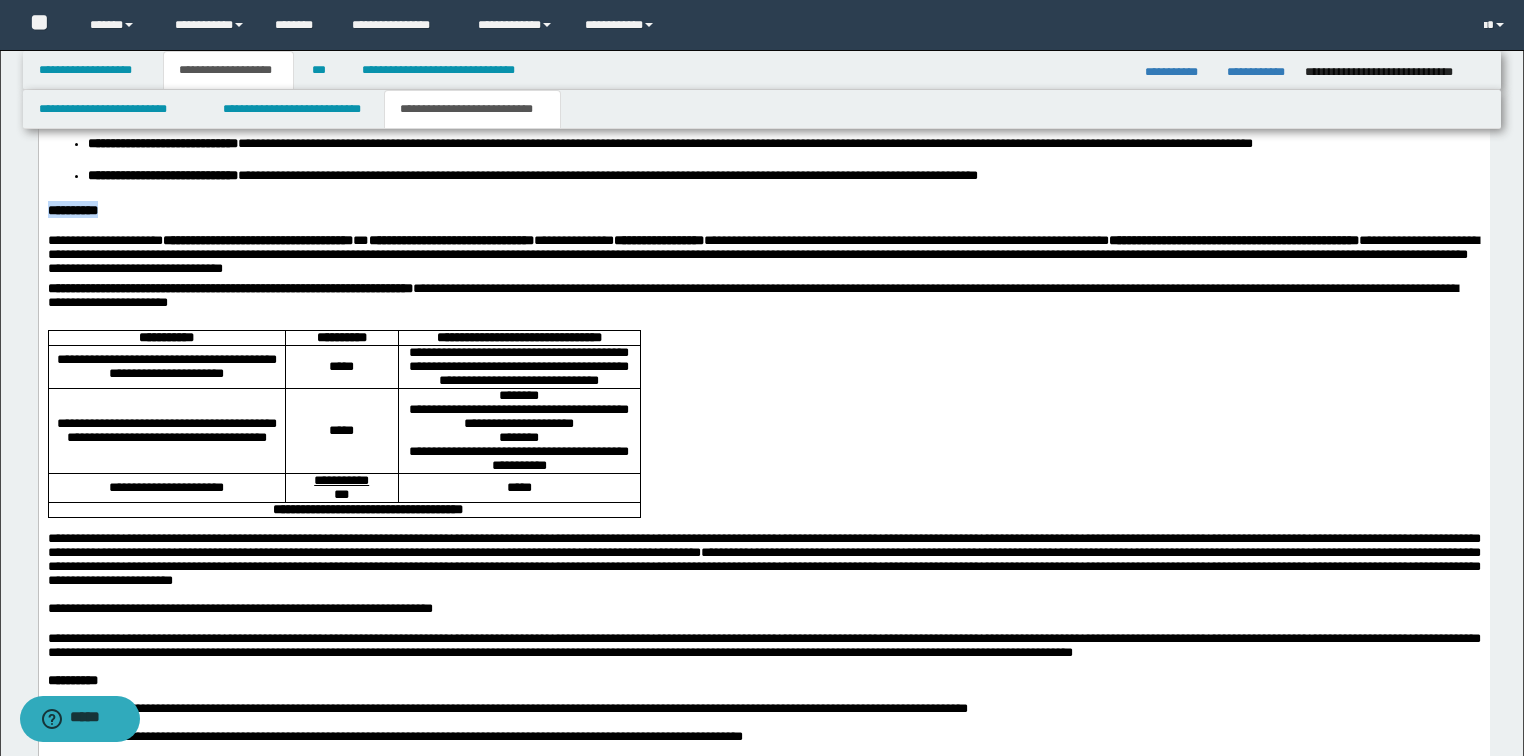 click on "**********" at bounding box center (72, 211) 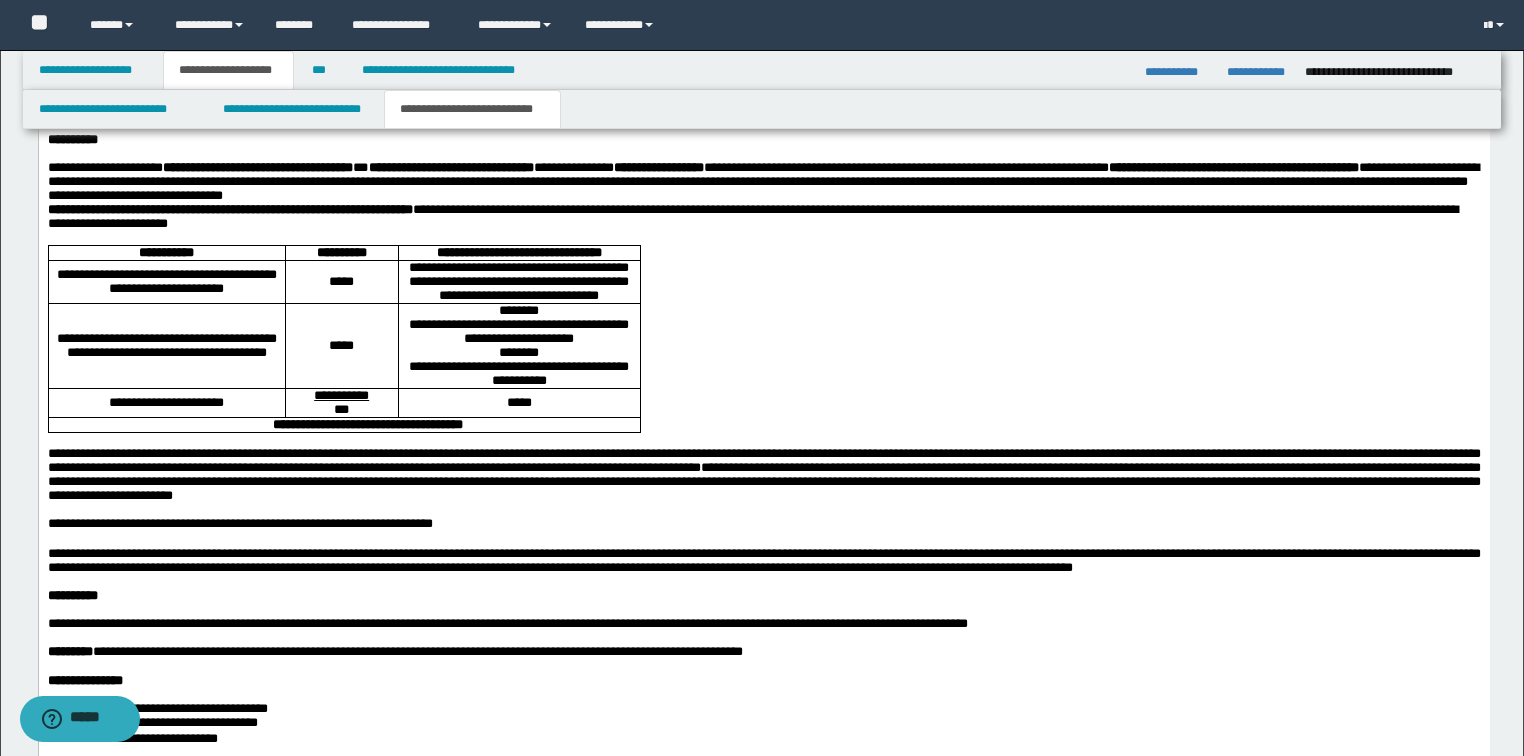 click on "**********" at bounding box center (763, 183) 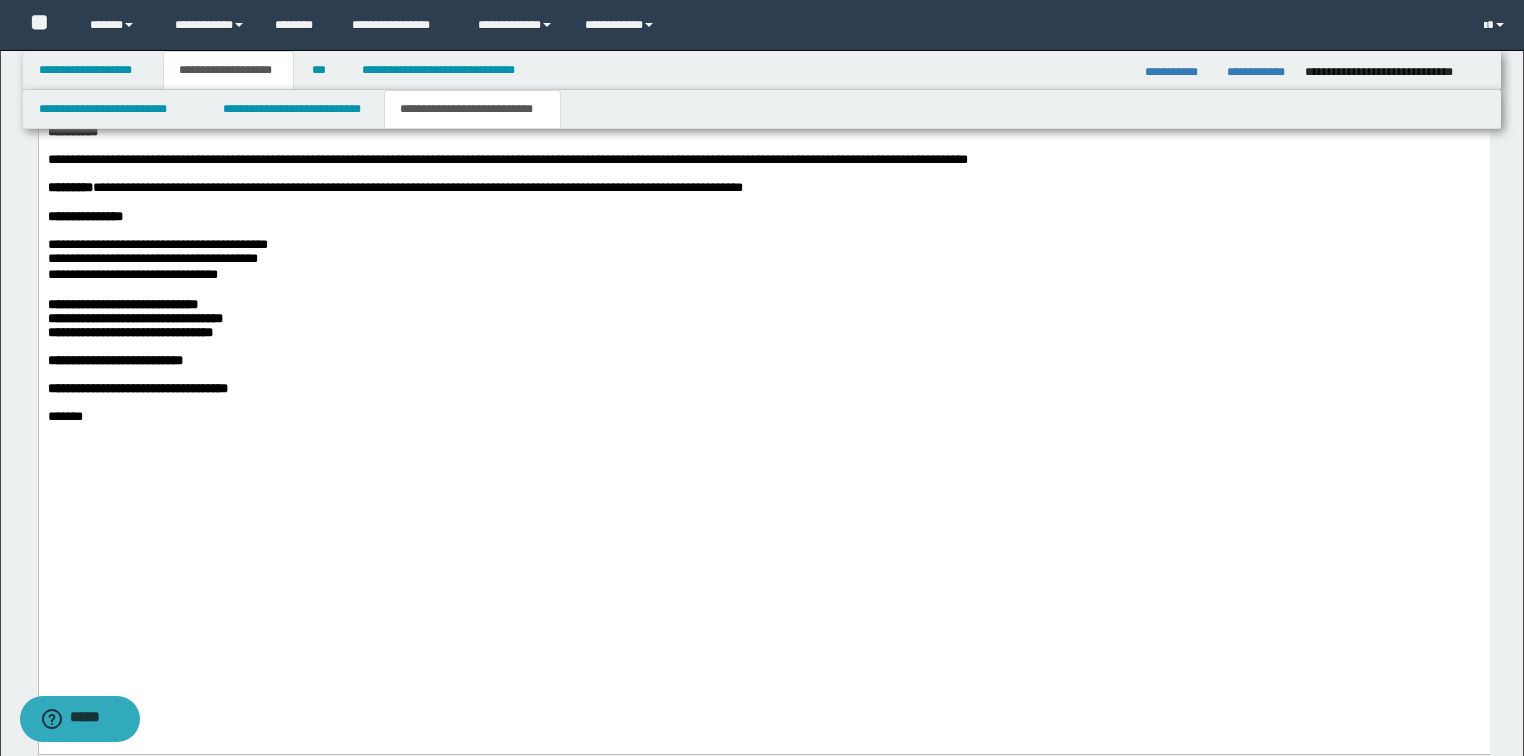 scroll, scrollTop: 3120, scrollLeft: 0, axis: vertical 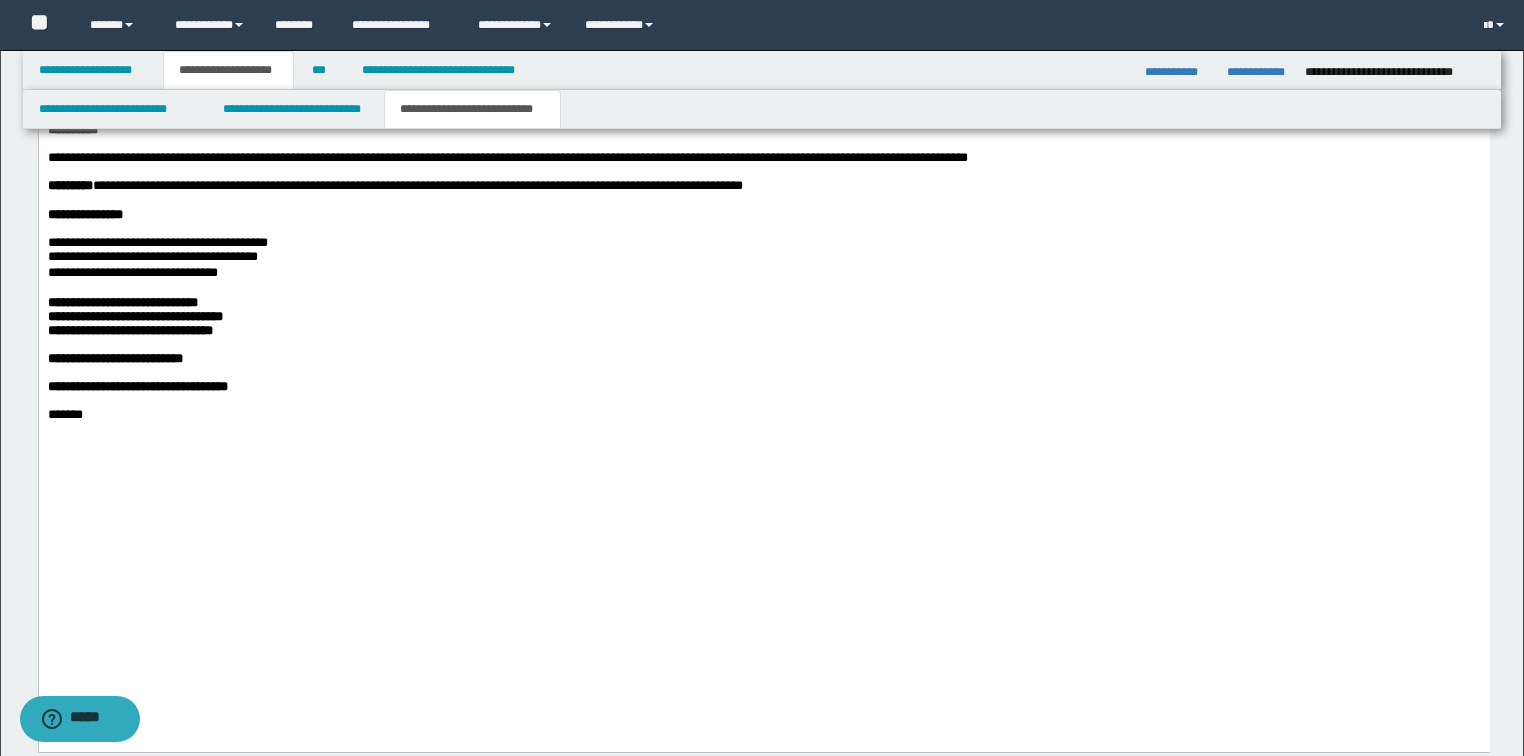 click on "**********" at bounding box center [134, 317] 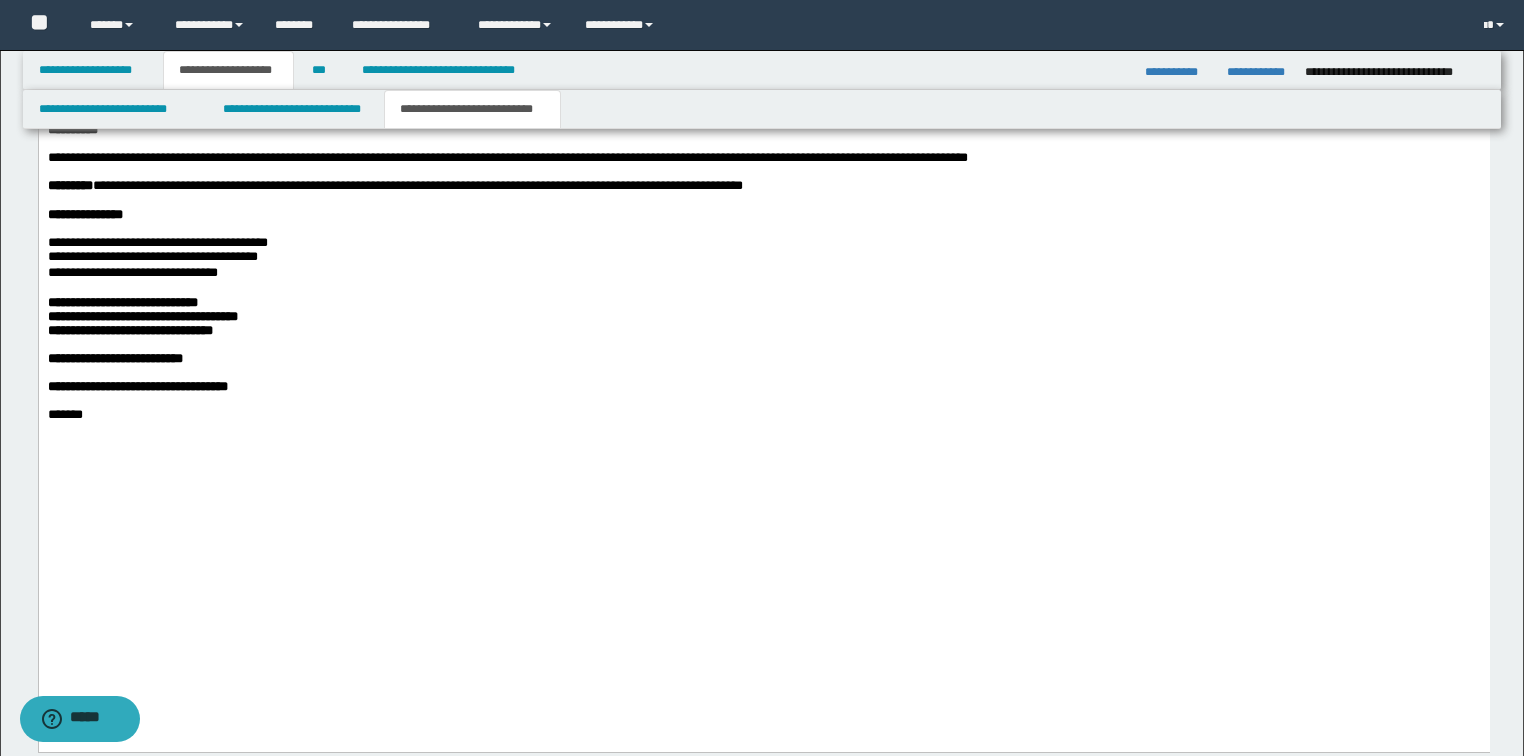 click on "**********" at bounding box center (122, 303) 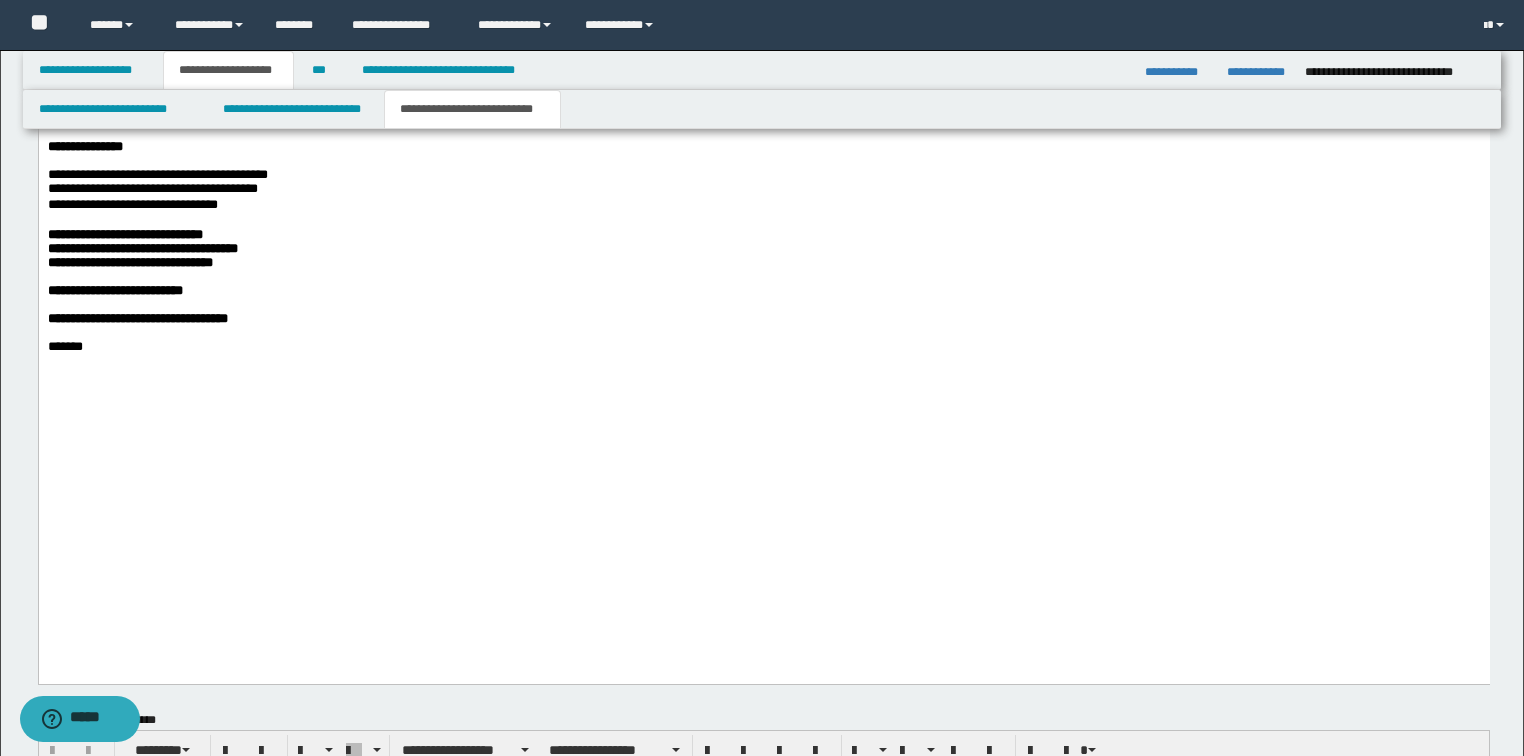 scroll, scrollTop: 3200, scrollLeft: 0, axis: vertical 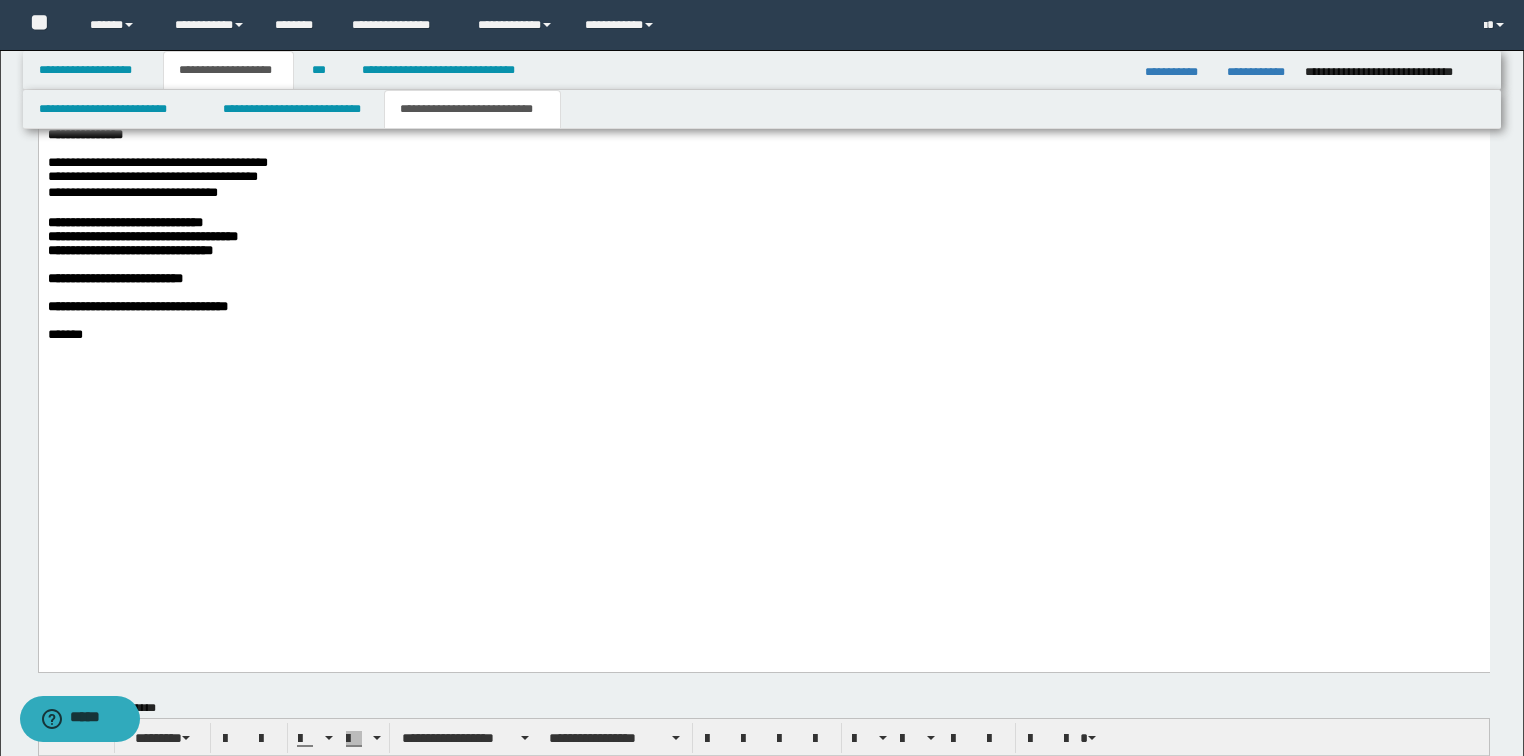 click at bounding box center (763, 322) 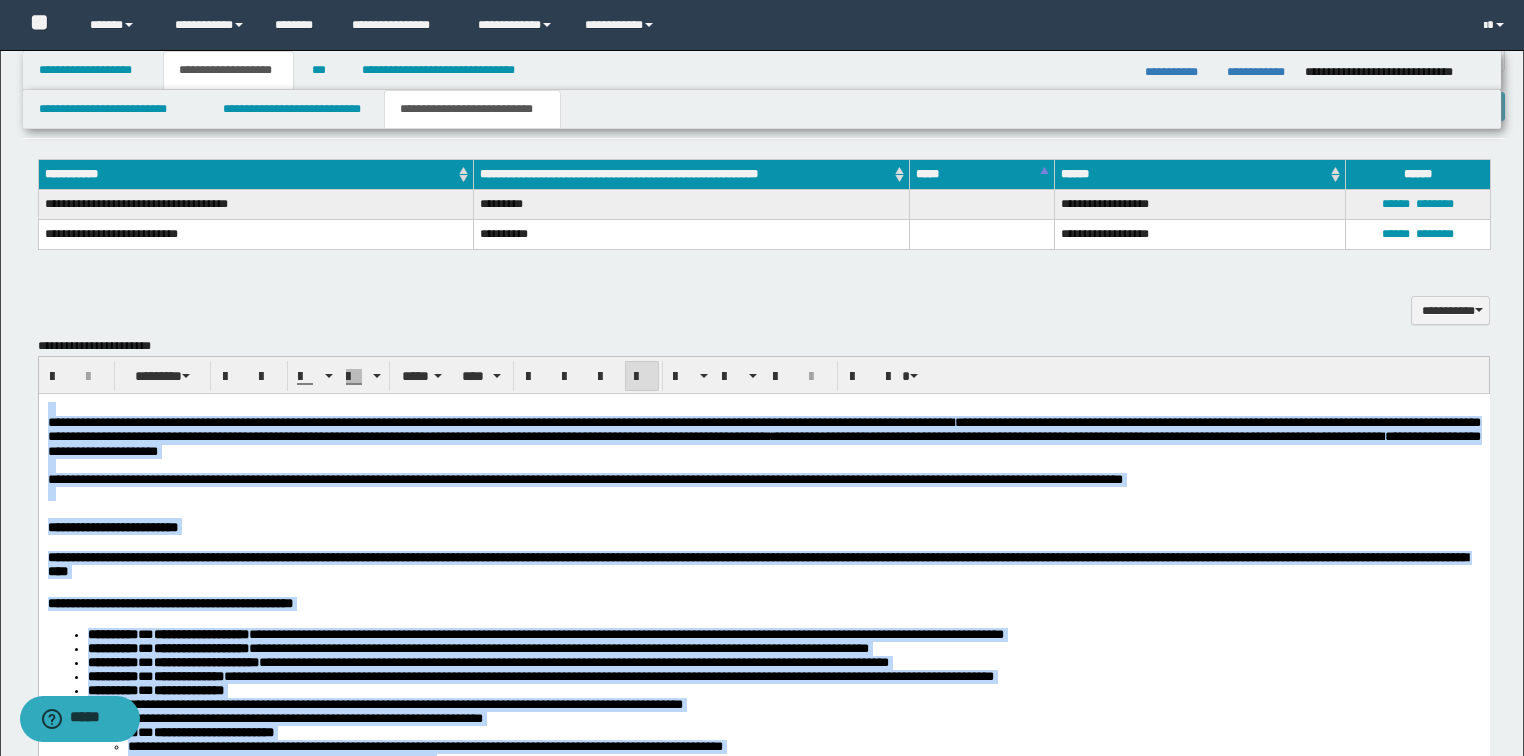 scroll, scrollTop: 1760, scrollLeft: 0, axis: vertical 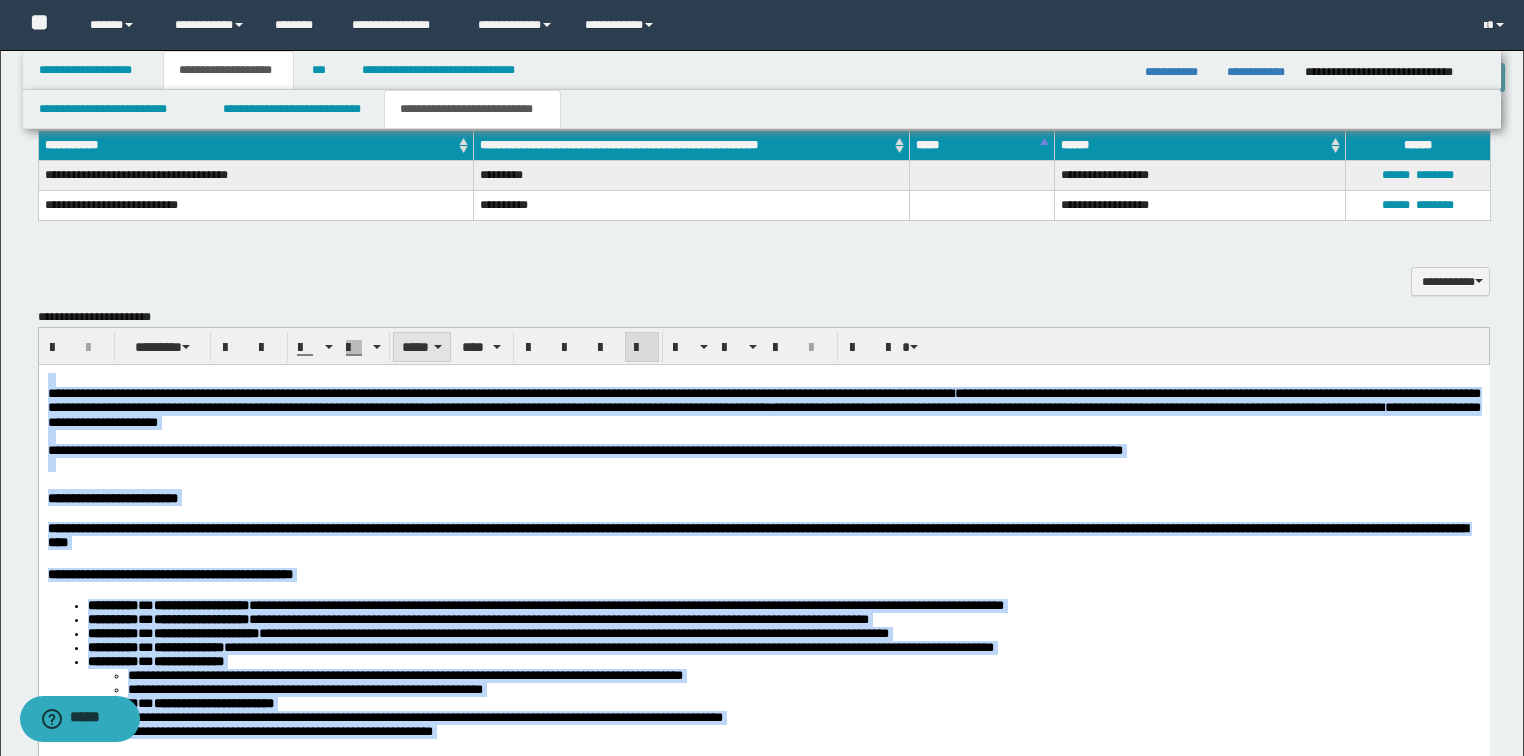 click on "*****" at bounding box center [422, 347] 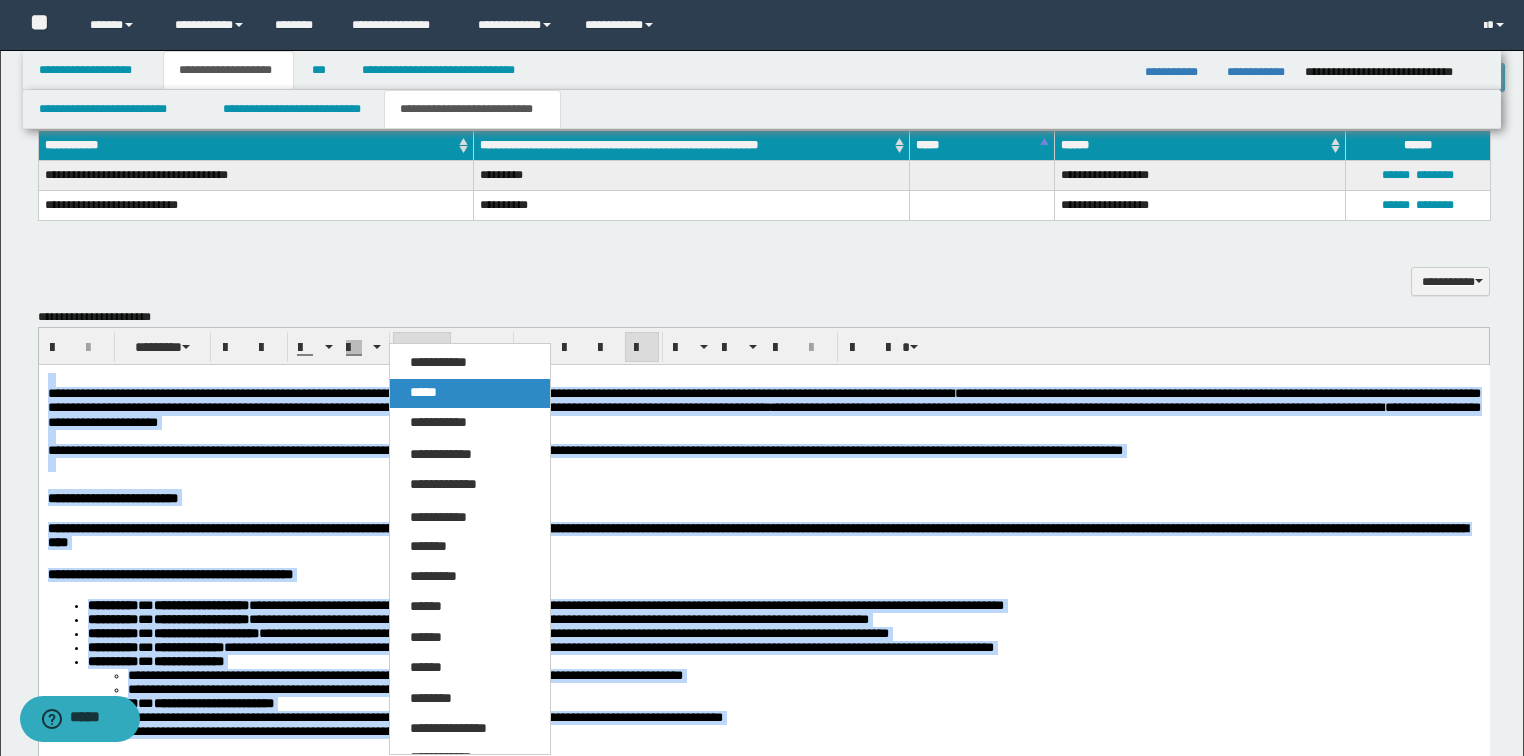 click on "*****" at bounding box center [423, 392] 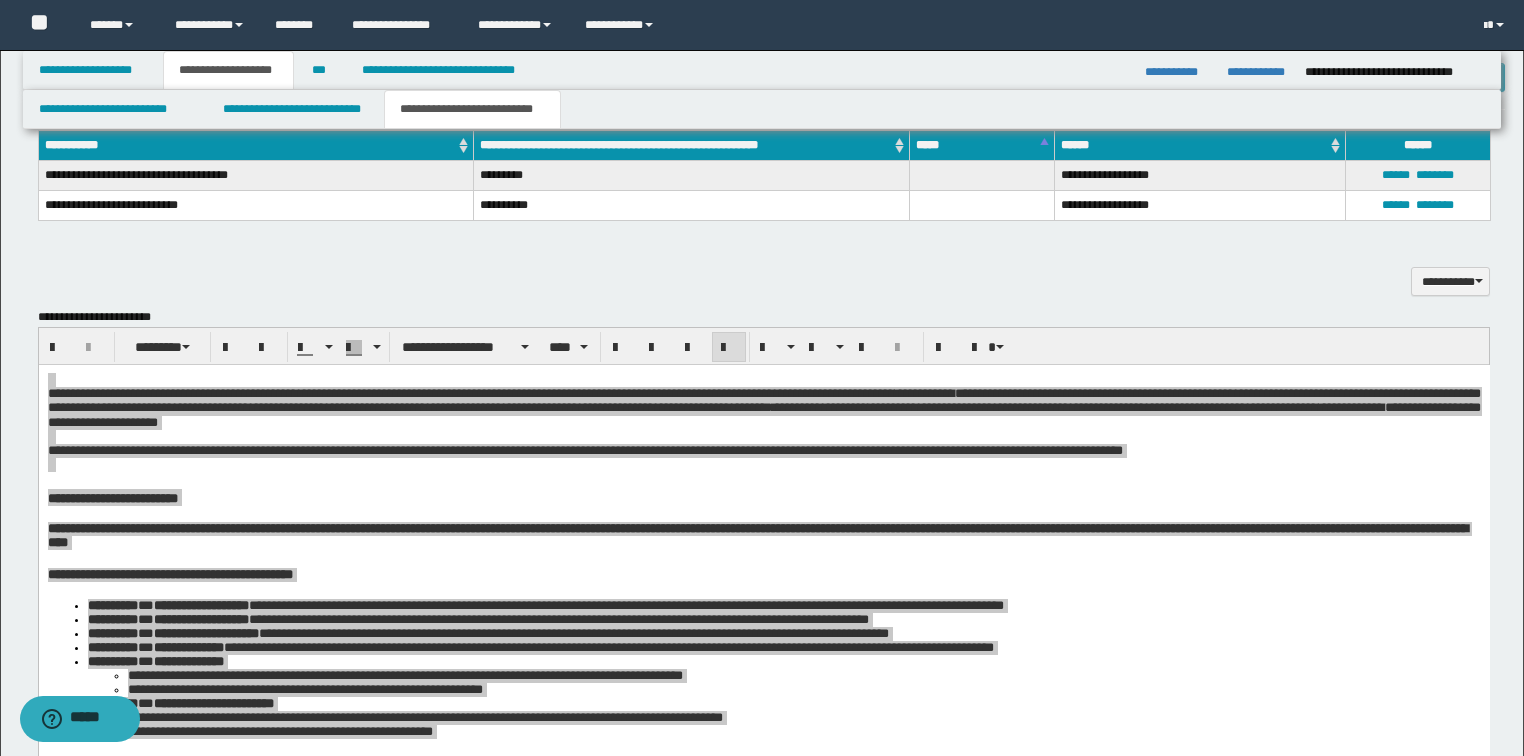 click on "**********" at bounding box center (764, 346) 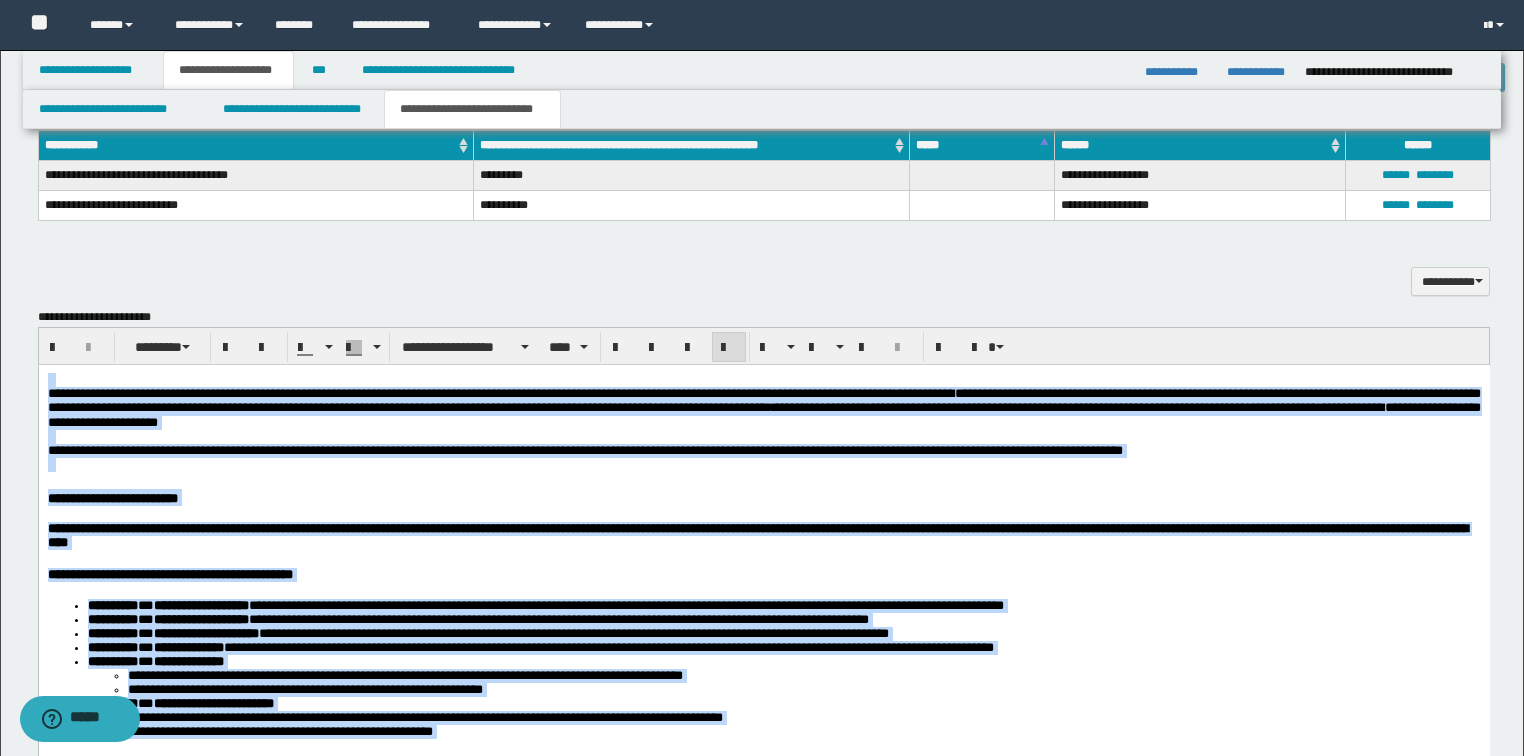click on "**********" at bounding box center (763, 408) 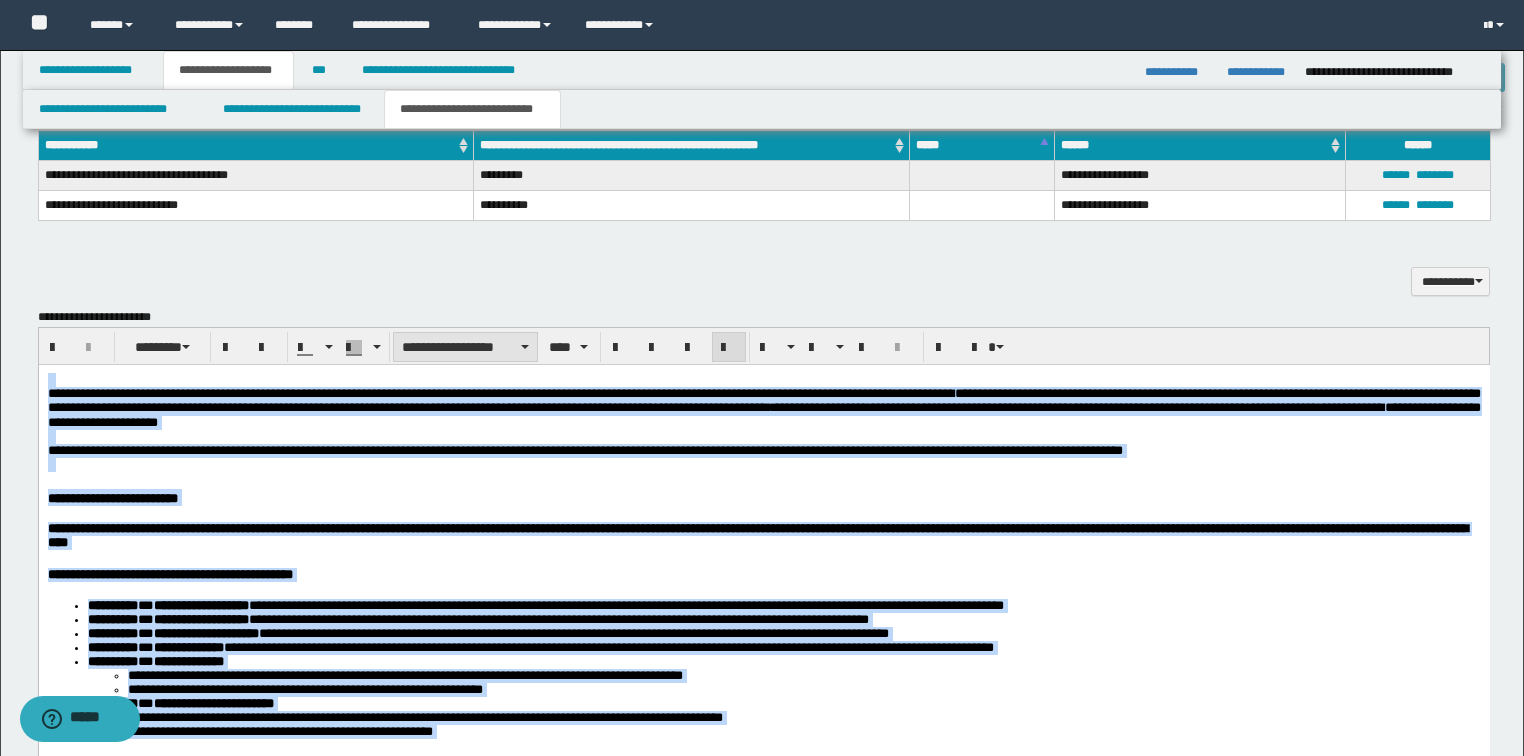 click on "**********" at bounding box center (465, 347) 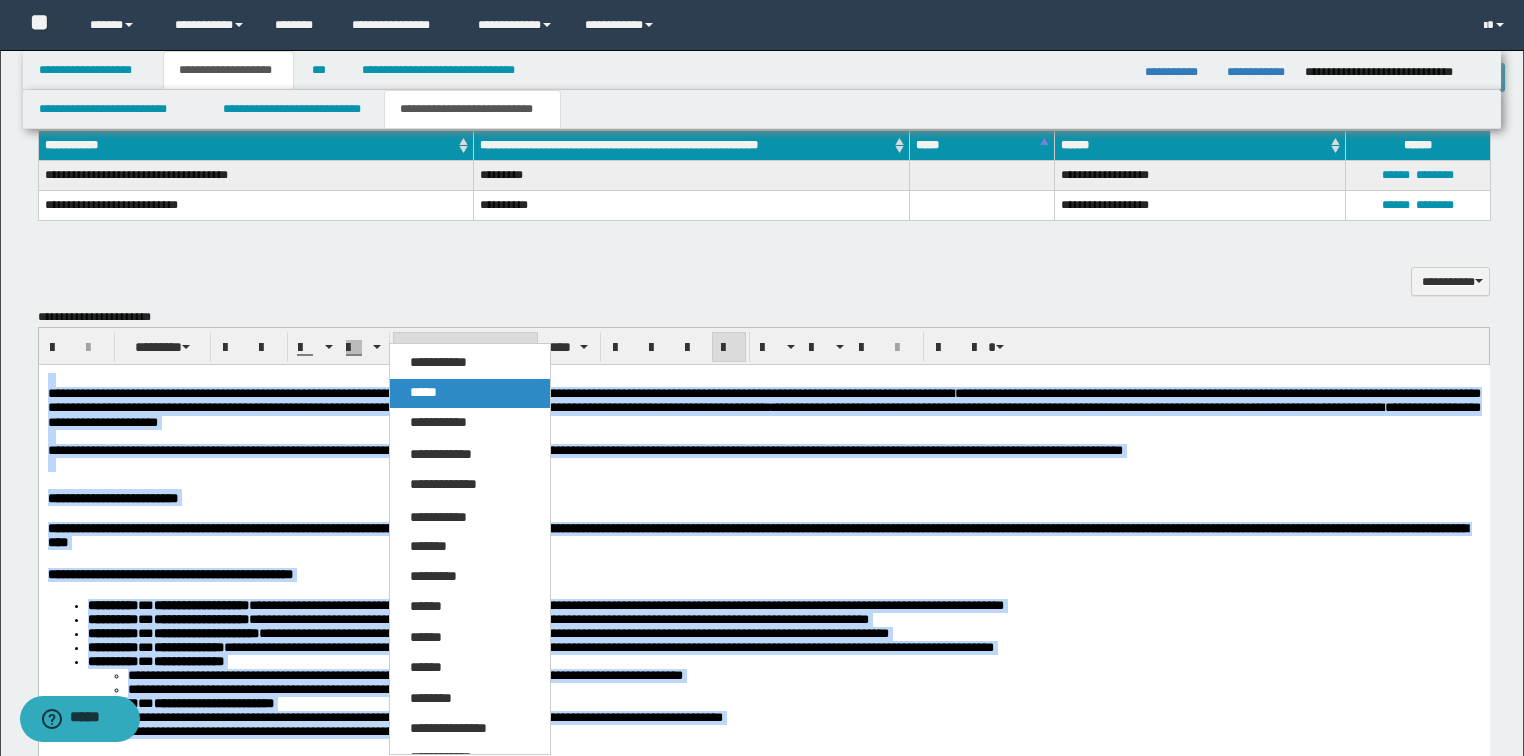 click on "*****" at bounding box center (470, 393) 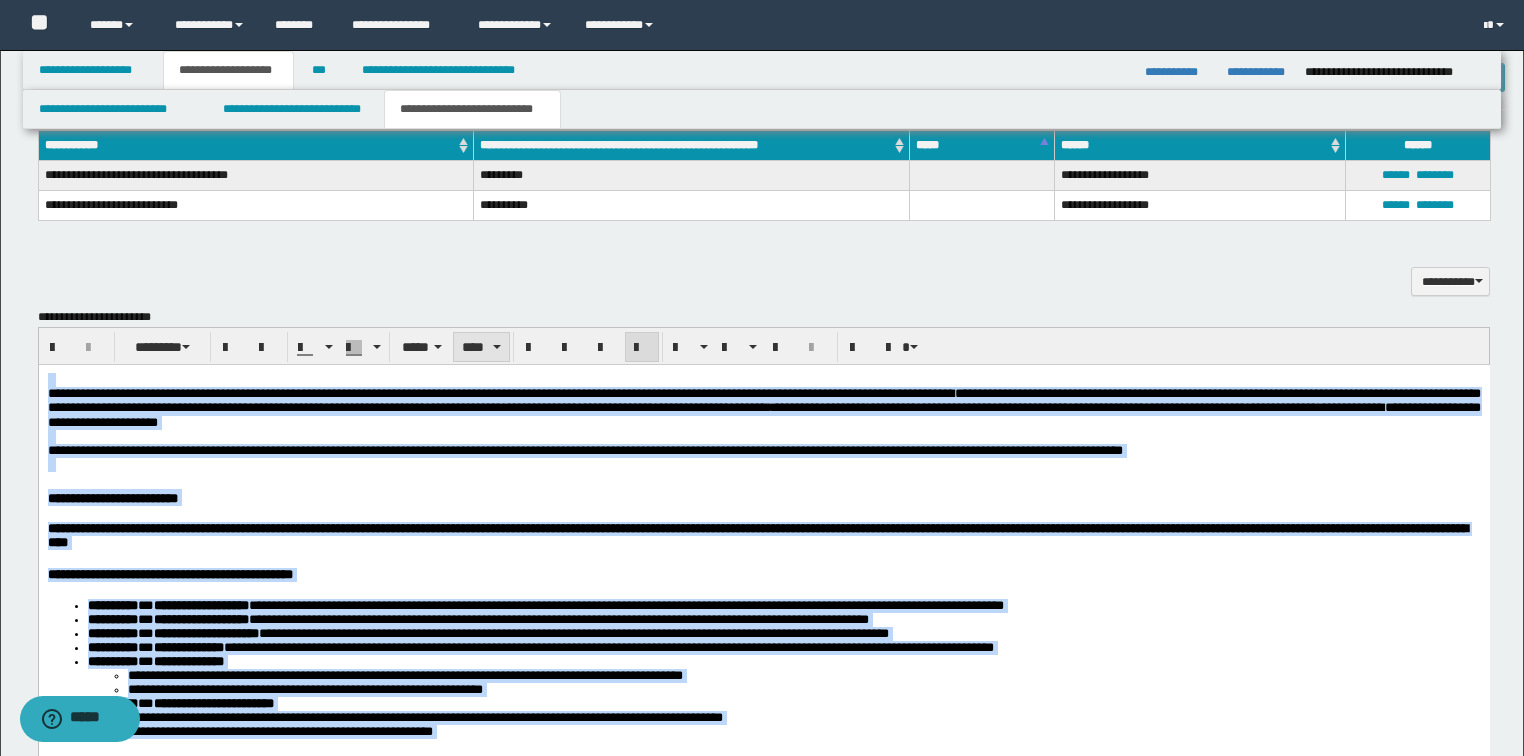 click on "****" at bounding box center (481, 347) 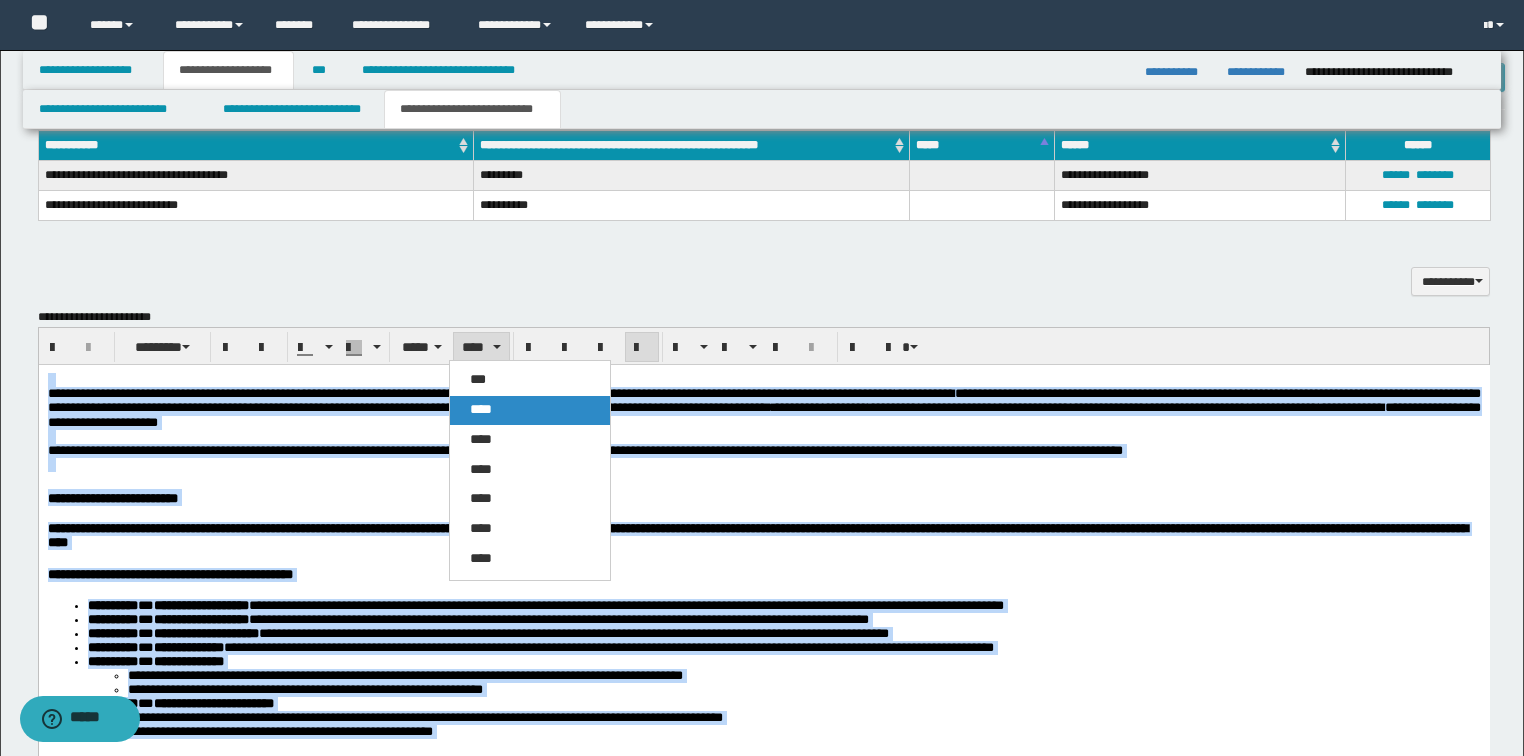 drag, startPoint x: 489, startPoint y: 404, endPoint x: 445, endPoint y: 14, distance: 392.4742 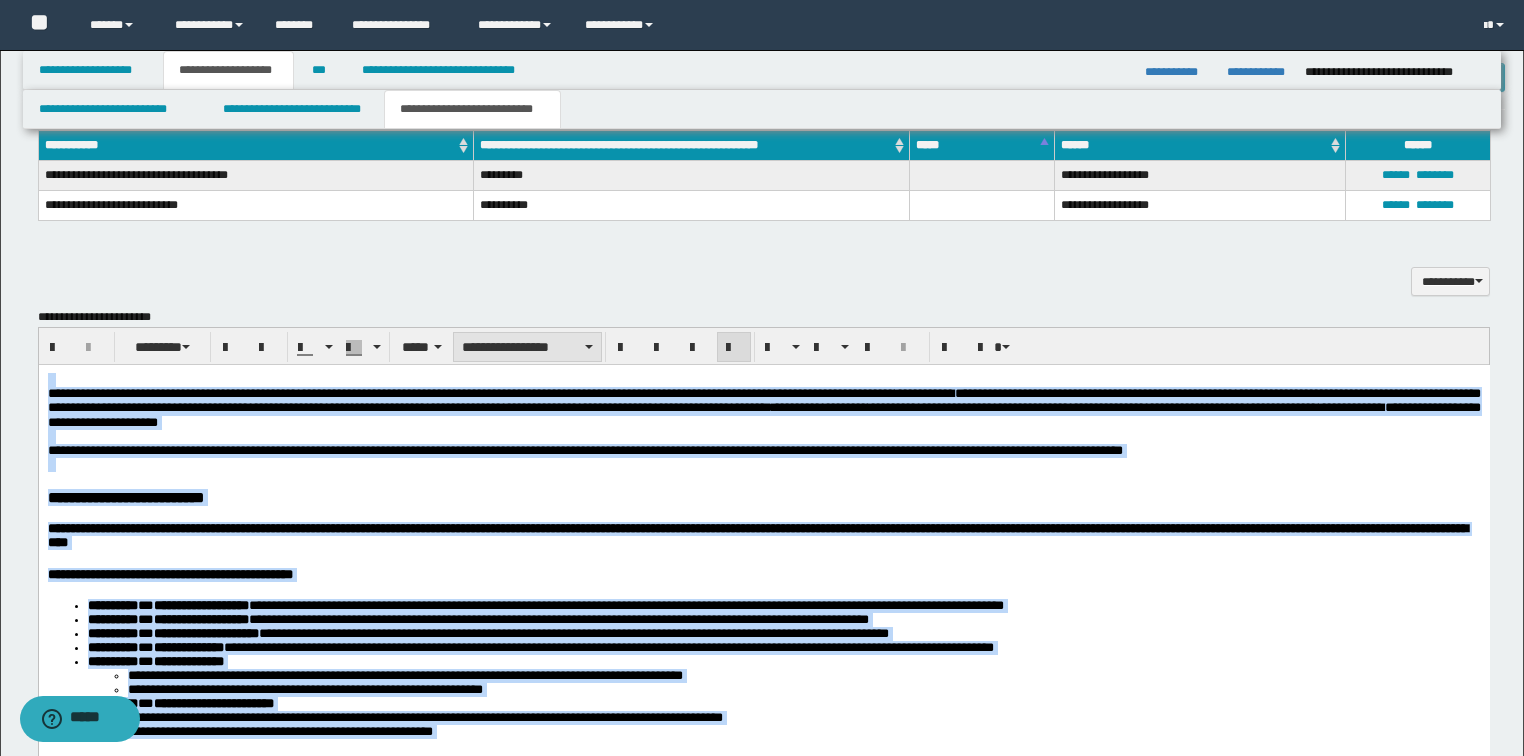 click on "**********" at bounding box center (527, 347) 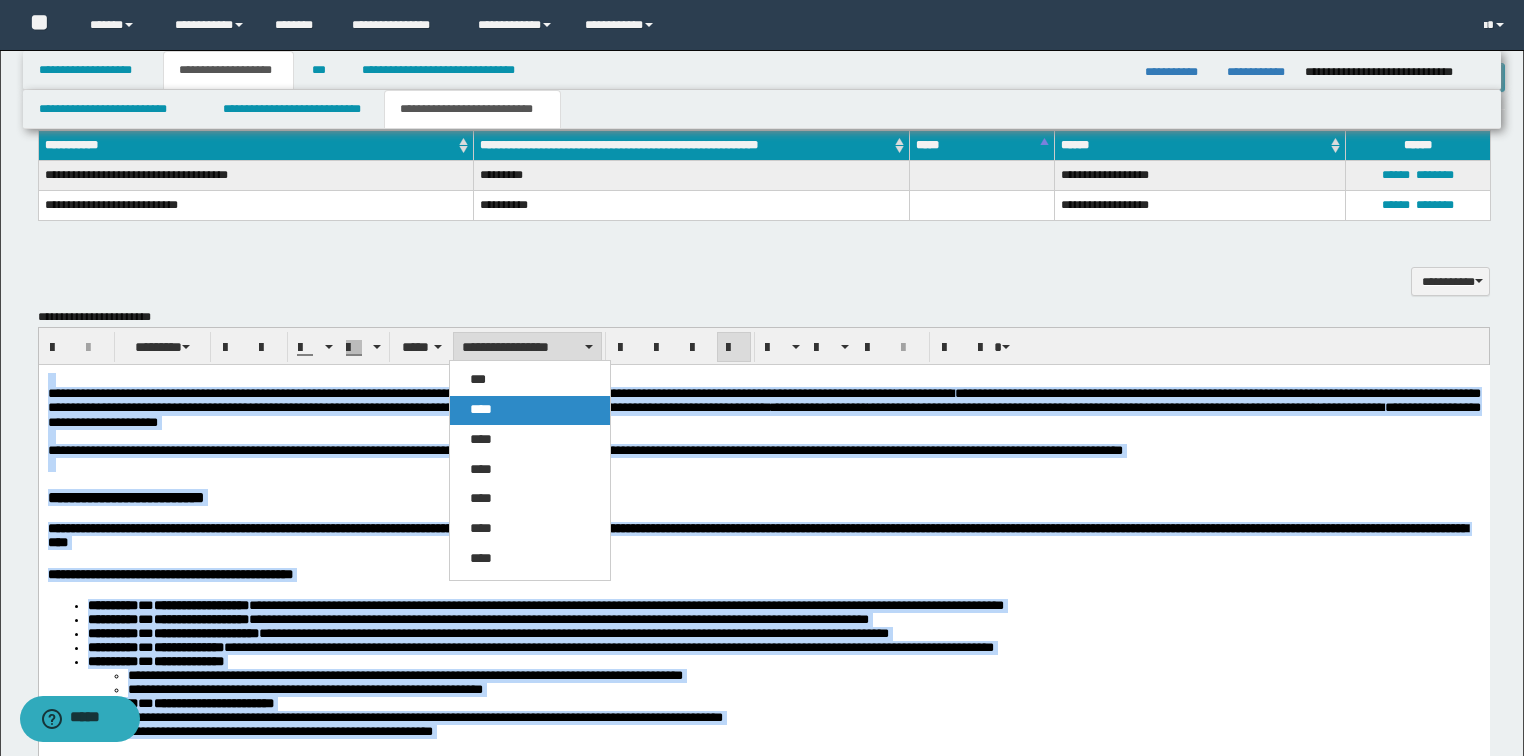 click on "****" at bounding box center (481, 409) 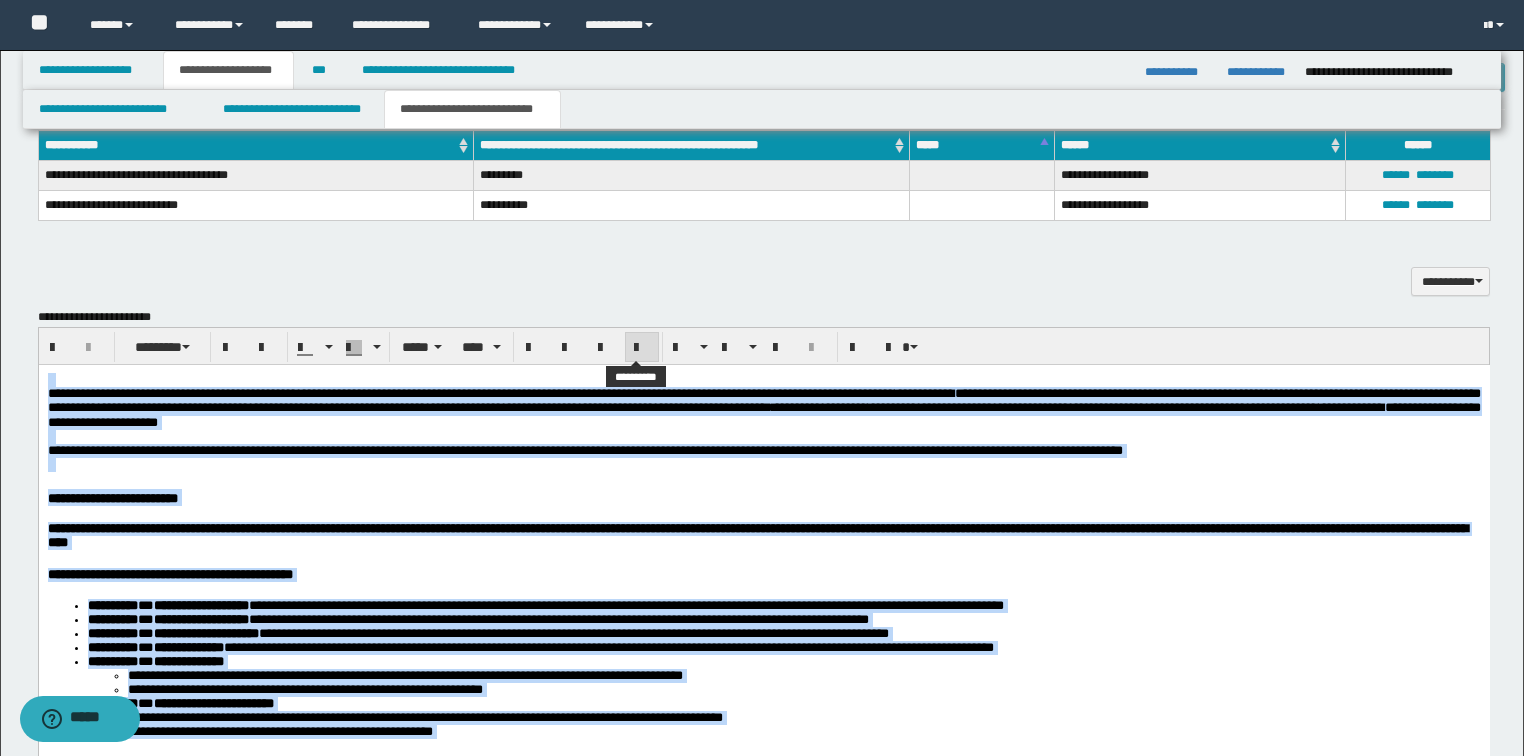 click at bounding box center [642, 347] 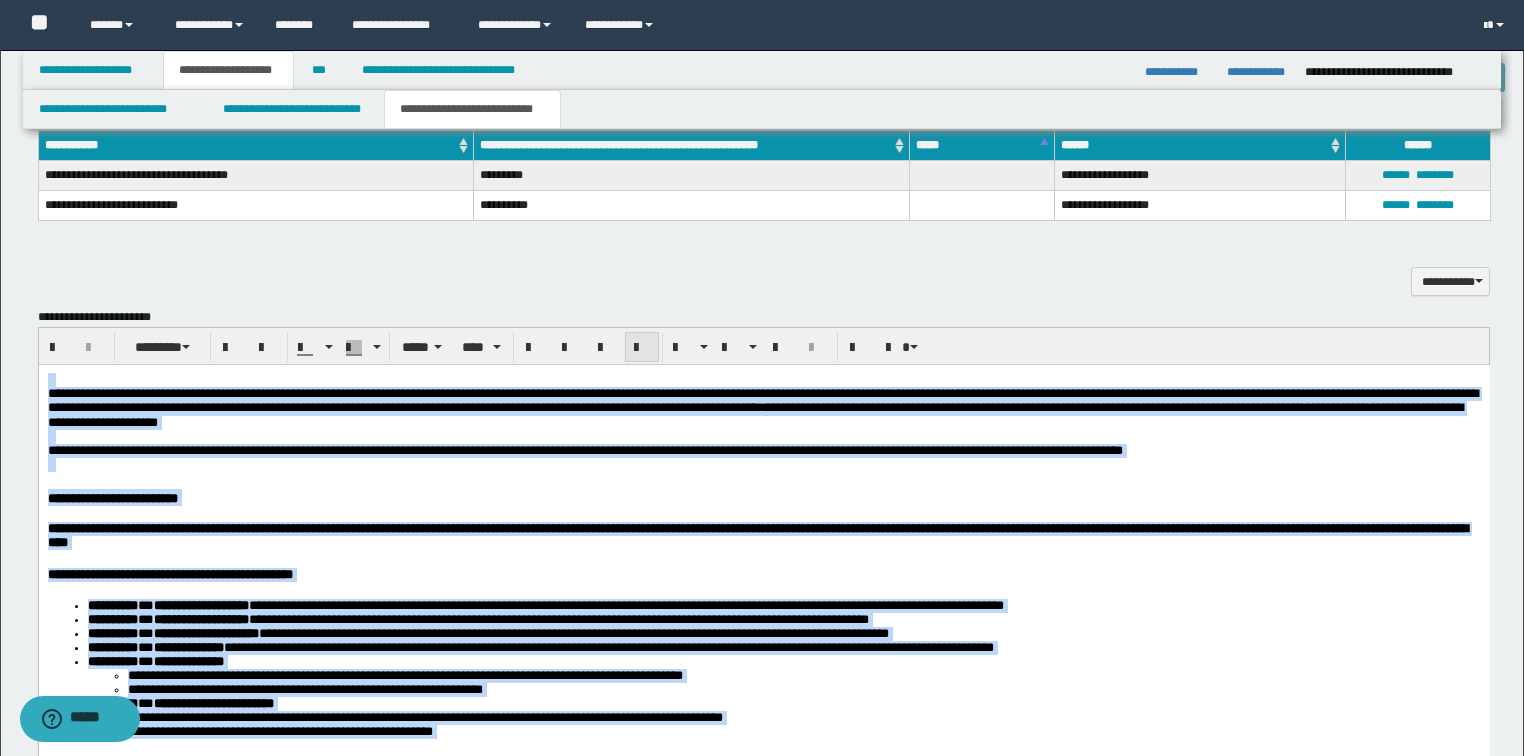 click at bounding box center (642, 347) 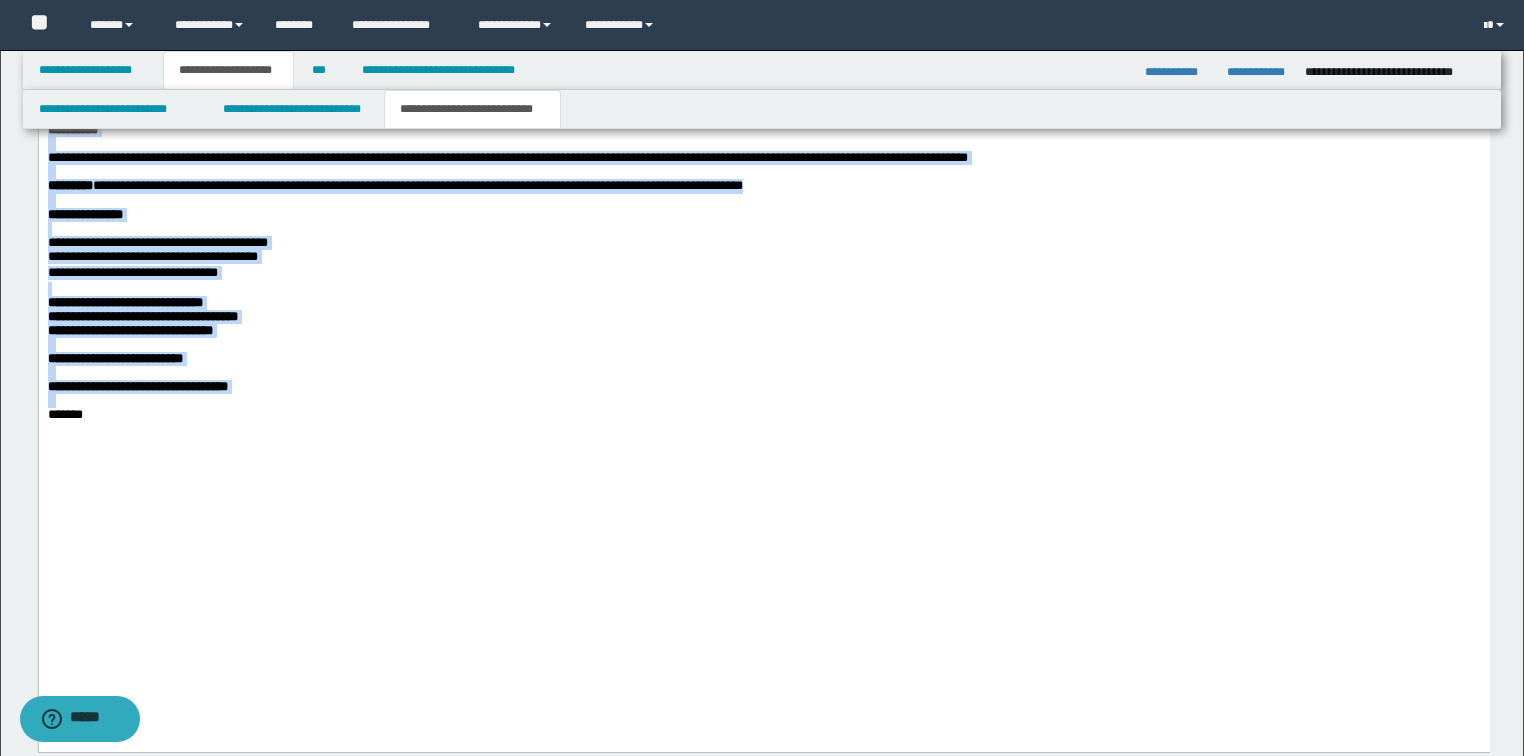 scroll, scrollTop: 3360, scrollLeft: 0, axis: vertical 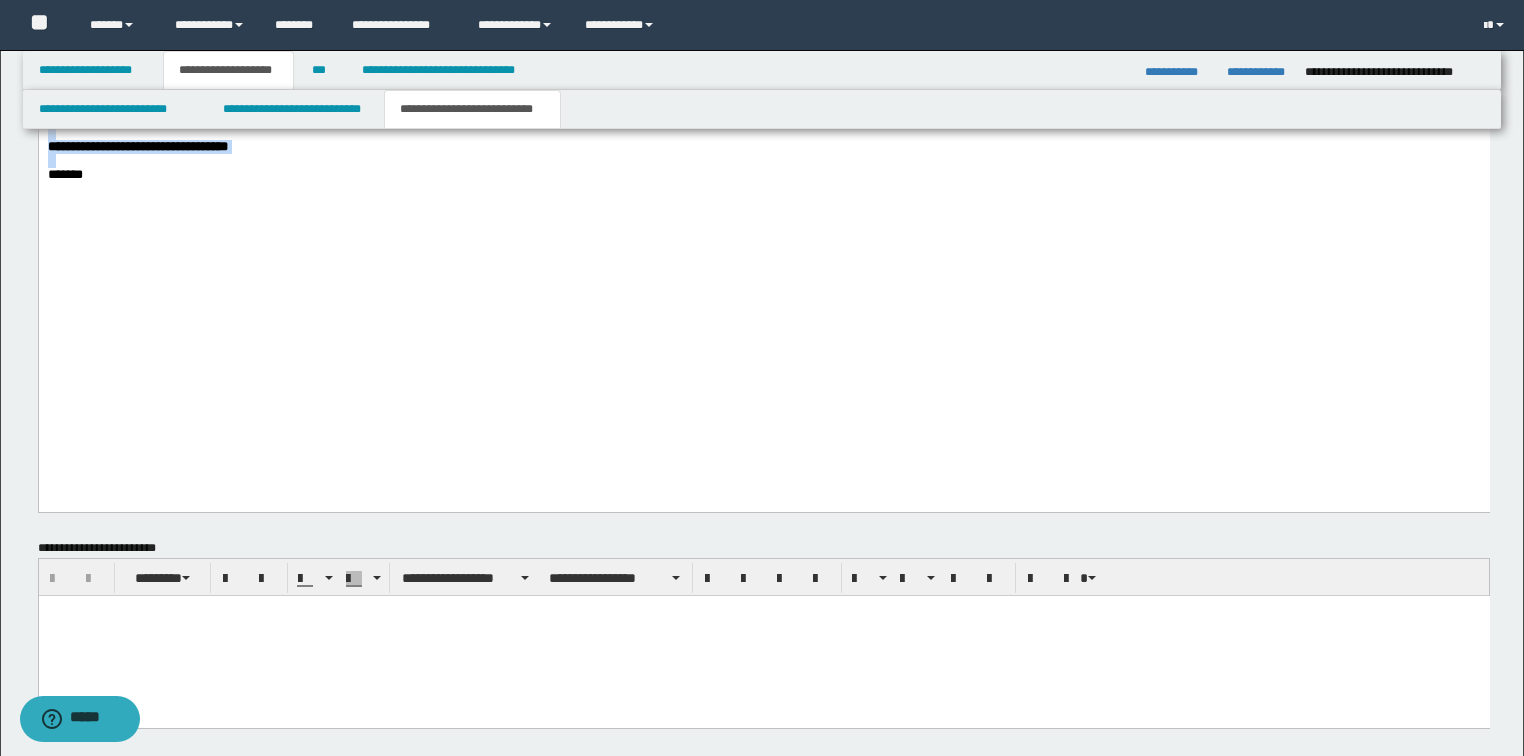 click on "*******" at bounding box center (763, 176) 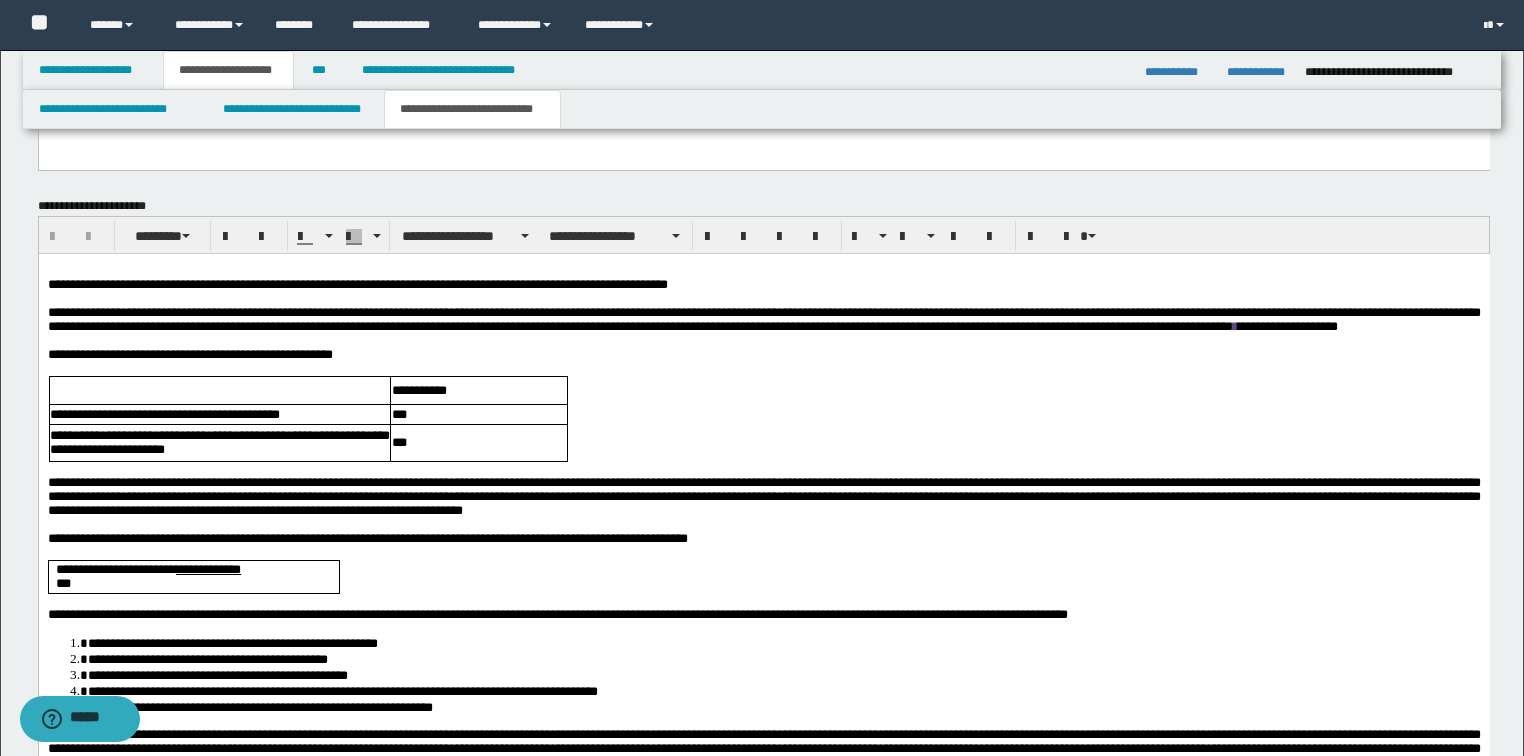 scroll, scrollTop: 3920, scrollLeft: 0, axis: vertical 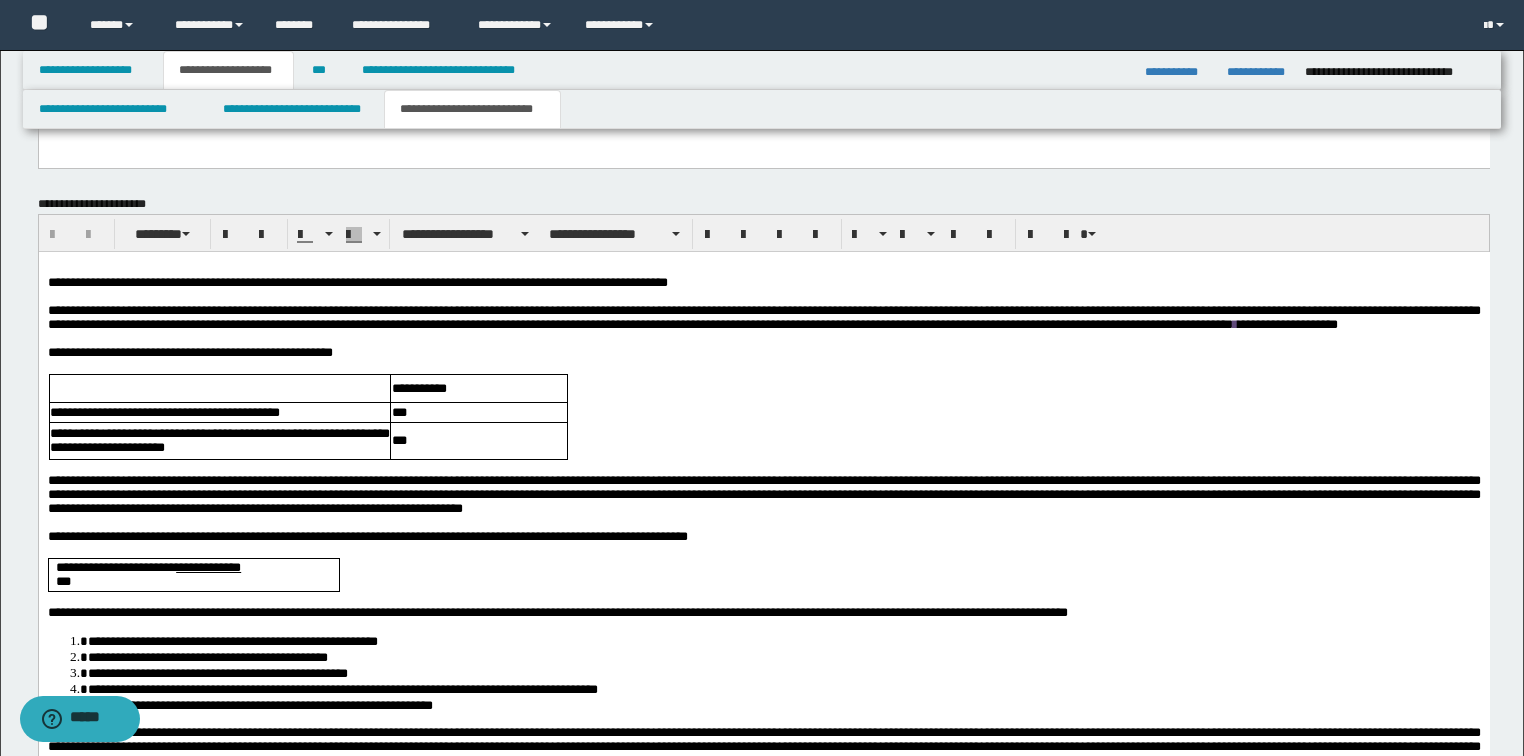 click on "**********" at bounding box center [189, 351] 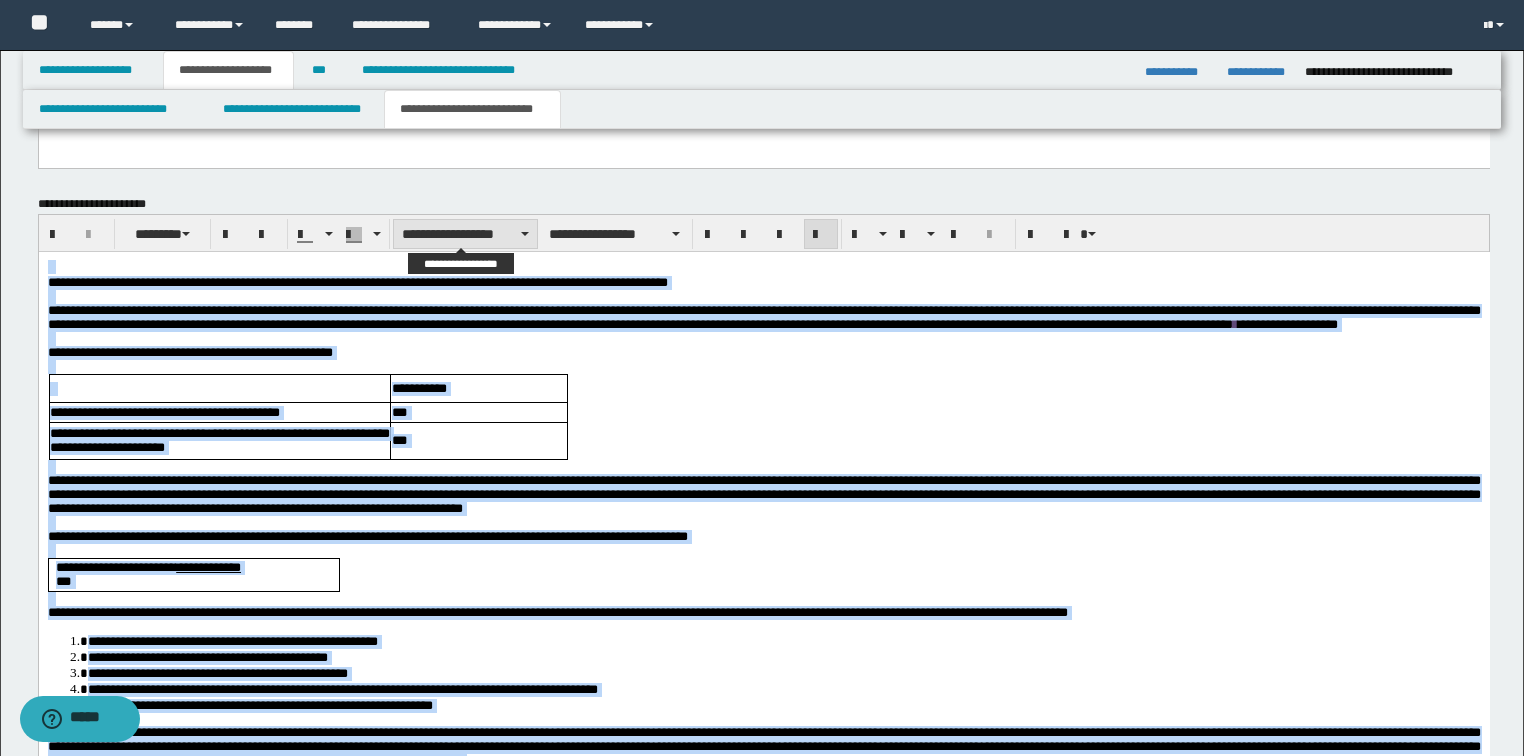 click on "**********" at bounding box center [465, 234] 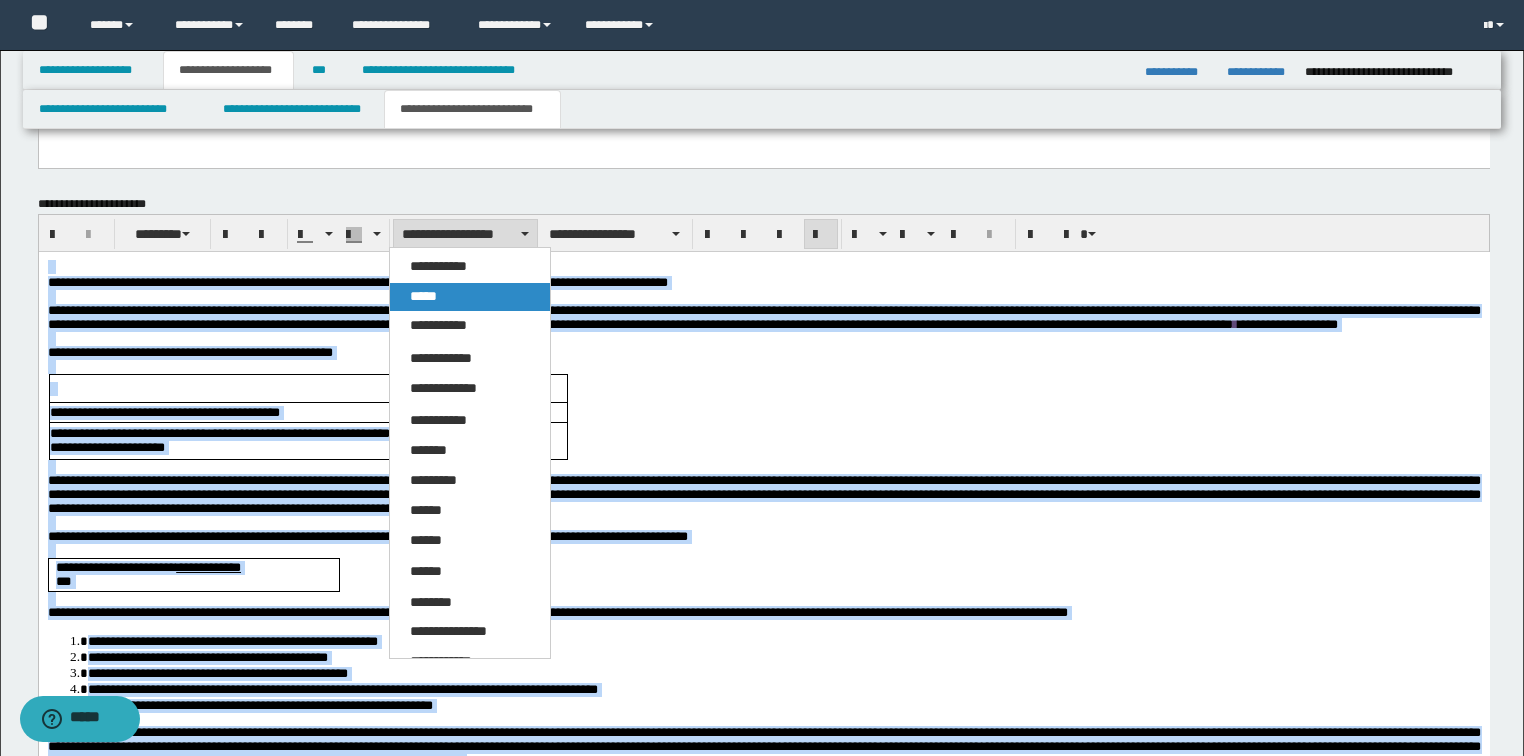 click on "*****" at bounding box center [470, 297] 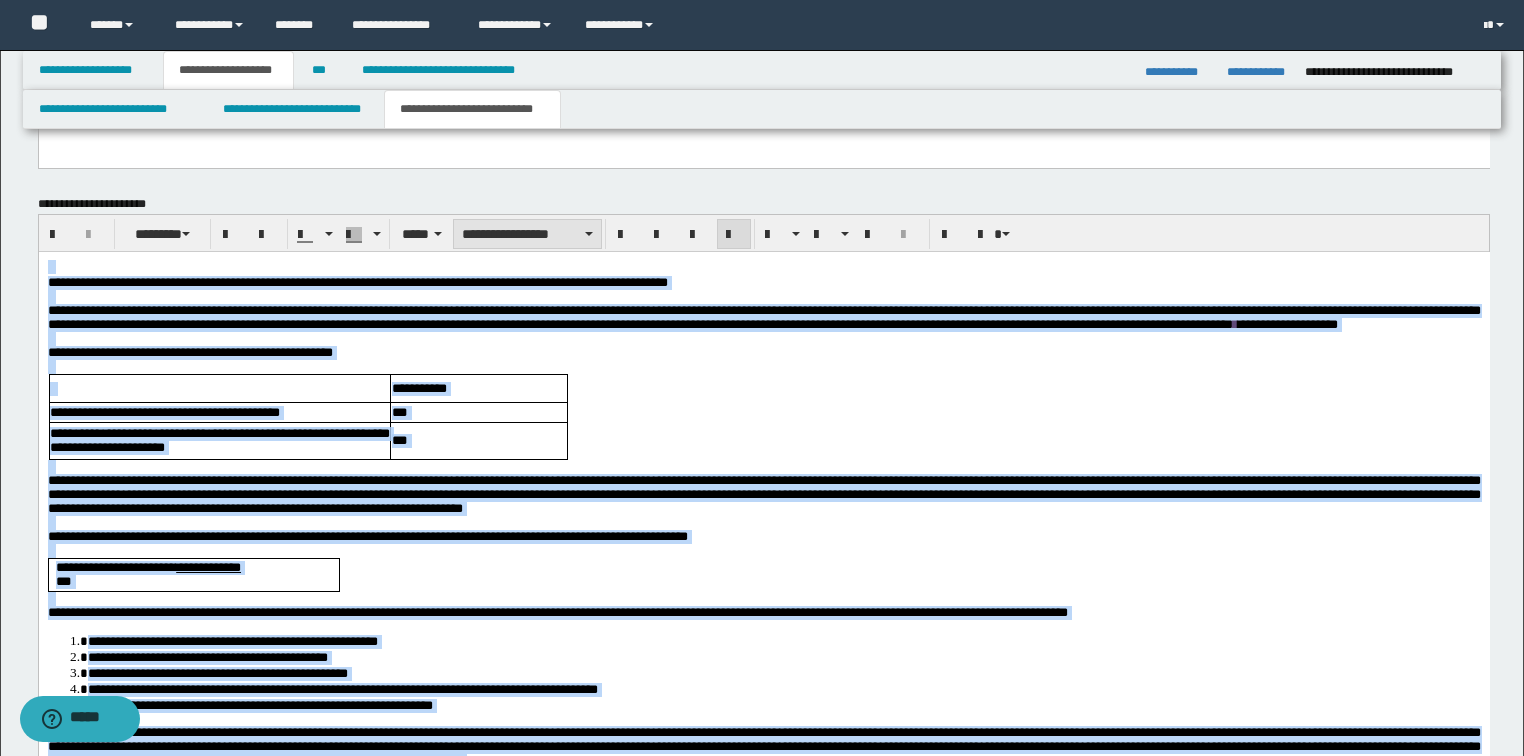 click on "**********" at bounding box center [527, 234] 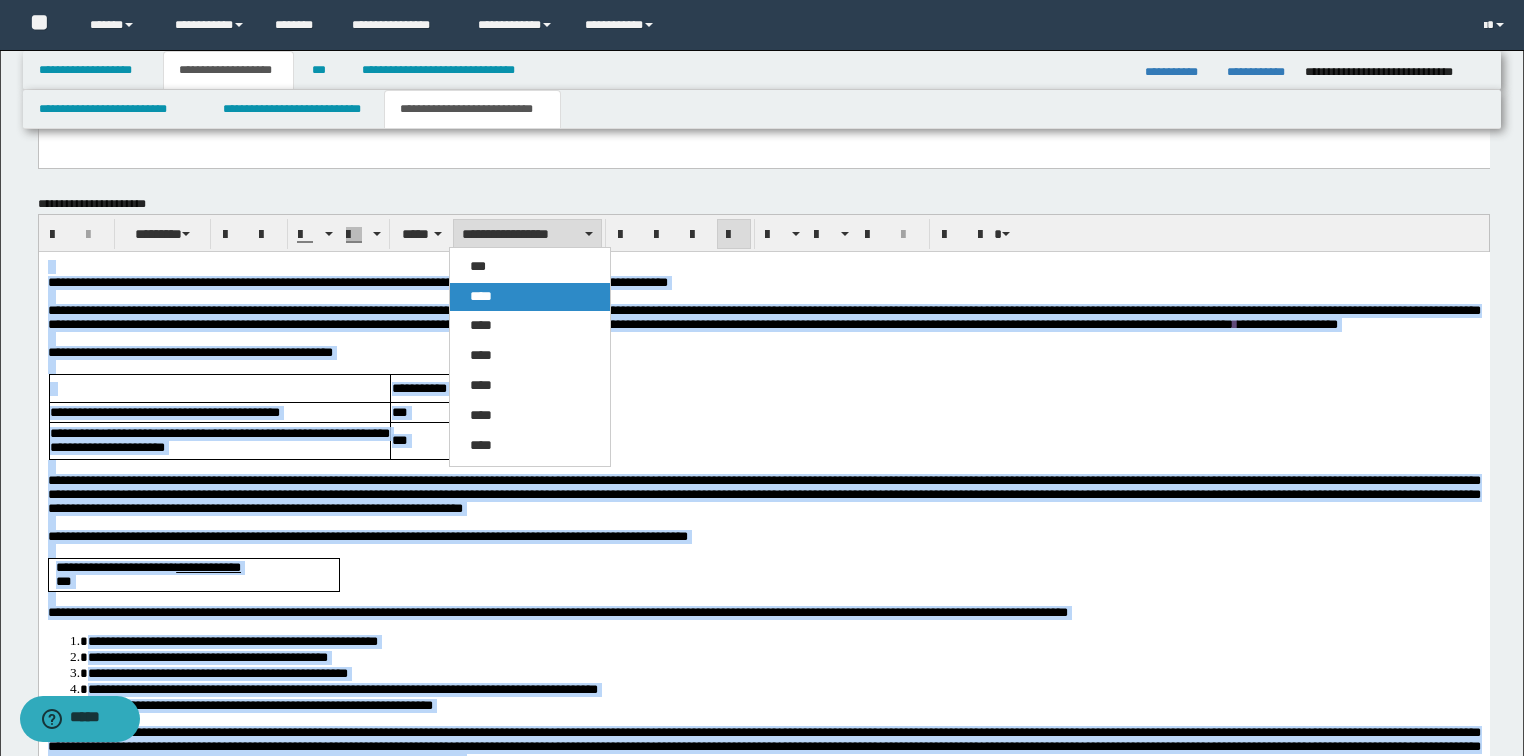 drag, startPoint x: 477, startPoint y: 296, endPoint x: 437, endPoint y: 48, distance: 251.2051 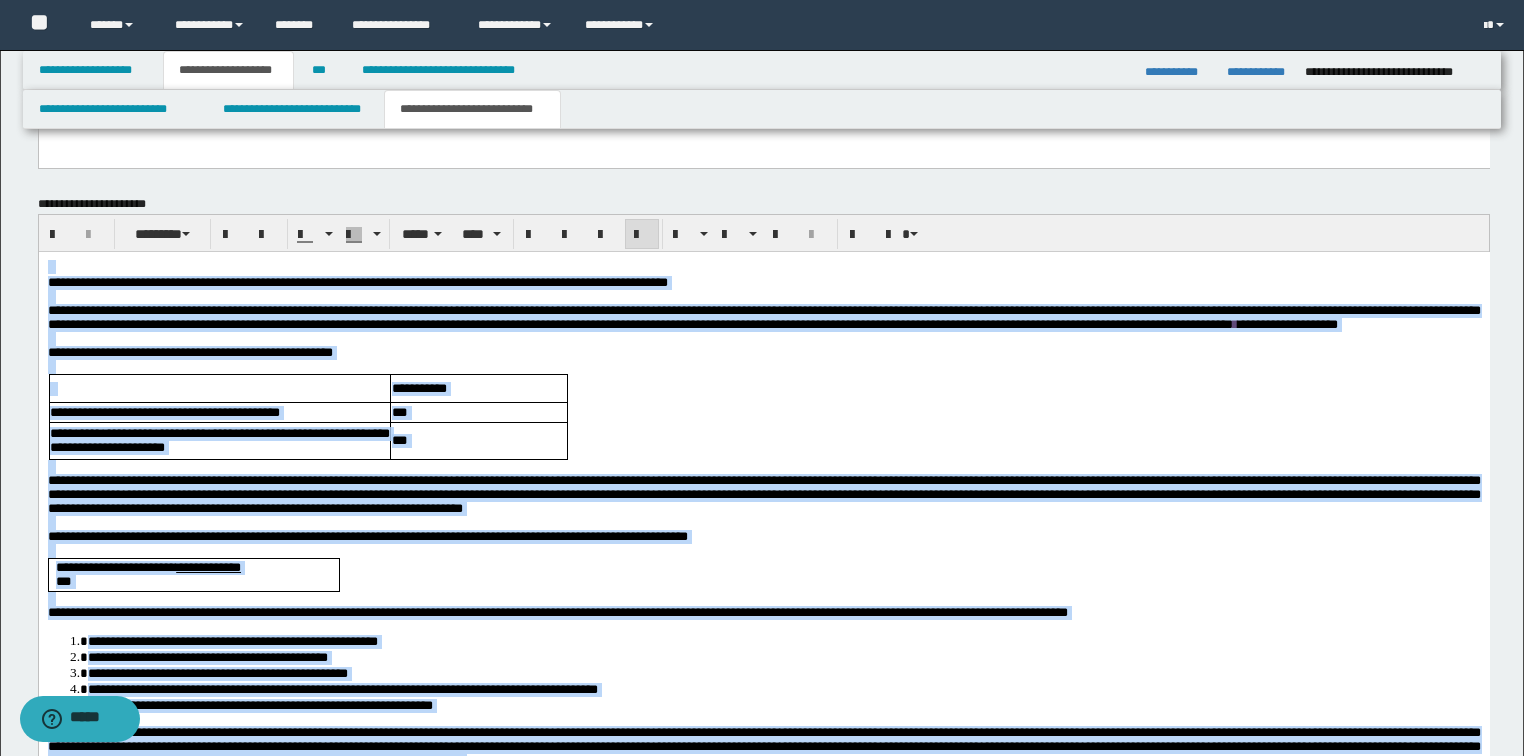 click at bounding box center [642, 235] 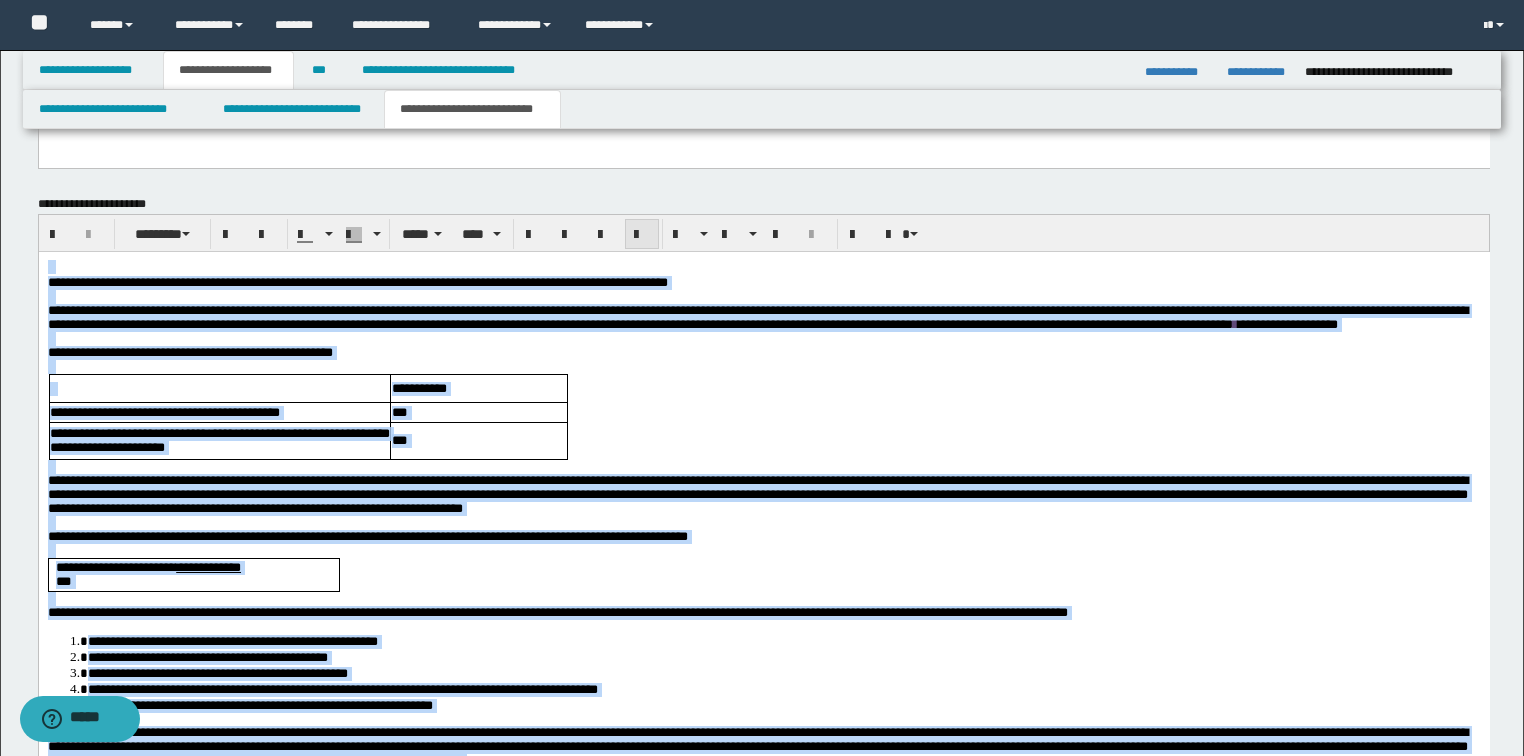 click at bounding box center [642, 235] 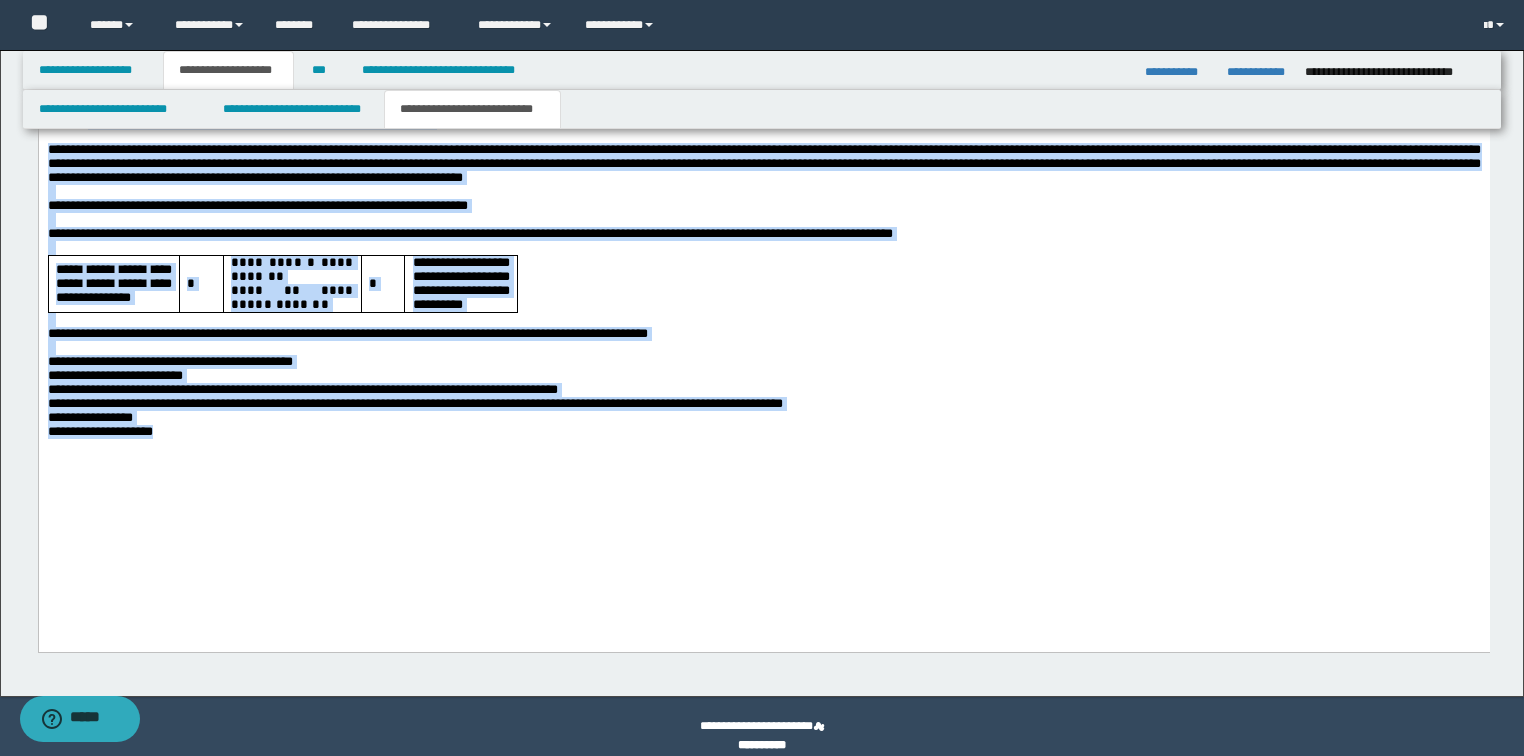 scroll, scrollTop: 4521, scrollLeft: 0, axis: vertical 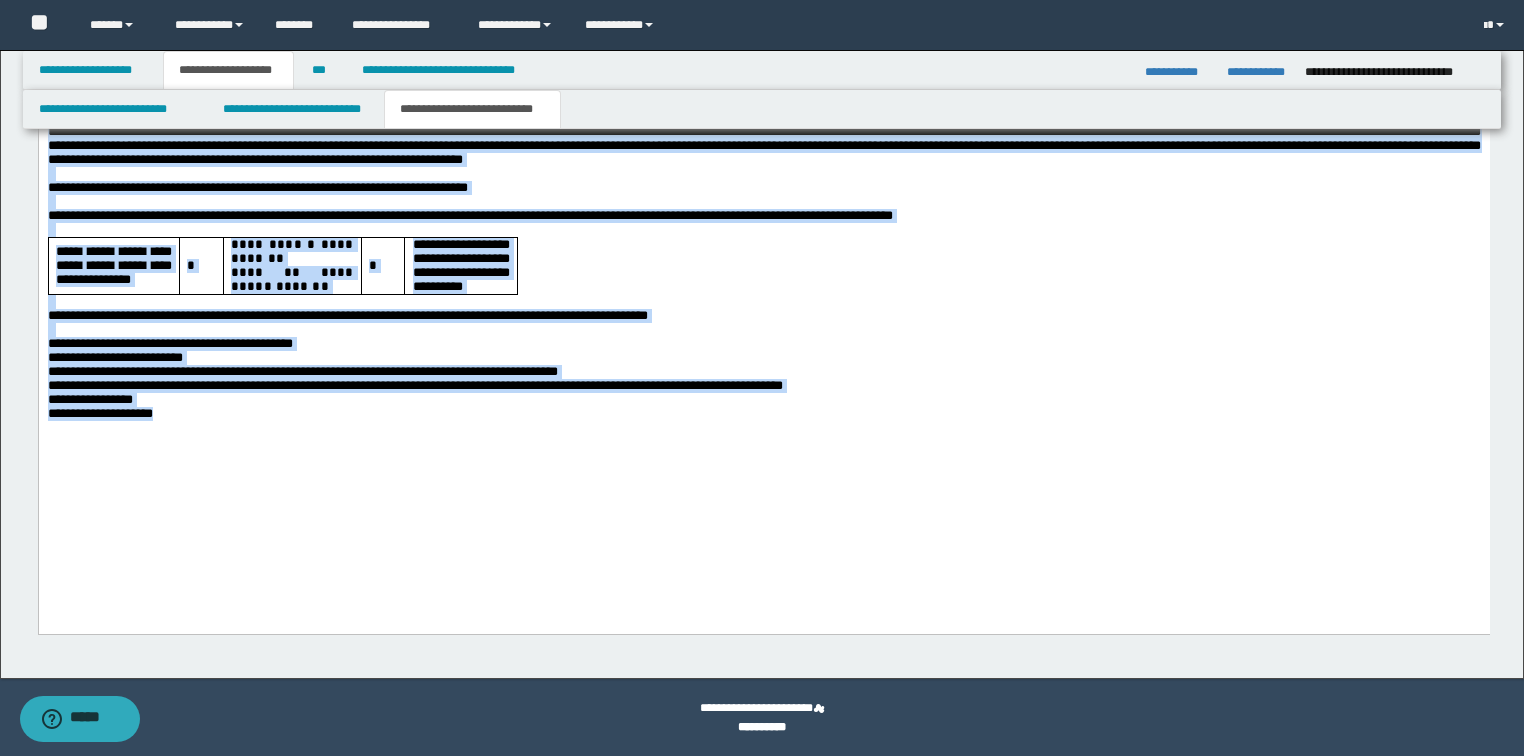 click on "**********" at bounding box center [763, 414] 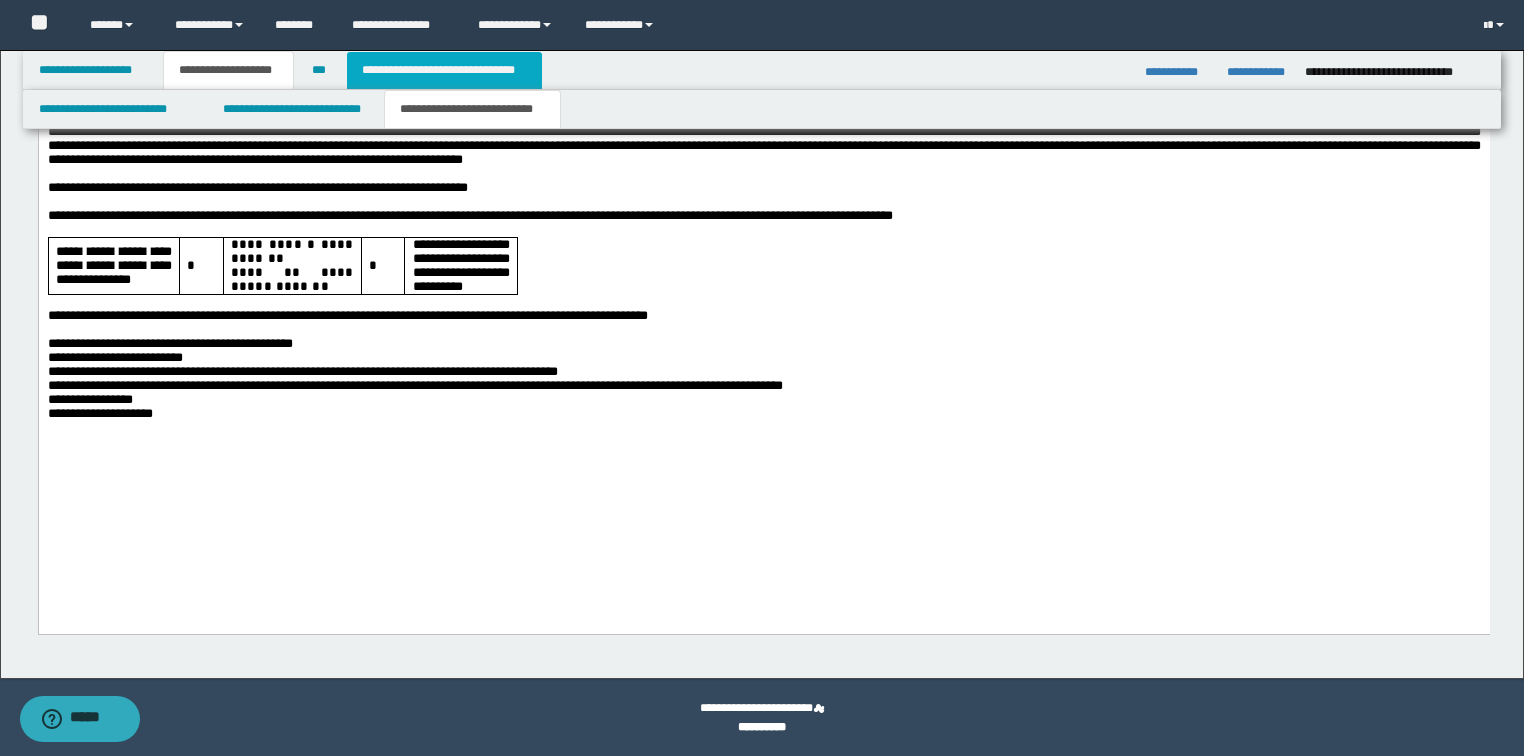 click on "**********" at bounding box center (444, 70) 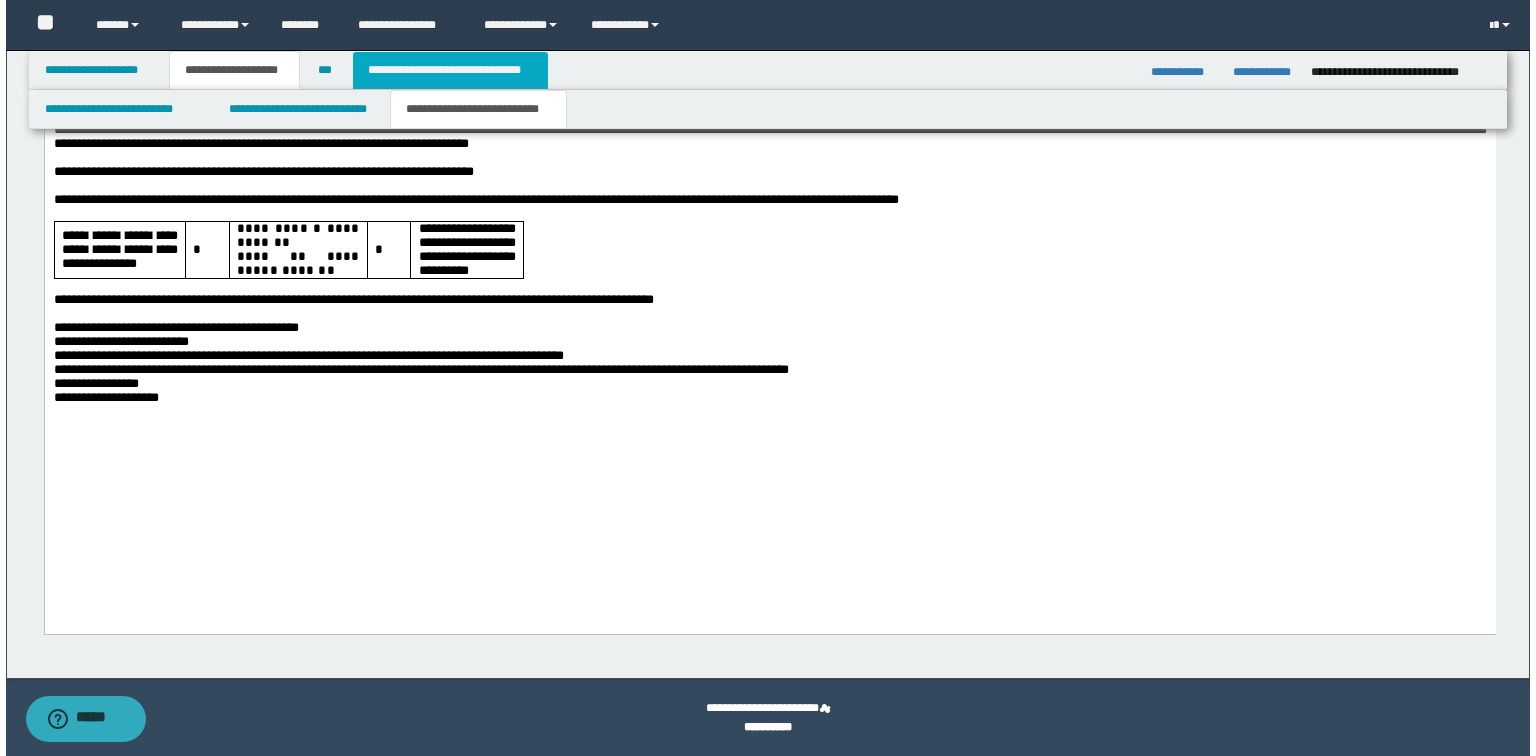 scroll, scrollTop: 0, scrollLeft: 0, axis: both 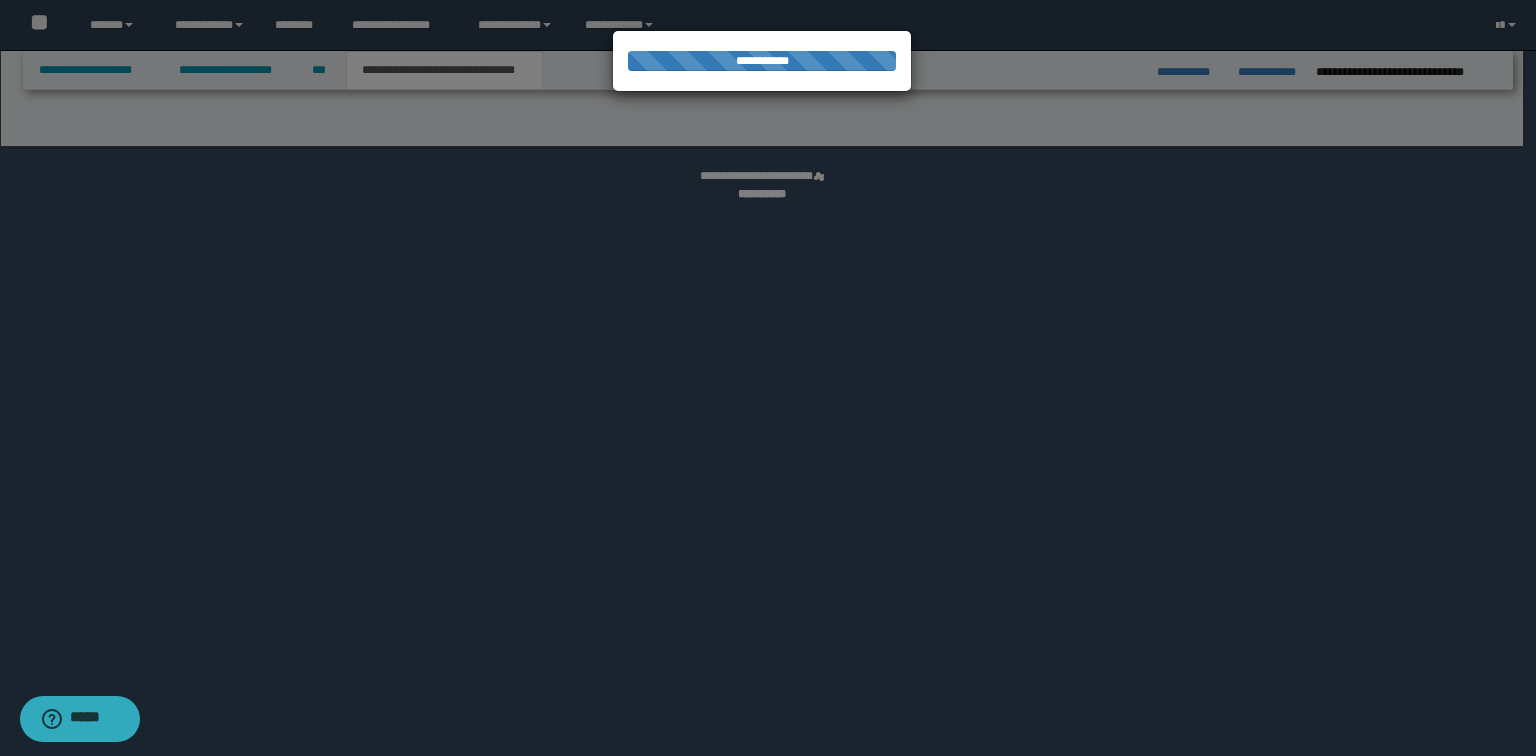 select on "*" 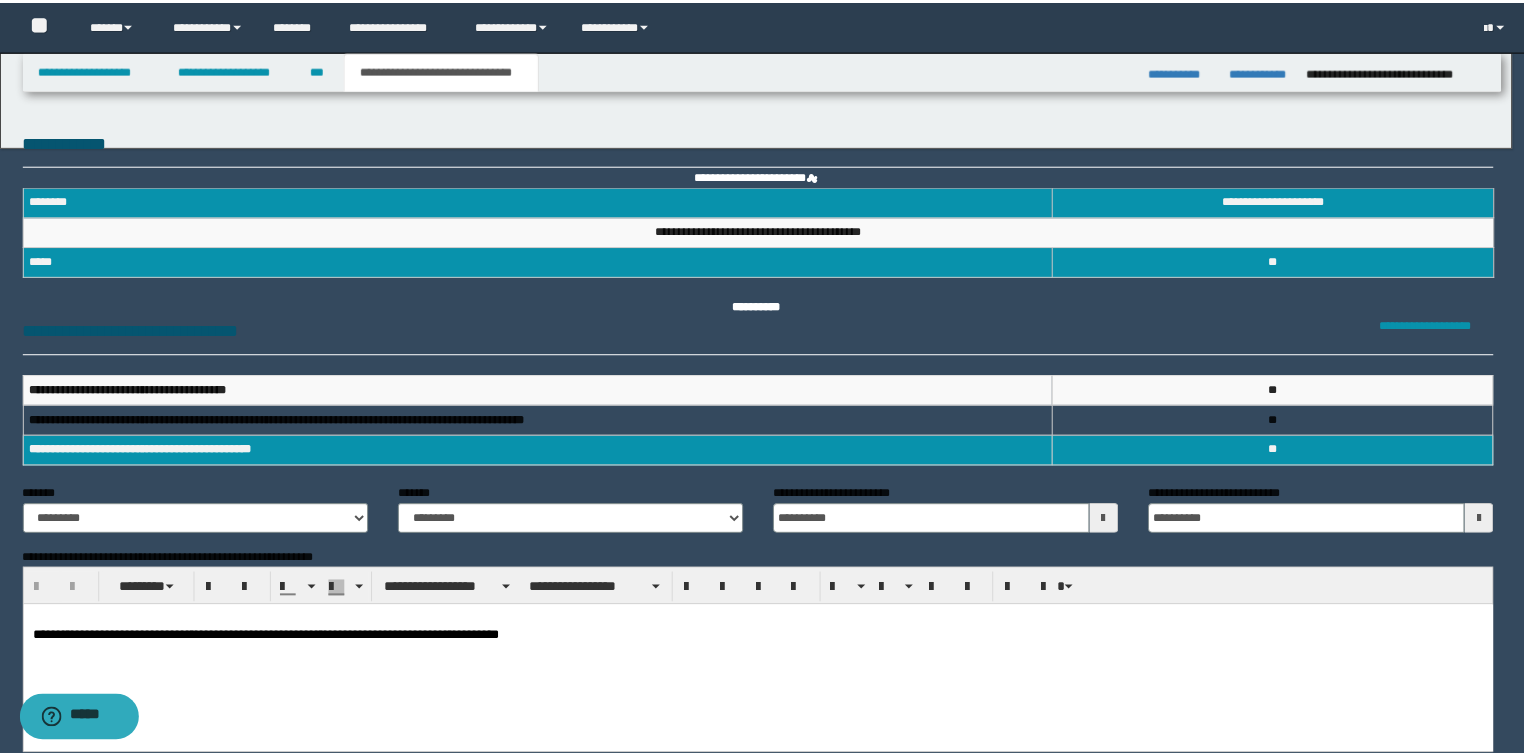 scroll, scrollTop: 0, scrollLeft: 0, axis: both 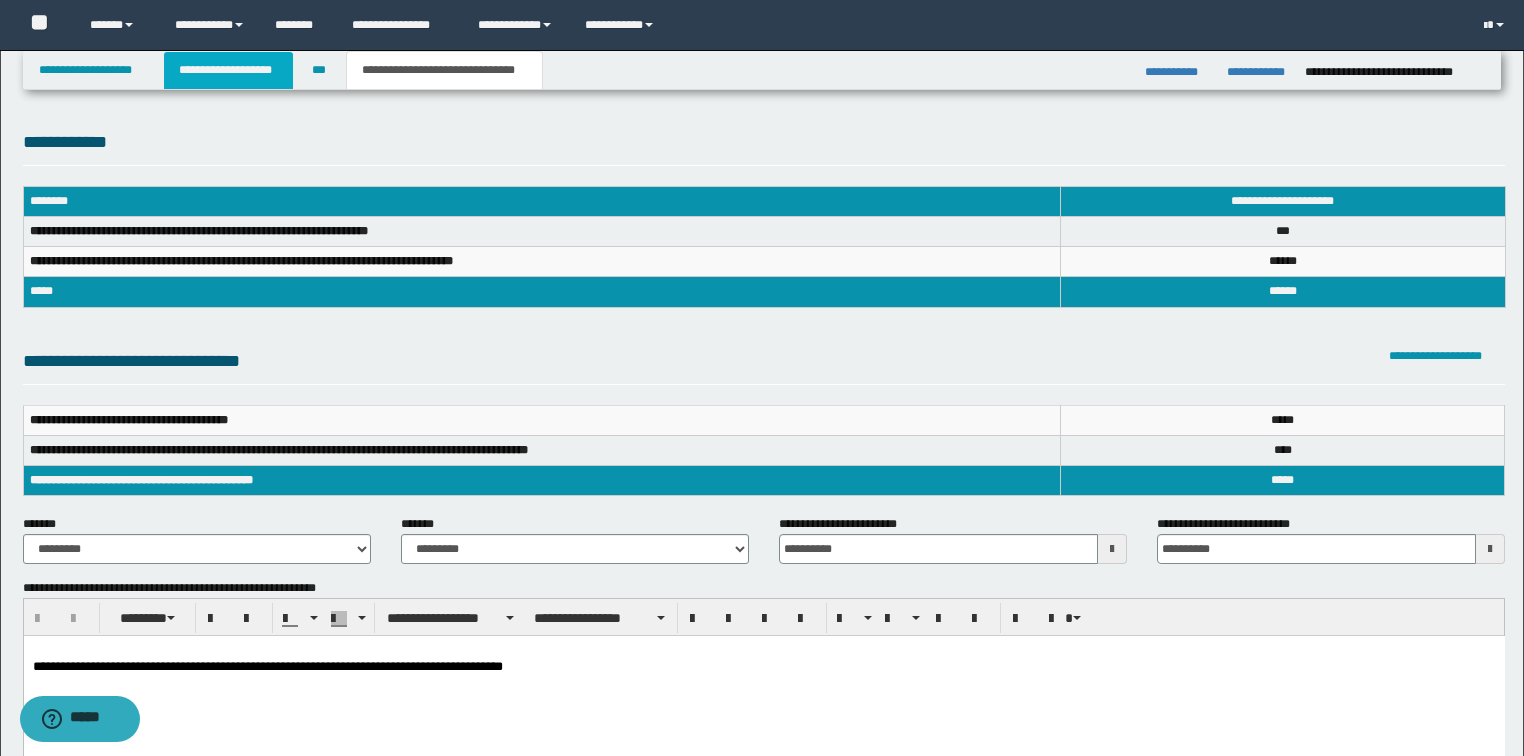 click on "**********" at bounding box center [228, 70] 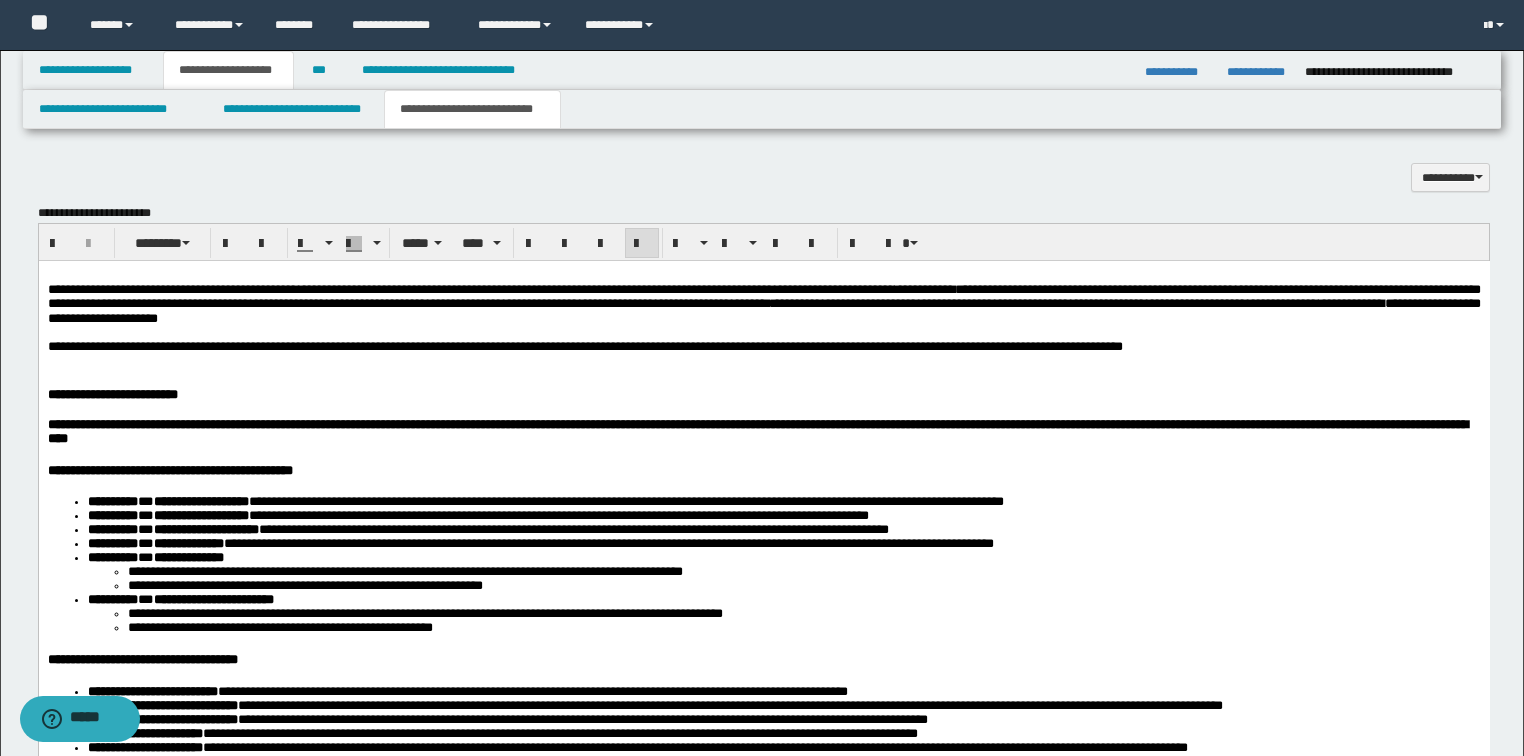 scroll, scrollTop: 1840, scrollLeft: 0, axis: vertical 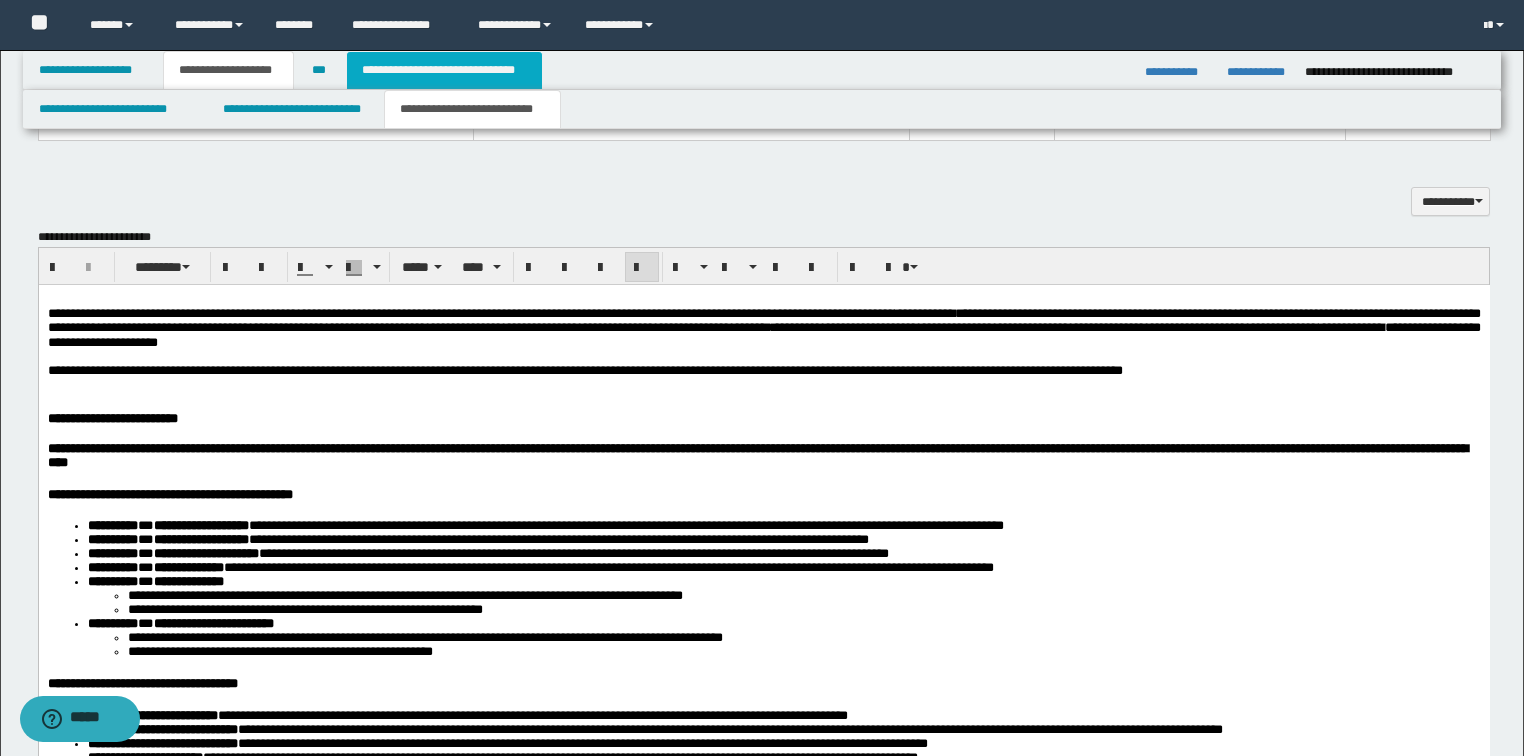 click on "**********" at bounding box center [444, 70] 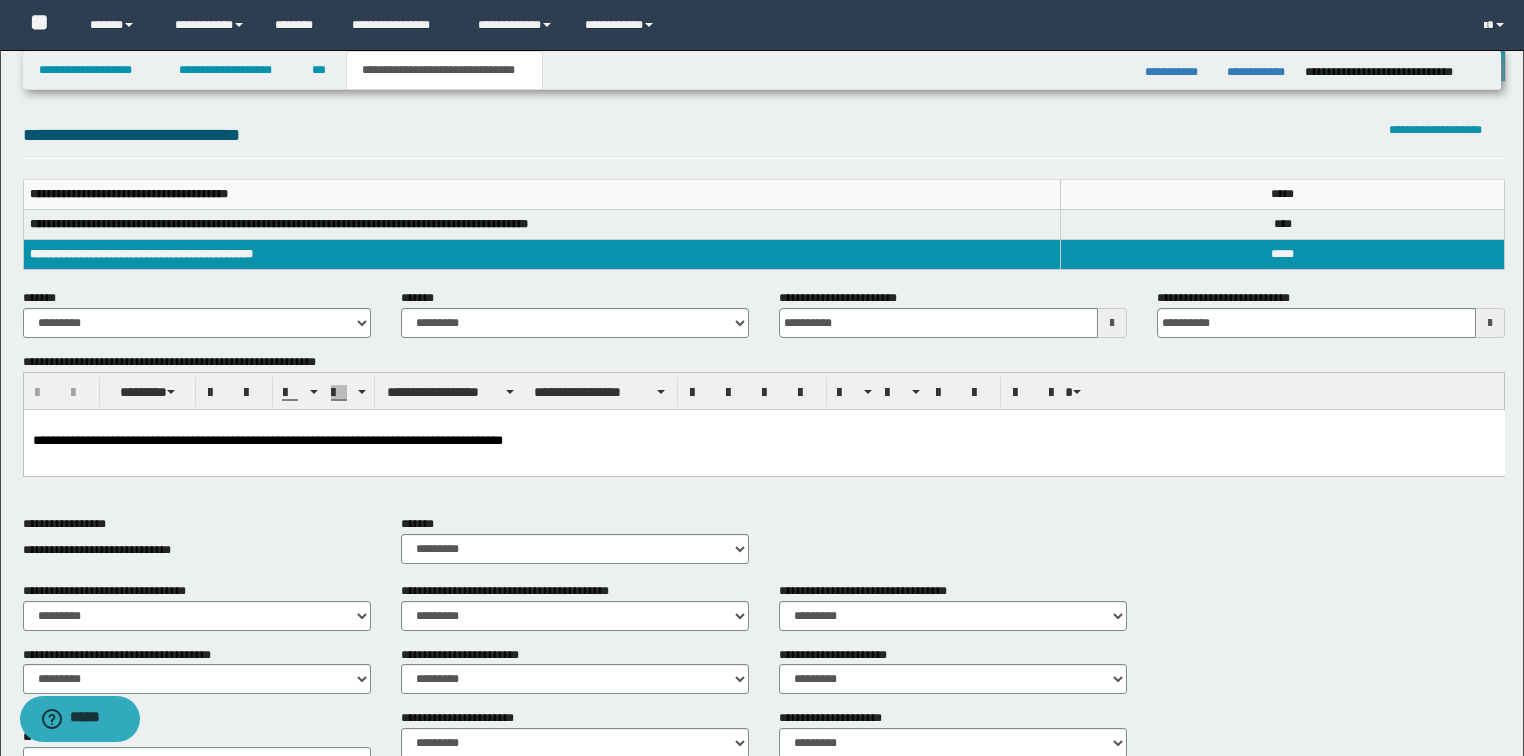 scroll, scrollTop: 304, scrollLeft: 0, axis: vertical 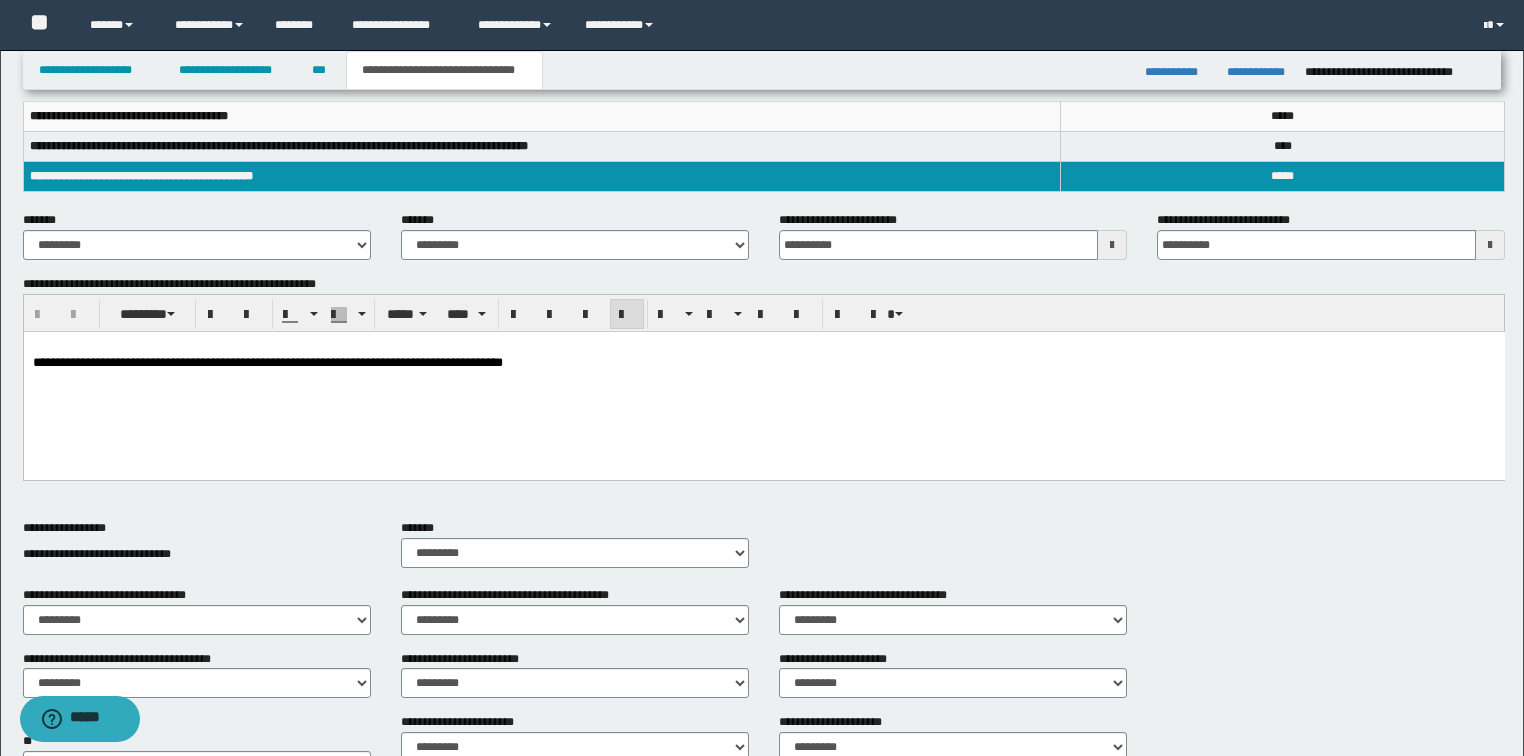 click on "**********" at bounding box center (267, 362) 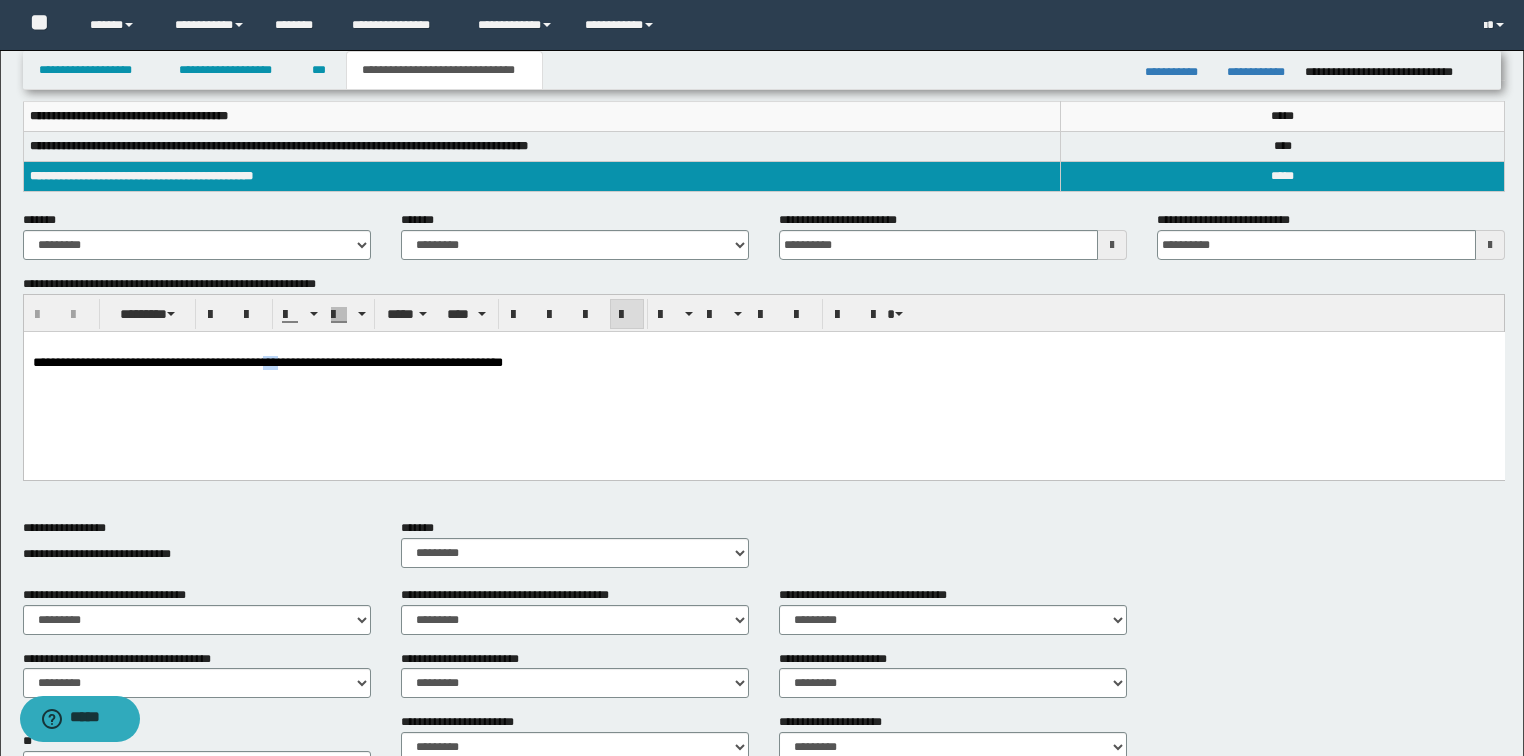 click on "**********" at bounding box center [267, 362] 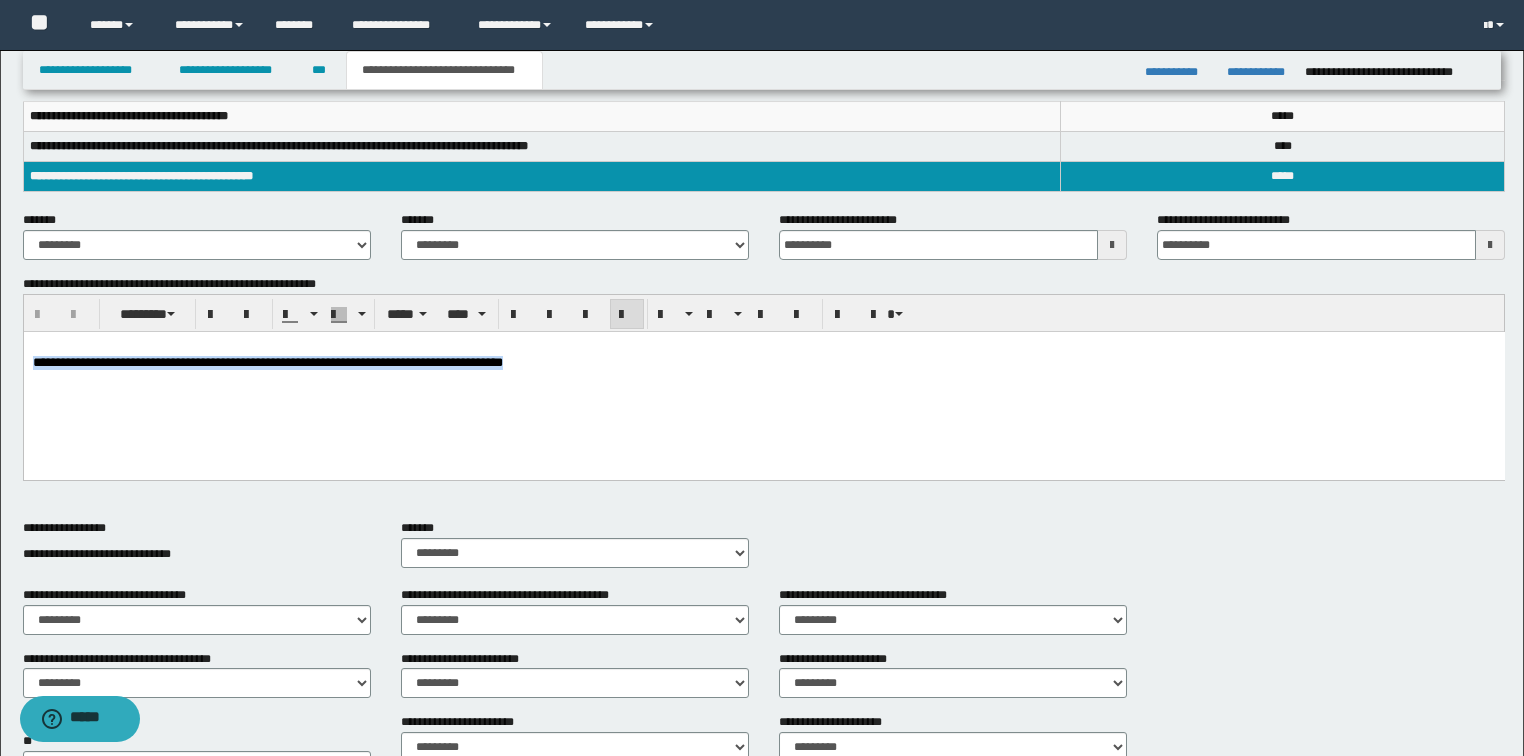 click on "**********" at bounding box center [267, 362] 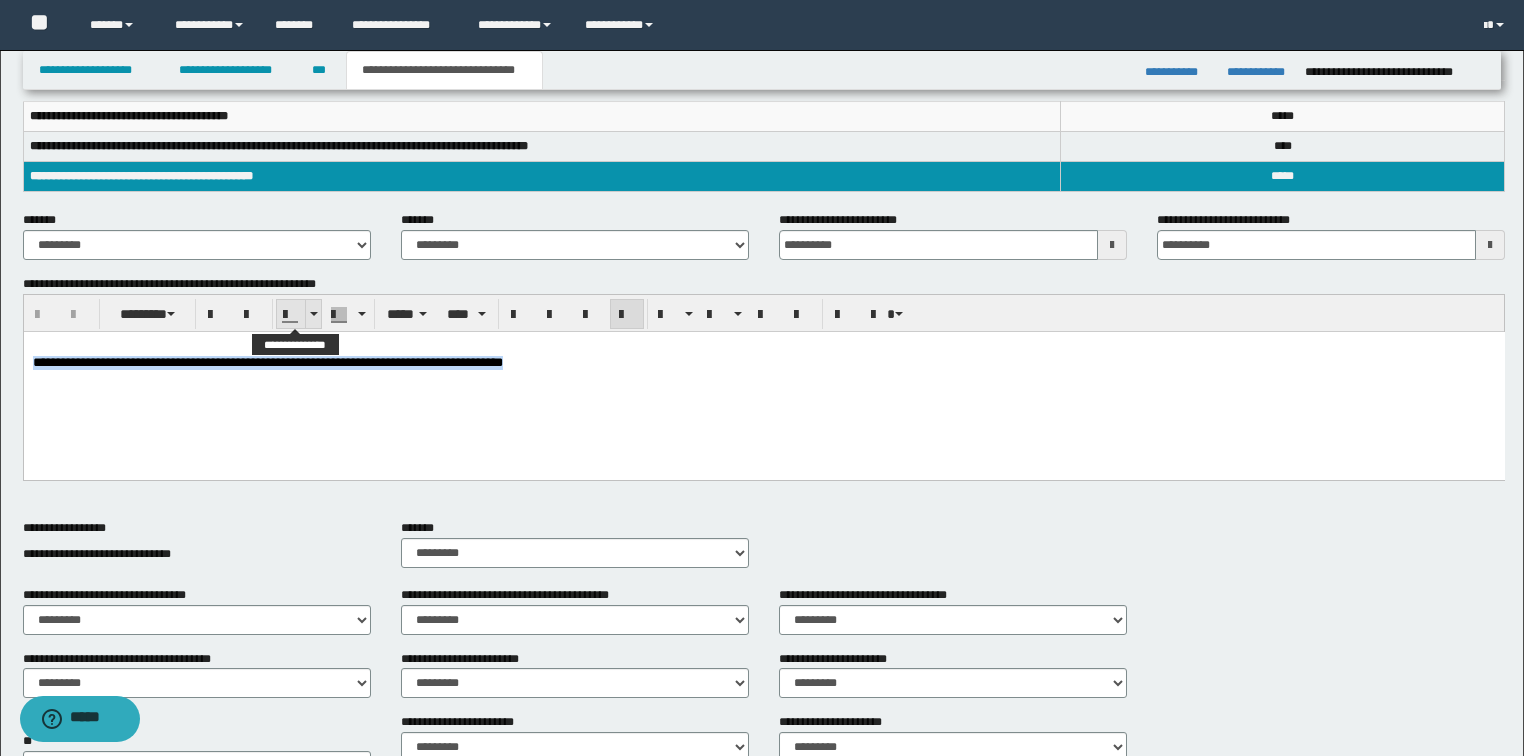 click at bounding box center (313, 314) 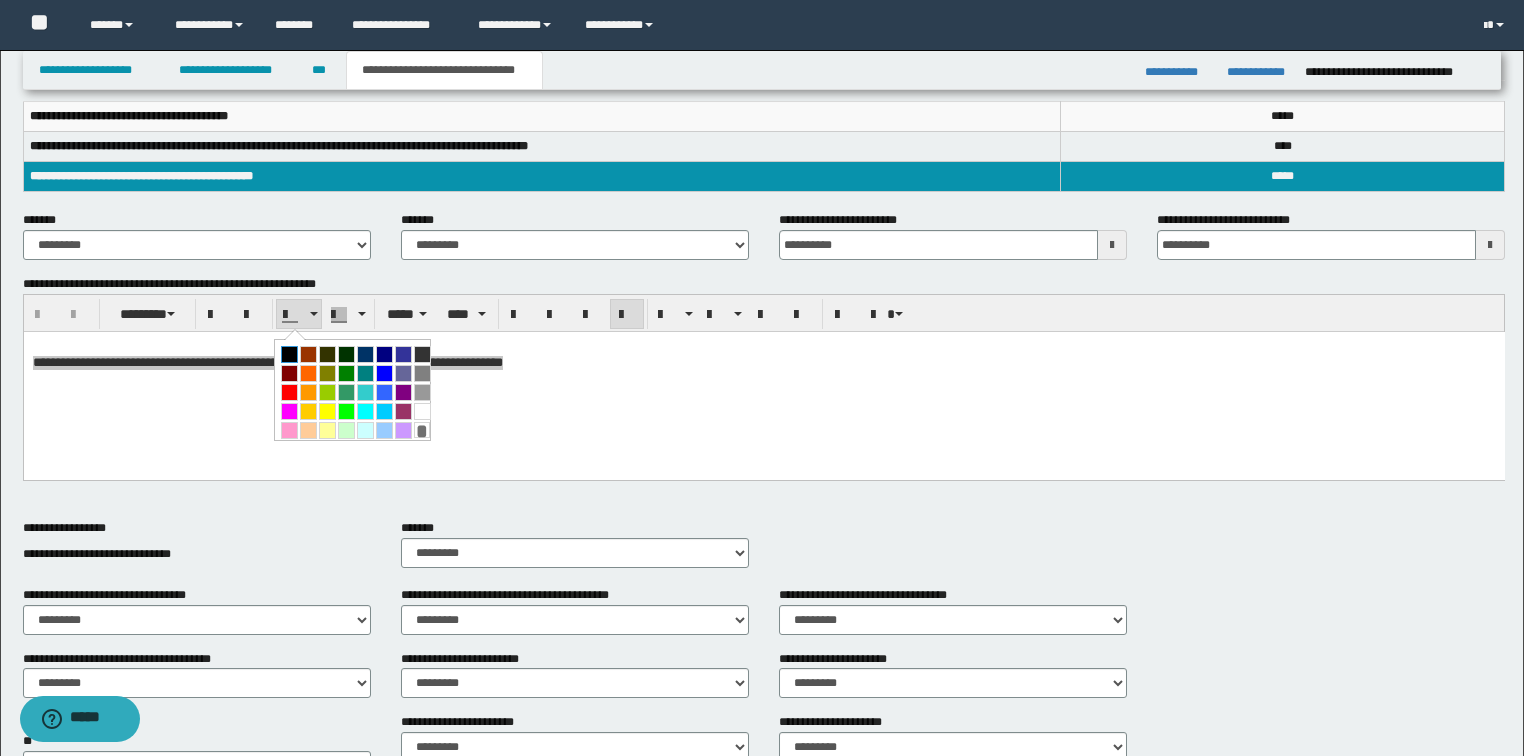 click at bounding box center (289, 354) 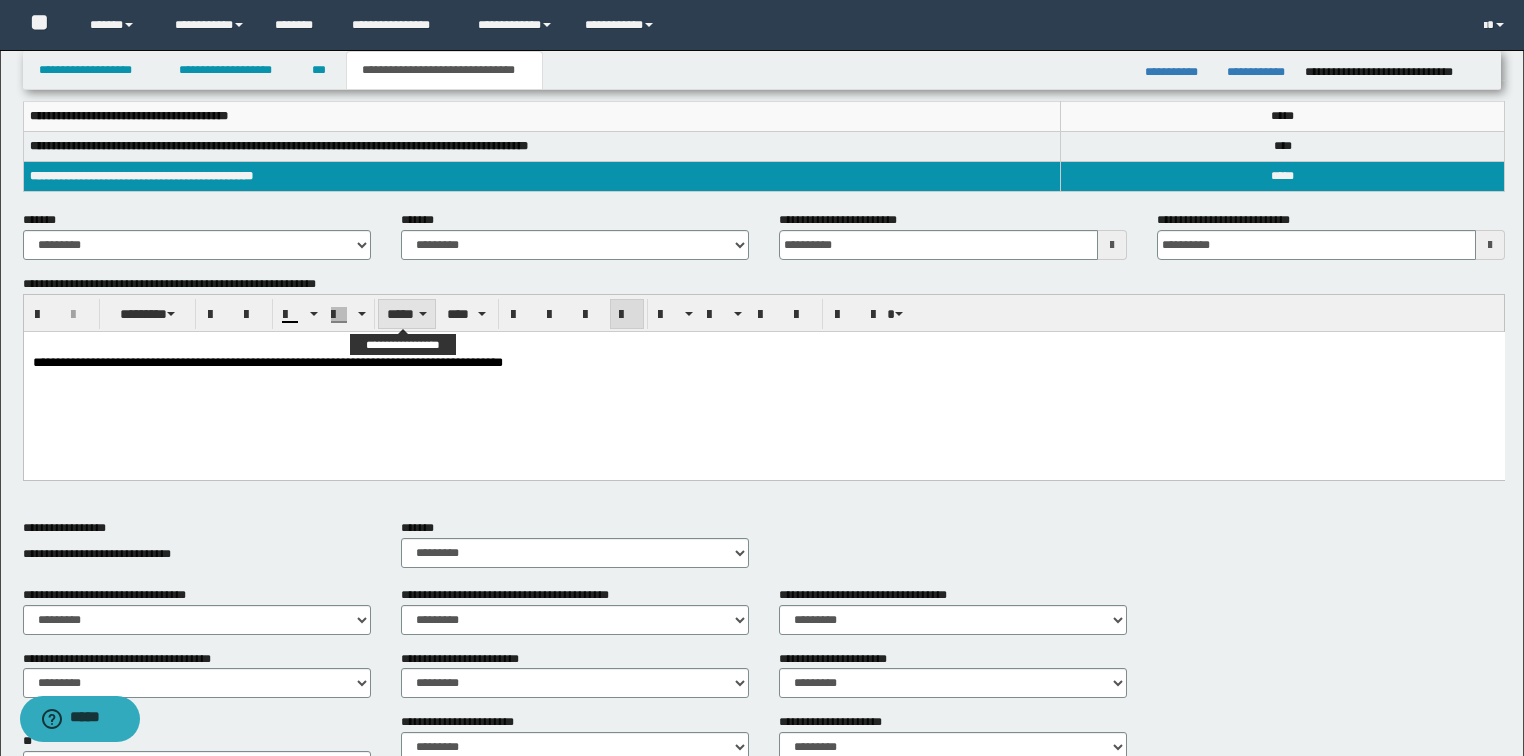 click on "*****" at bounding box center [407, 314] 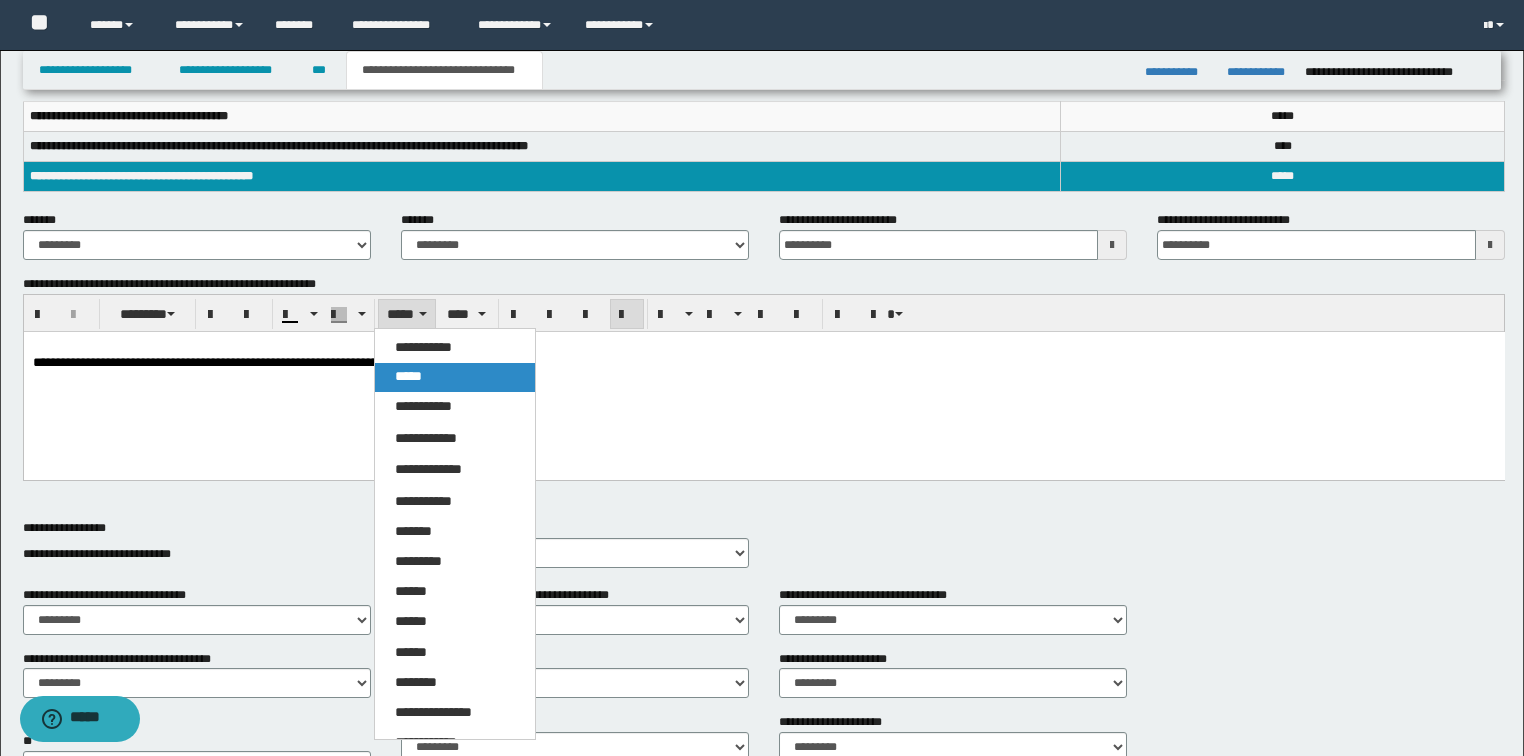 click on "*****" at bounding box center [408, 376] 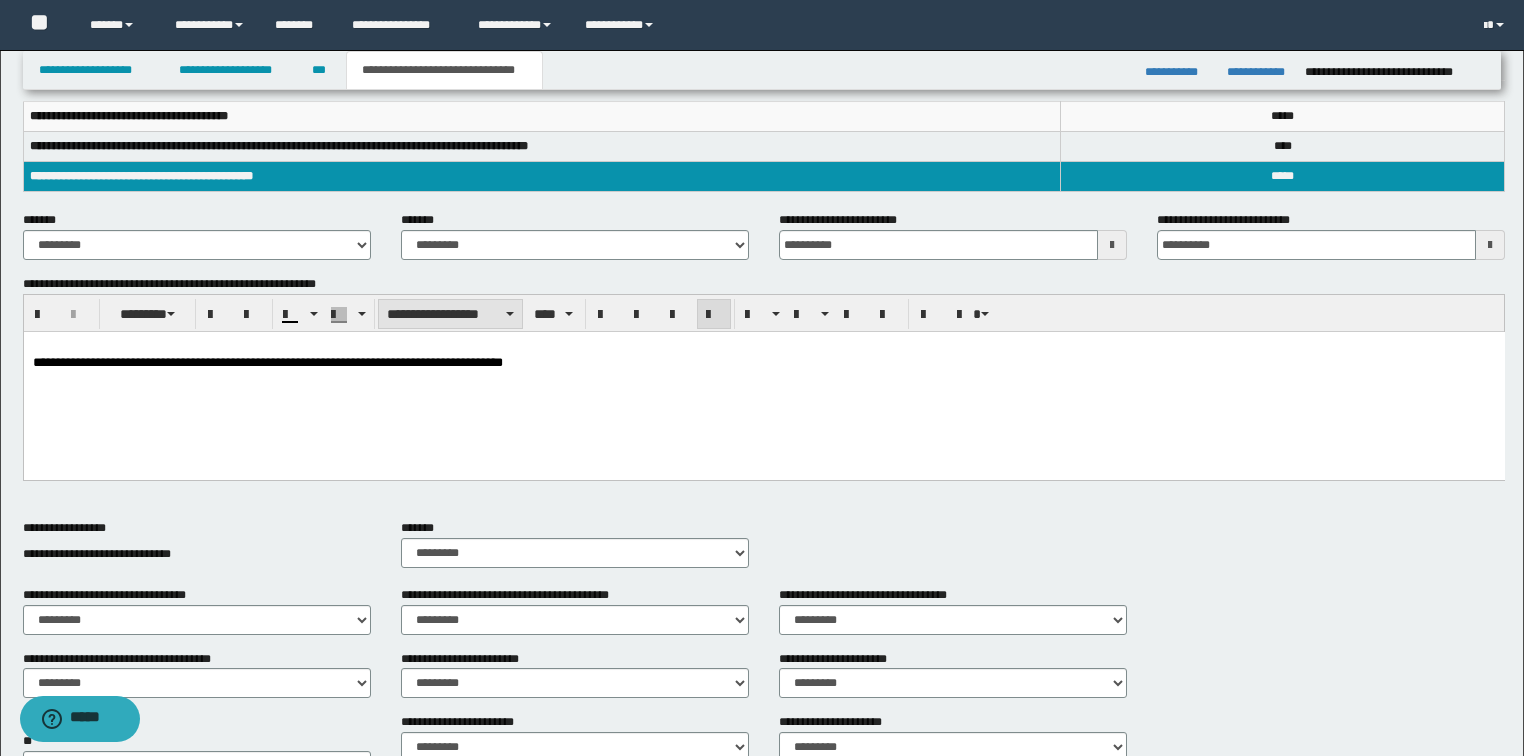 click on "**********" at bounding box center [450, 314] 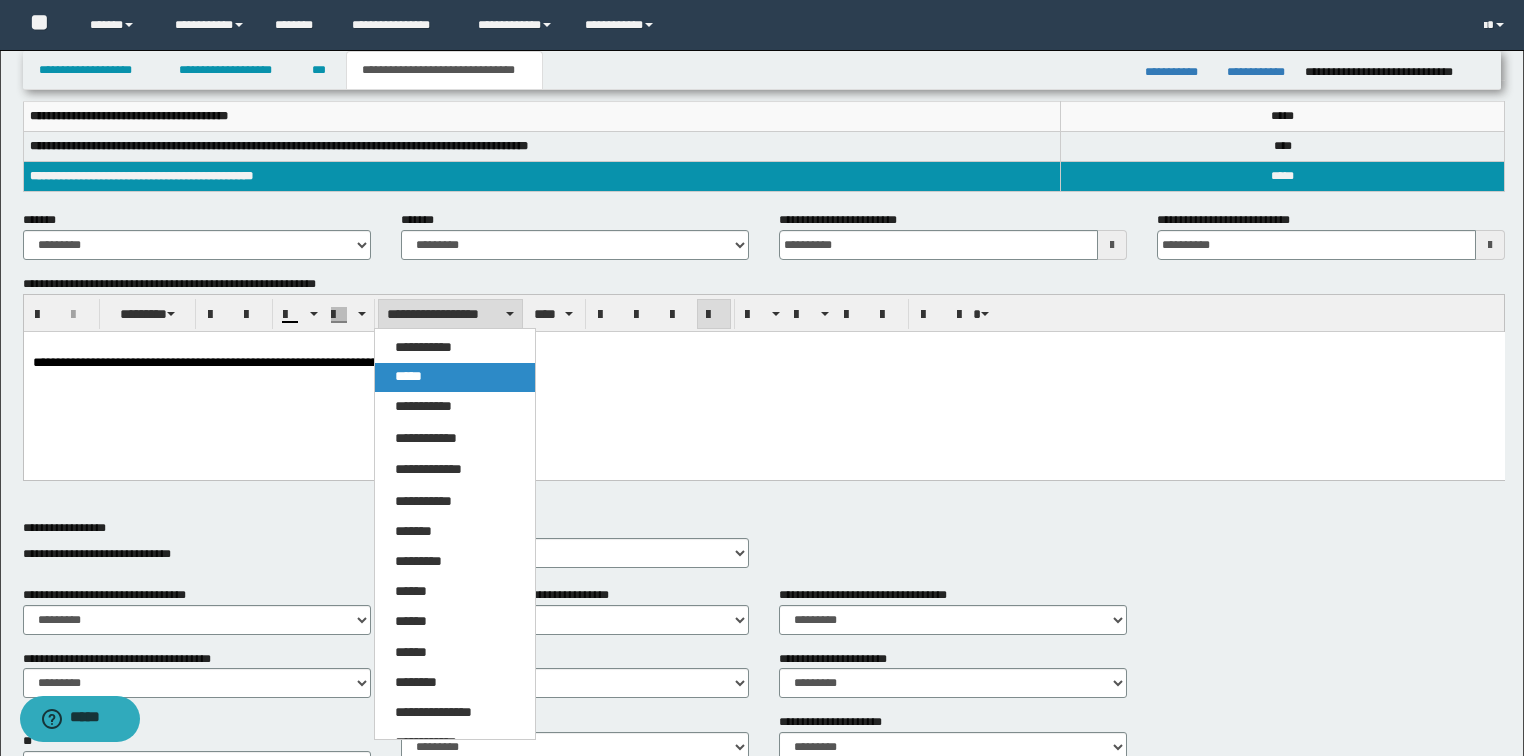 click on "*****" at bounding box center (408, 376) 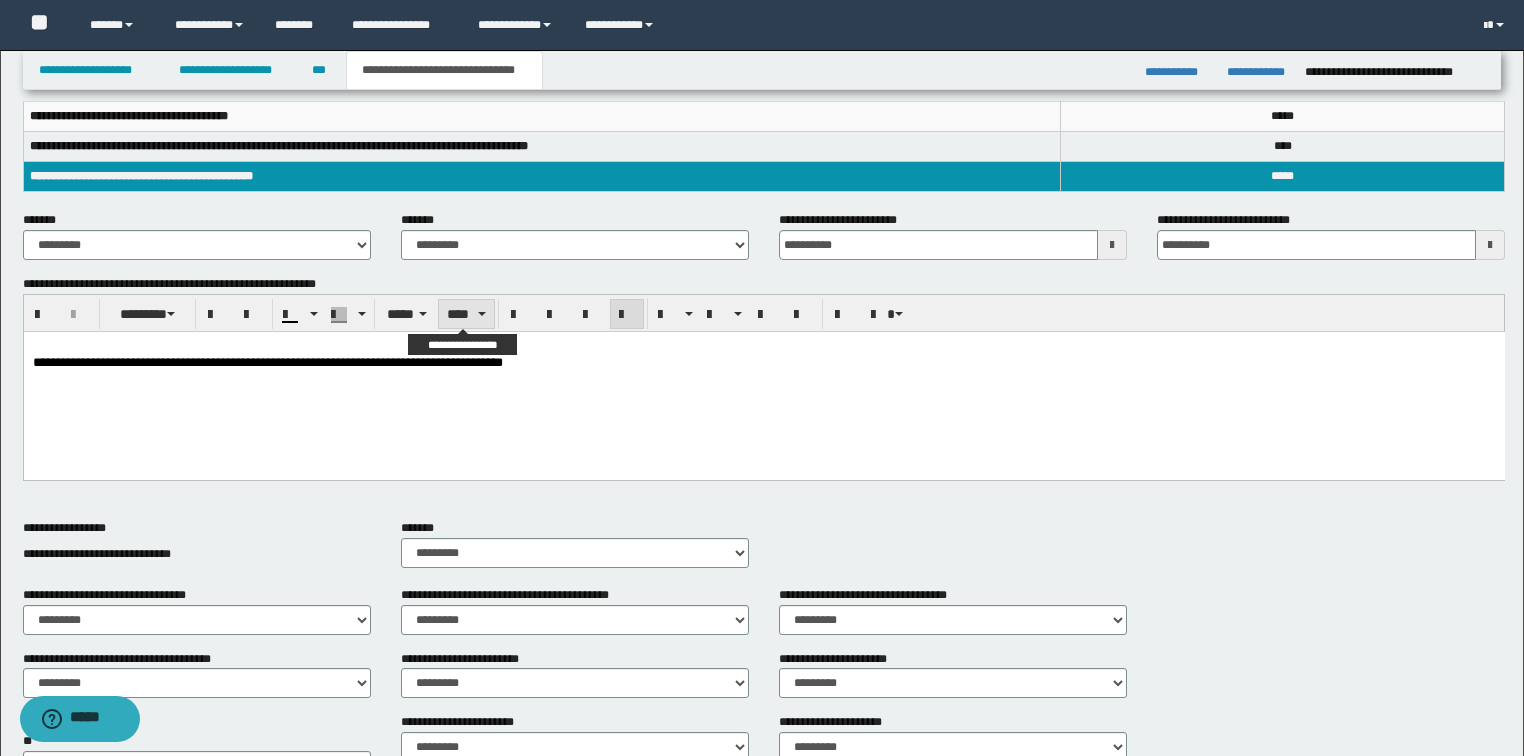 click on "****" at bounding box center (466, 314) 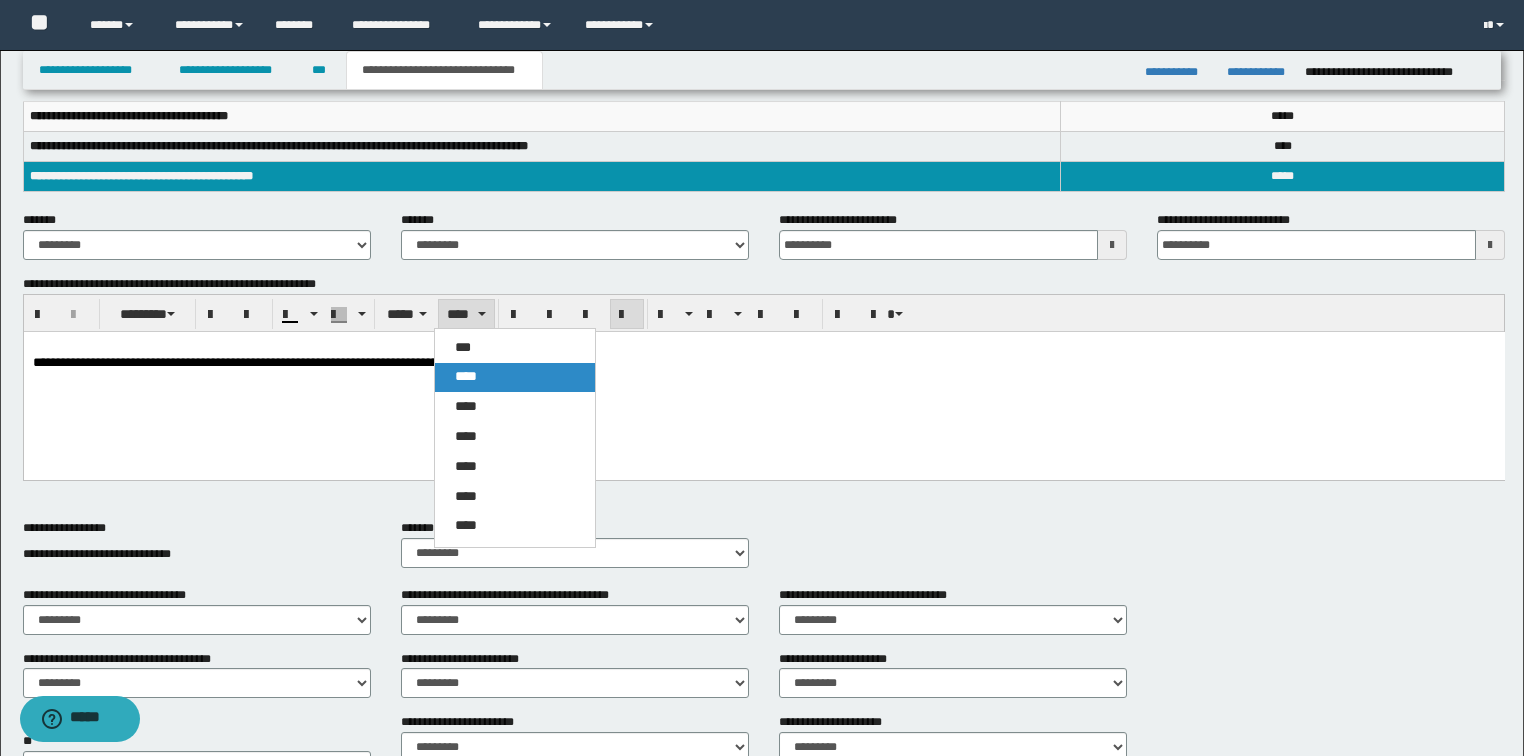 click on "****" at bounding box center (466, 376) 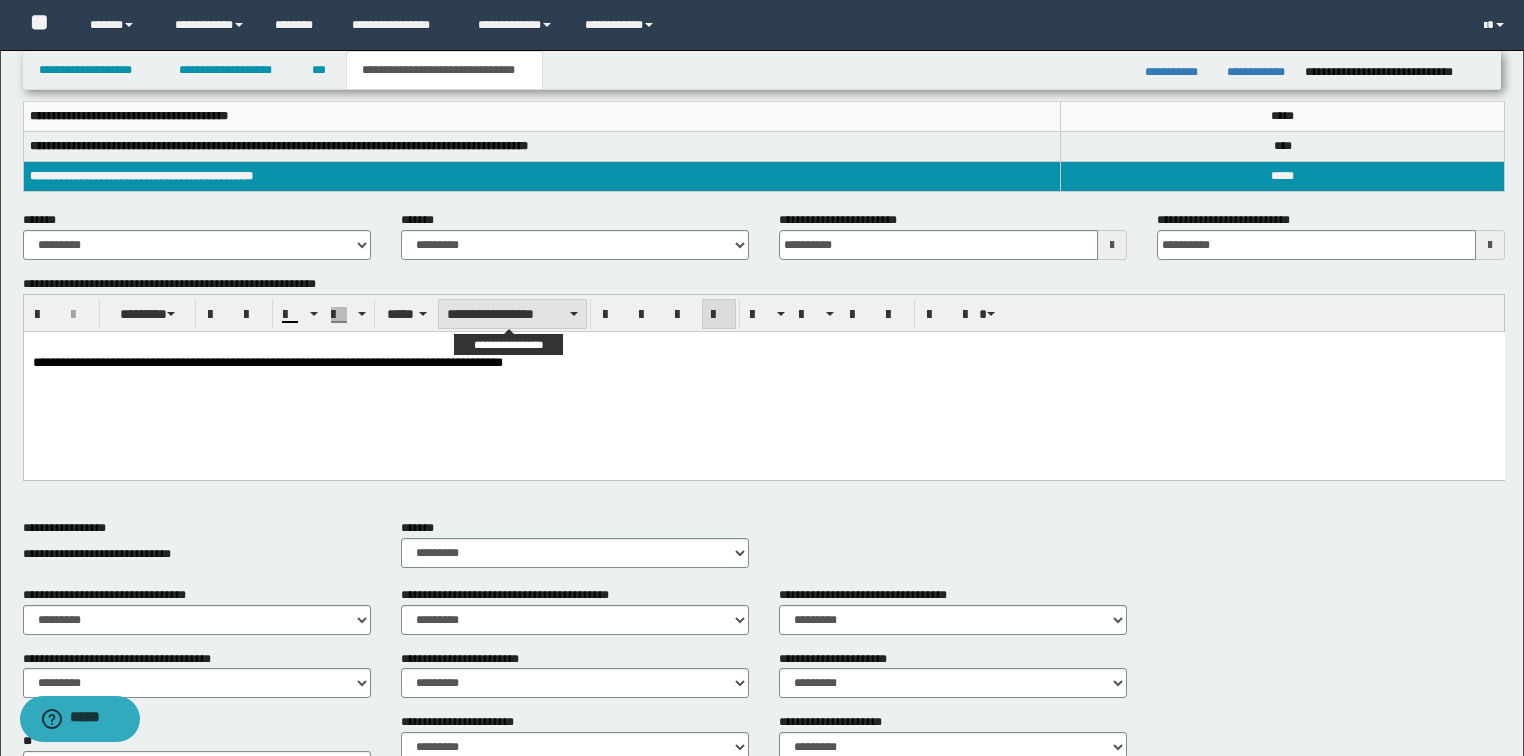 click on "**********" at bounding box center [512, 314] 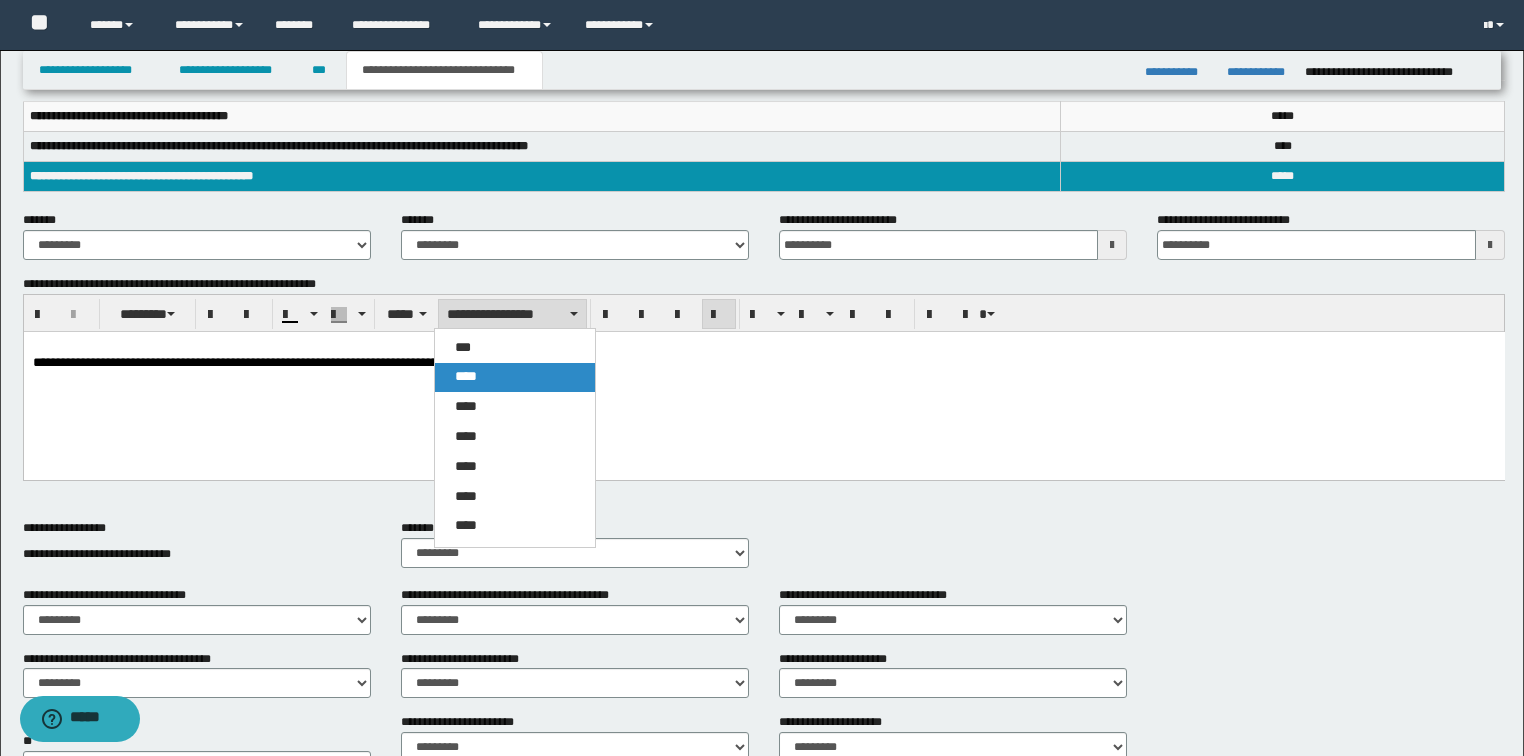 click on "****" at bounding box center [466, 376] 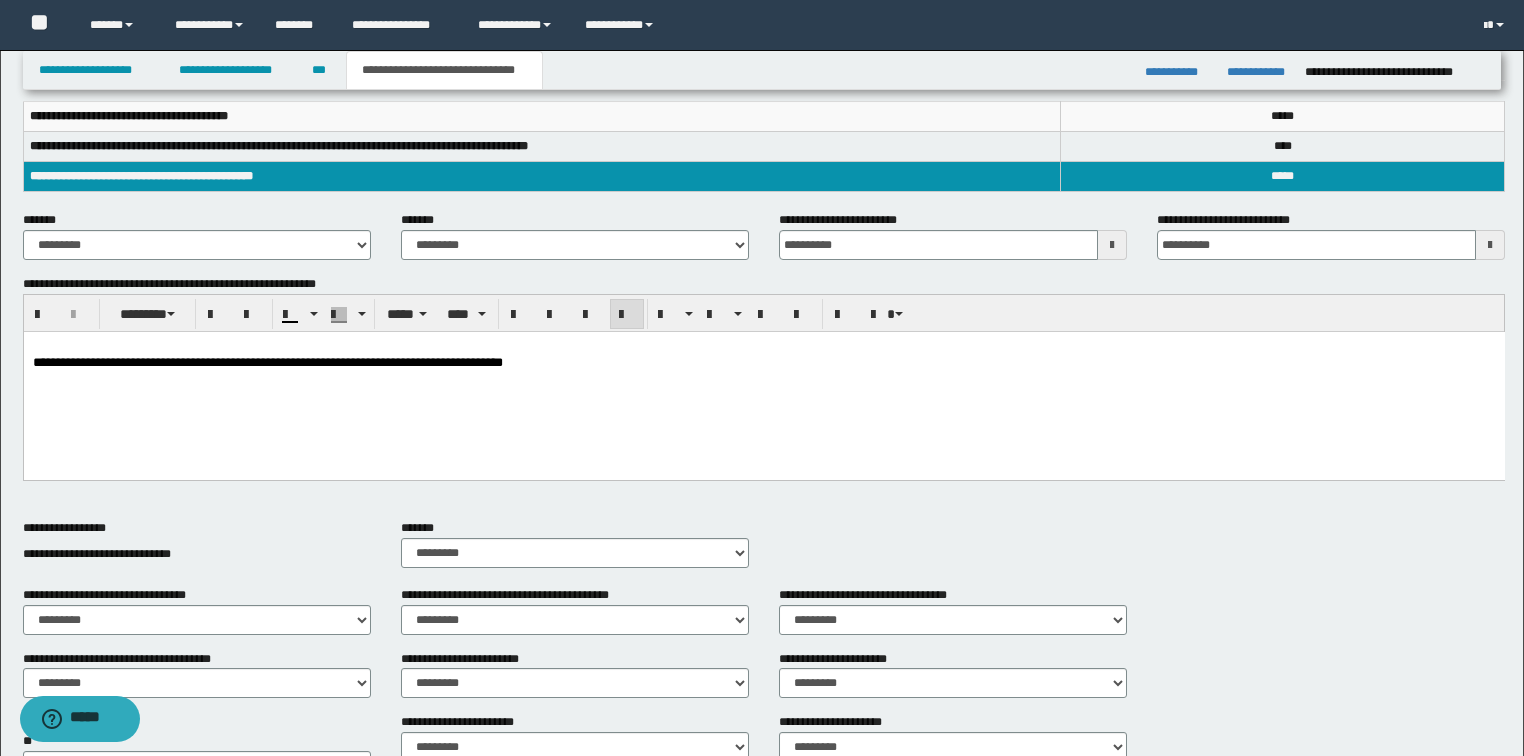 click at bounding box center (627, 315) 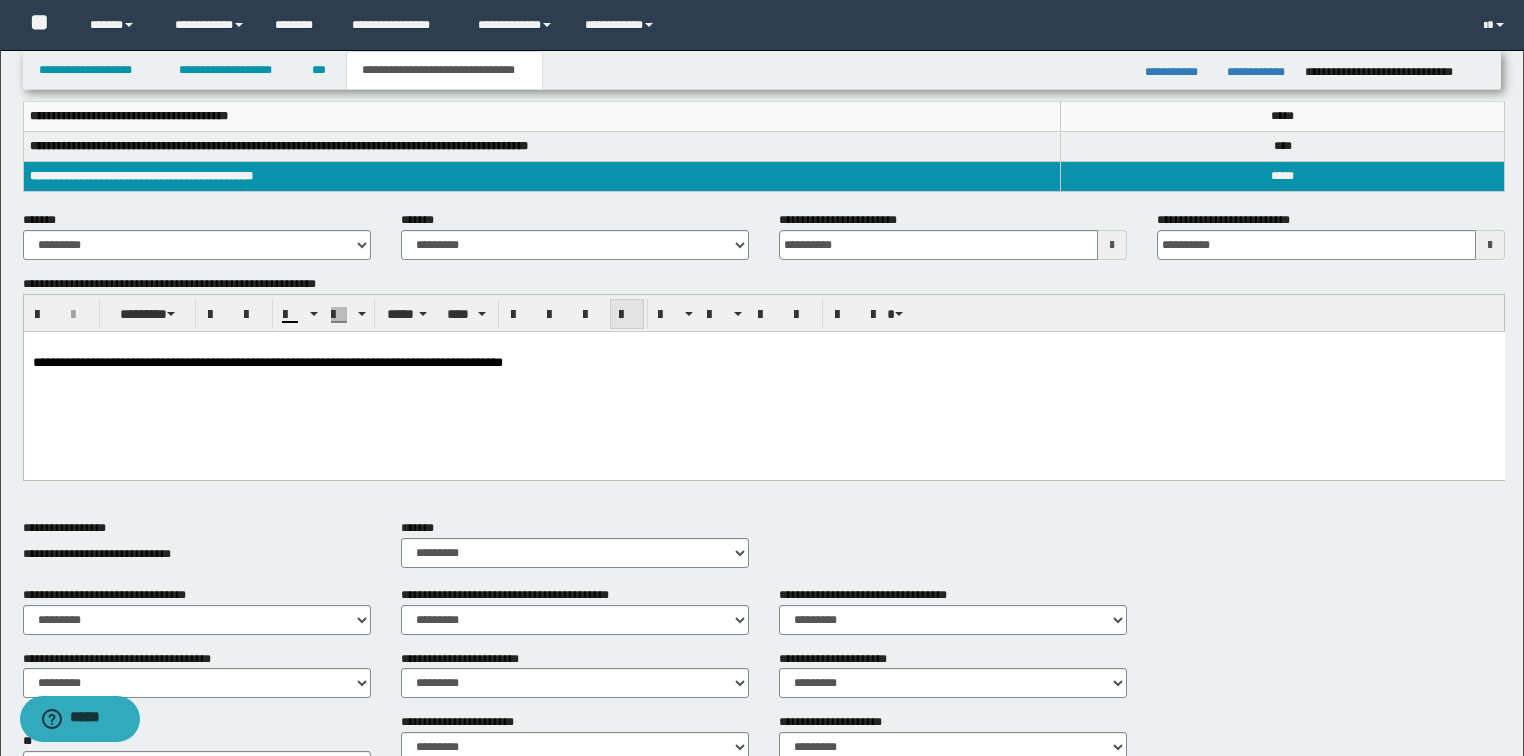 click at bounding box center (627, 315) 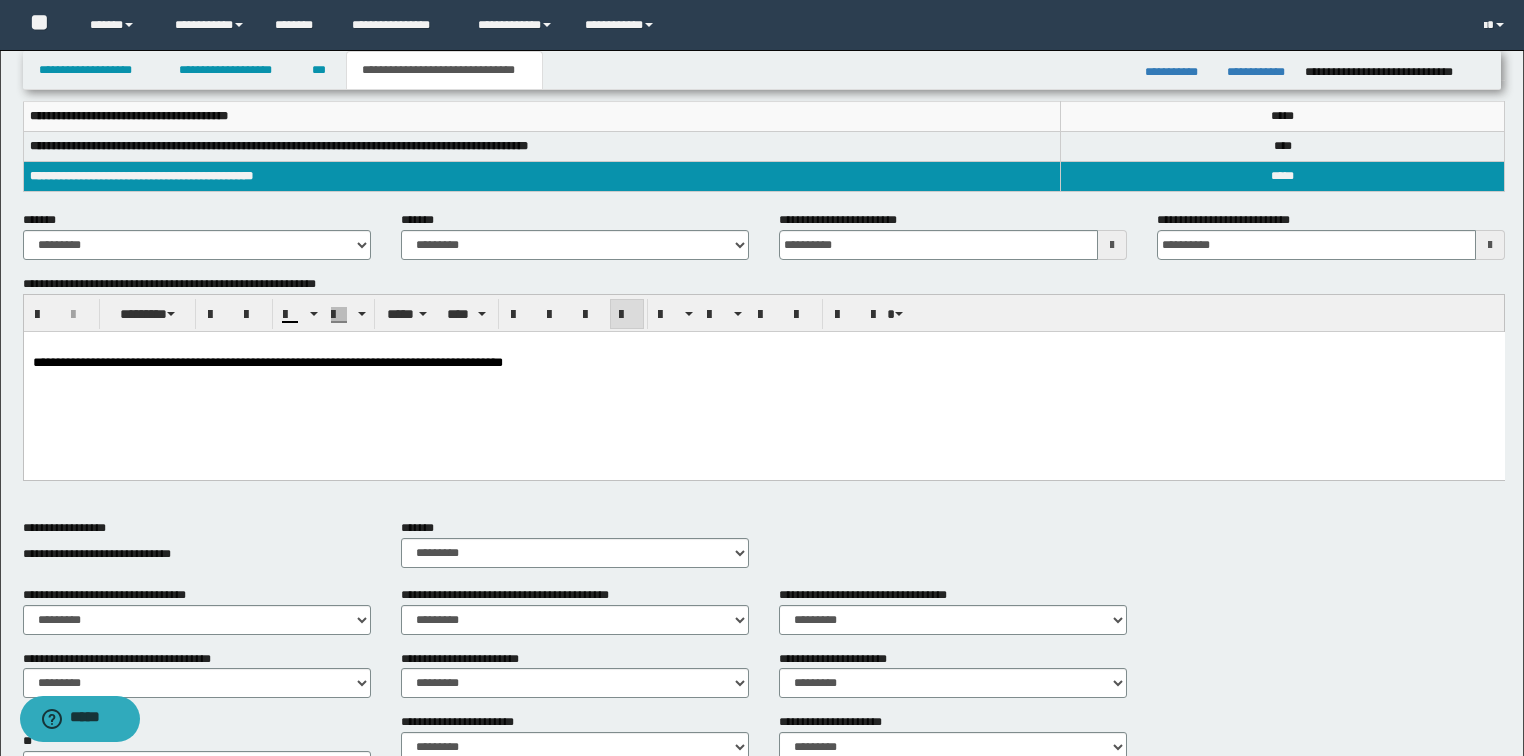 click on "**********" at bounding box center (763, 363) 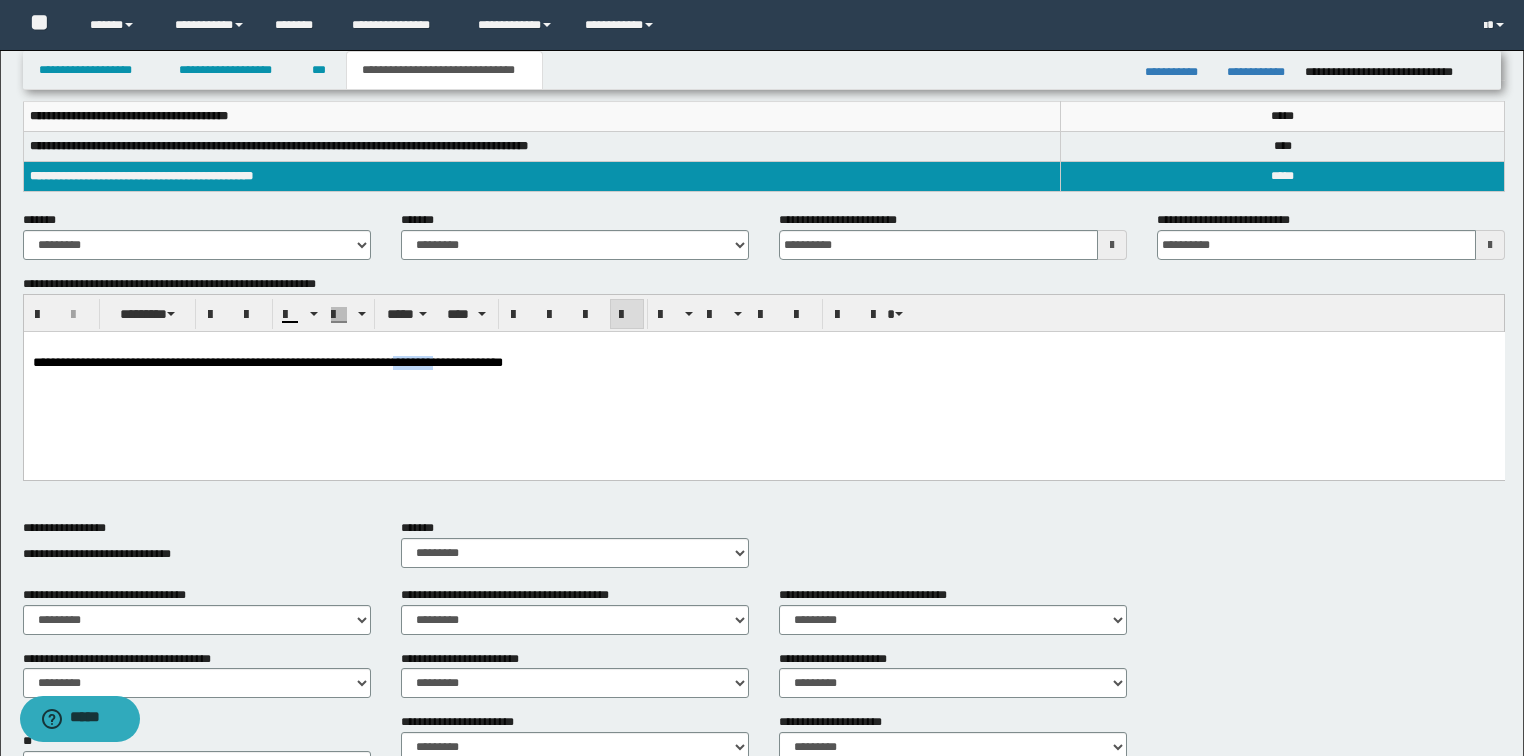 click on "**********" at bounding box center (267, 362) 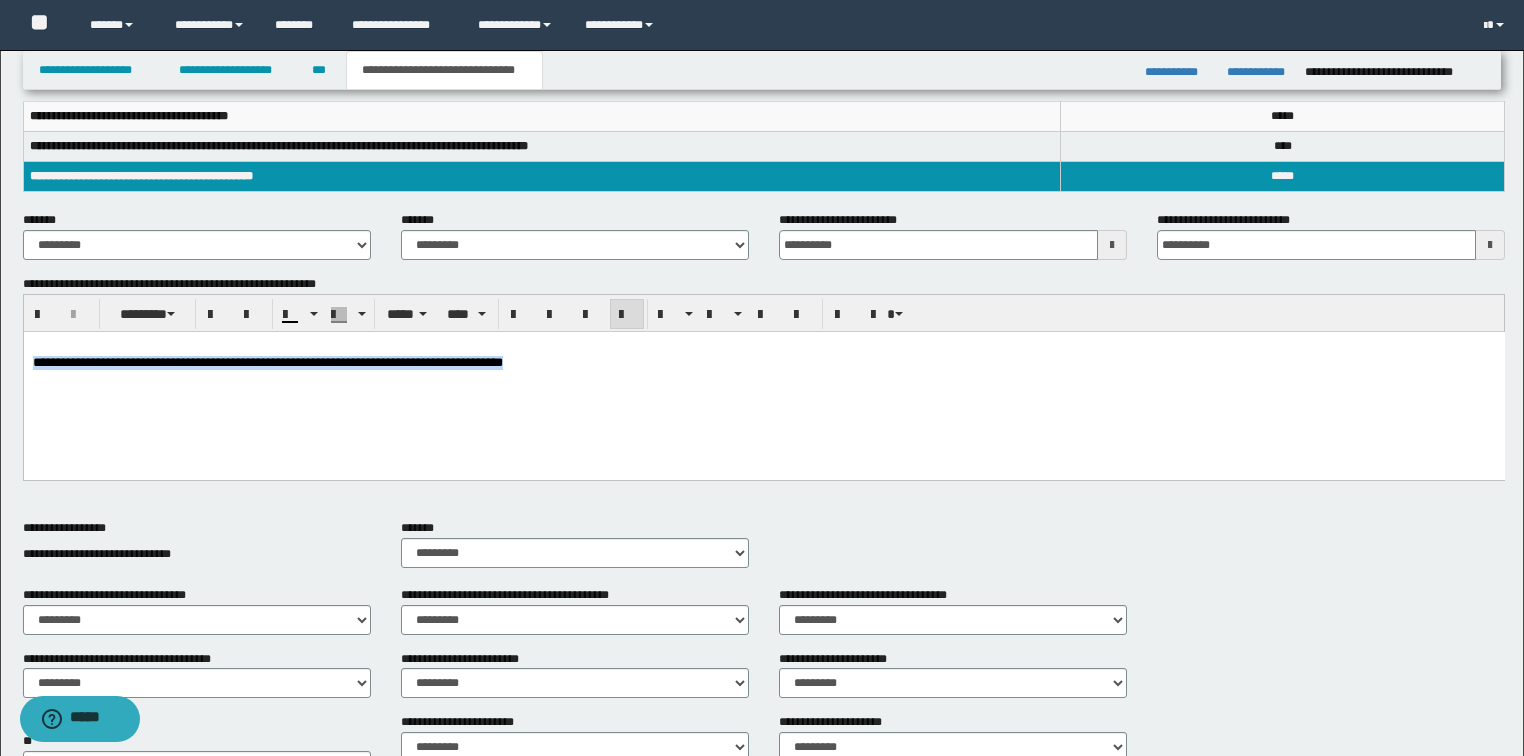 click on "**********" at bounding box center [267, 362] 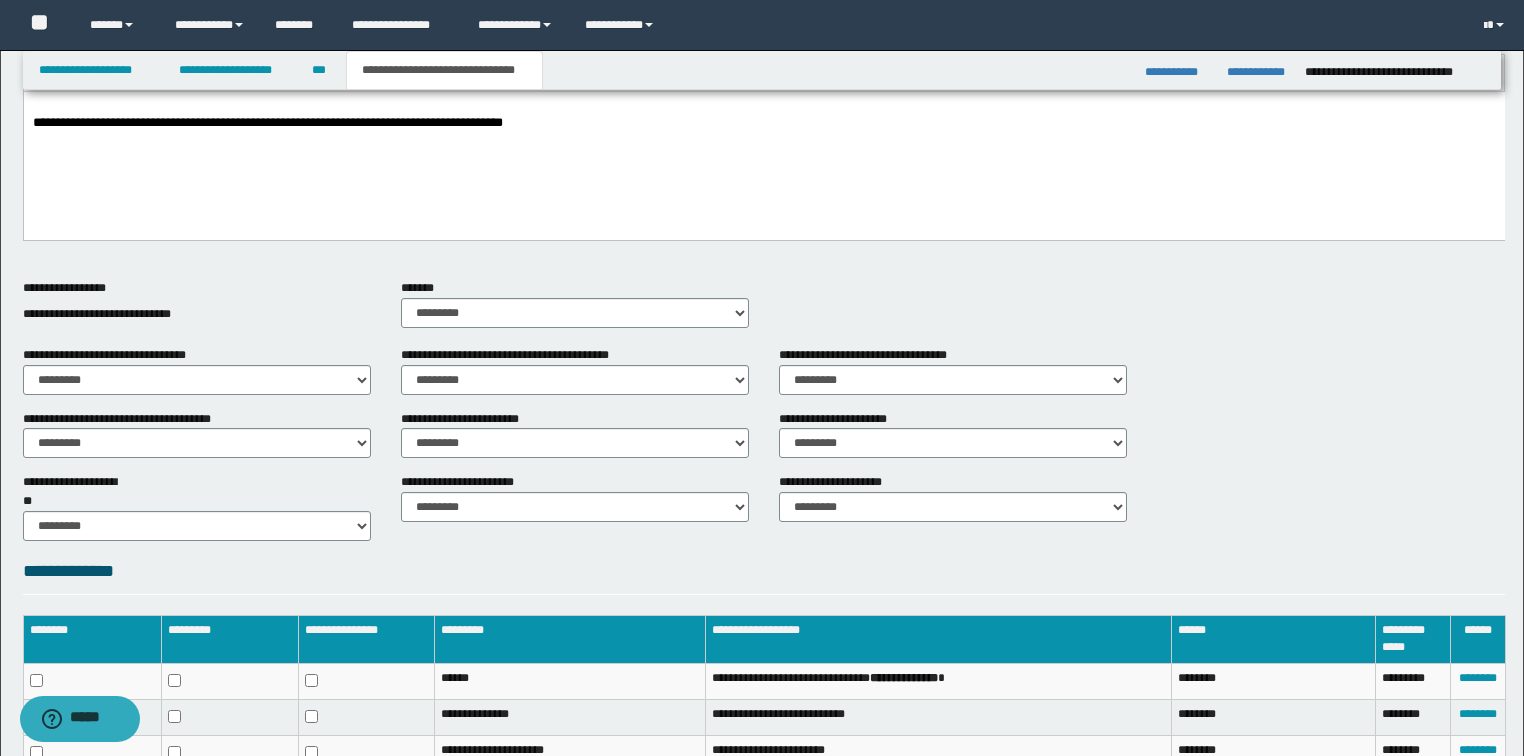 scroll, scrollTop: 624, scrollLeft: 0, axis: vertical 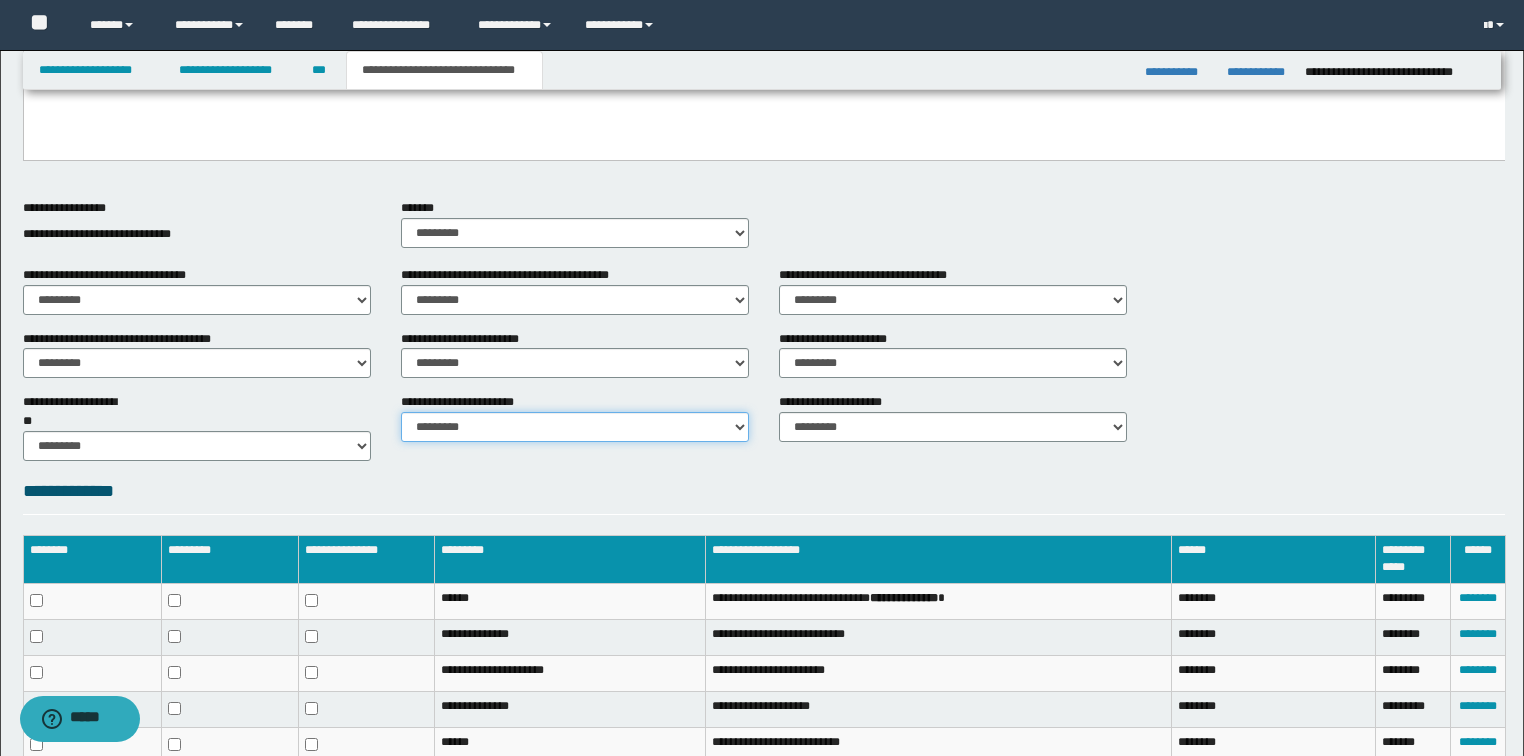 click on "*********
*********
*********" at bounding box center (575, 427) 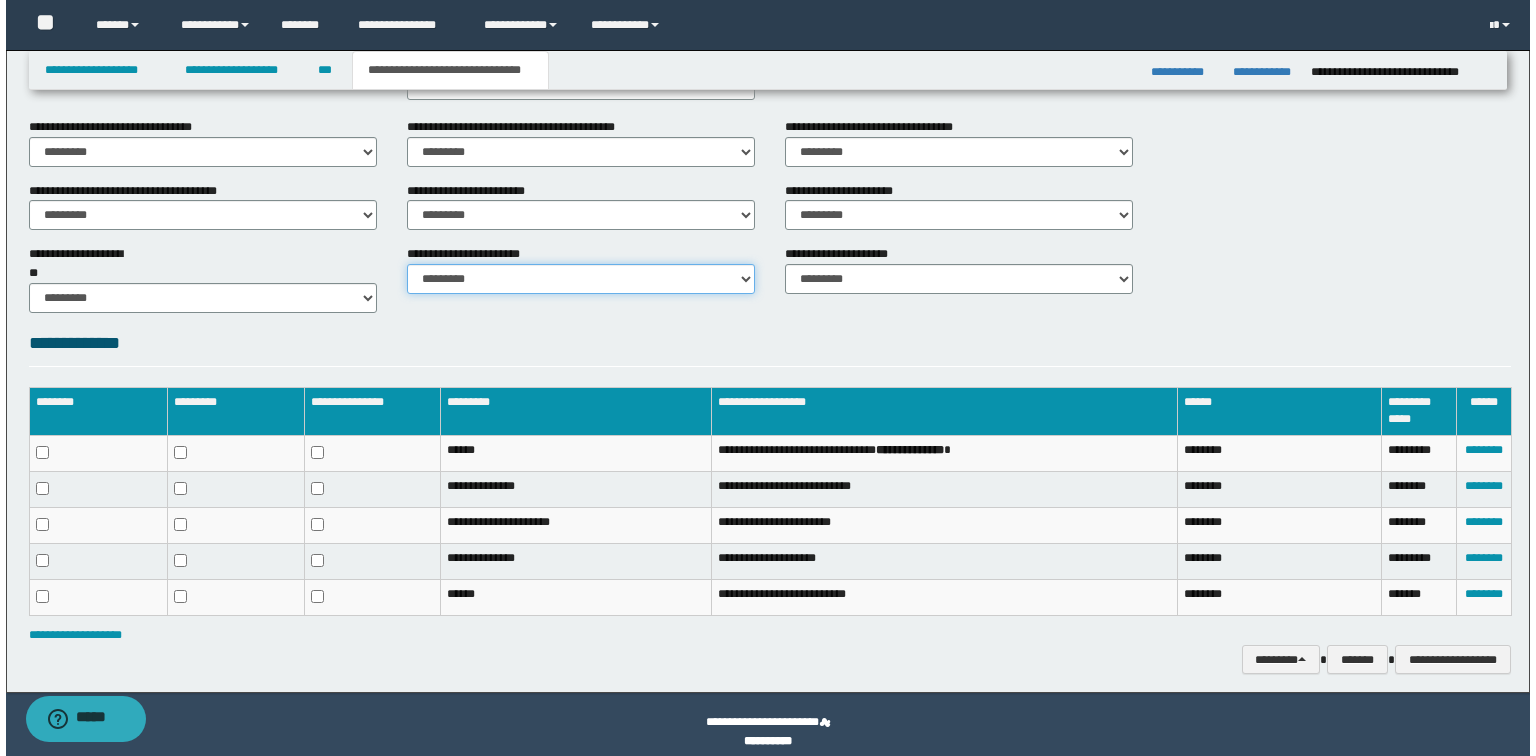 scroll, scrollTop: 786, scrollLeft: 0, axis: vertical 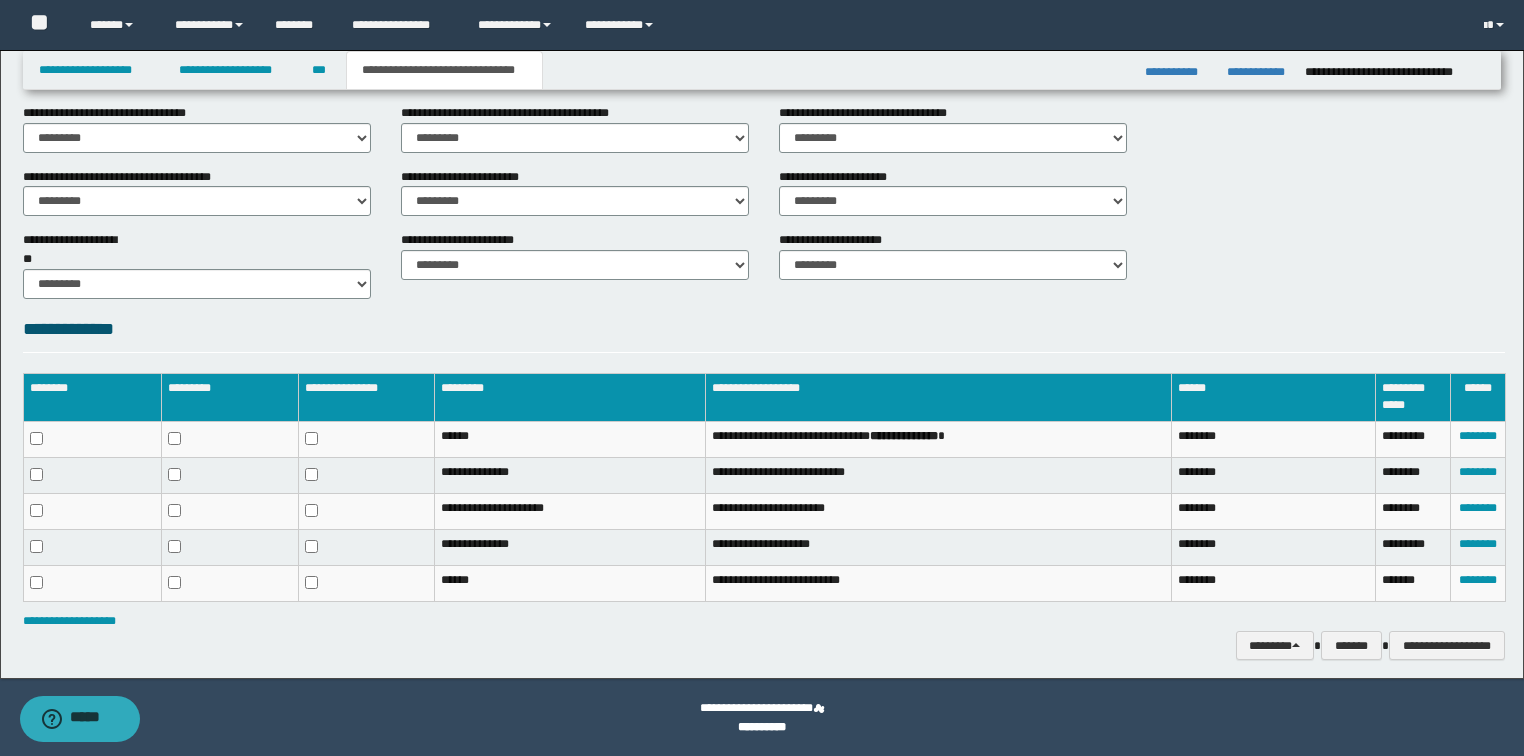 click on "**********" at bounding box center (764, 492) 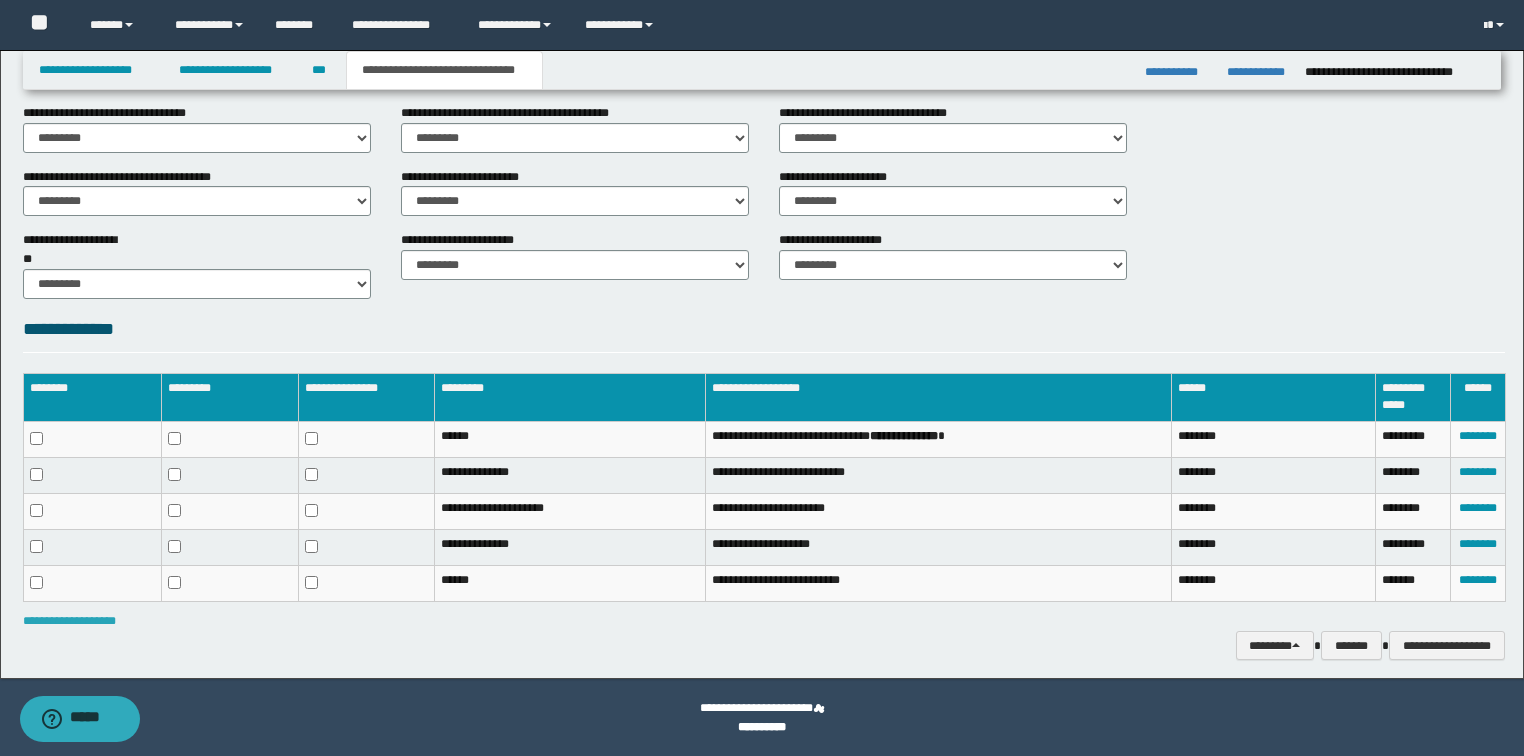 click on "**********" at bounding box center [69, 621] 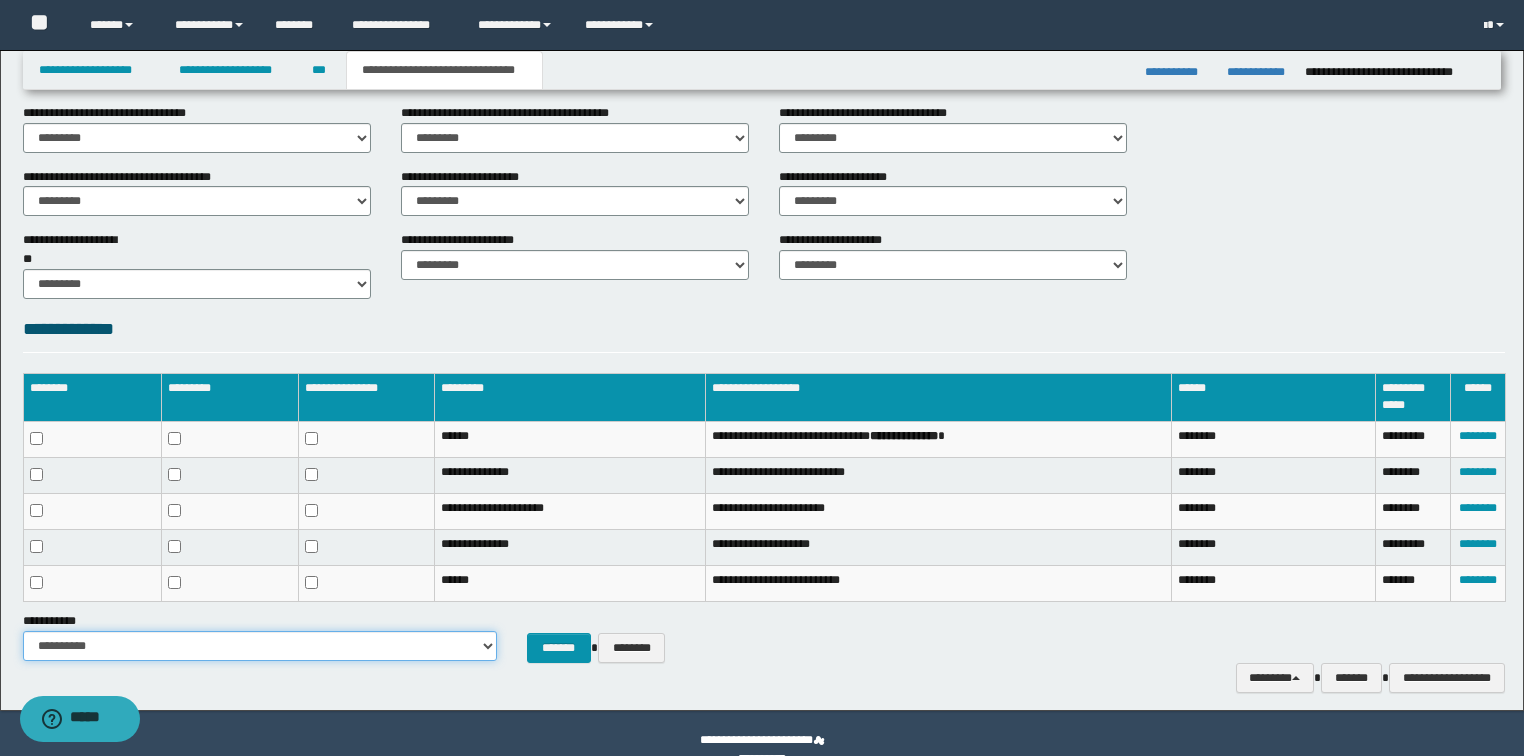 click on "**********" at bounding box center (260, 646) 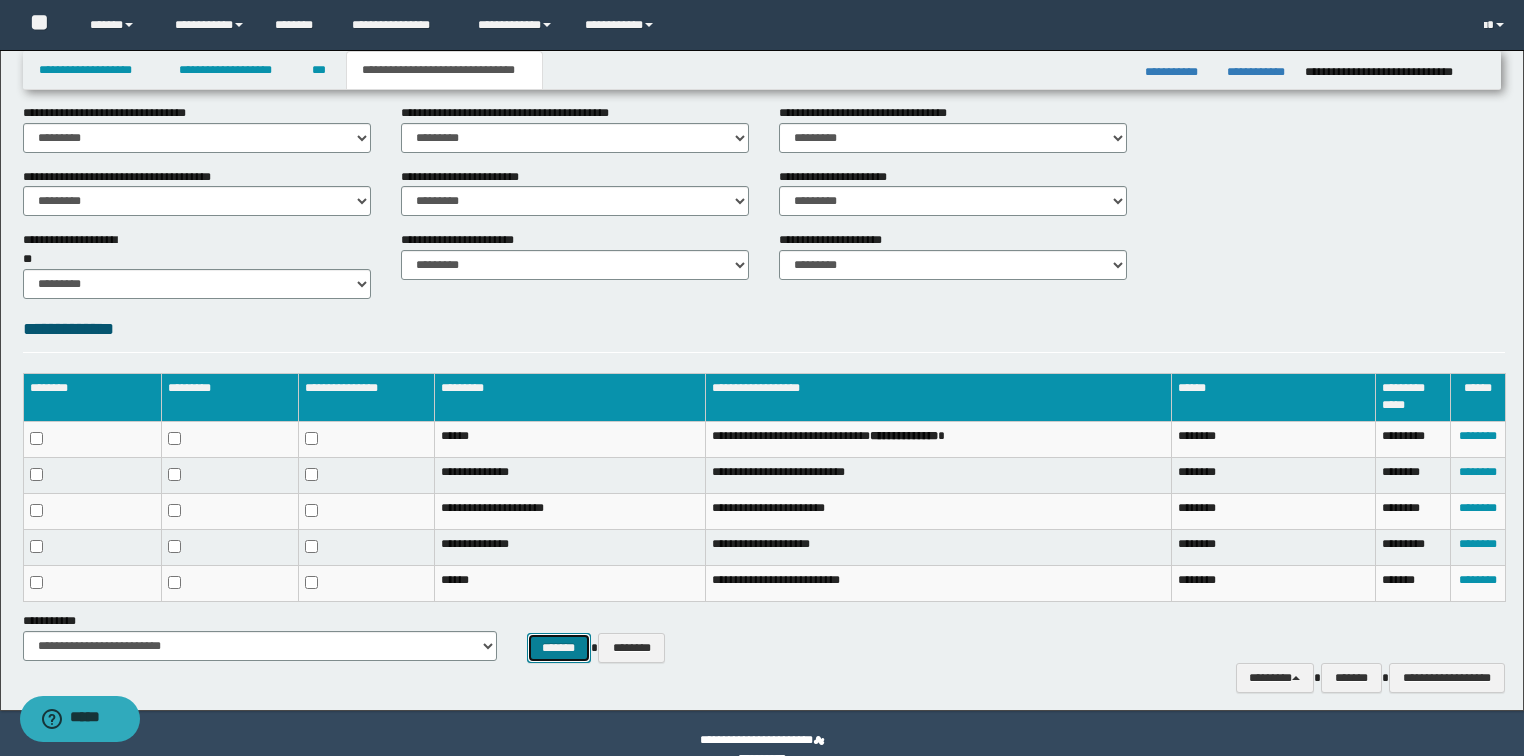 click on "*******" at bounding box center [559, 648] 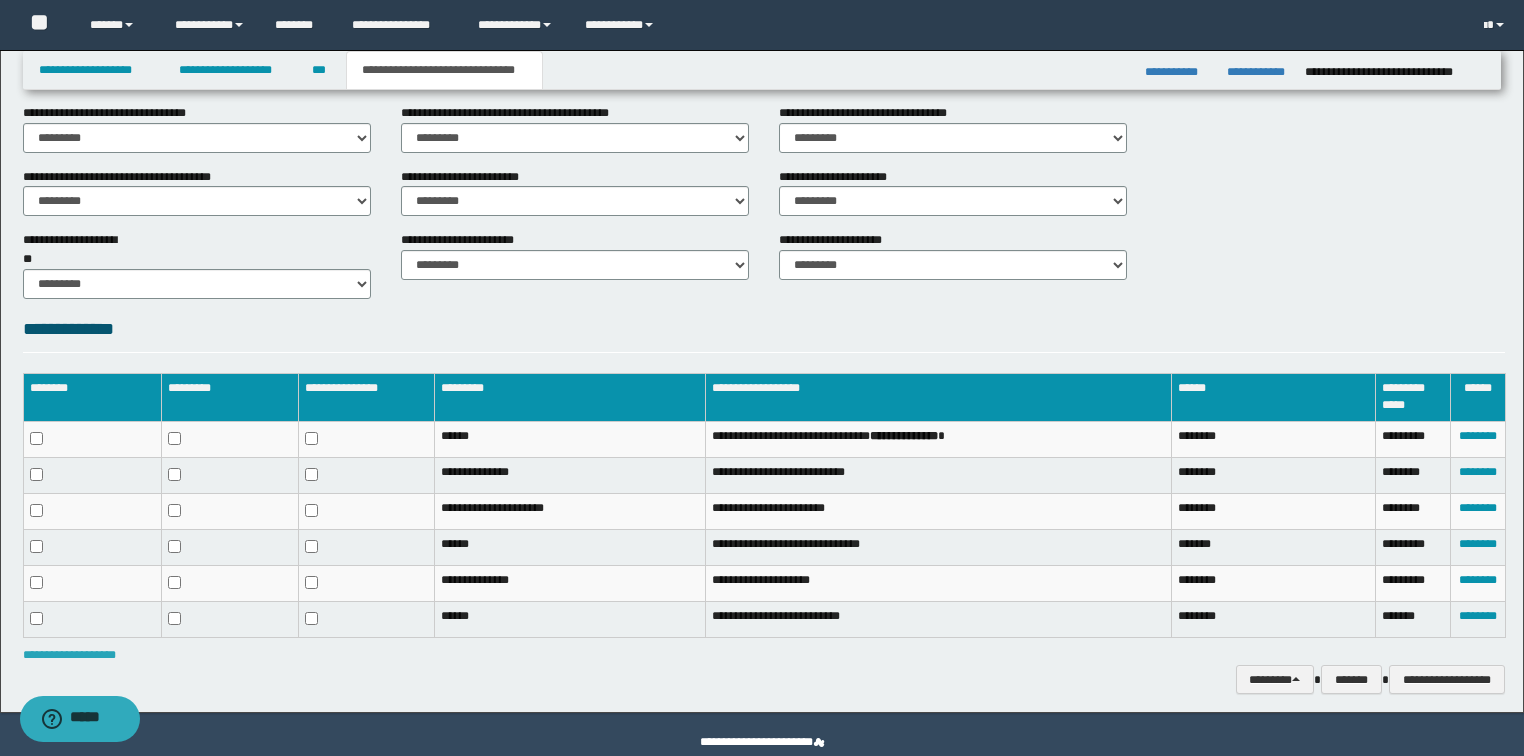 click on "**********" at bounding box center [69, 655] 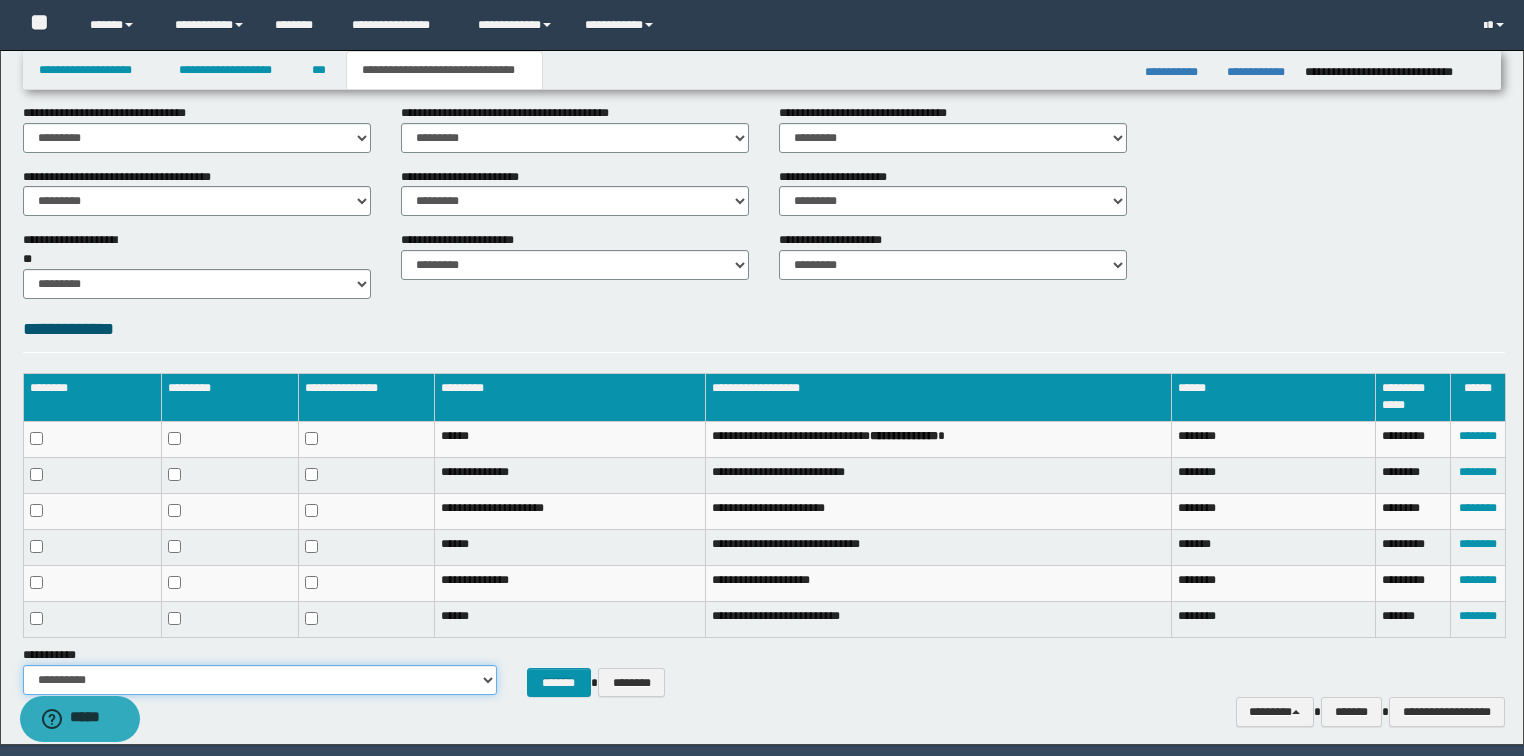 click on "**********" at bounding box center [260, 680] 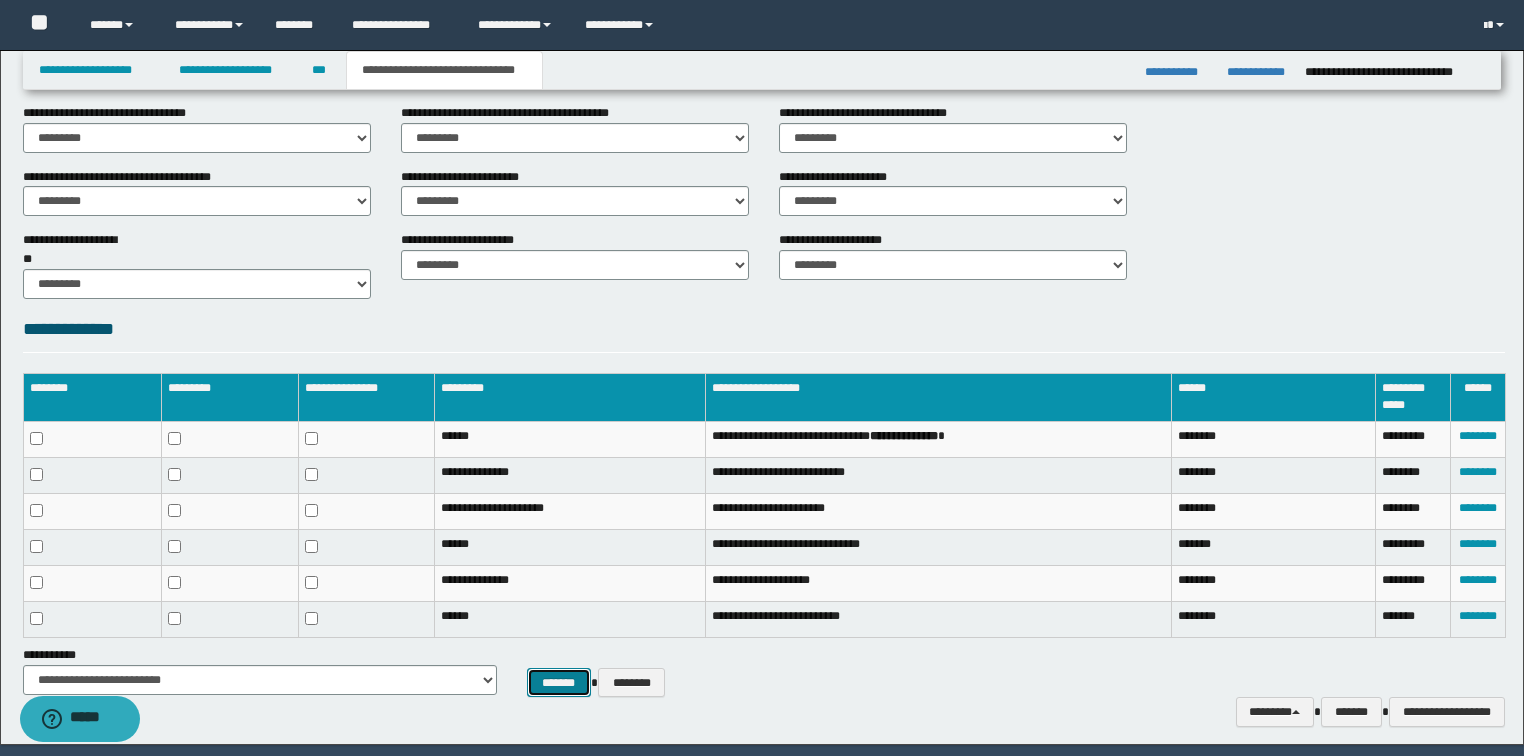 click on "*******" at bounding box center (559, 683) 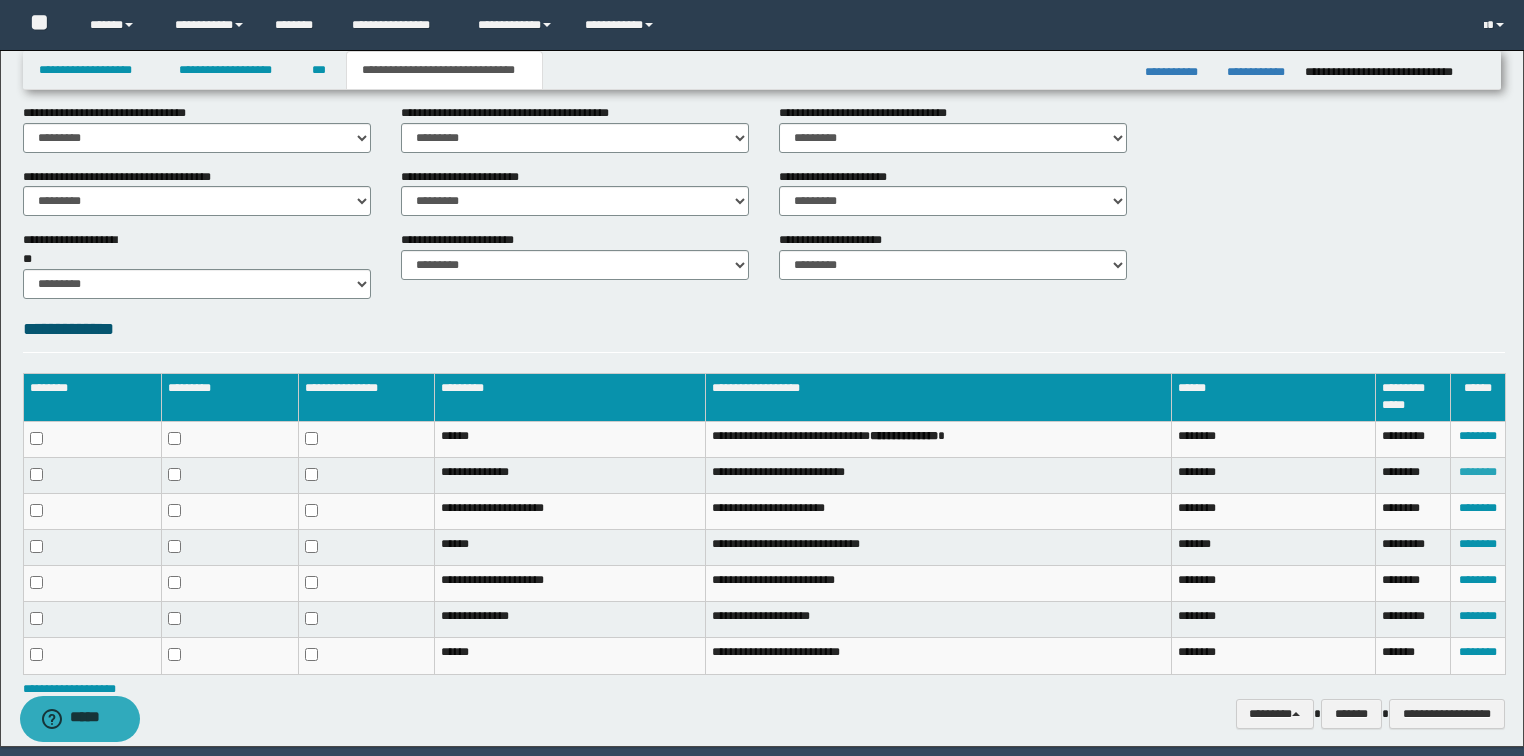 click on "********" at bounding box center (1478, 472) 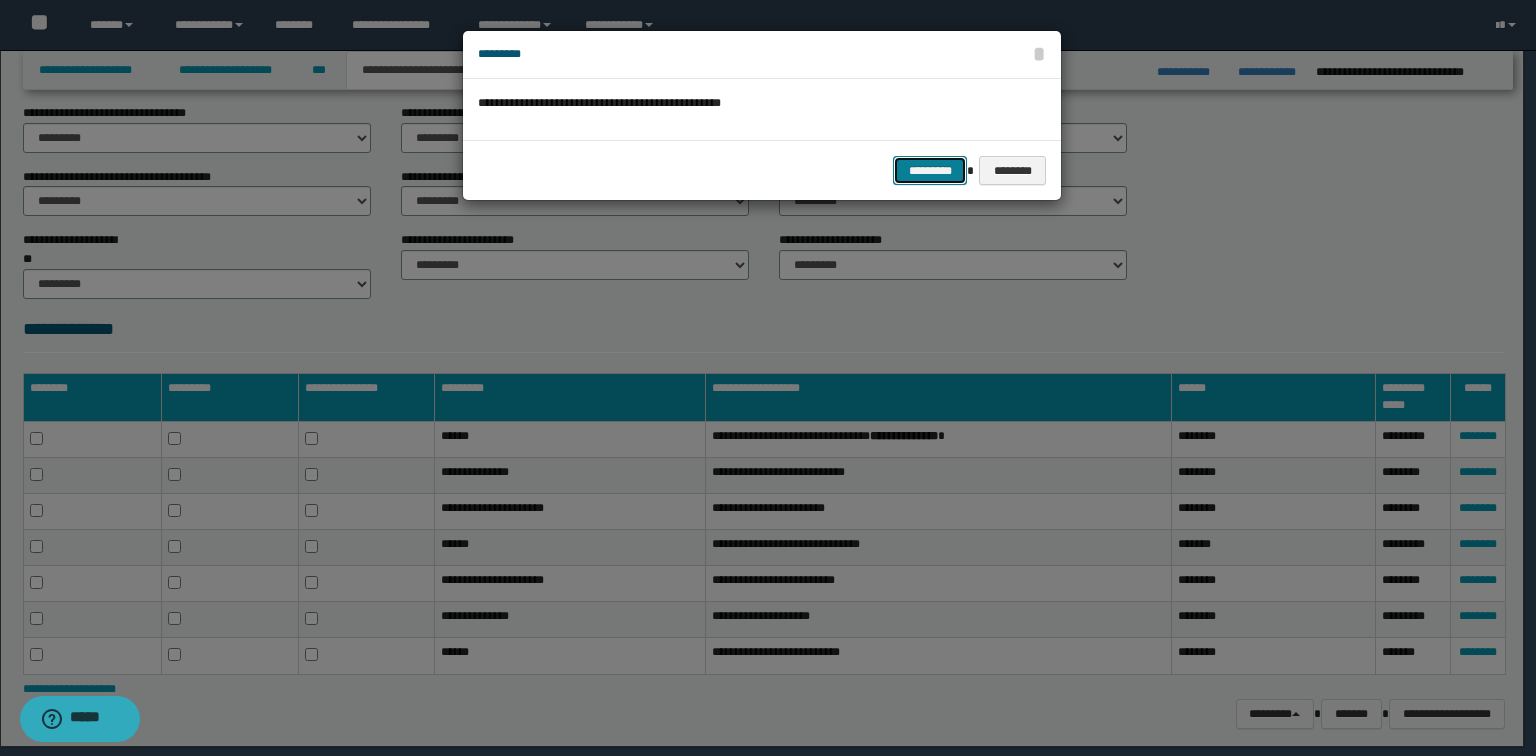 click on "*********" at bounding box center [930, 171] 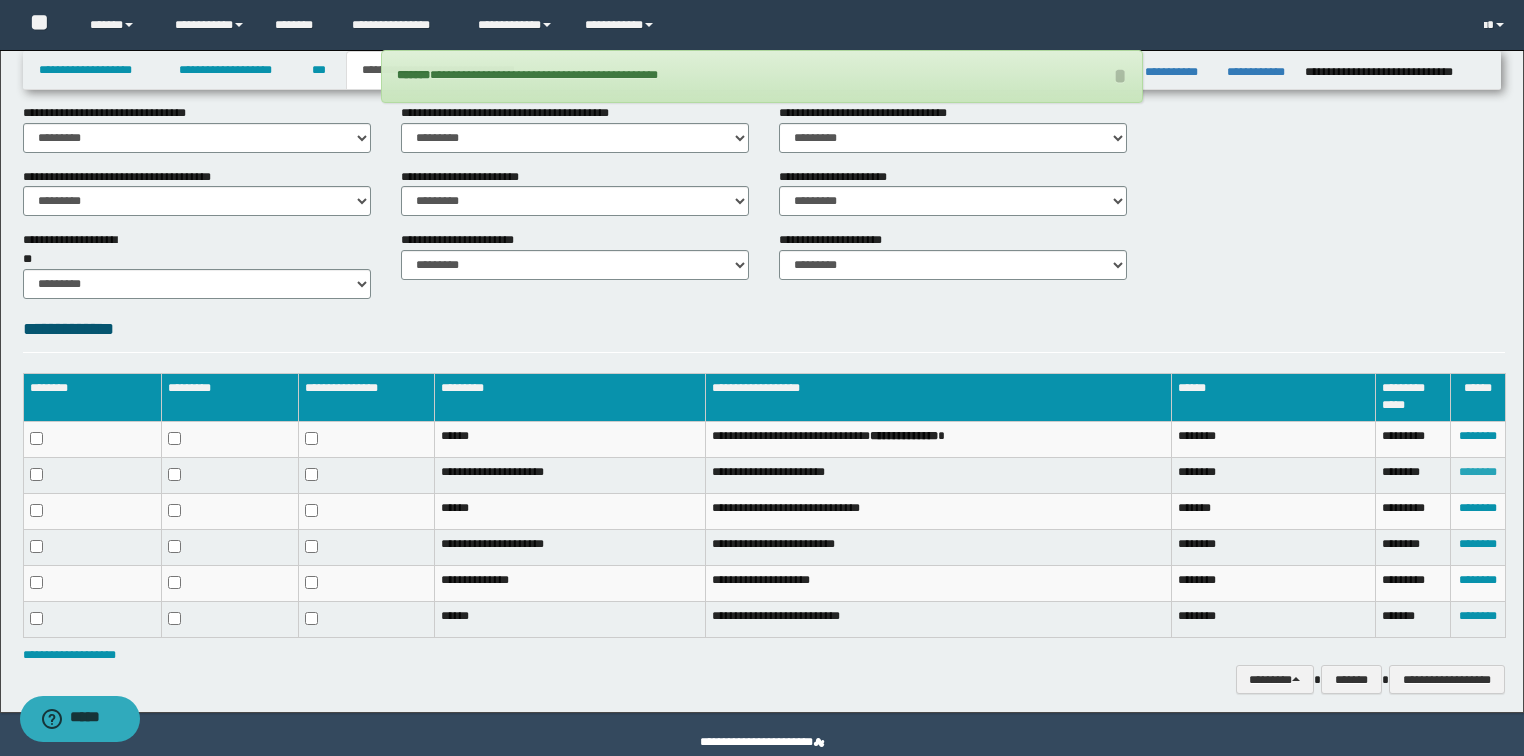 click on "********" at bounding box center [1478, 472] 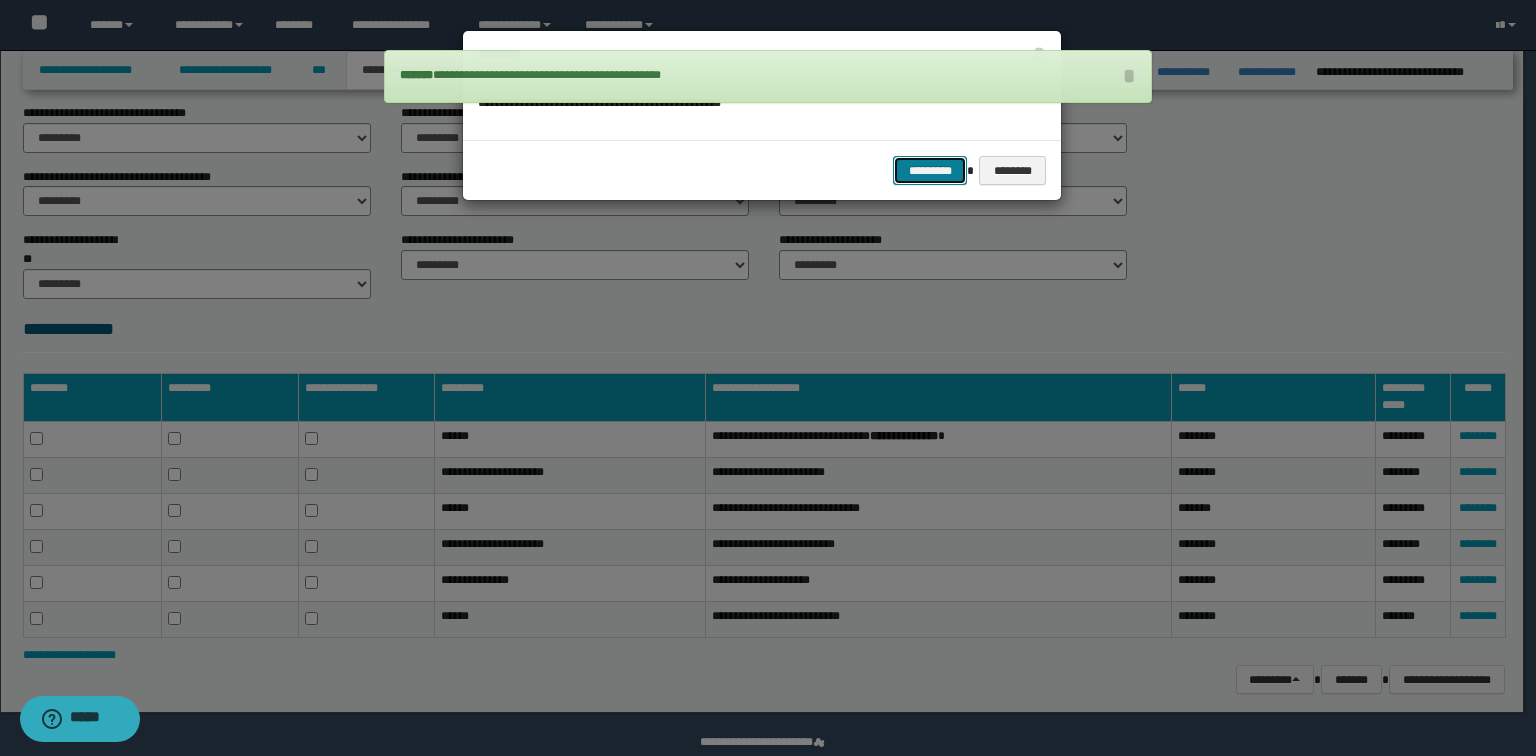 click on "*********" at bounding box center [930, 171] 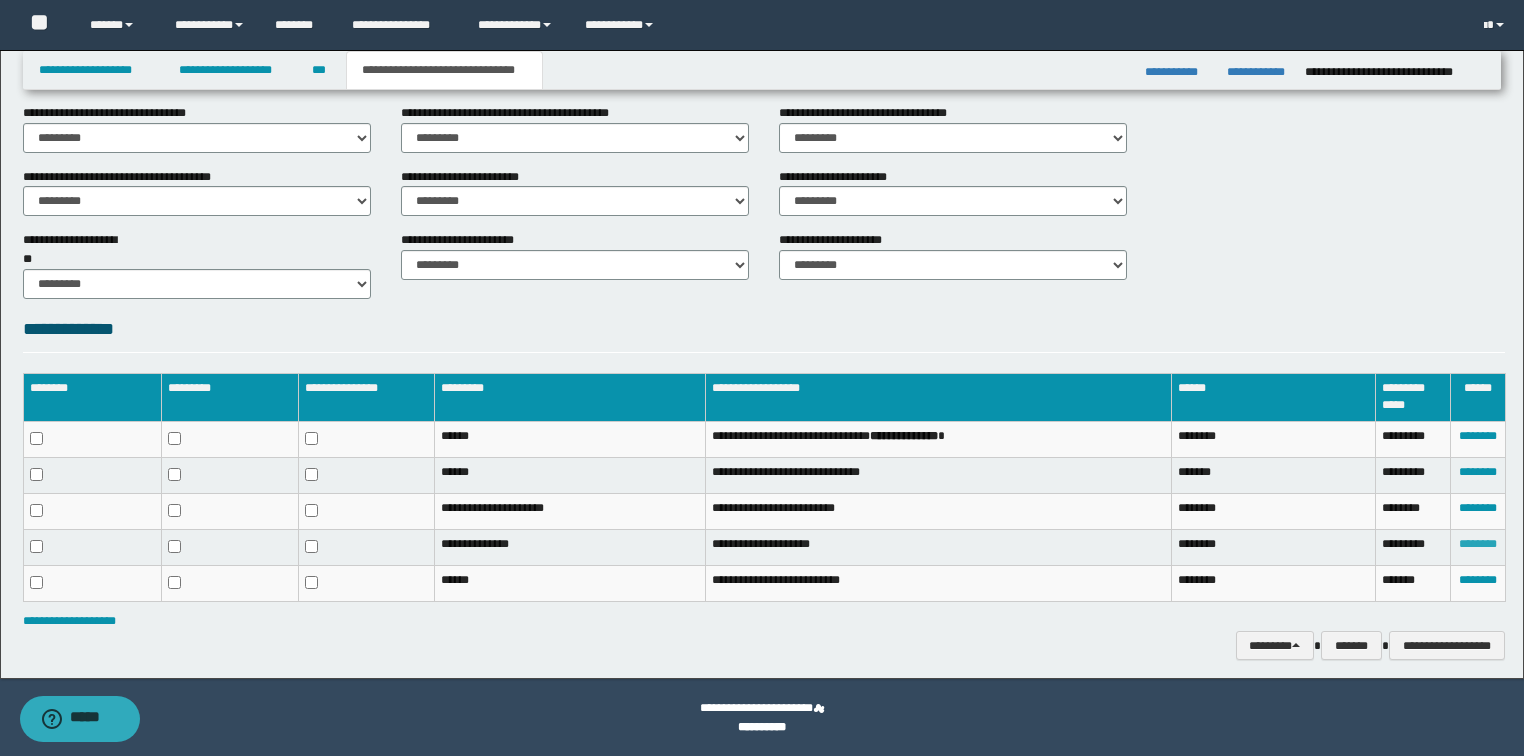 click on "********" at bounding box center [1478, 544] 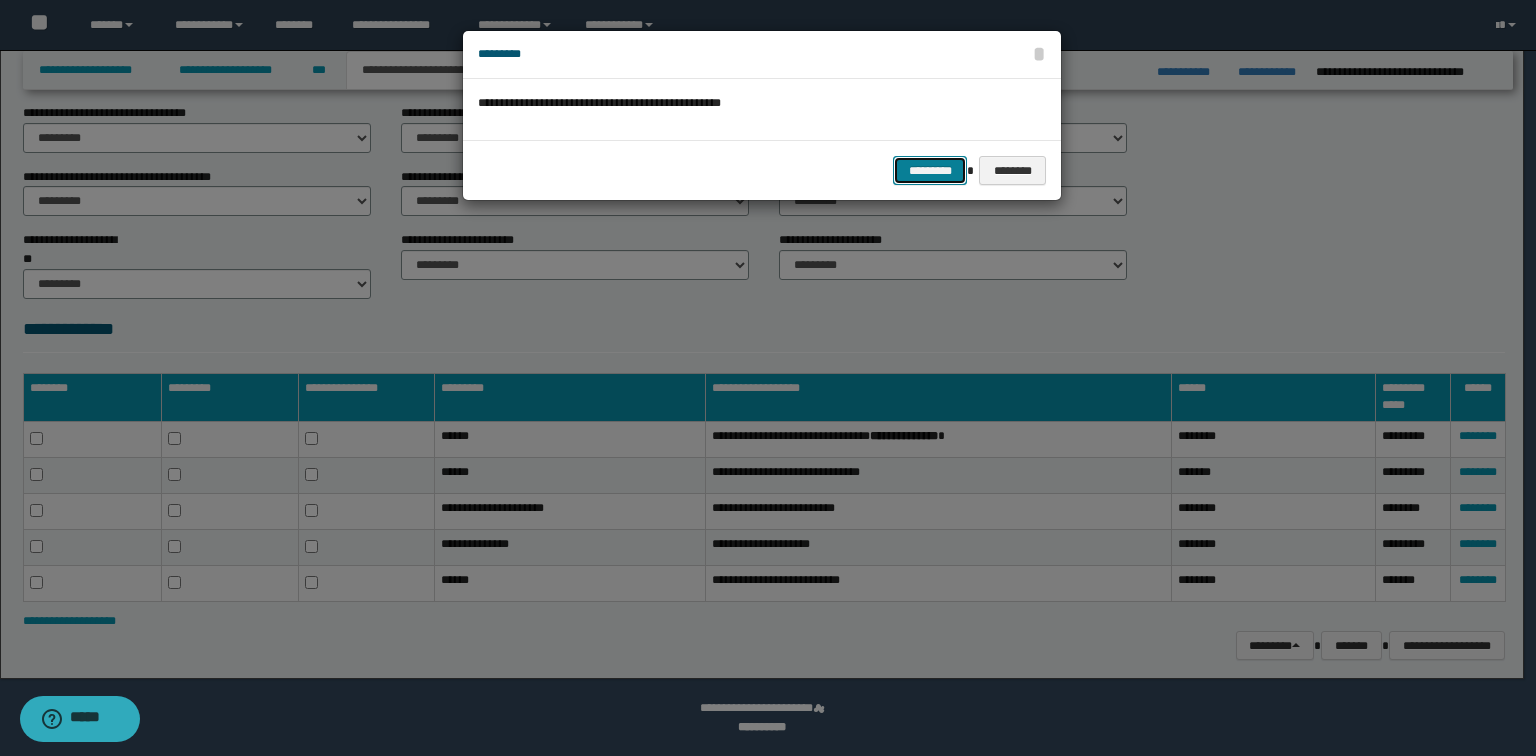 click on "*********" at bounding box center [930, 171] 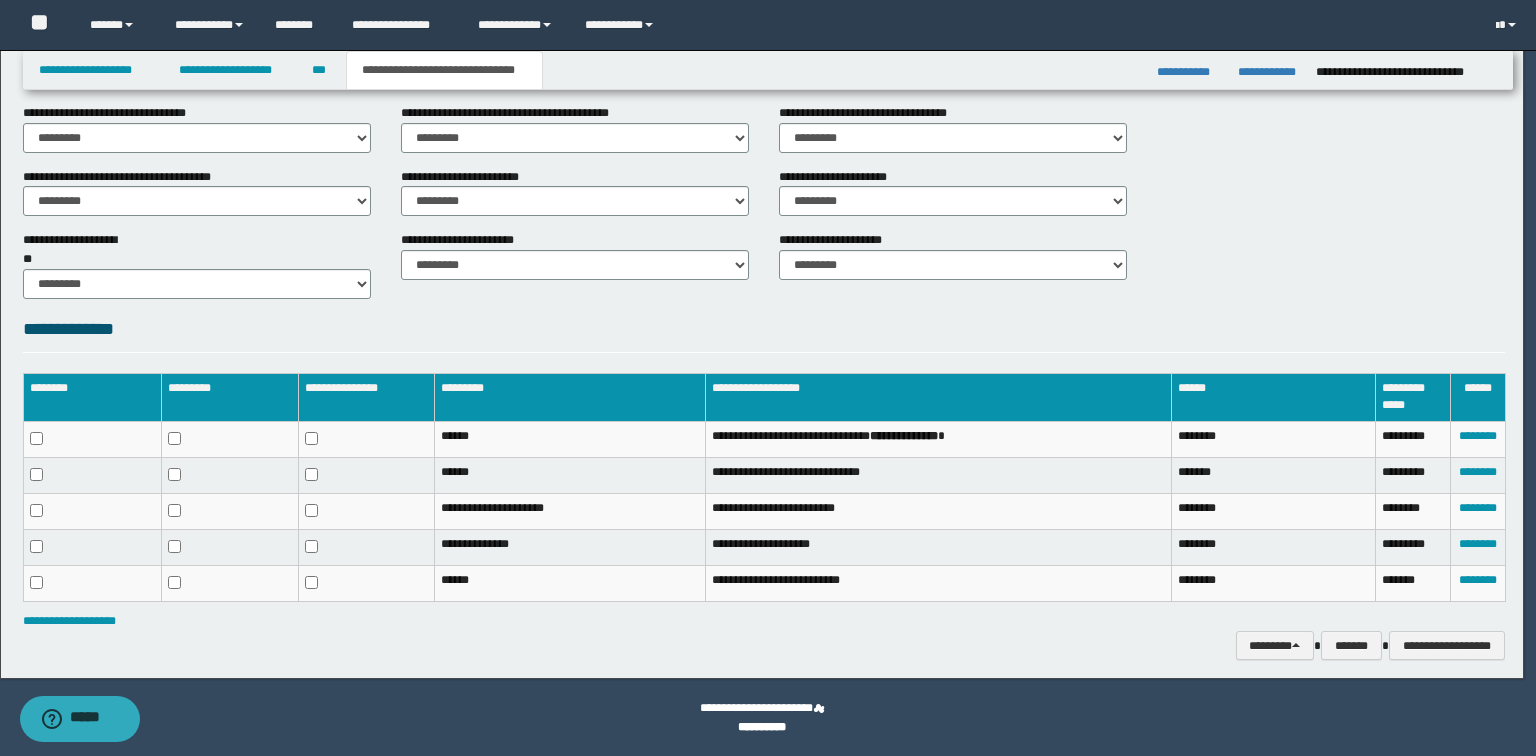 scroll, scrollTop: 752, scrollLeft: 0, axis: vertical 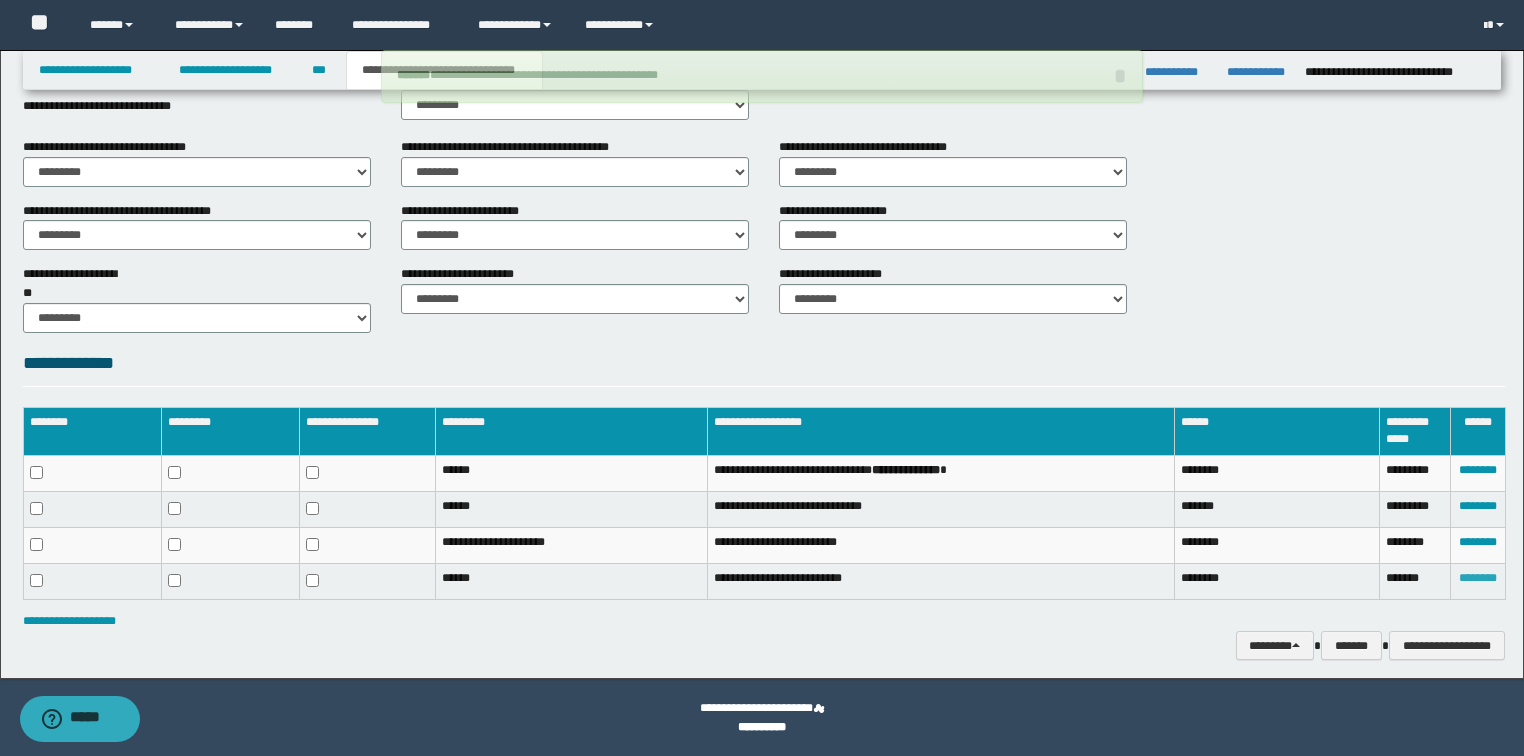 click on "********" at bounding box center (1478, 578) 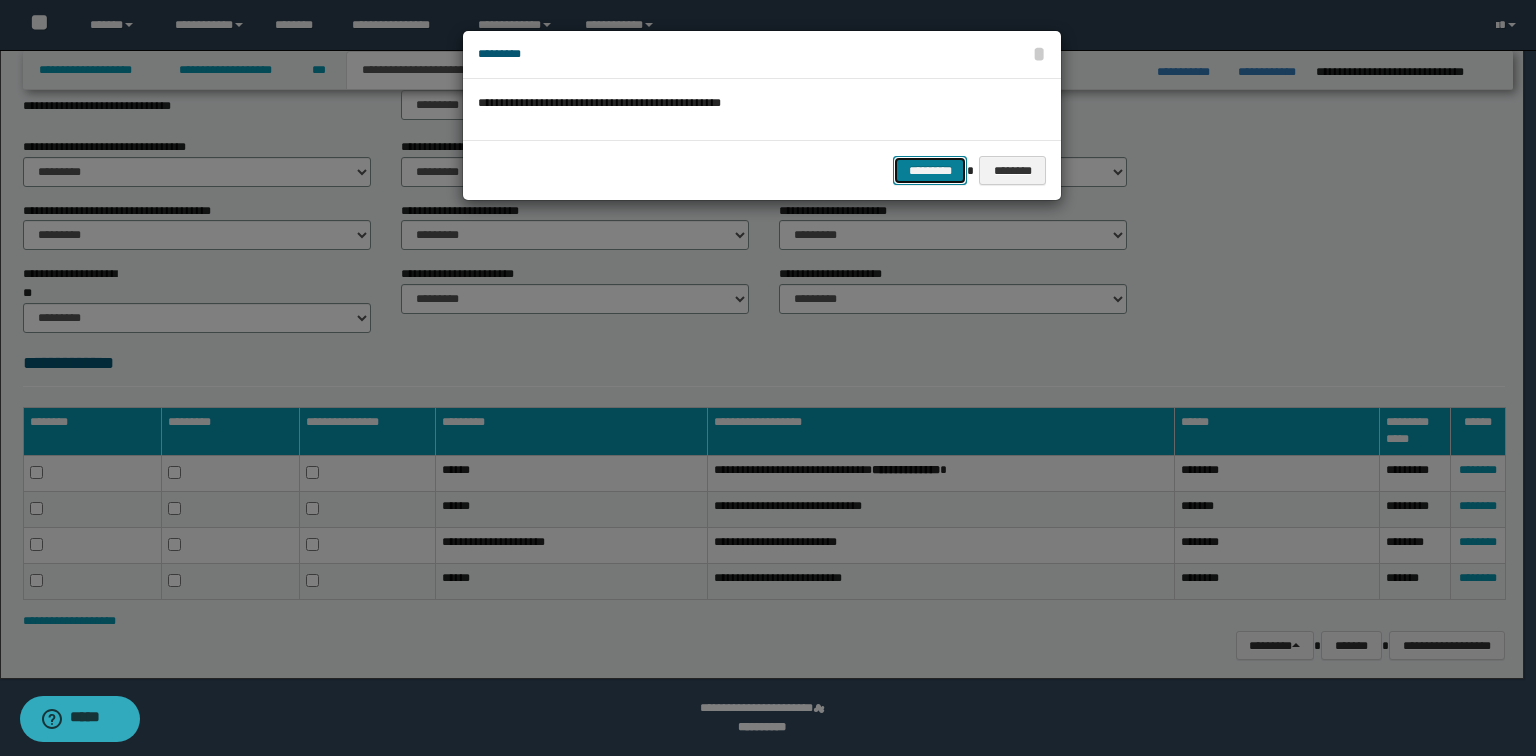 click on "*********" at bounding box center (930, 171) 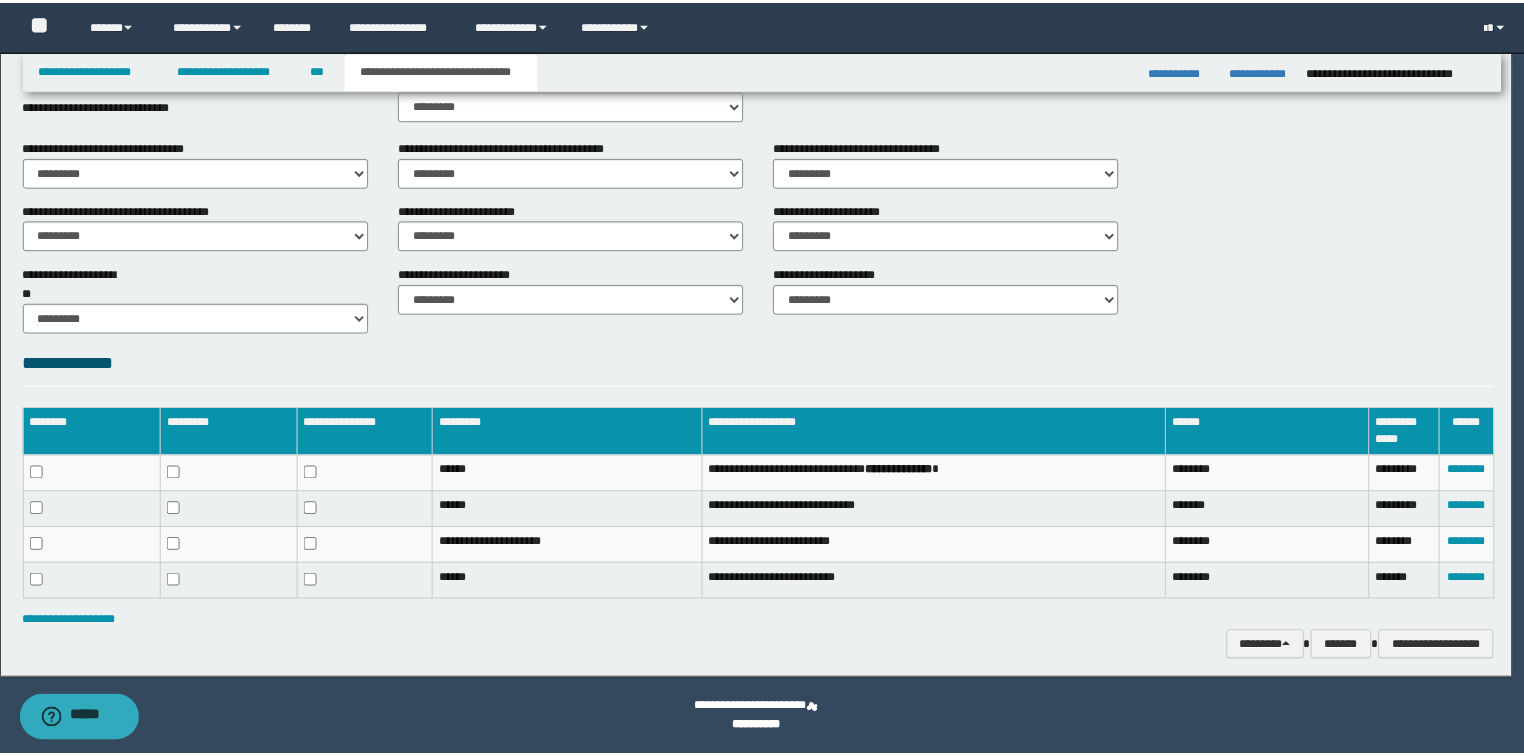 scroll, scrollTop: 718, scrollLeft: 0, axis: vertical 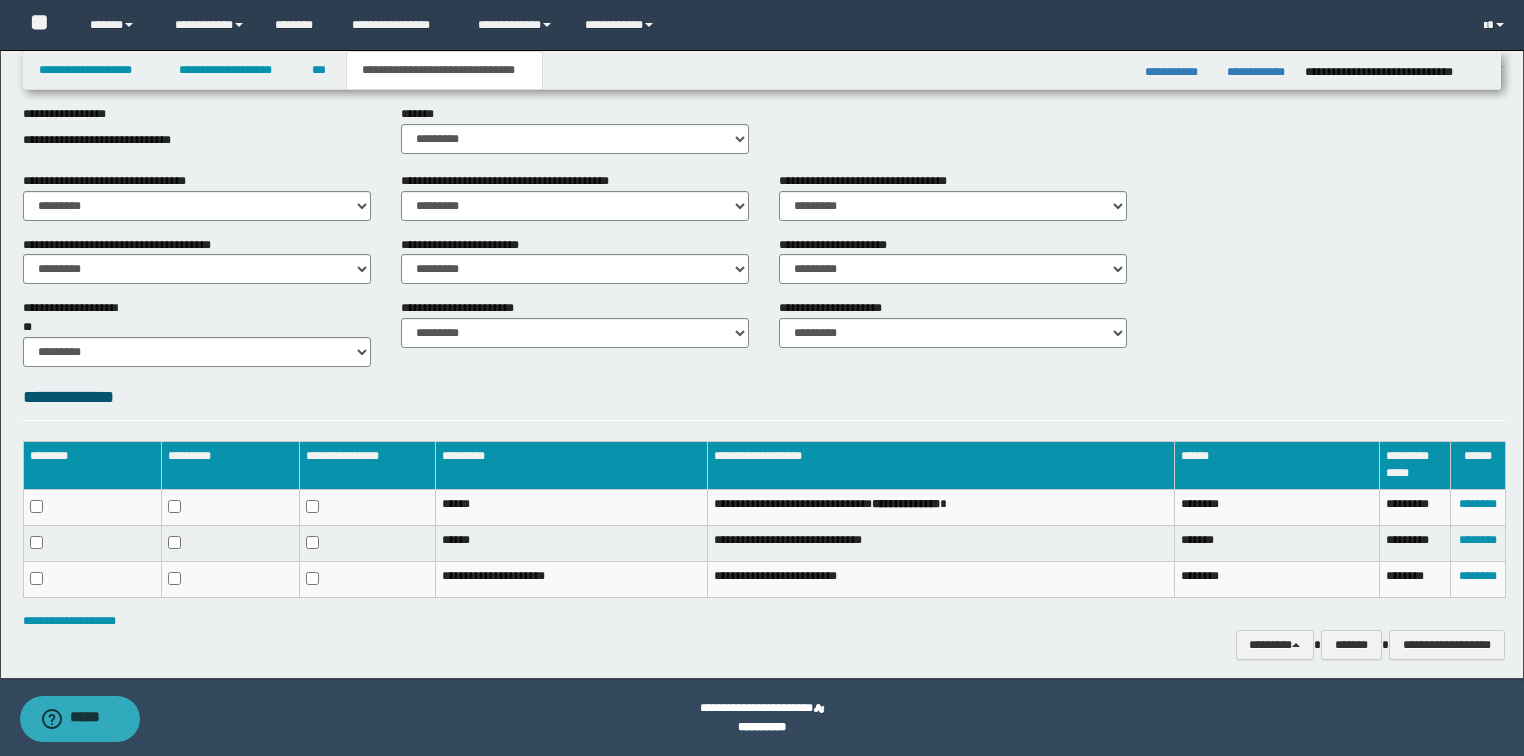 click on "**********" at bounding box center (764, 402) 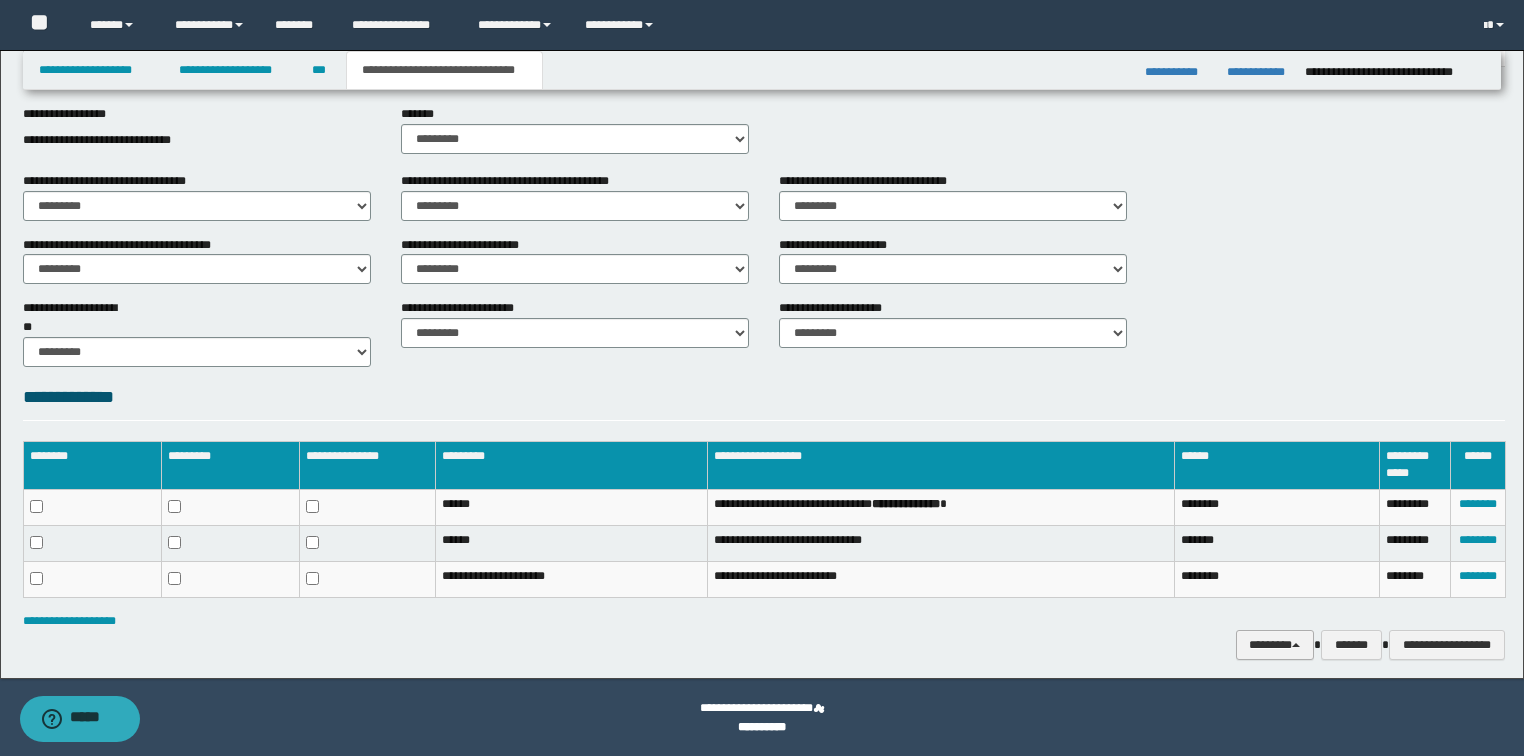 click on "********" at bounding box center [1275, 645] 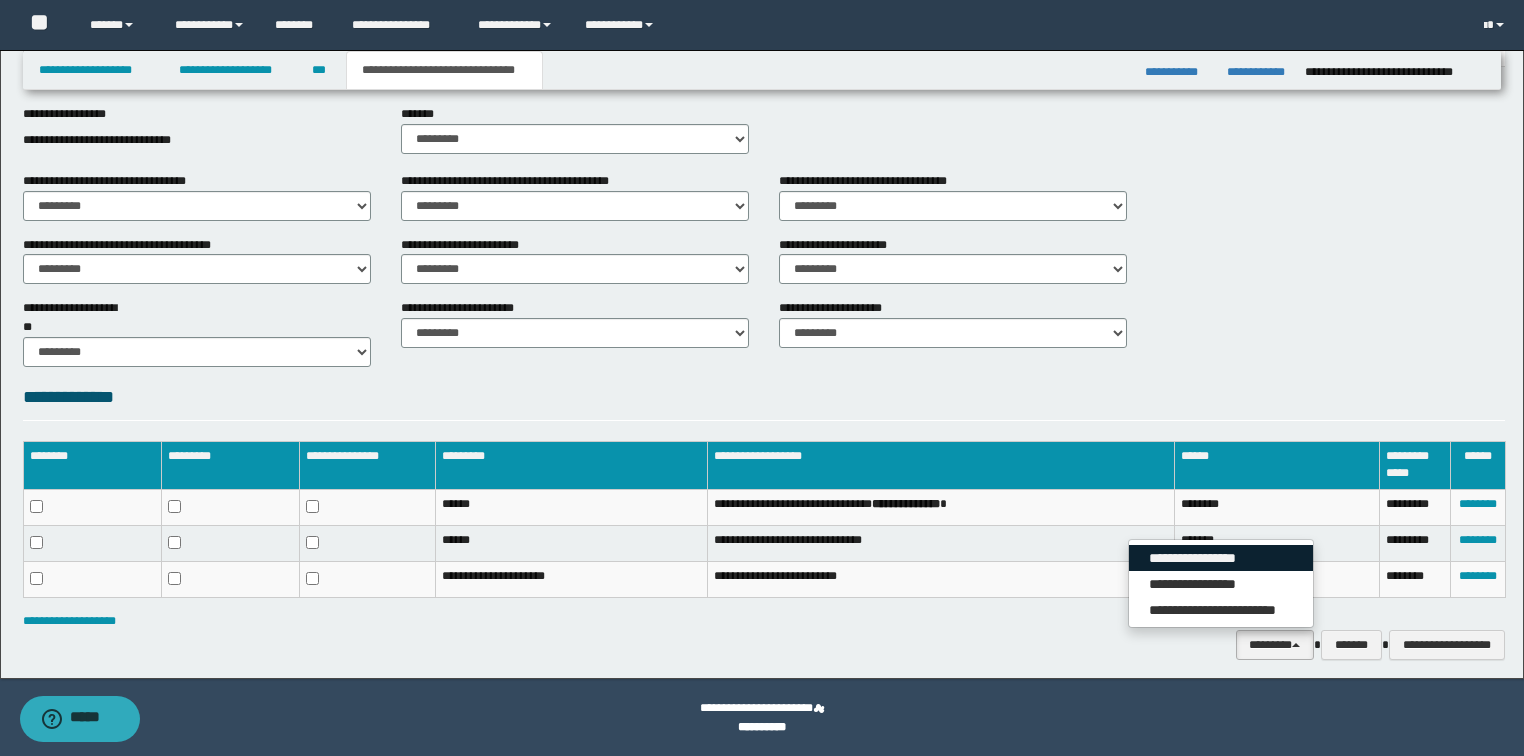 click on "**********" at bounding box center [1221, 558] 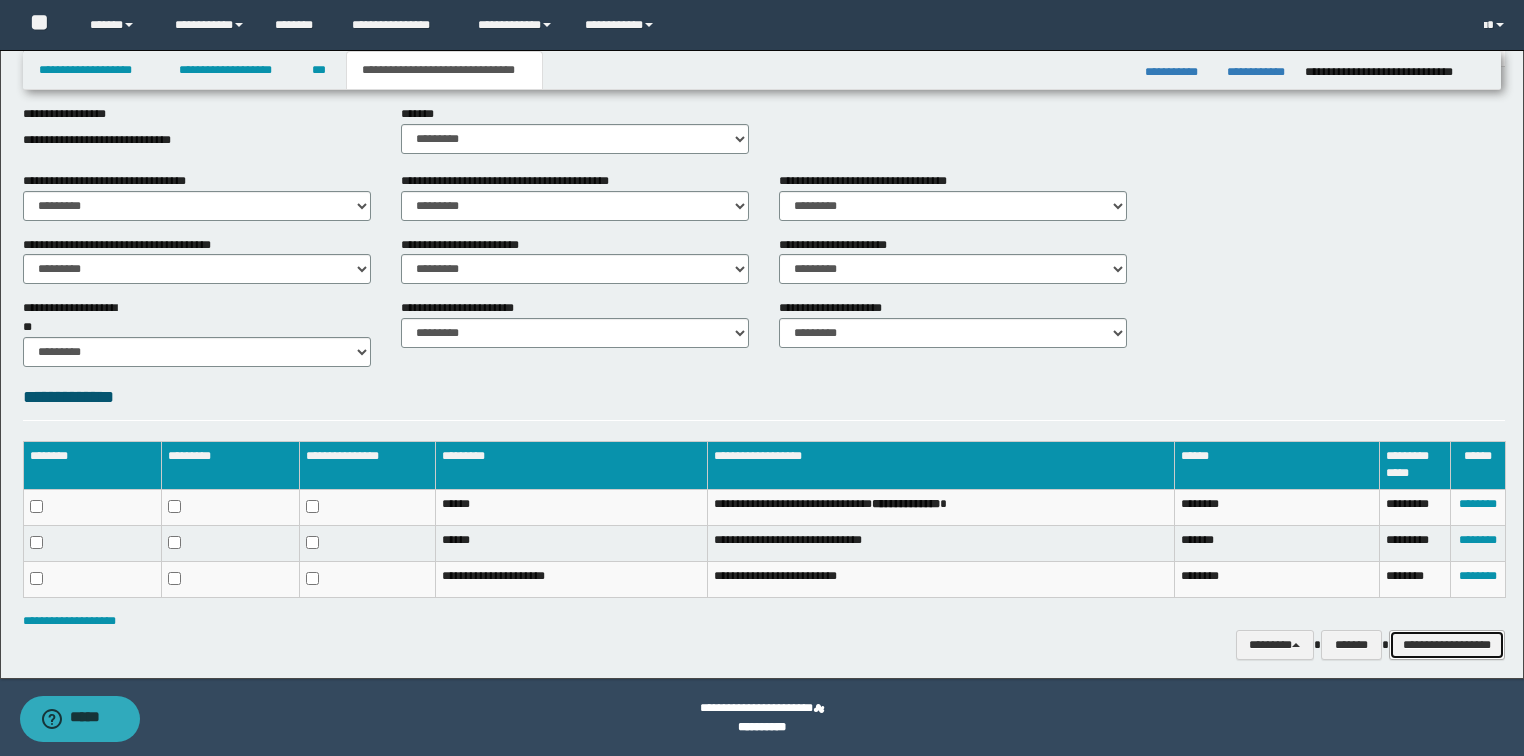 click on "**********" at bounding box center [1447, 645] 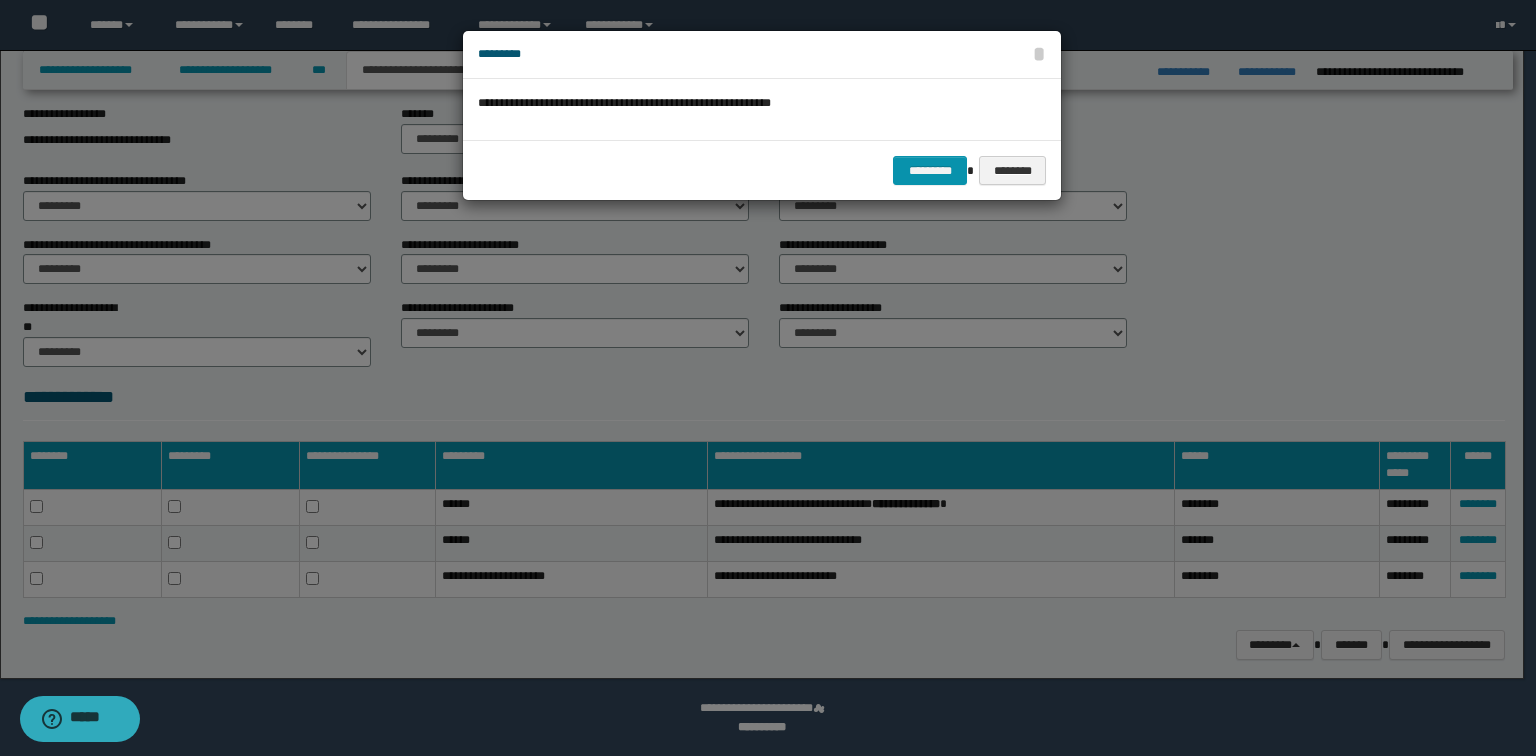 click on "*********
********" at bounding box center (762, 170) 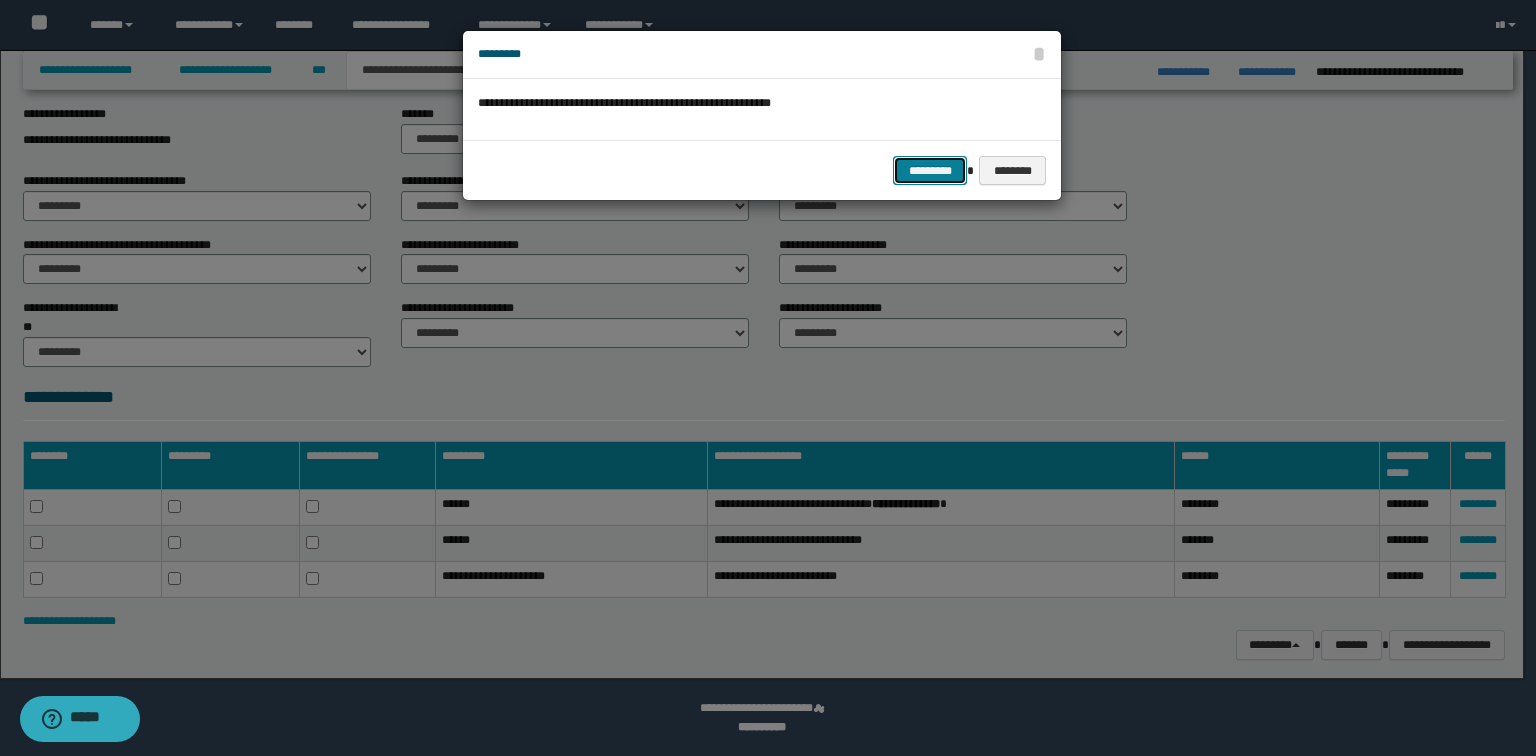 click on "*********" at bounding box center (930, 171) 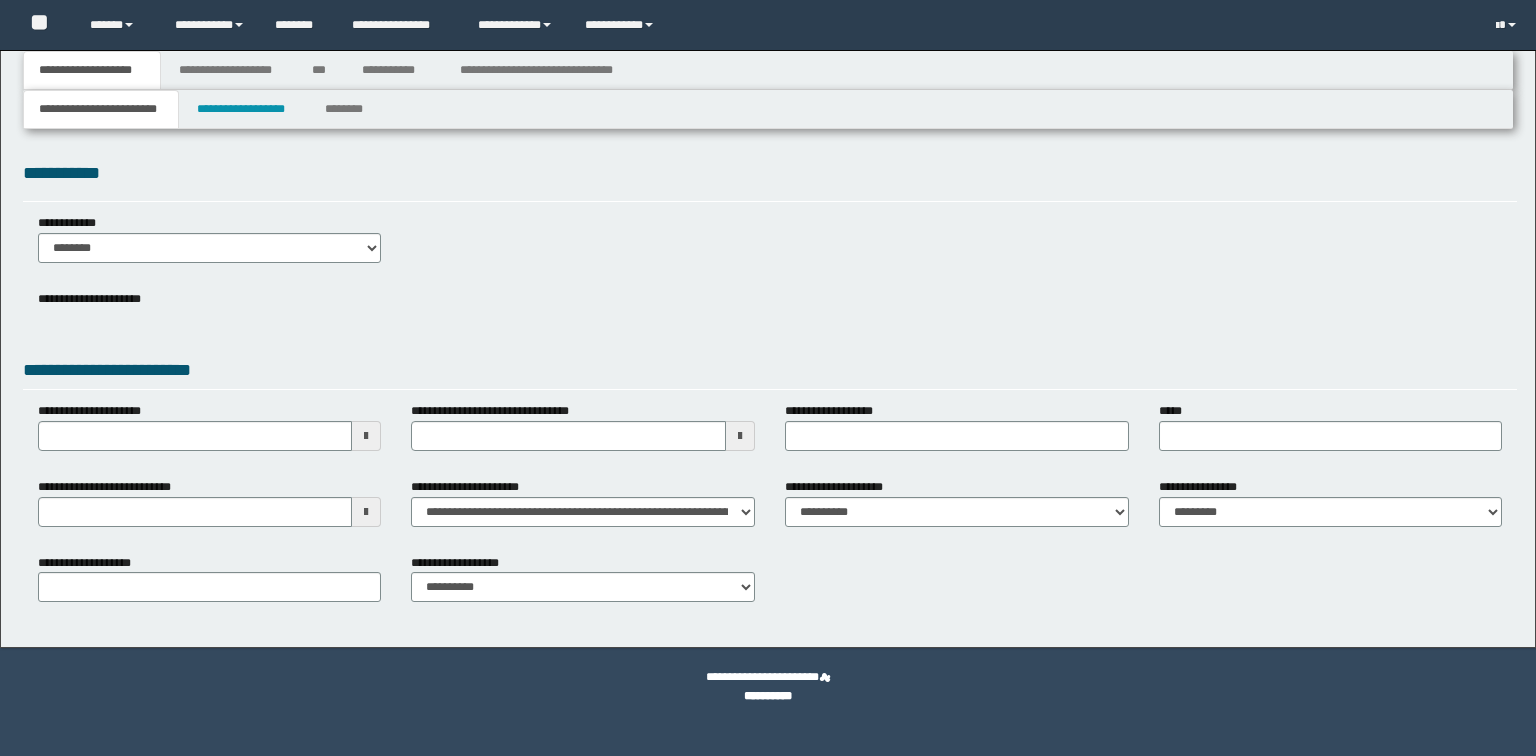 scroll, scrollTop: 0, scrollLeft: 0, axis: both 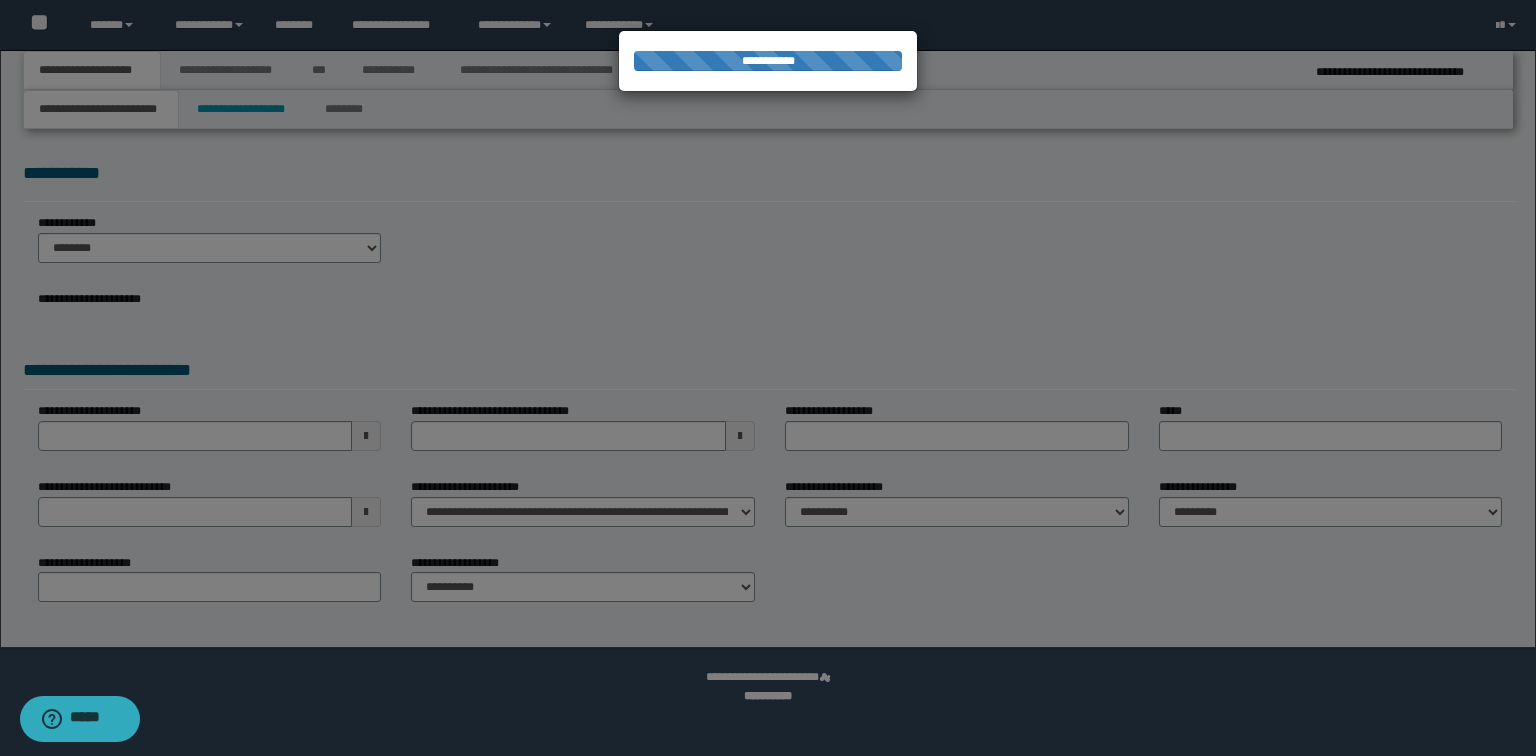 select on "*" 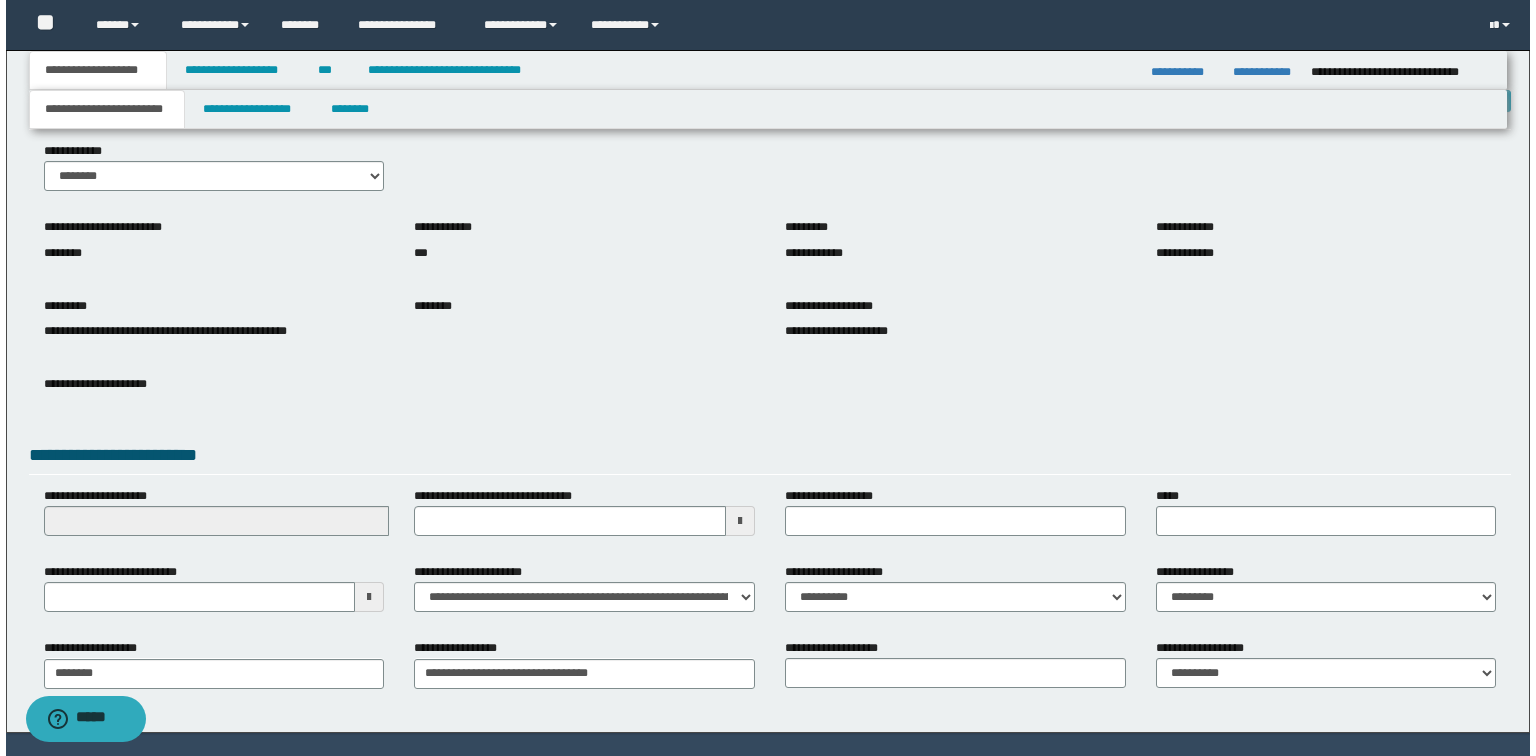 scroll, scrollTop: 0, scrollLeft: 0, axis: both 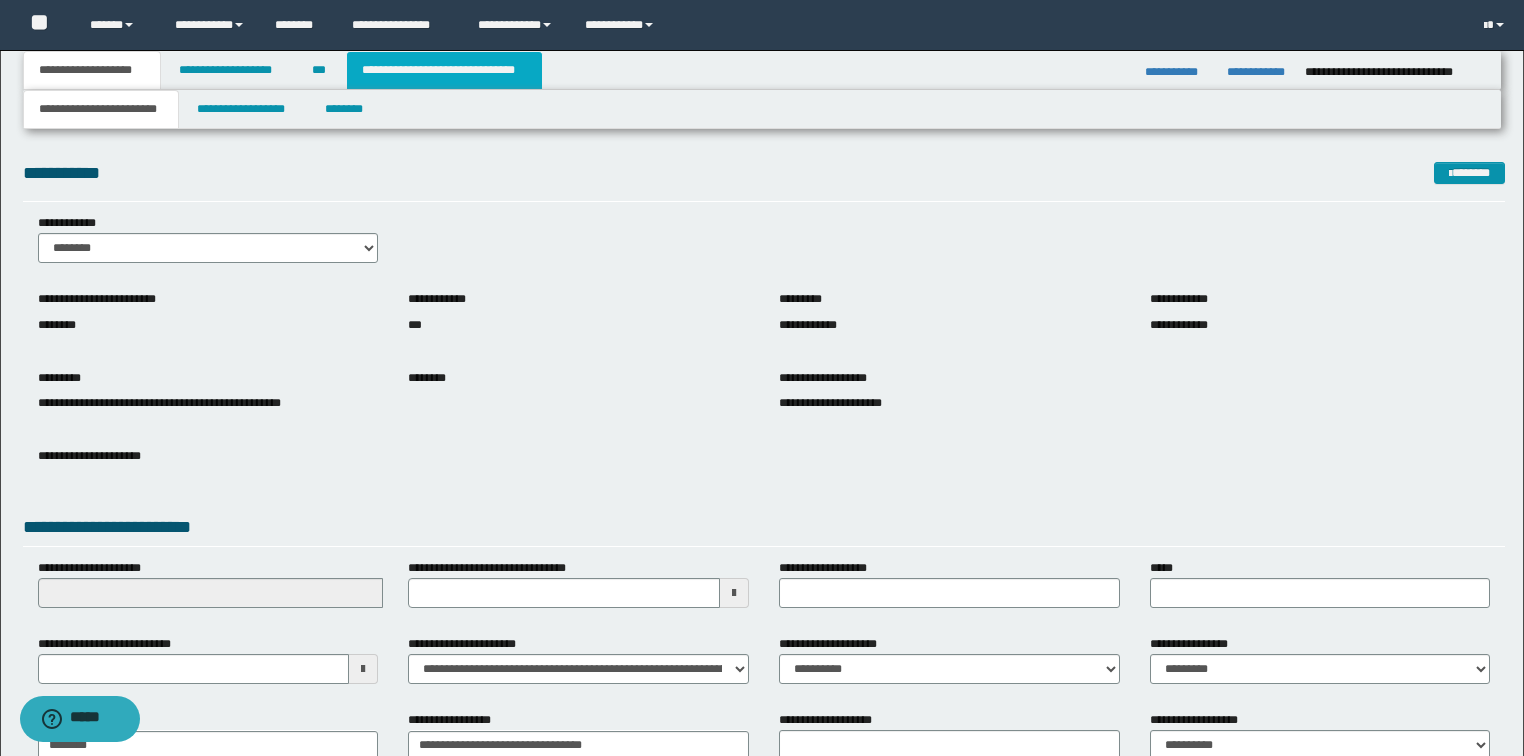 click on "**********" at bounding box center [444, 70] 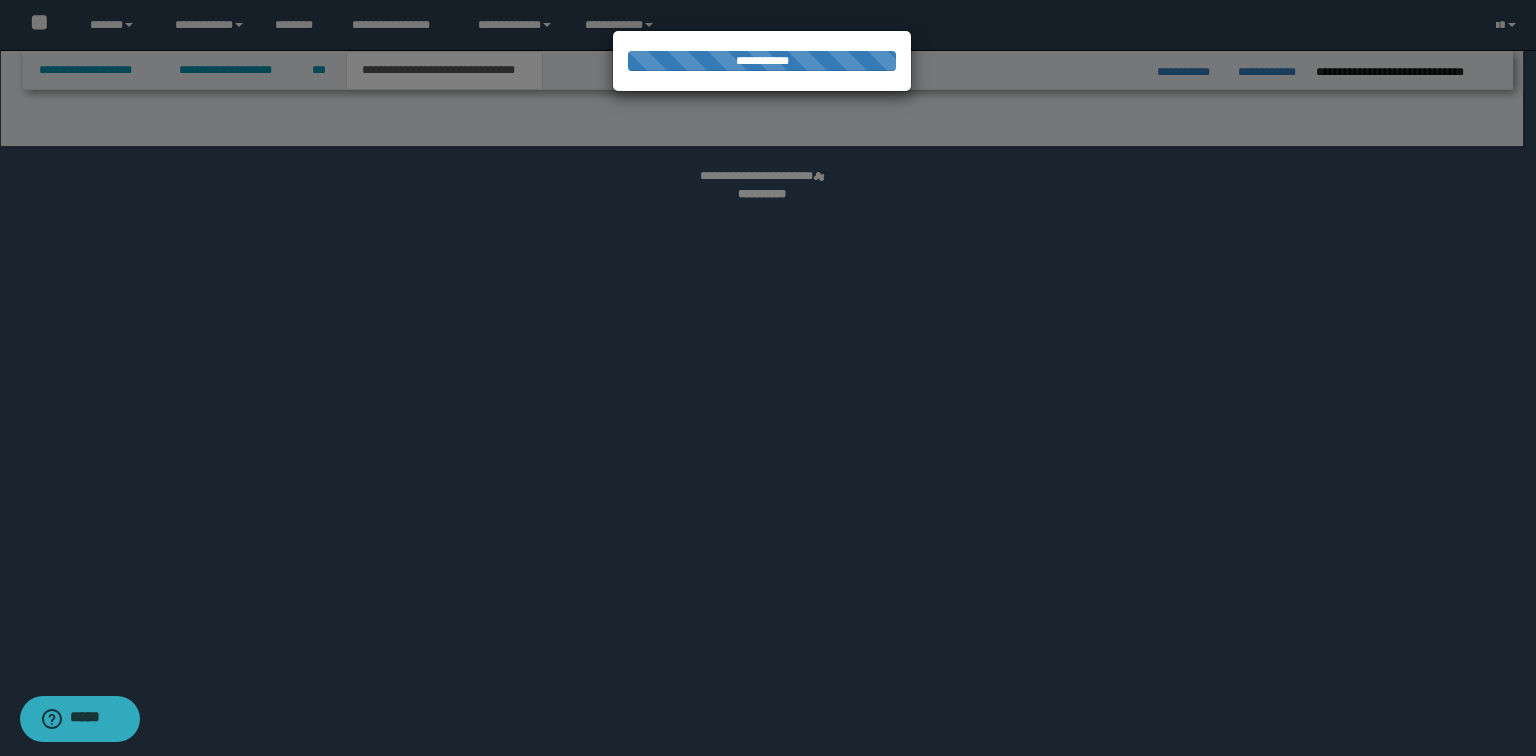 select on "*" 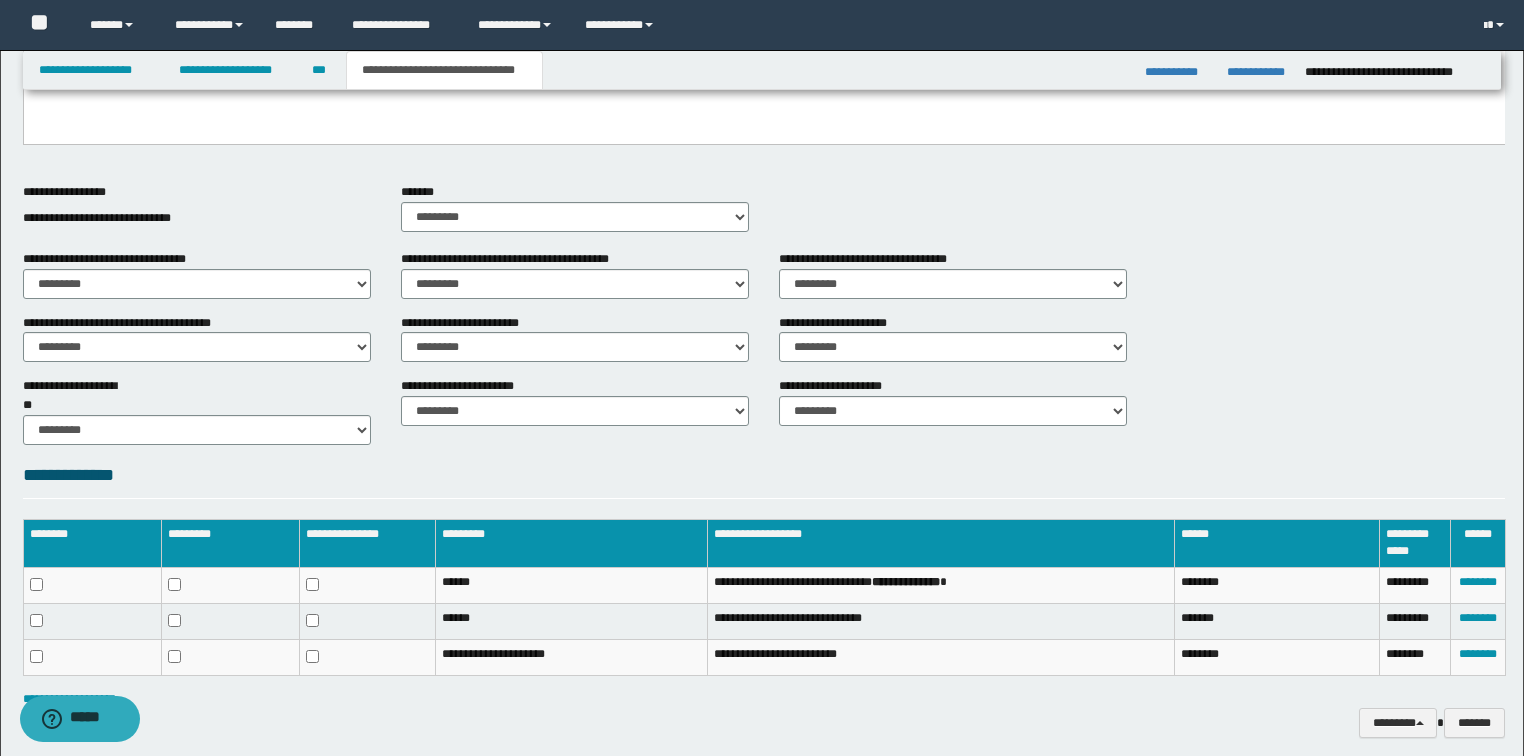 scroll, scrollTop: 718, scrollLeft: 0, axis: vertical 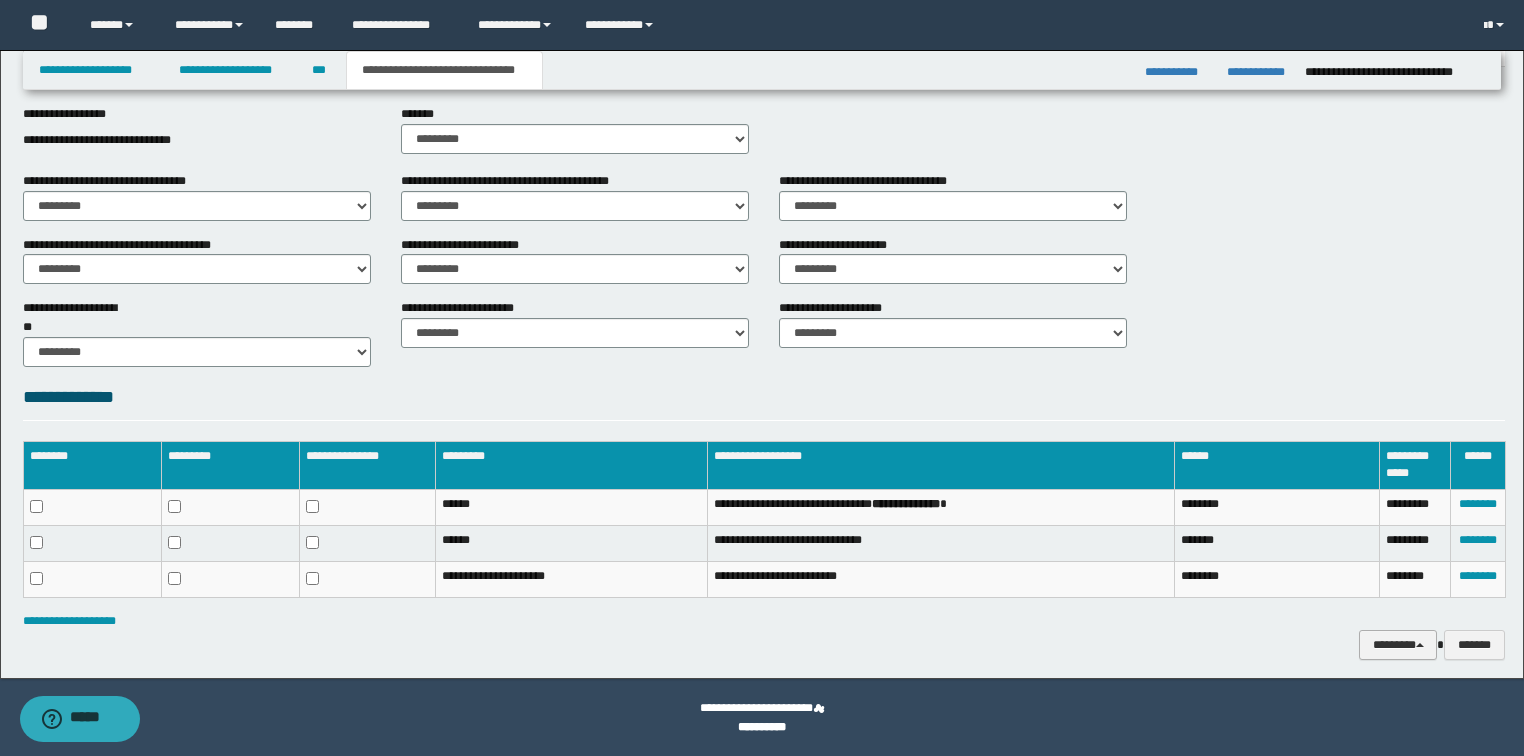 click on "********" at bounding box center [1398, 645] 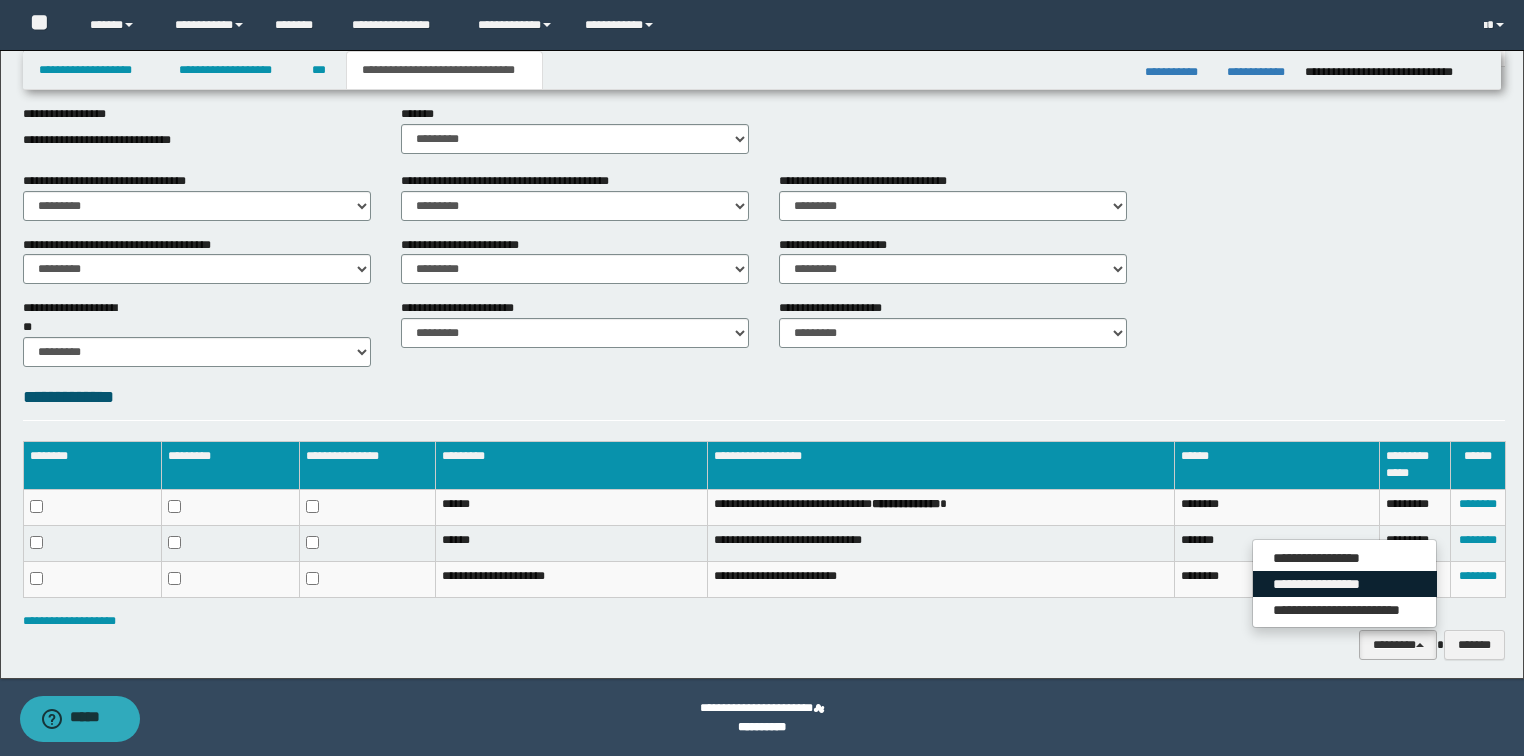 click on "**********" at bounding box center (1345, 584) 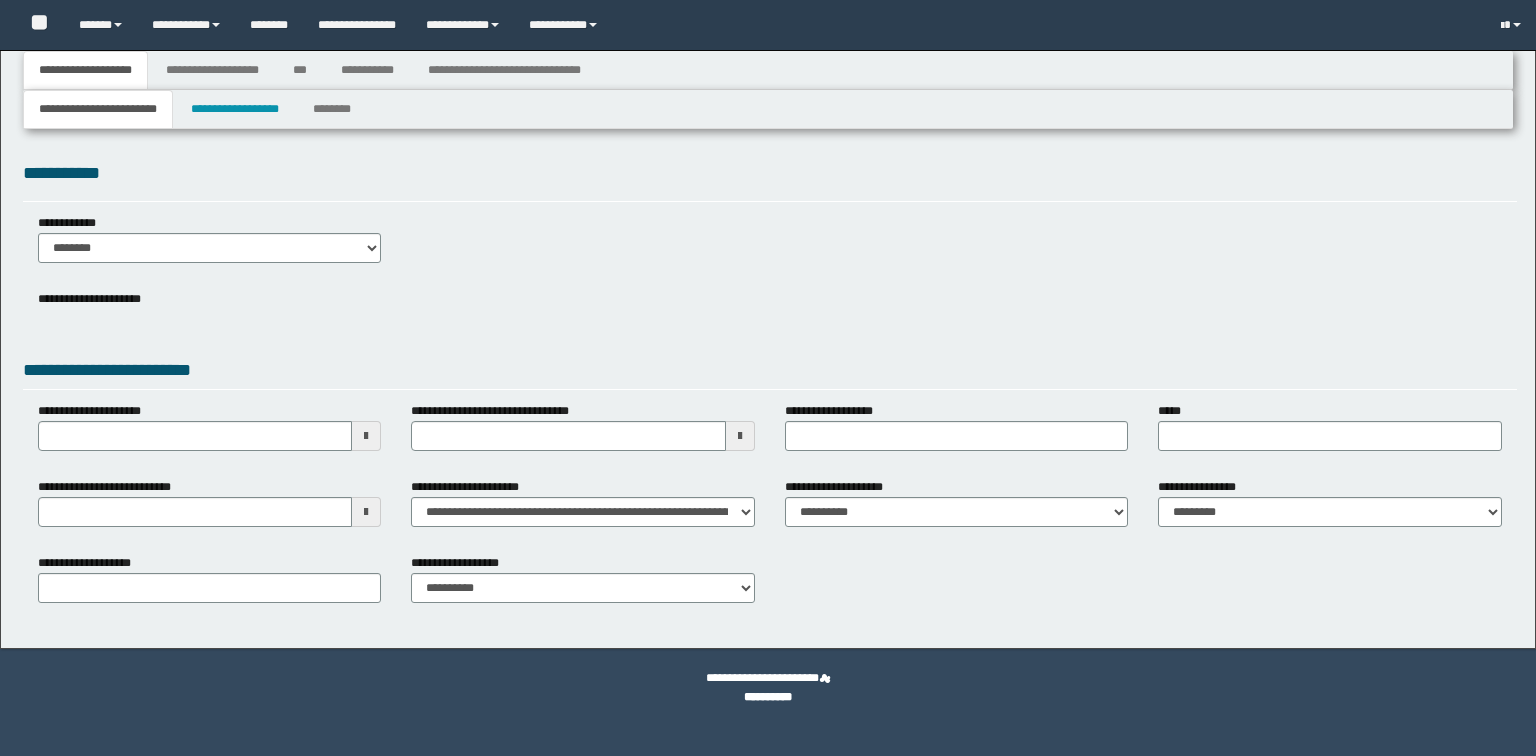 scroll, scrollTop: 0, scrollLeft: 0, axis: both 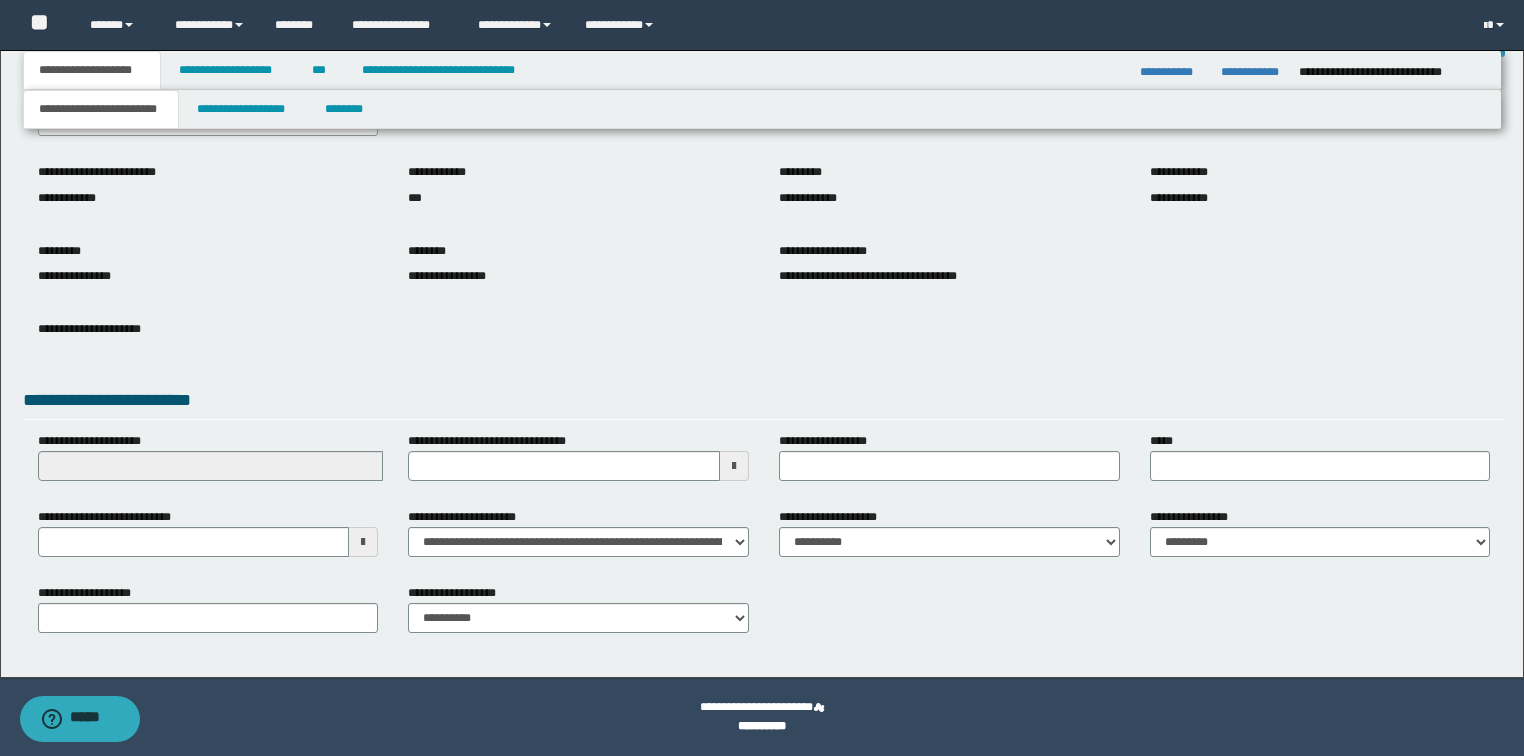 drag, startPoint x: 226, startPoint y: 448, endPoint x: 0, endPoint y: 452, distance: 226.0354 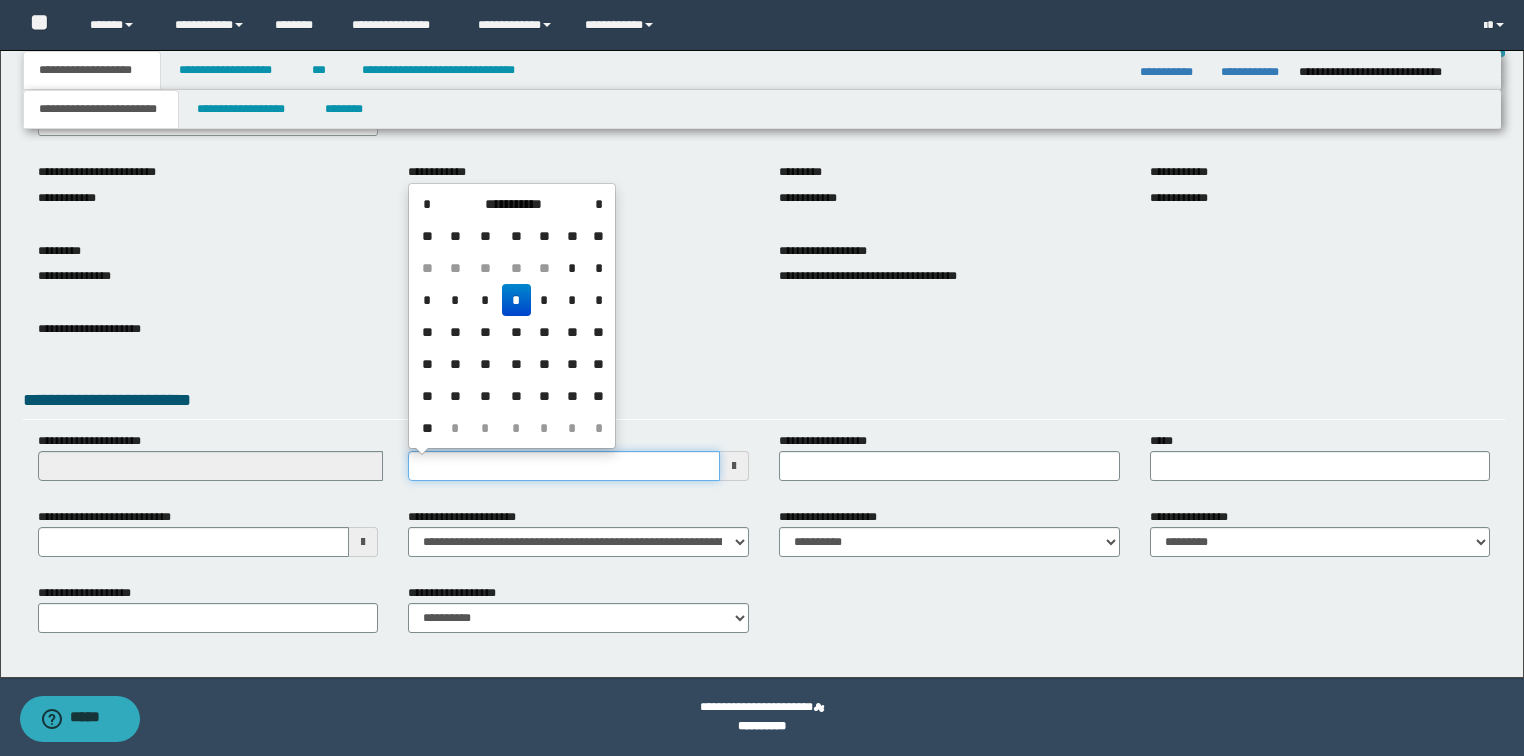 type on "**********" 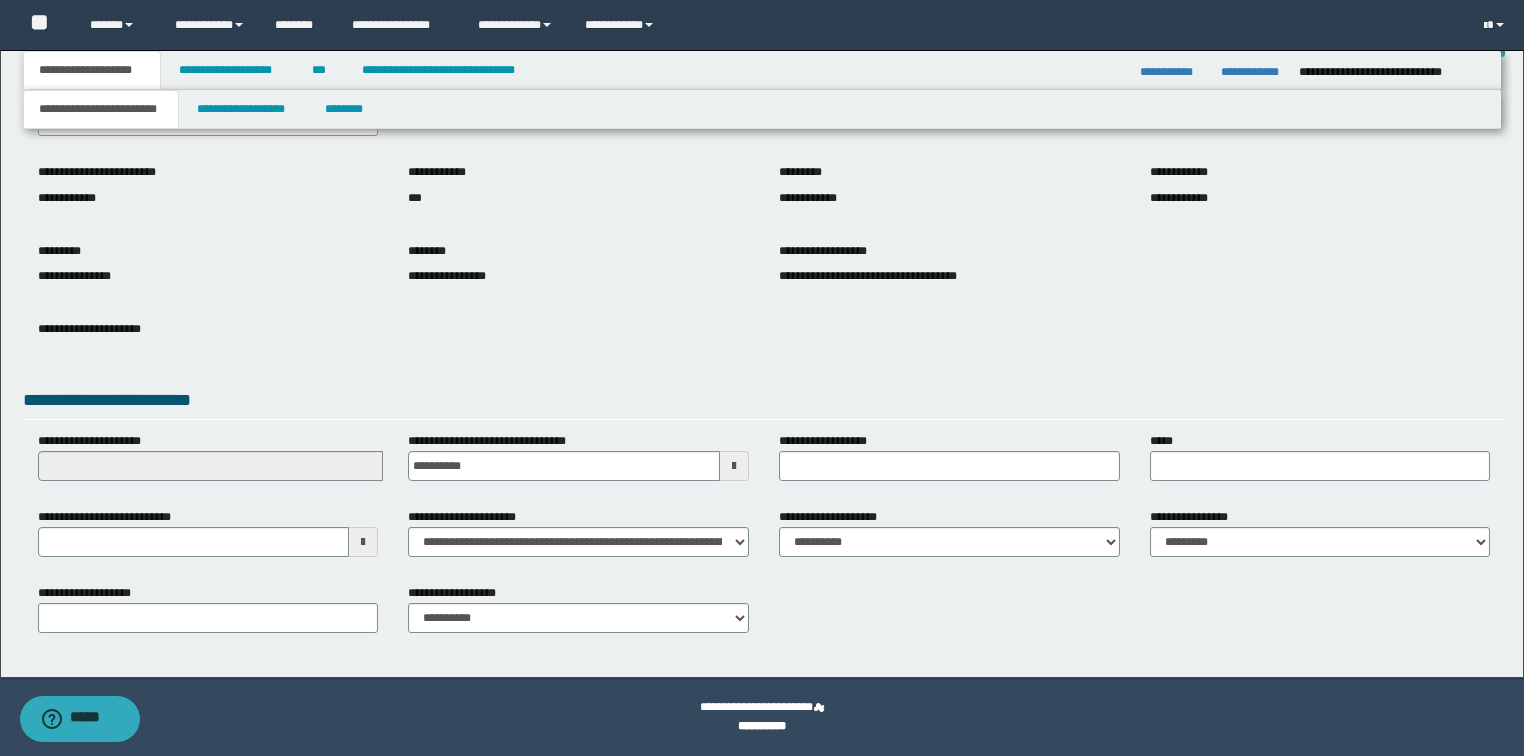 click on "**********" at bounding box center [1190, 517] 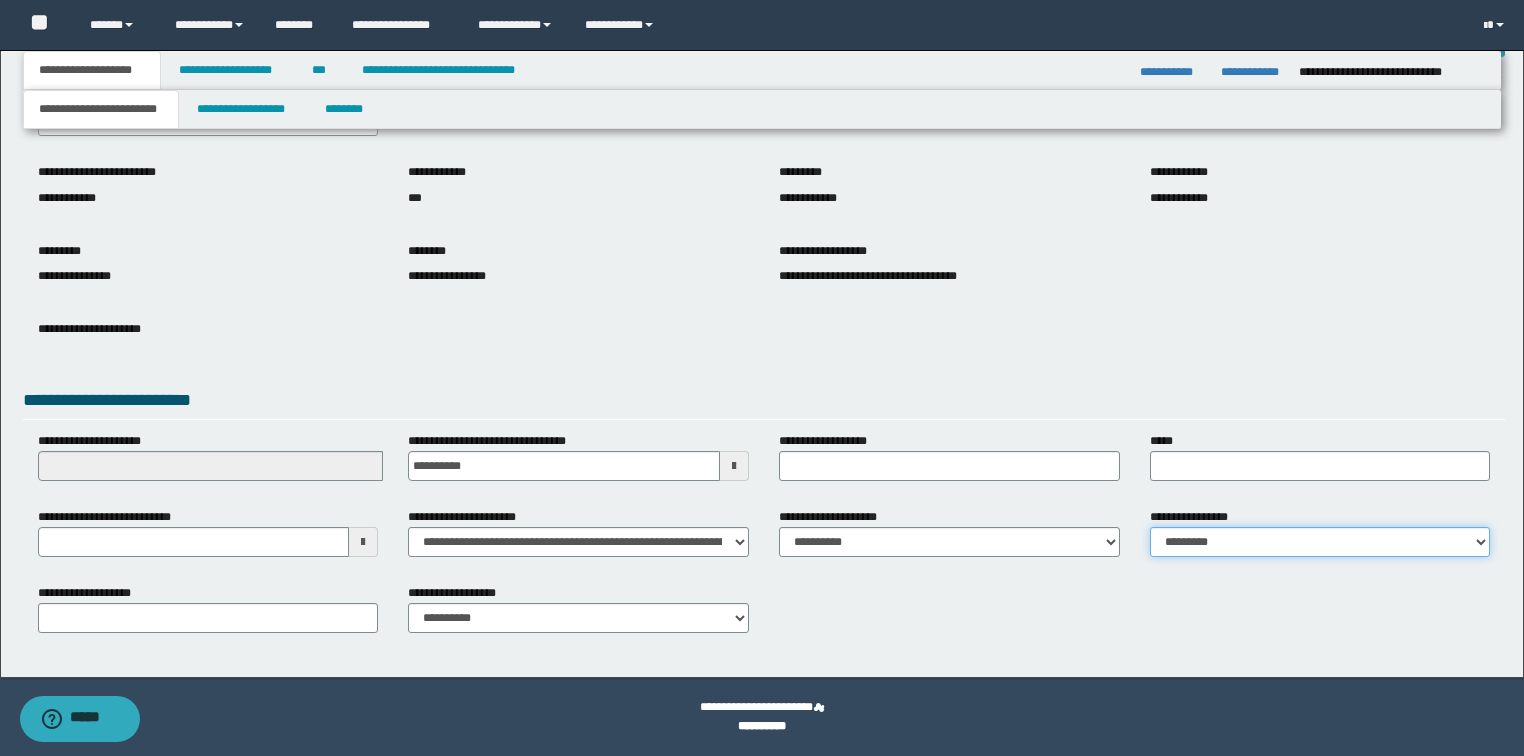 click on "**********" at bounding box center [1320, 542] 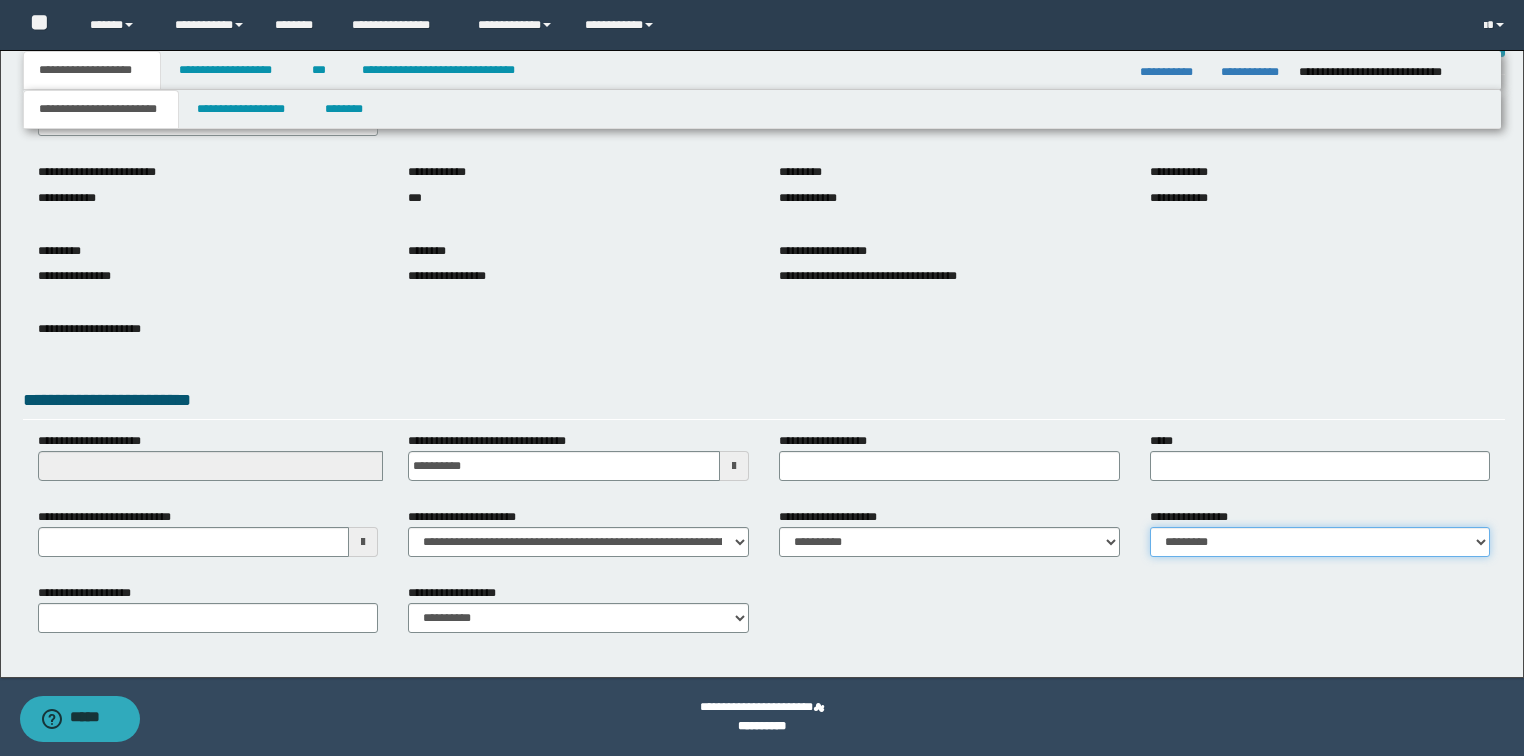 click on "**********" at bounding box center (1320, 542) 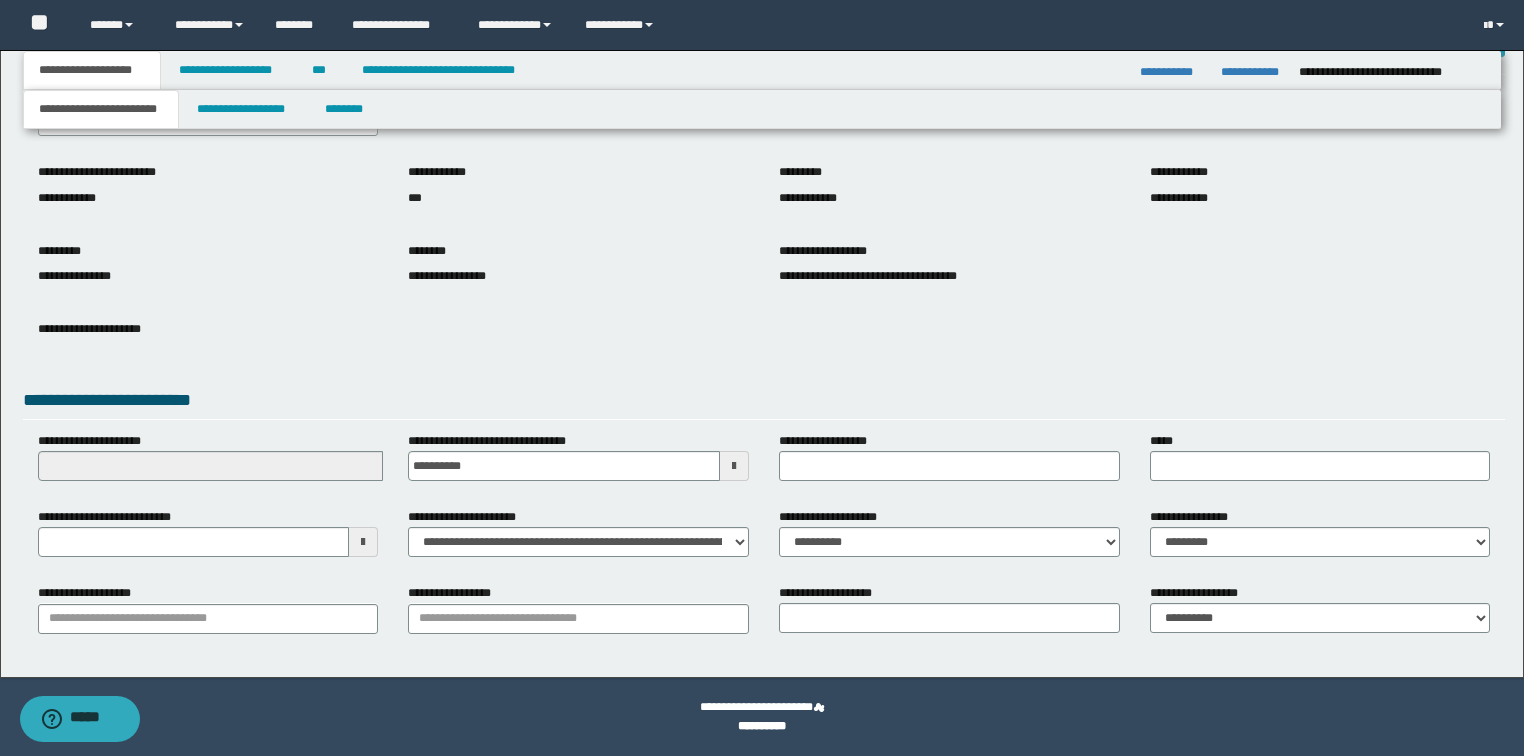 click at bounding box center [363, 542] 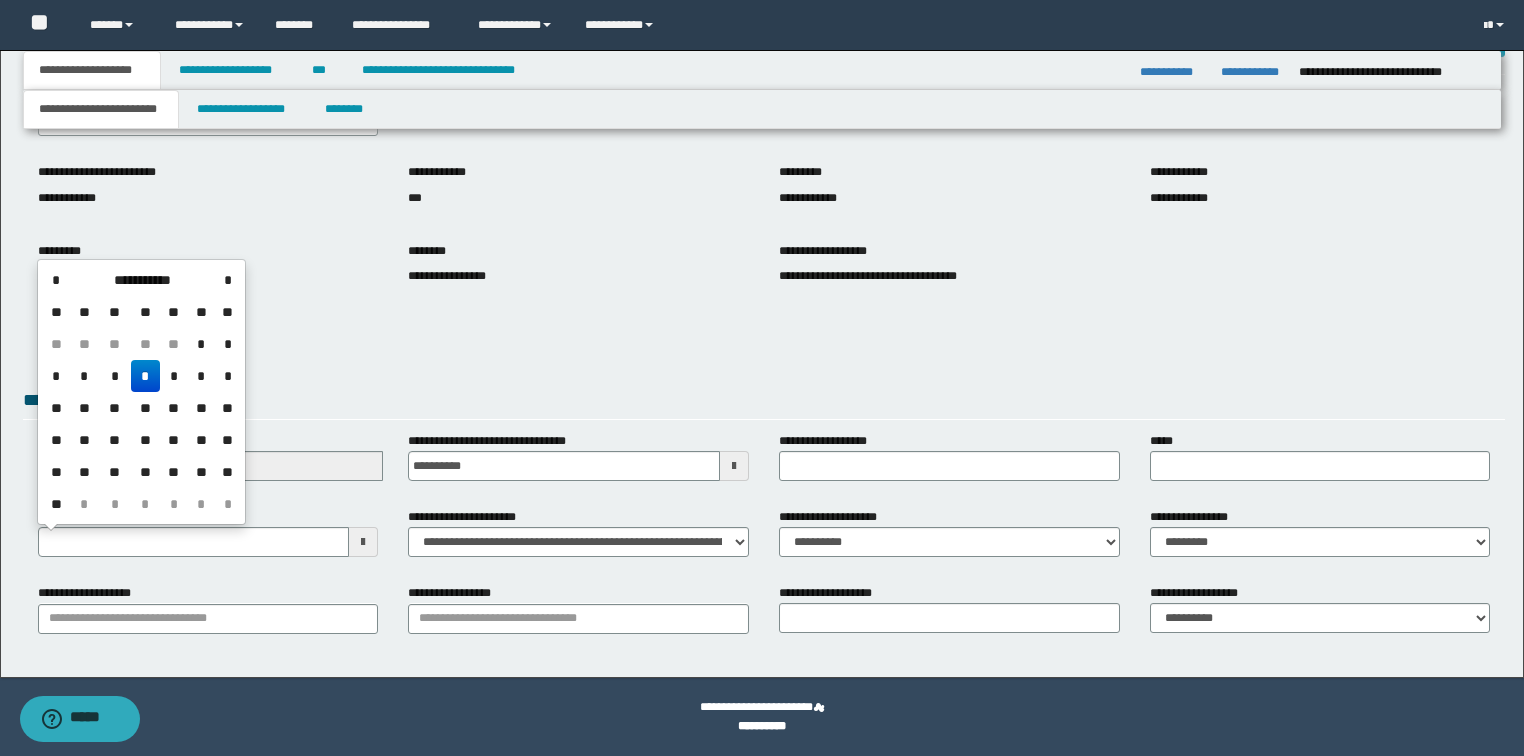 click on "*" at bounding box center (145, 376) 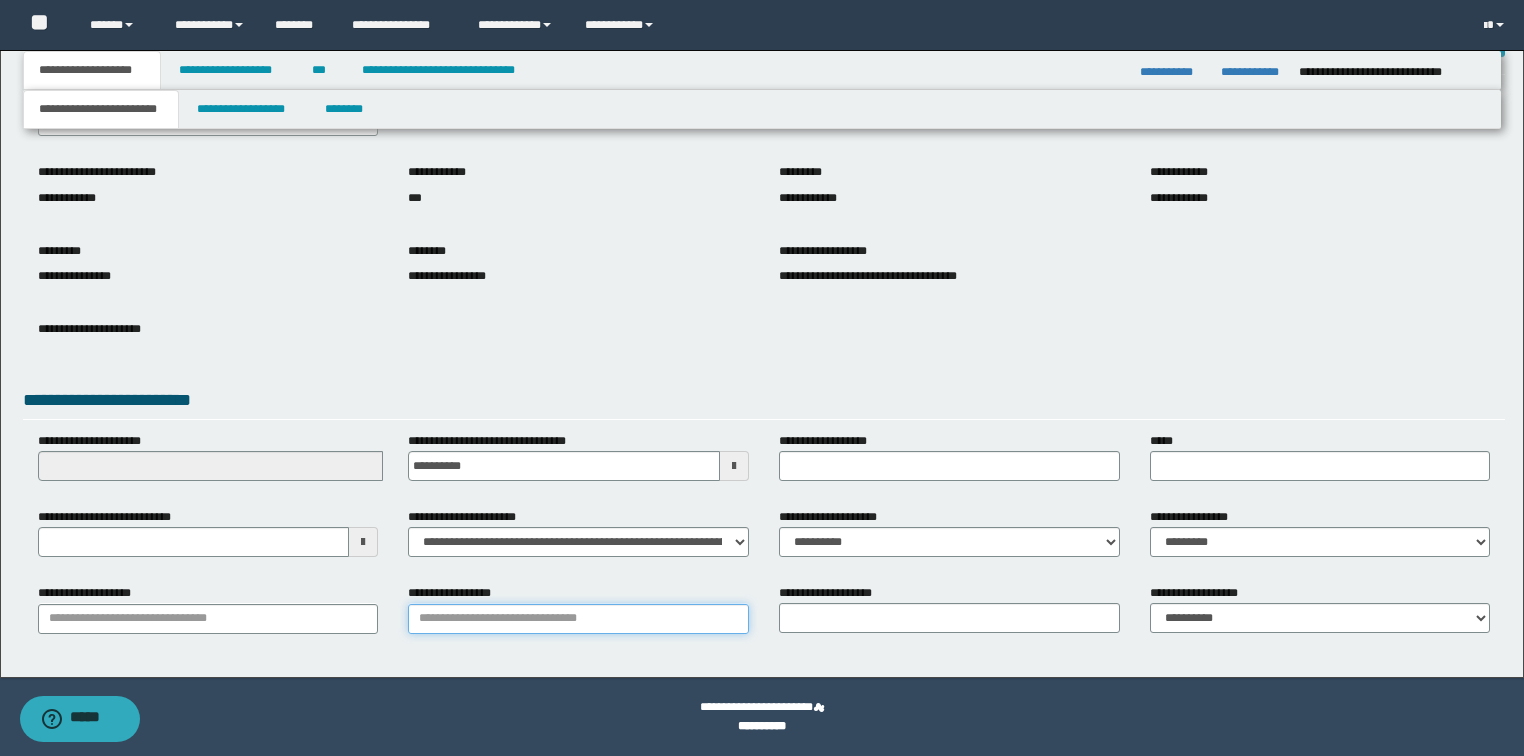 click on "**********" at bounding box center (578, 619) 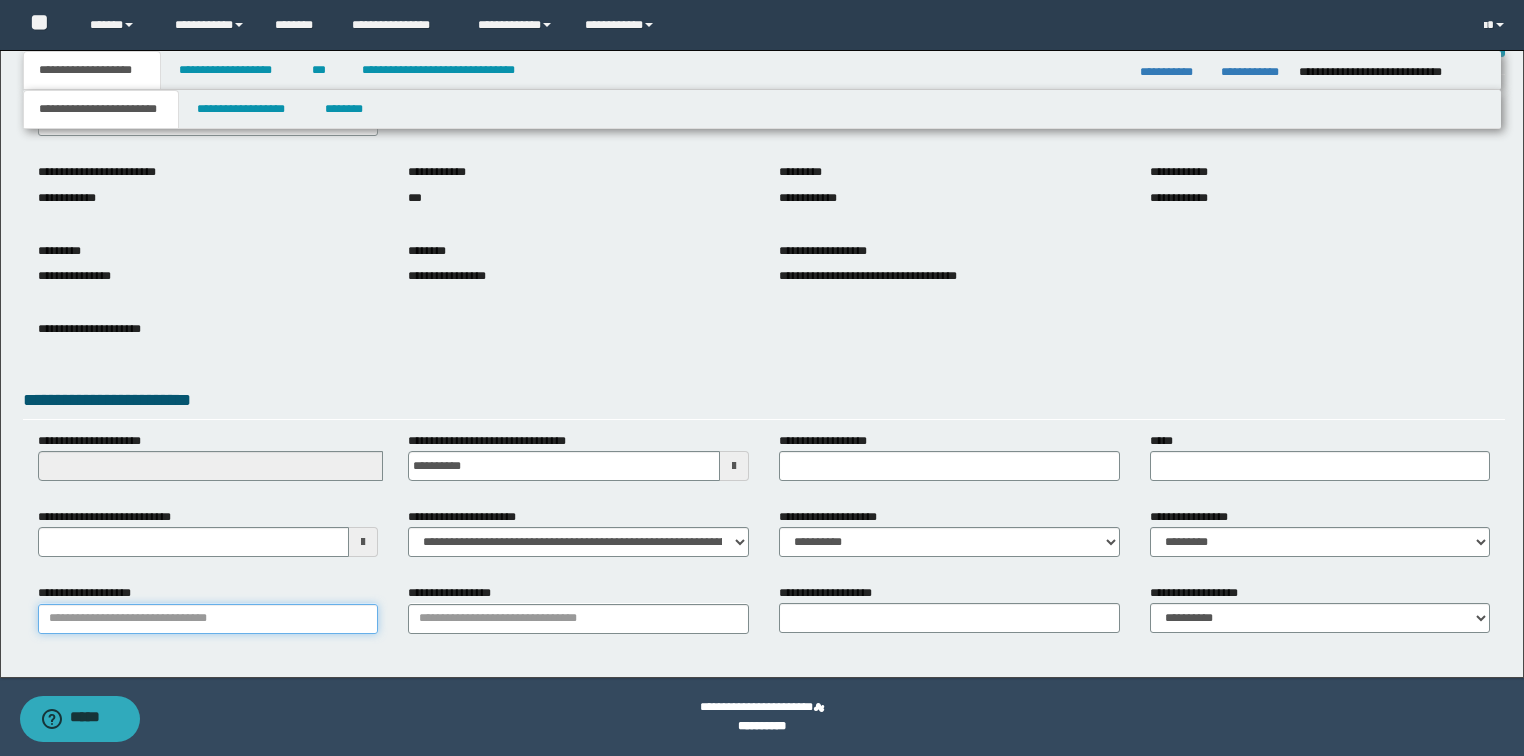 click on "**********" at bounding box center [208, 619] 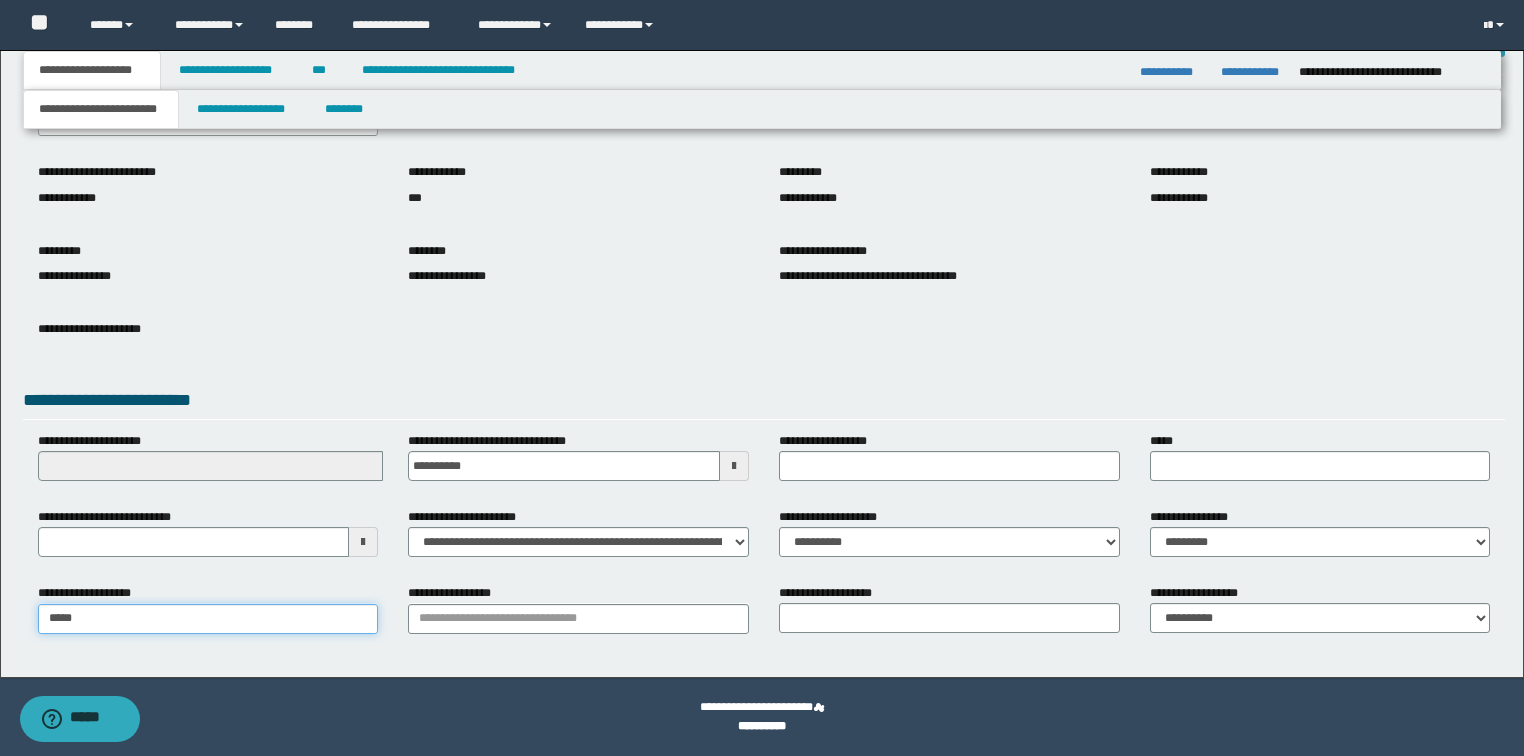 type on "******" 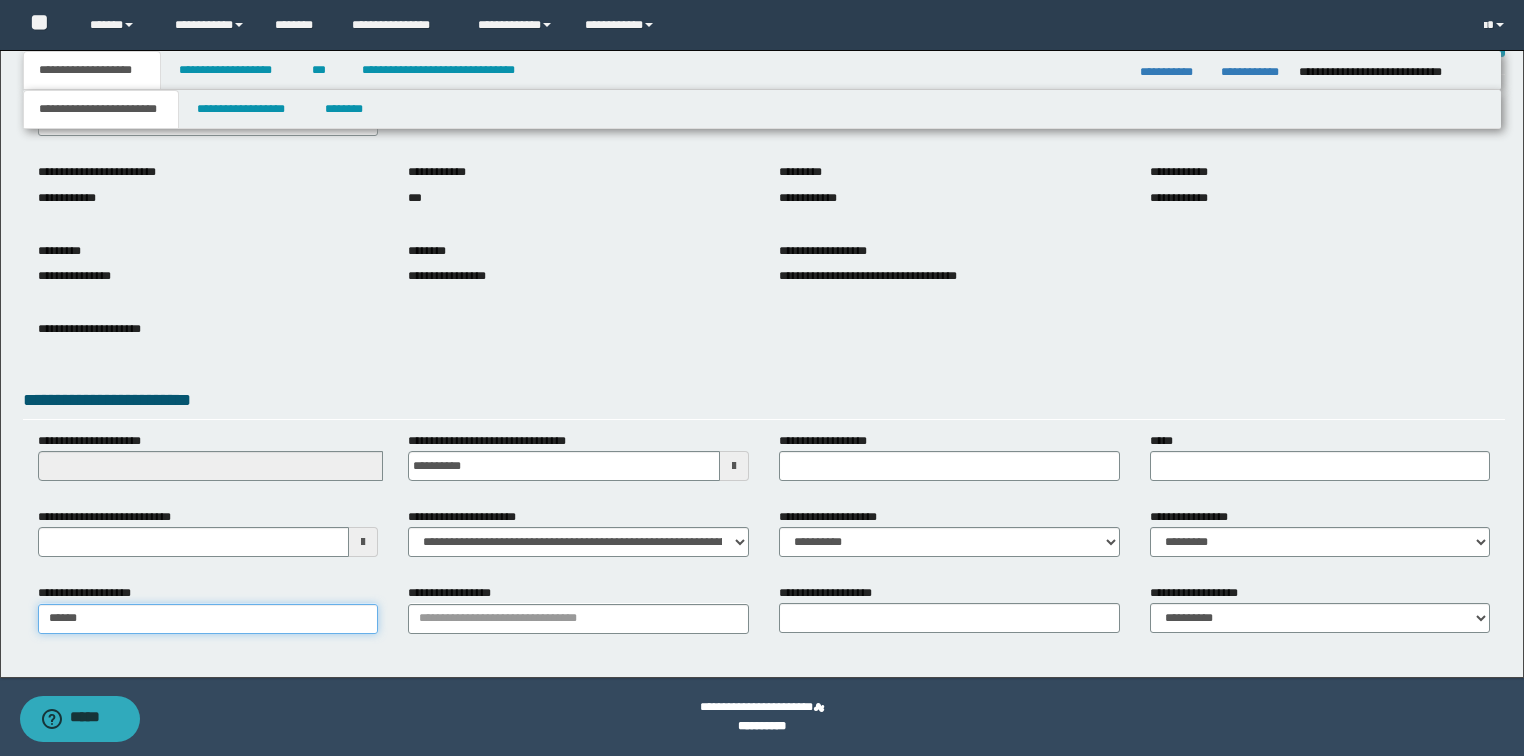 type on "**********" 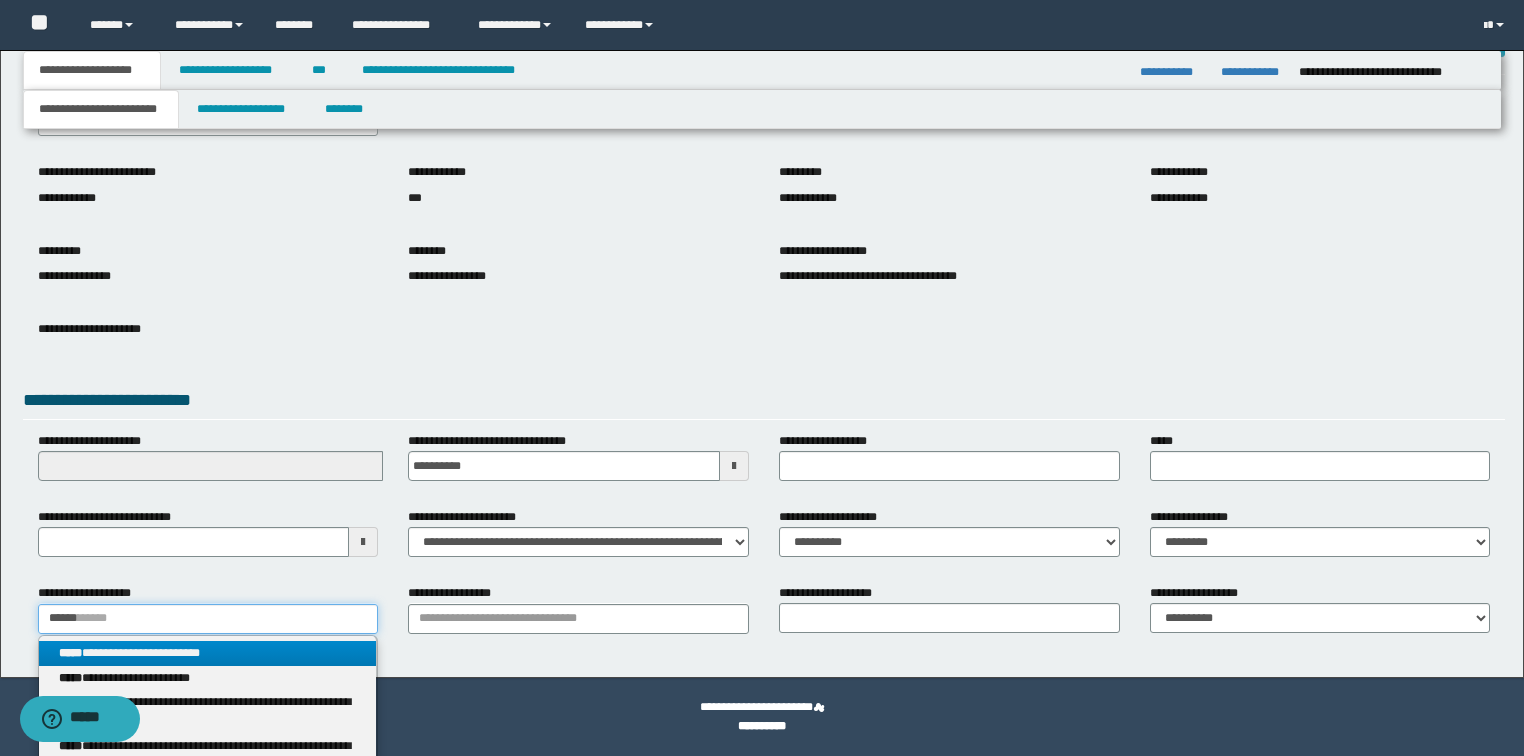 type on "******" 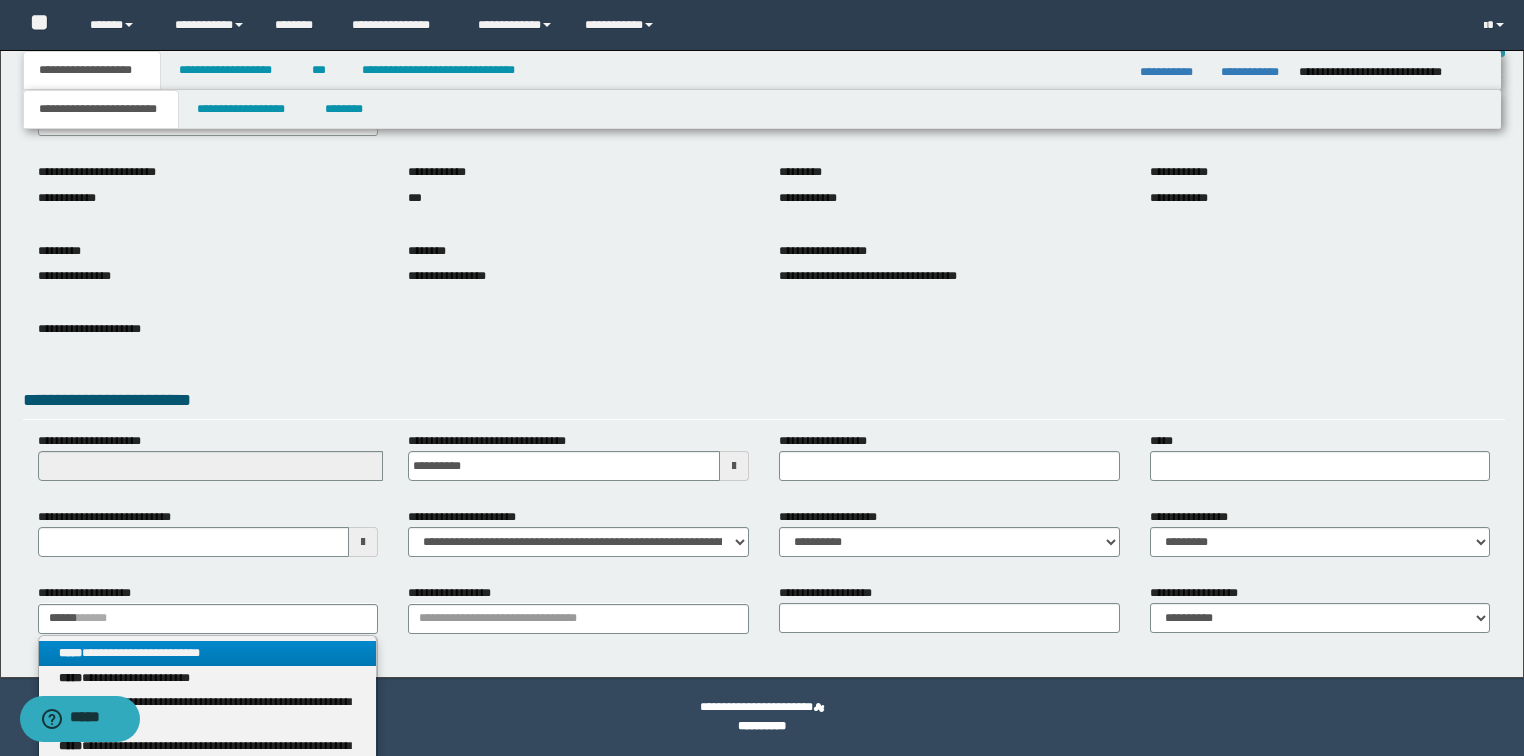 click on "**********" at bounding box center [208, 653] 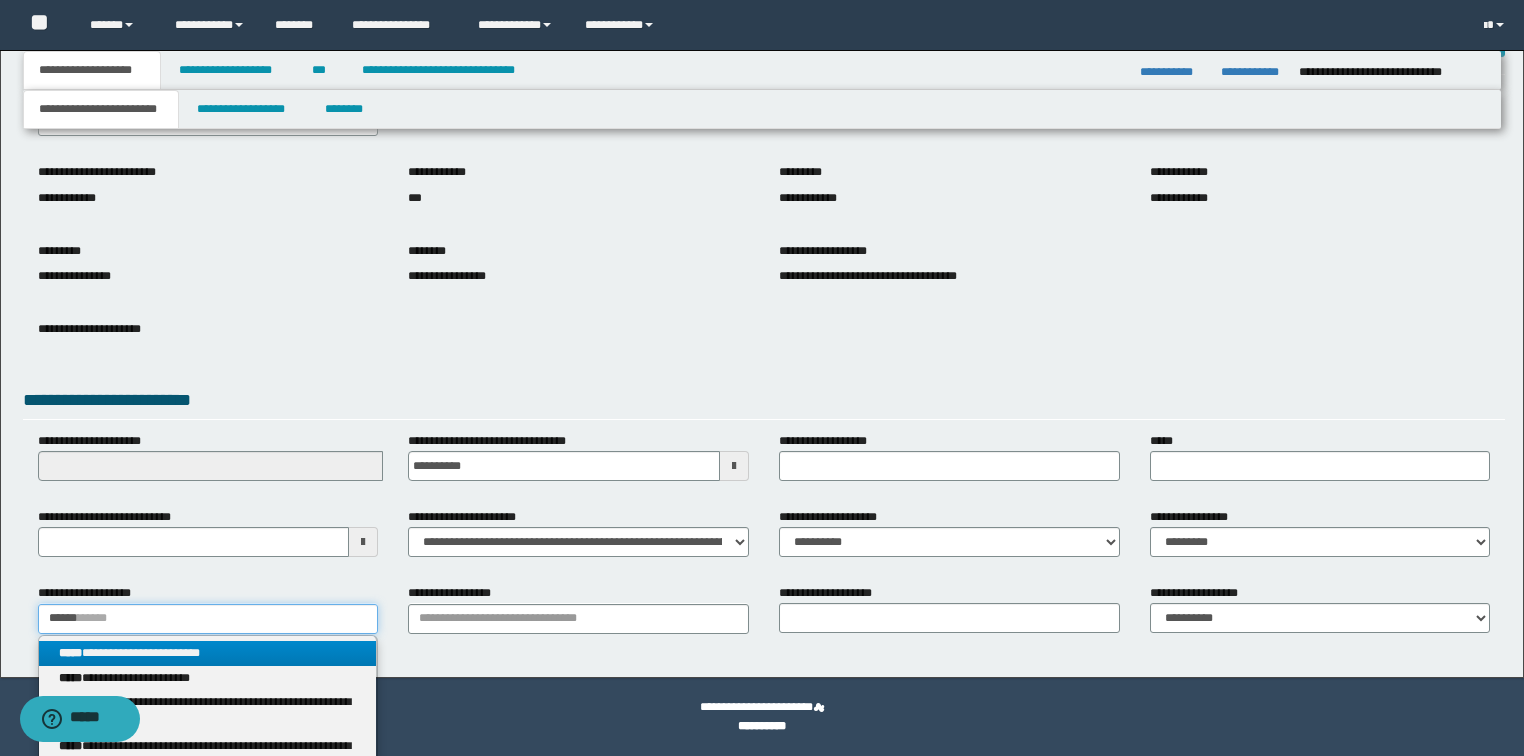 type 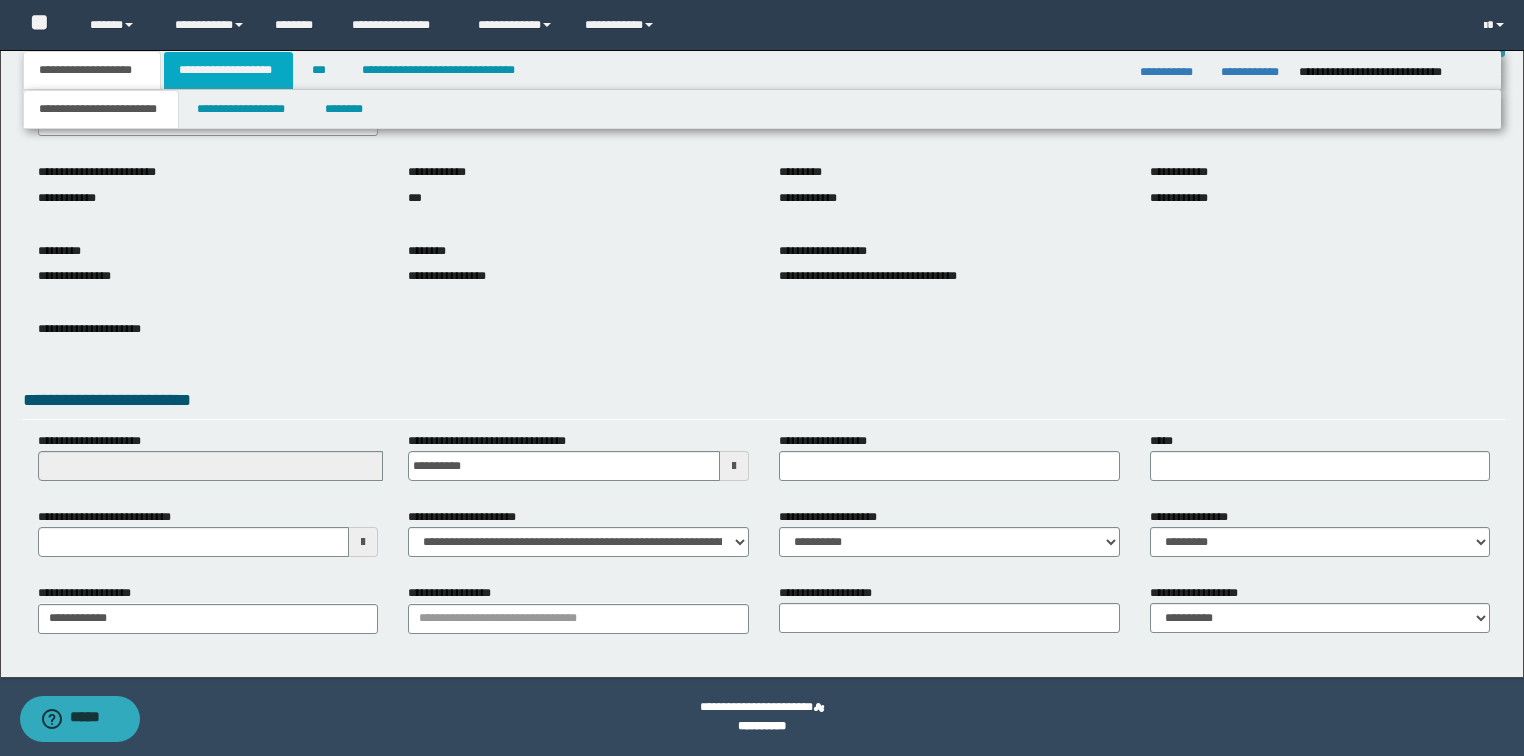 click on "**********" at bounding box center (228, 70) 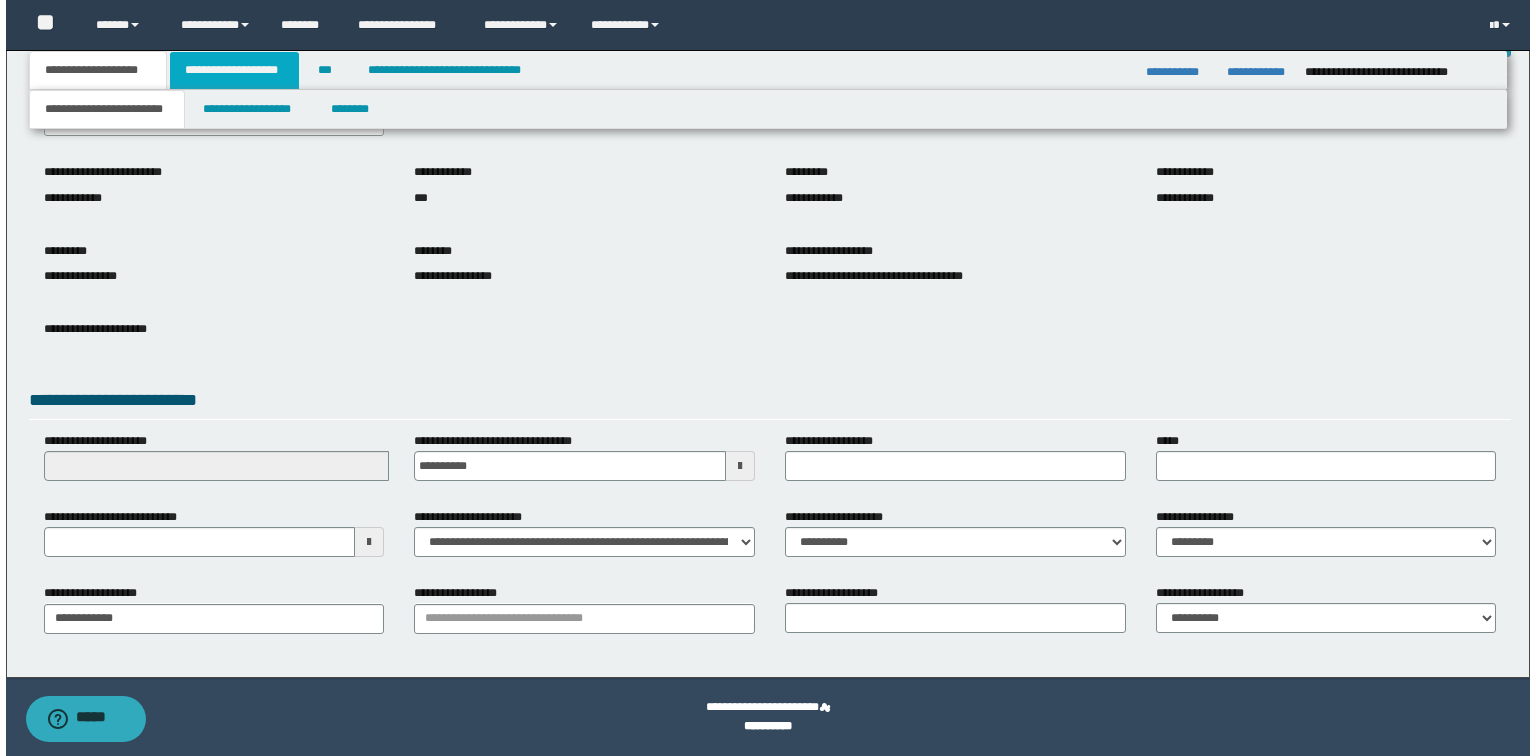 scroll, scrollTop: 0, scrollLeft: 0, axis: both 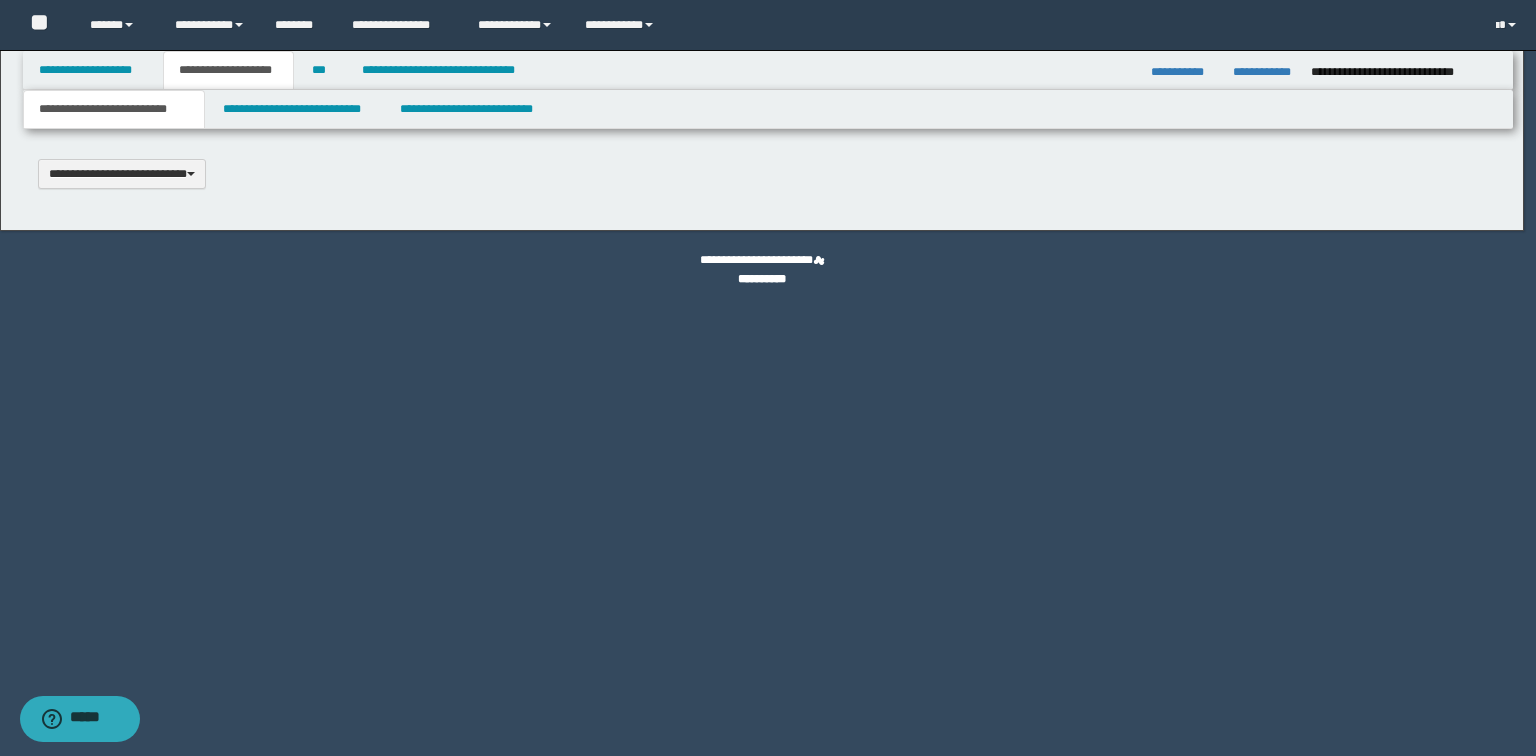type 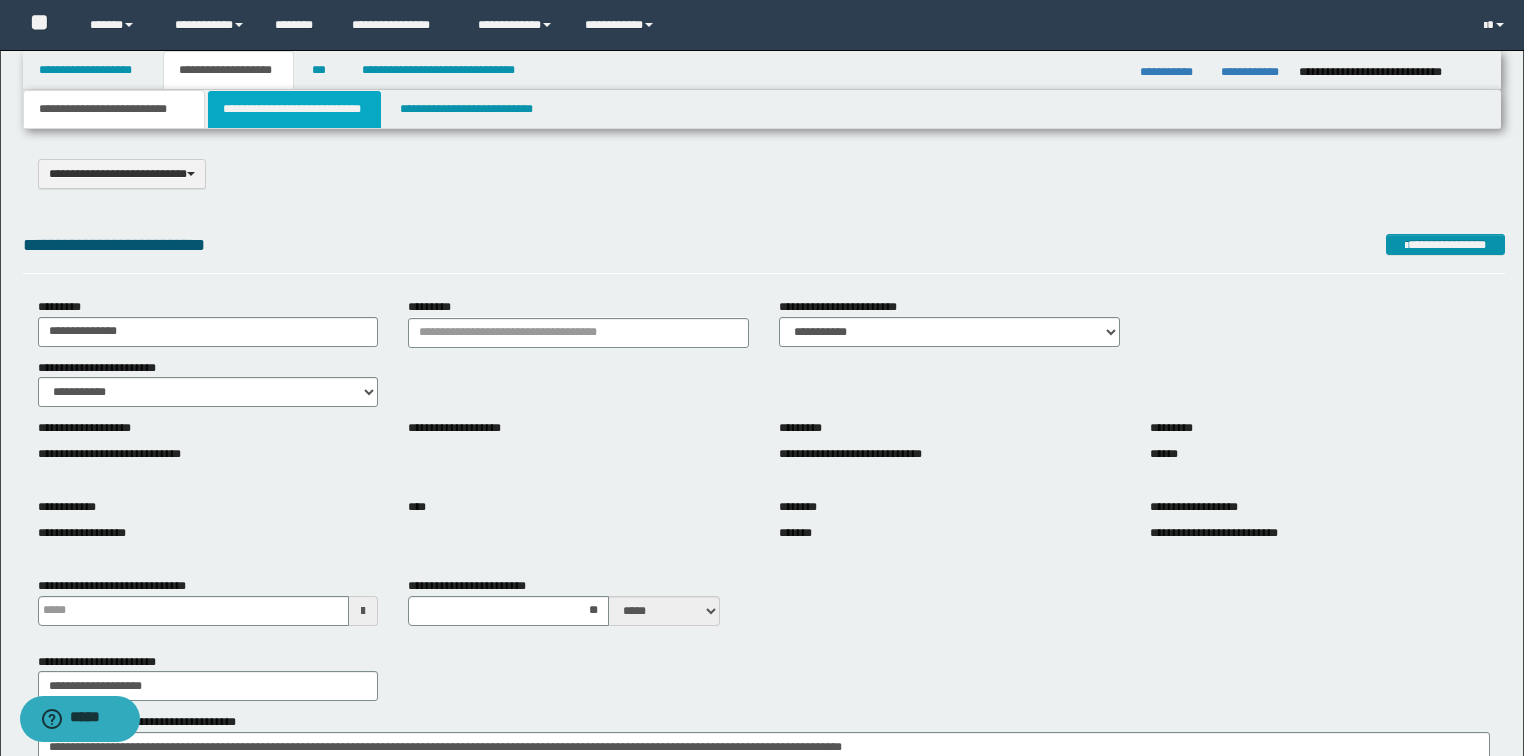 click on "**********" at bounding box center [294, 109] 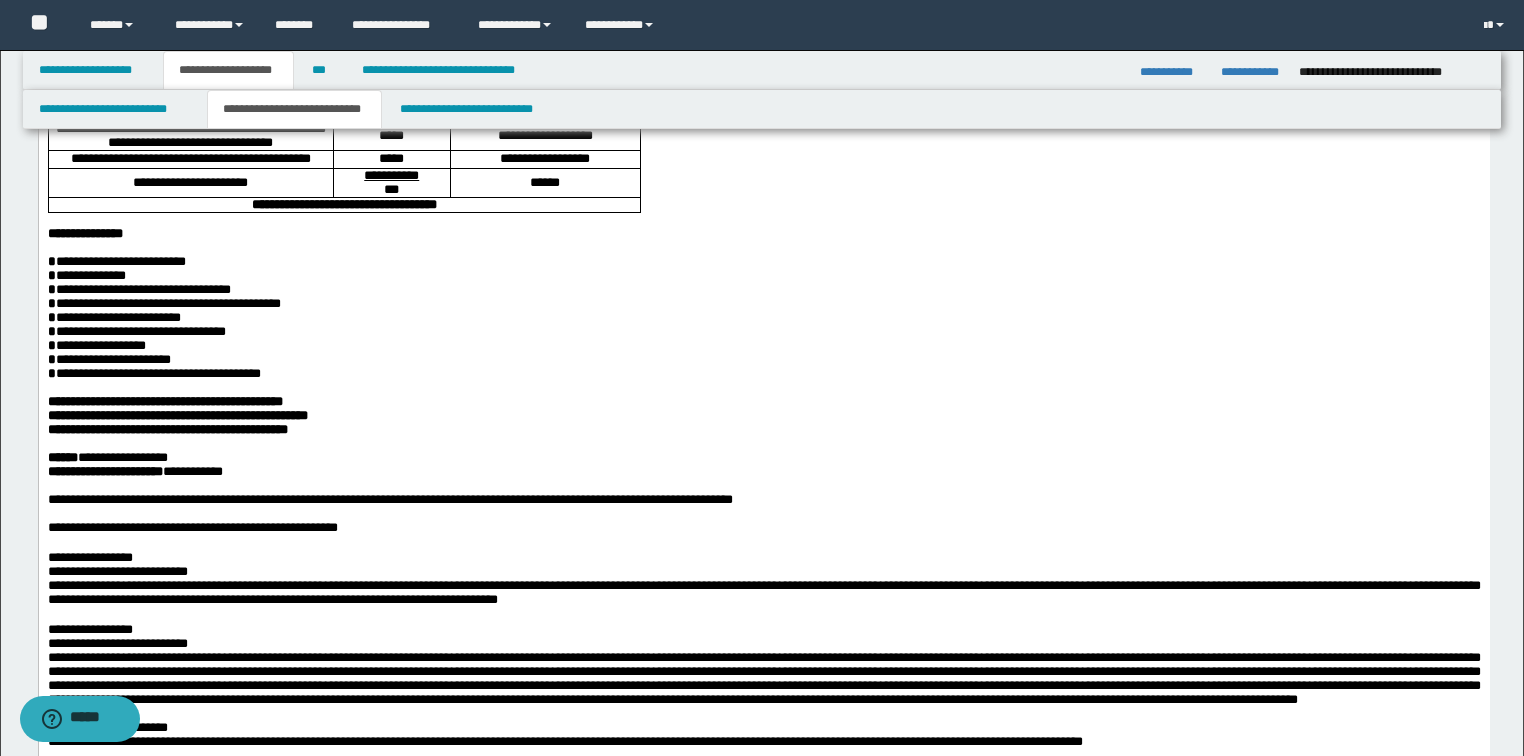 scroll, scrollTop: 480, scrollLeft: 0, axis: vertical 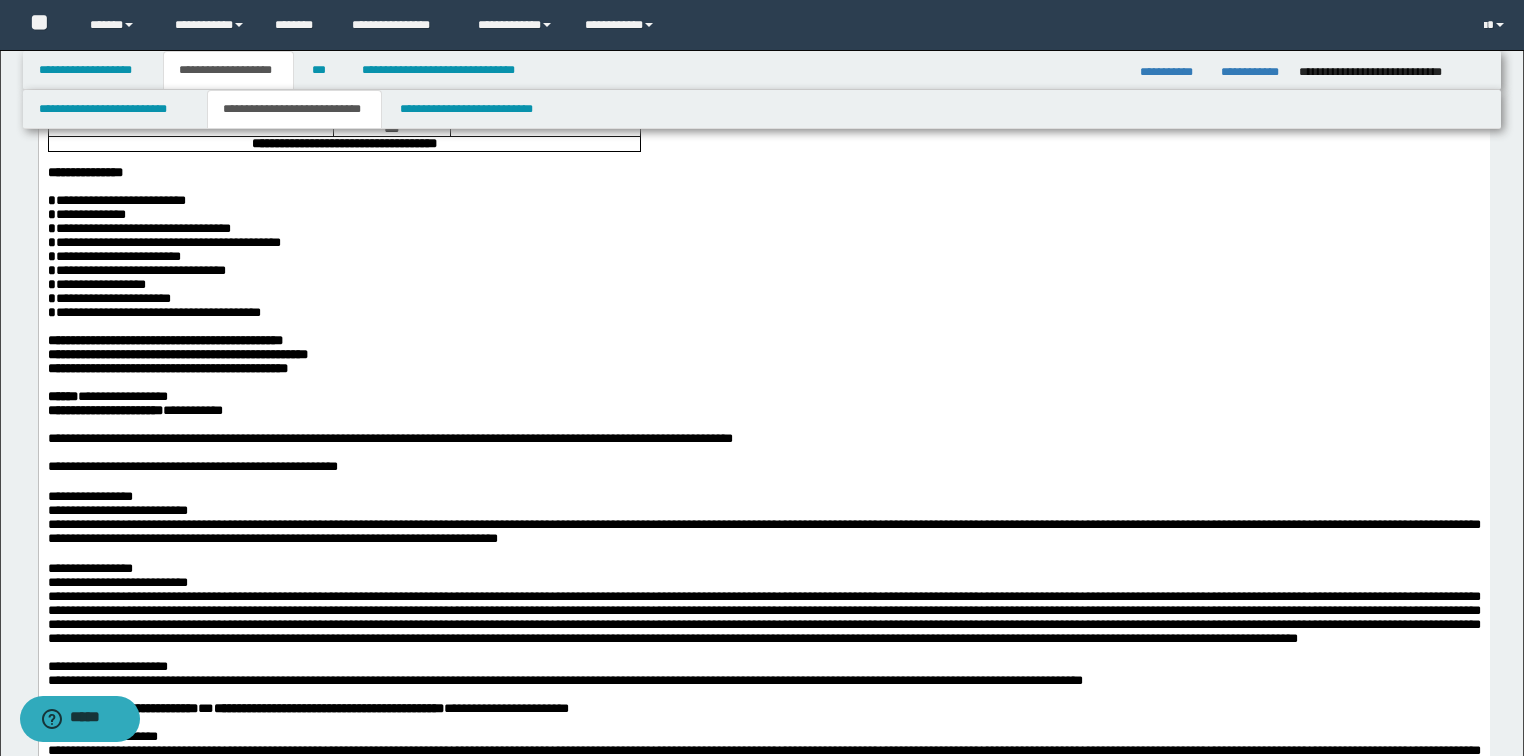 click on "**********" at bounding box center (164, 340) 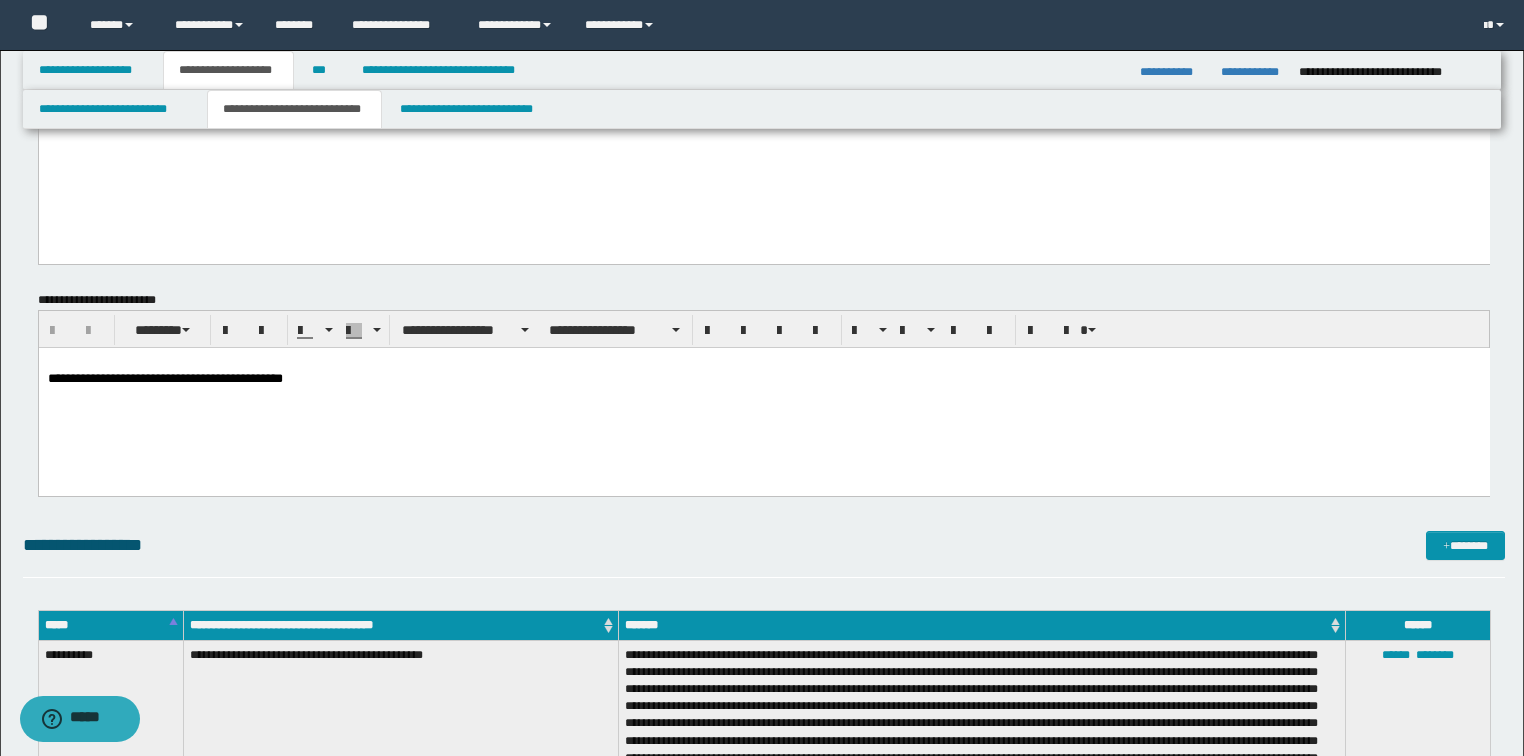 scroll, scrollTop: 1680, scrollLeft: 0, axis: vertical 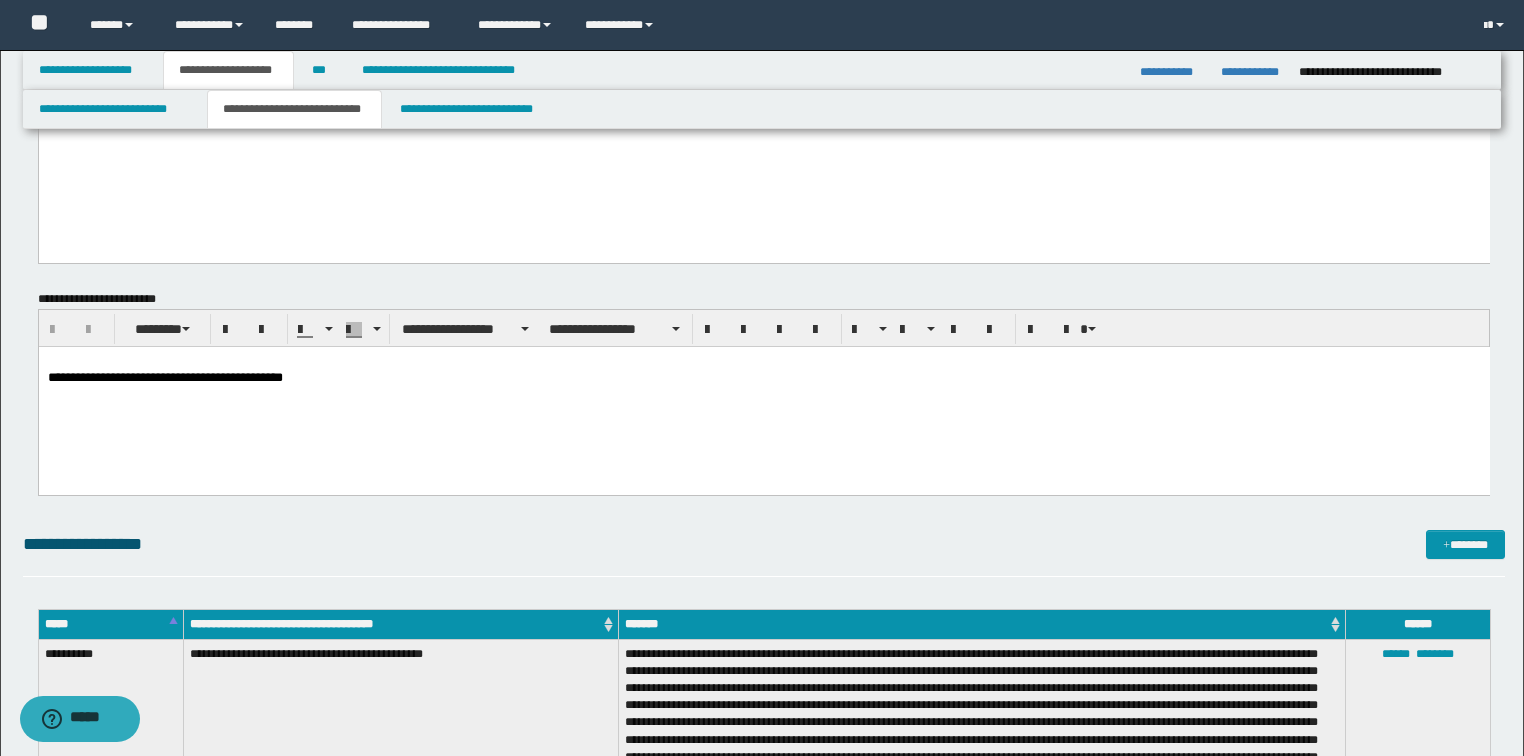 click on "**********" at bounding box center [763, 377] 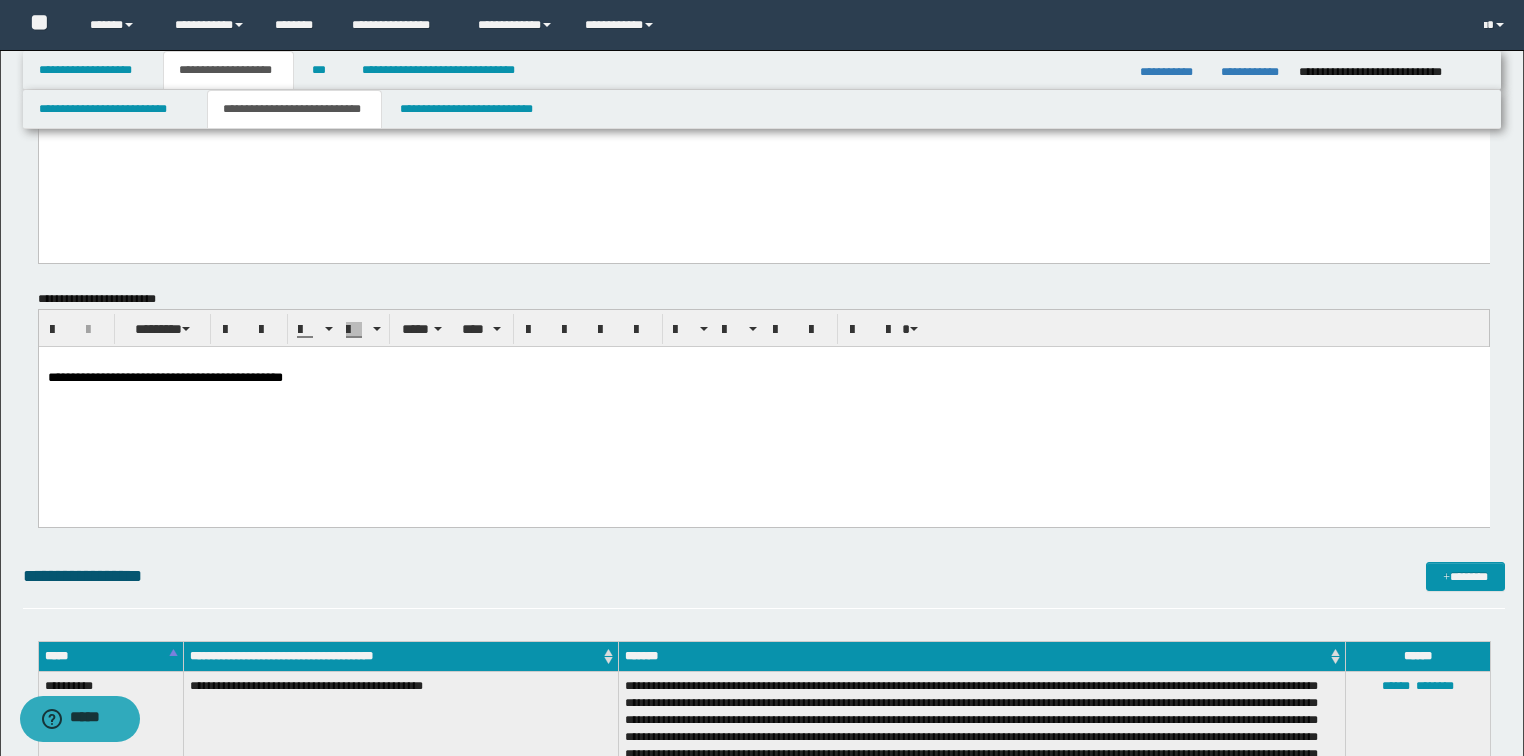 type 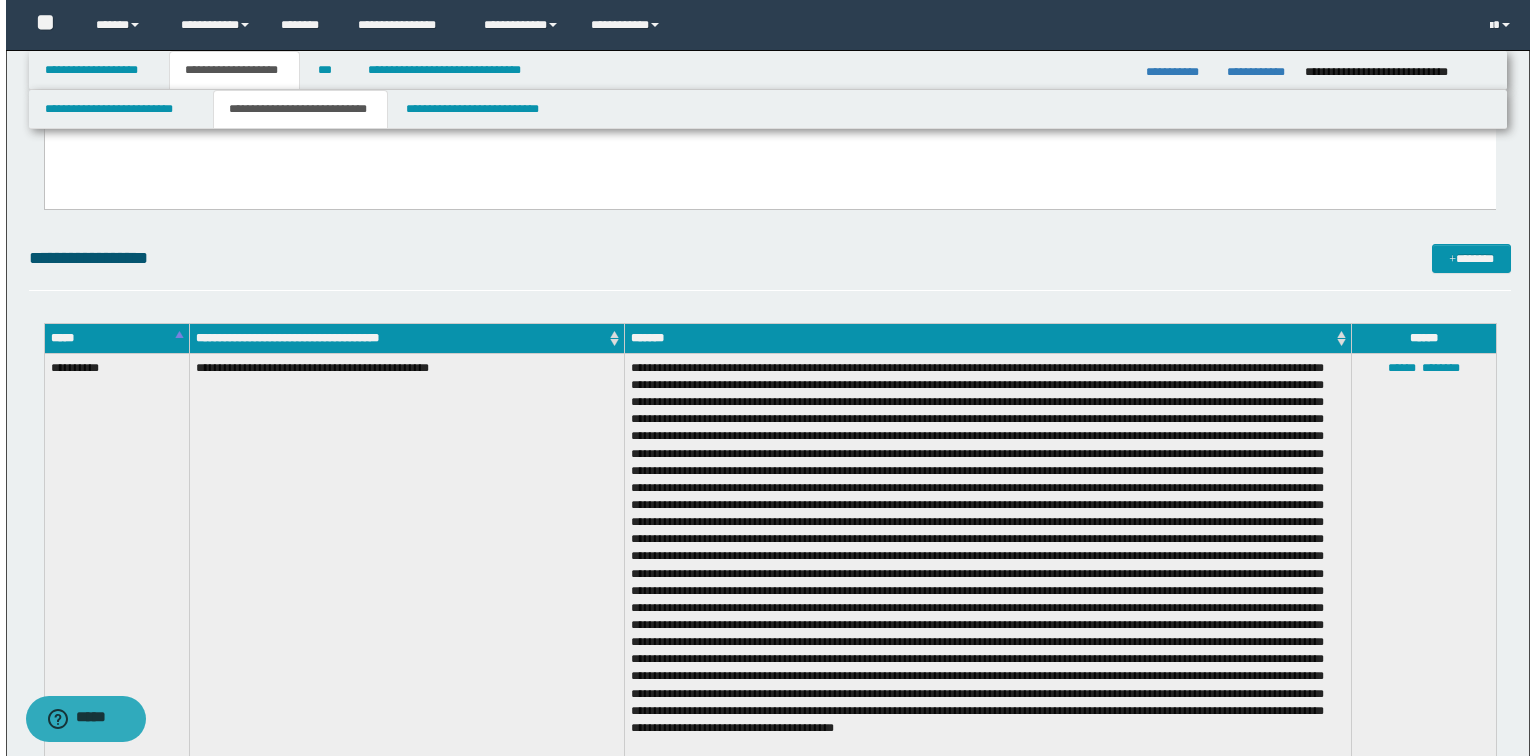 scroll, scrollTop: 2000, scrollLeft: 0, axis: vertical 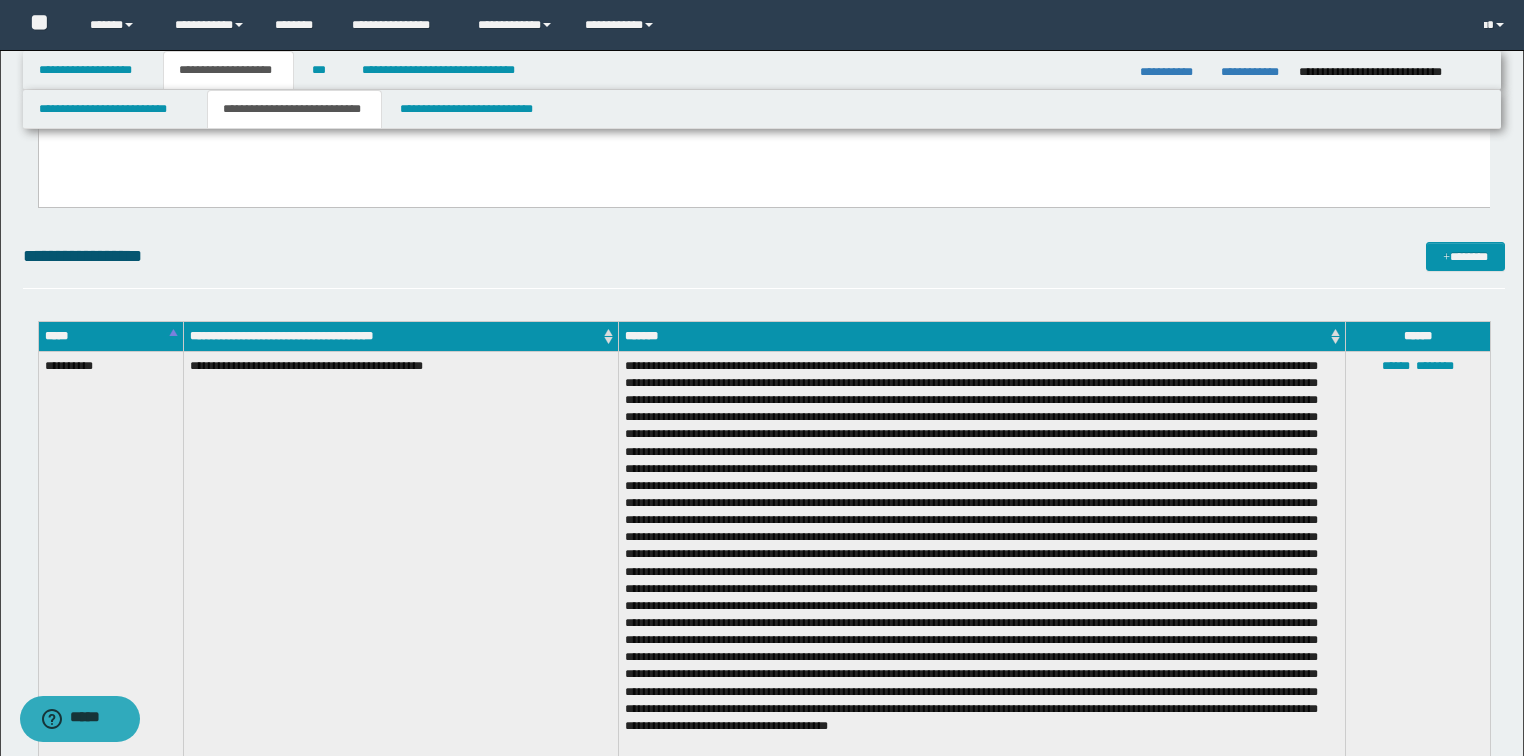 click on "*****" at bounding box center [110, 336] 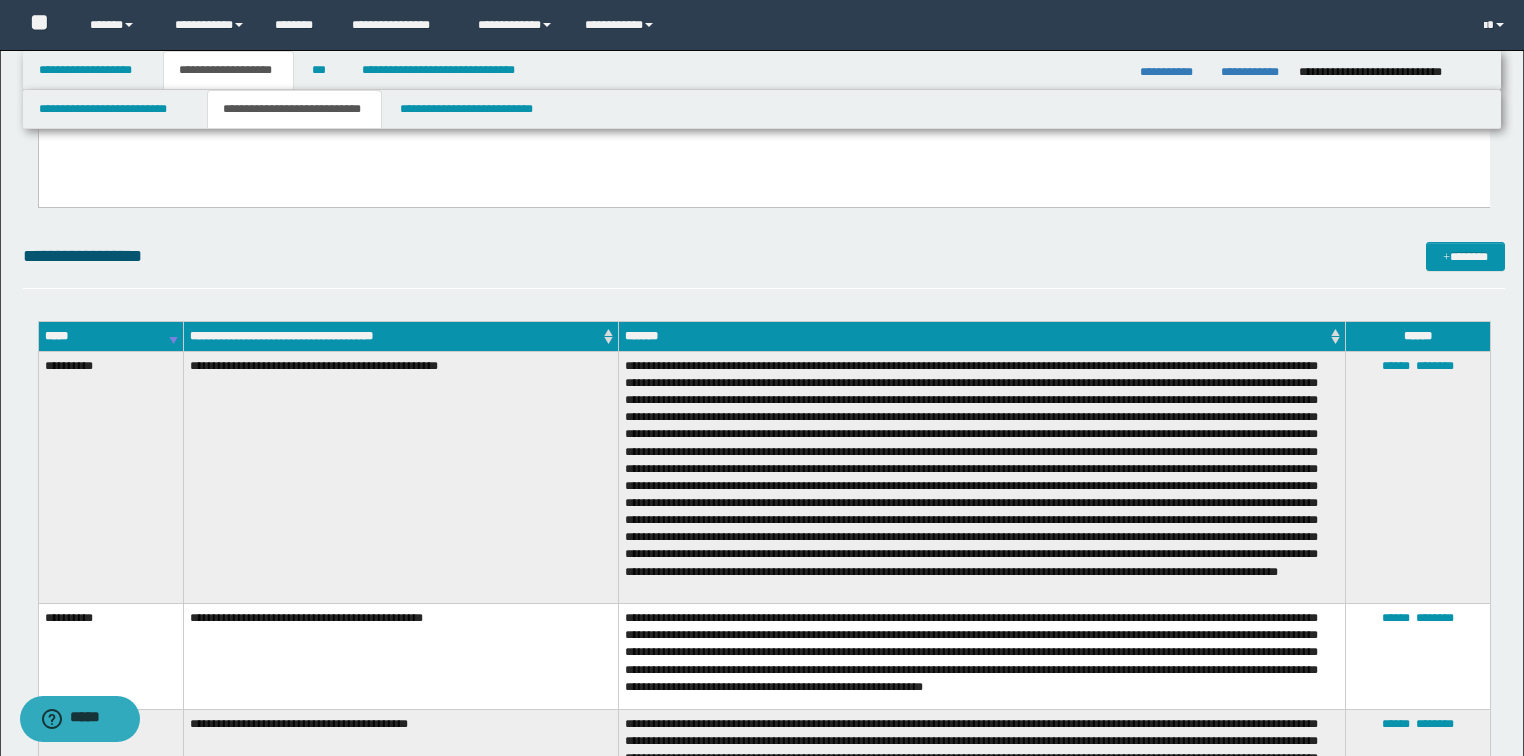 click on "*****" at bounding box center [110, 336] 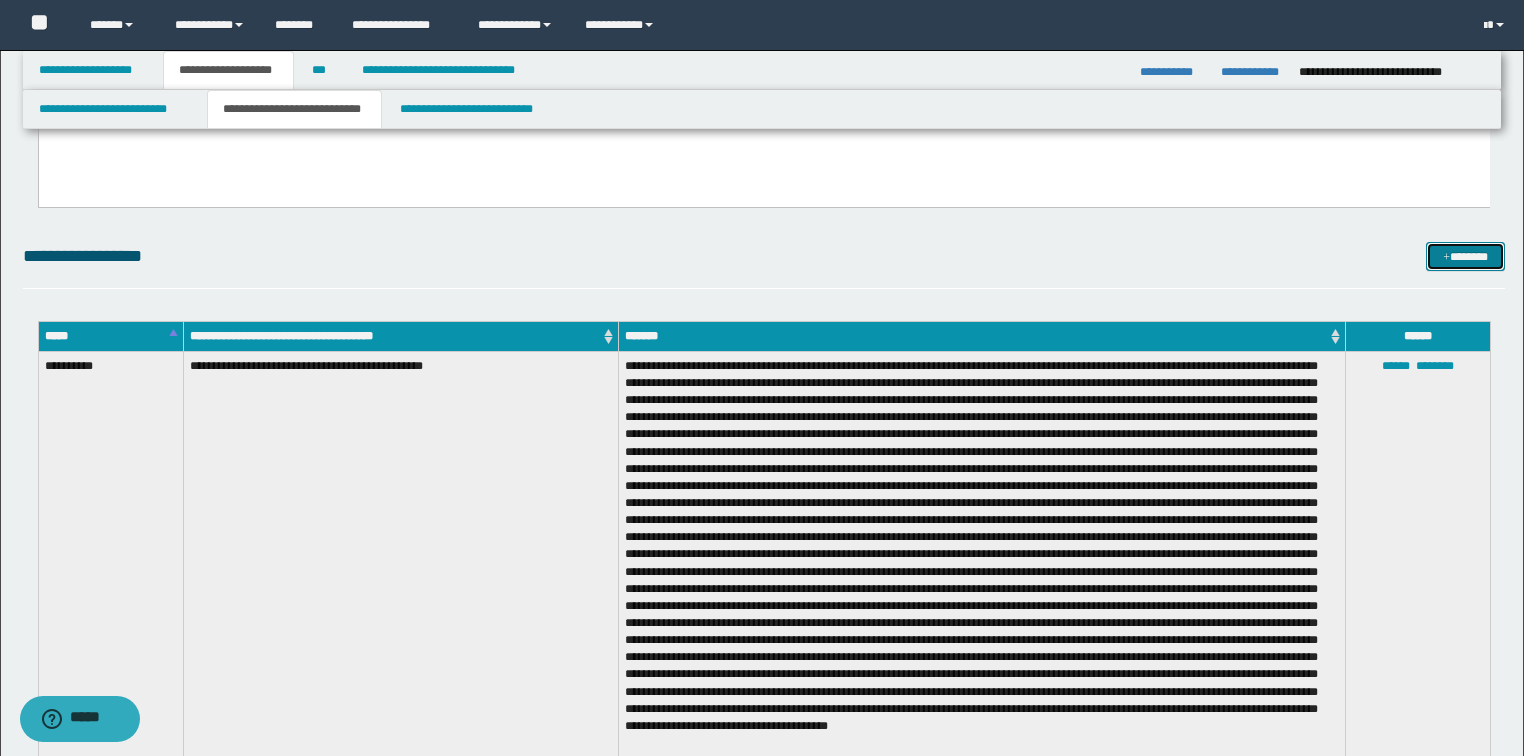 click on "*******" at bounding box center (1465, 257) 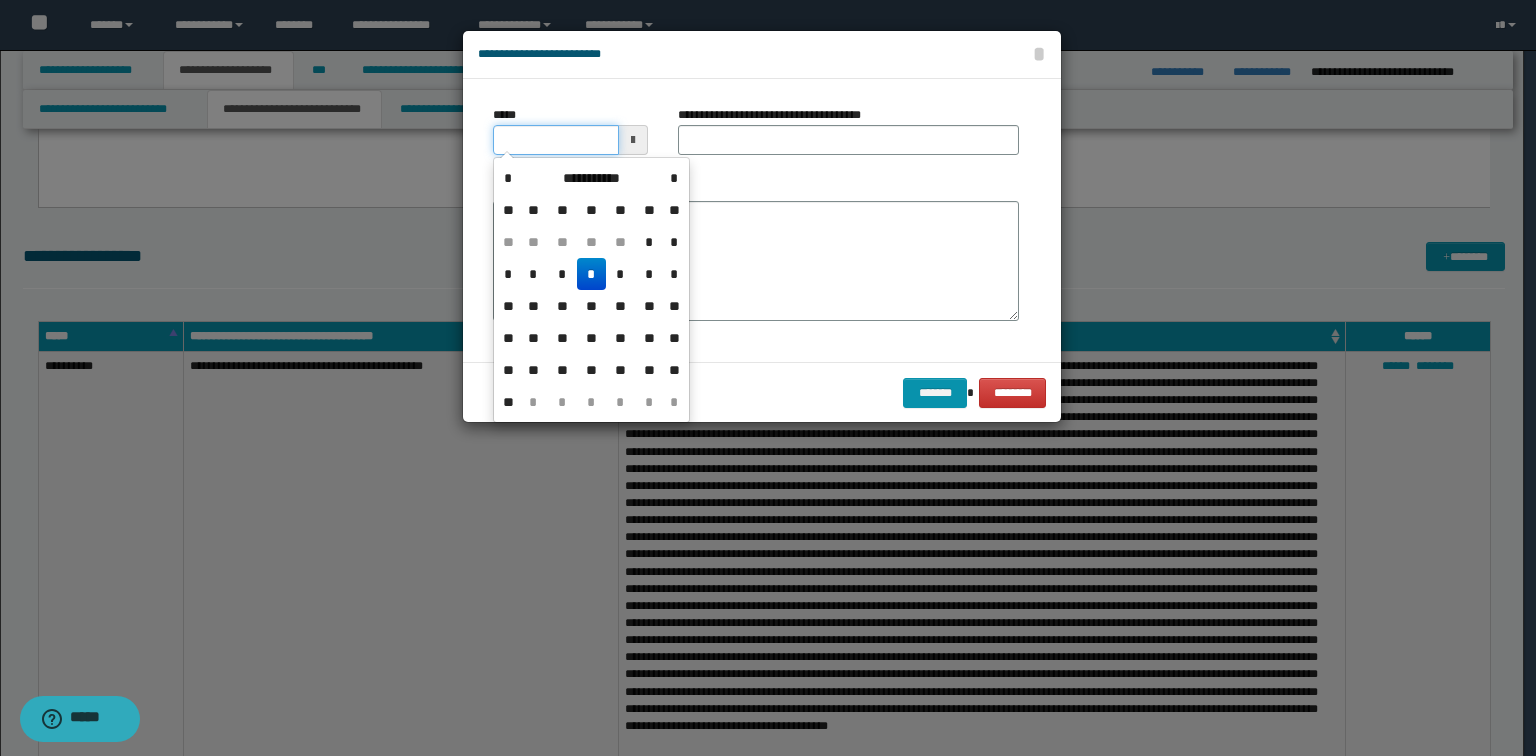 click on "*****" at bounding box center [556, 140] 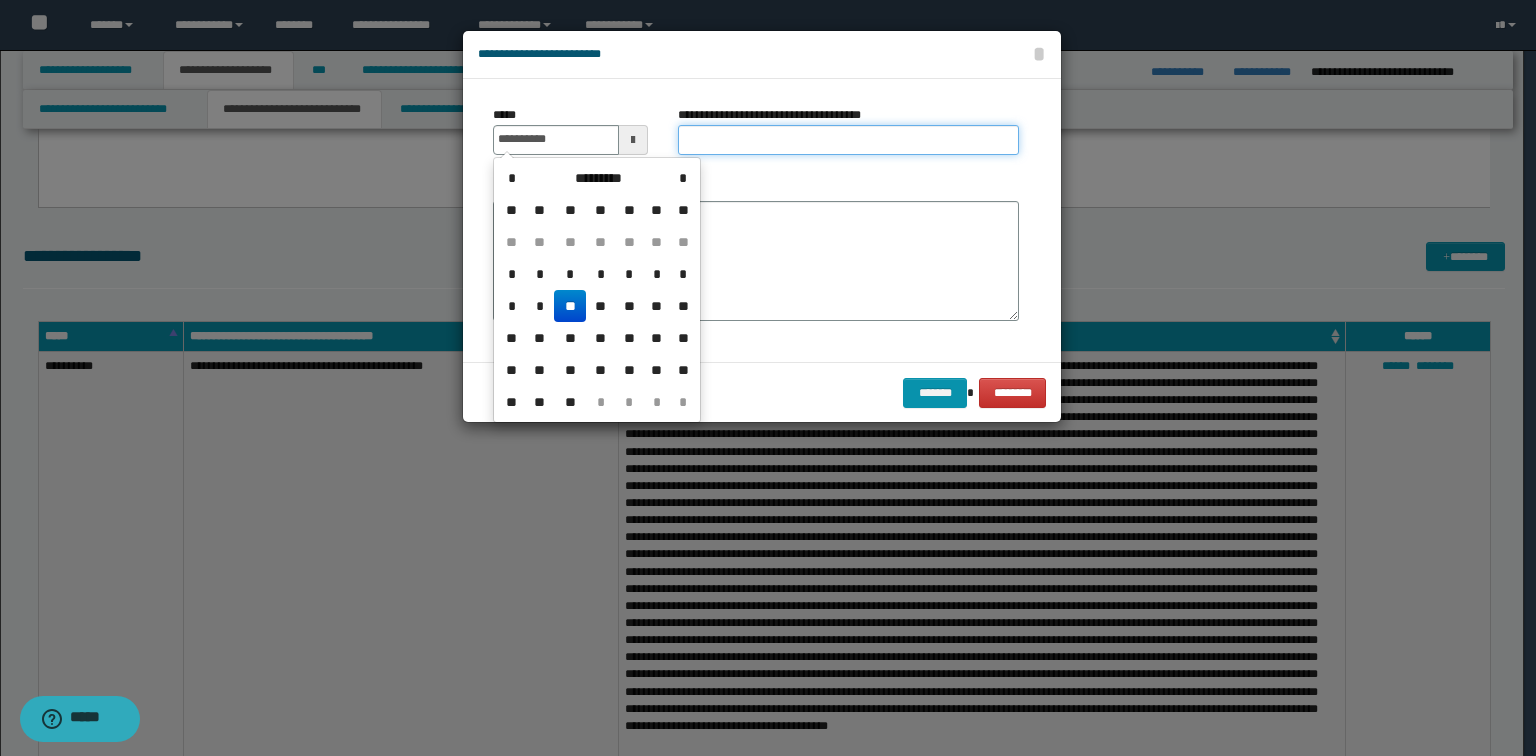 type on "**********" 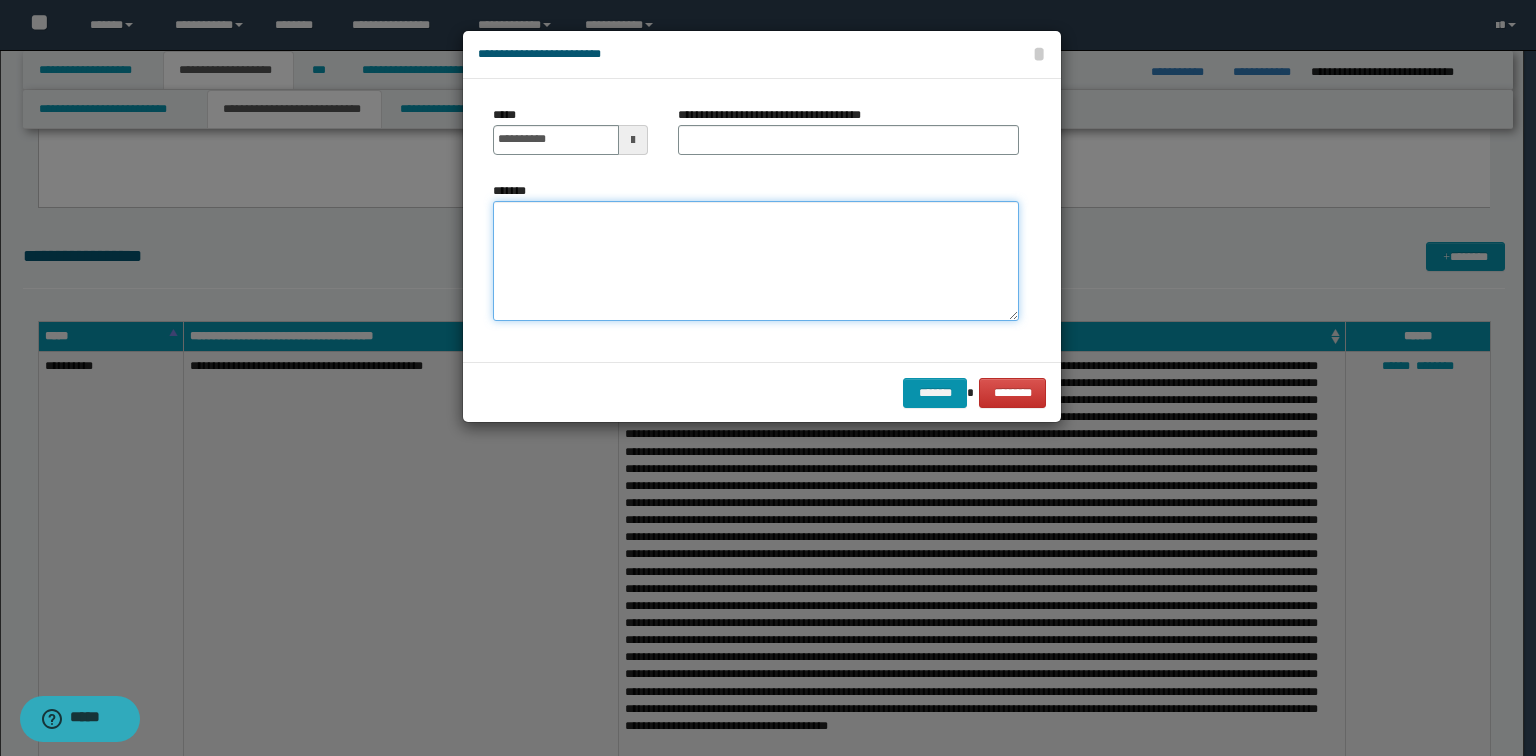 click on "*******" at bounding box center (756, 261) 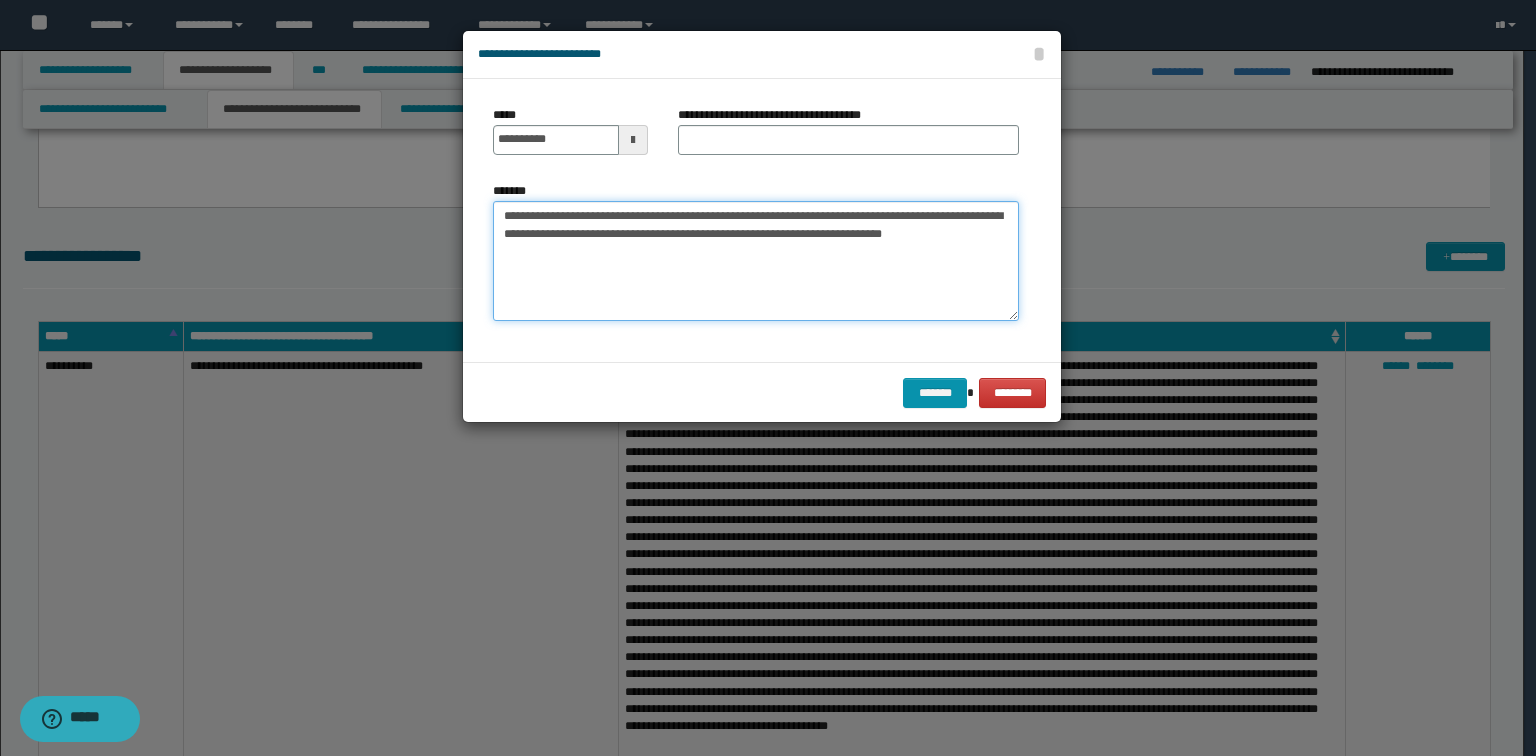 type on "**********" 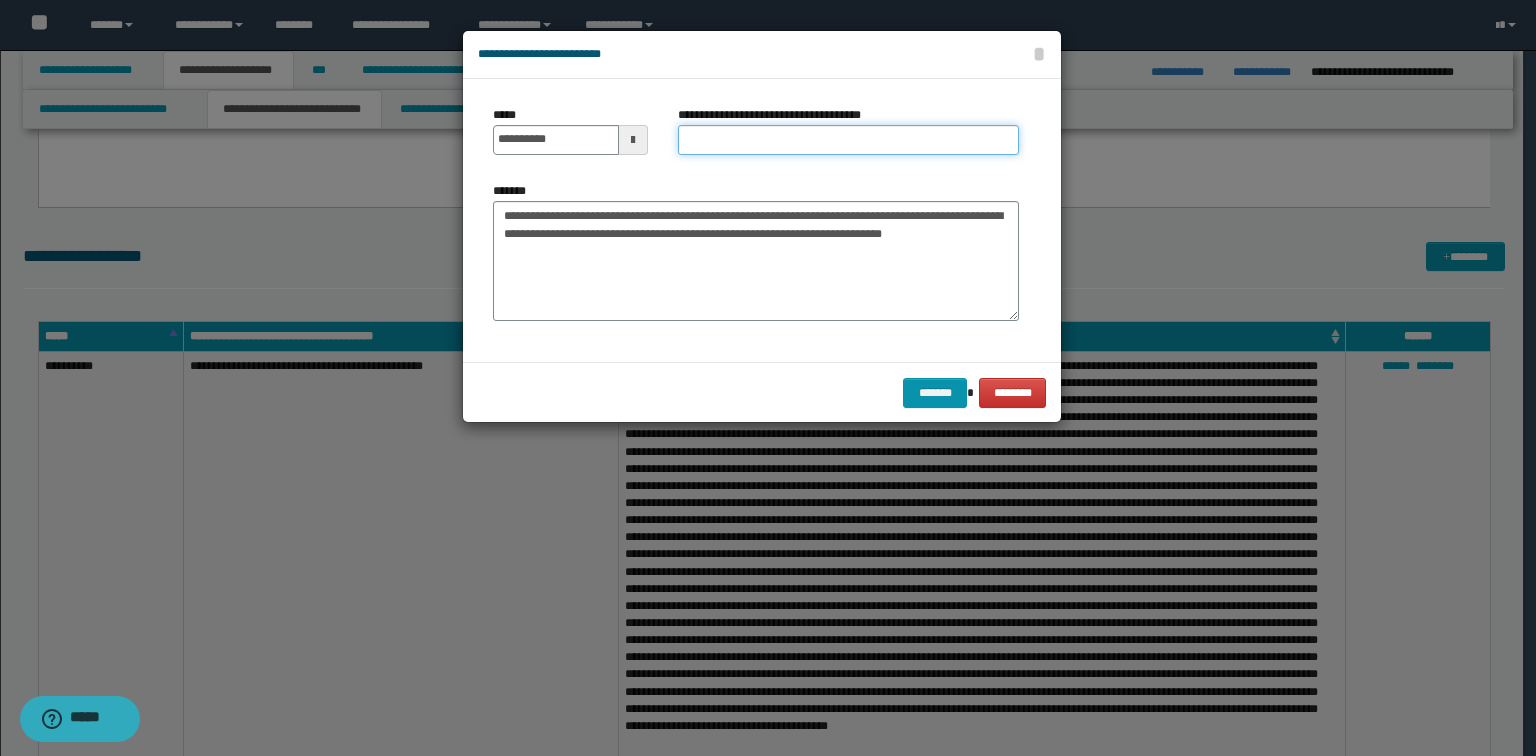 click on "**********" at bounding box center [848, 140] 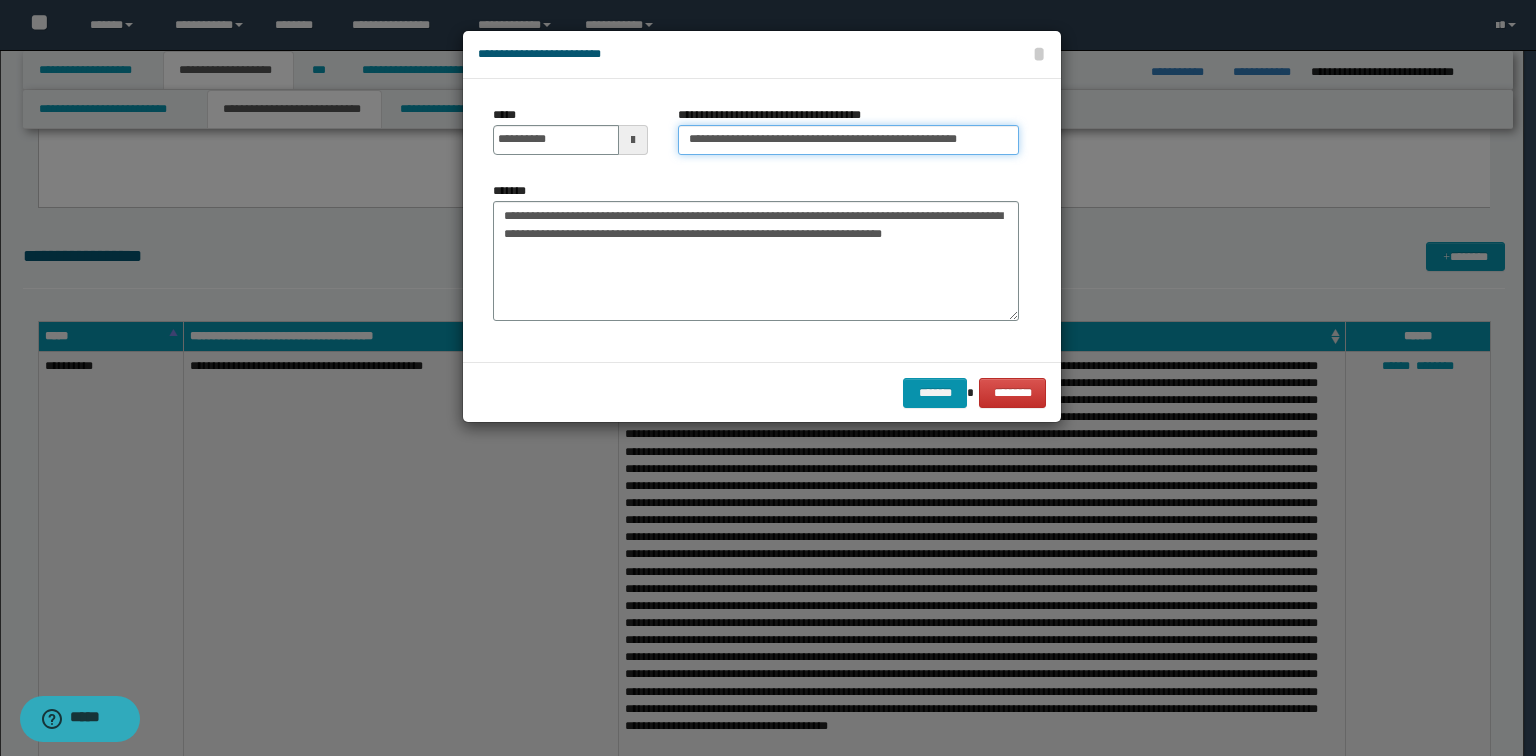 click on "**********" at bounding box center [848, 140] 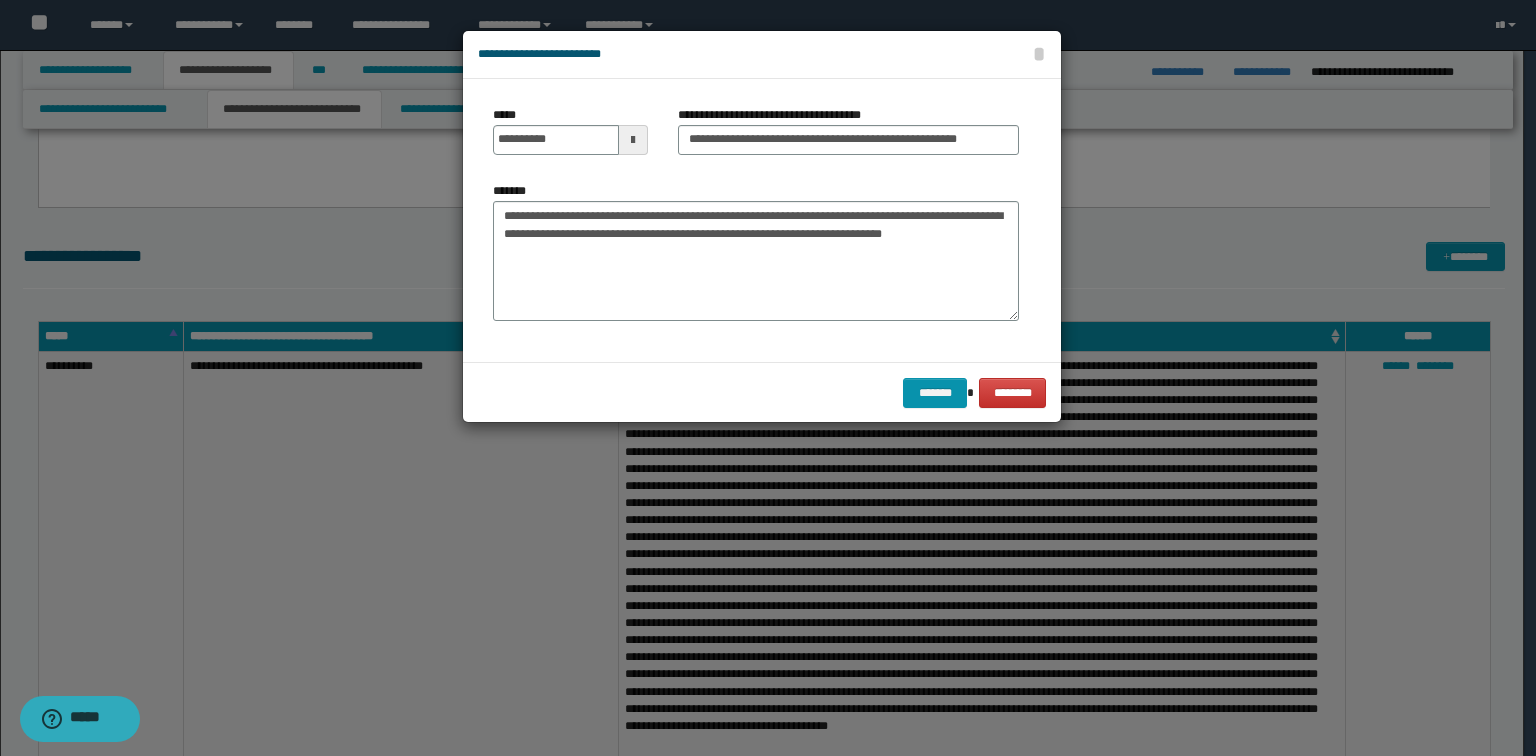 scroll, scrollTop: 0, scrollLeft: 0, axis: both 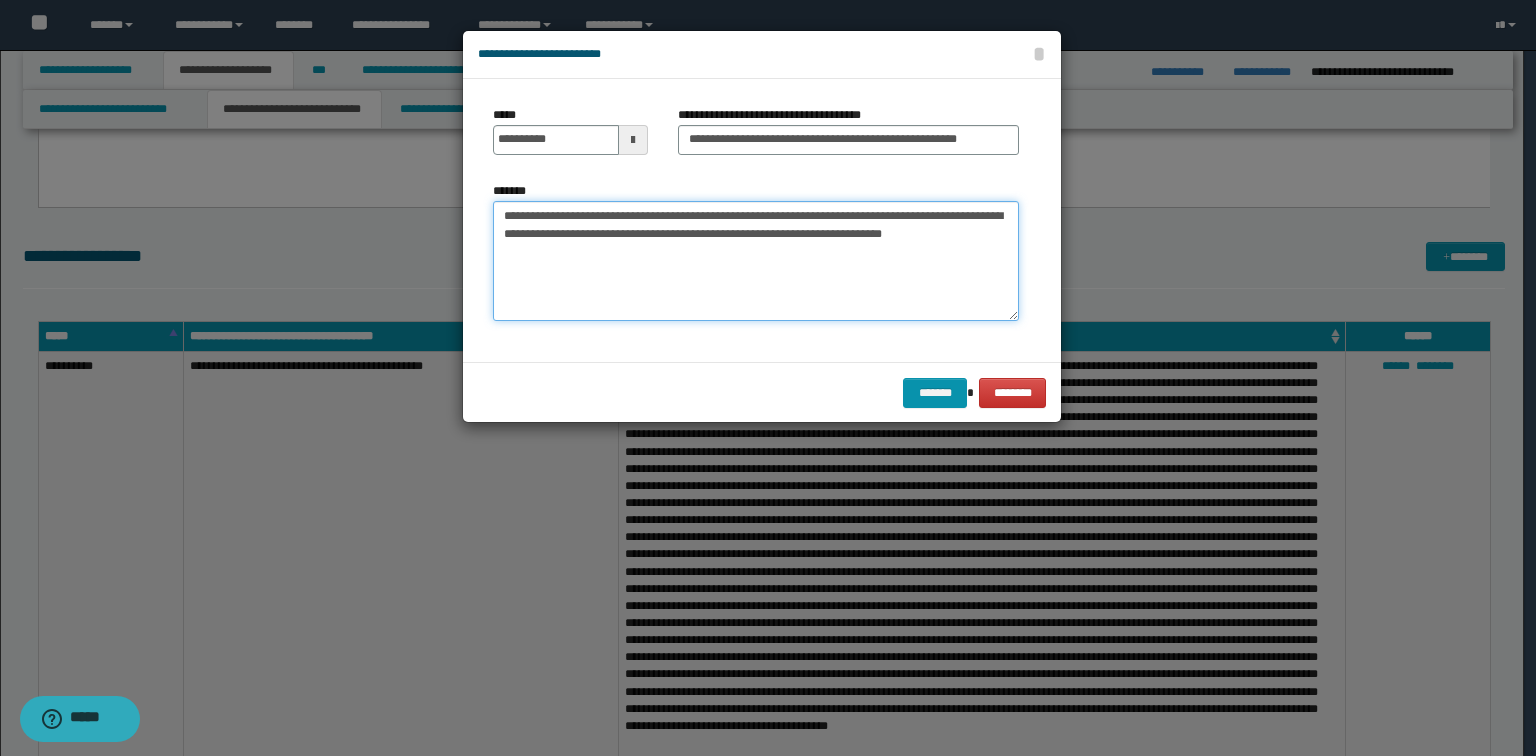 click on "**********" at bounding box center (756, 261) 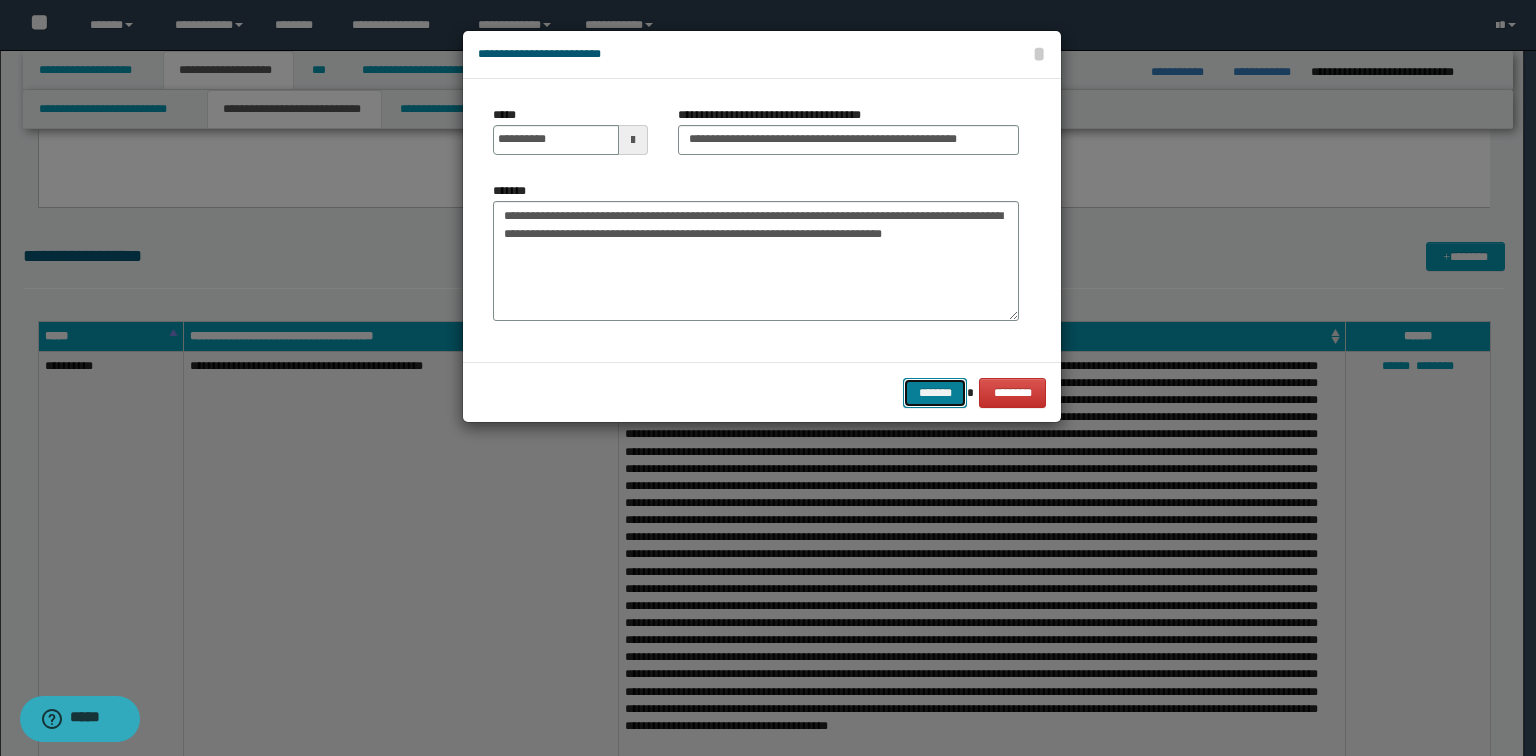 click on "*******" at bounding box center (935, 393) 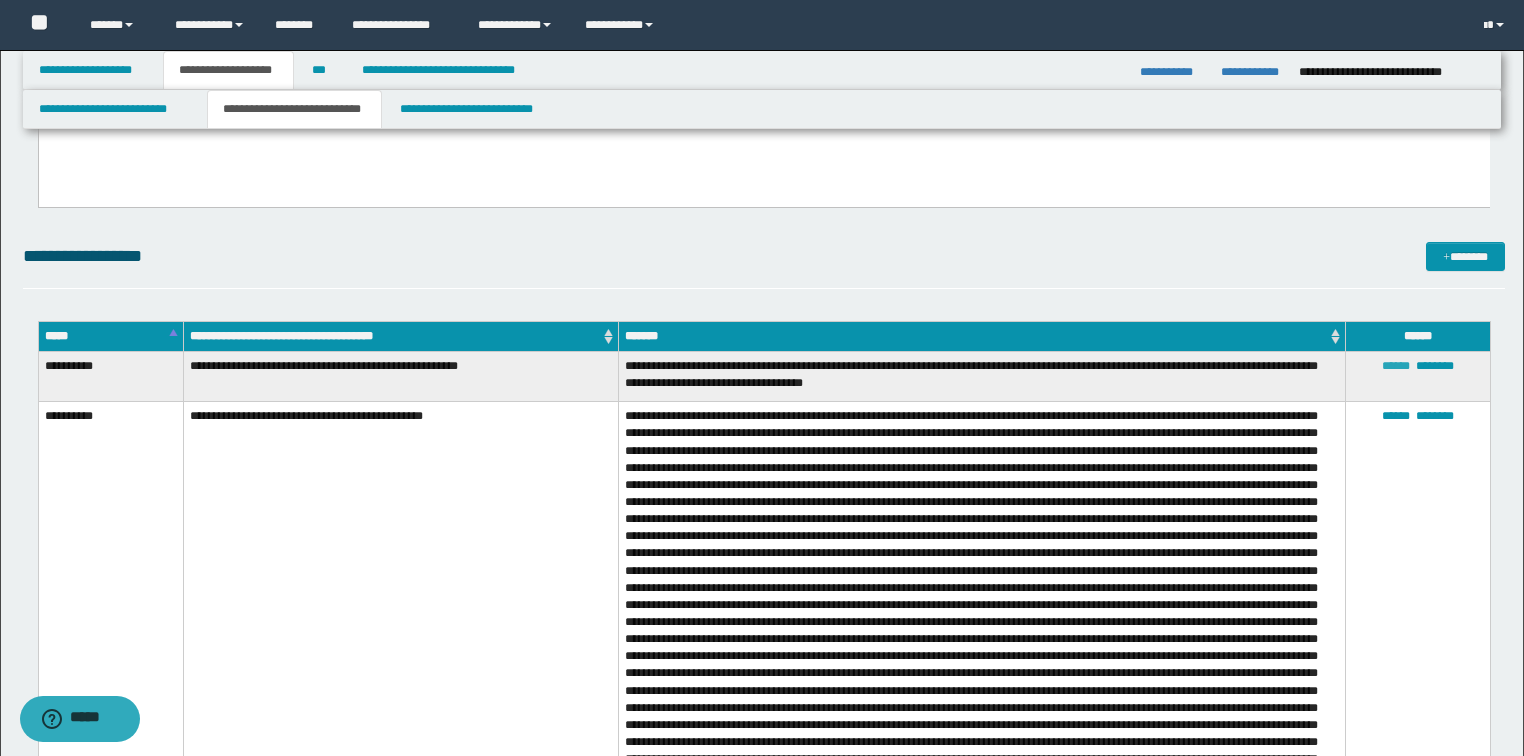 click on "******" at bounding box center [1396, 366] 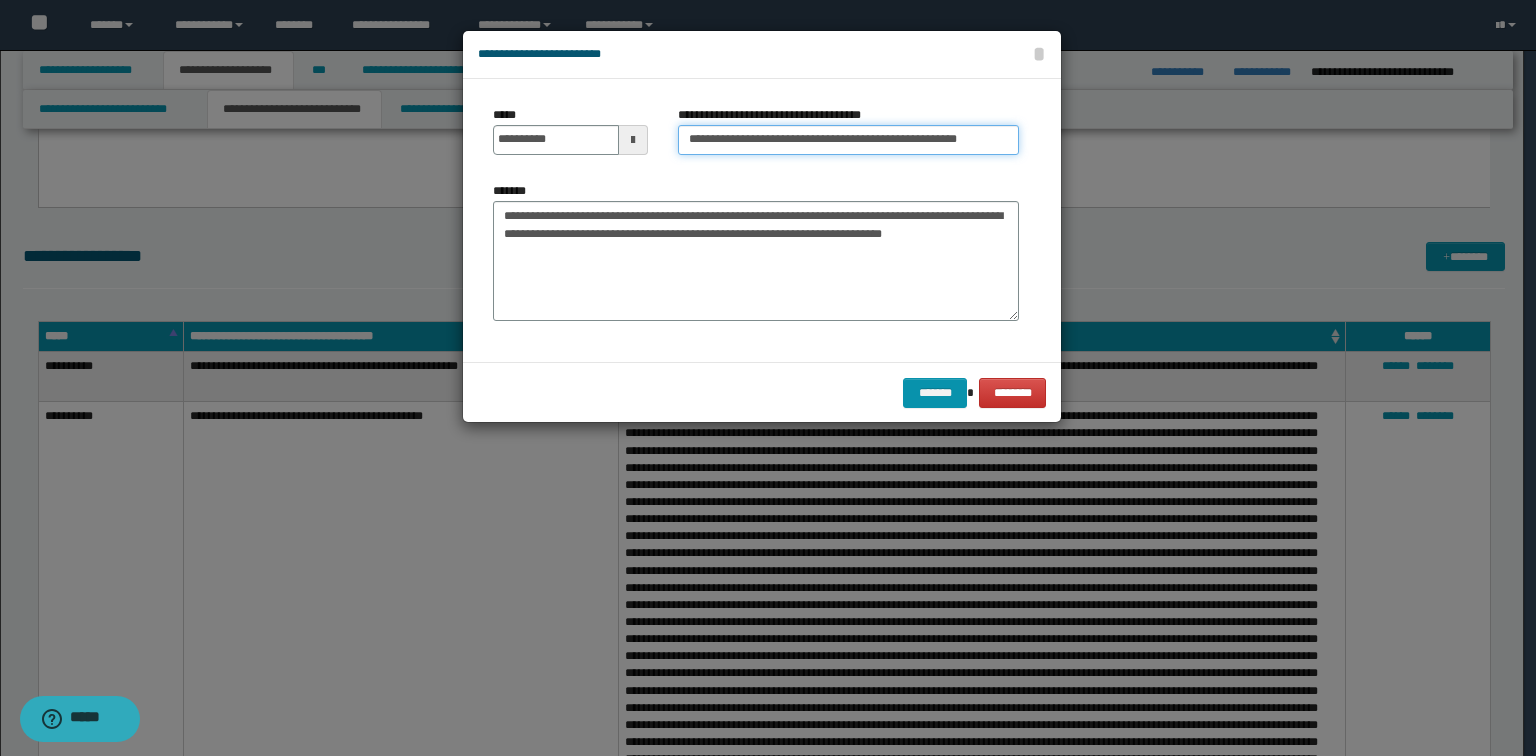 click on "**********" at bounding box center [848, 140] 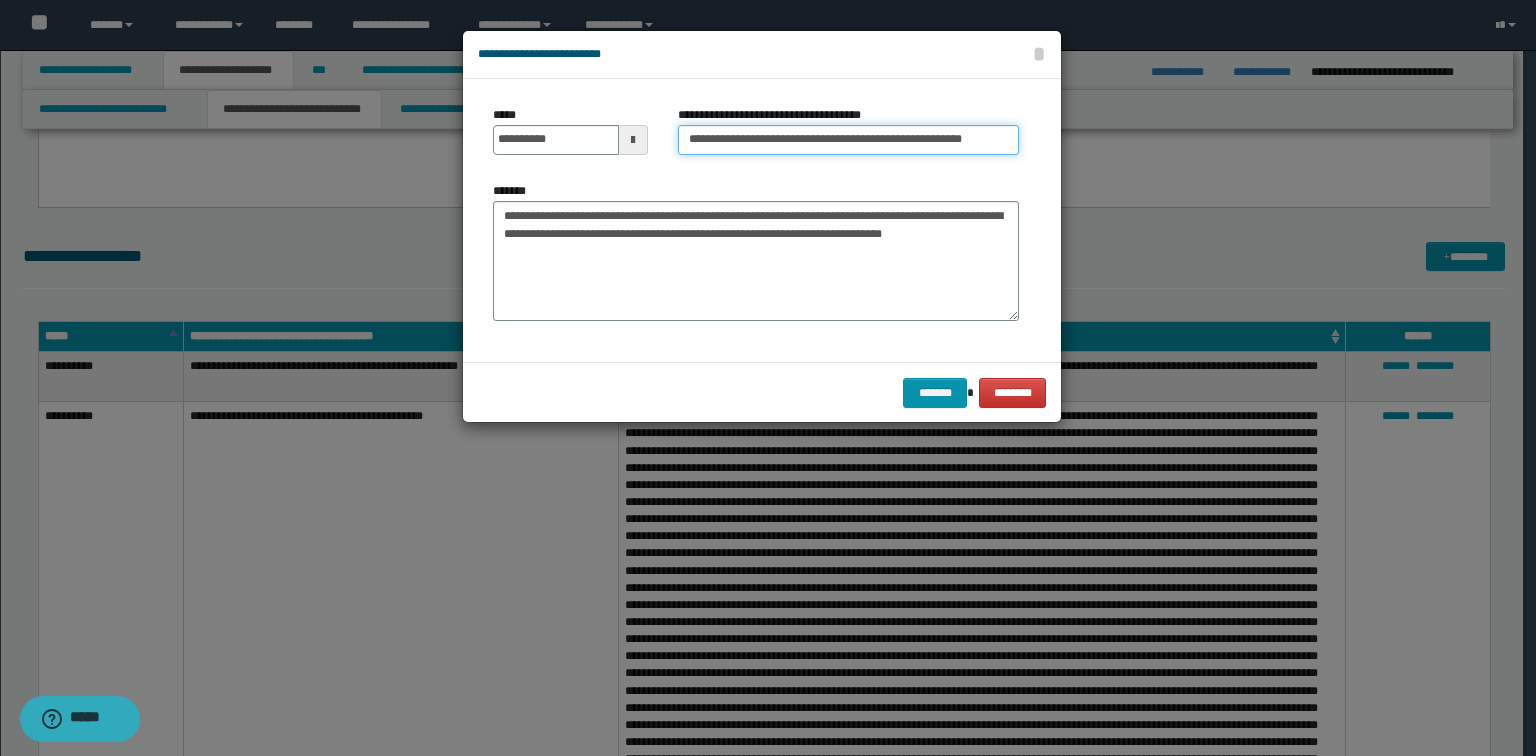 paste on "**********" 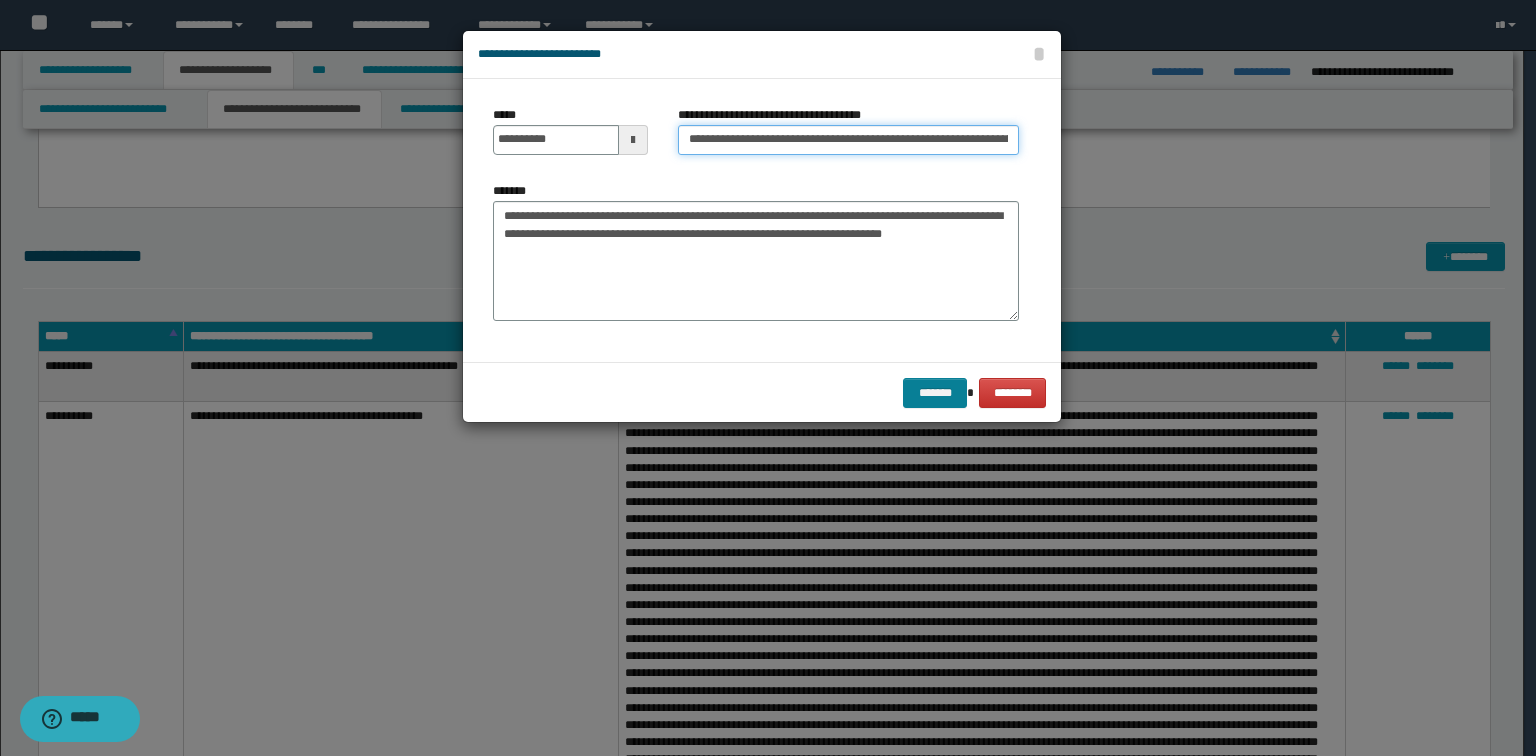 type on "**********" 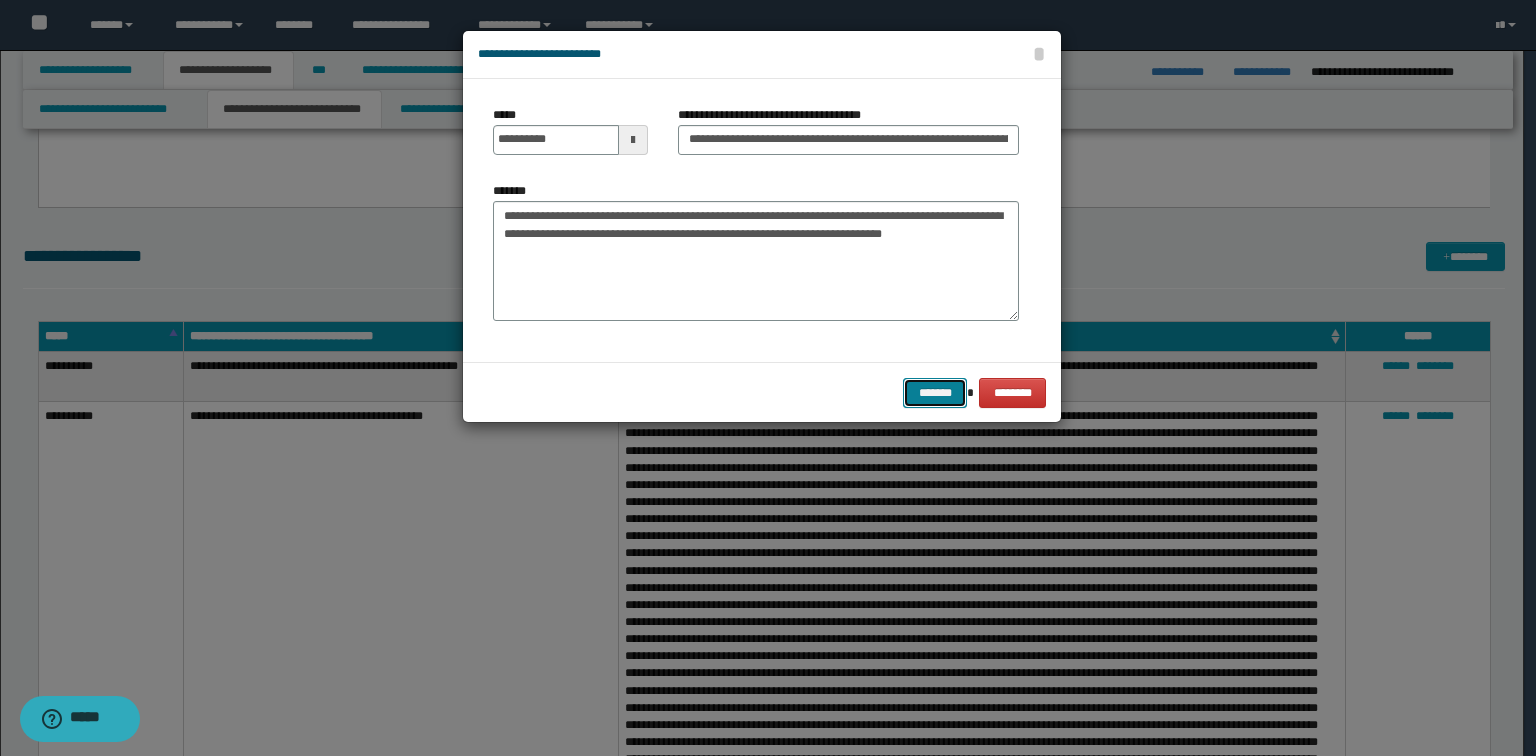click on "*******" at bounding box center (935, 393) 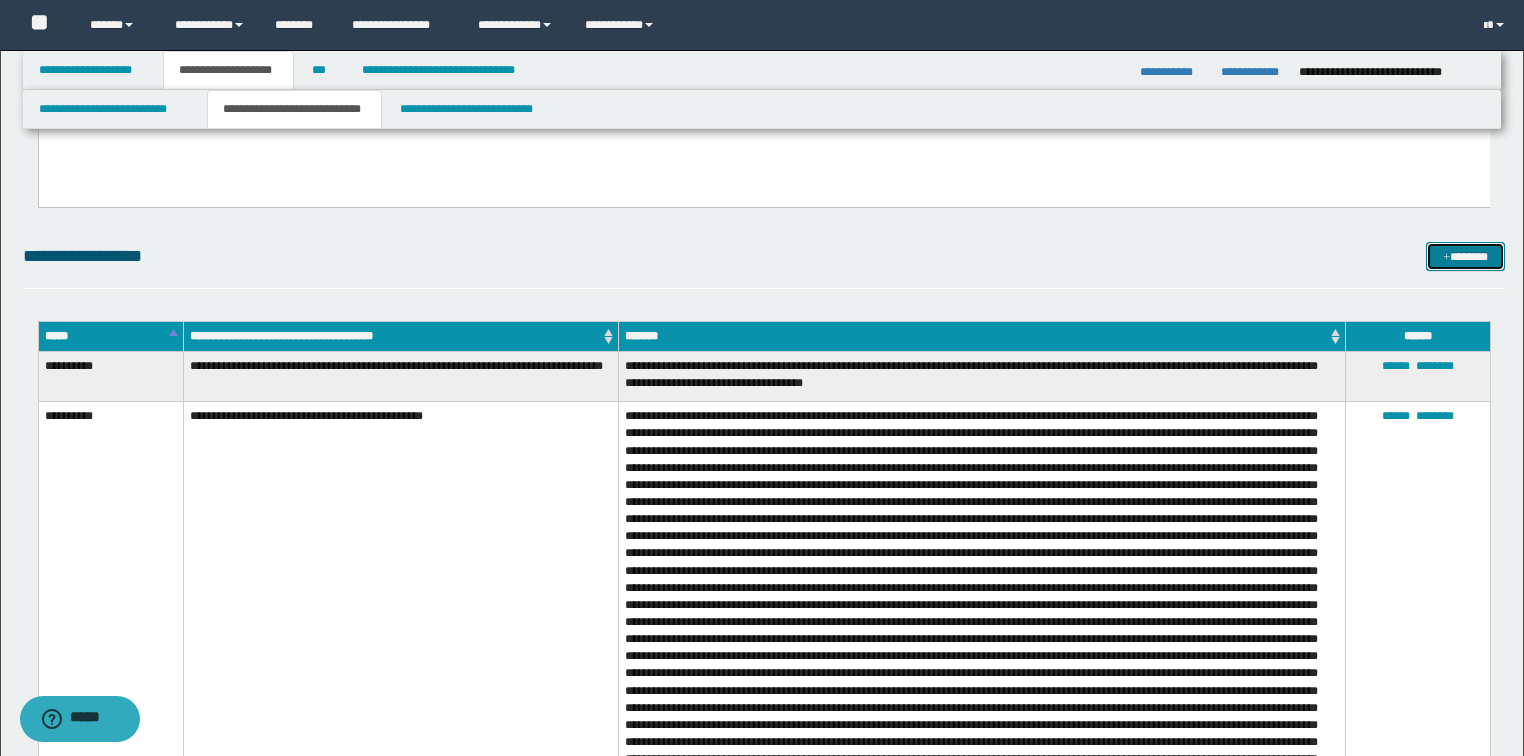 click on "*******" at bounding box center (1465, 257) 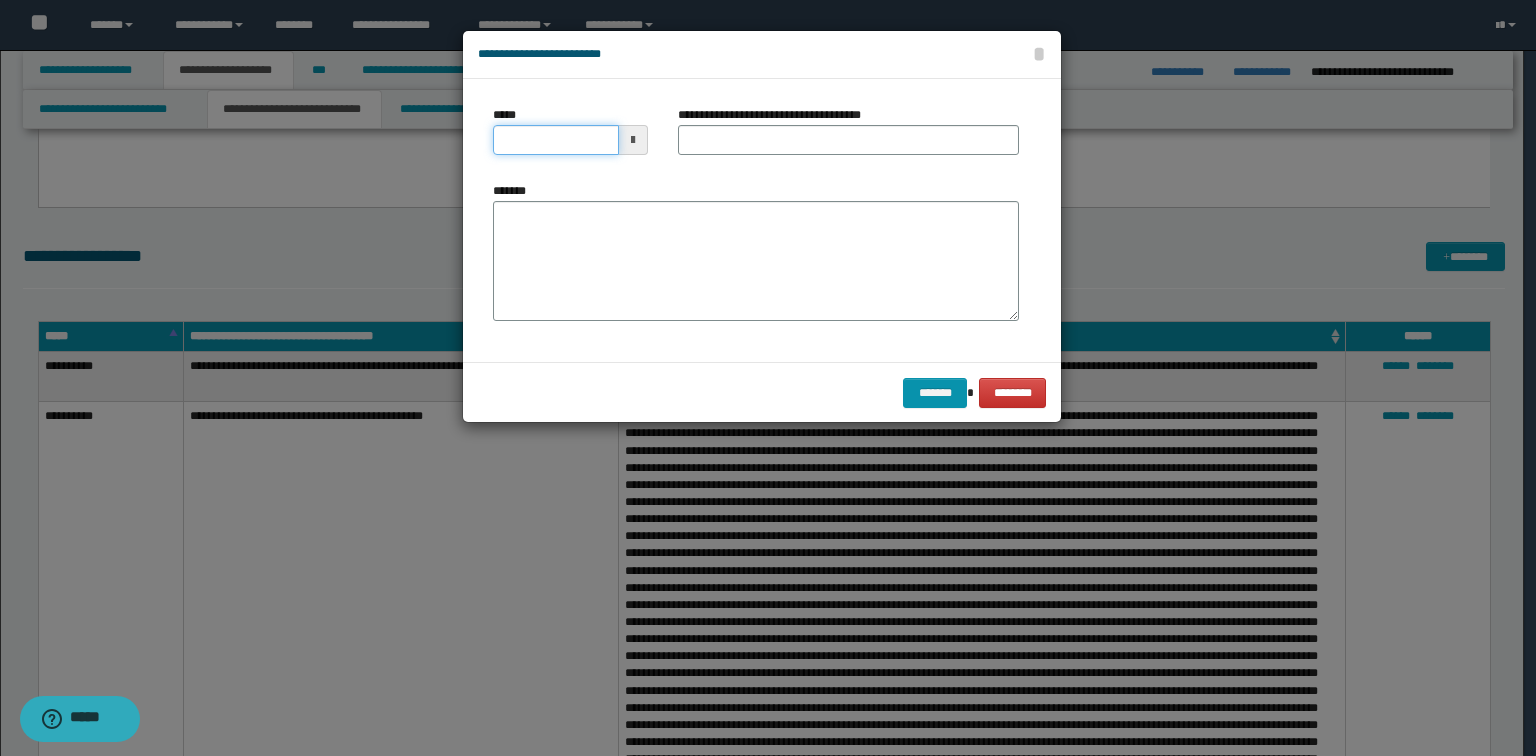 click on "*****" at bounding box center [556, 140] 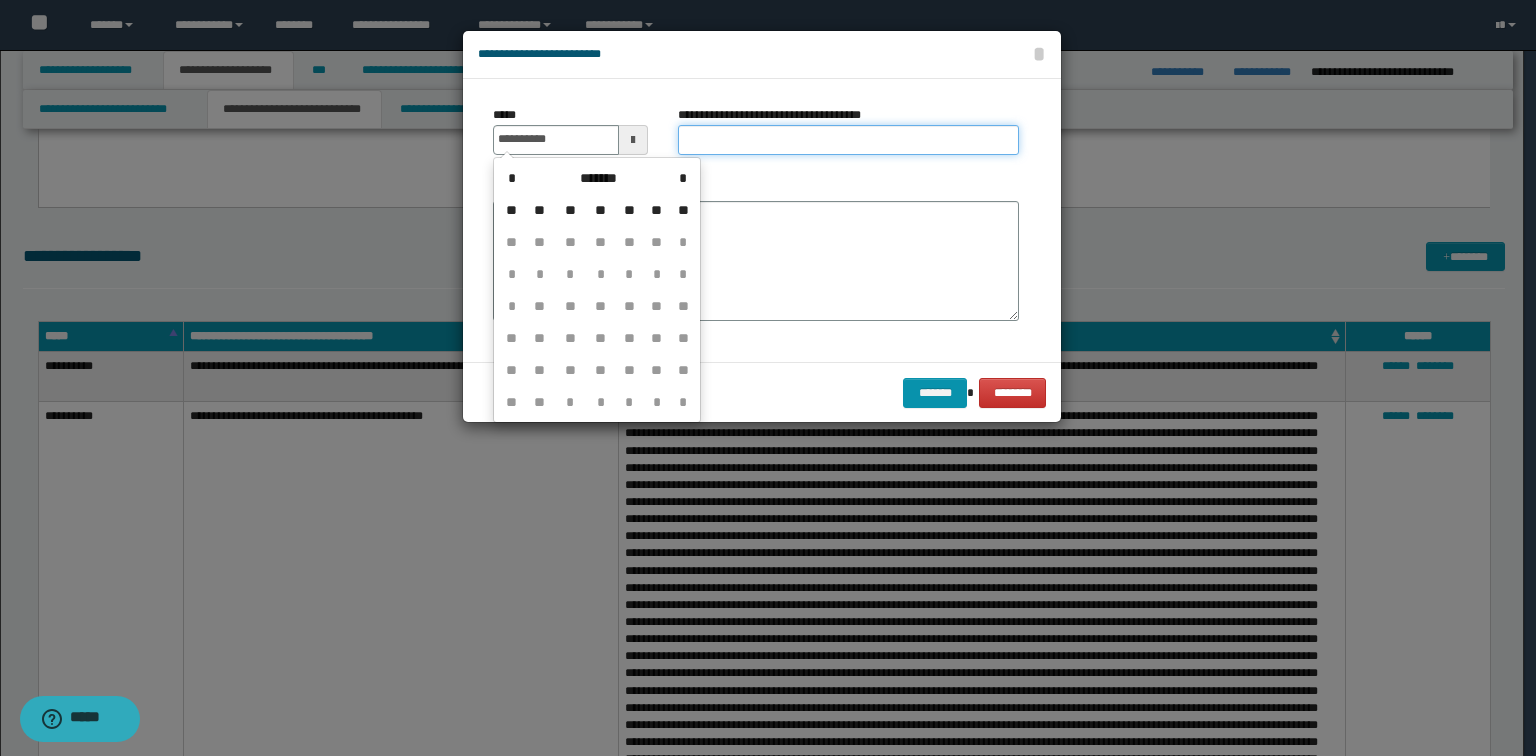 type on "**********" 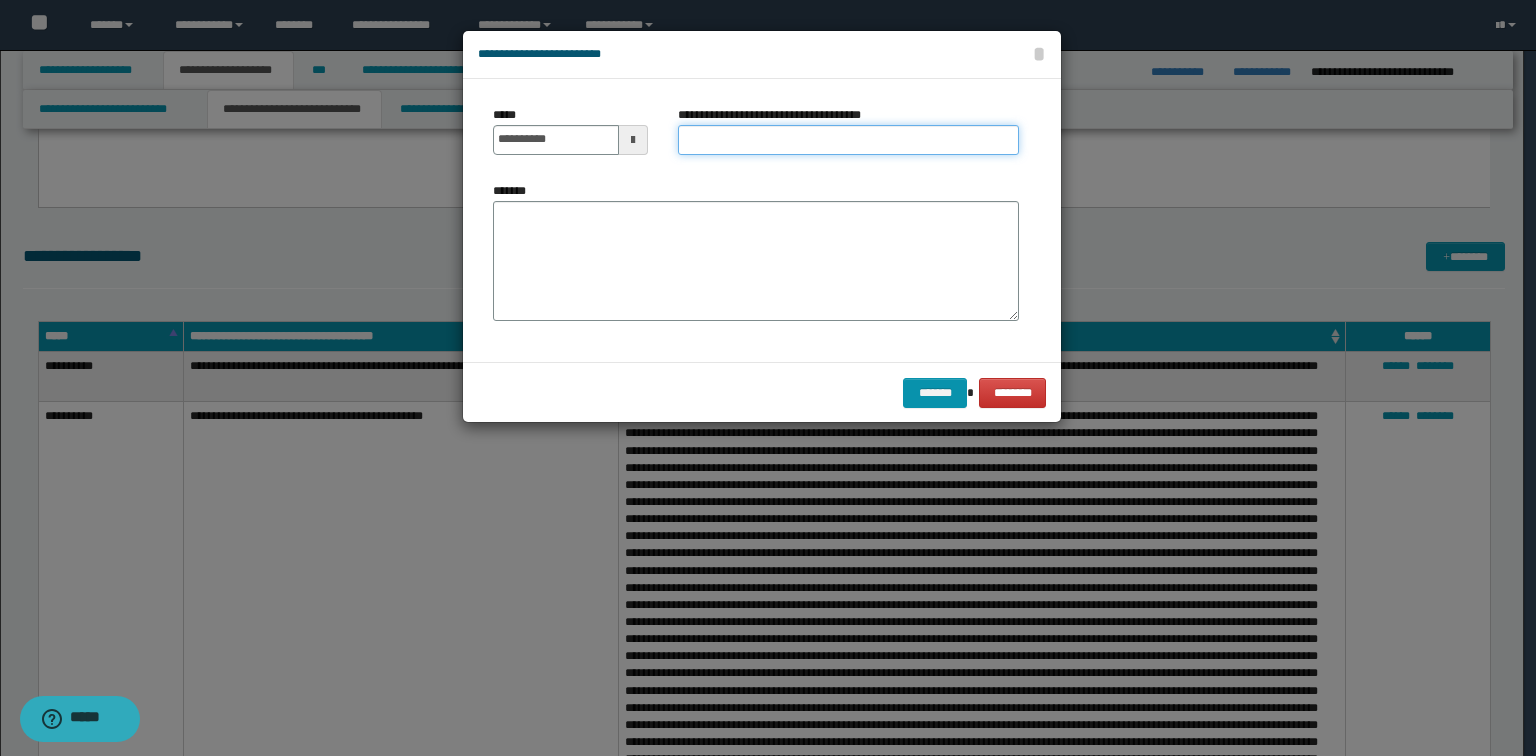 type on "*" 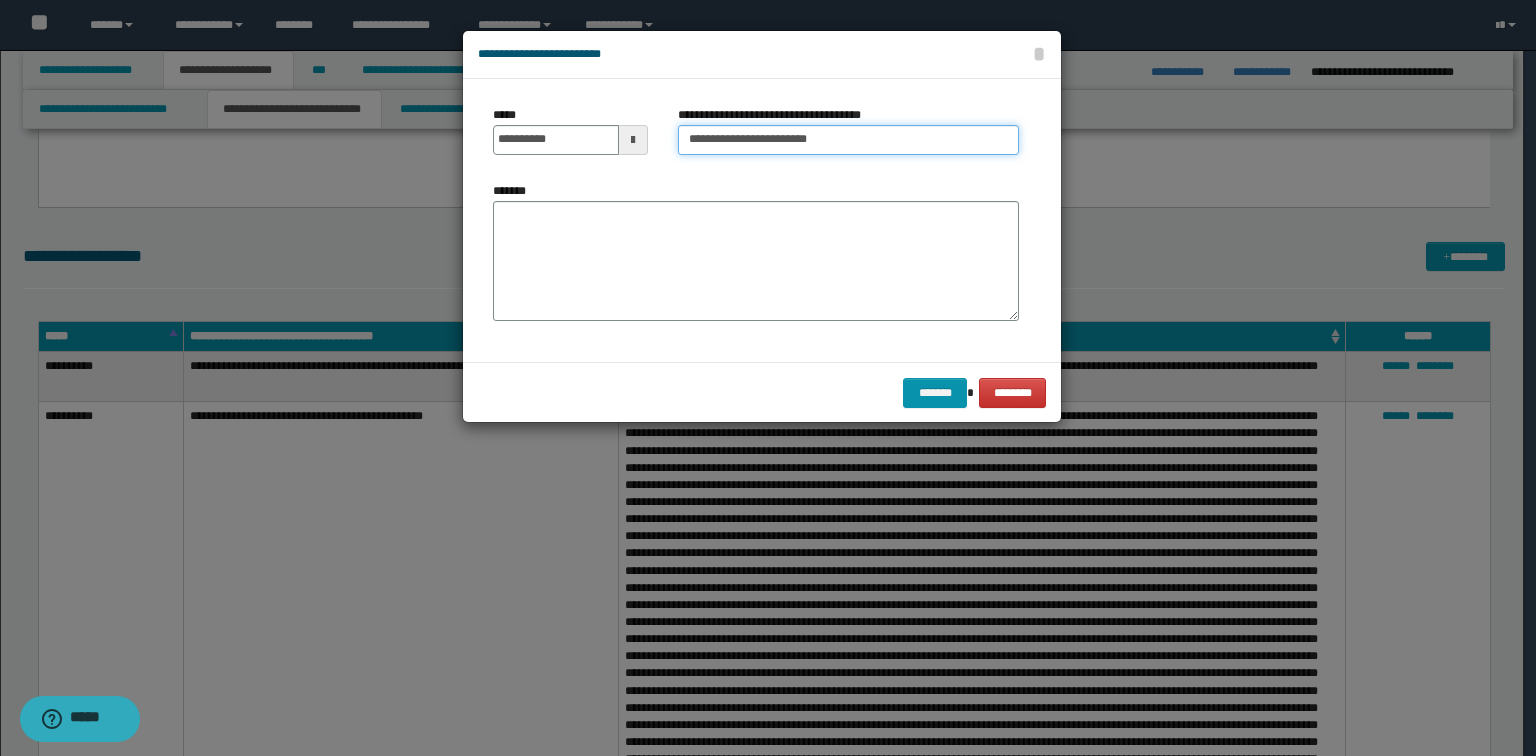 drag, startPoint x: 750, startPoint y: 131, endPoint x: 926, endPoint y: 140, distance: 176.22997 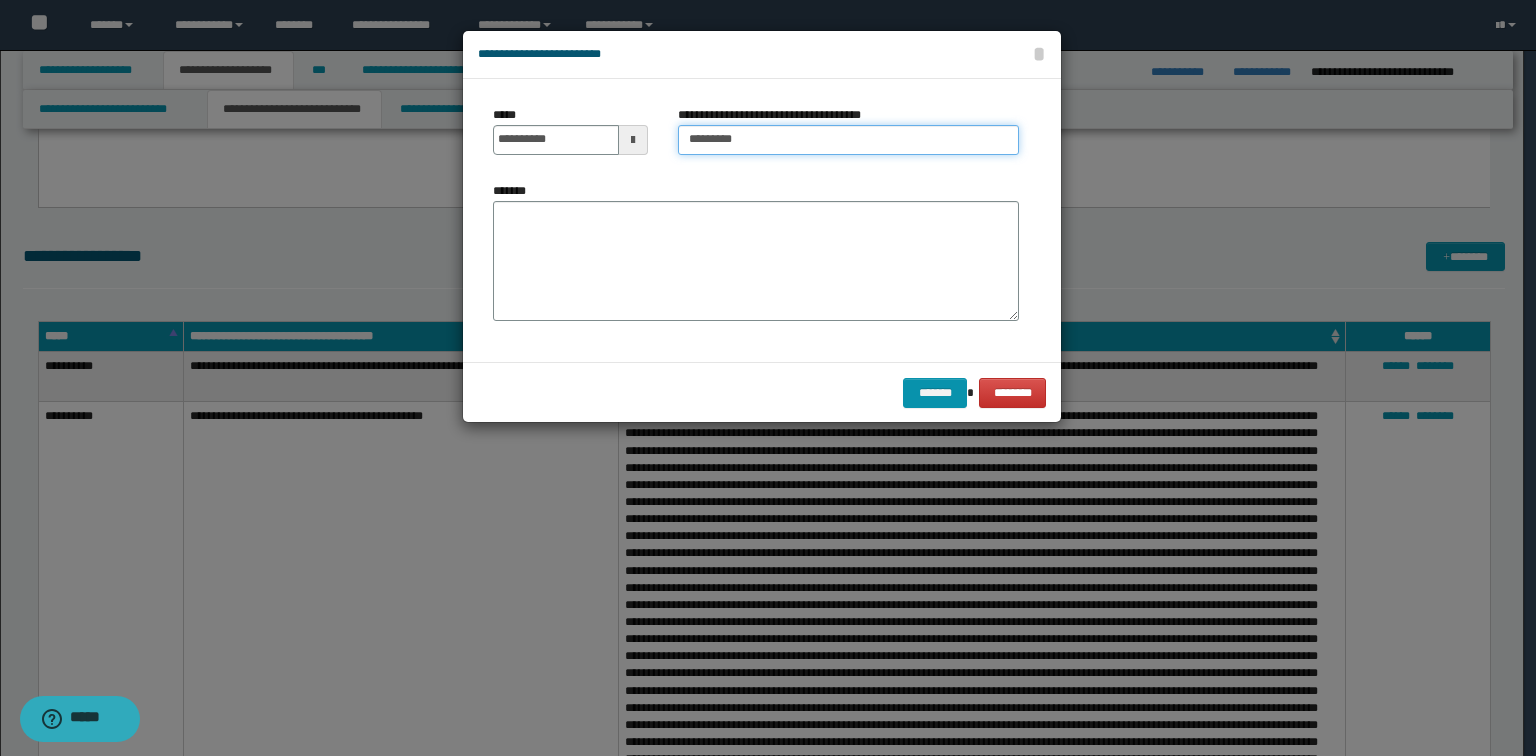 type on "********" 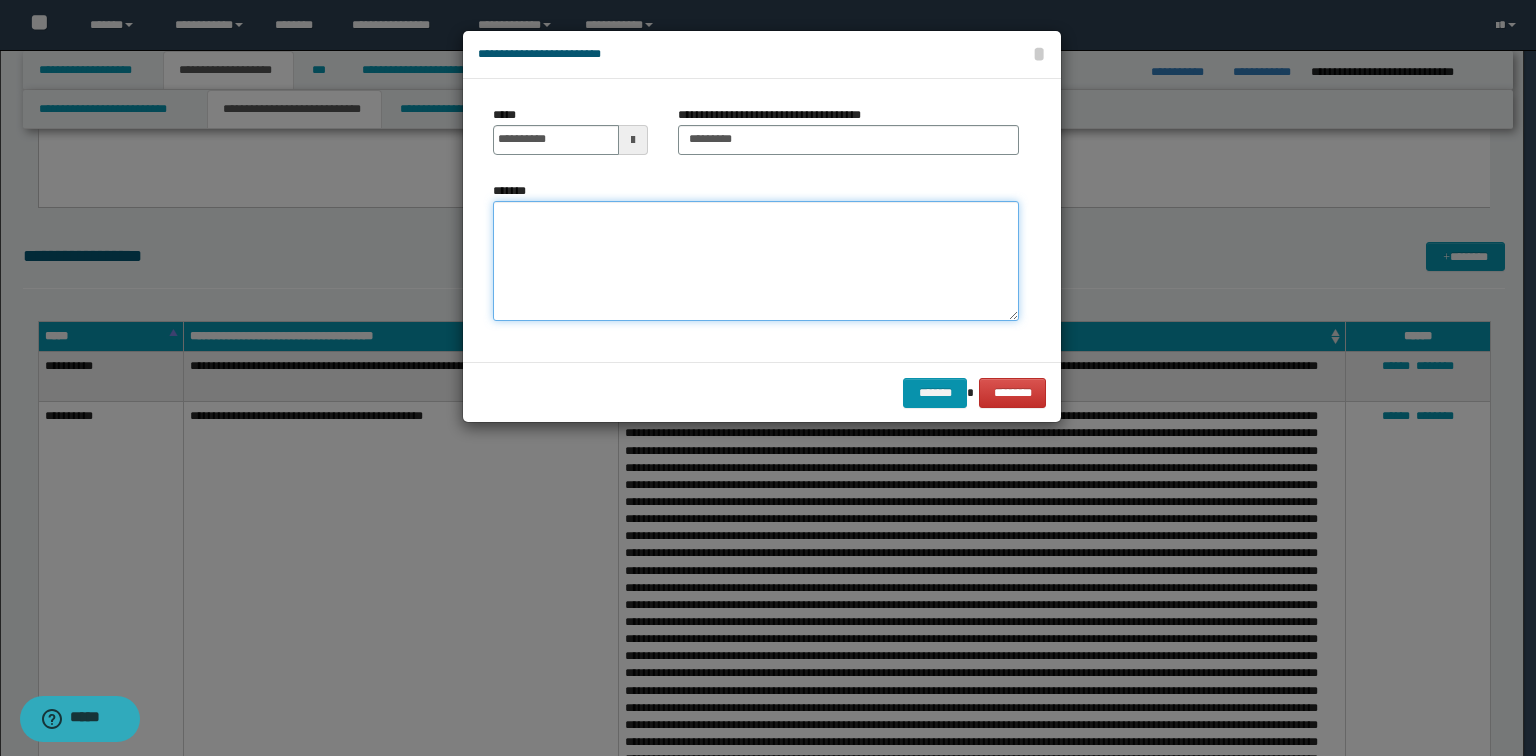 click on "*******" at bounding box center [756, 261] 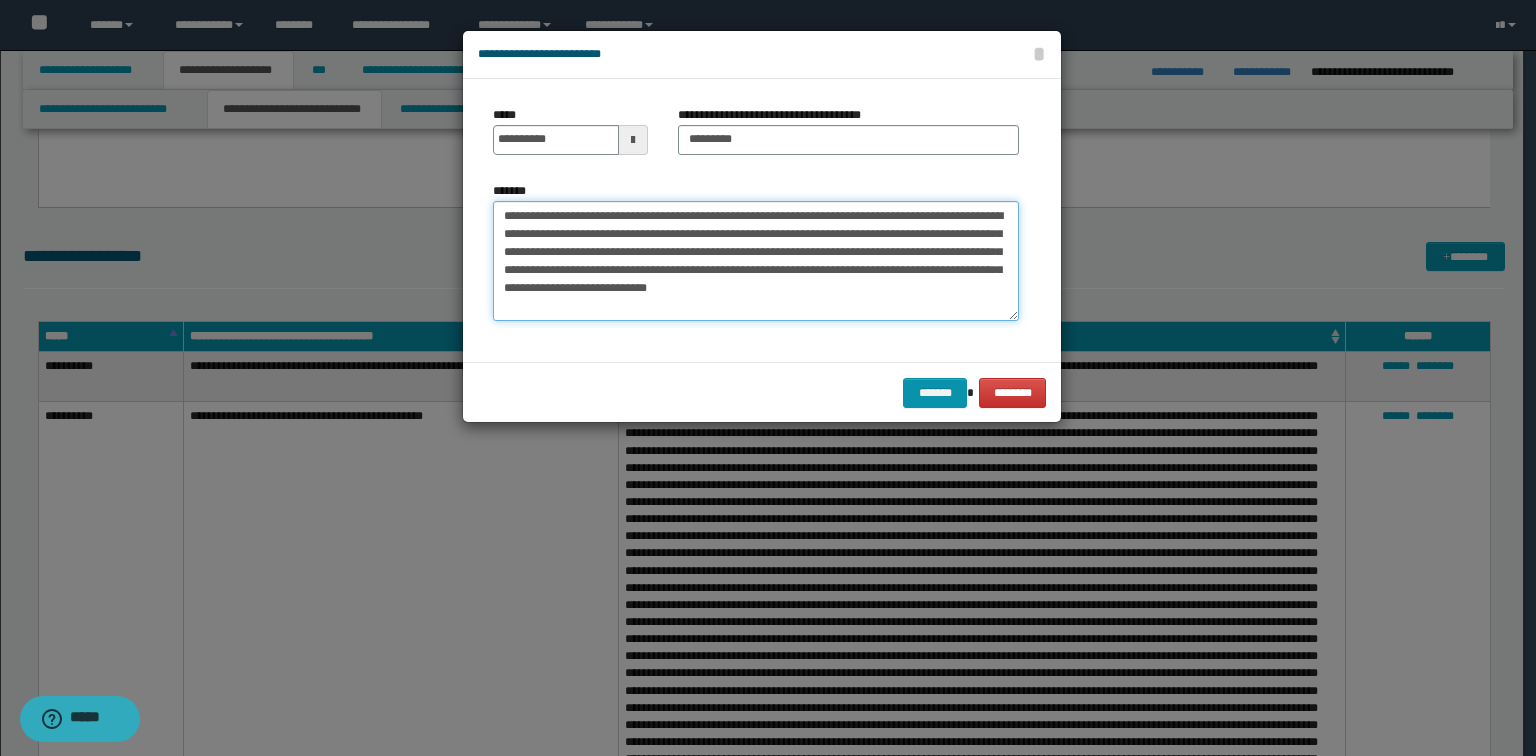 type on "**********" 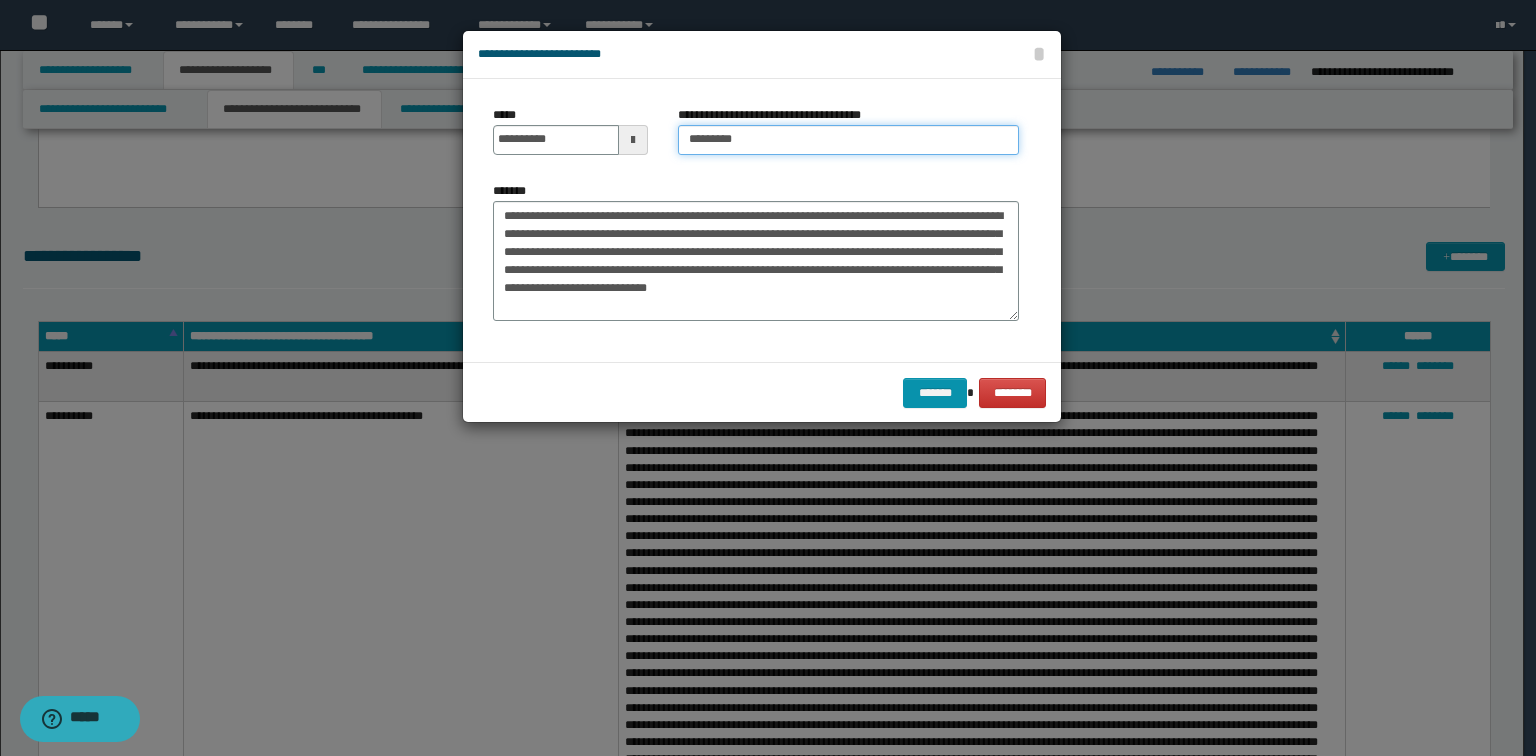 click on "********" at bounding box center [848, 140] 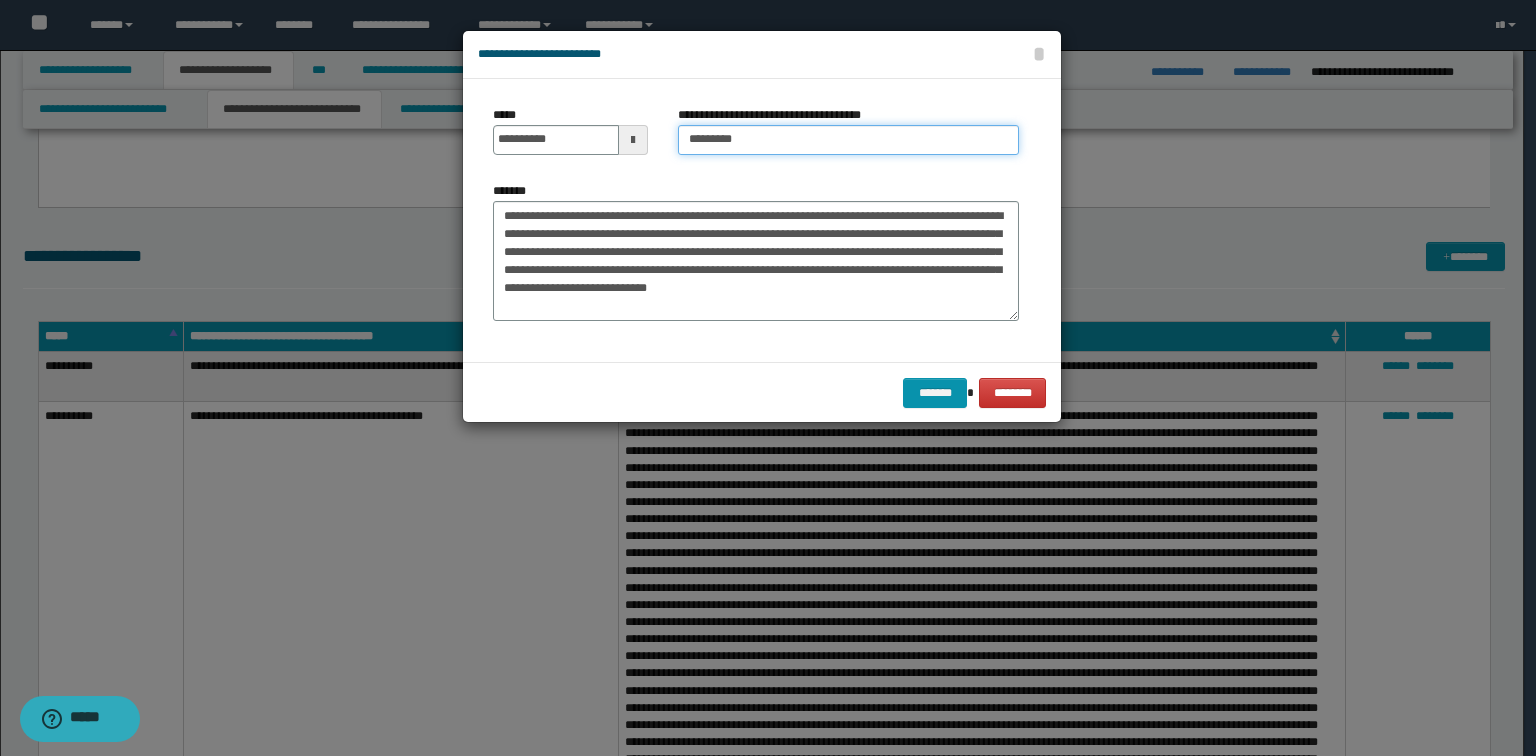 paste on "**********" 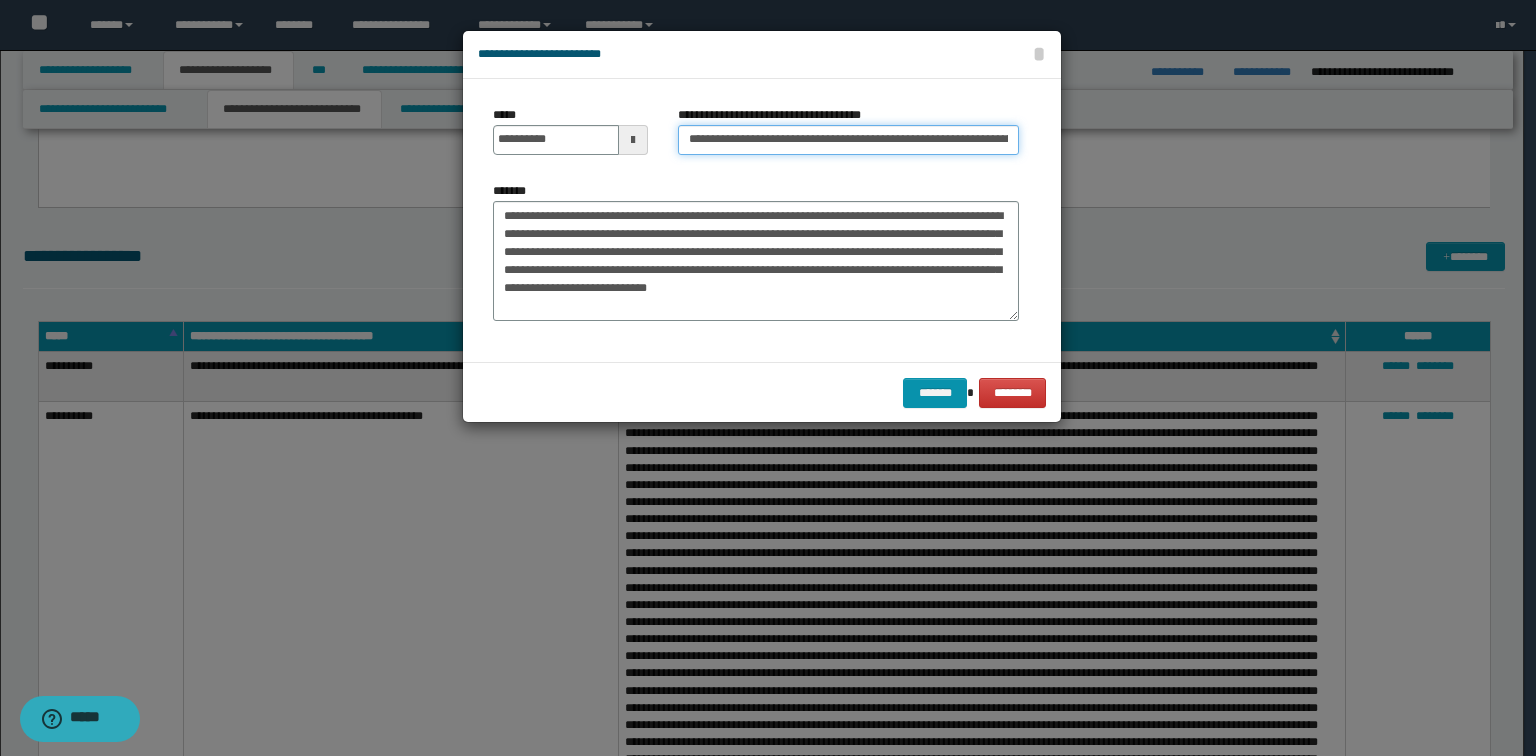 scroll, scrollTop: 0, scrollLeft: 182, axis: horizontal 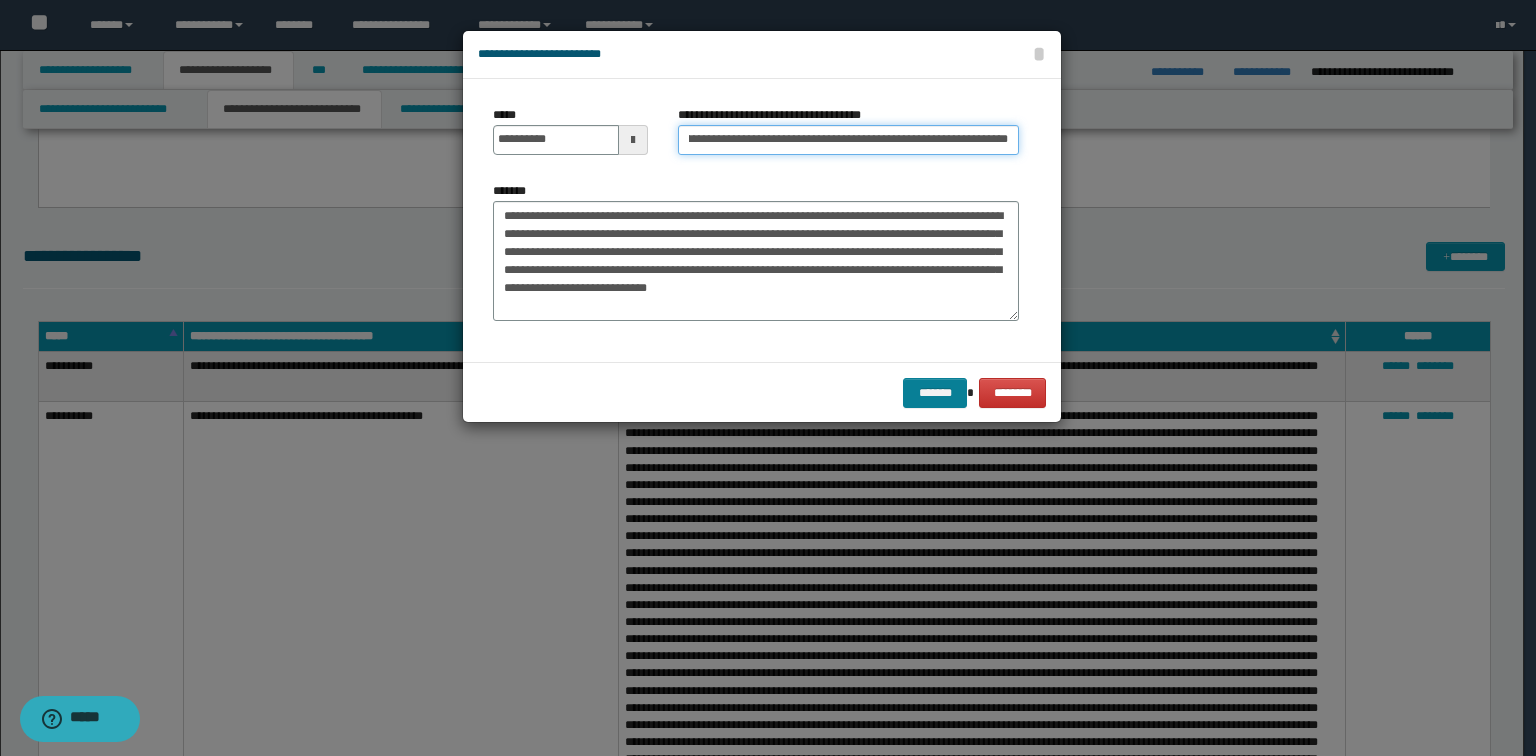 type on "**********" 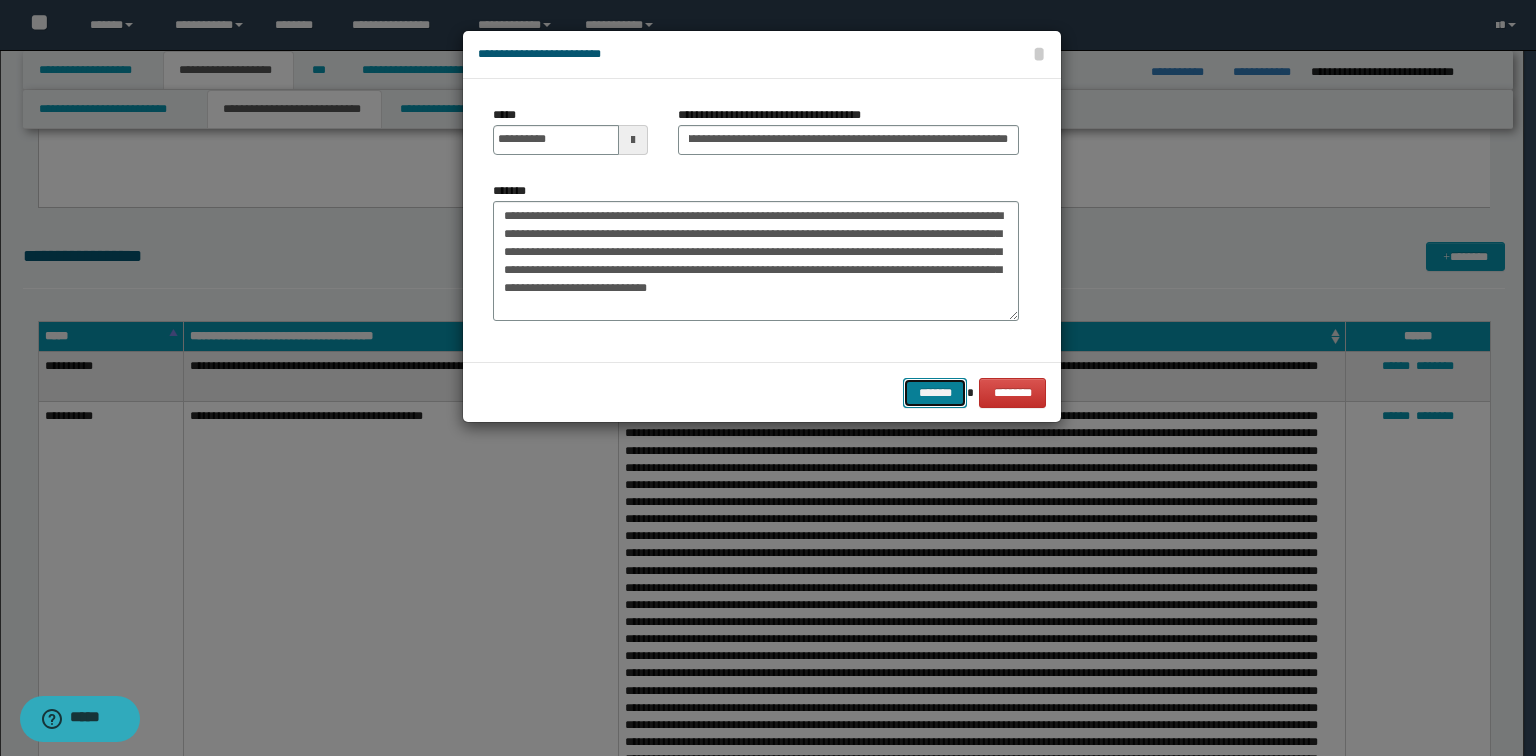 scroll, scrollTop: 0, scrollLeft: 0, axis: both 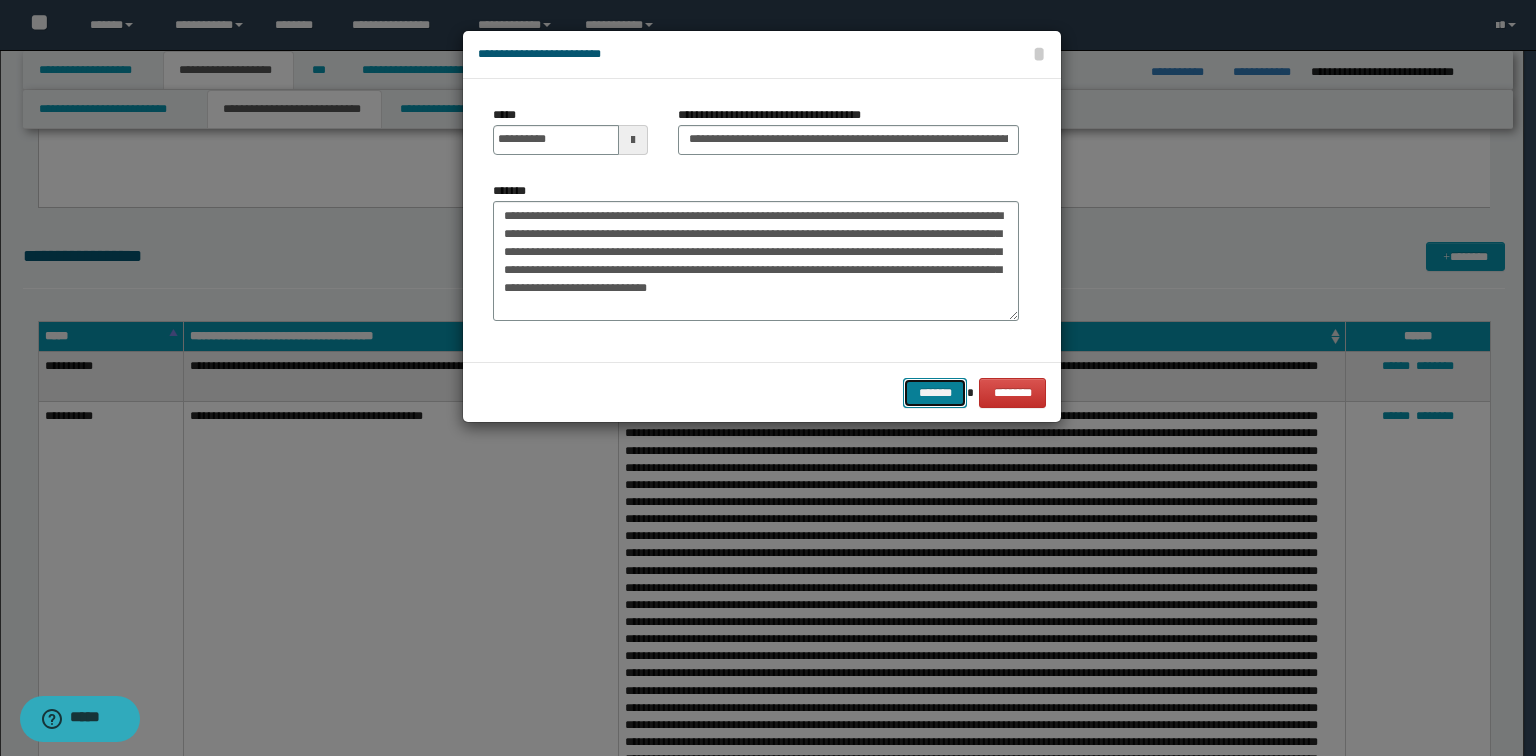 click on "*******" at bounding box center [935, 393] 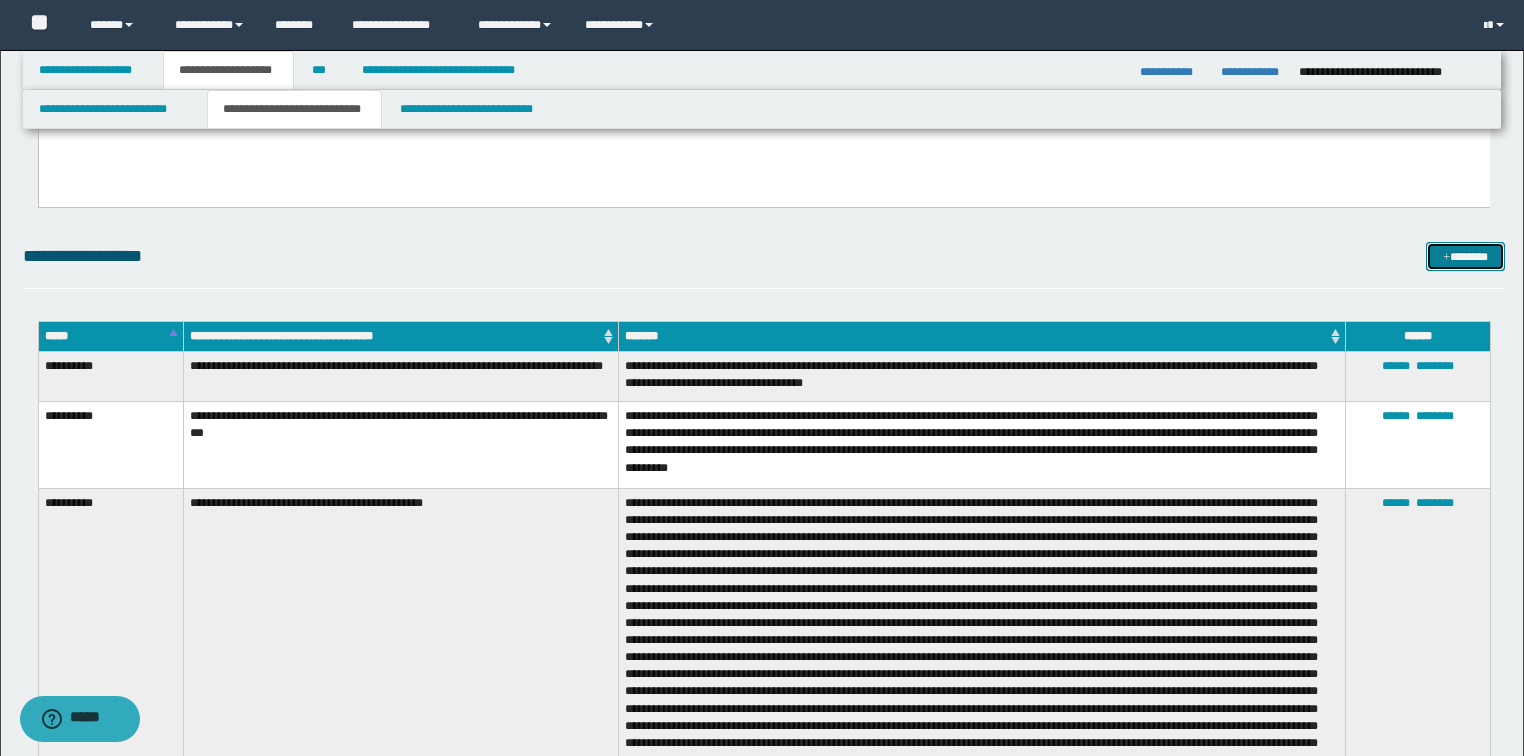 click on "*******" at bounding box center (1465, 257) 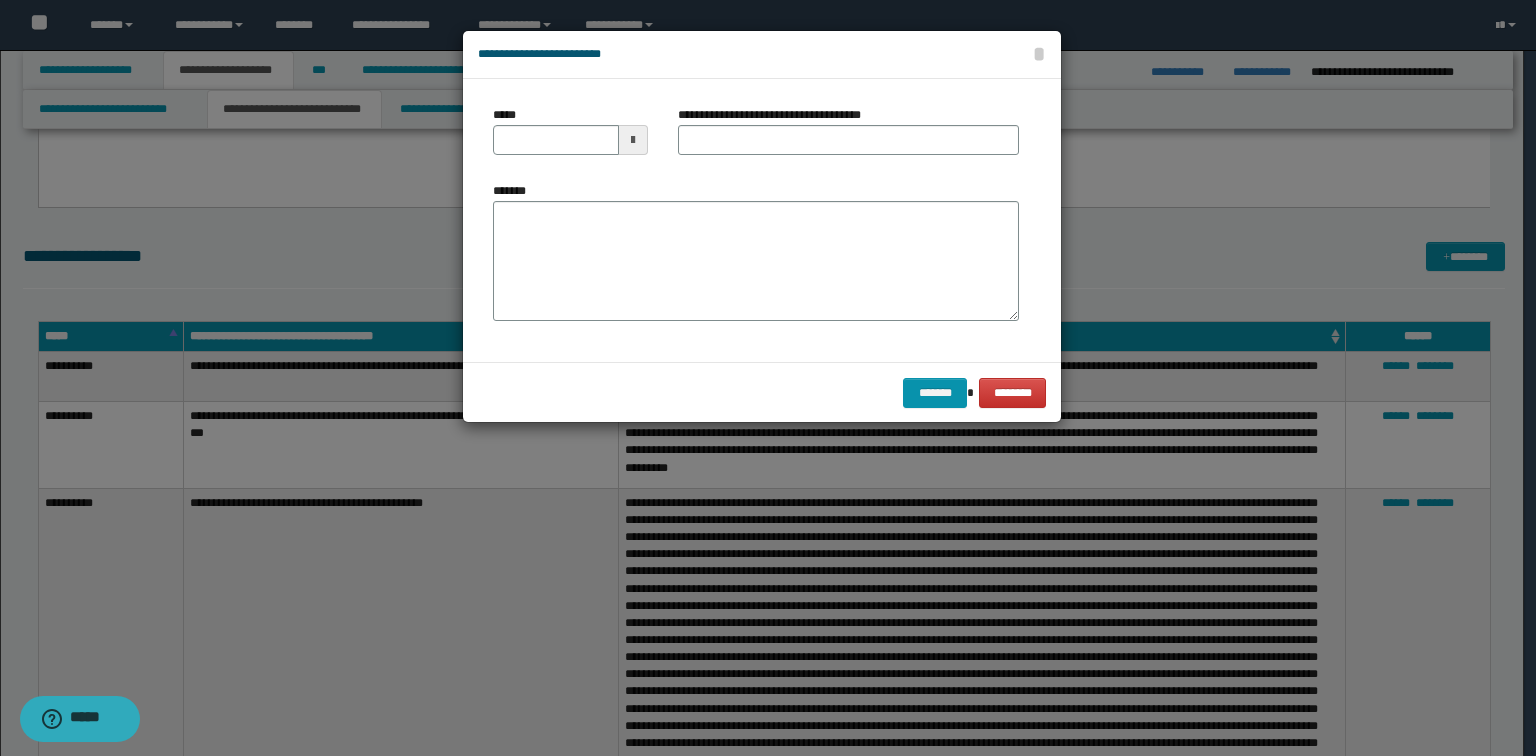click on "*****" at bounding box center (570, 138) 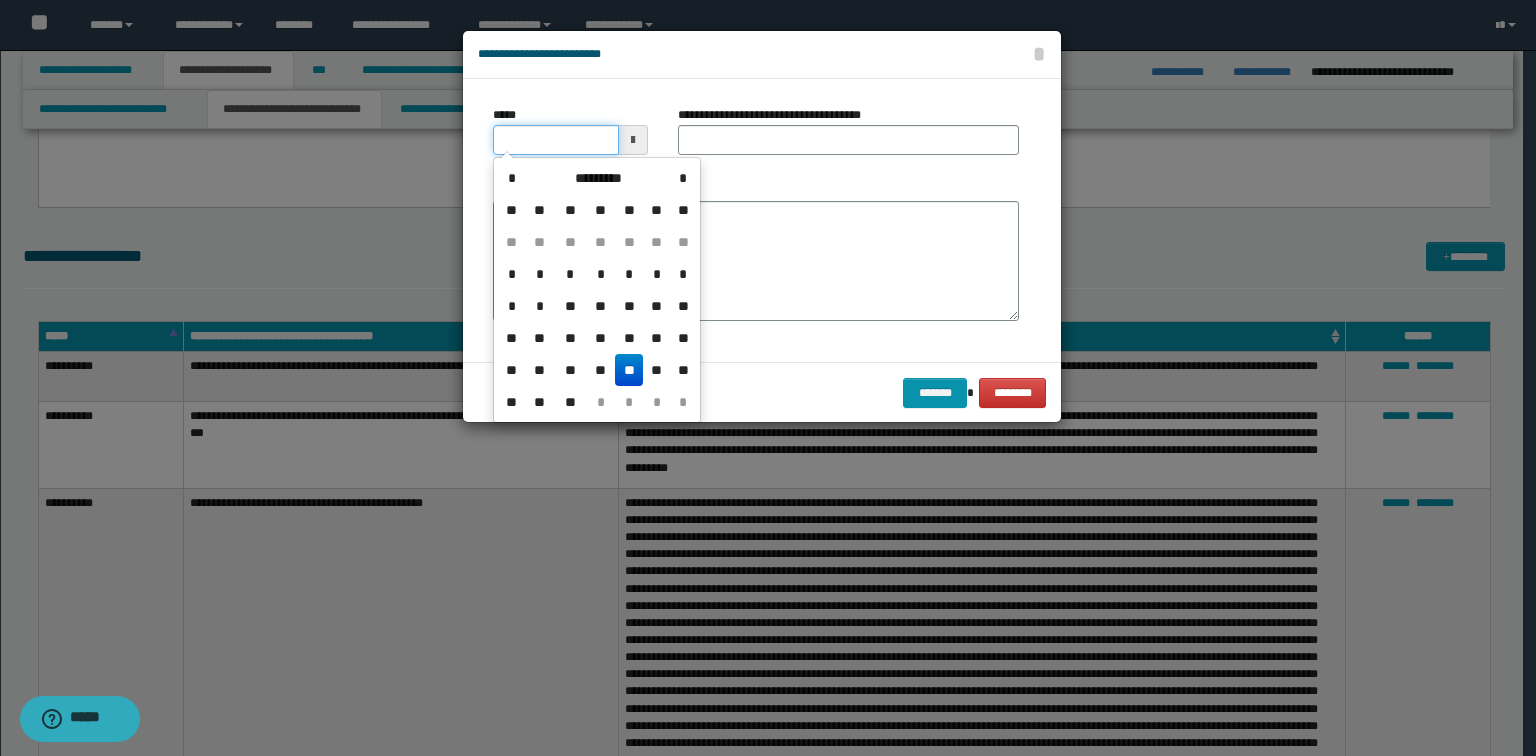 click on "*****" at bounding box center [556, 140] 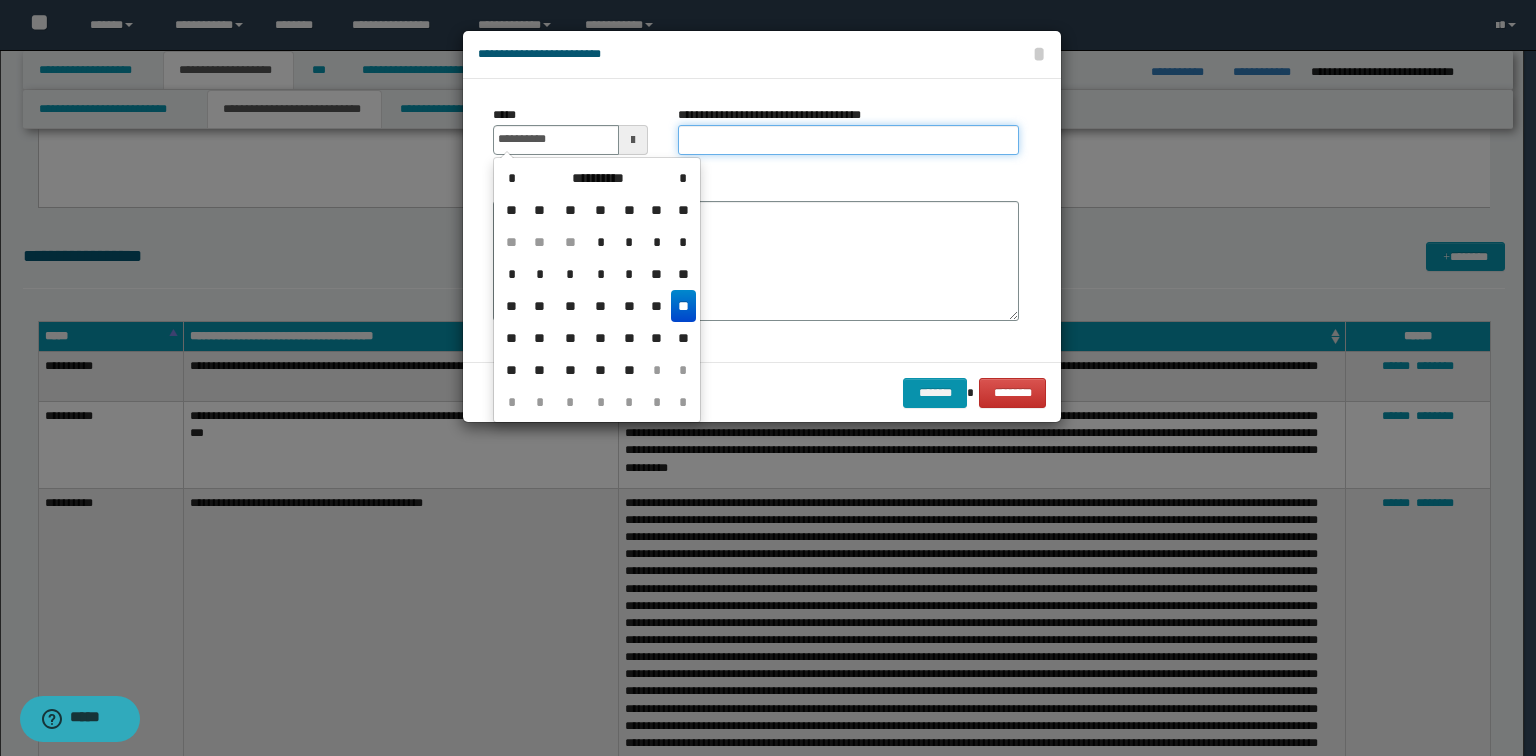 type on "**********" 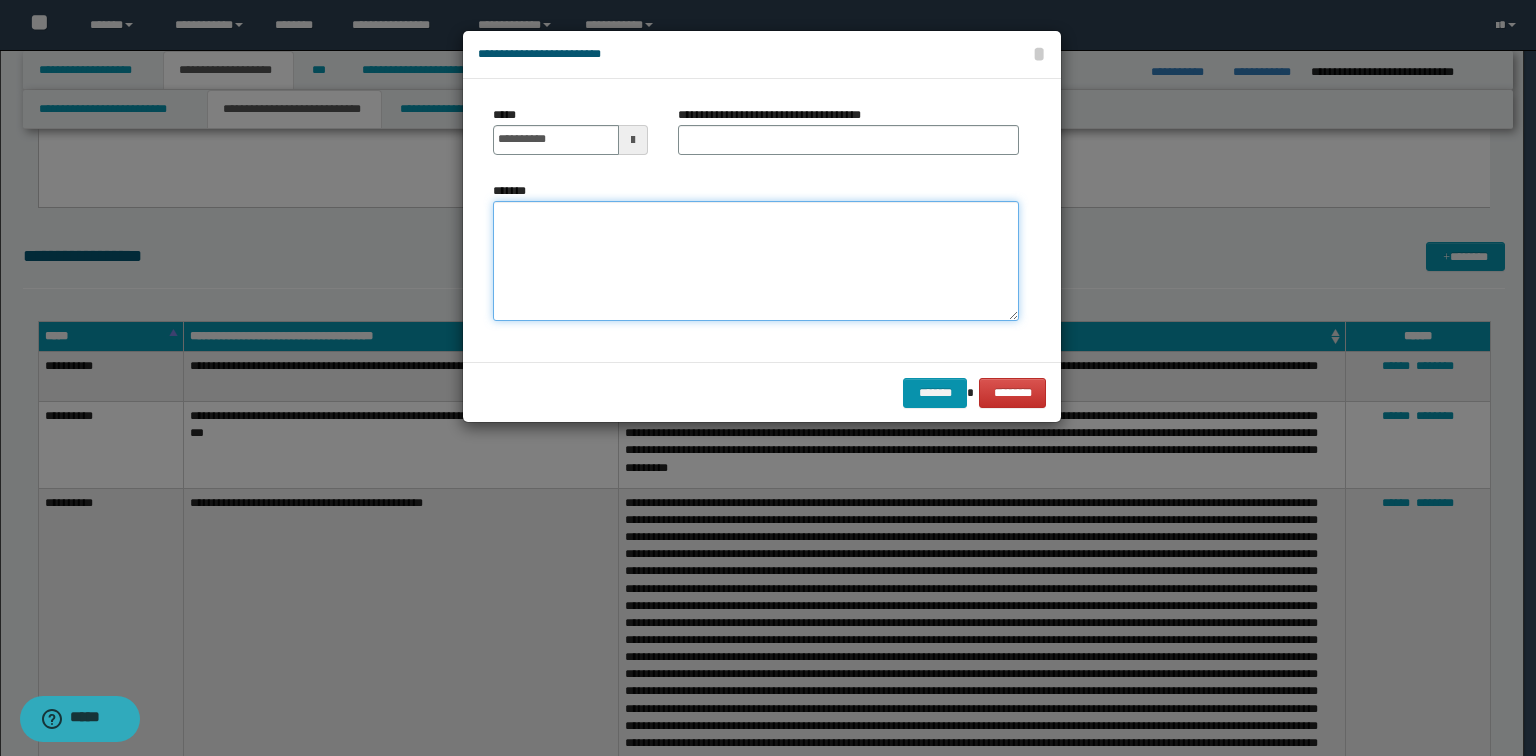 click on "*******" at bounding box center [756, 261] 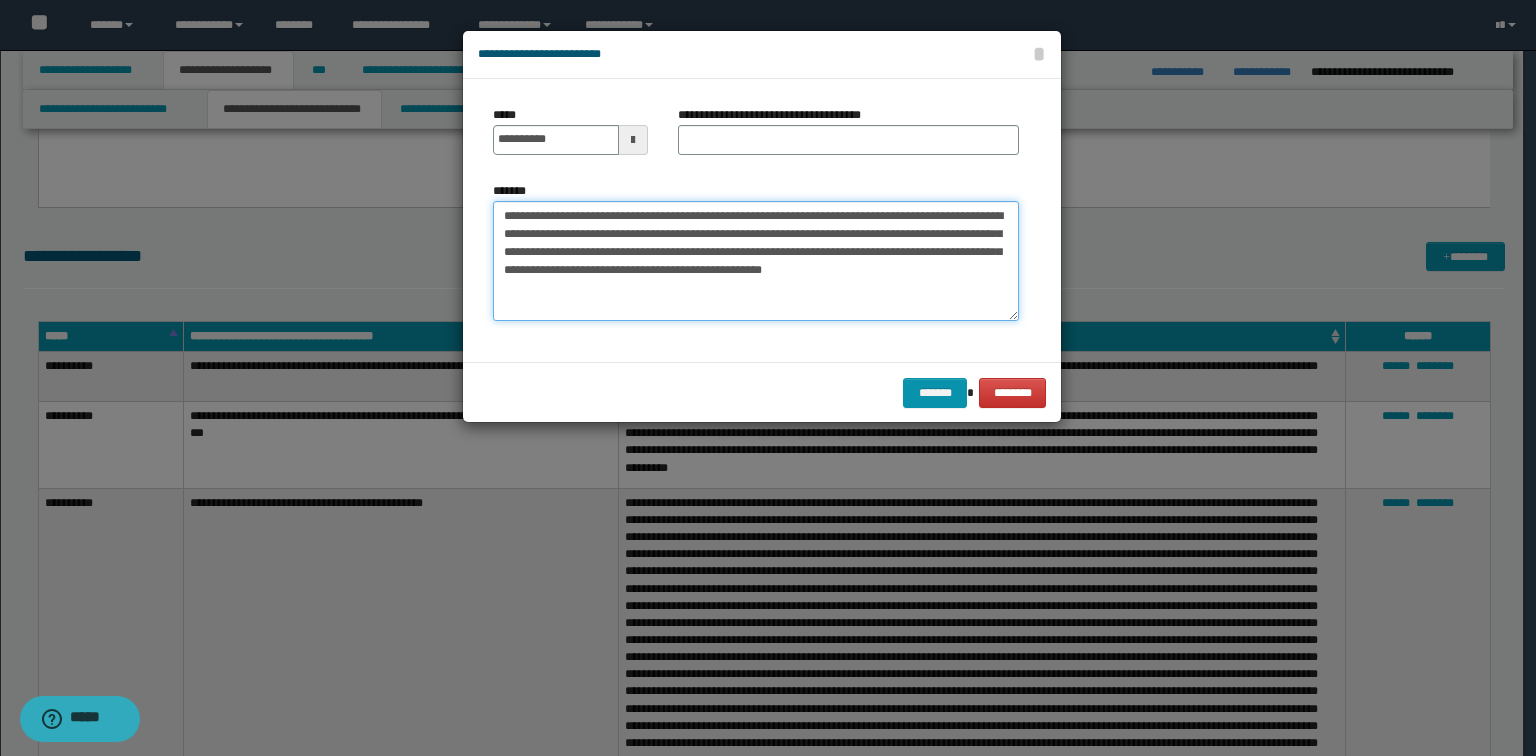 type on "**********" 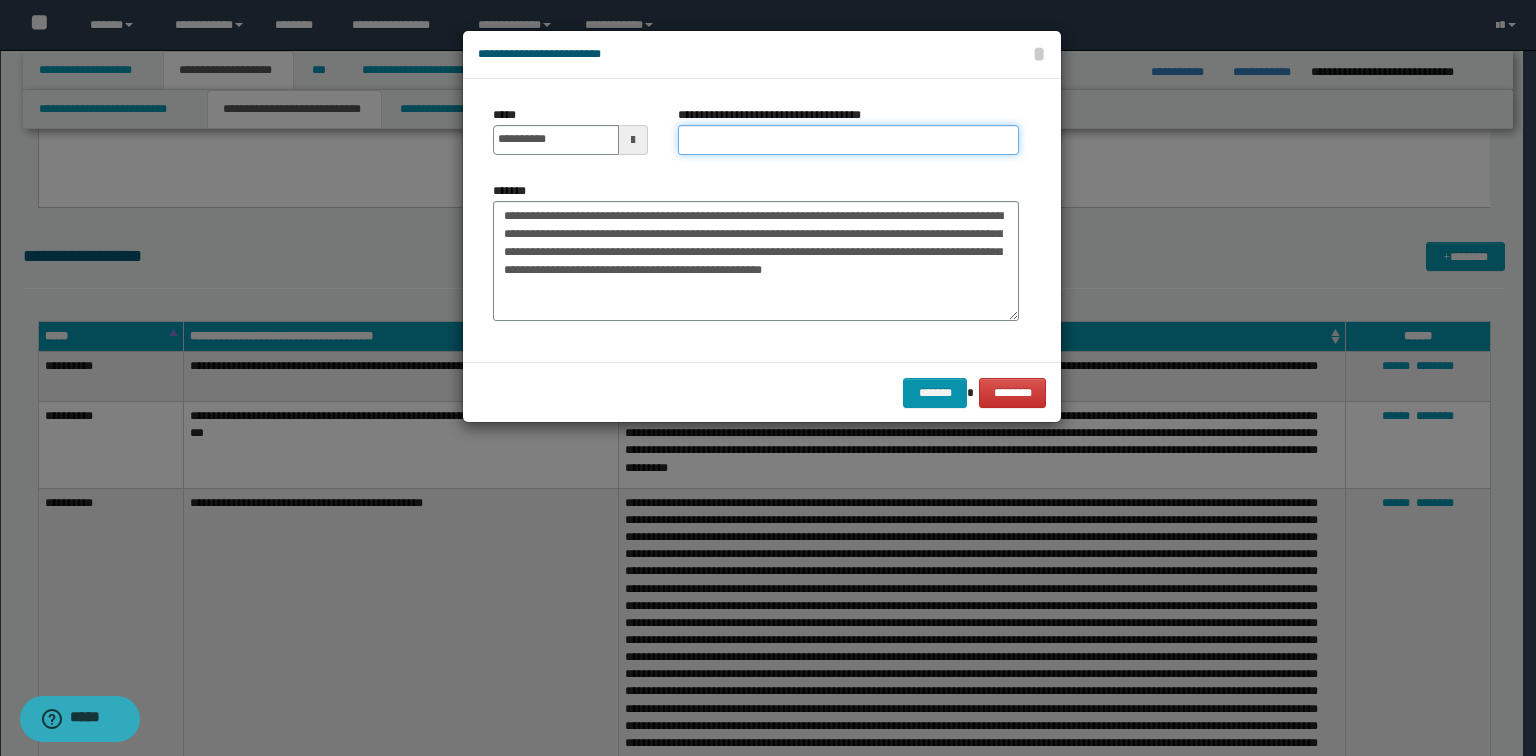 click on "**********" at bounding box center [848, 140] 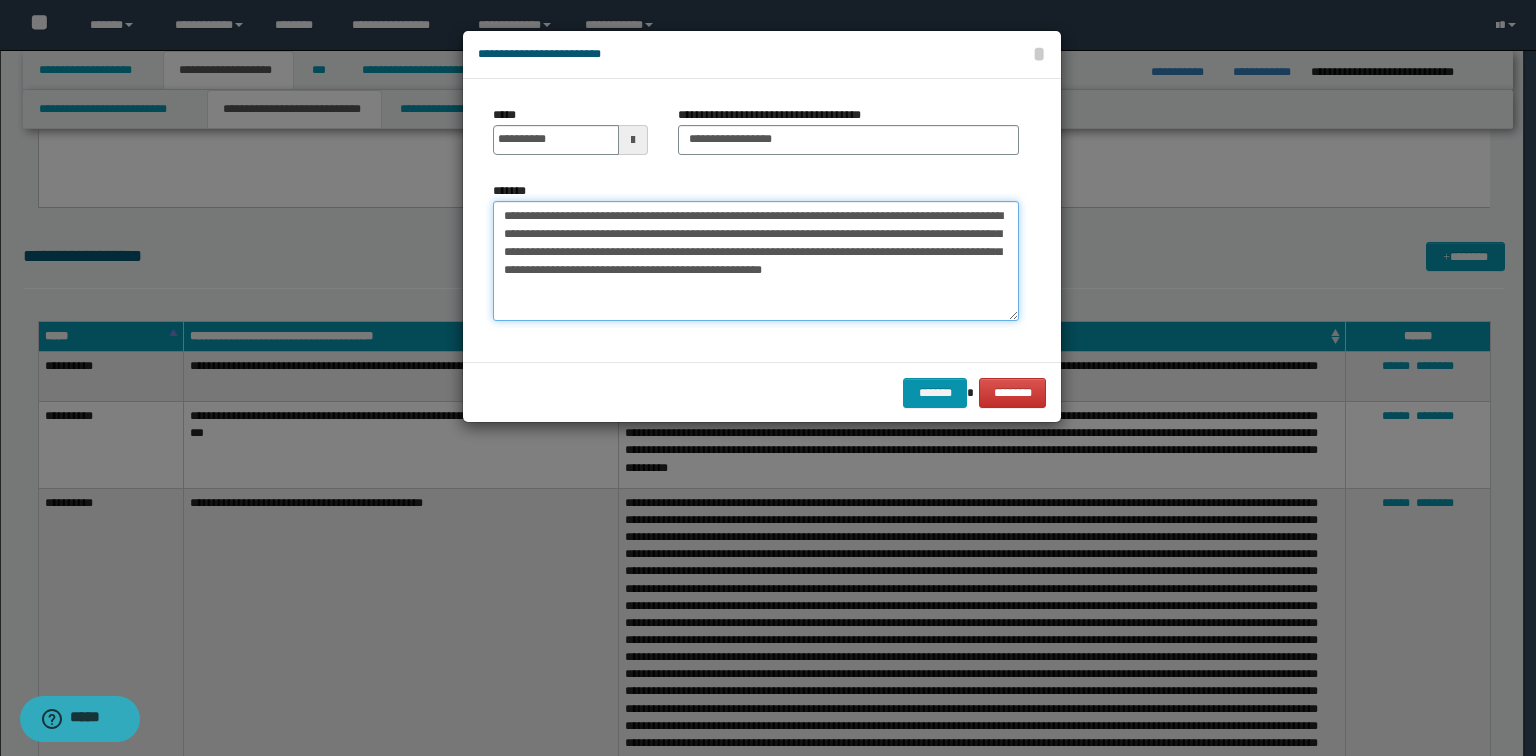 click on "**********" at bounding box center (756, 261) 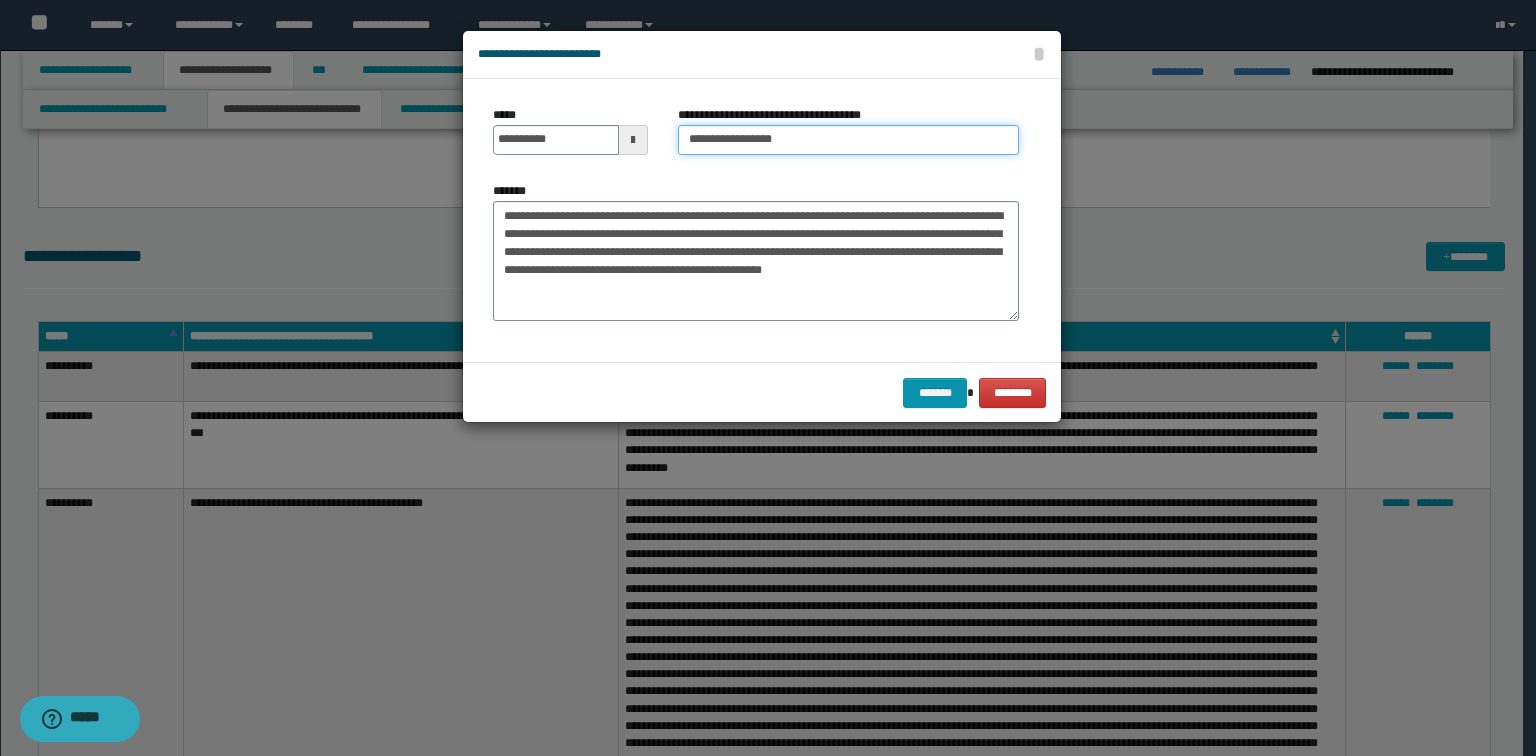 click on "**********" at bounding box center [848, 140] 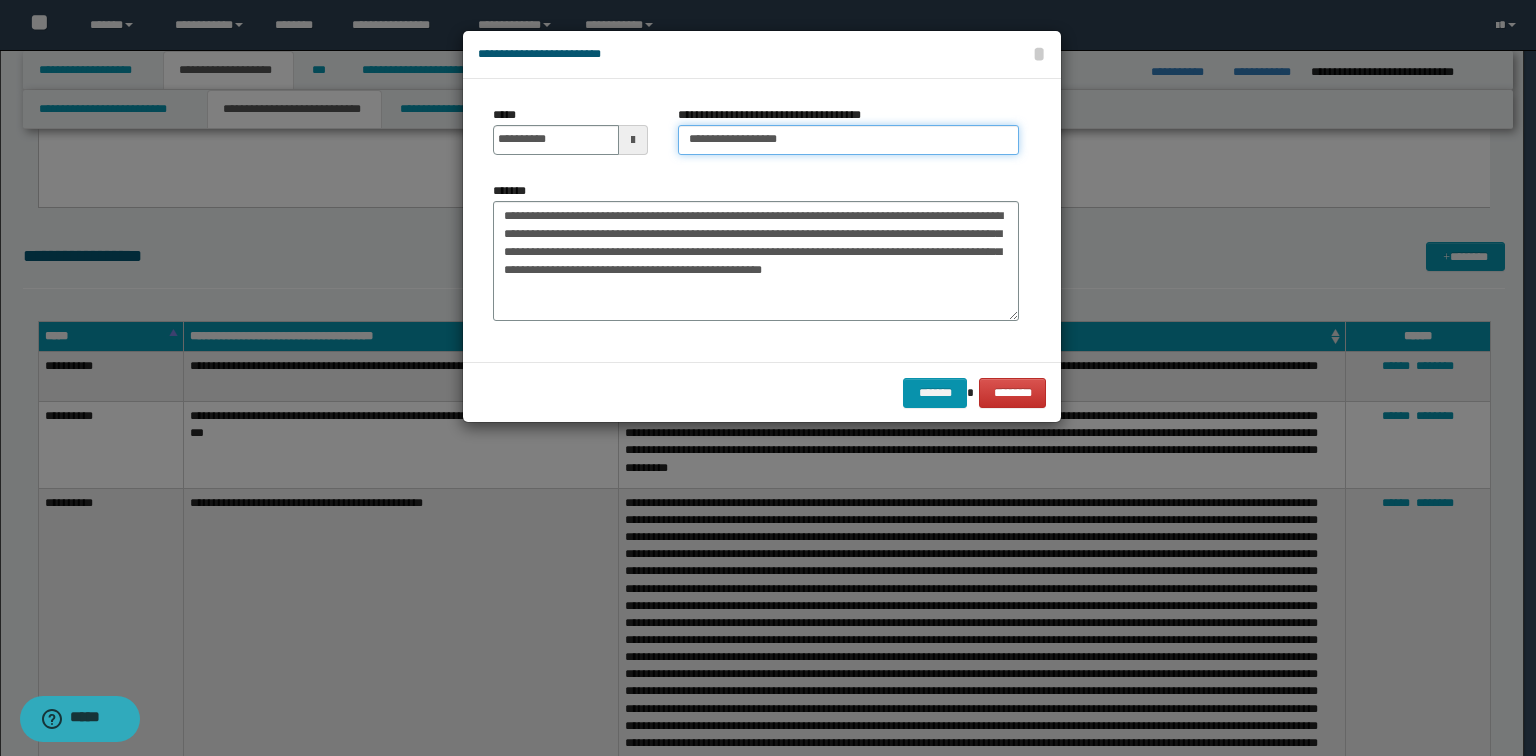 paste on "**********" 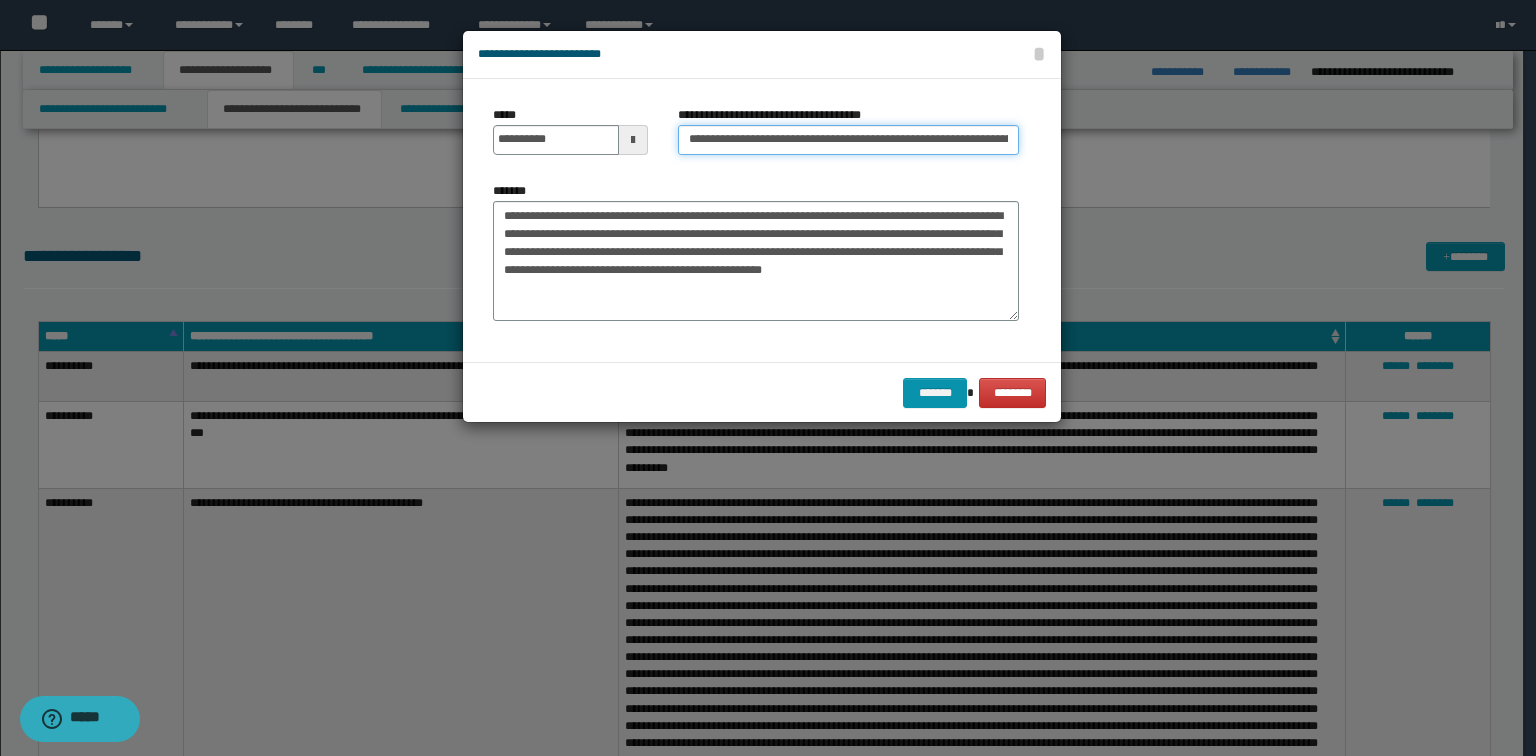 scroll, scrollTop: 0, scrollLeft: 203, axis: horizontal 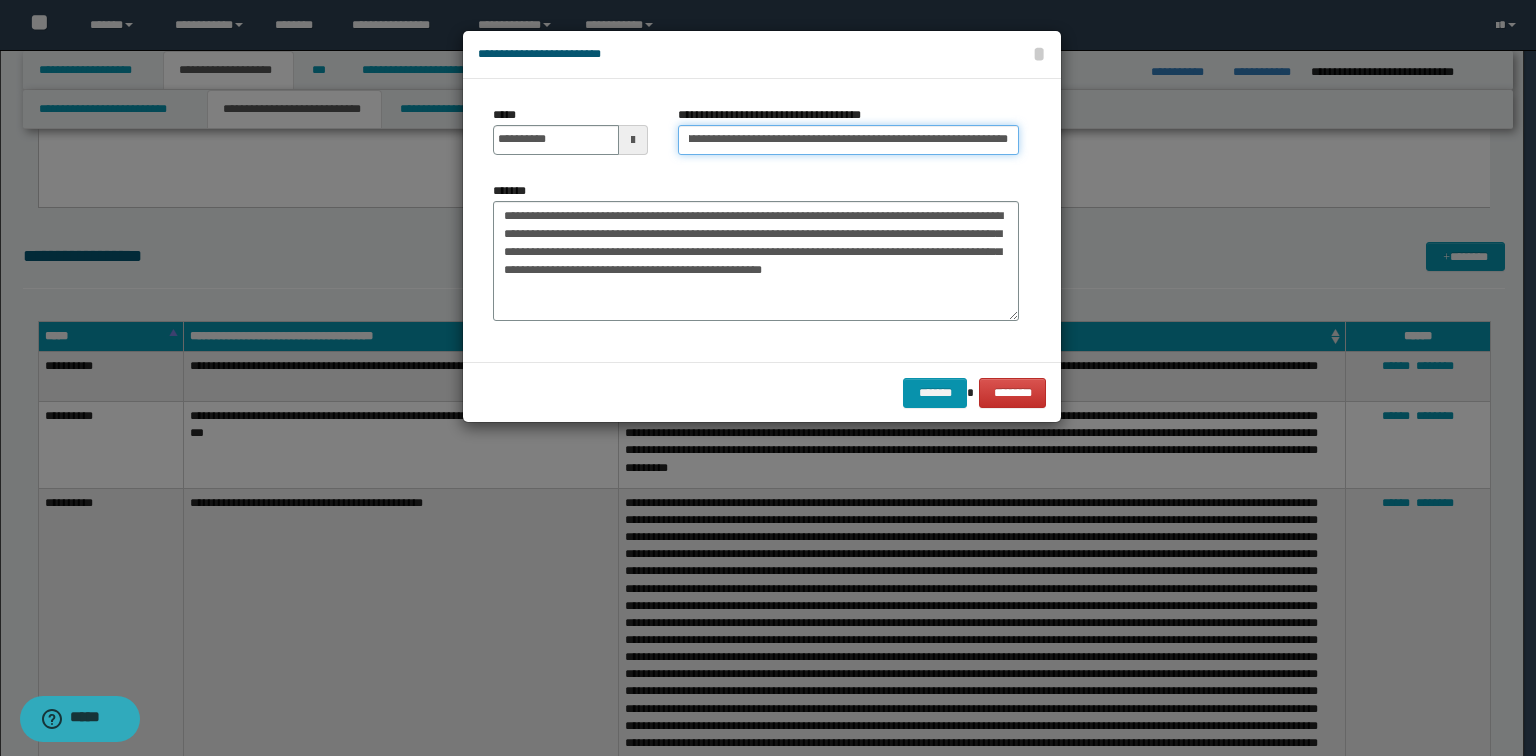 type on "**********" 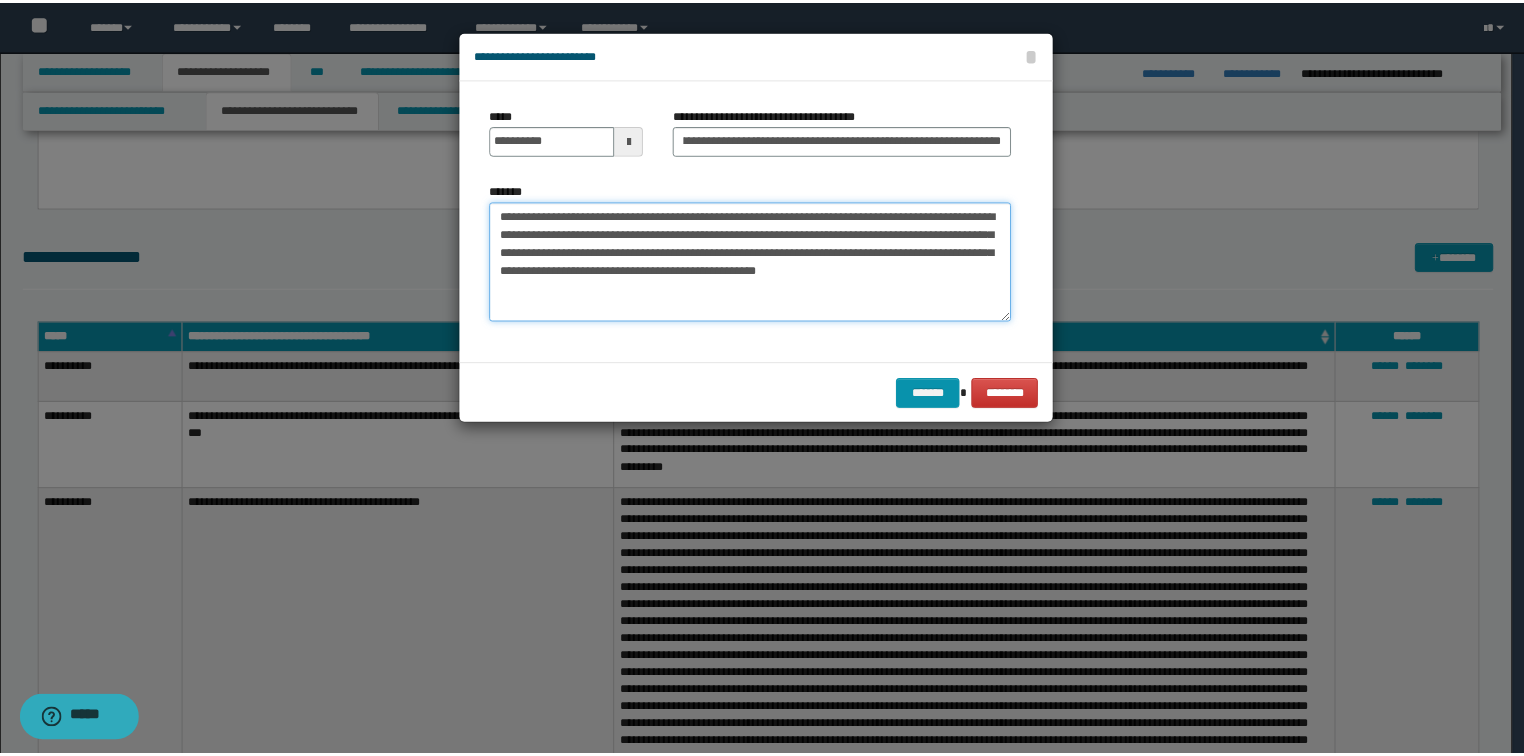 scroll, scrollTop: 0, scrollLeft: 0, axis: both 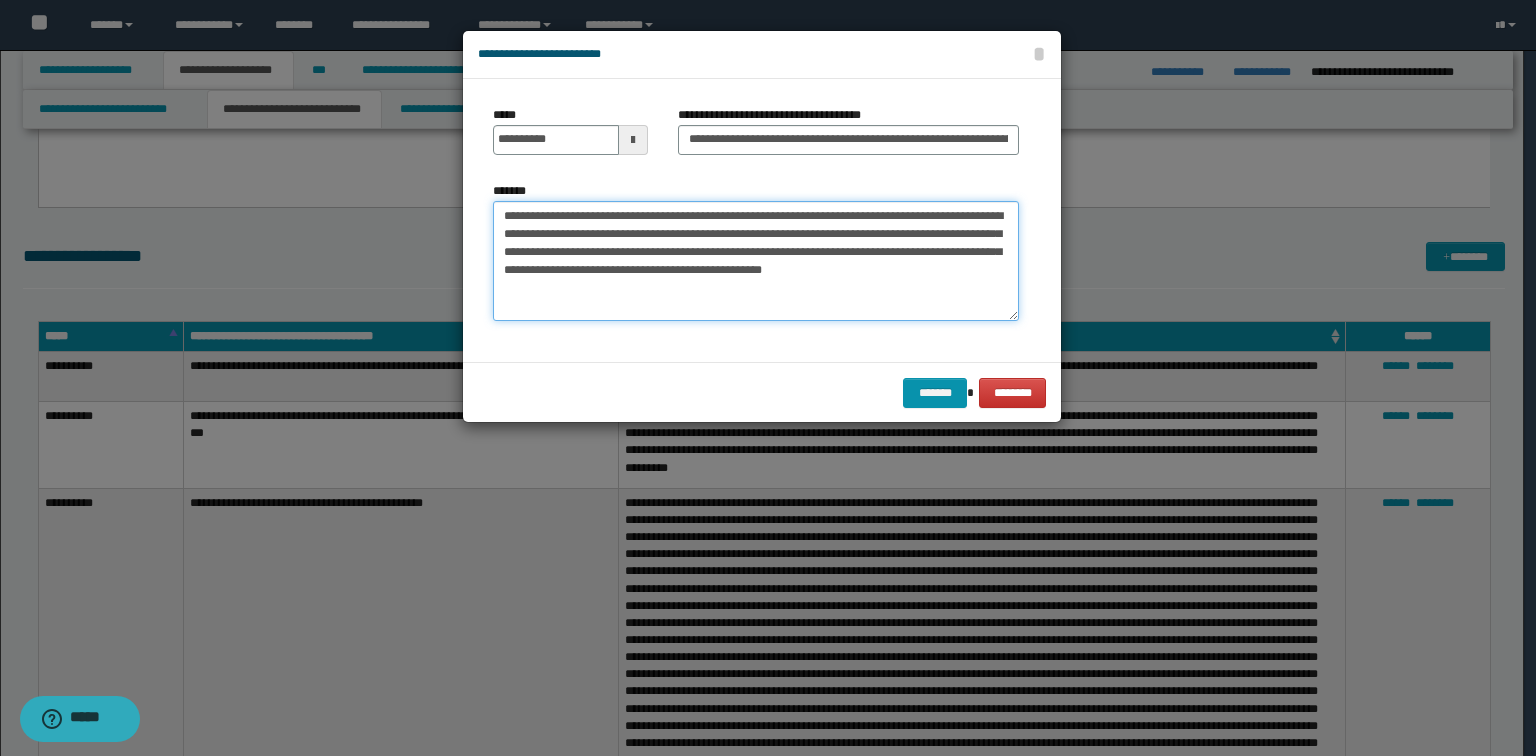 click on "**********" at bounding box center [756, 261] 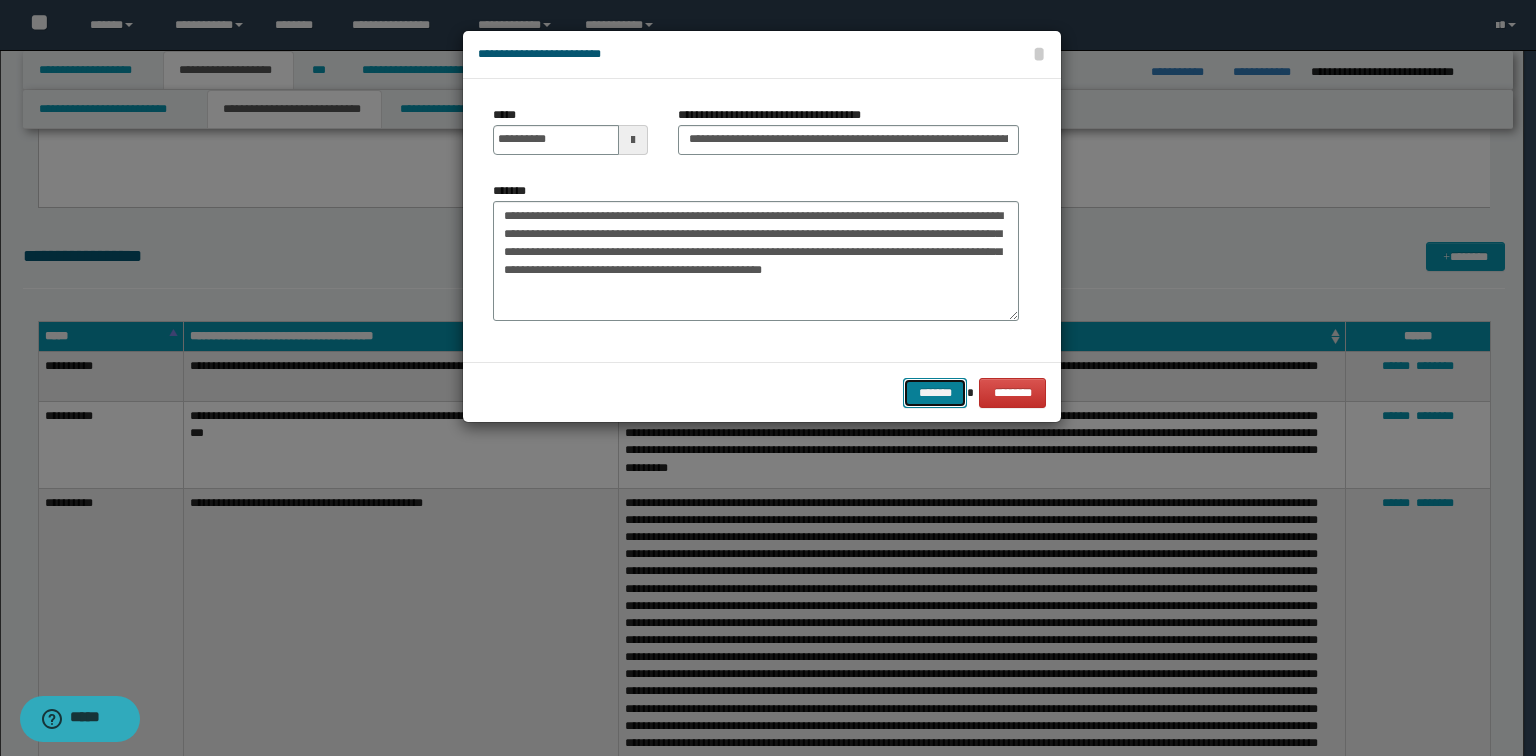 click on "*******" at bounding box center (935, 393) 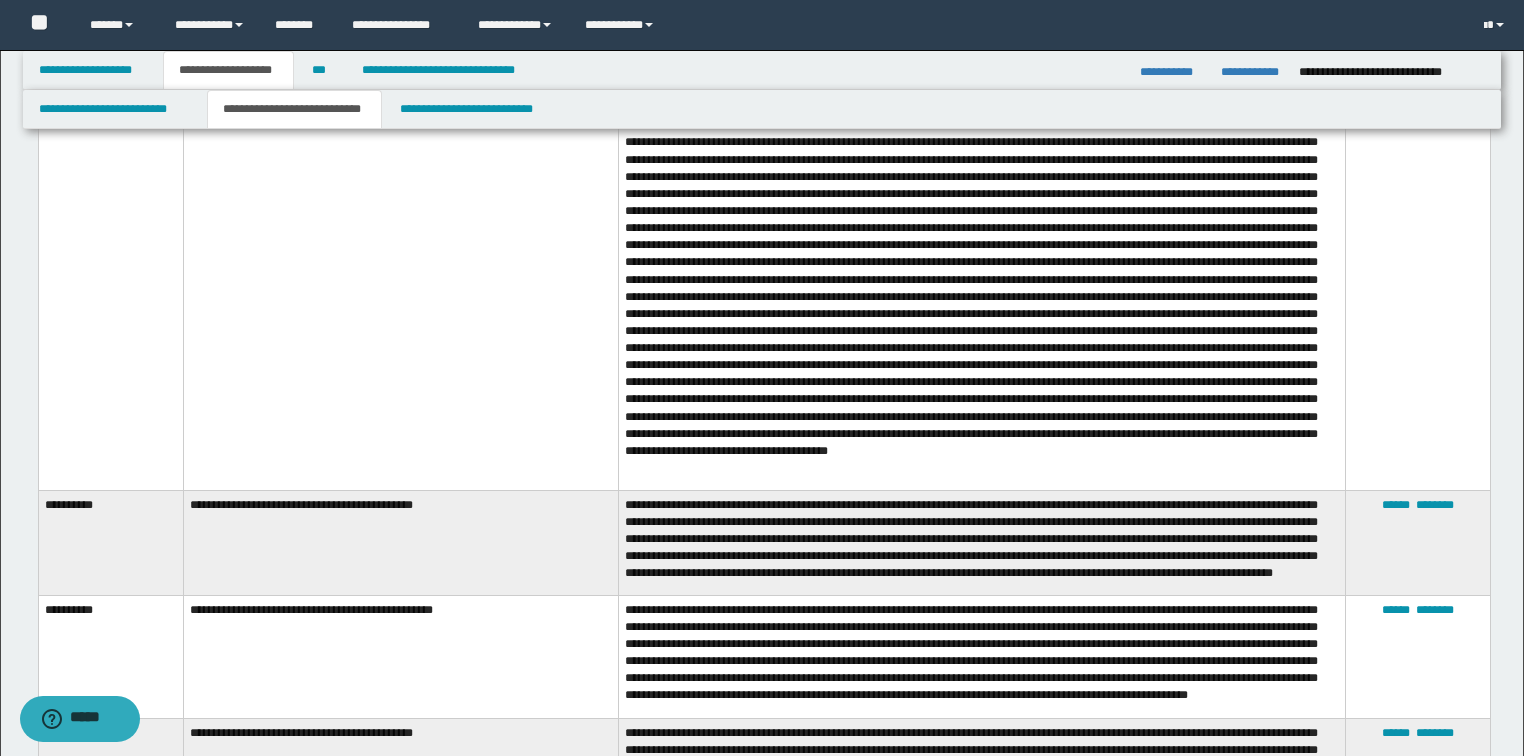 scroll, scrollTop: 2640, scrollLeft: 0, axis: vertical 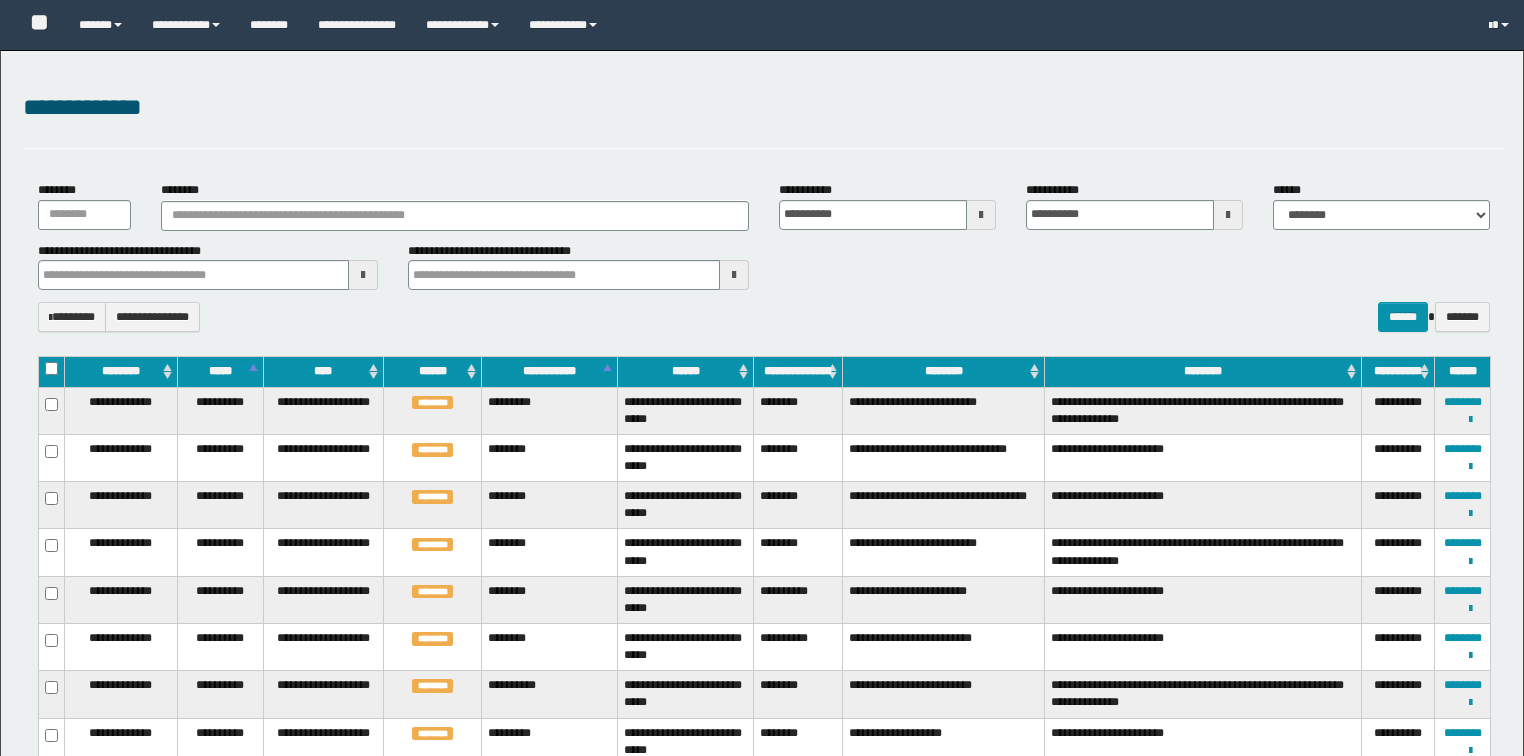 select on "**" 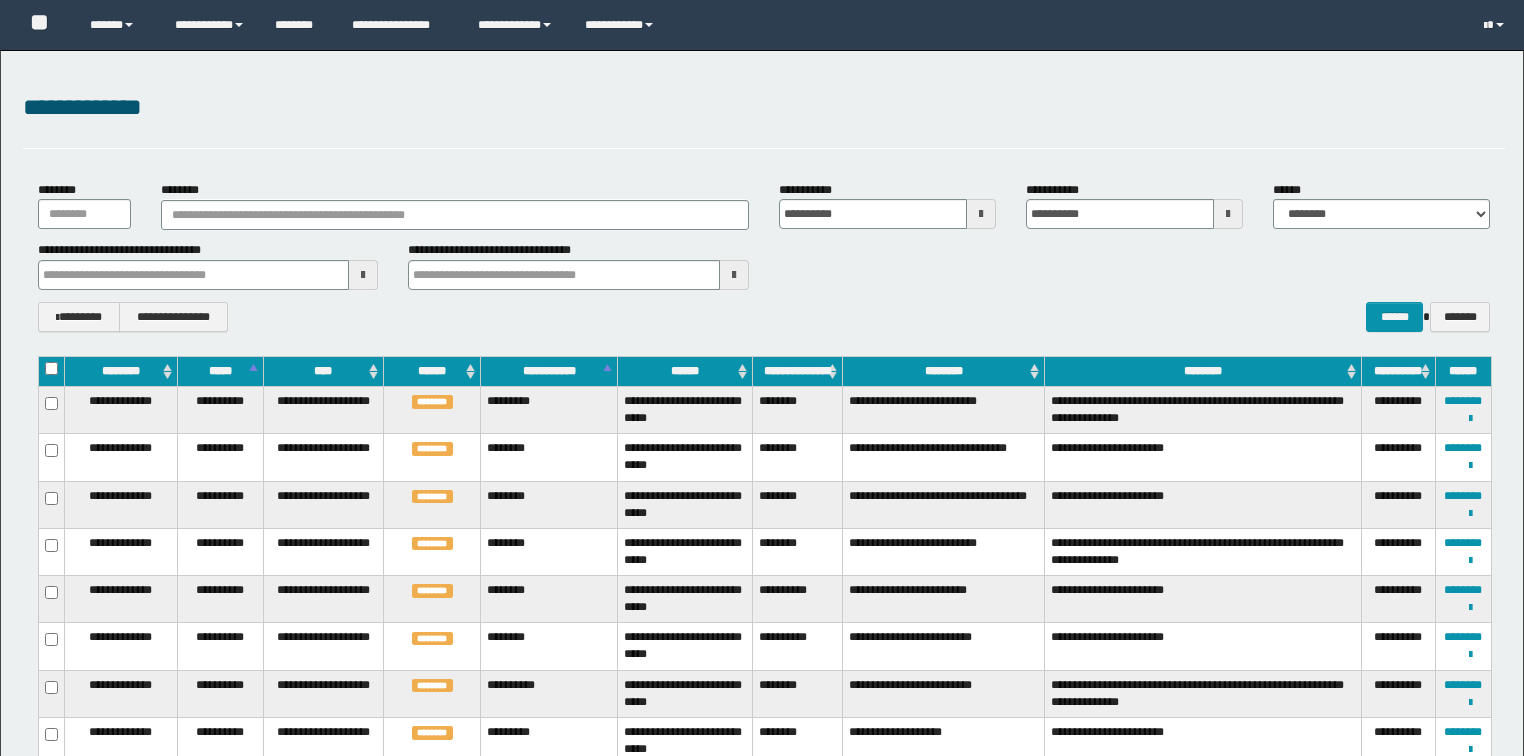 scroll, scrollTop: 92, scrollLeft: 0, axis: vertical 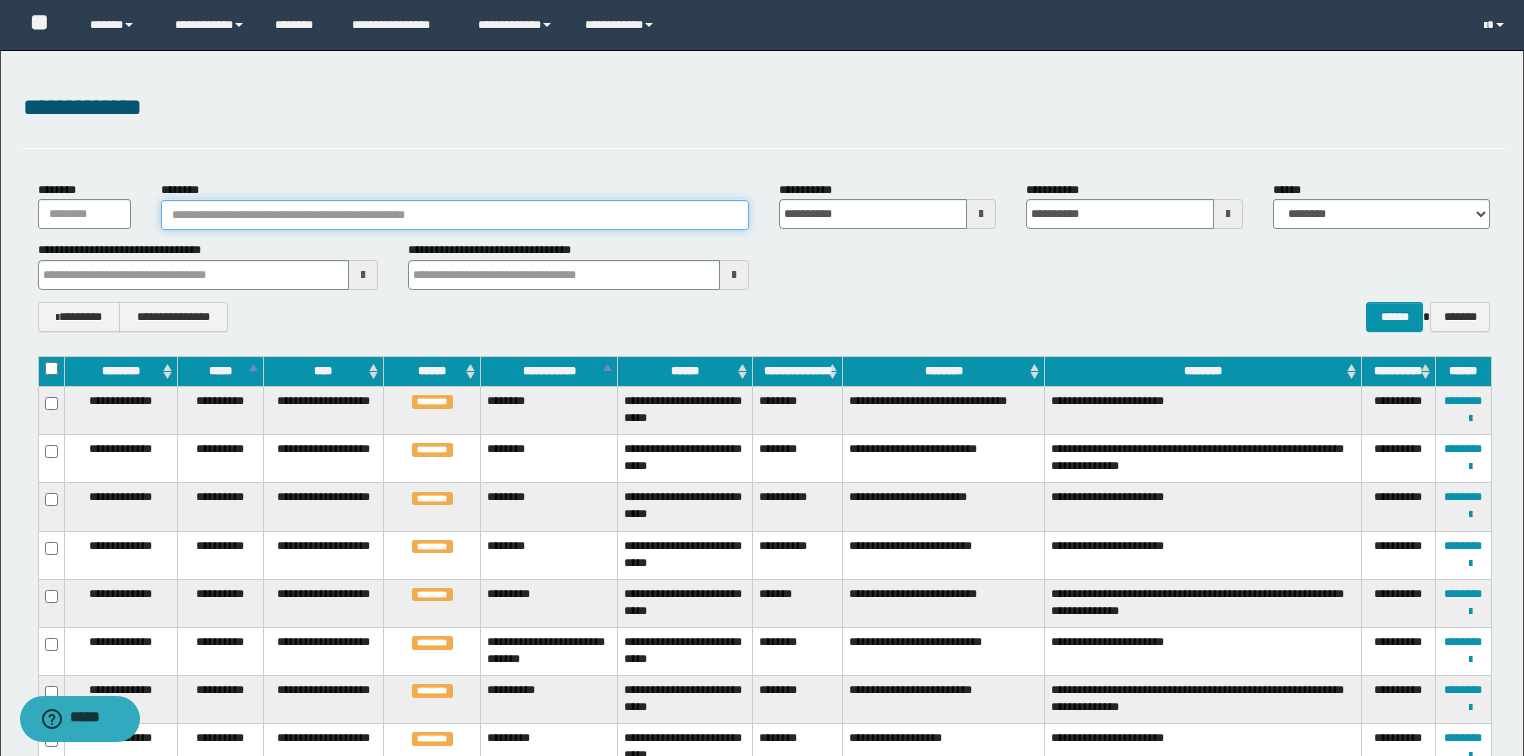 click on "********" at bounding box center (455, 215) 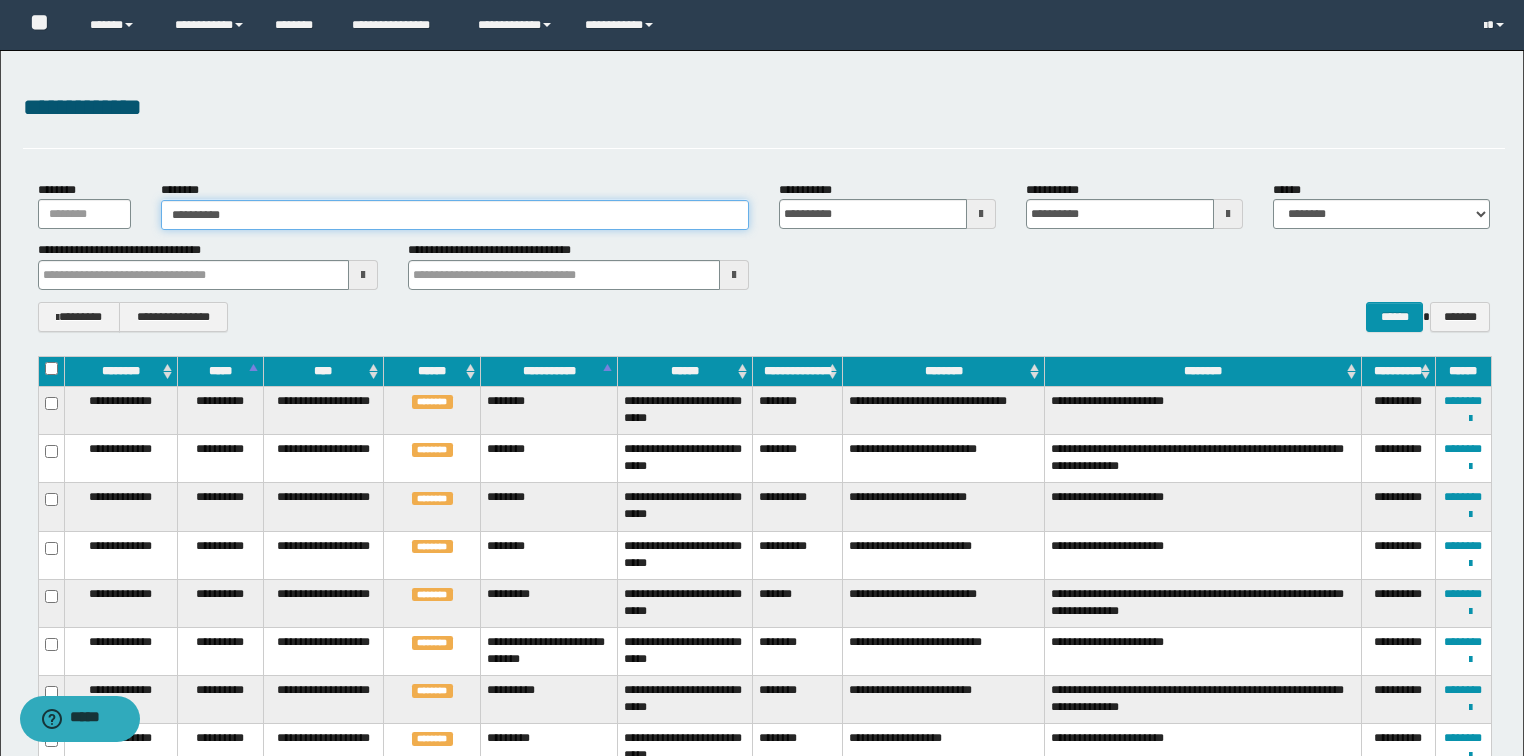 type on "**********" 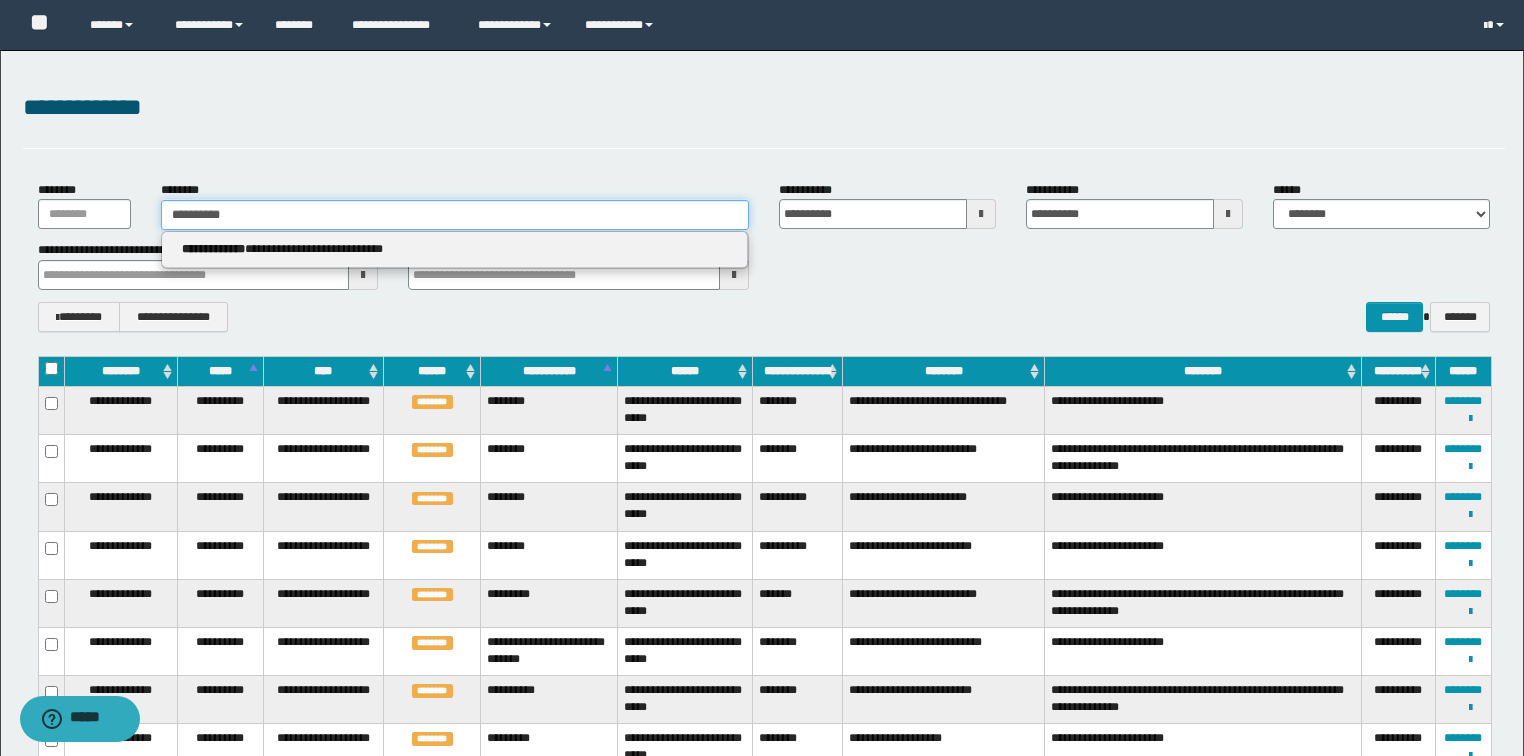 type on "**********" 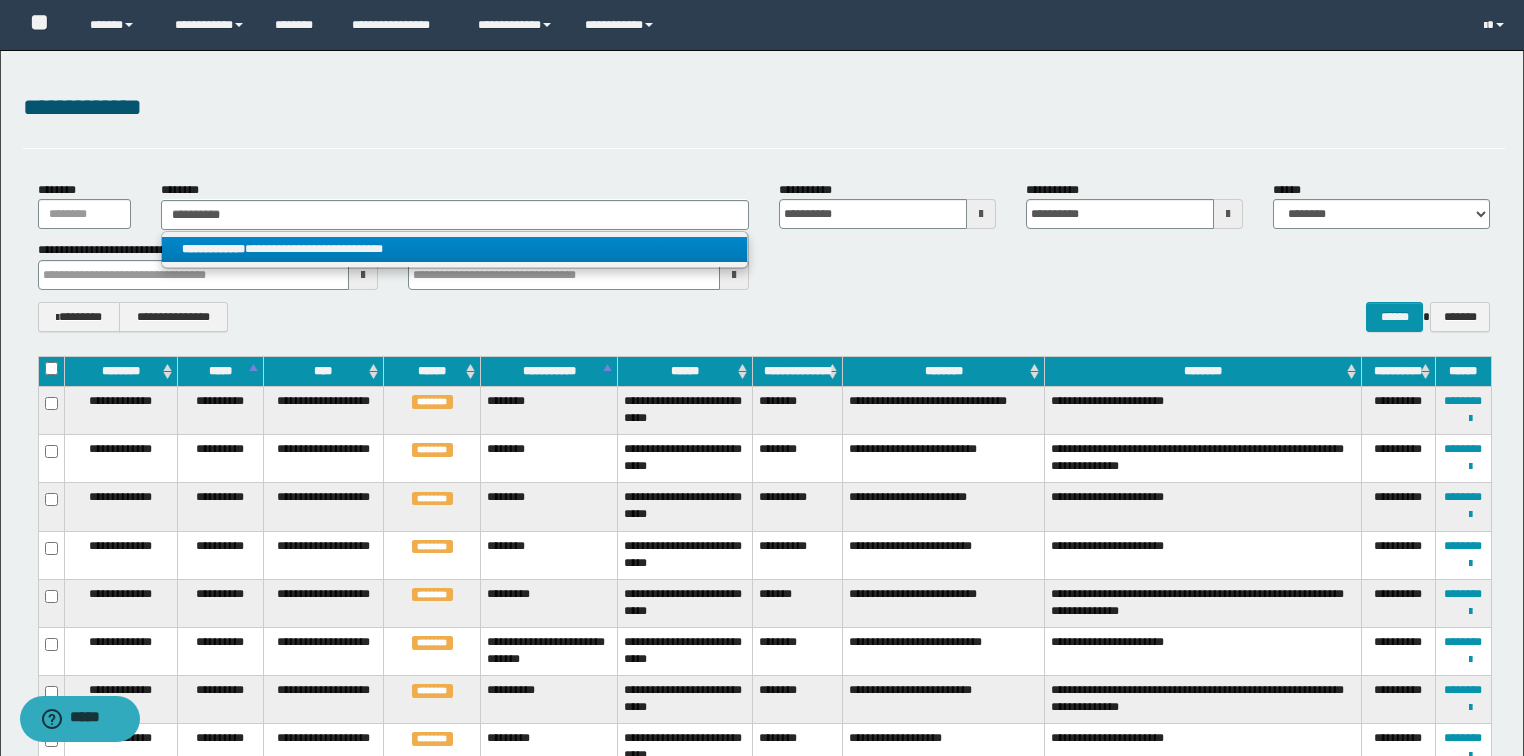 click on "**********" at bounding box center [454, 249] 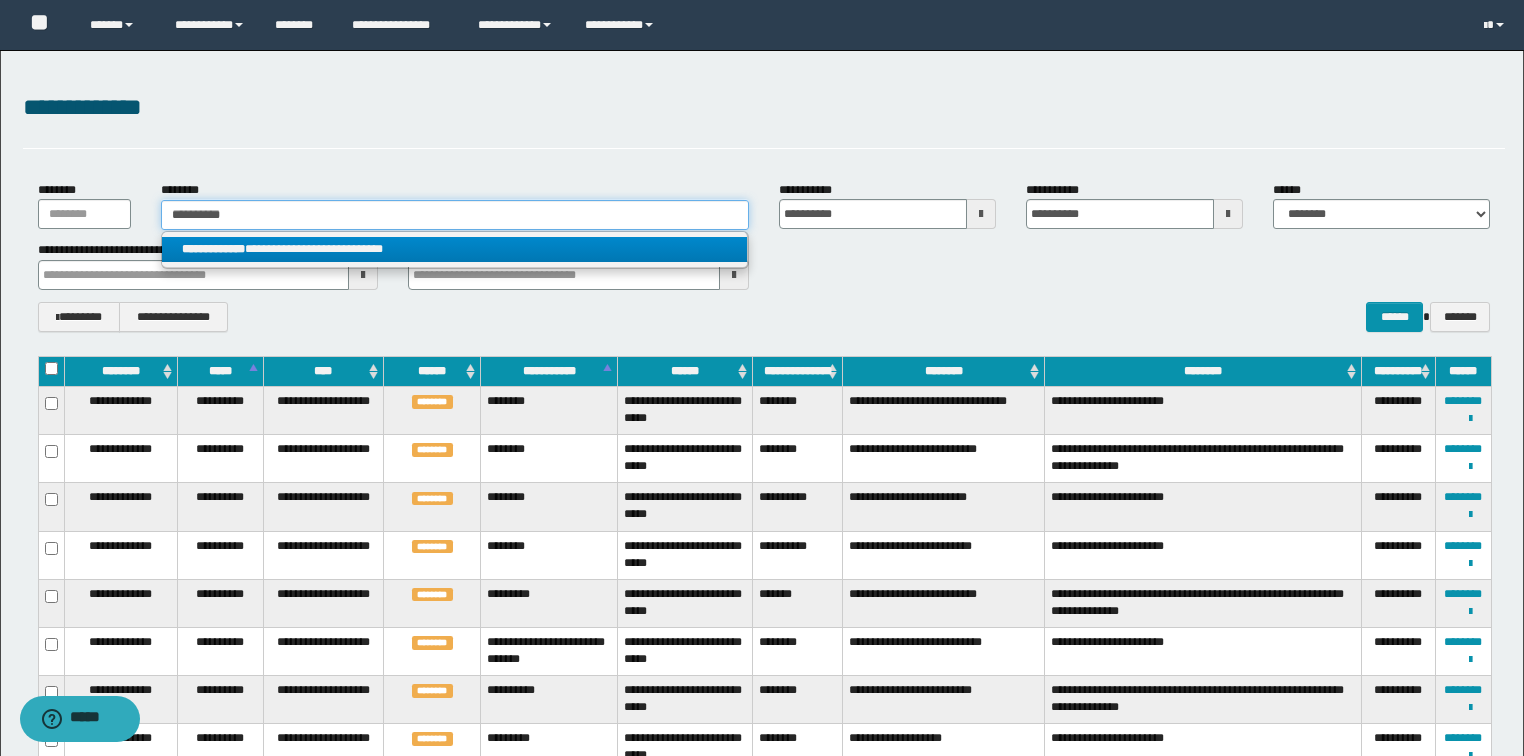 type 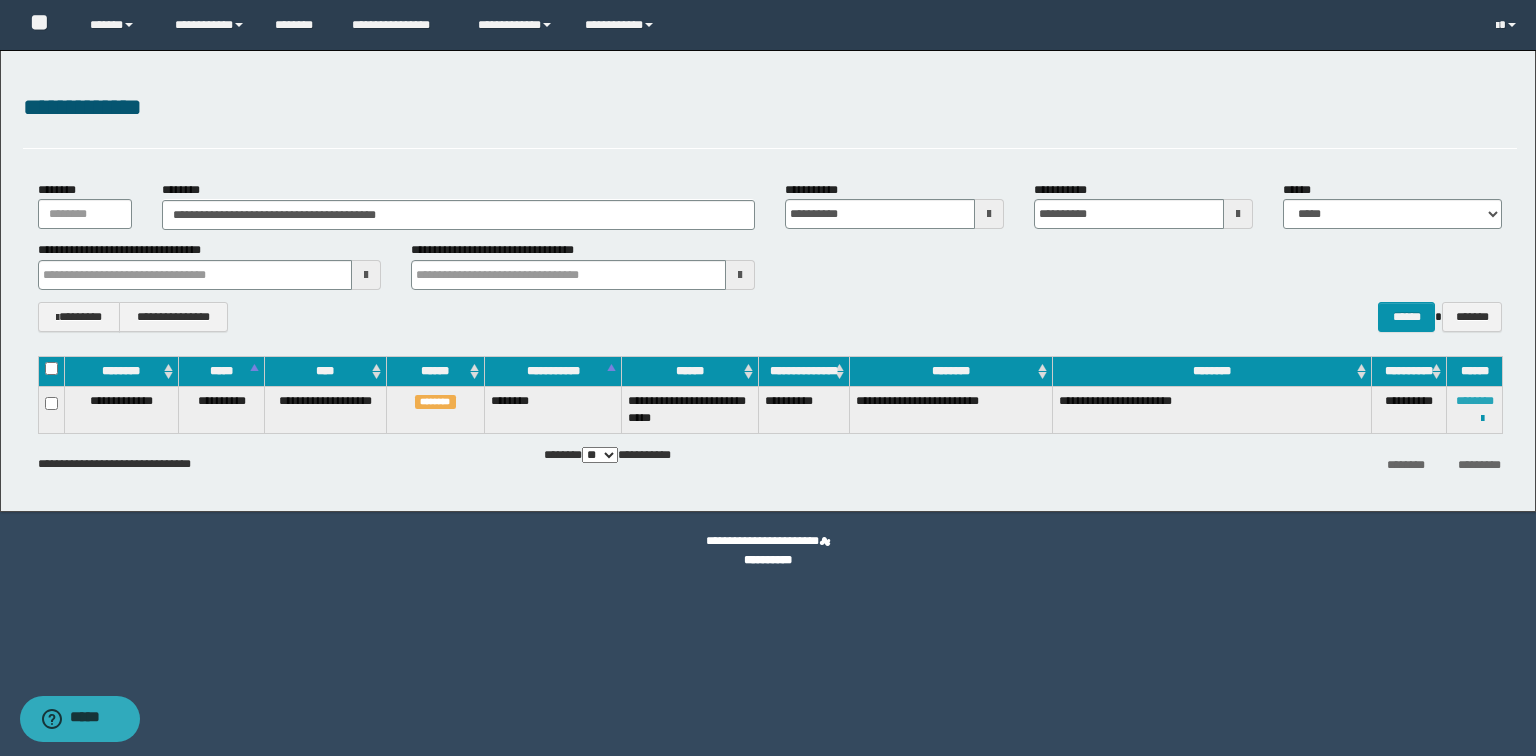 click on "********" at bounding box center (1475, 401) 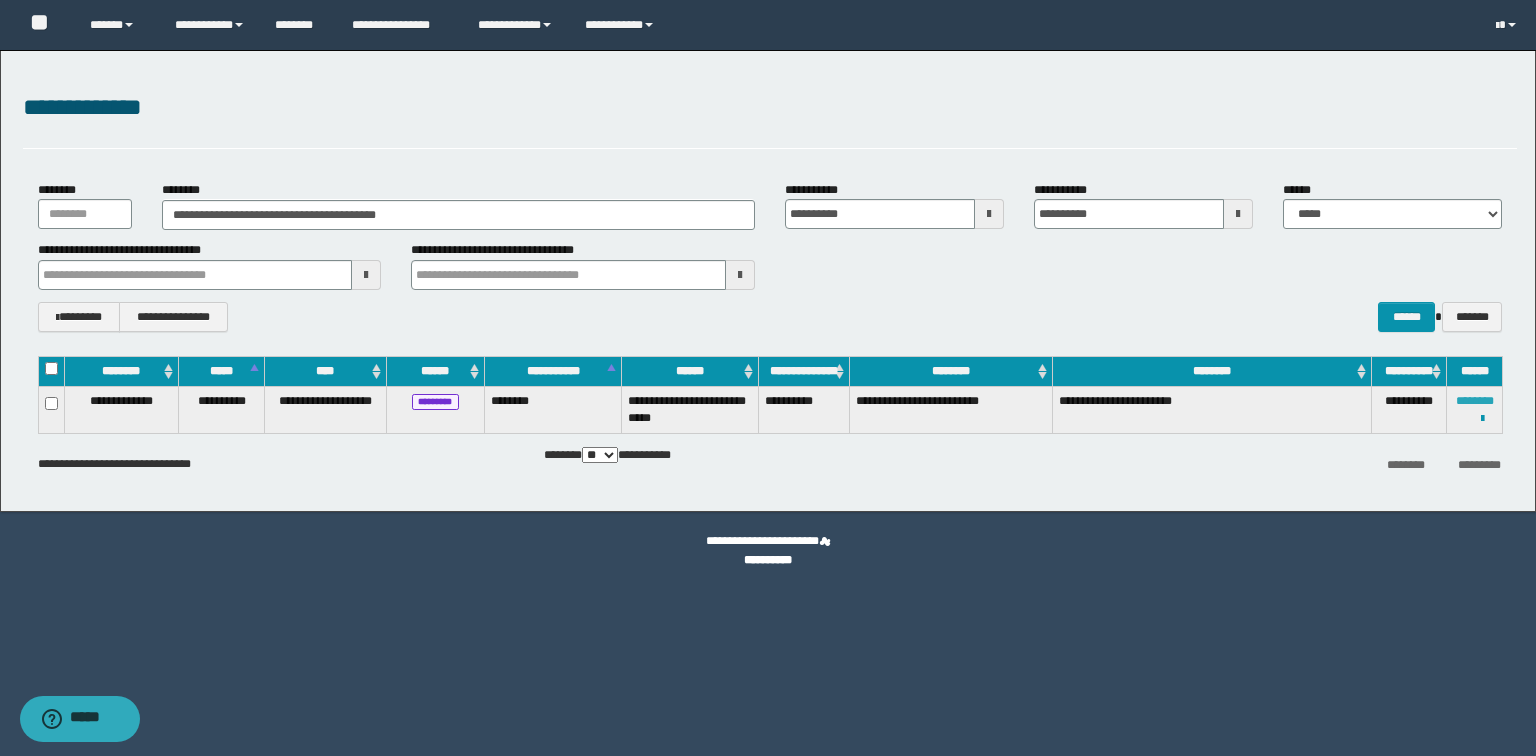 click on "********" at bounding box center [1475, 401] 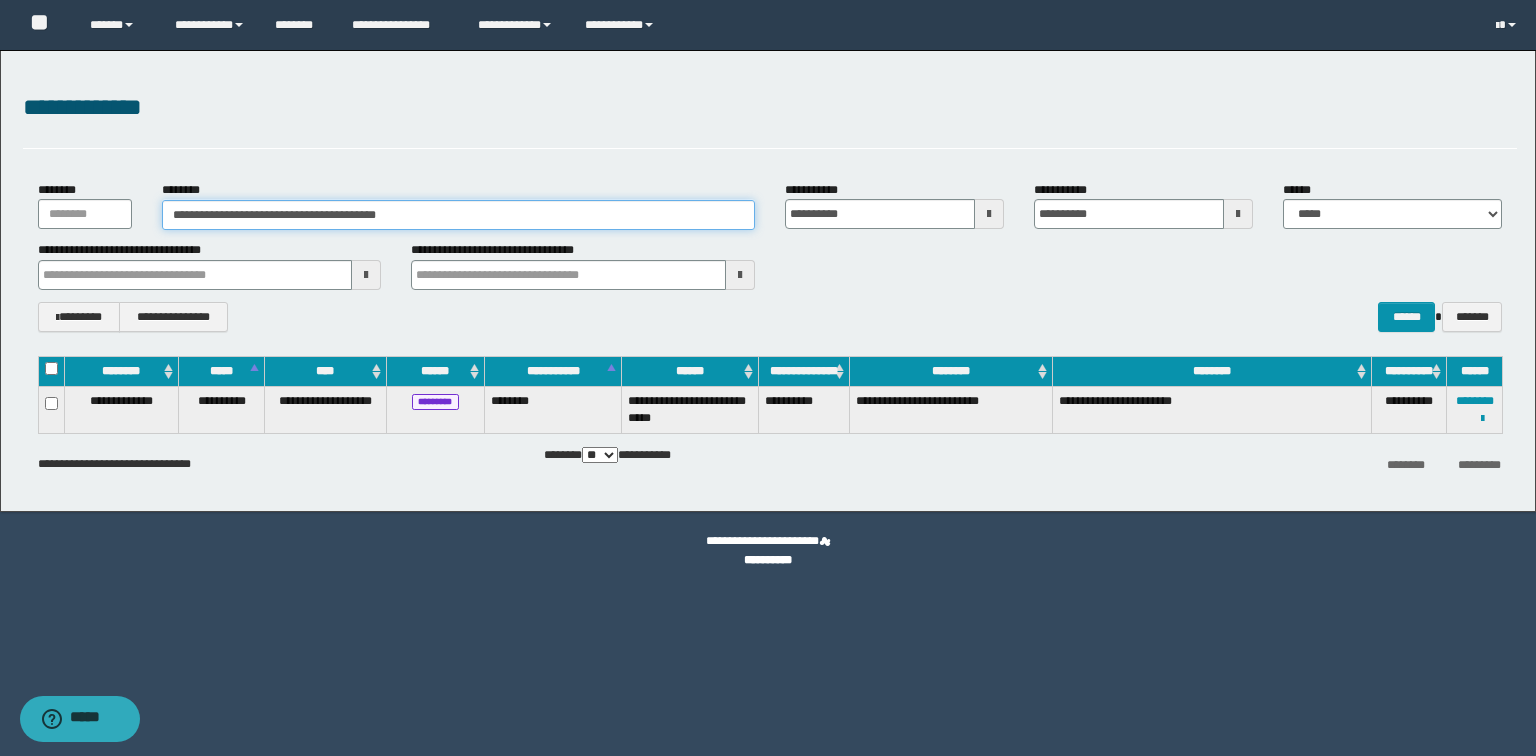 drag, startPoint x: 460, startPoint y: 213, endPoint x: 0, endPoint y: 140, distance: 465.75638 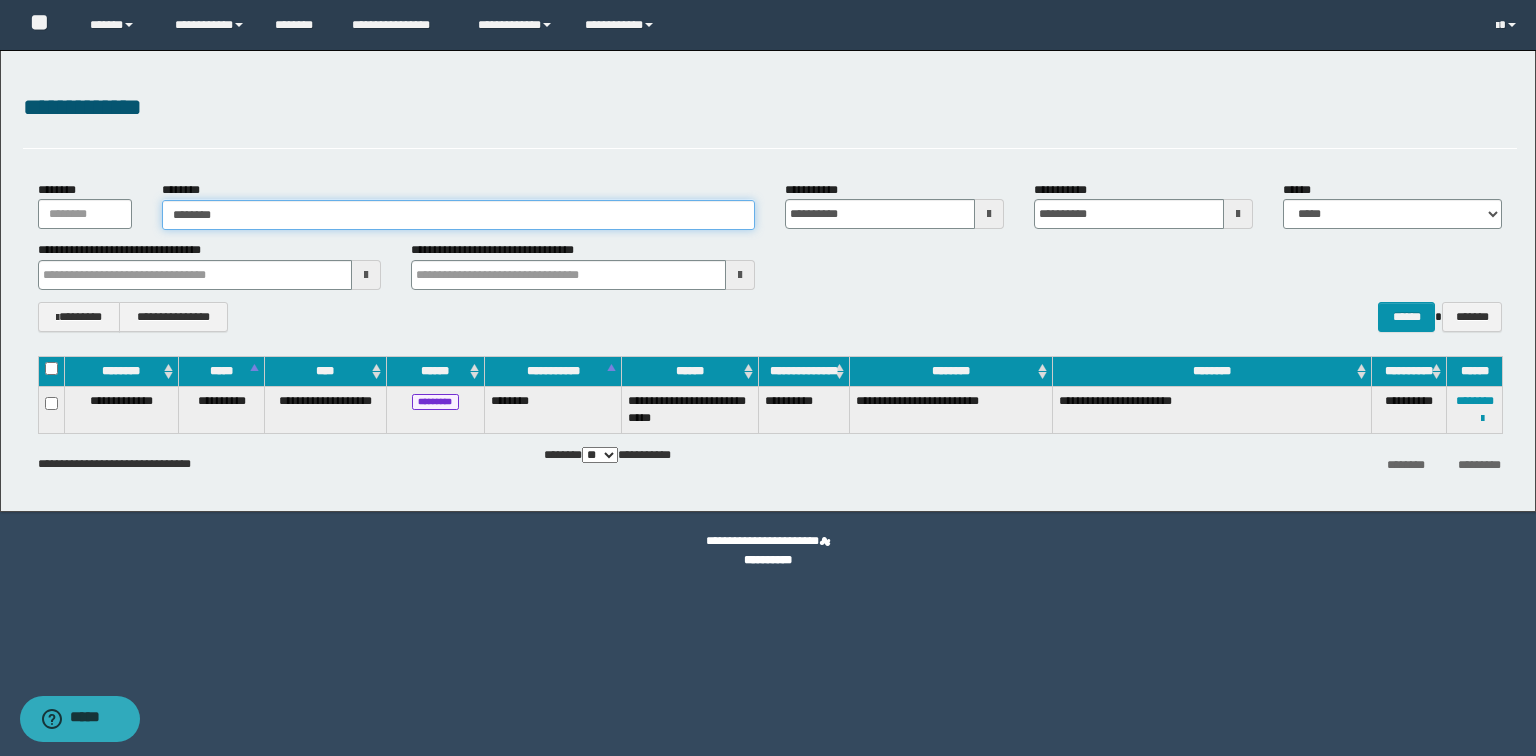 type on "********" 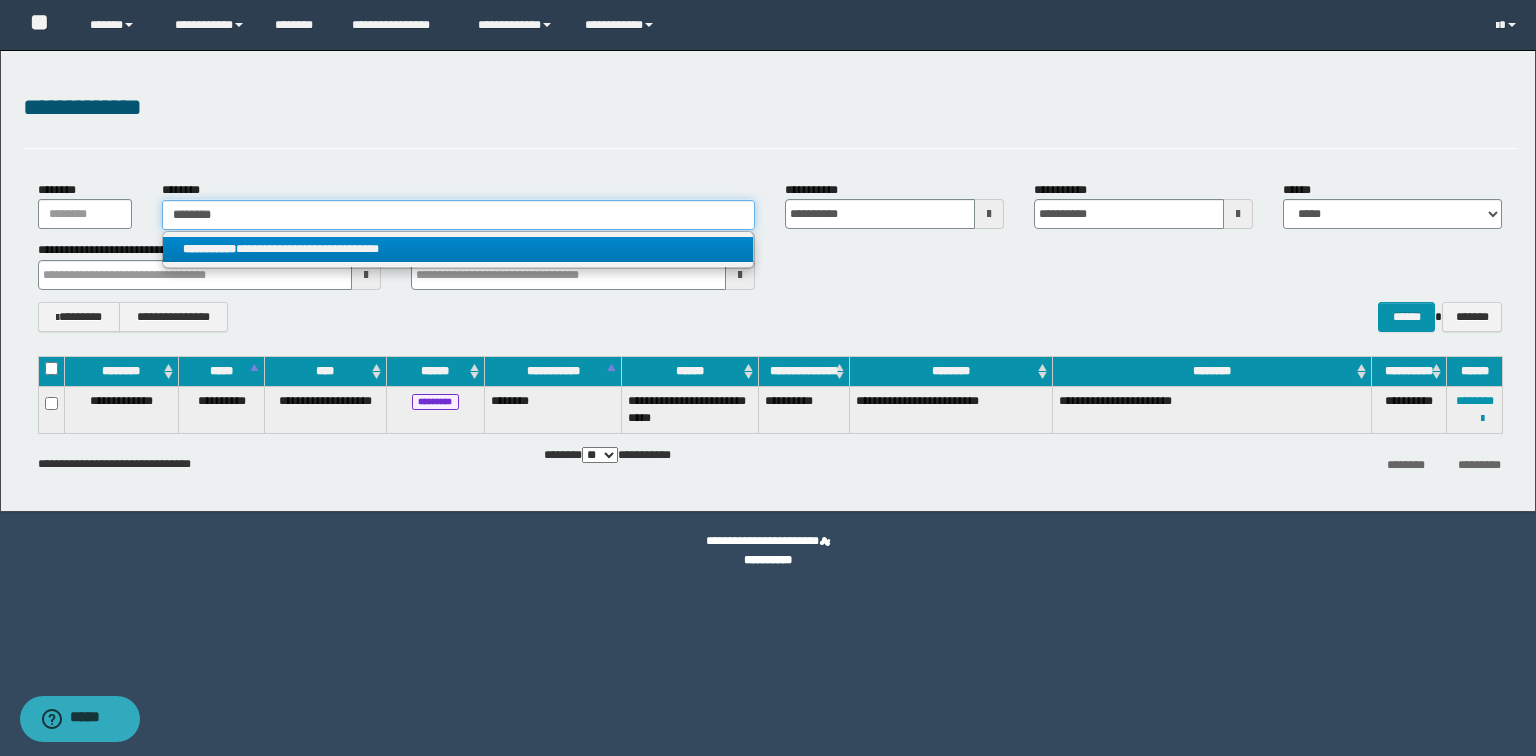 type on "********" 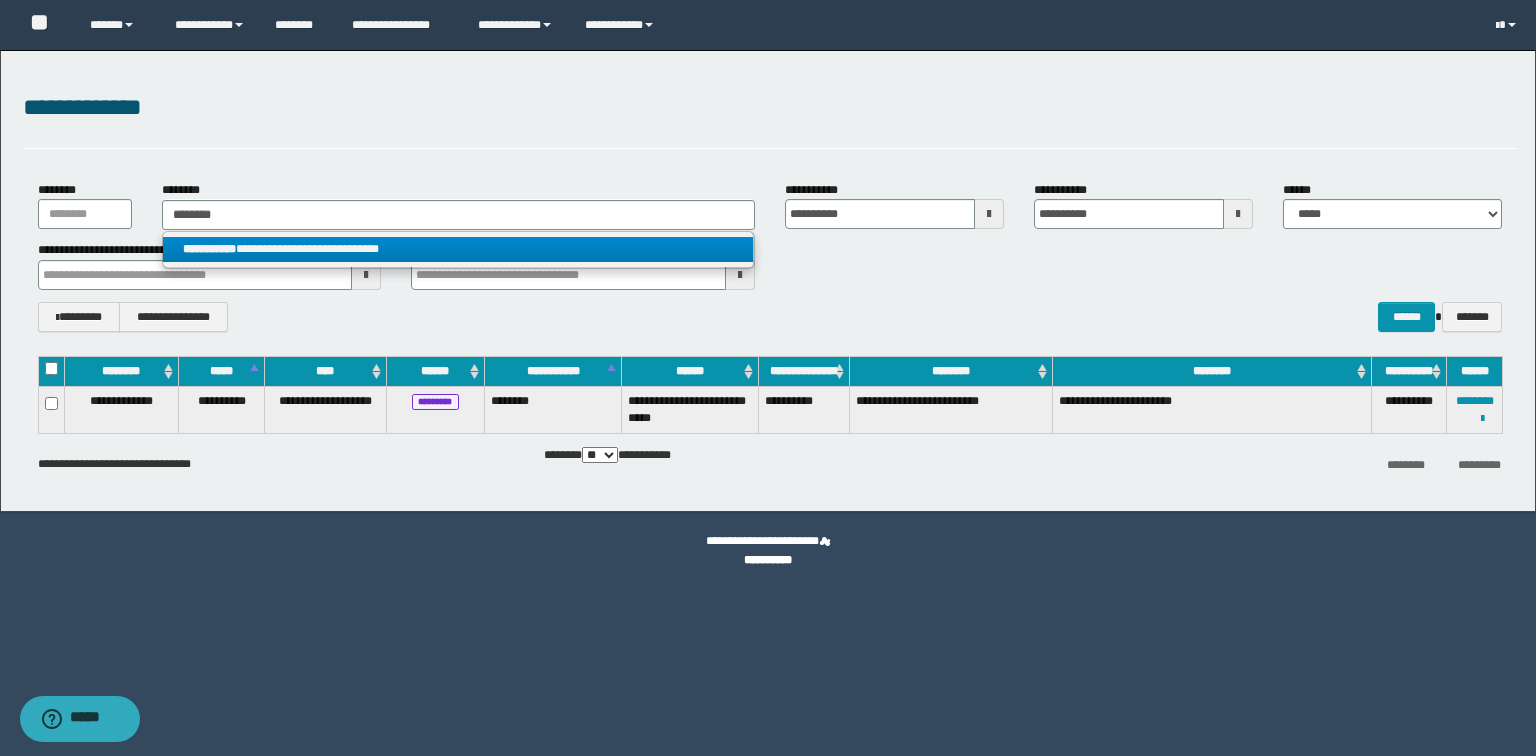 click on "**********" at bounding box center [458, 249] 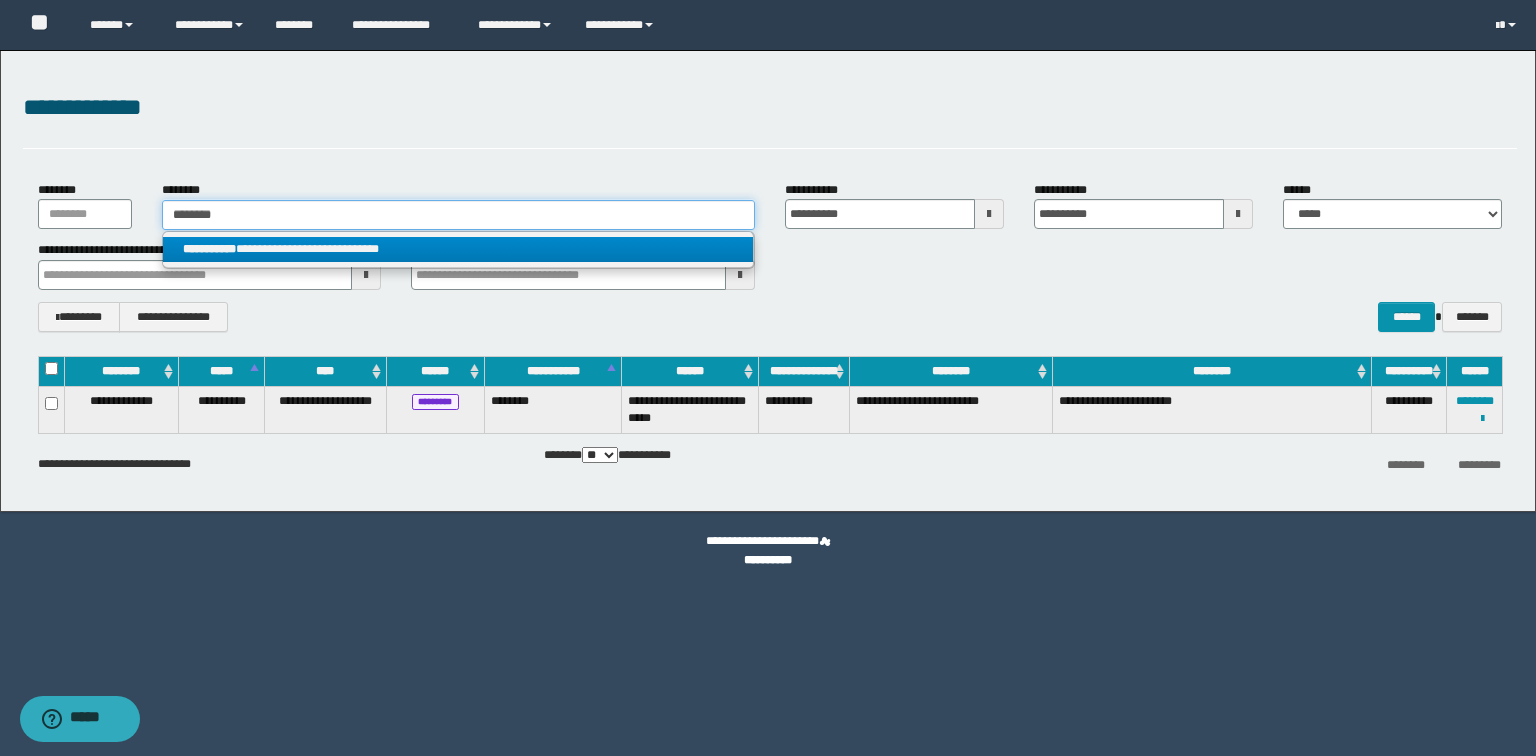 type 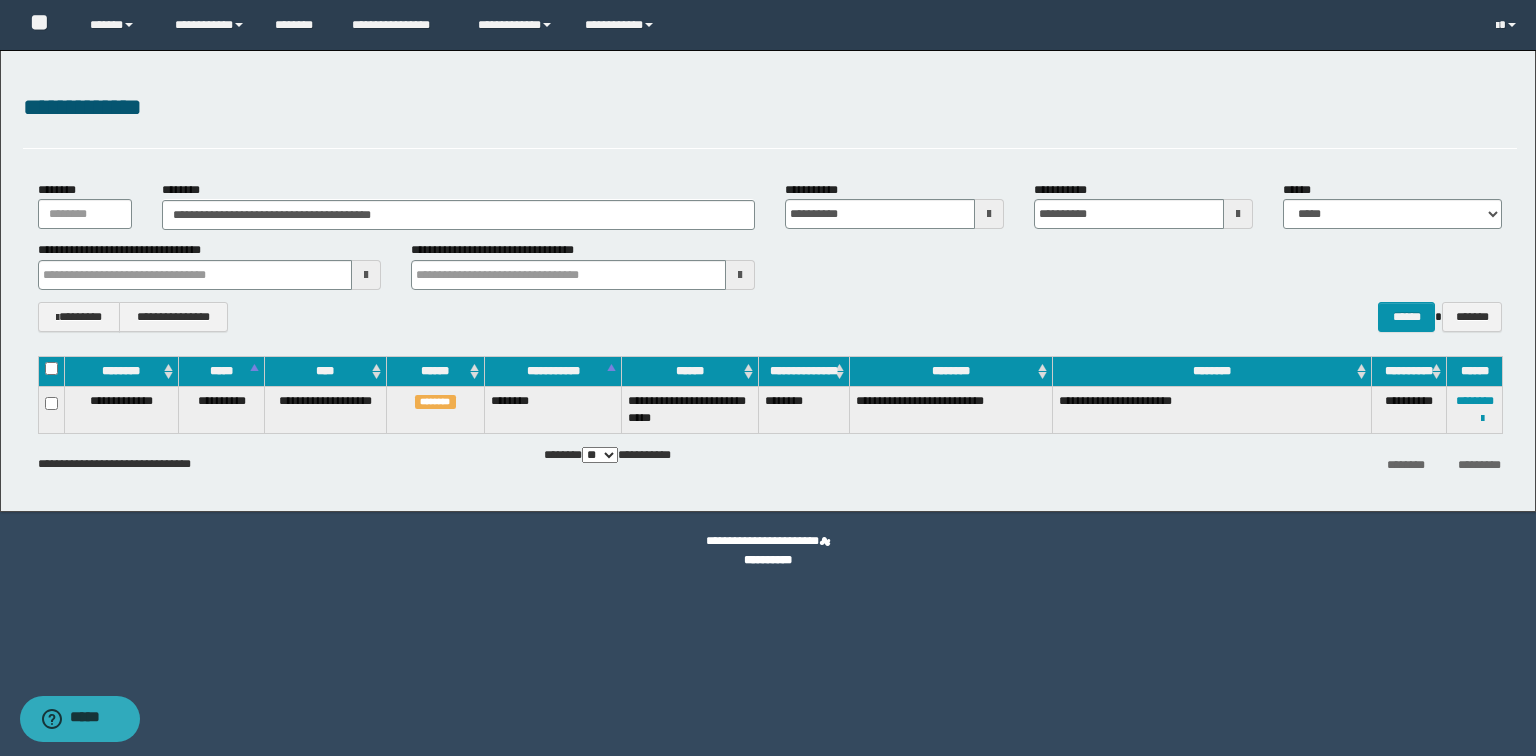 click on "**********" at bounding box center (1475, 409) 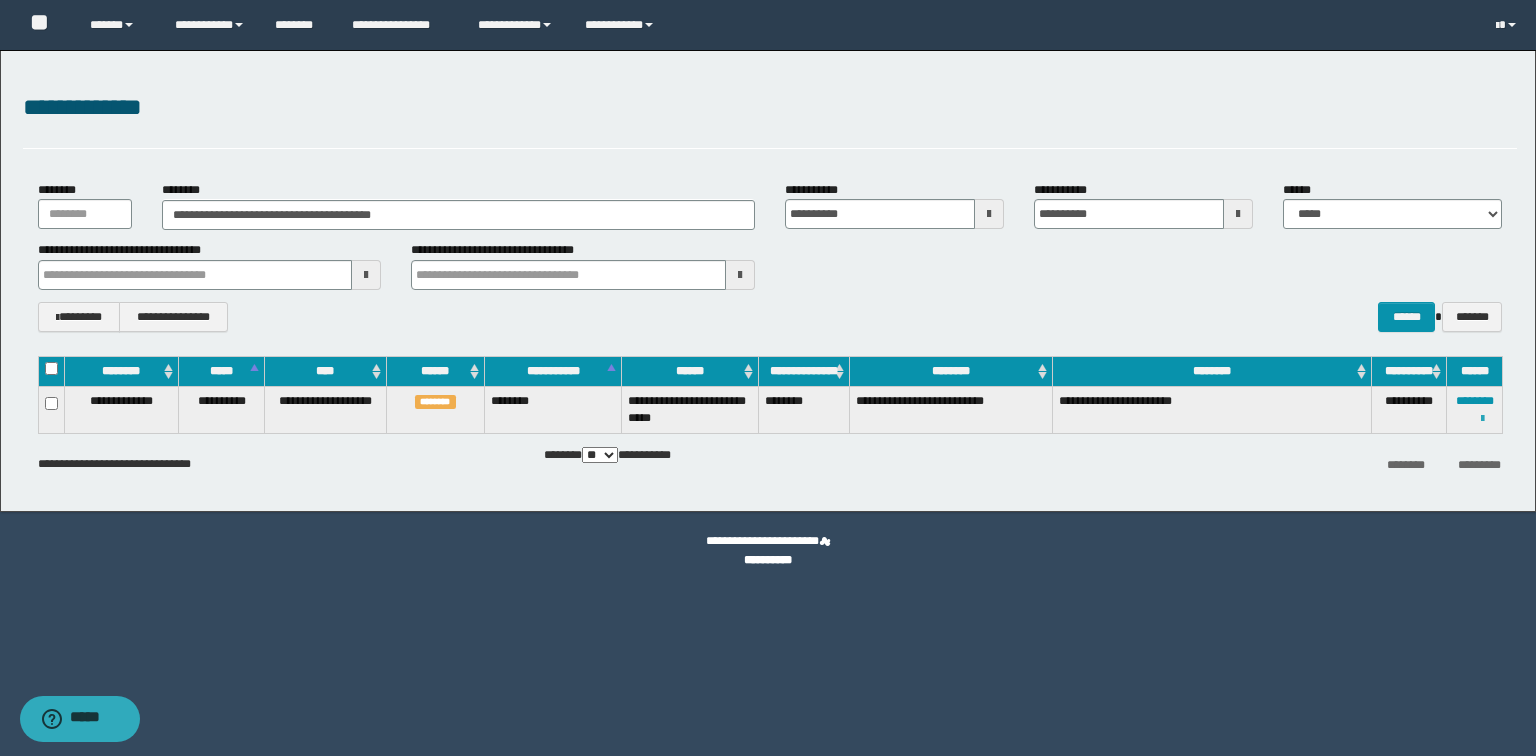 click at bounding box center [1482, 419] 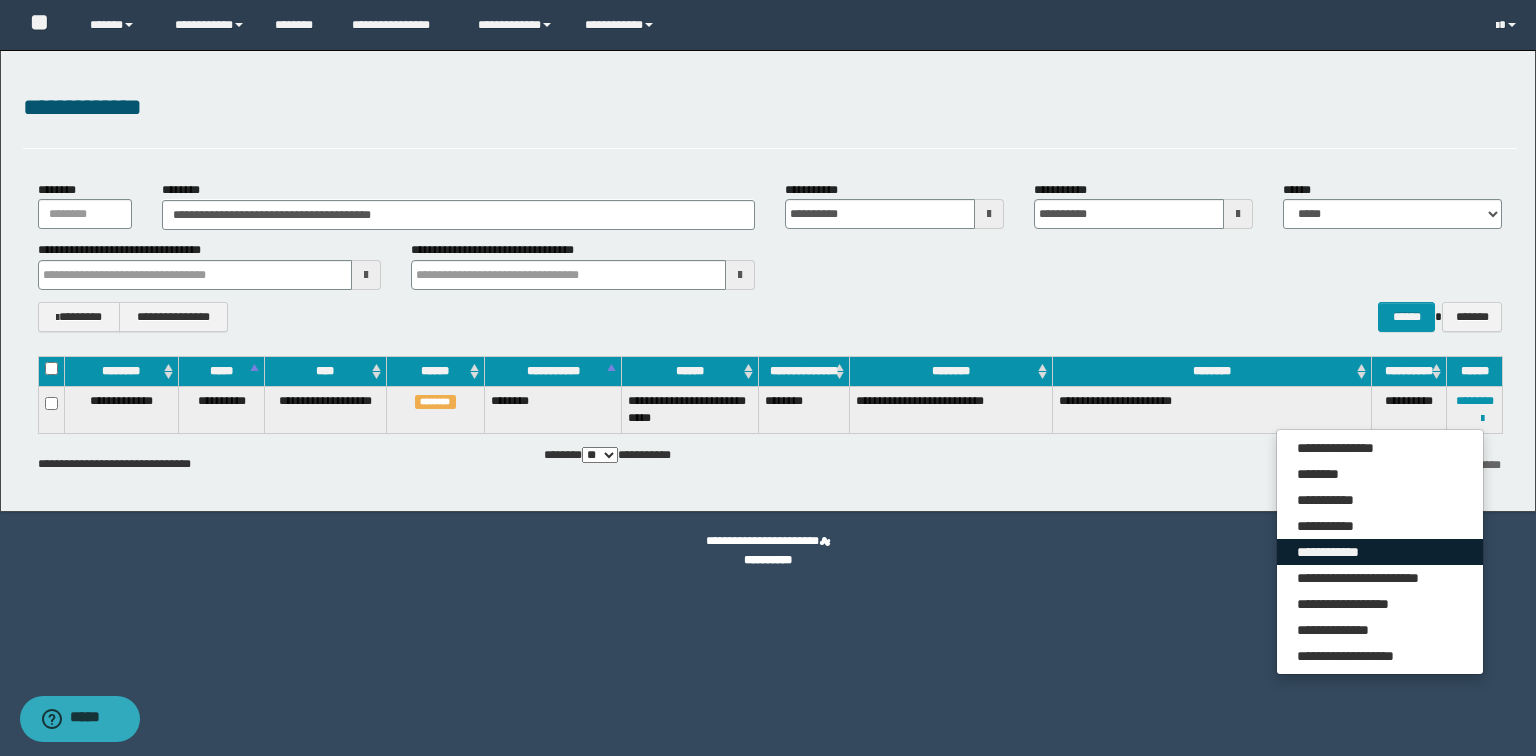 click on "**********" at bounding box center (1380, 552) 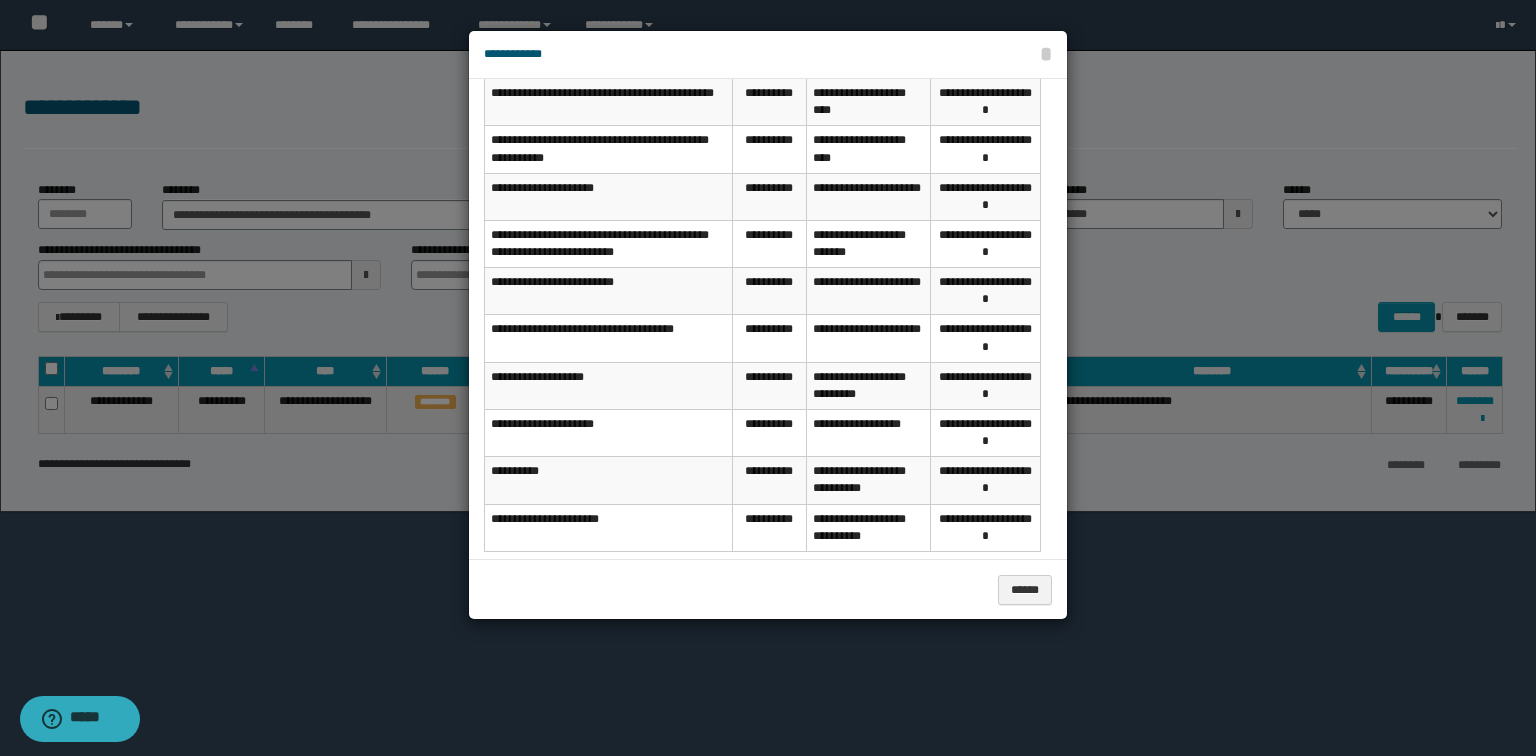 scroll, scrollTop: 71, scrollLeft: 0, axis: vertical 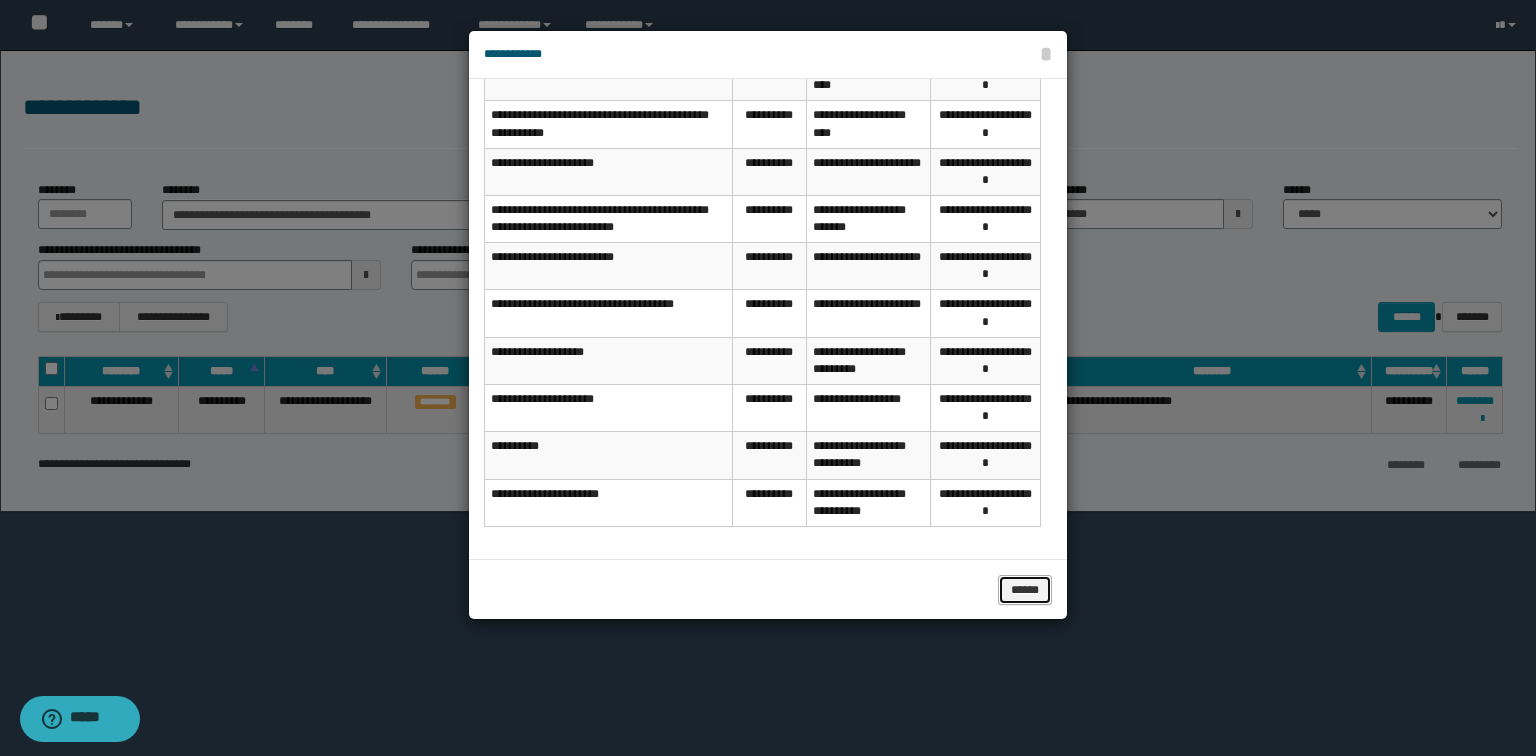 click on "******" at bounding box center [1025, 590] 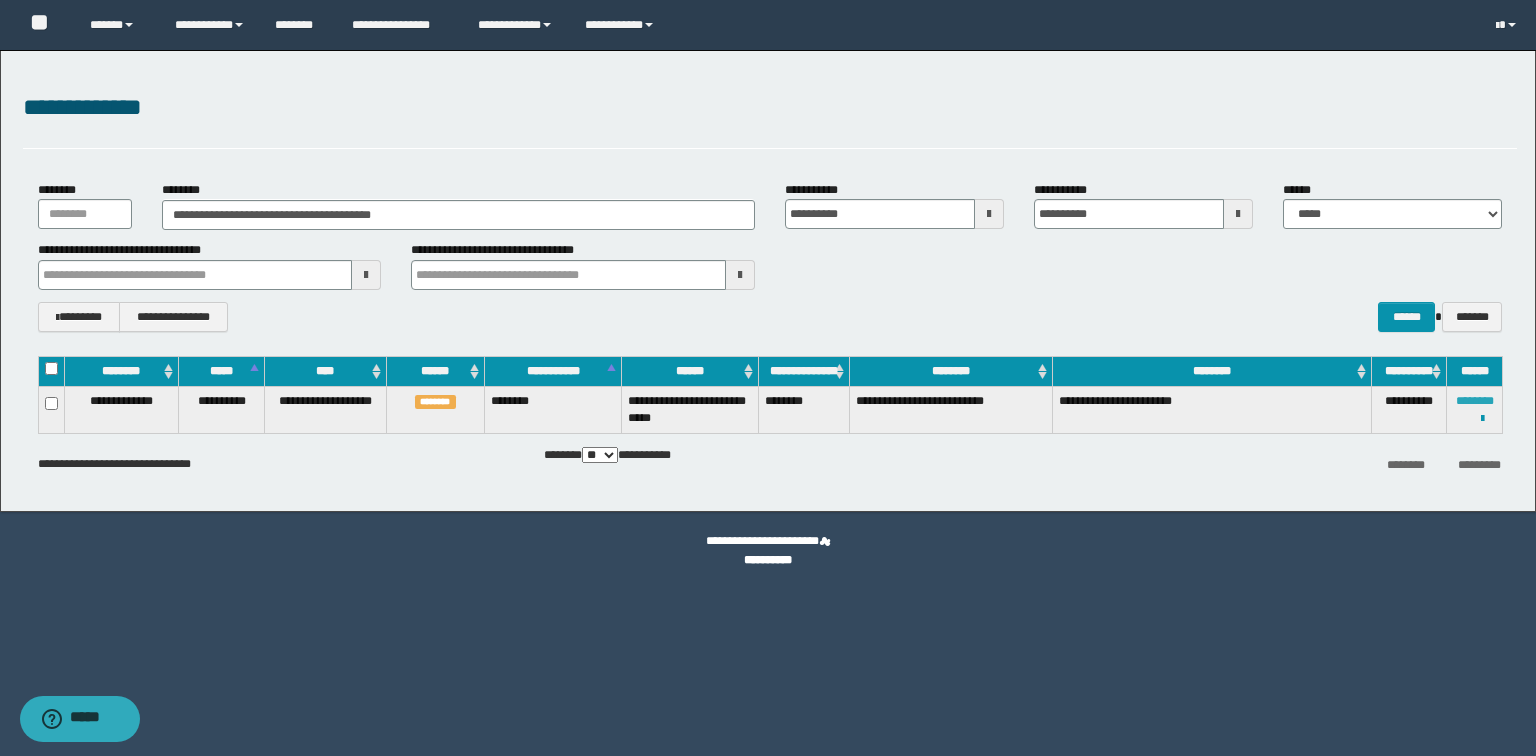 click on "********" at bounding box center [1475, 401] 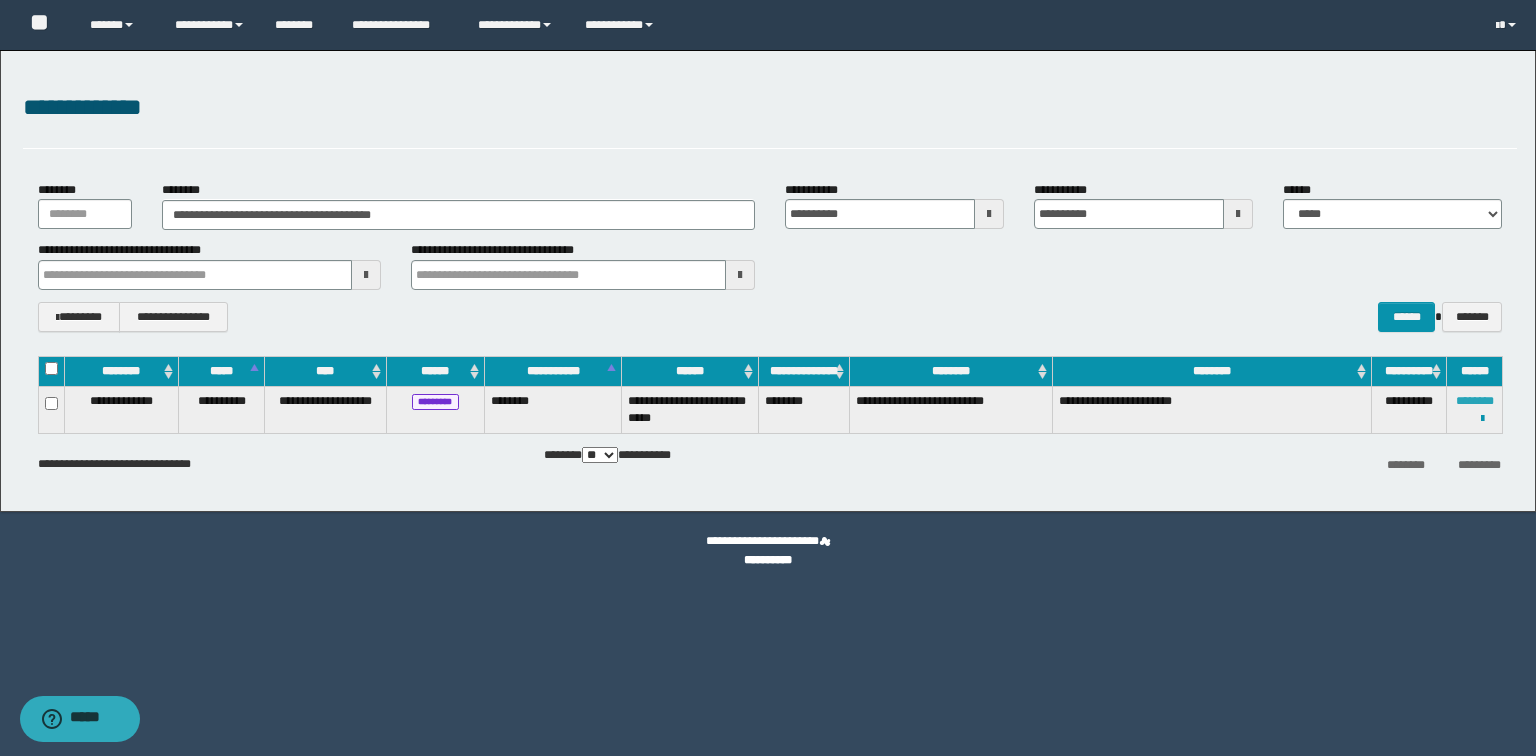 click on "********" at bounding box center (1475, 401) 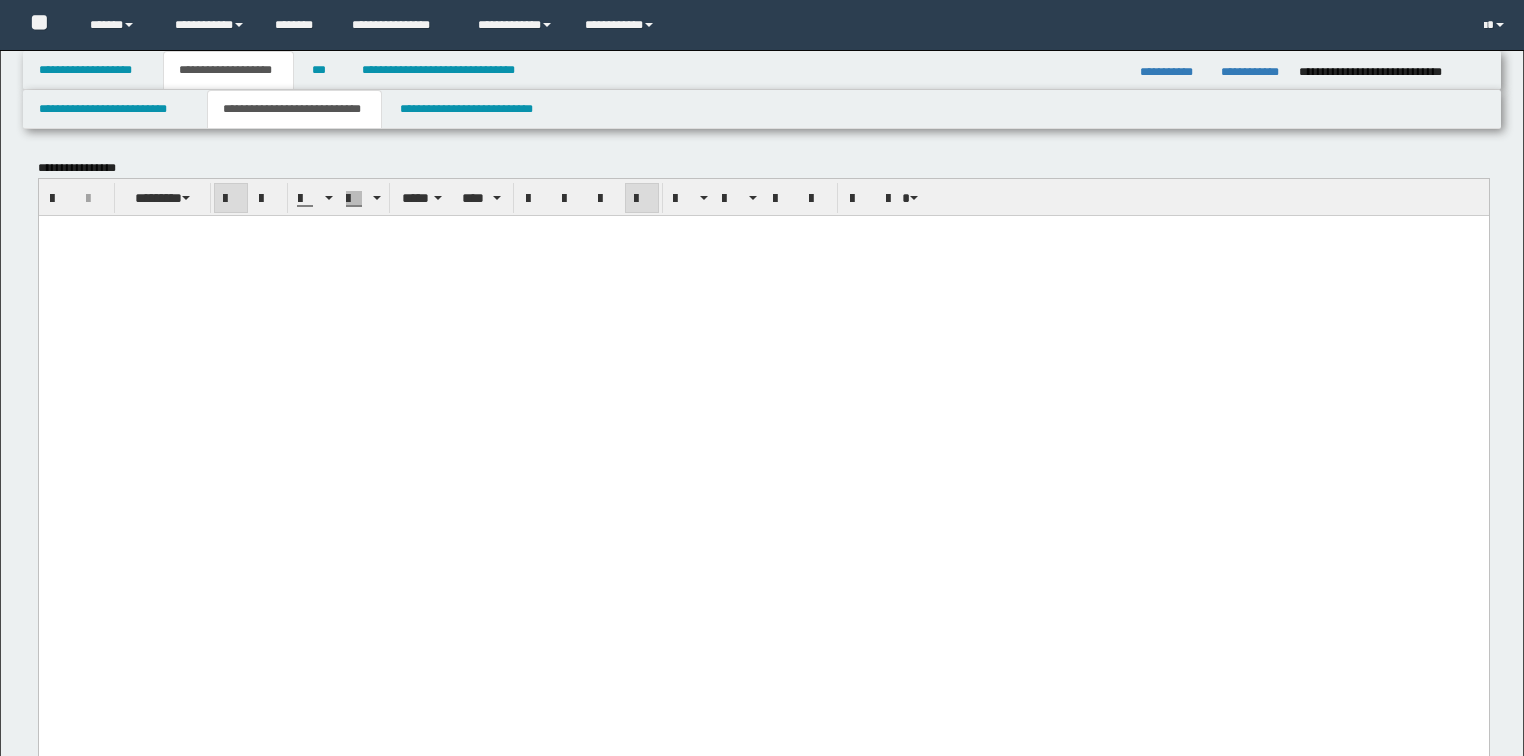 scroll, scrollTop: 2640, scrollLeft: 0, axis: vertical 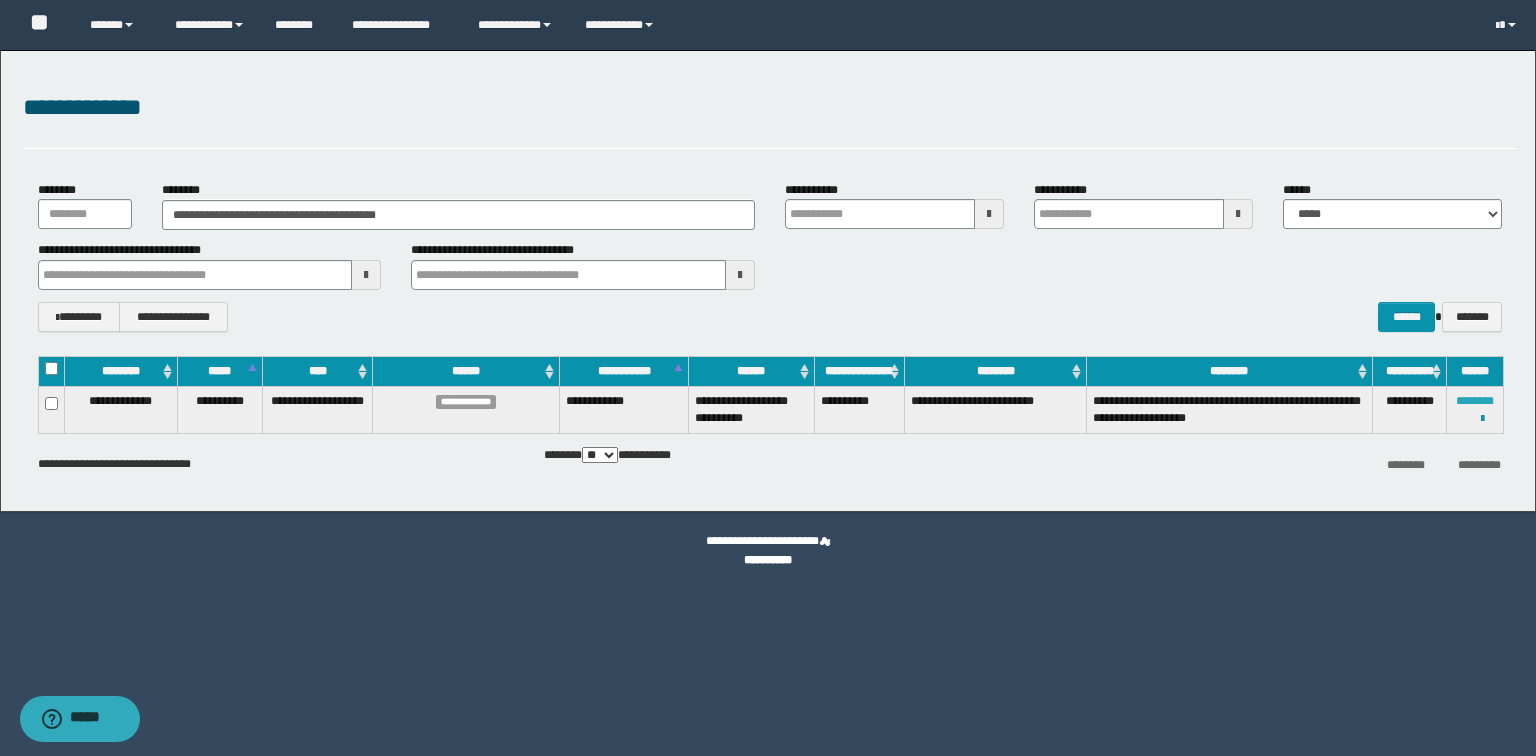click on "********" at bounding box center [1475, 401] 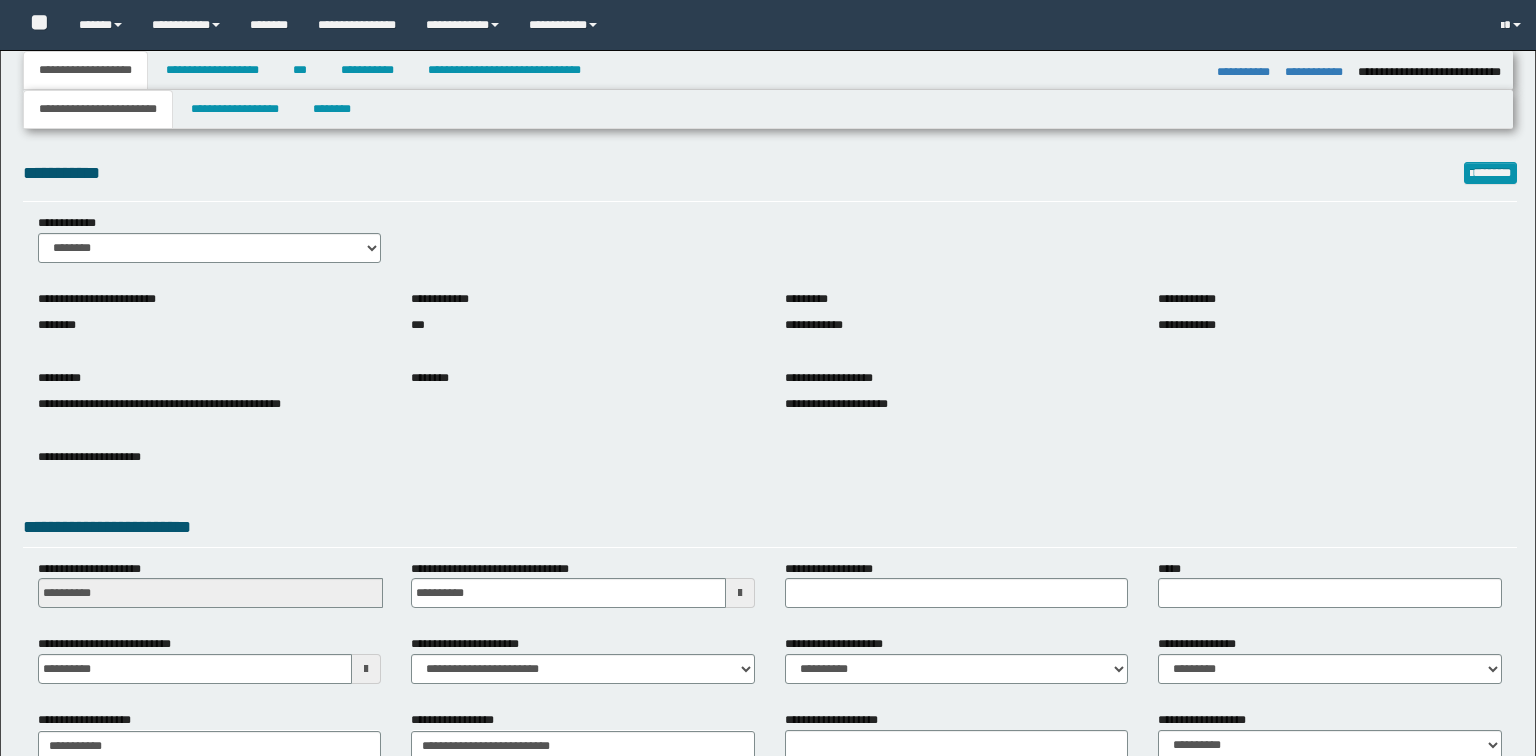 select on "*" 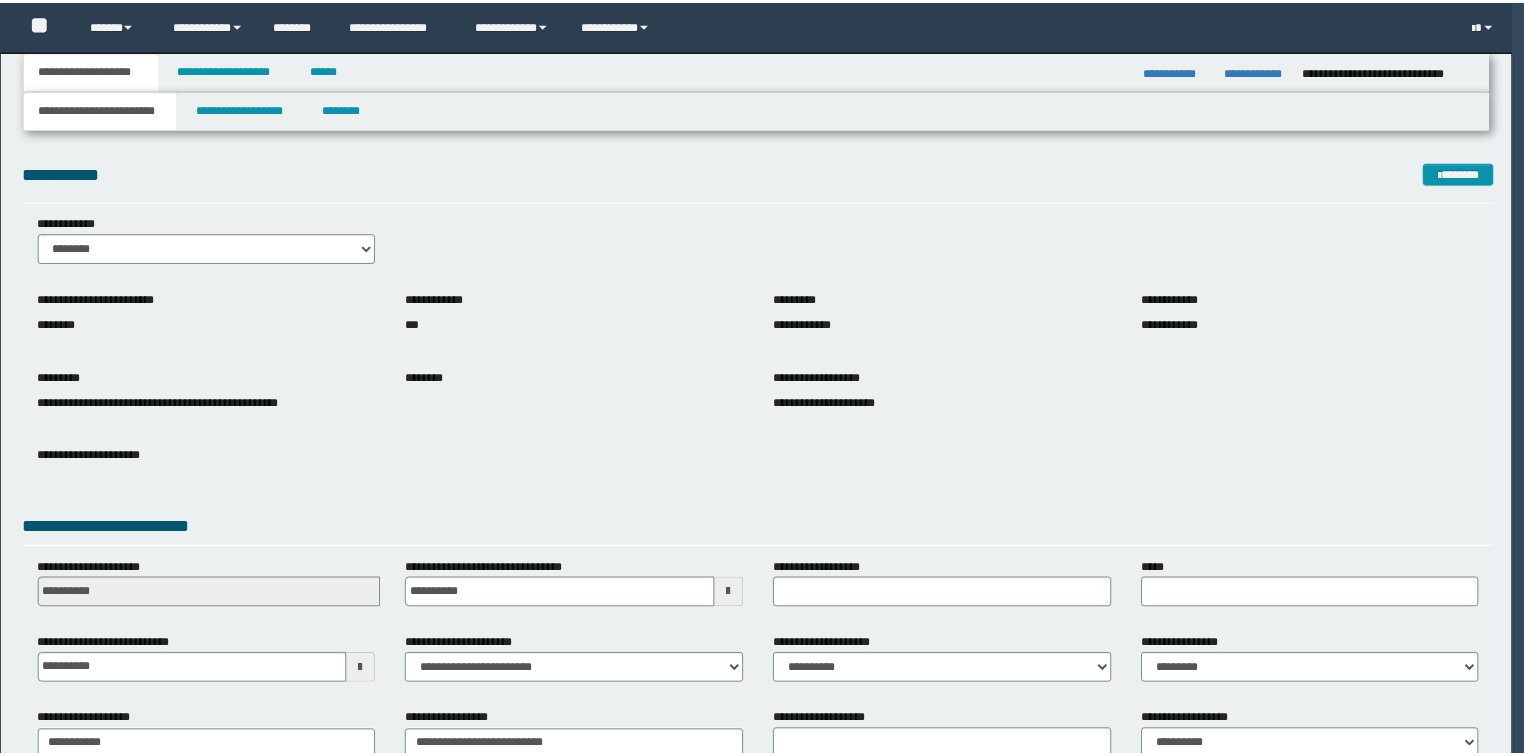scroll, scrollTop: 0, scrollLeft: 0, axis: both 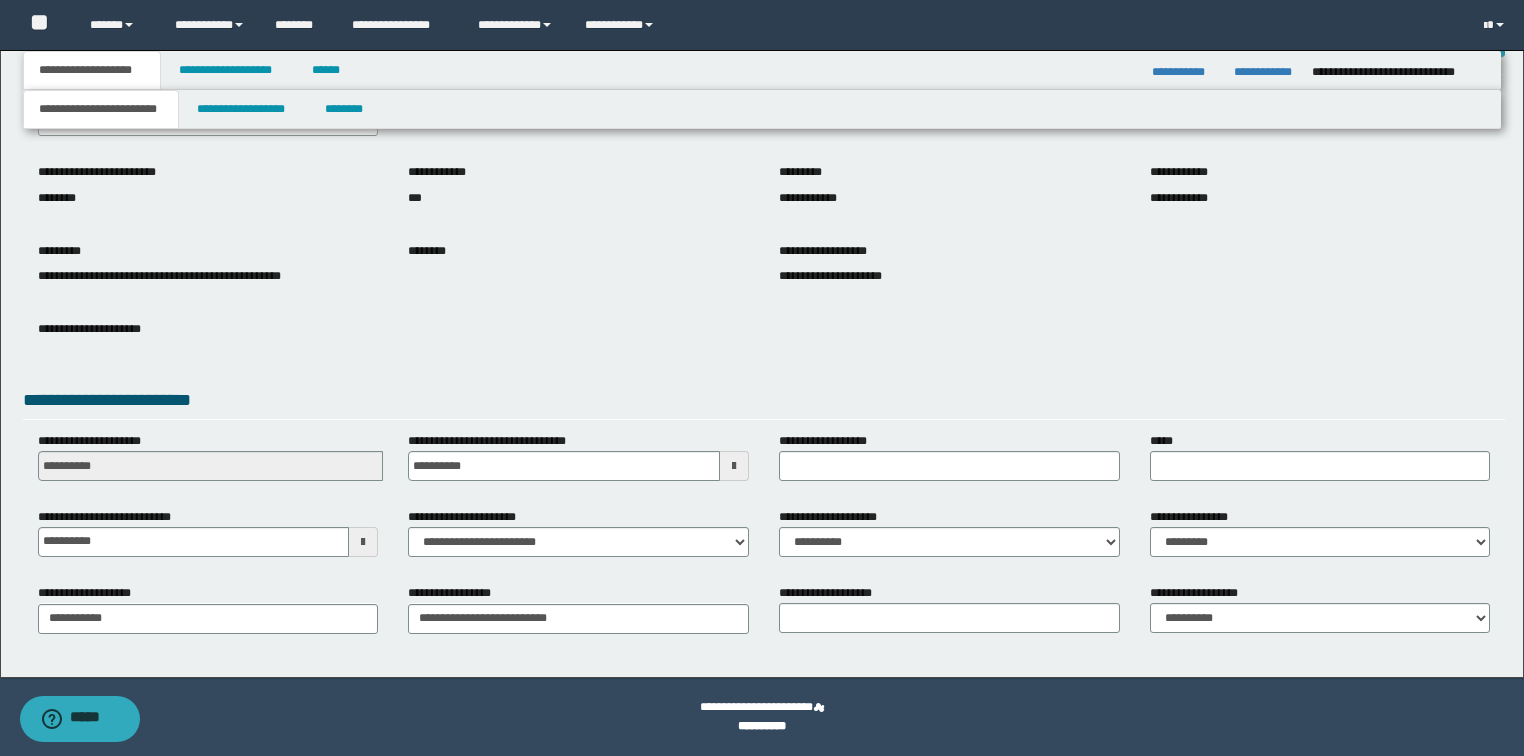 click at bounding box center (363, 542) 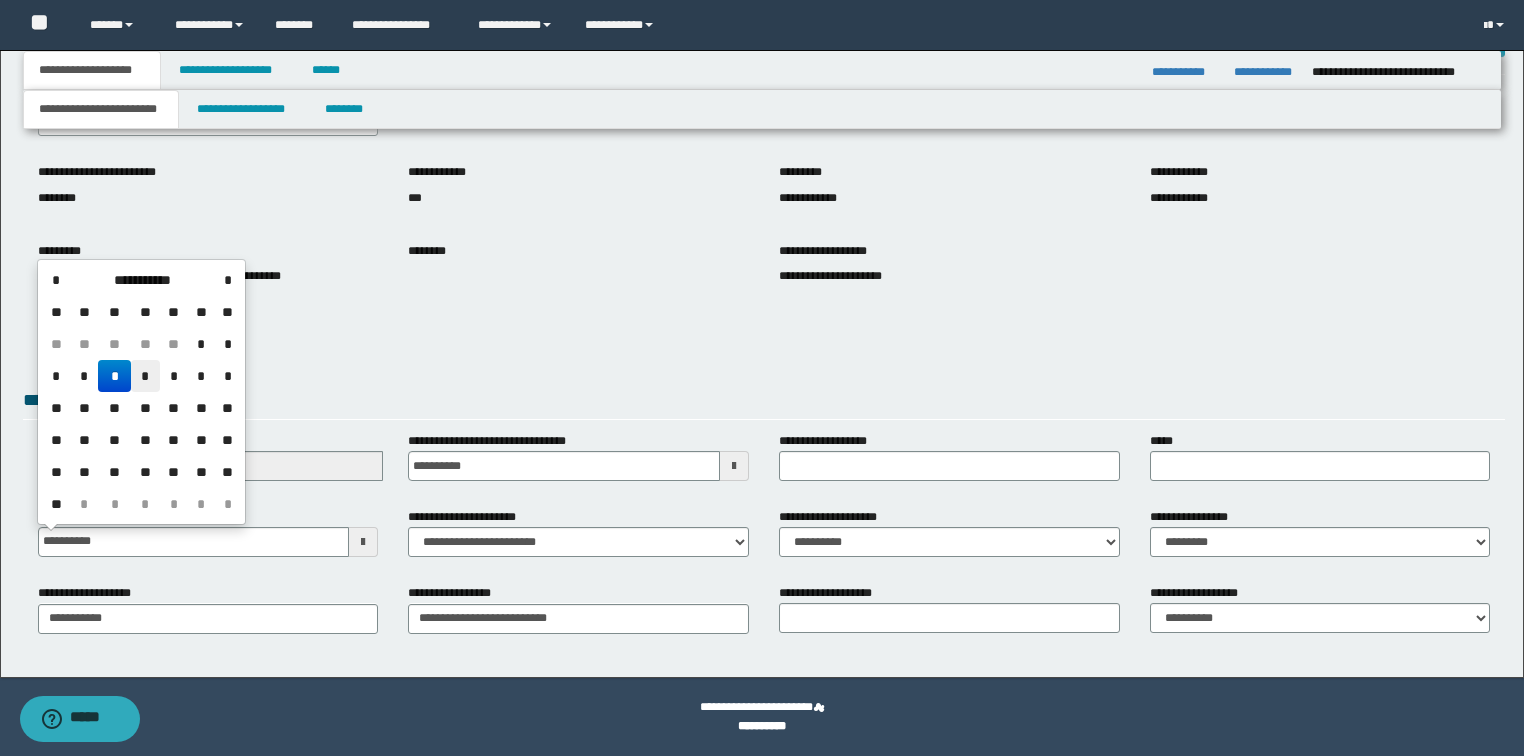 click on "*" at bounding box center (145, 376) 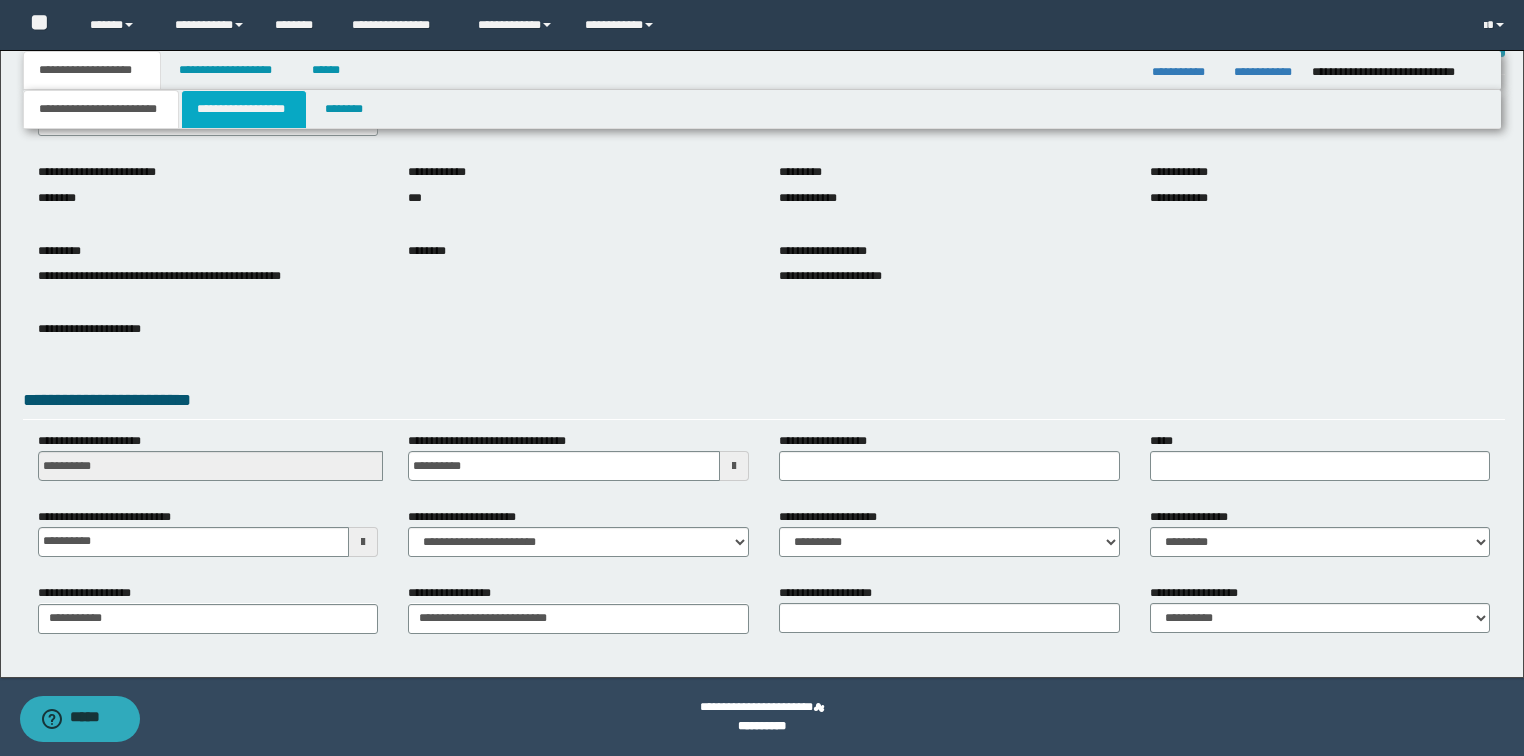click on "**********" at bounding box center (244, 109) 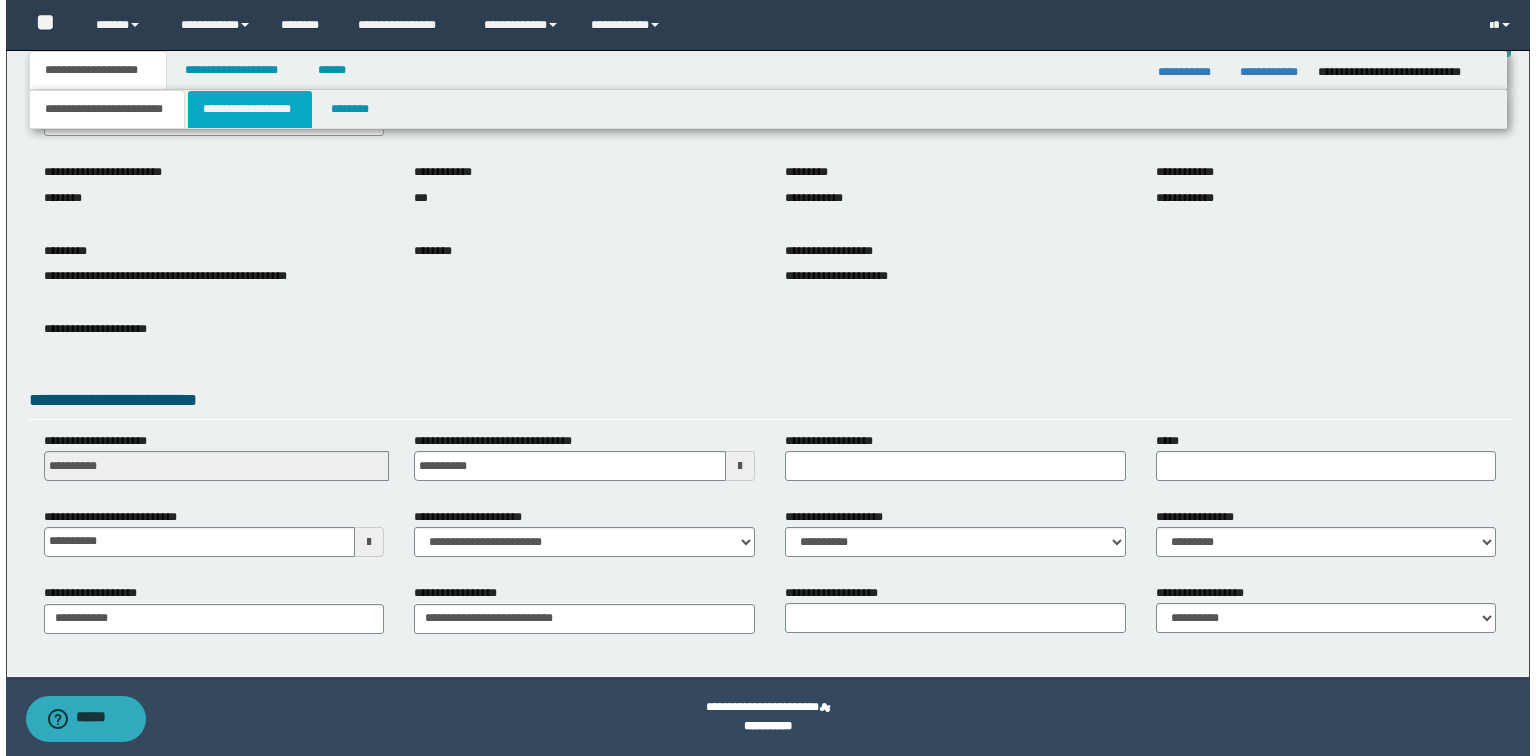 scroll, scrollTop: 0, scrollLeft: 0, axis: both 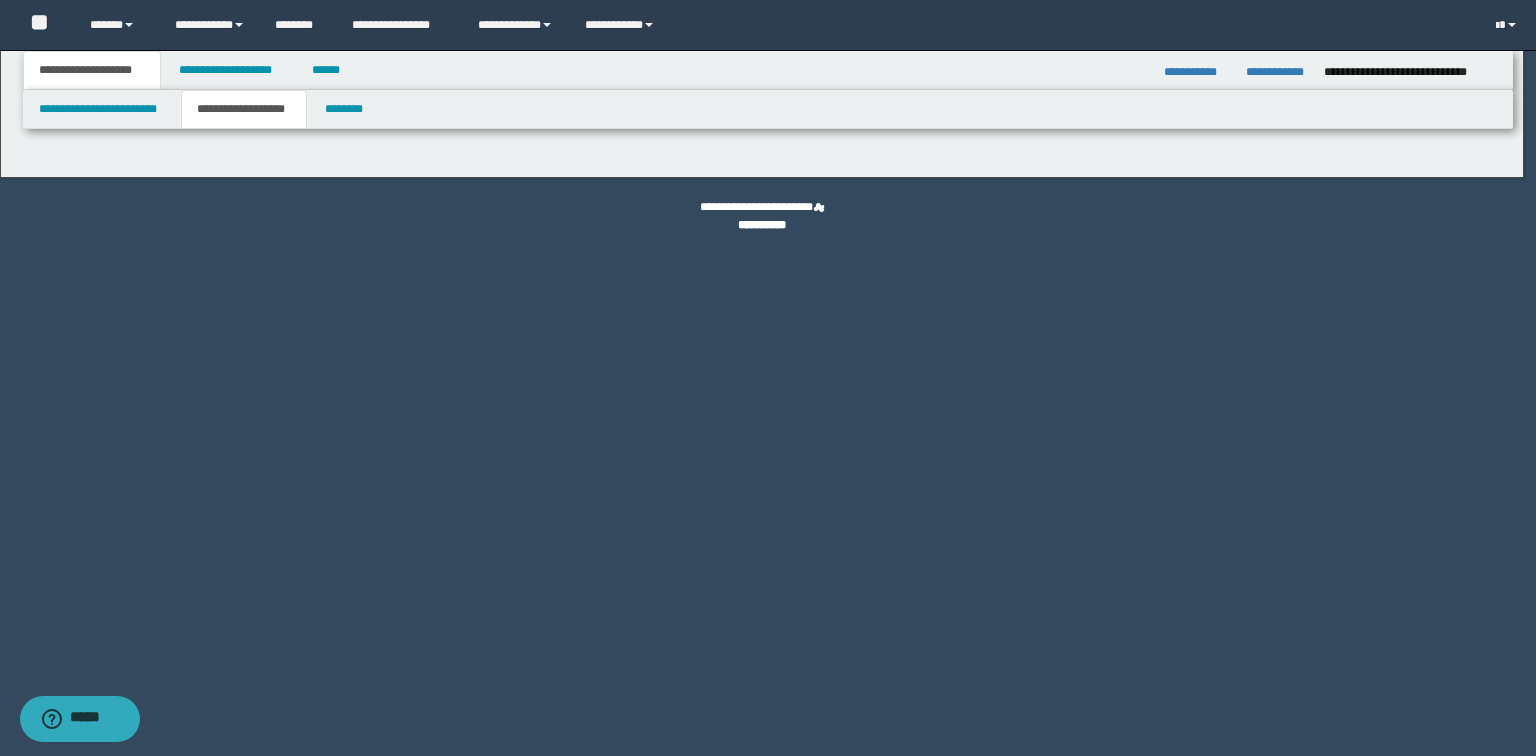 type on "**********" 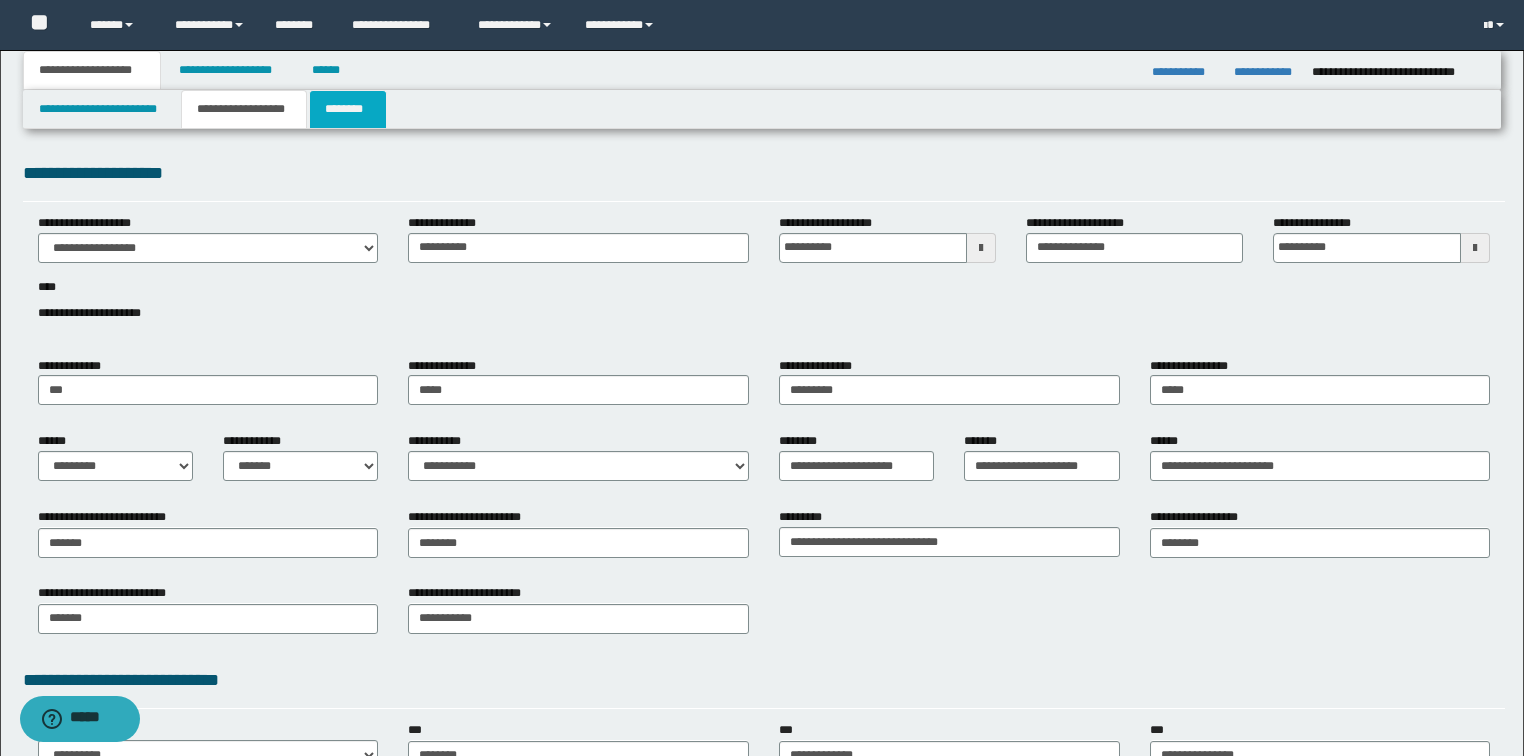 click on "********" at bounding box center (348, 109) 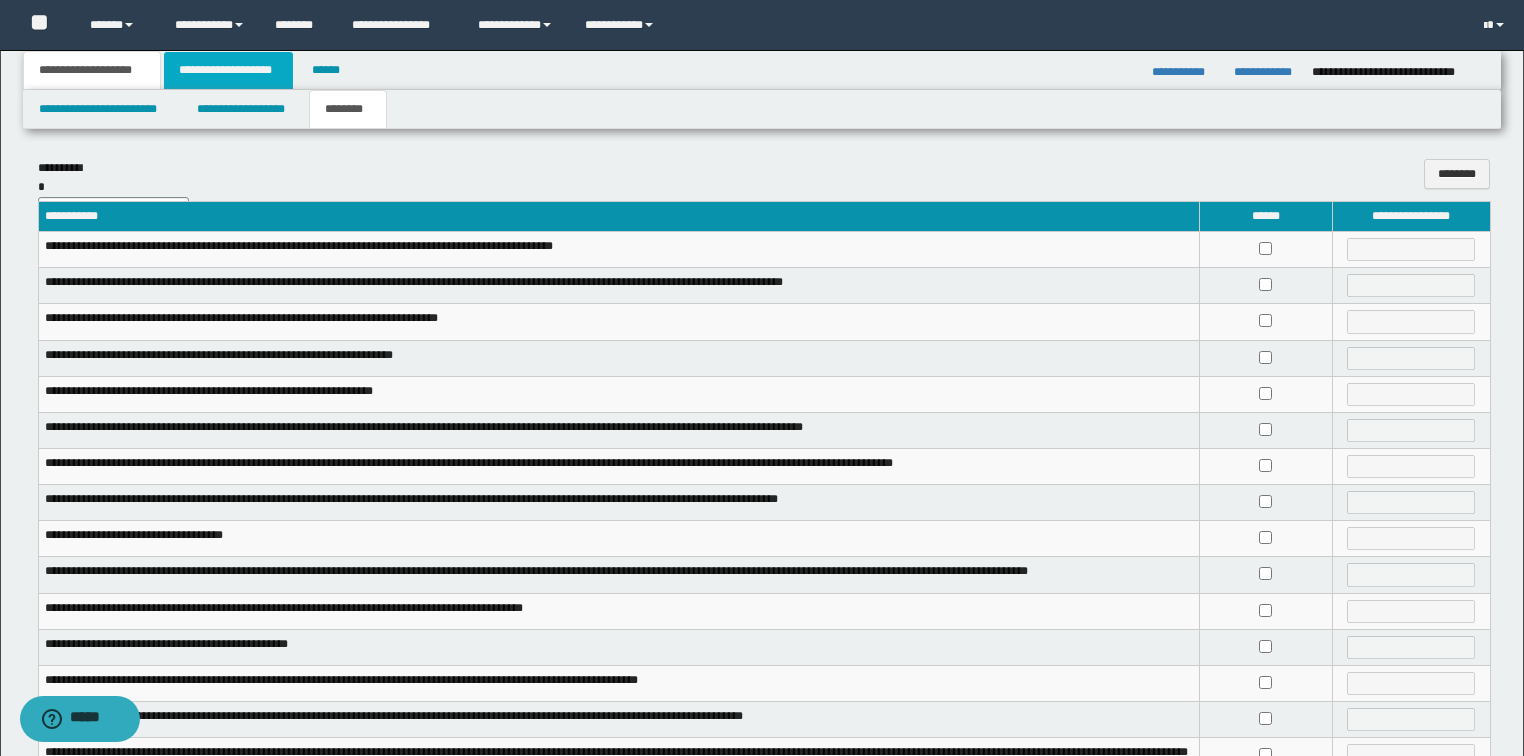 click on "**********" at bounding box center (228, 70) 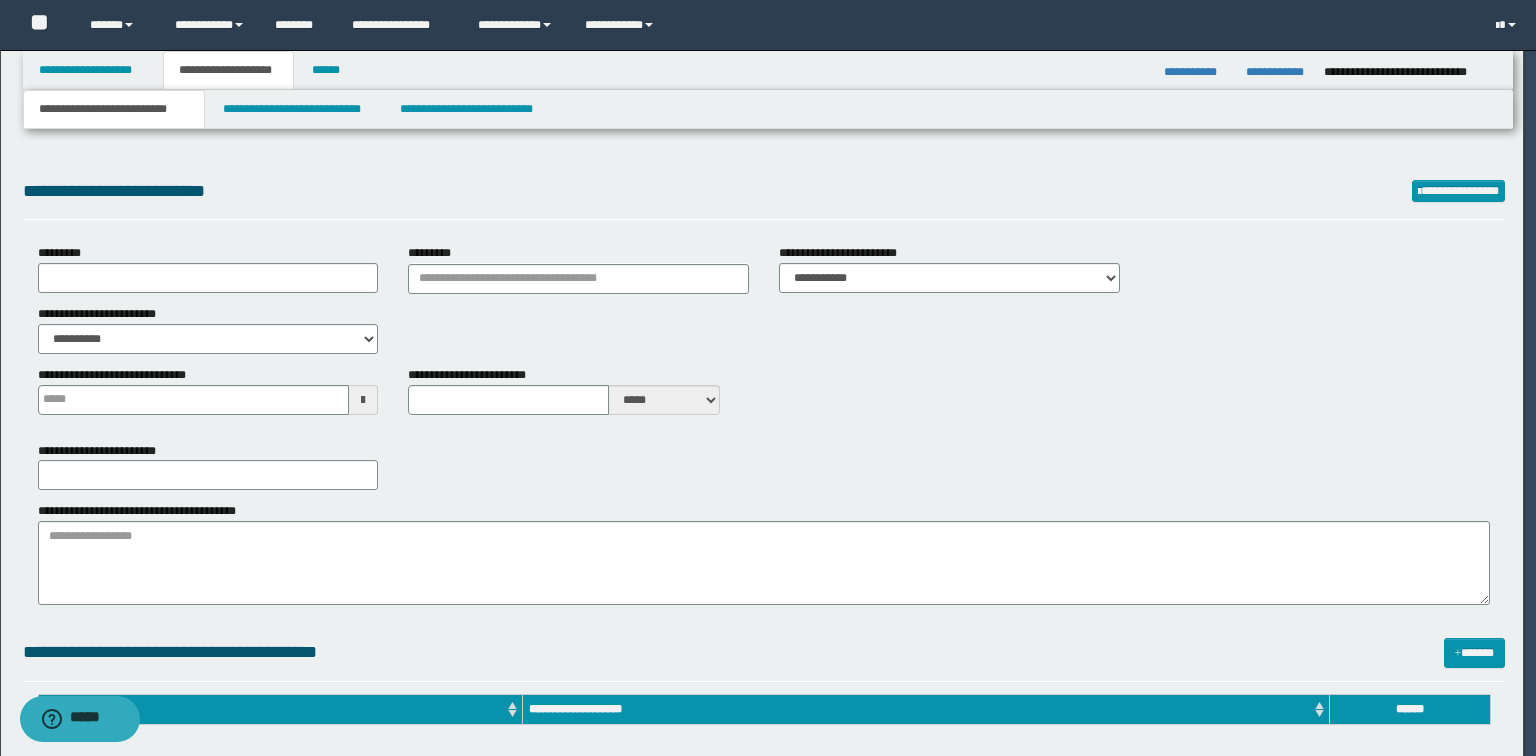 type on "**********" 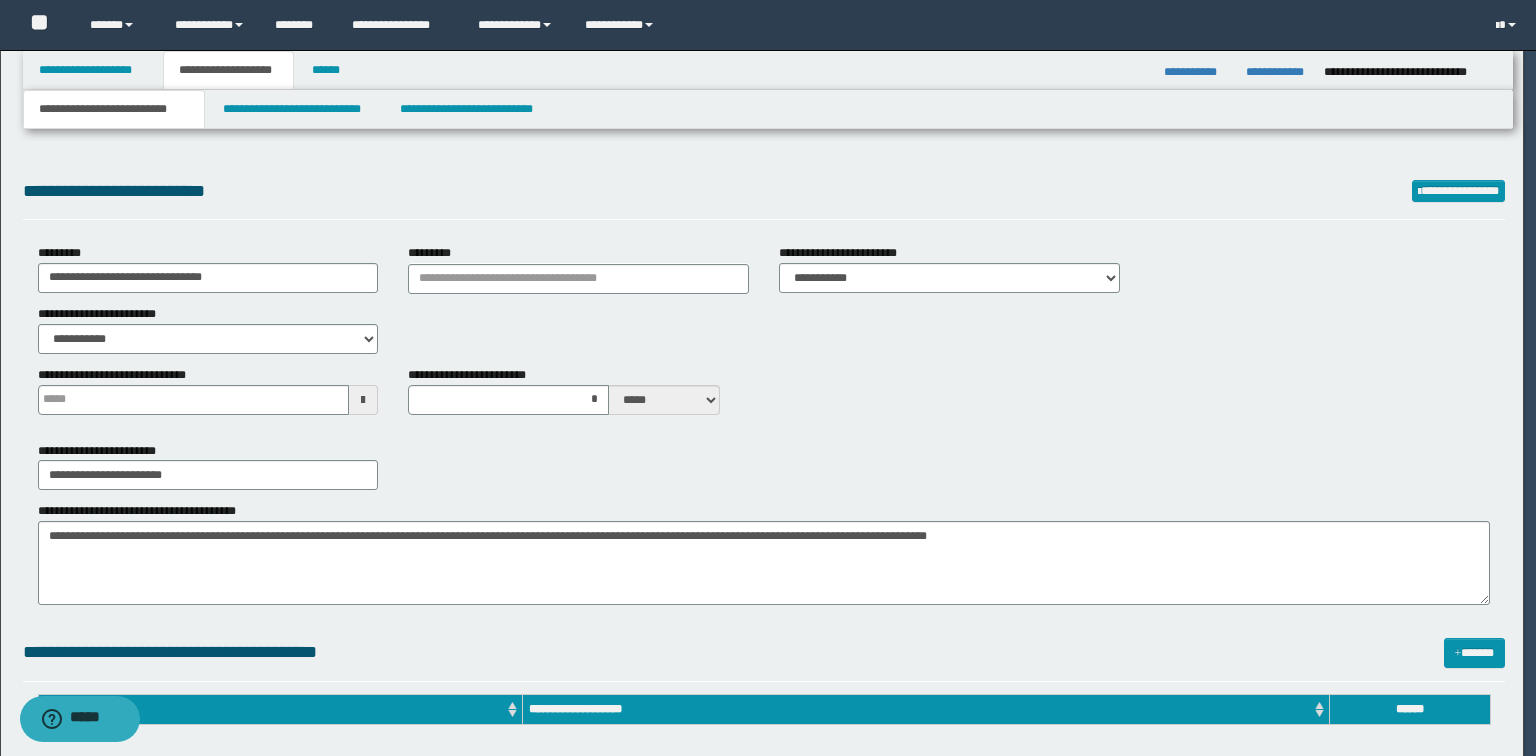 type 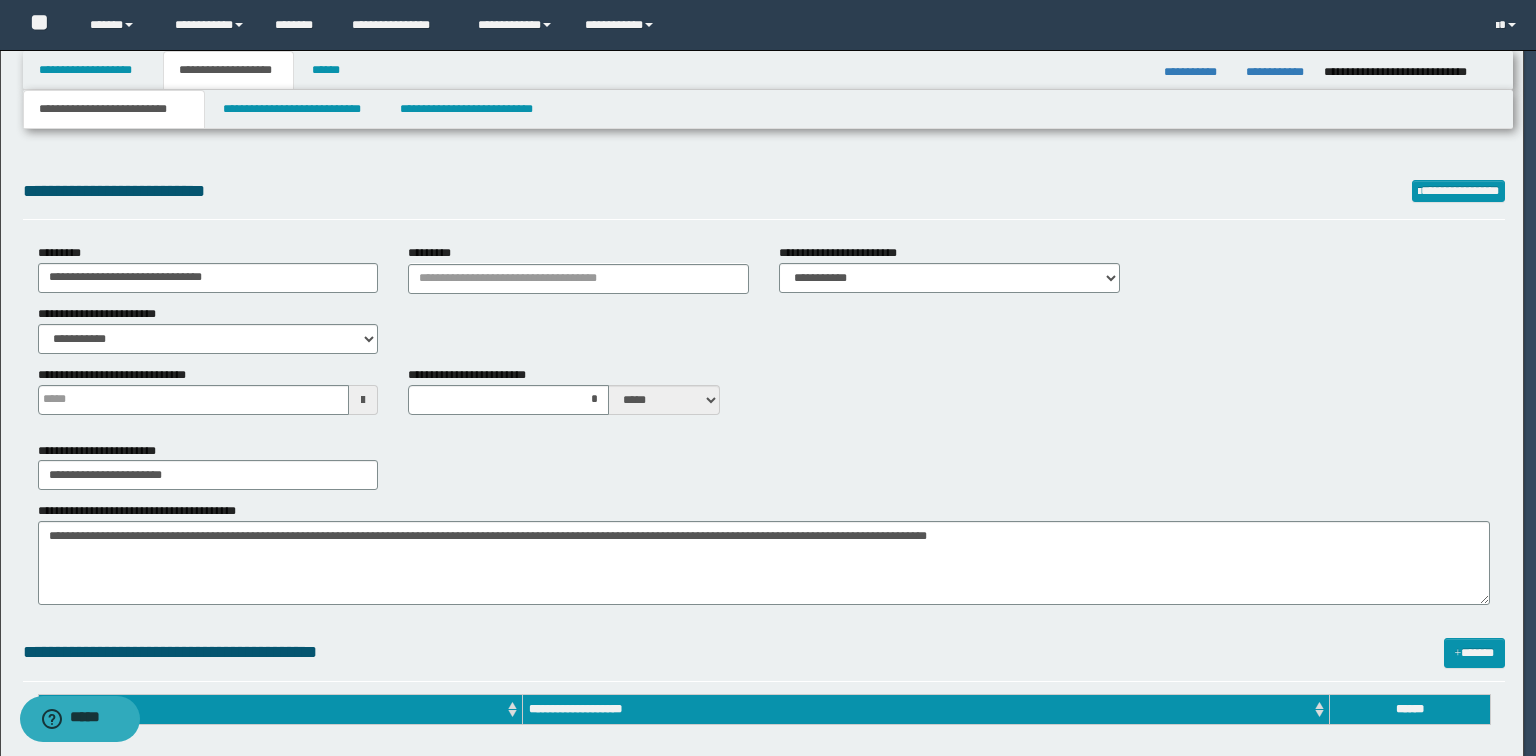 type on "*" 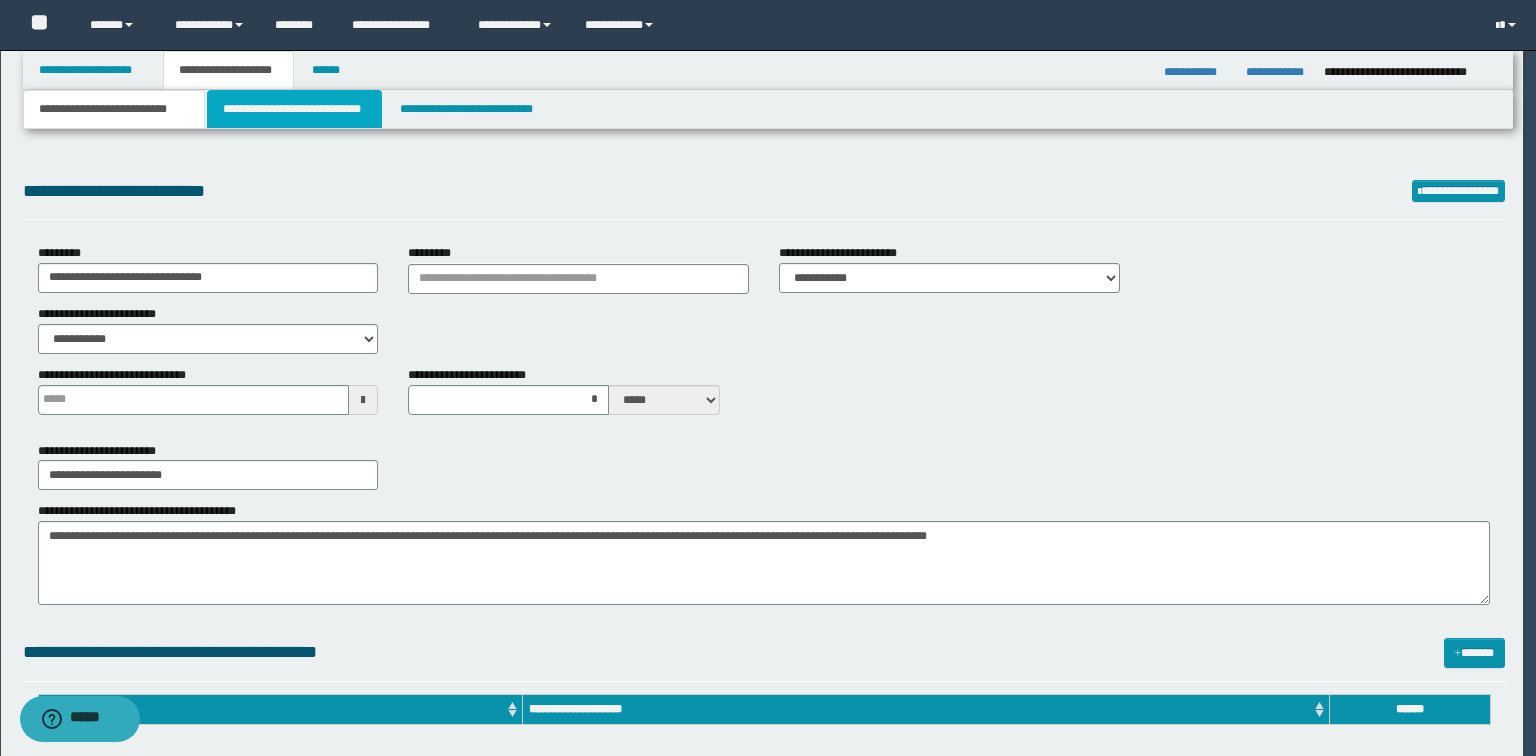 scroll, scrollTop: 0, scrollLeft: 0, axis: both 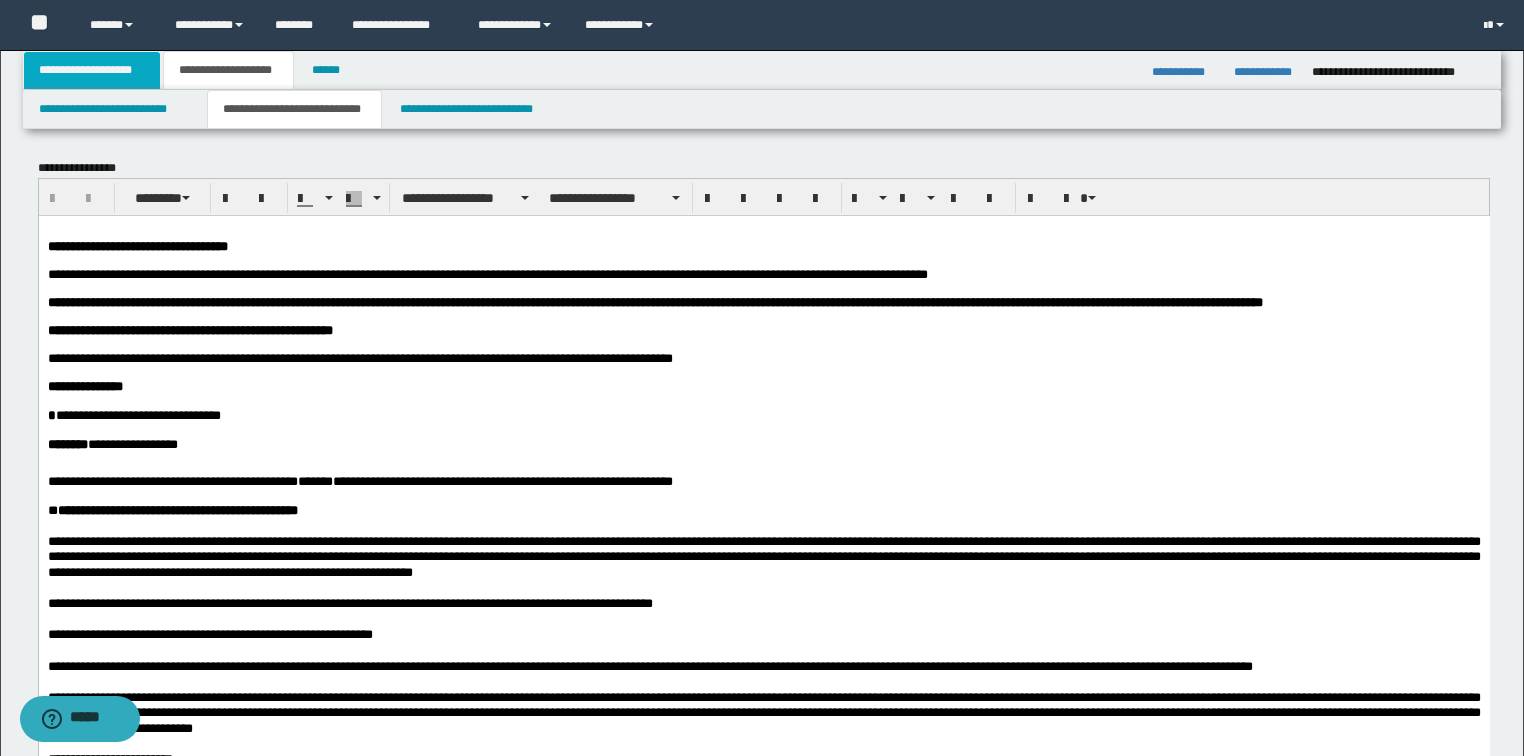 click on "**********" at bounding box center (92, 70) 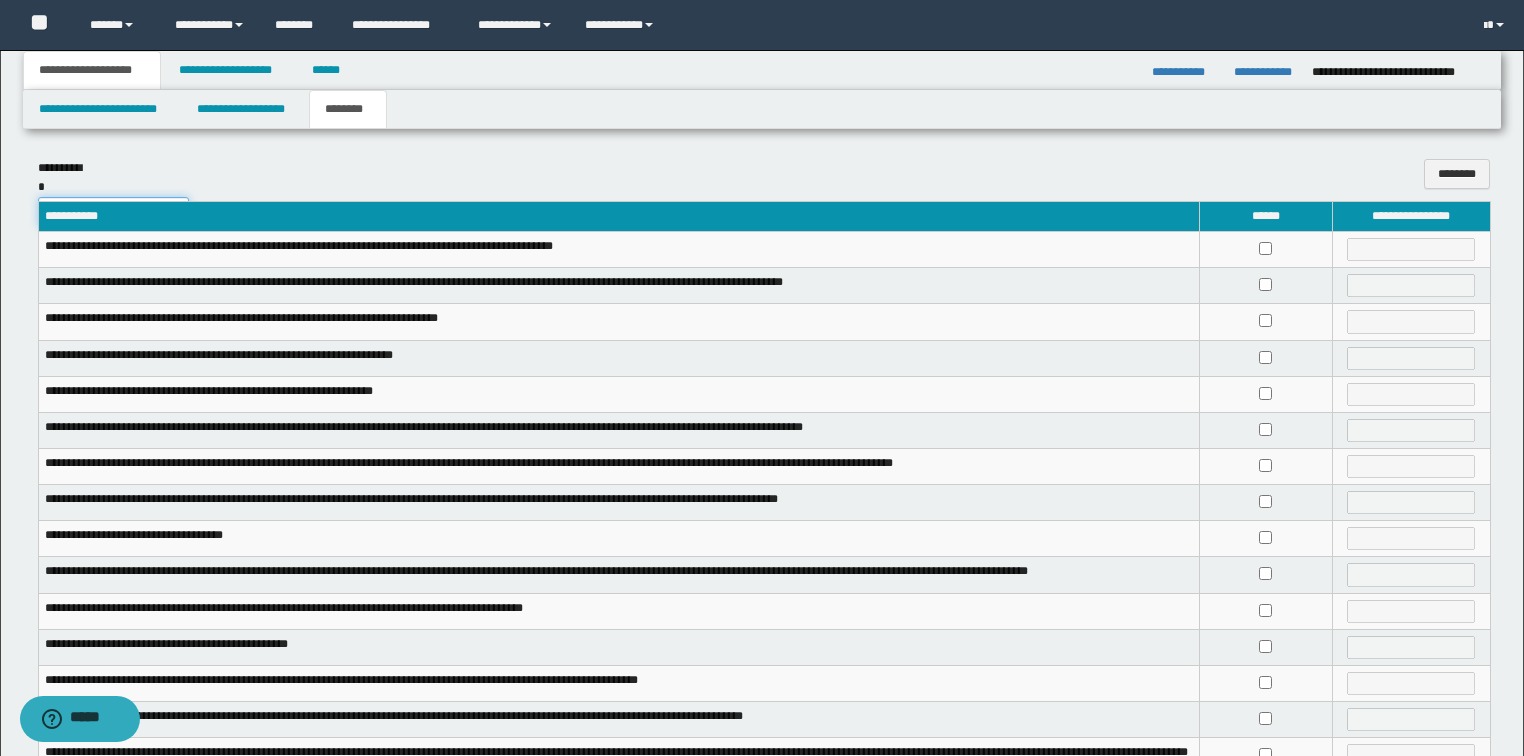 click on "**********" at bounding box center (113, 212) 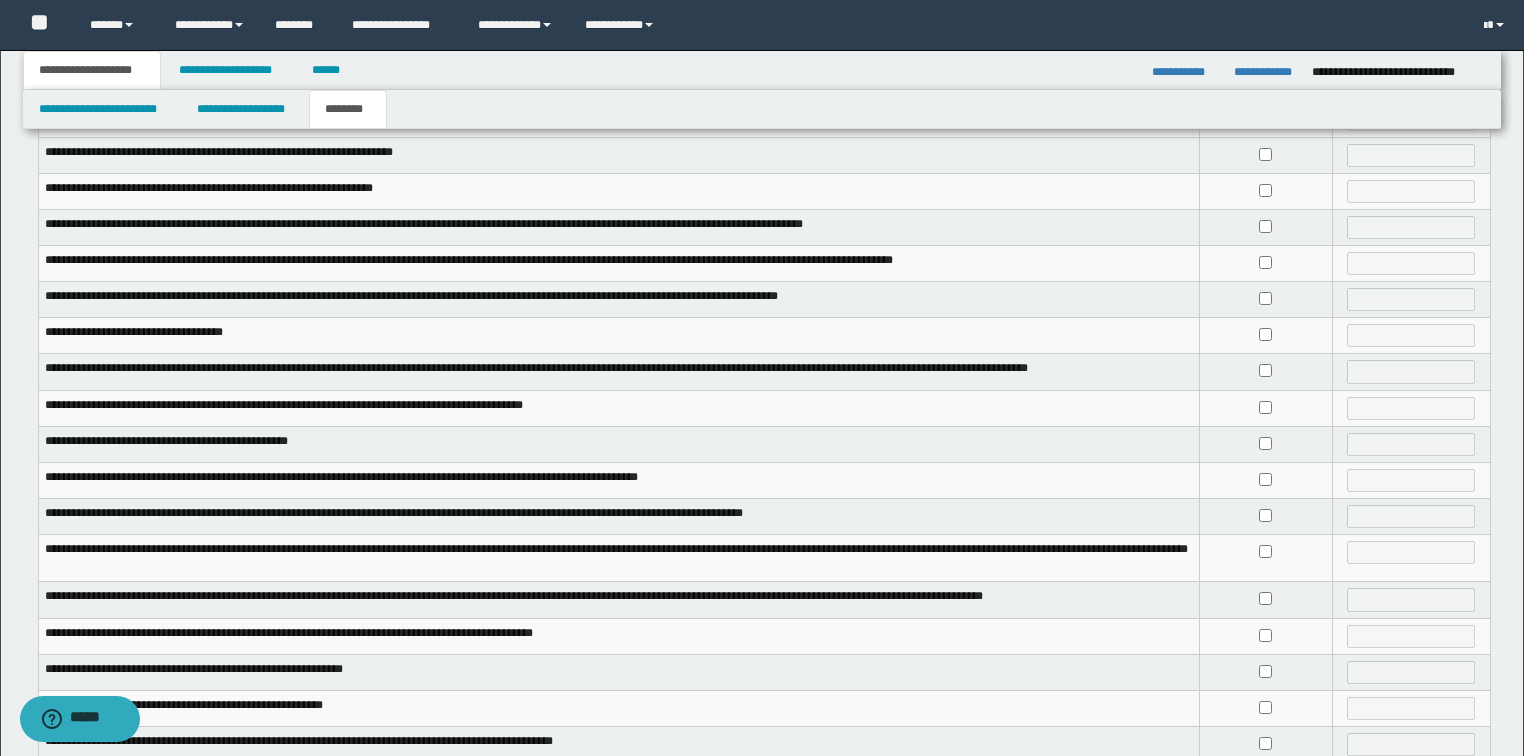scroll, scrollTop: 240, scrollLeft: 0, axis: vertical 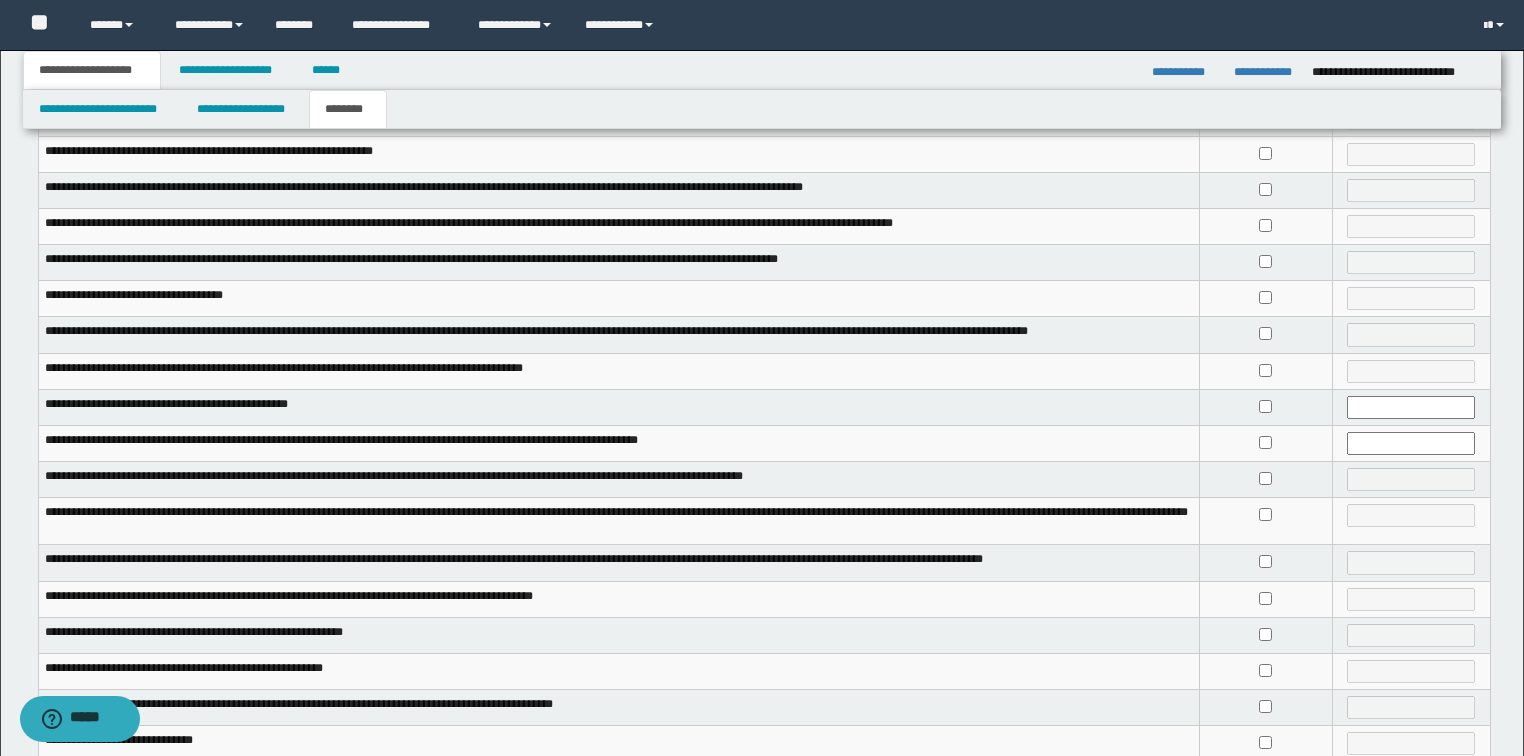 click at bounding box center (1265, 371) 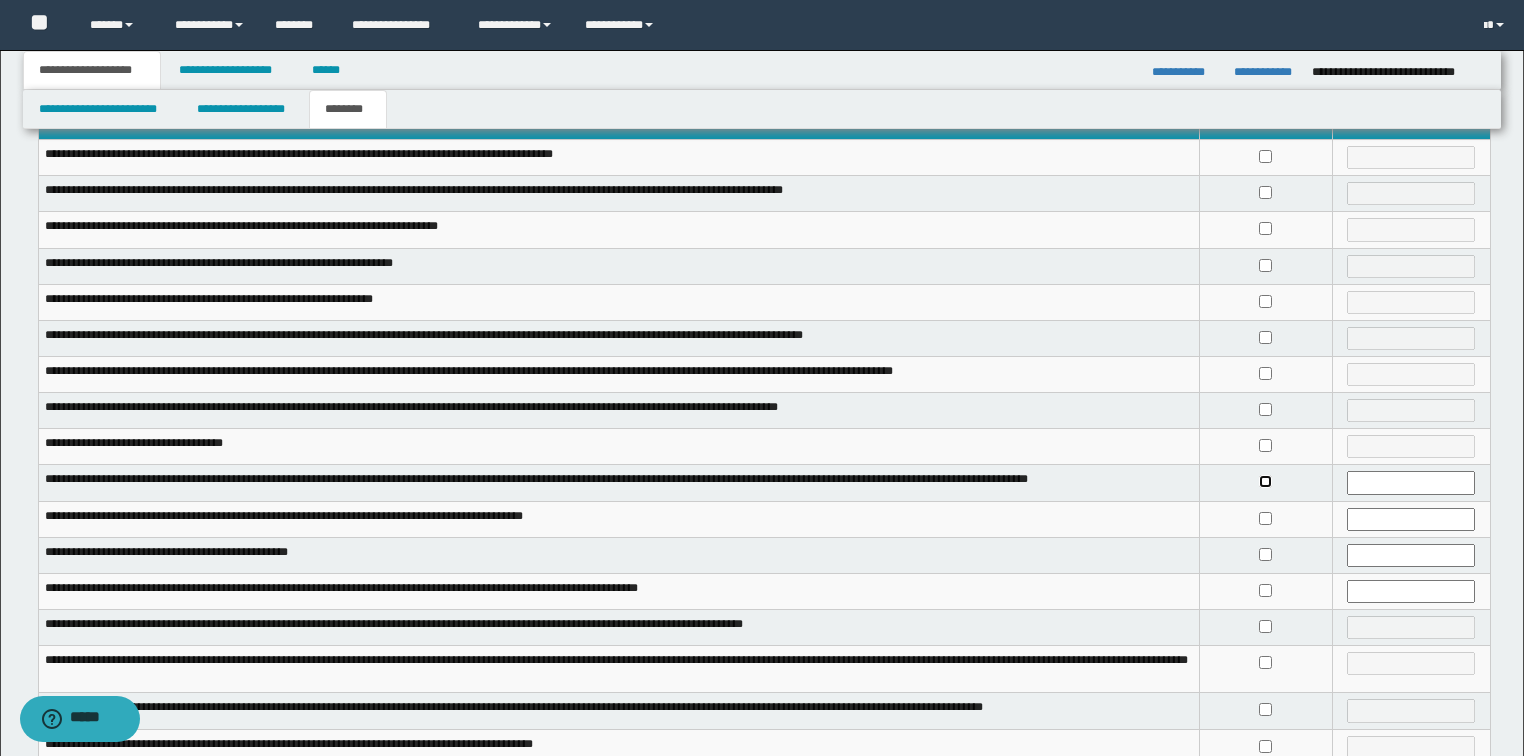 scroll, scrollTop: 80, scrollLeft: 0, axis: vertical 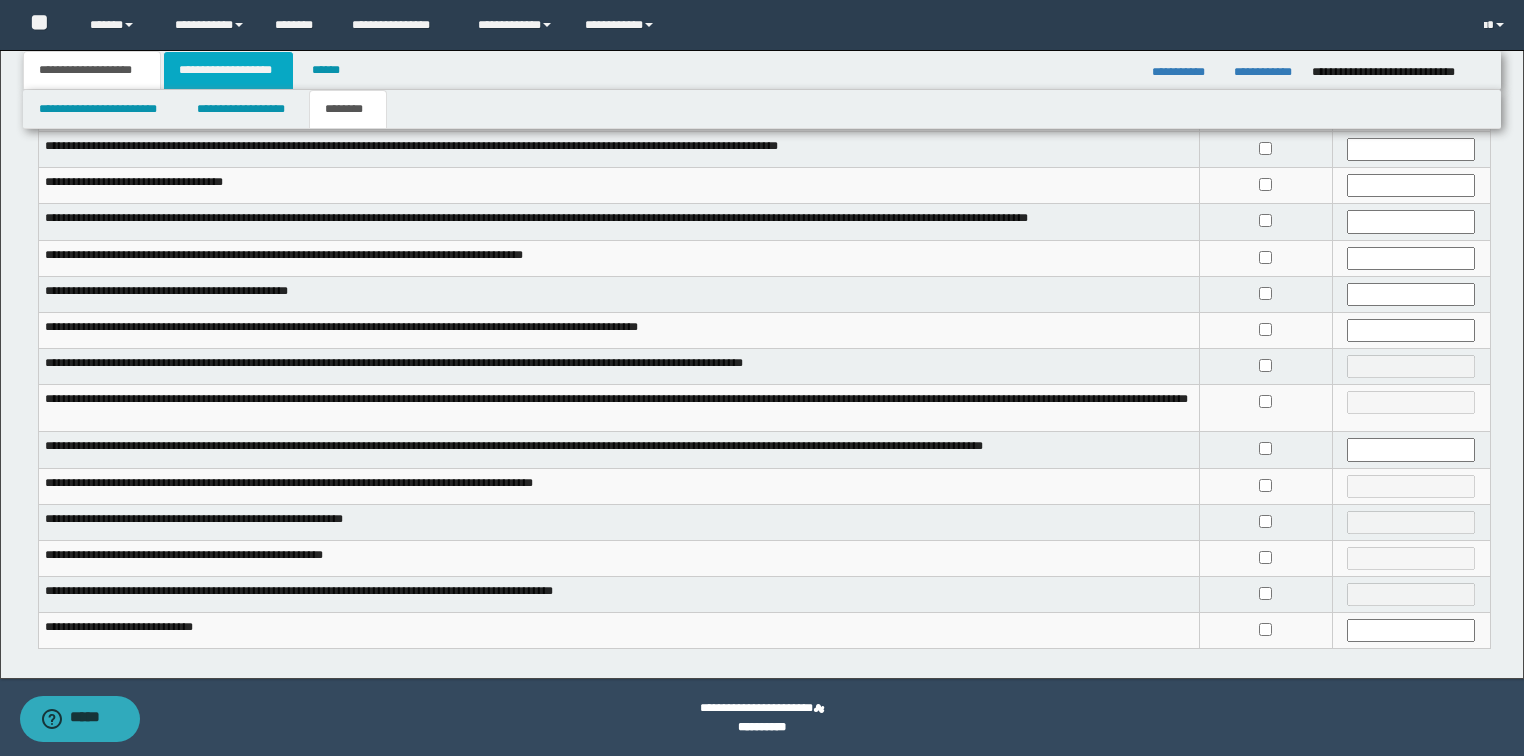 click on "**********" at bounding box center (228, 70) 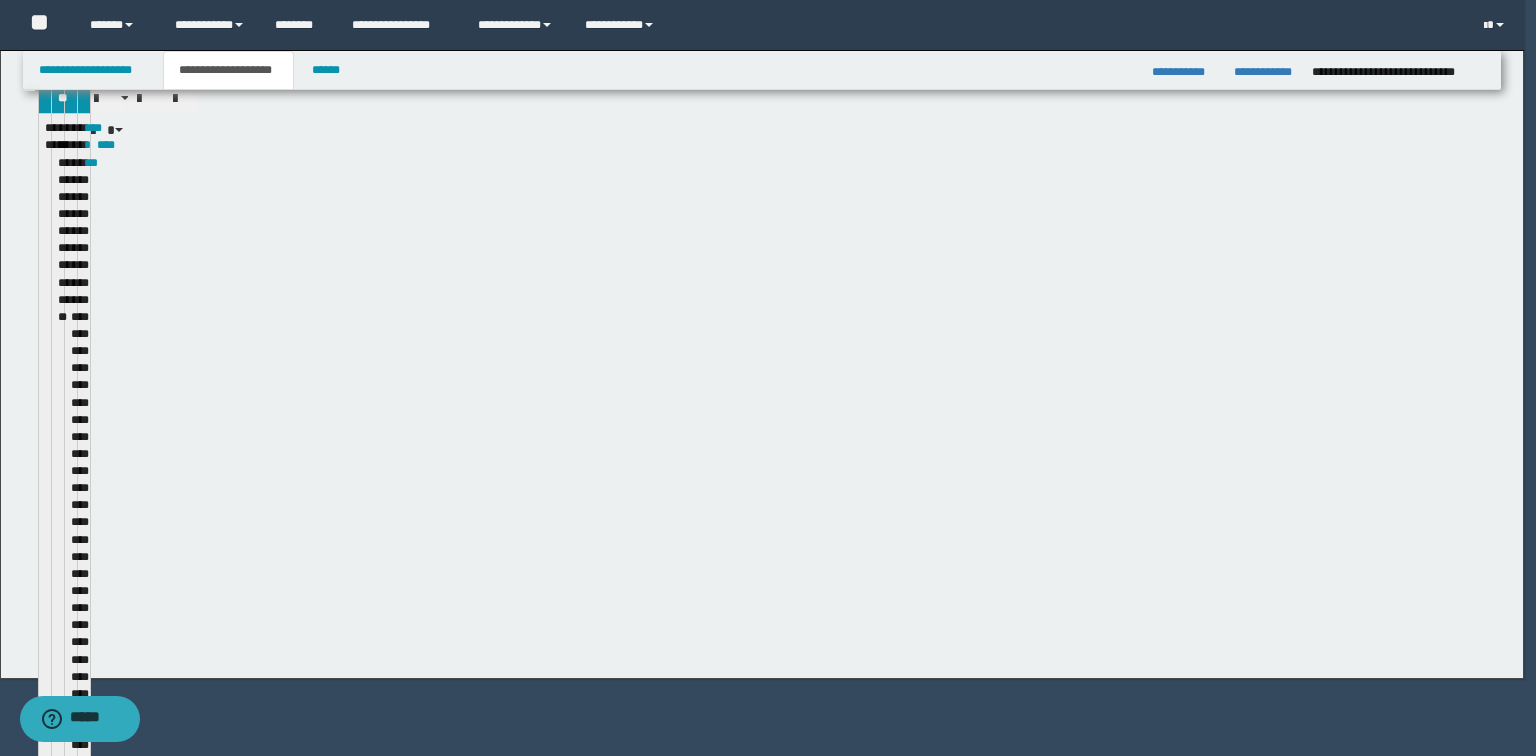 type 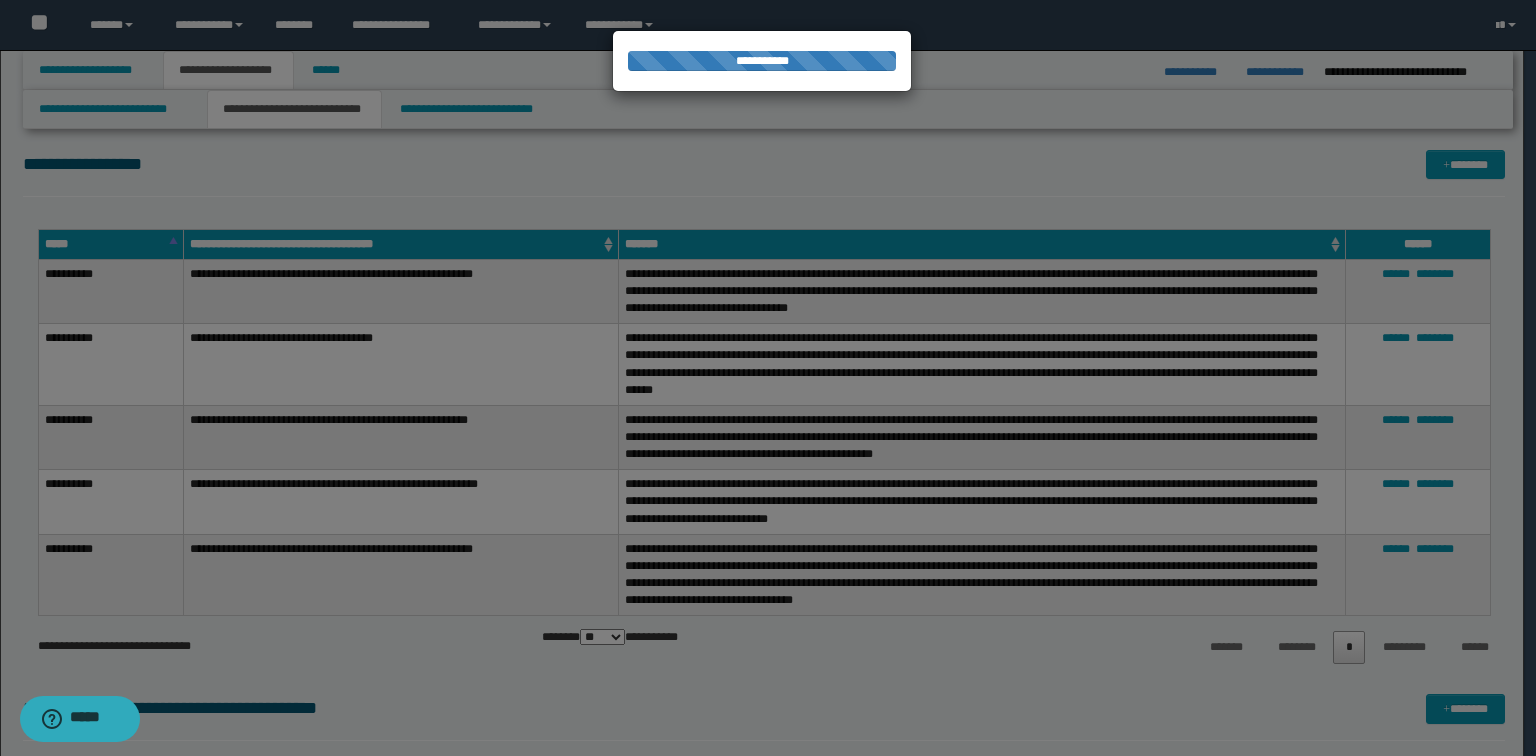 type 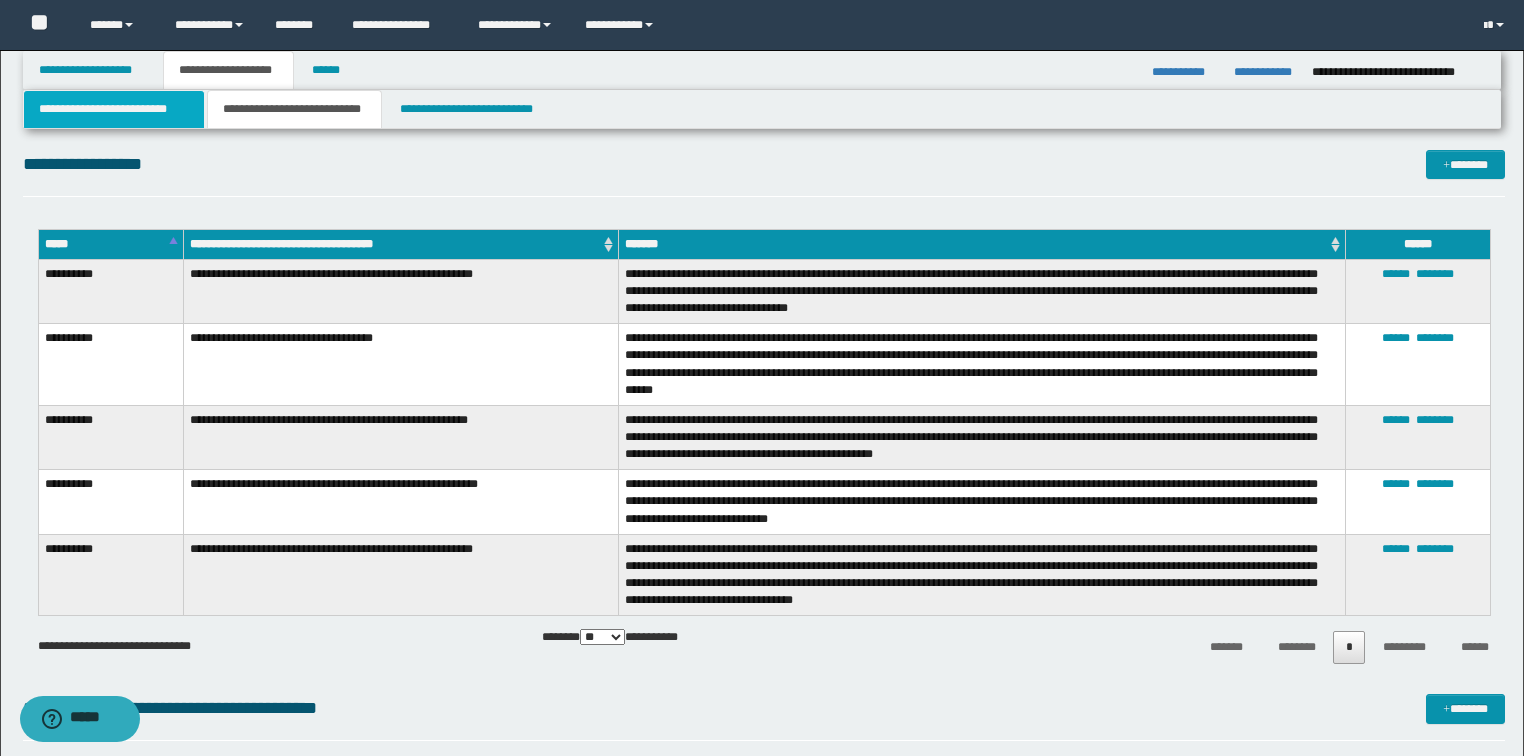 click on "**********" at bounding box center [114, 109] 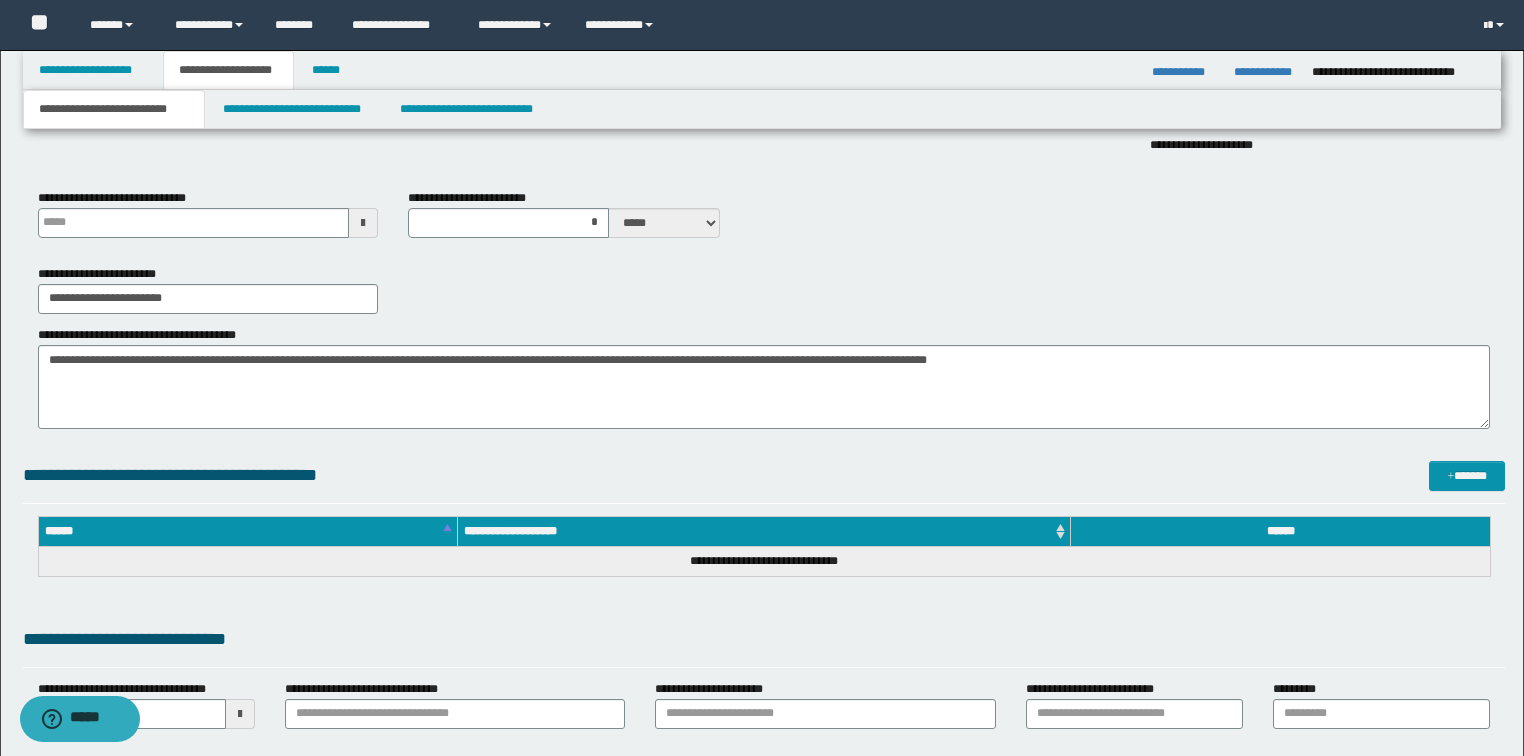 type 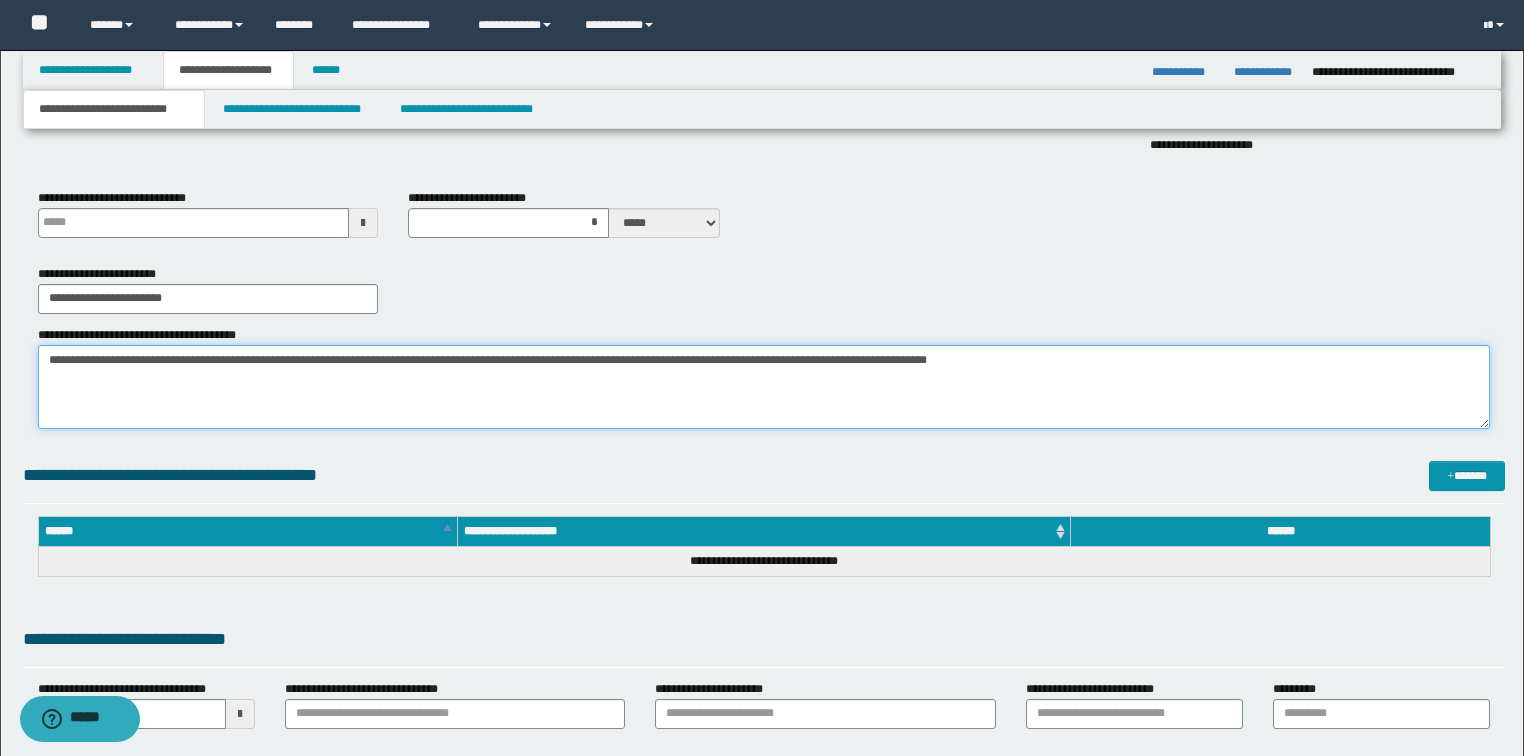 click on "**********" at bounding box center (764, 387) 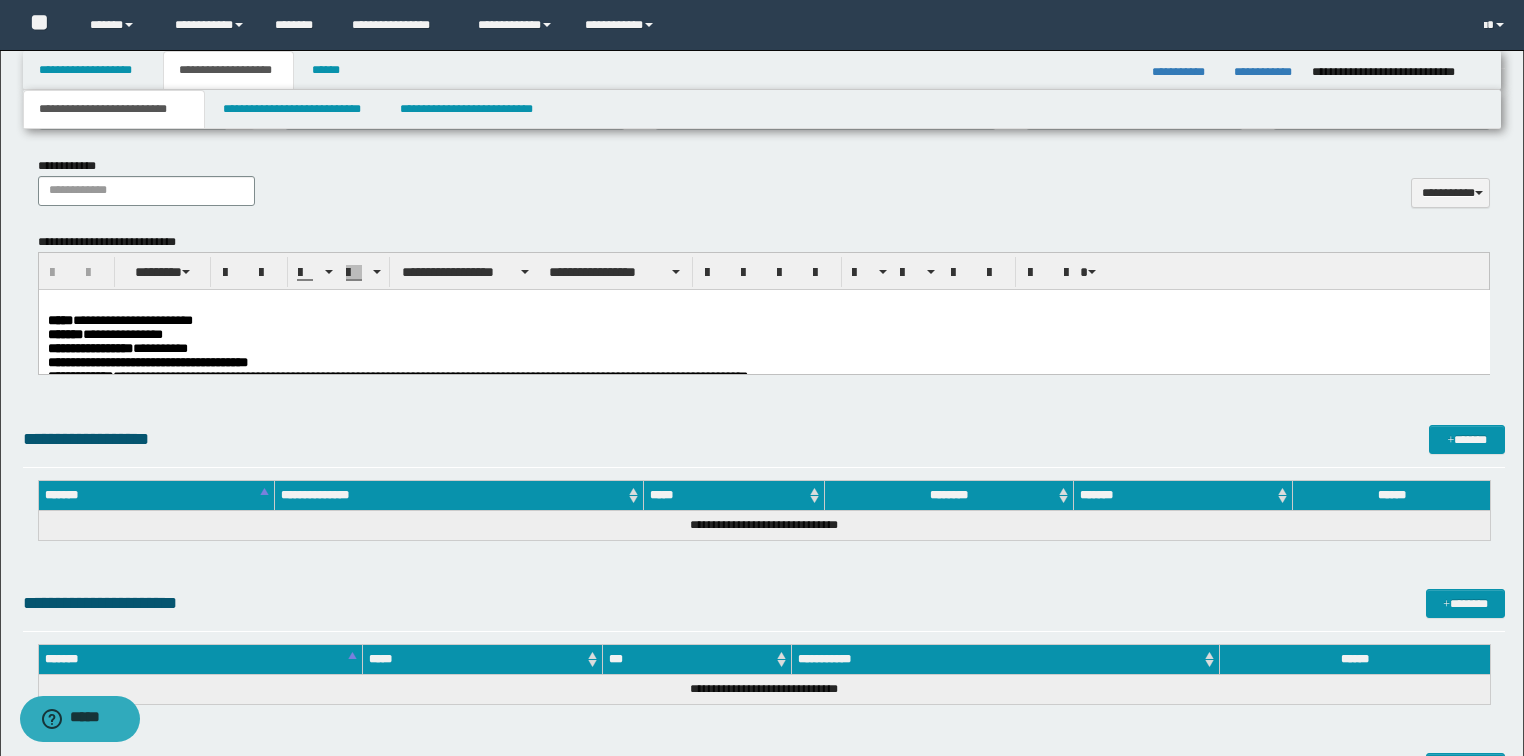 scroll, scrollTop: 1073, scrollLeft: 0, axis: vertical 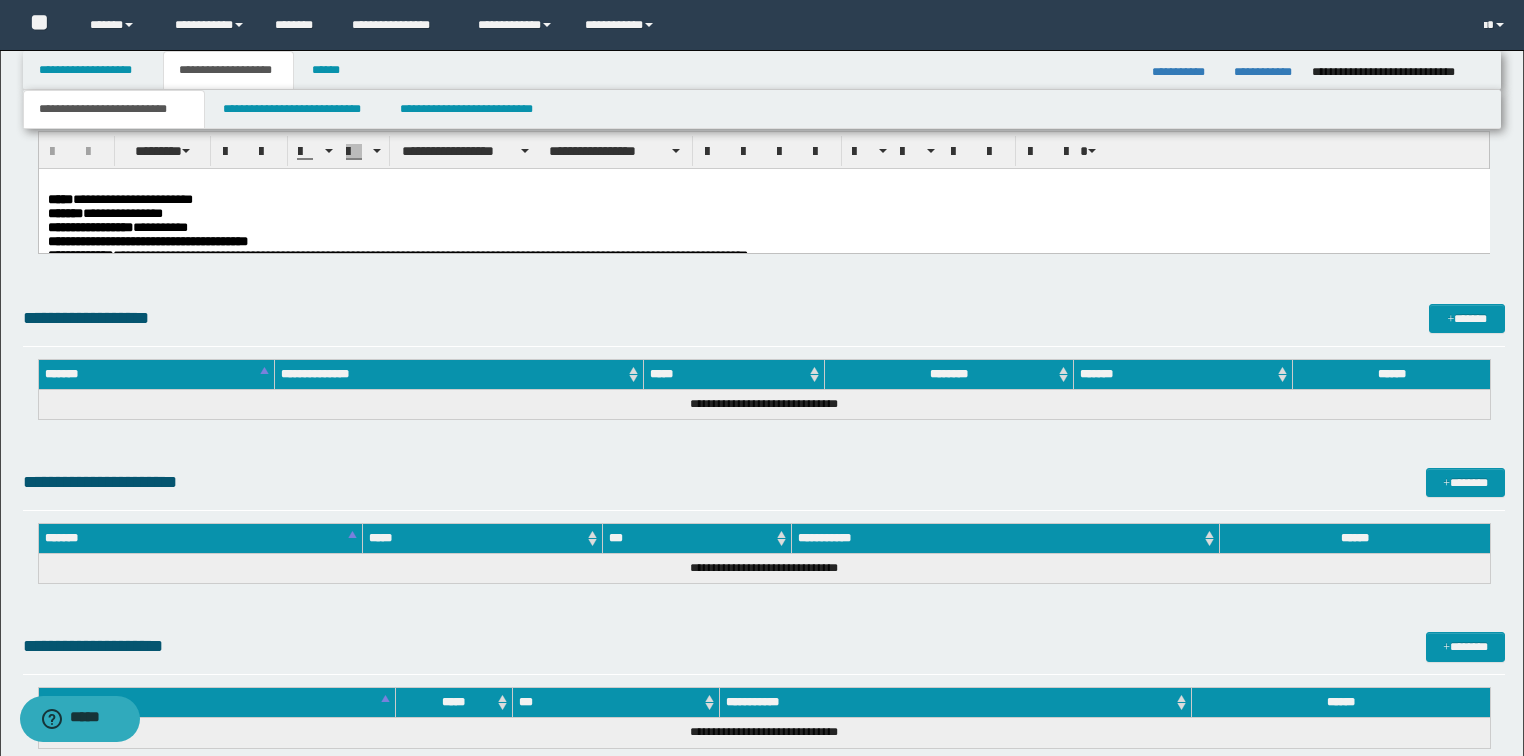 type on "**********" 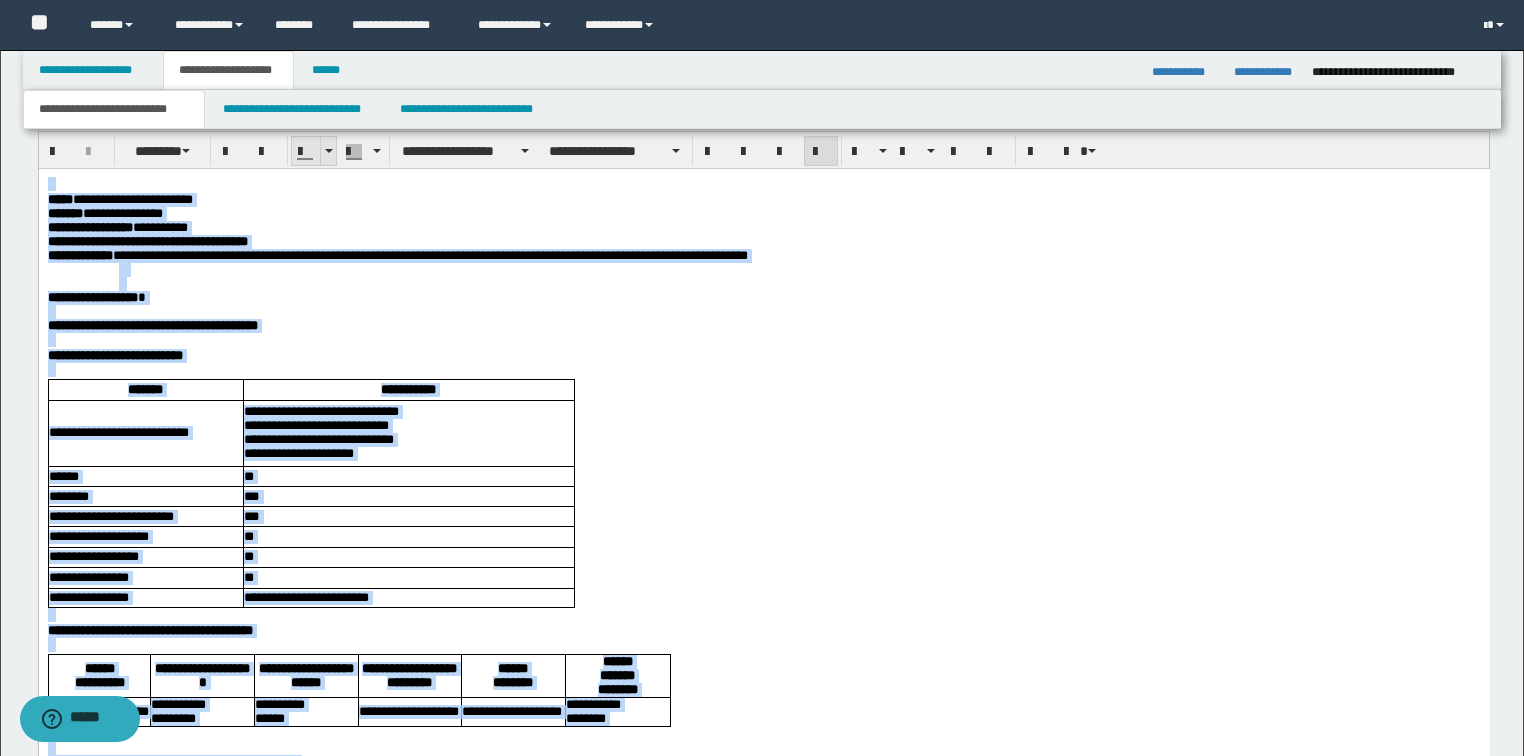 click at bounding box center [328, 151] 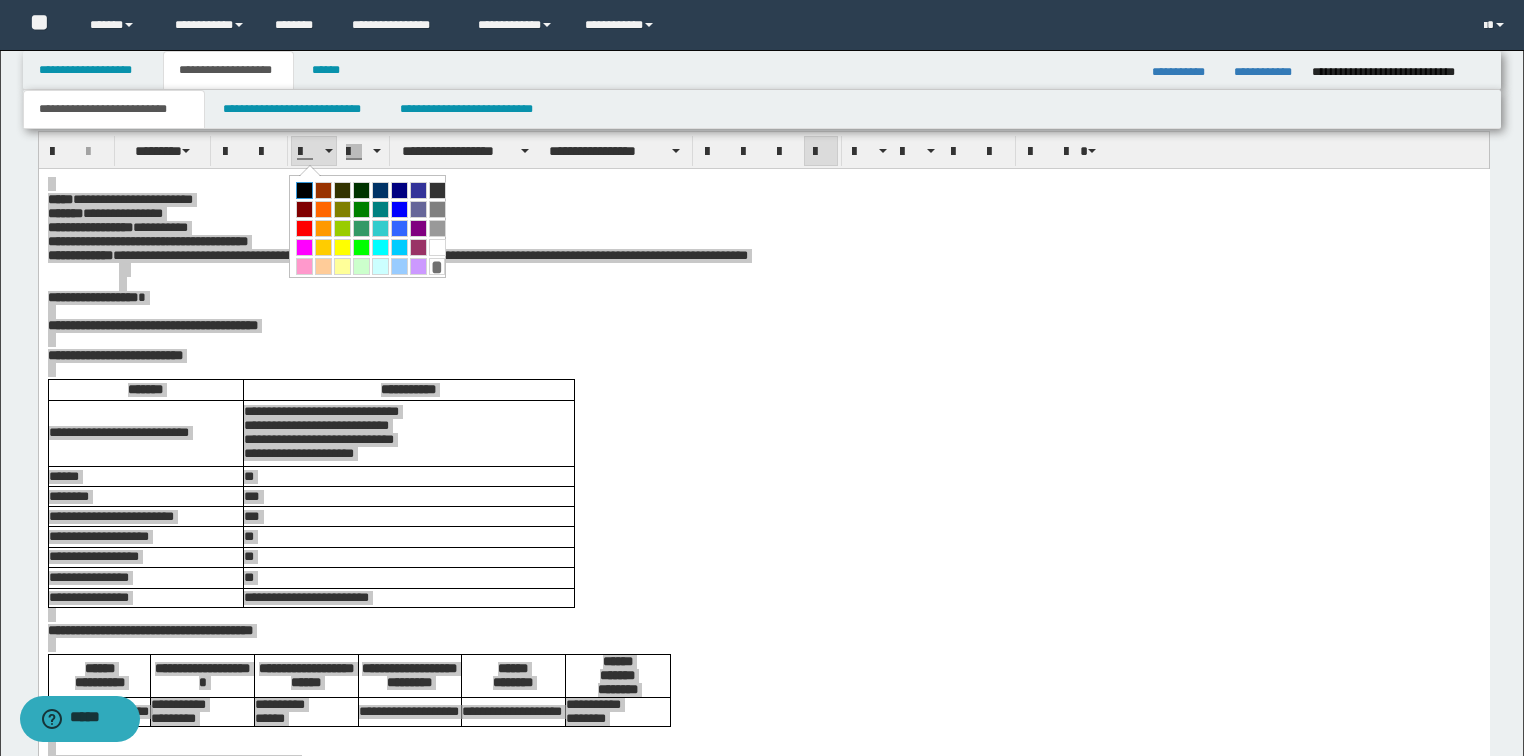 click at bounding box center [304, 190] 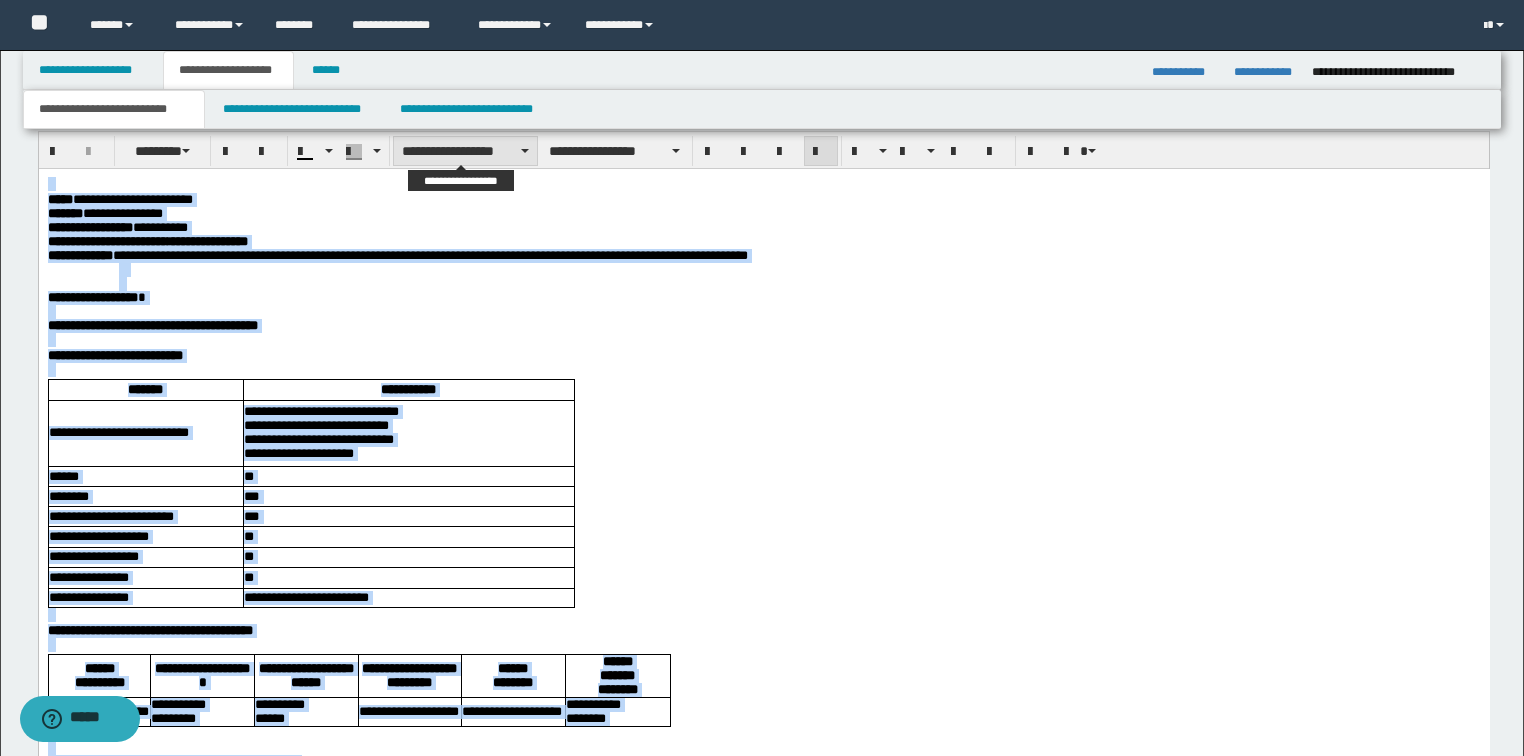 click on "**********" at bounding box center [465, 151] 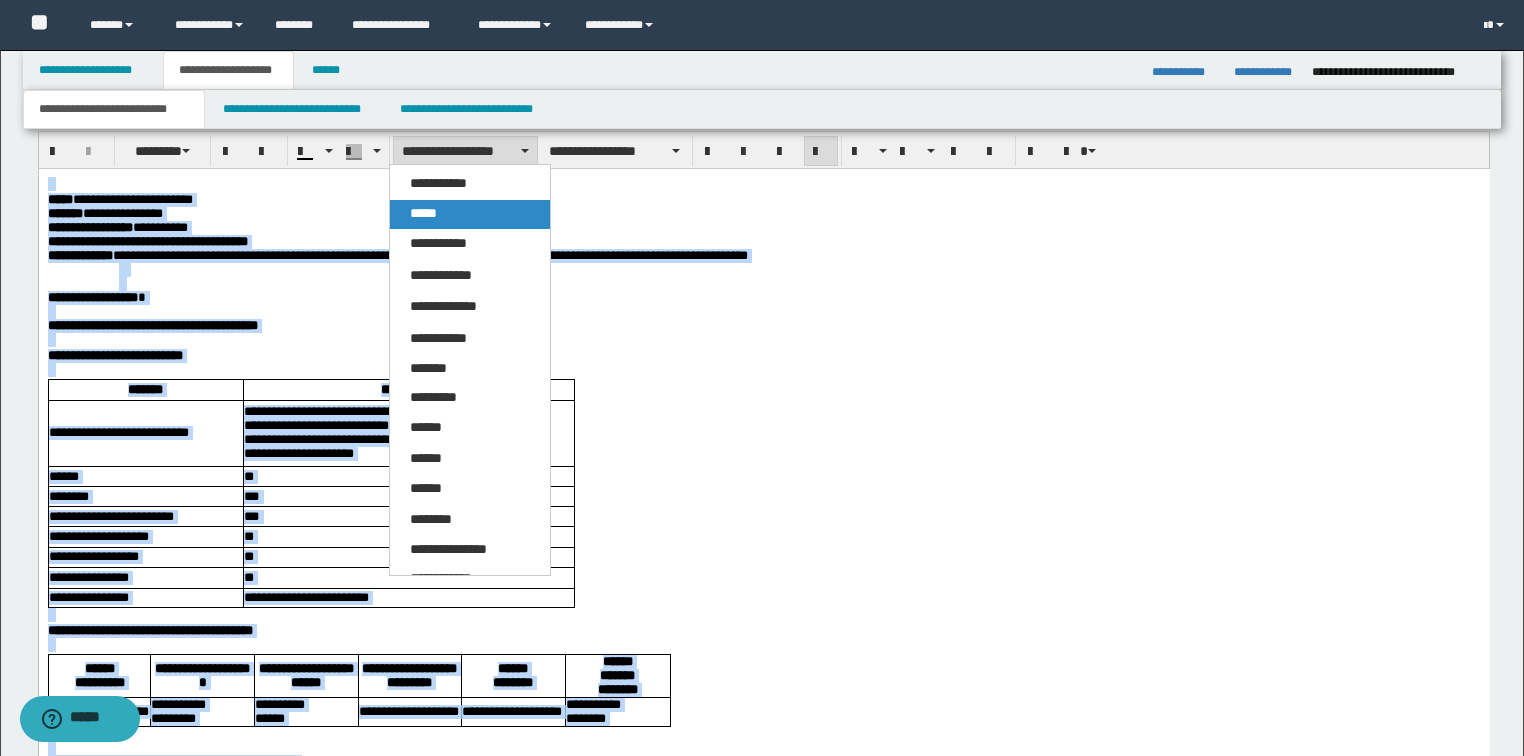 click on "*****" at bounding box center [470, 214] 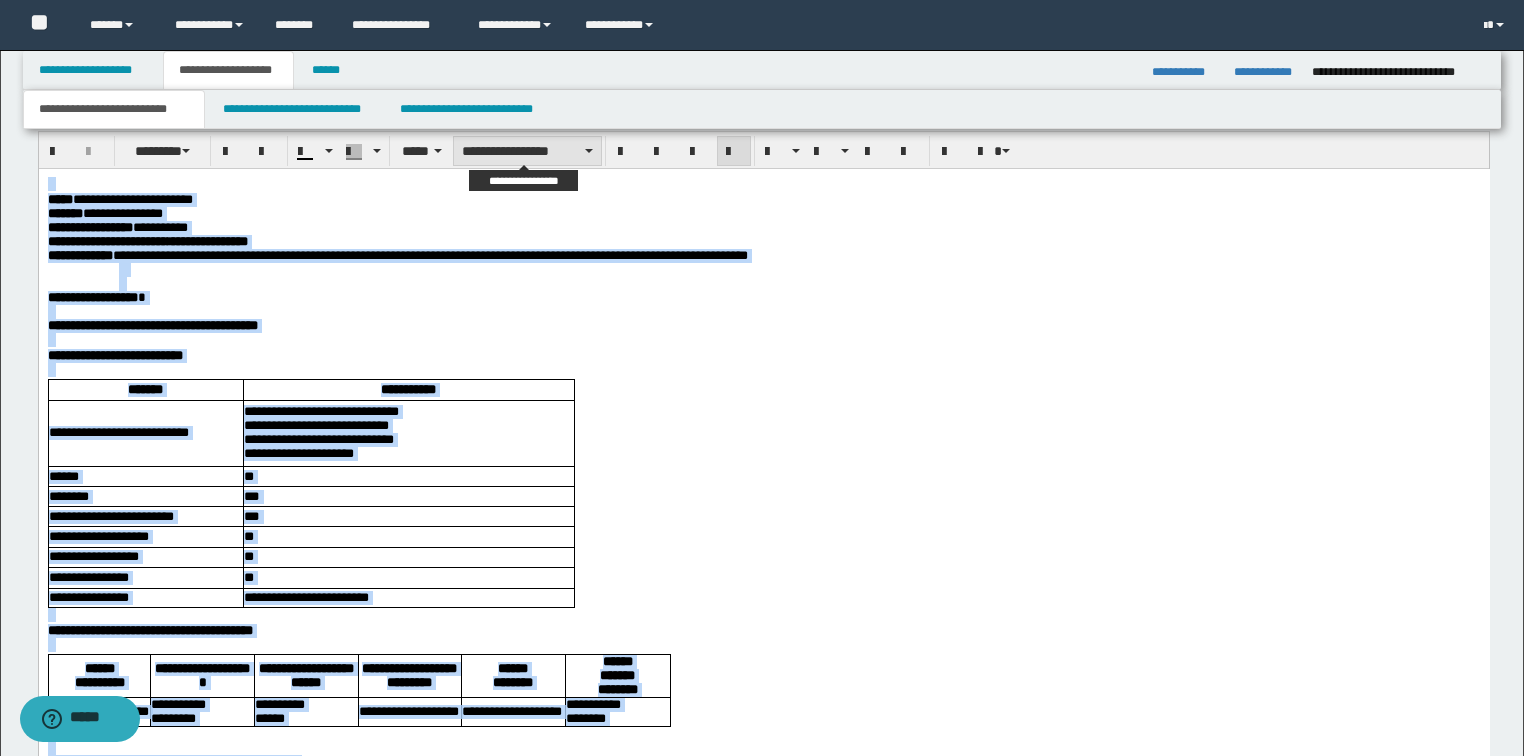 click on "**********" at bounding box center (527, 151) 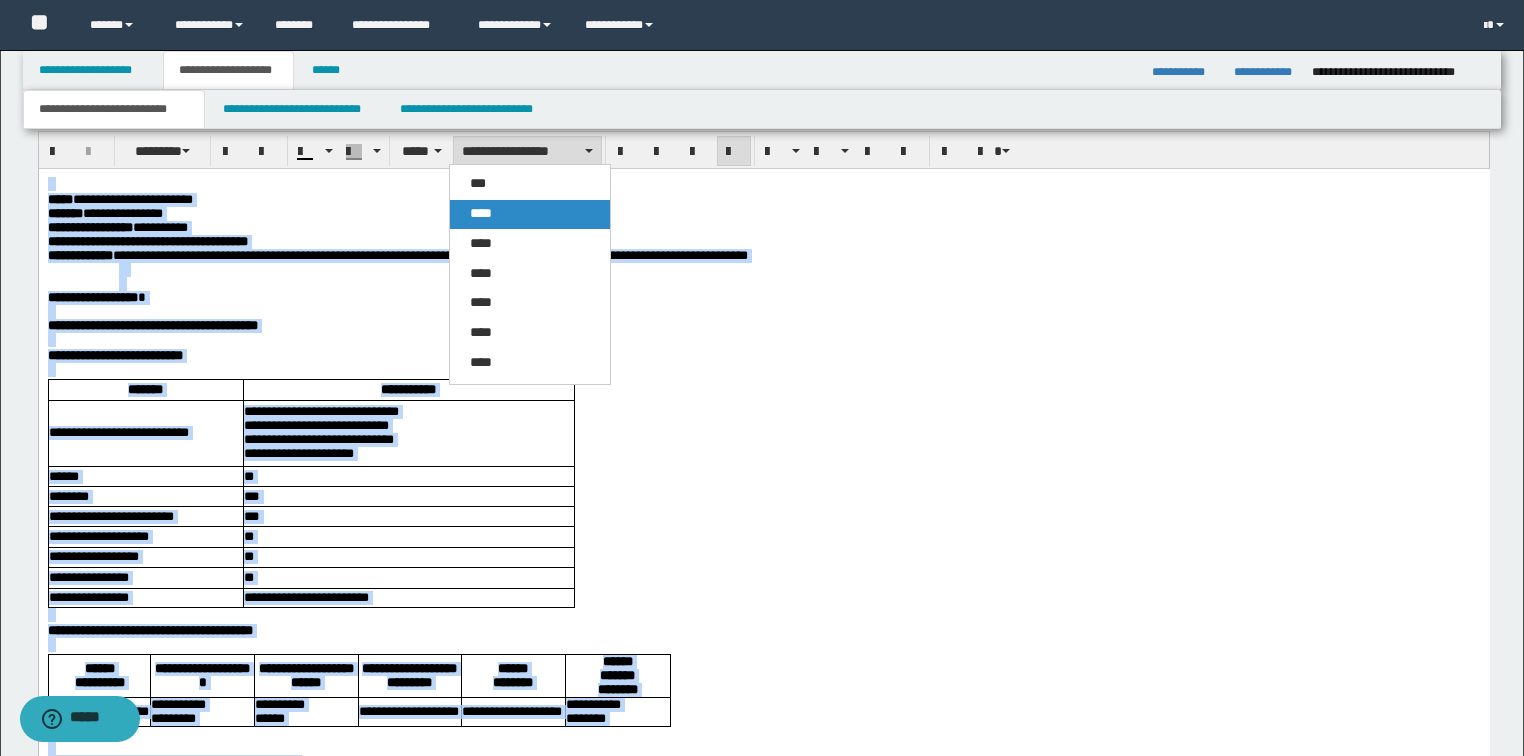 click on "****" at bounding box center [530, 214] 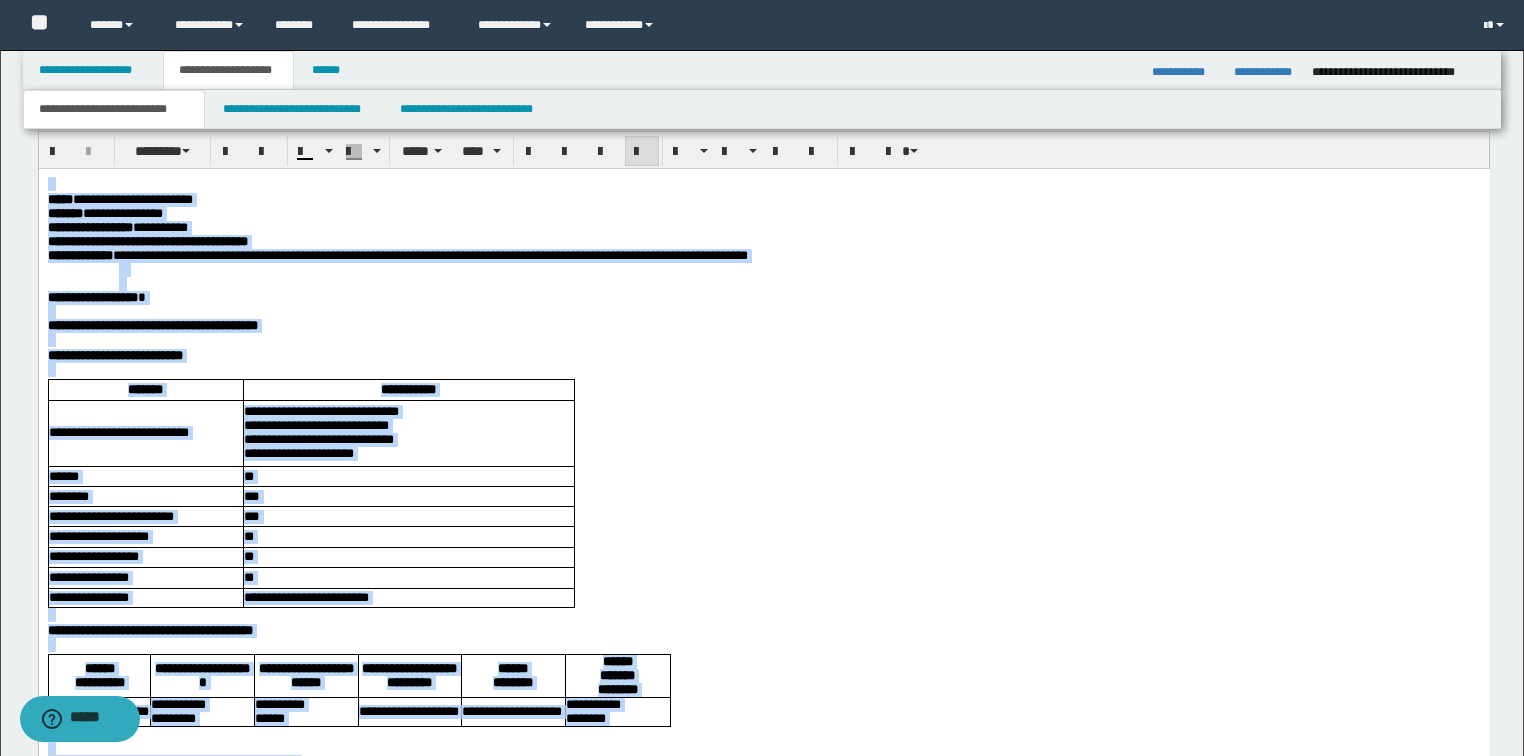 click at bounding box center [642, 152] 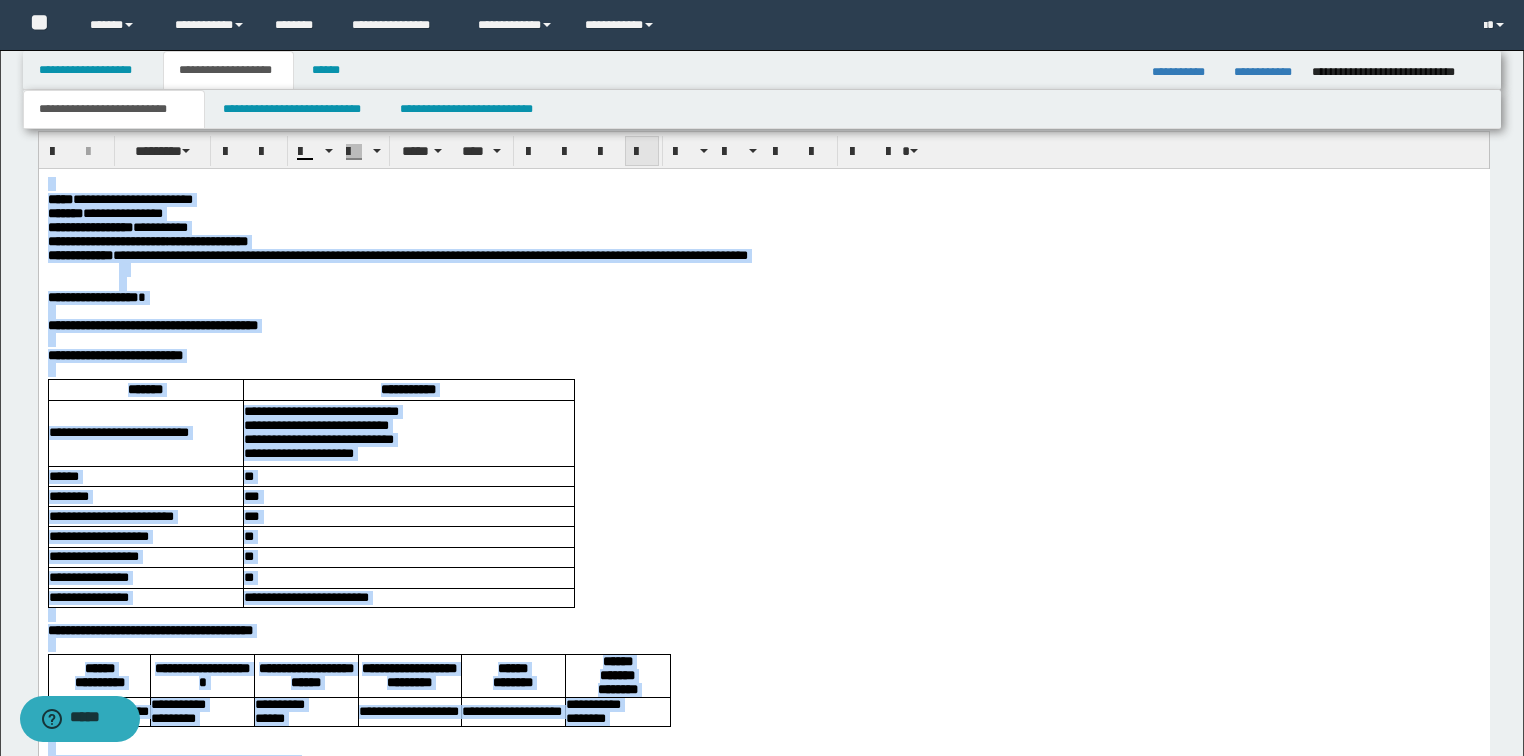 click at bounding box center (642, 152) 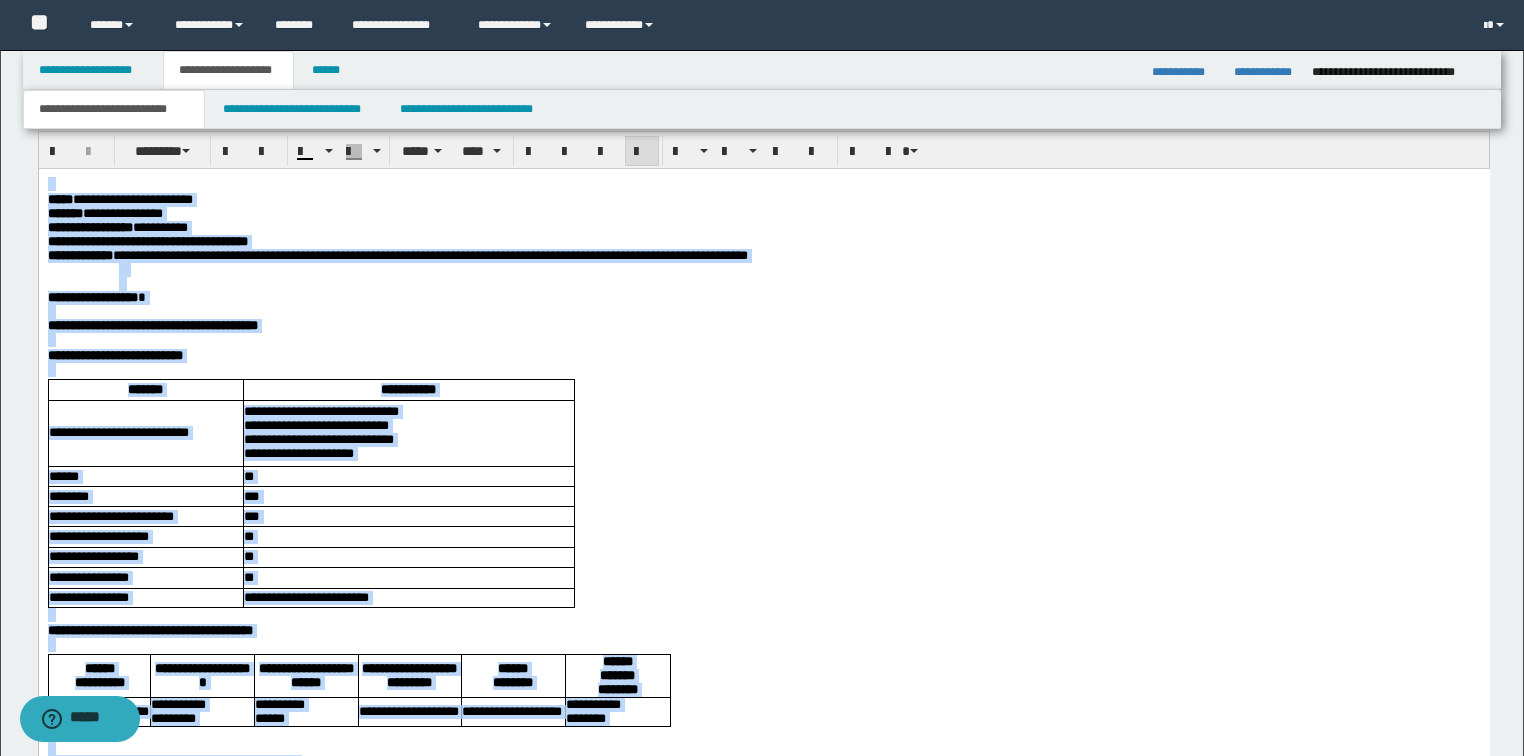 click at bounding box center [642, 152] 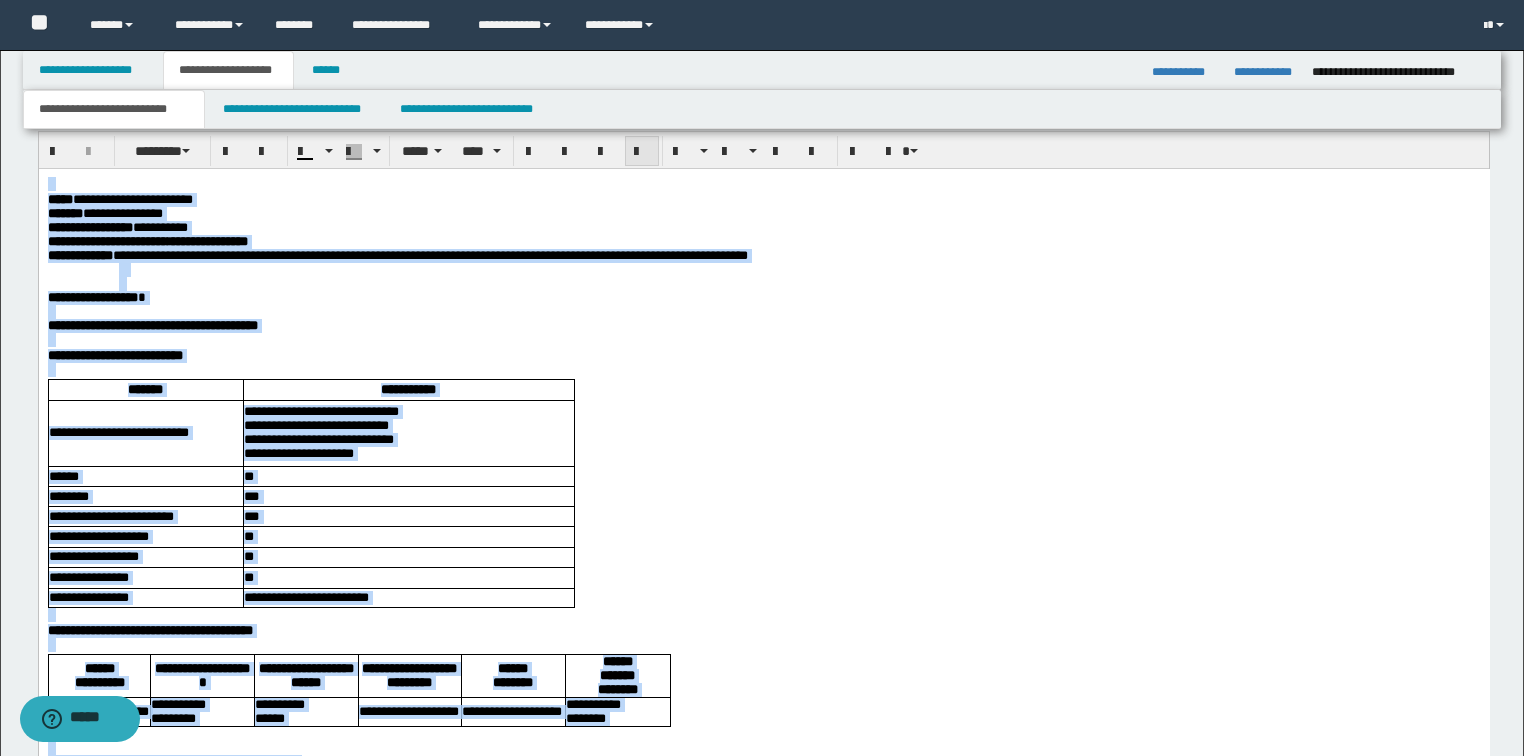 click at bounding box center (642, 152) 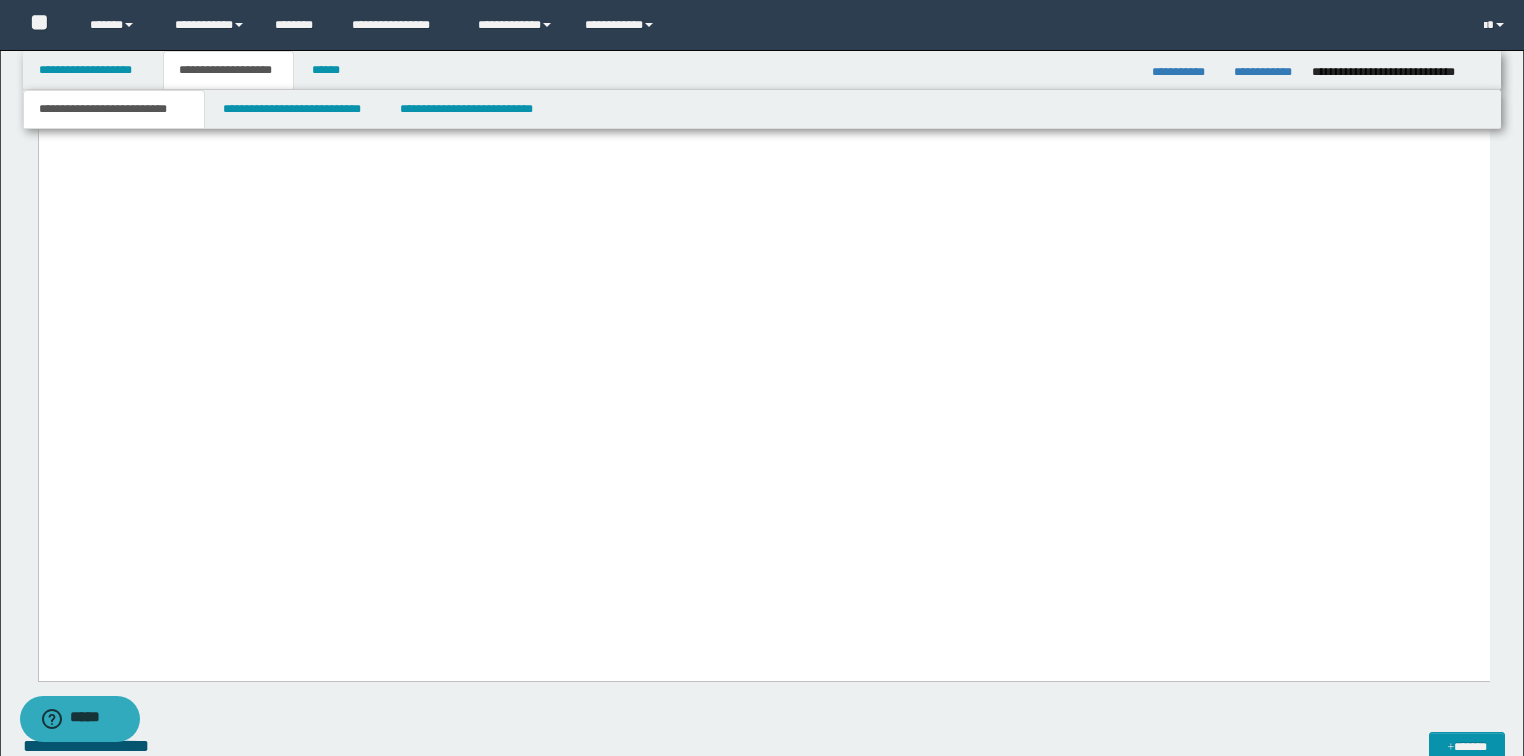 scroll, scrollTop: 10593, scrollLeft: 0, axis: vertical 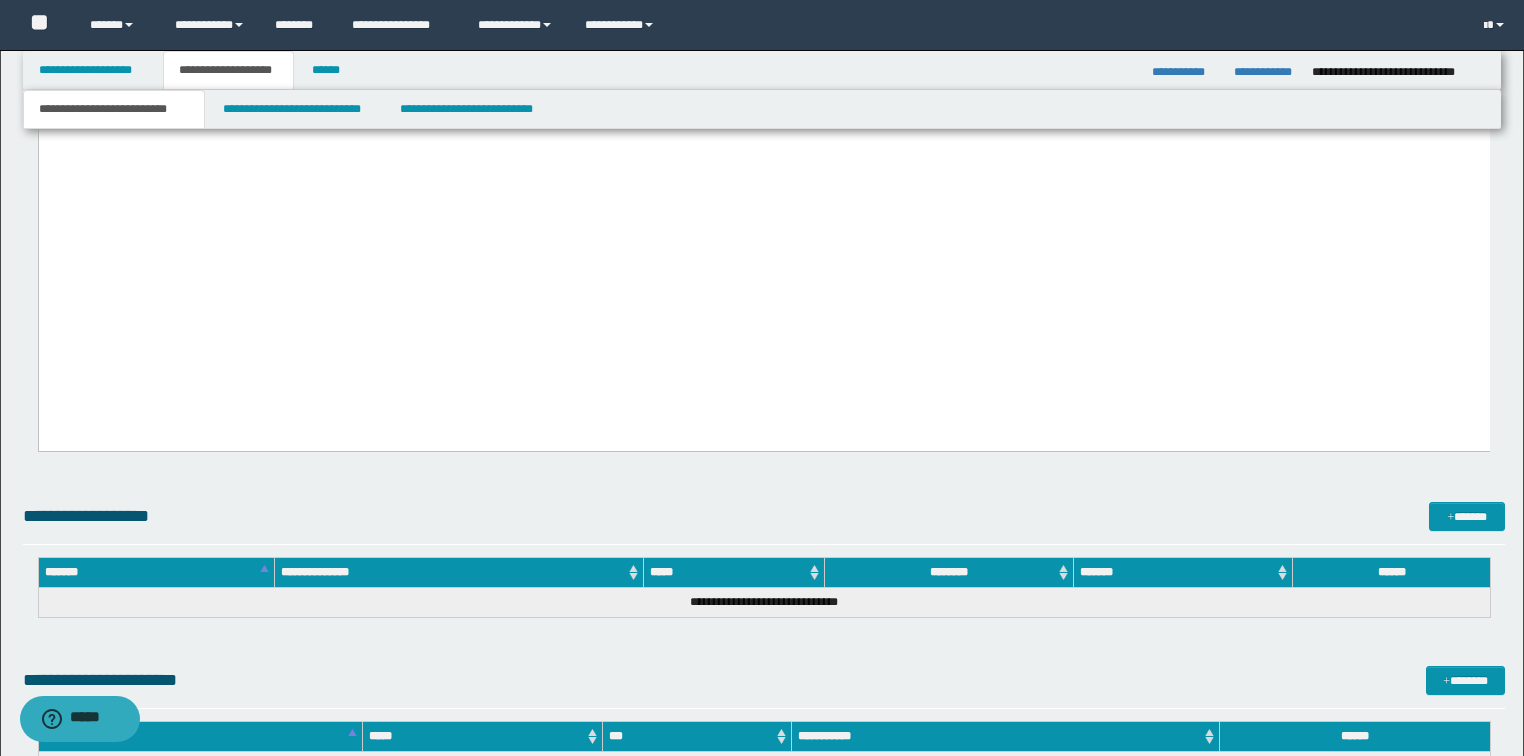 click on "**********" at bounding box center (763, -1065) 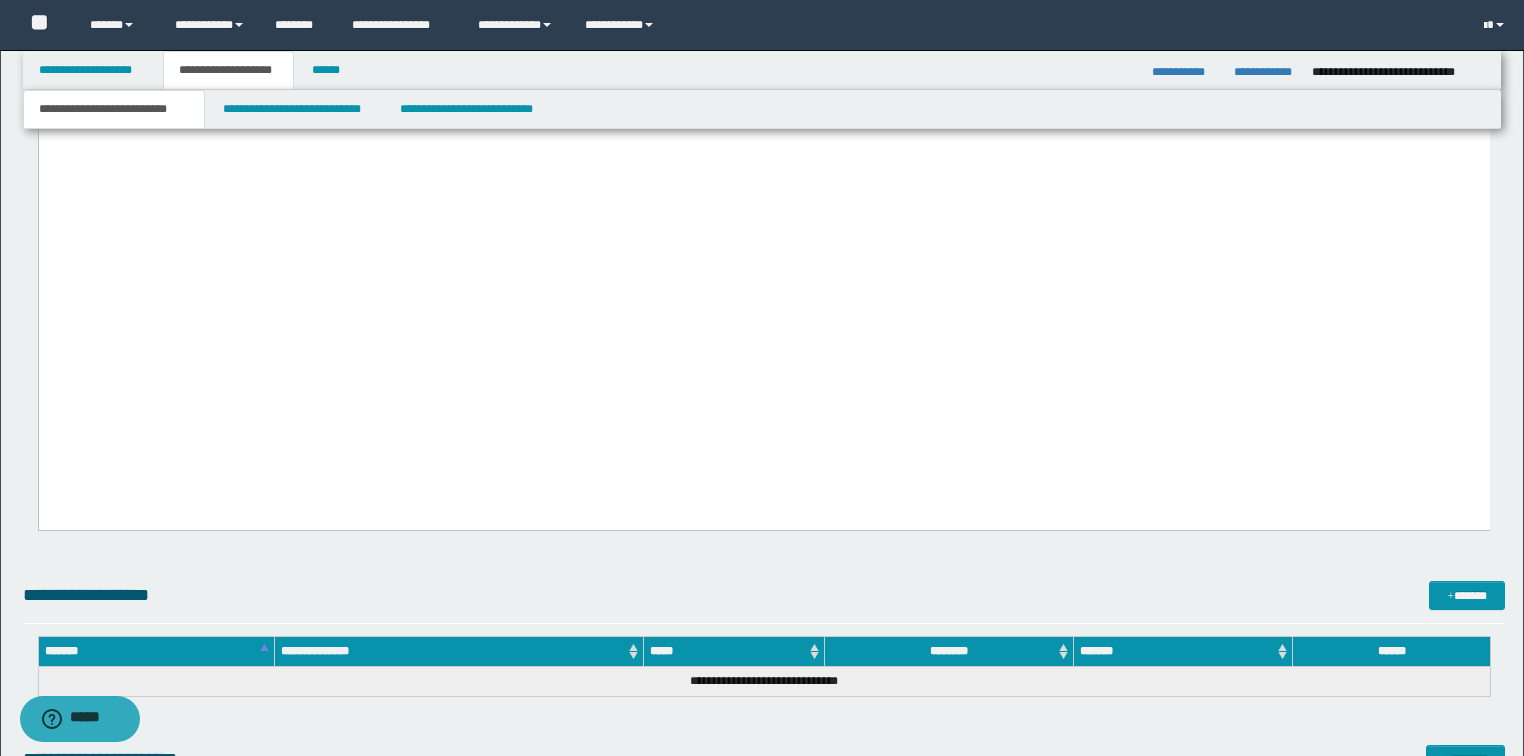 scroll, scrollTop: 10513, scrollLeft: 0, axis: vertical 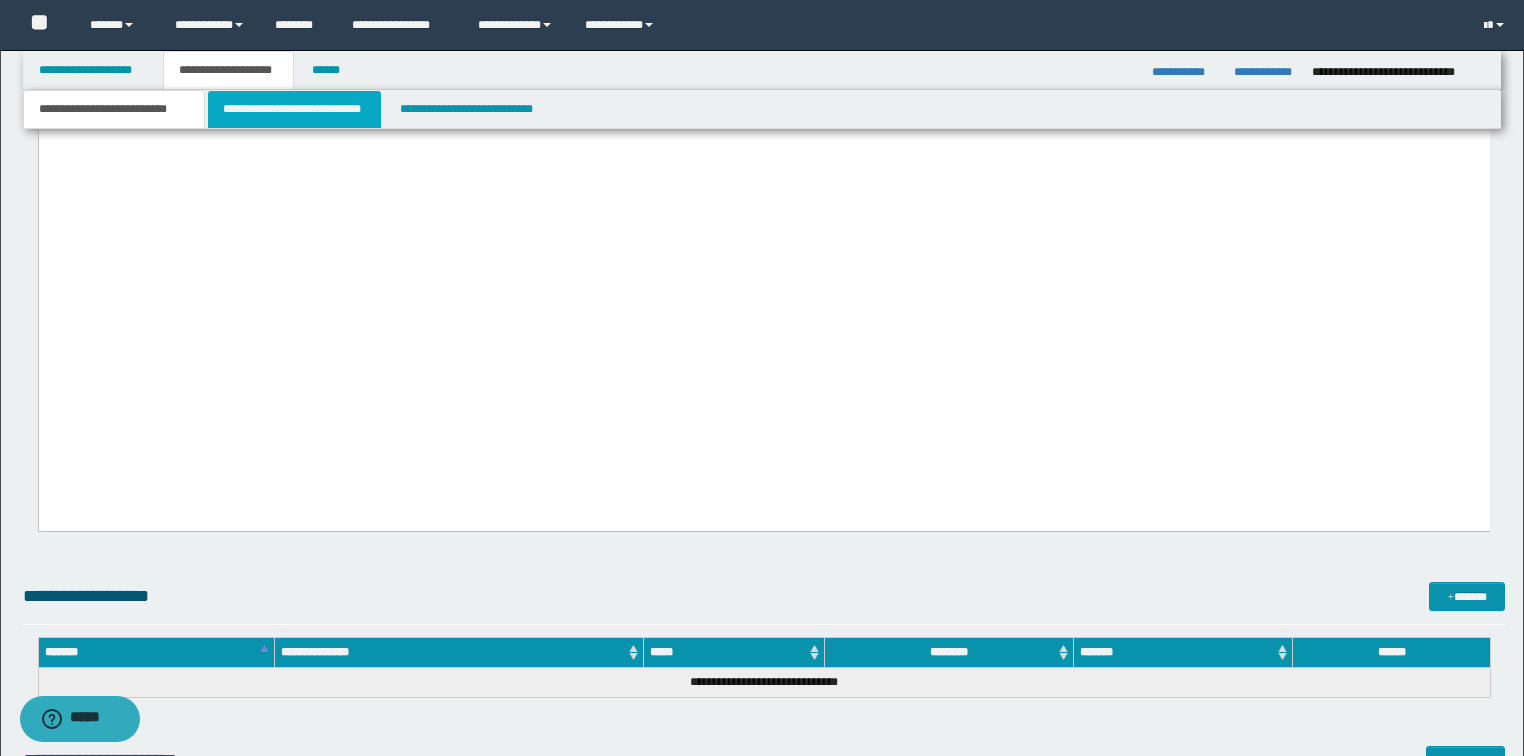 click on "**********" at bounding box center [294, 109] 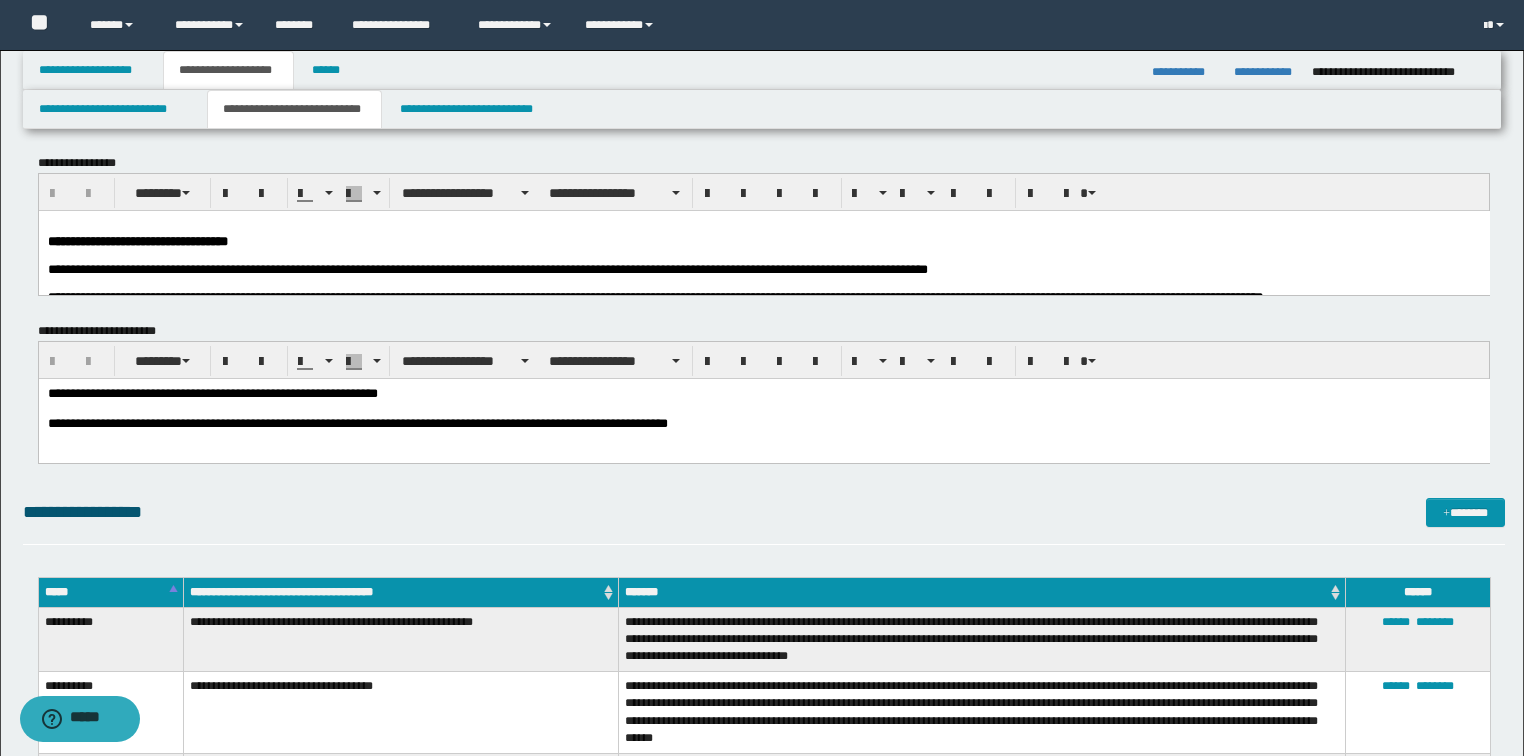 scroll, scrollTop: 0, scrollLeft: 0, axis: both 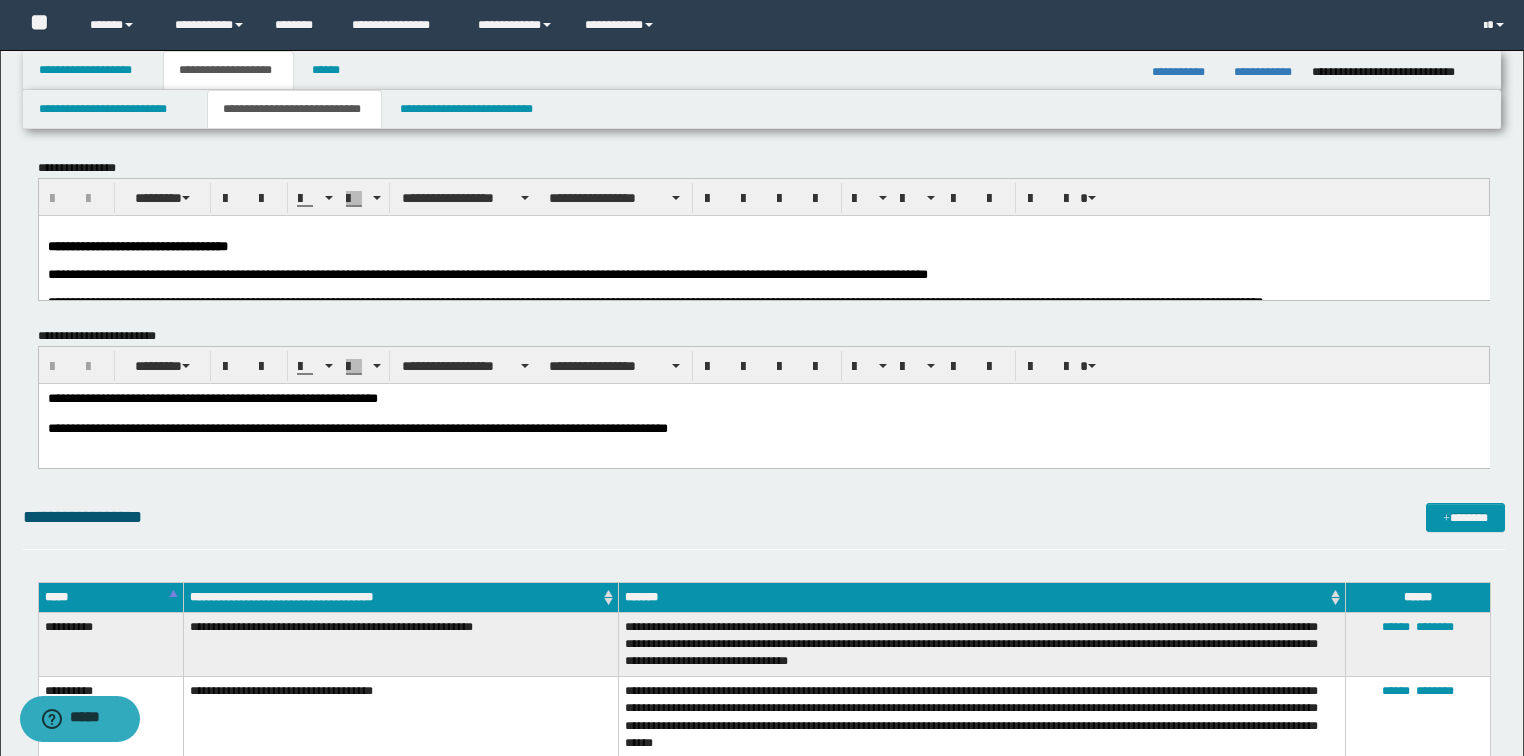 click on "**********" at bounding box center (137, 245) 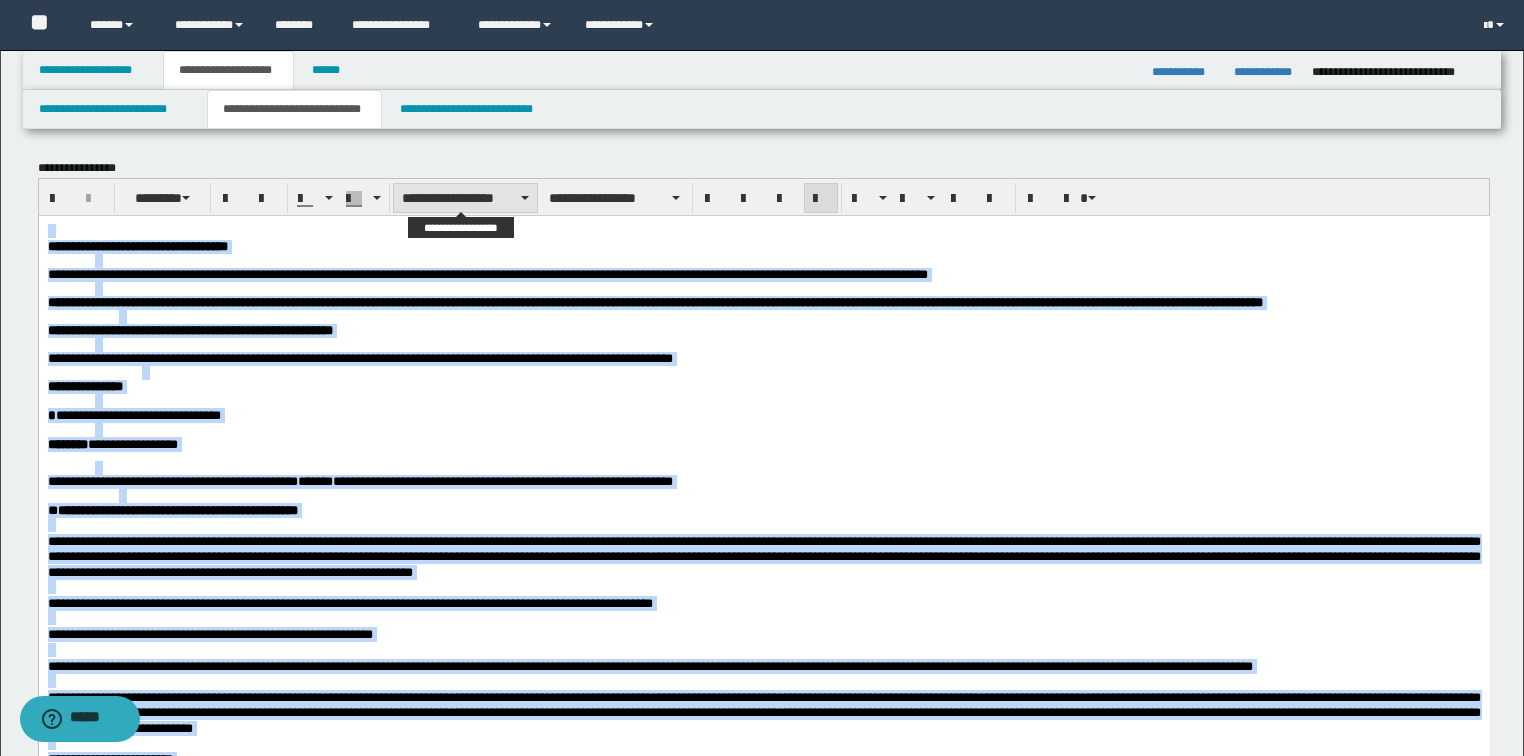 click on "**********" at bounding box center (465, 198) 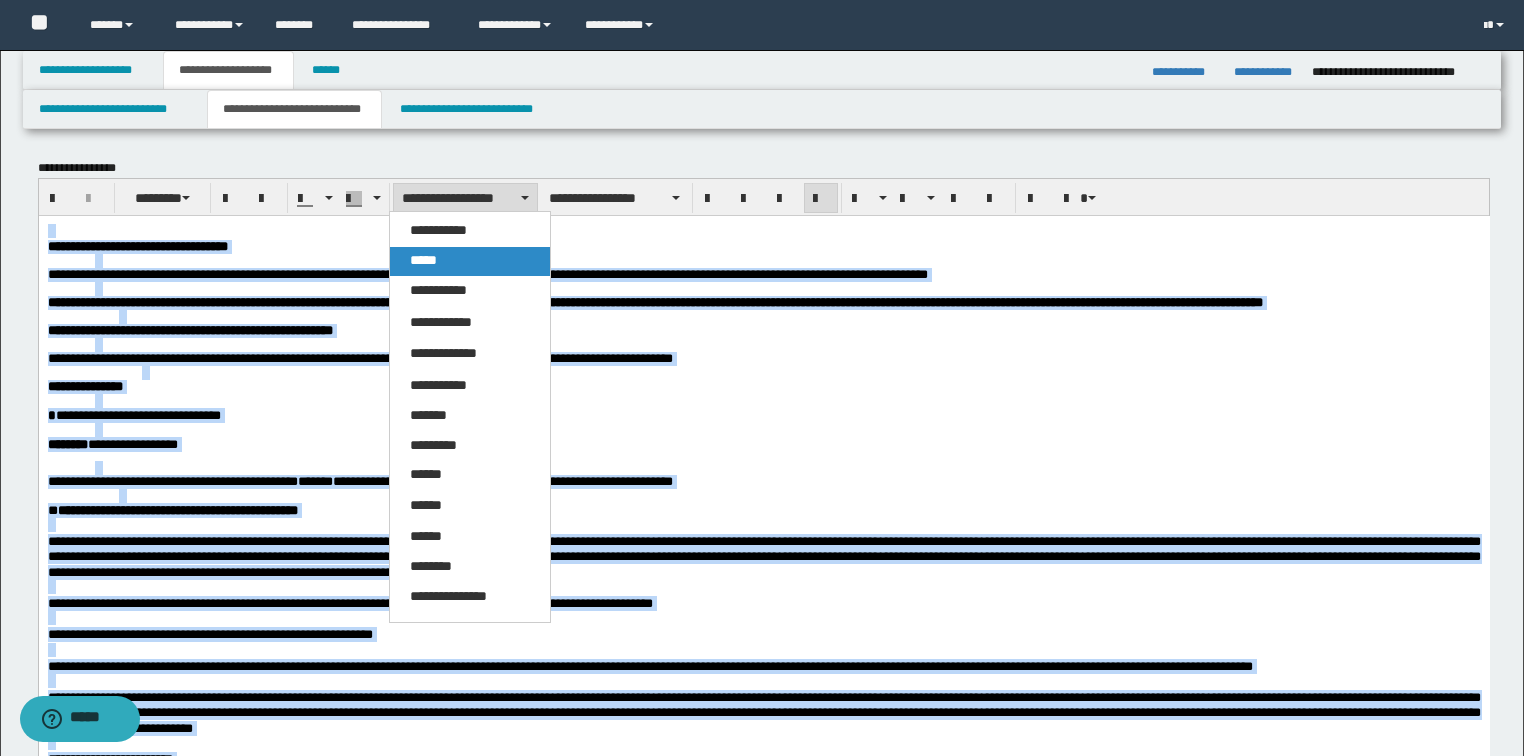 click on "*****" at bounding box center [423, 260] 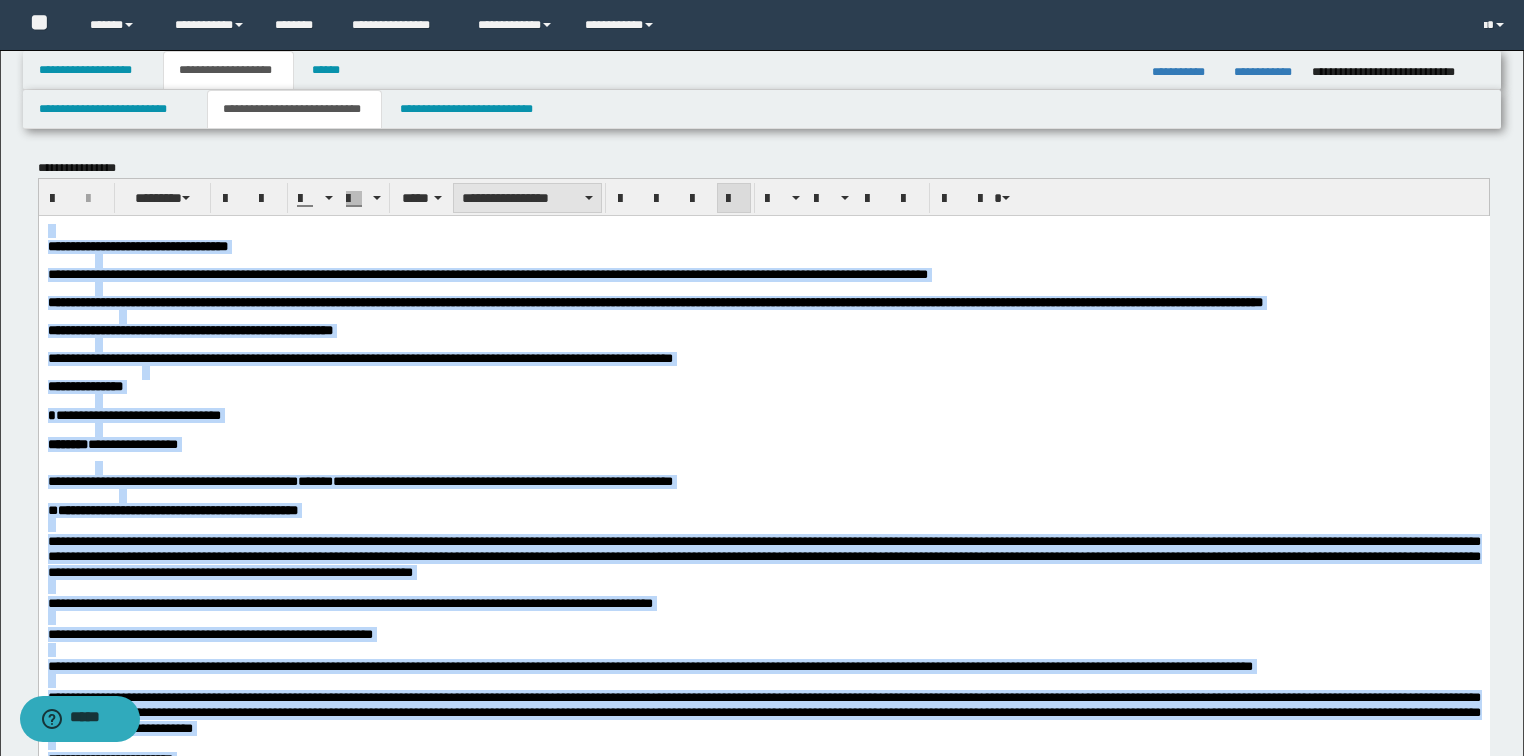 click on "**********" at bounding box center [527, 198] 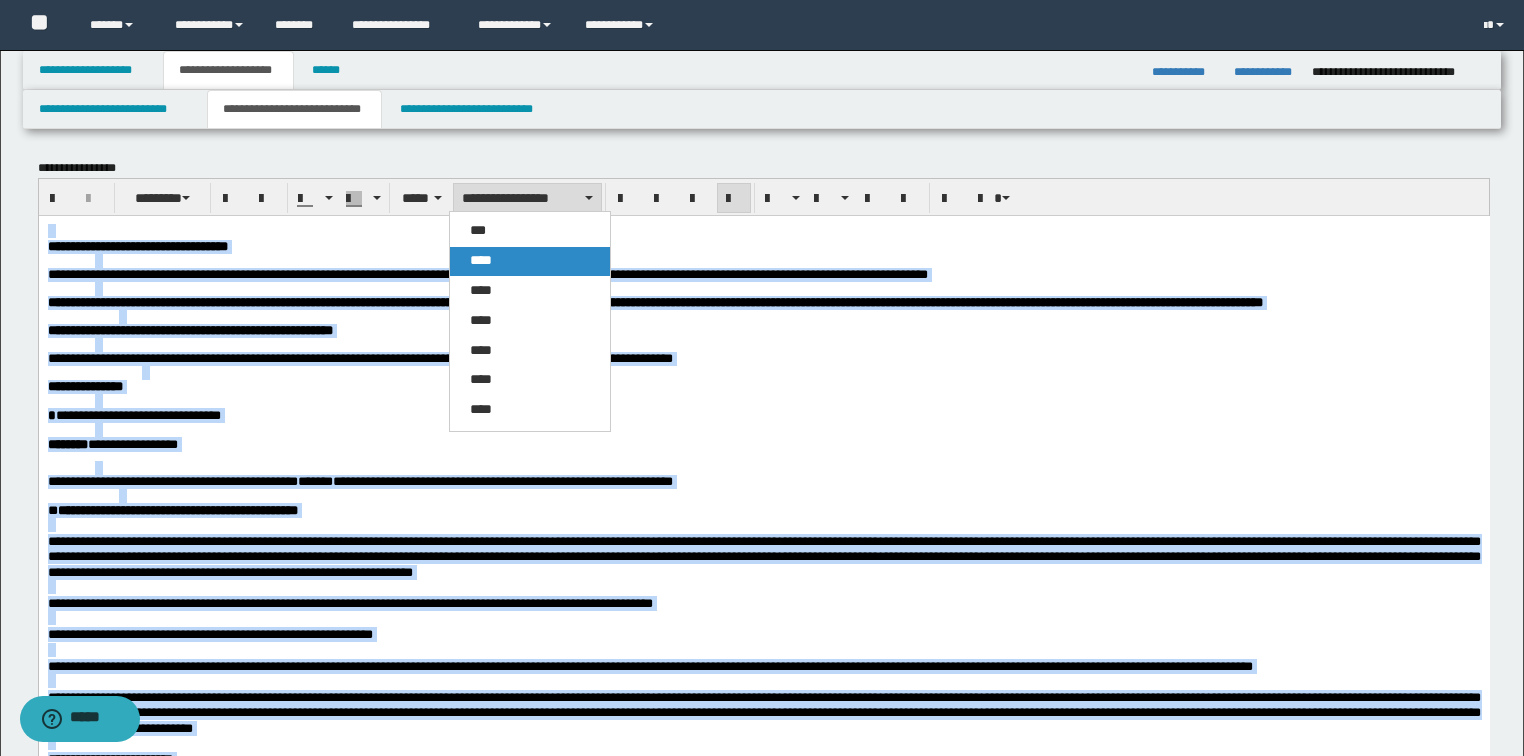 click on "****" at bounding box center (481, 260) 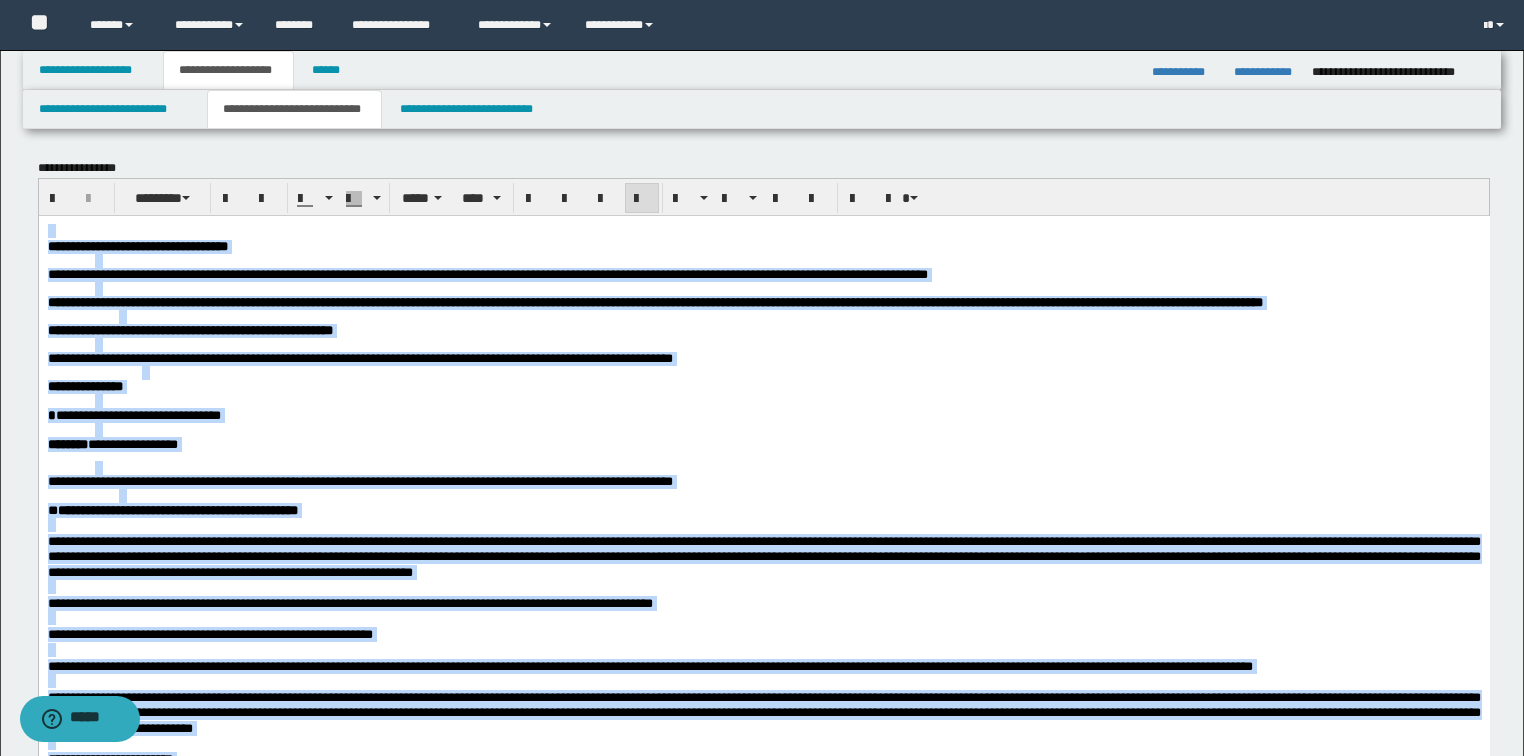 click at bounding box center [642, 199] 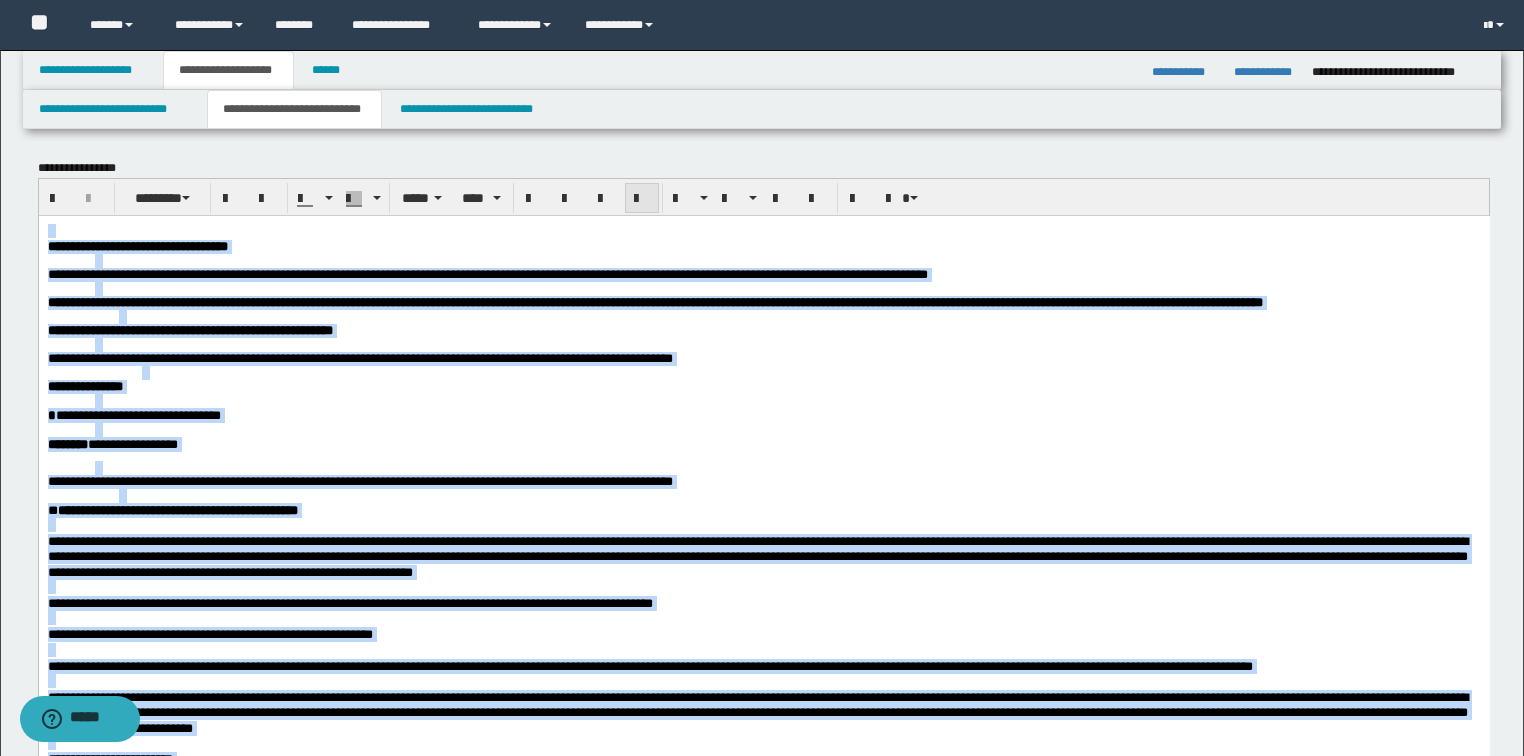 click at bounding box center [642, 199] 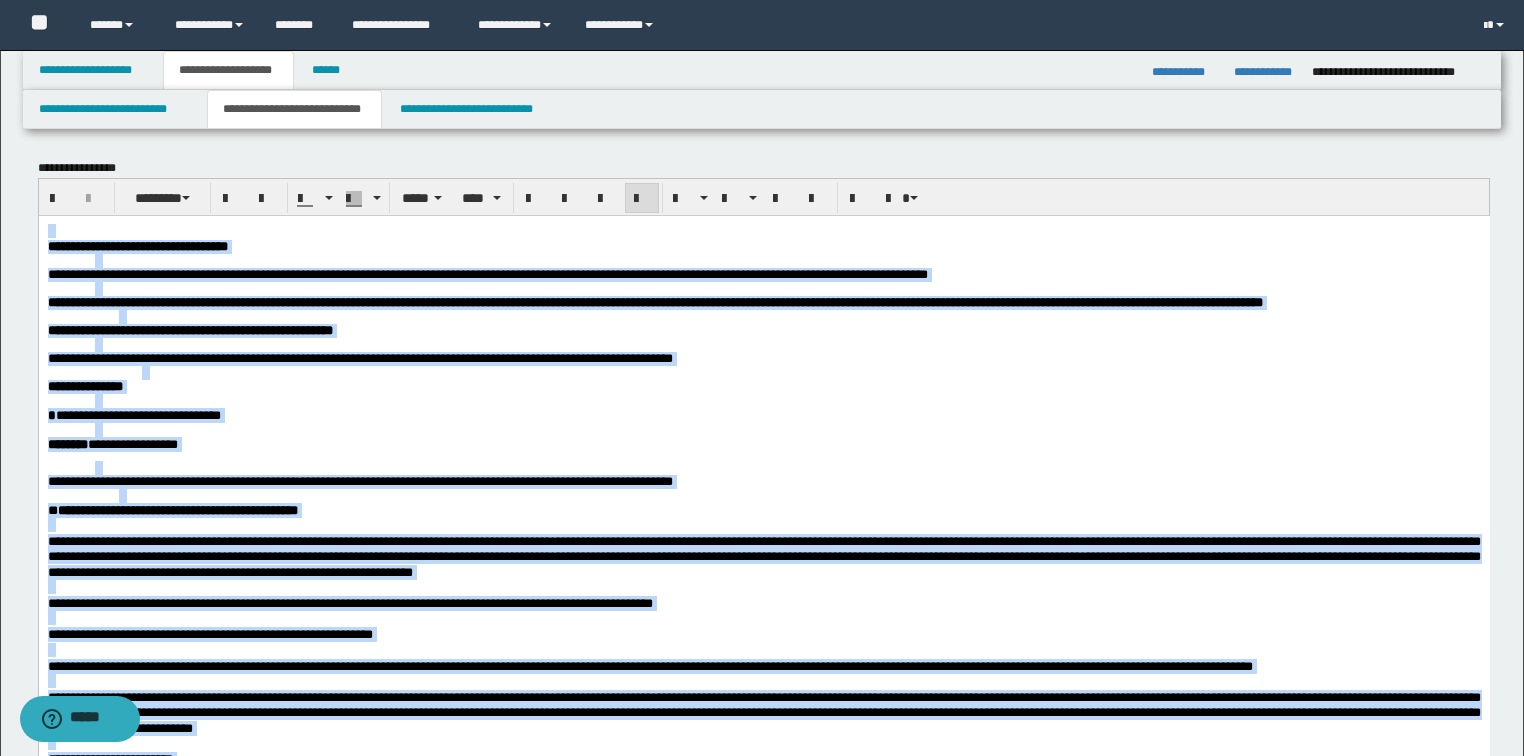 click at bounding box center [642, 199] 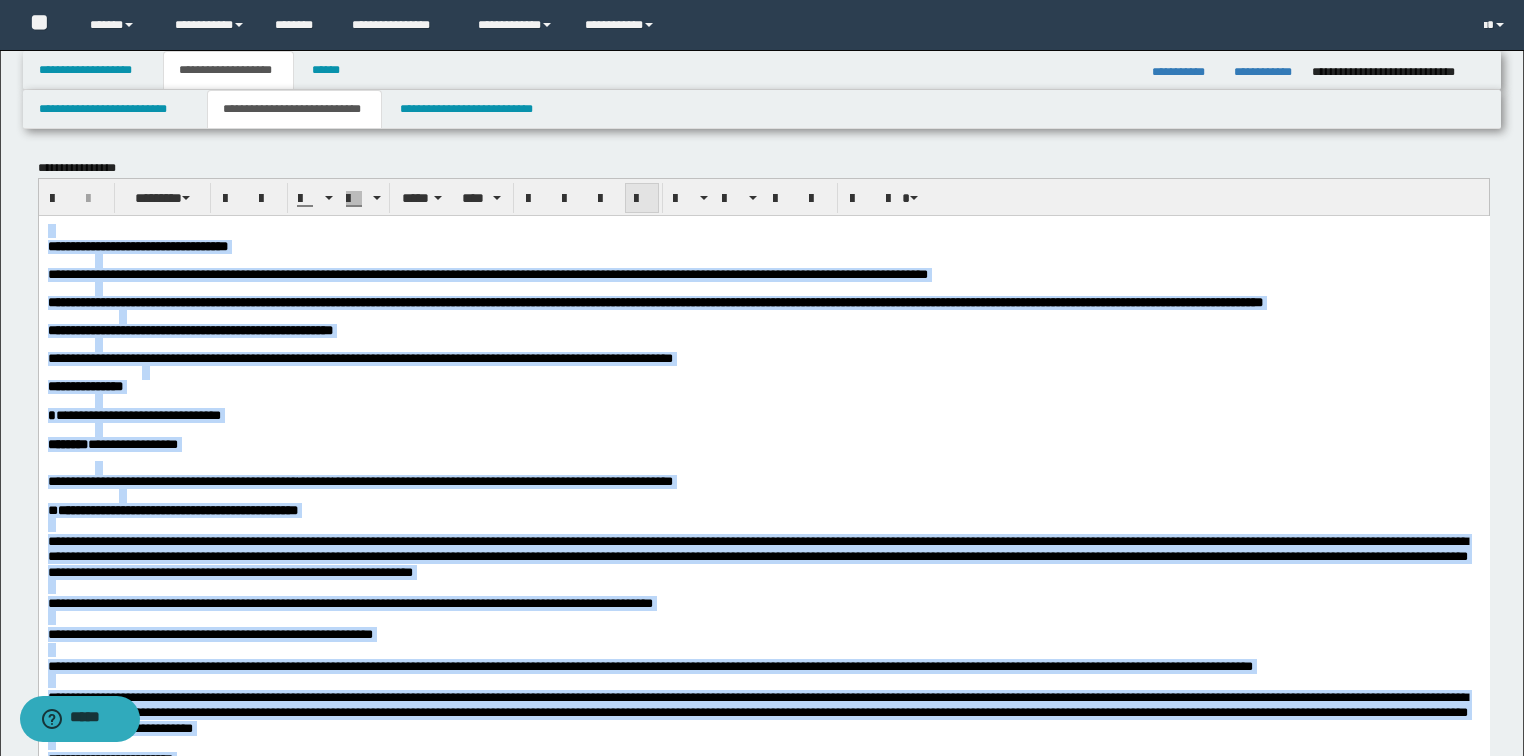 click at bounding box center (642, 199) 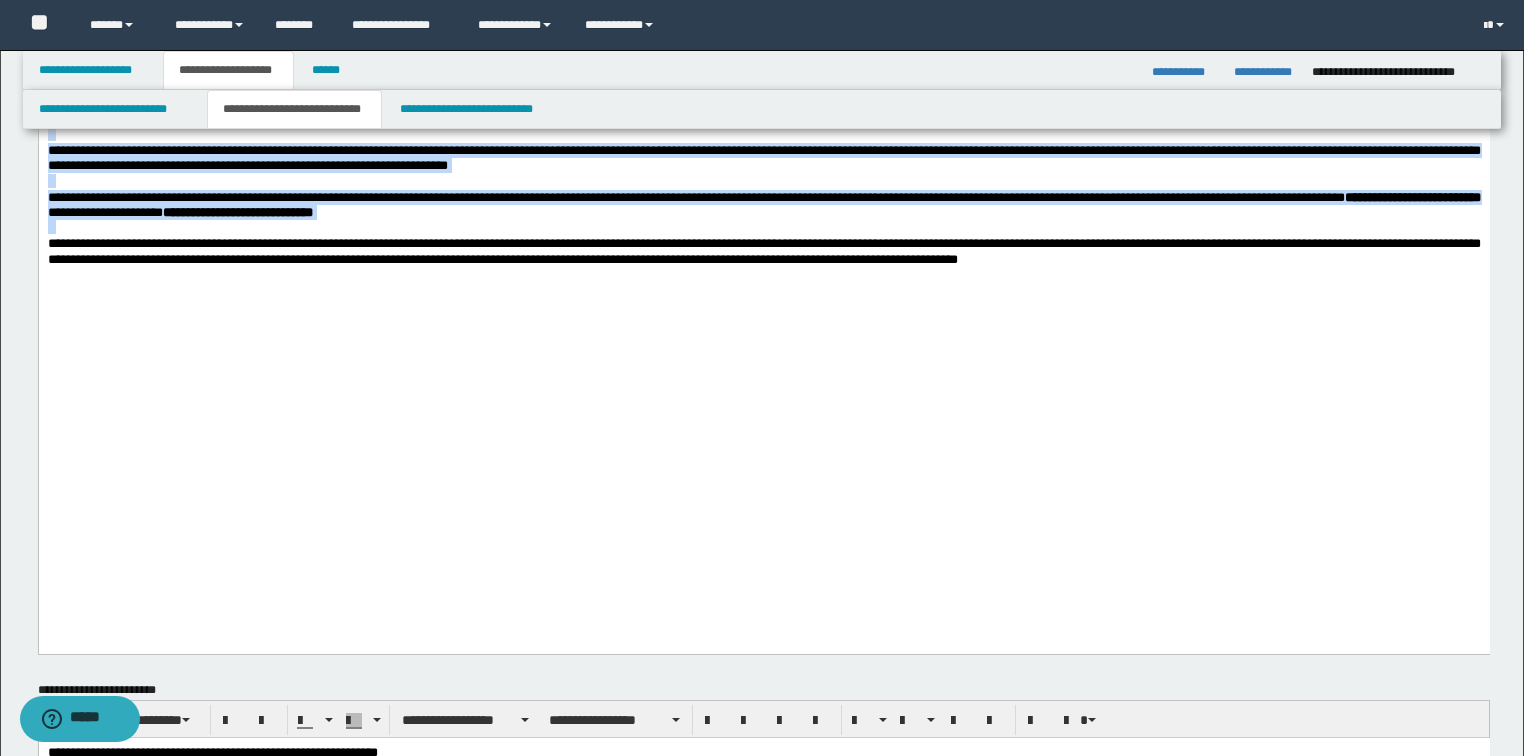 scroll, scrollTop: 2720, scrollLeft: 0, axis: vertical 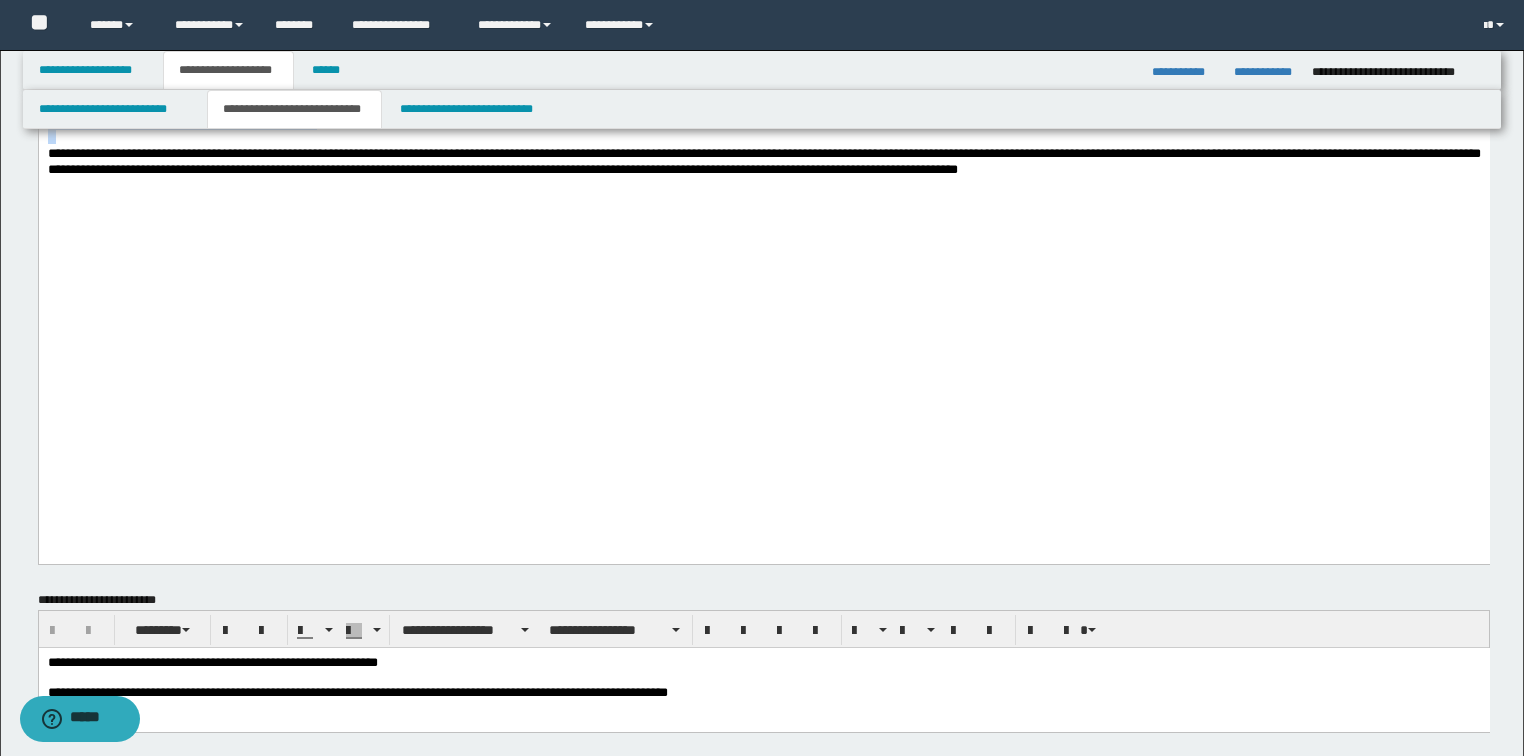 click on "**********" at bounding box center (763, 161) 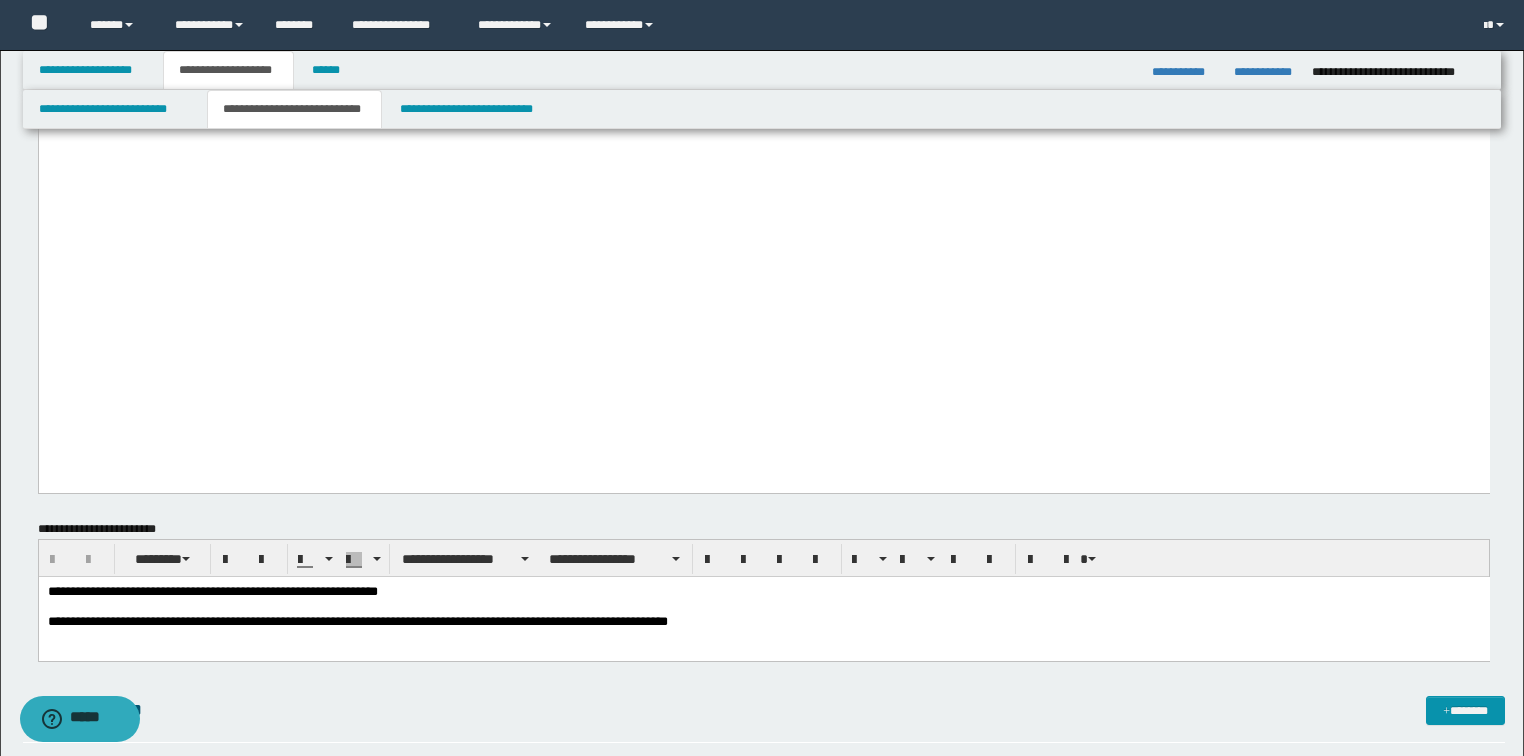 scroll, scrollTop: 2960, scrollLeft: 0, axis: vertical 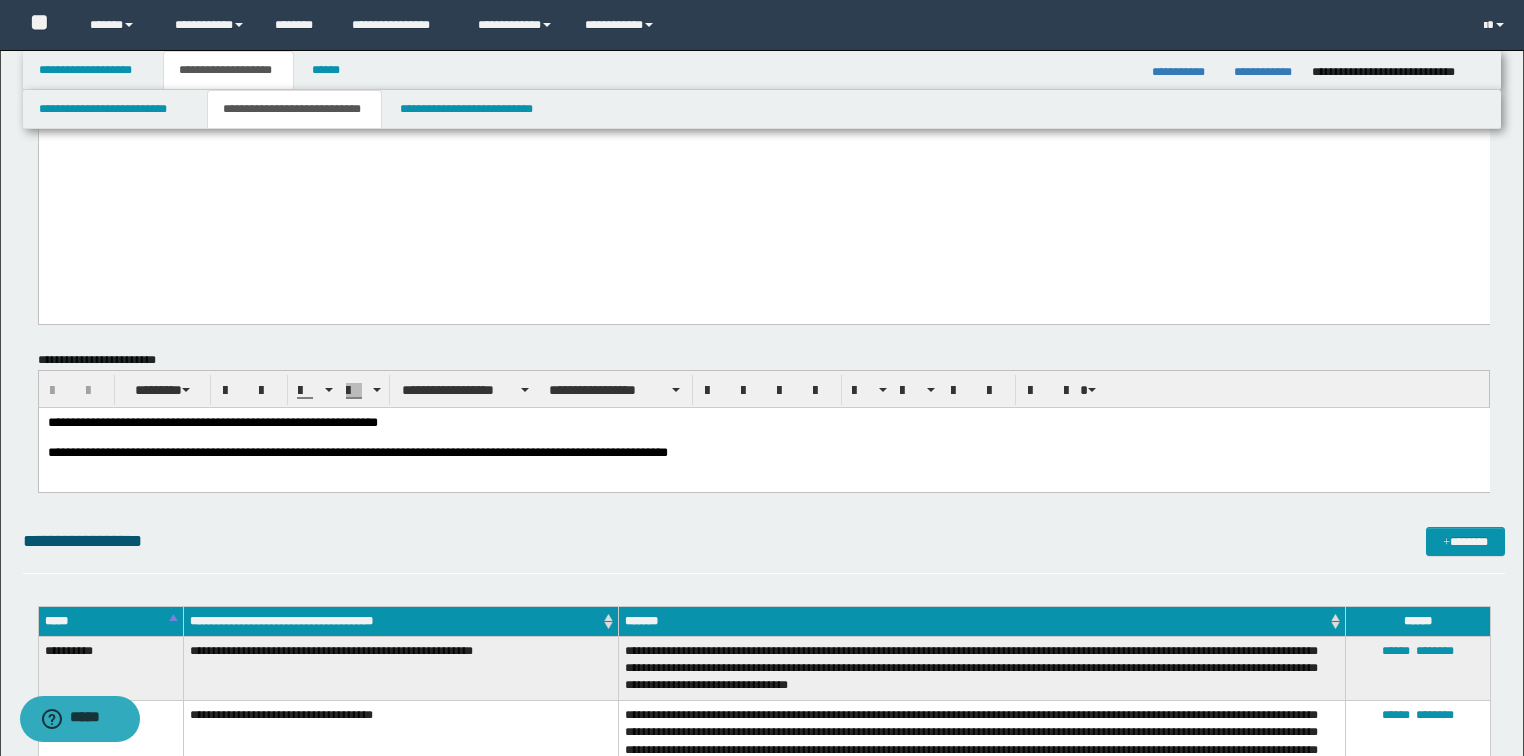 click on "**********" at bounding box center (357, 451) 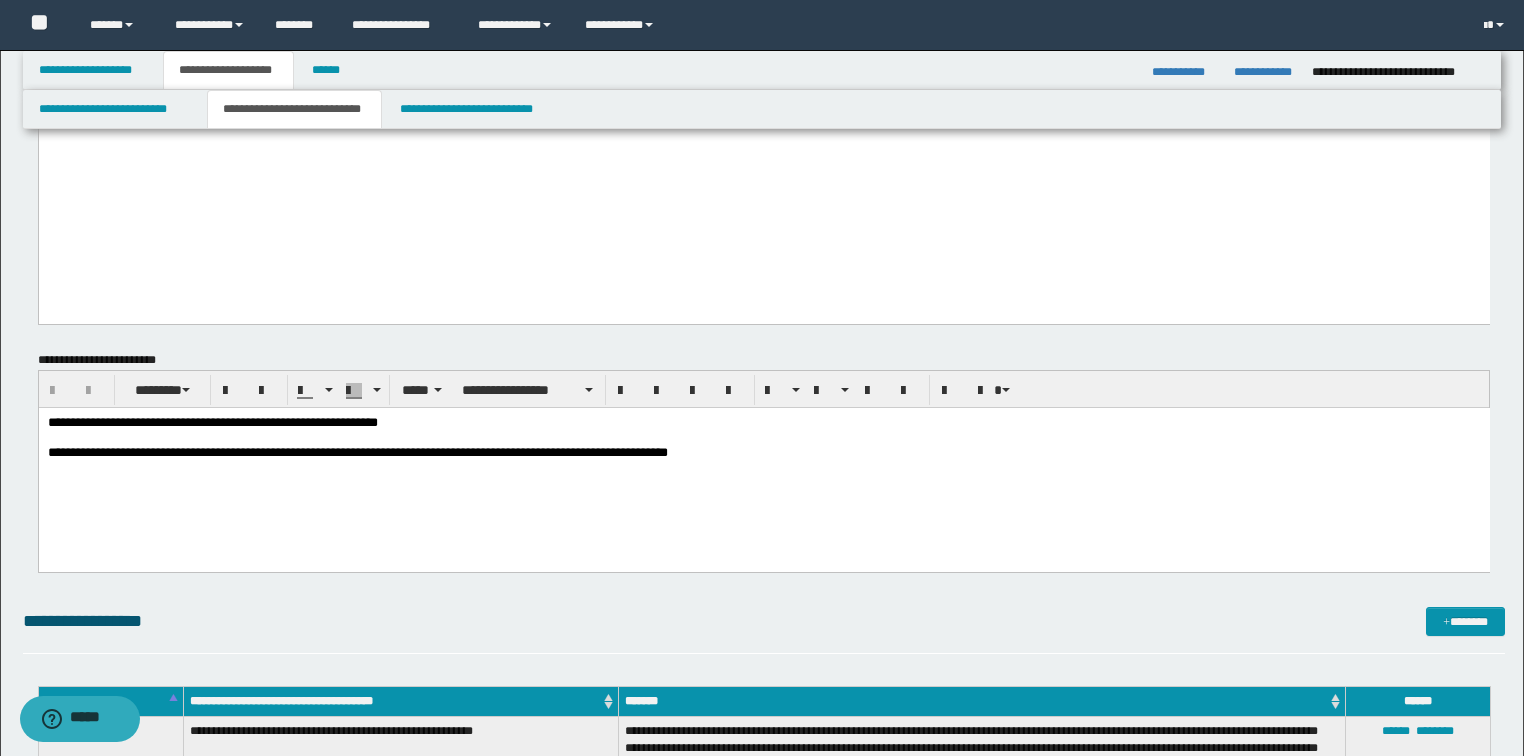 click on "**********" at bounding box center [212, 421] 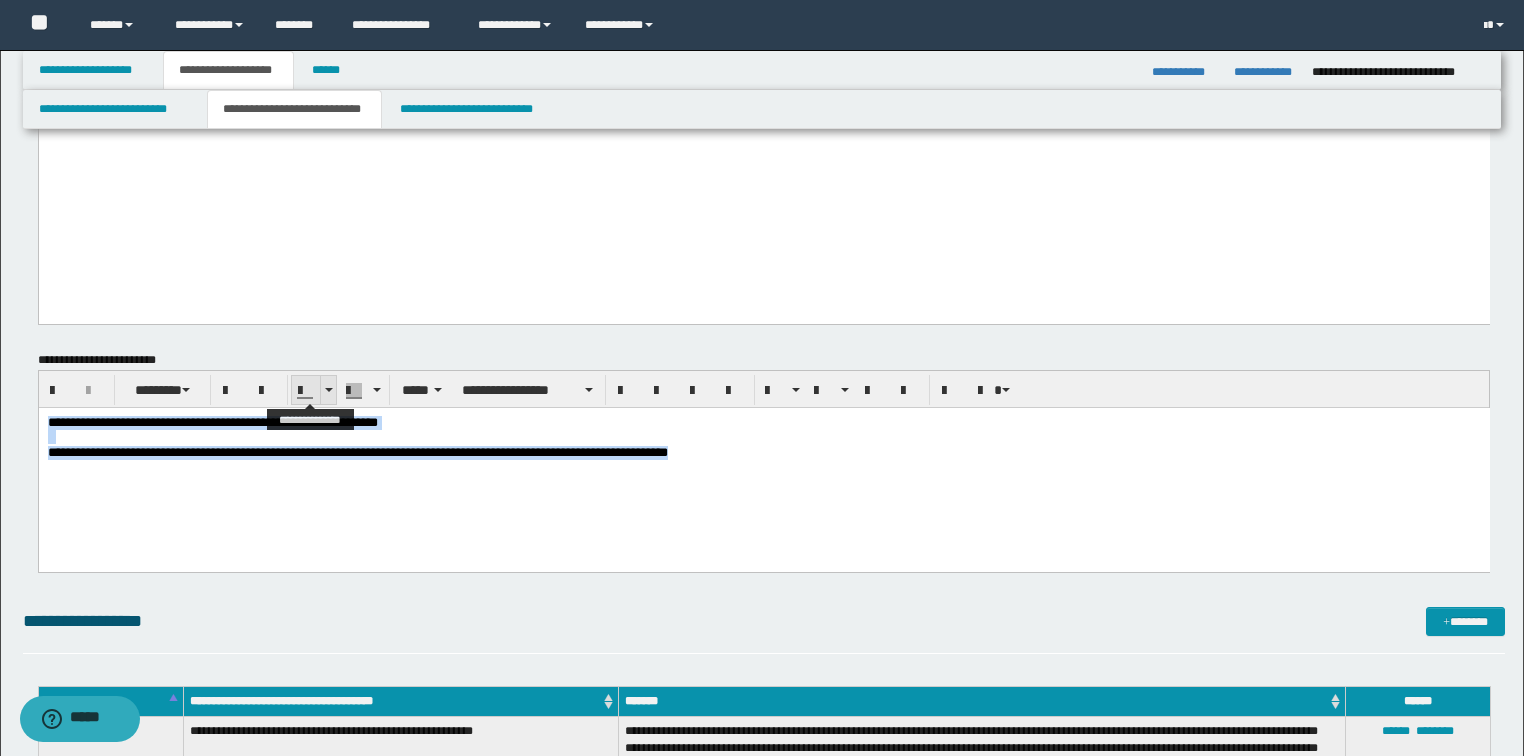 click at bounding box center [328, 390] 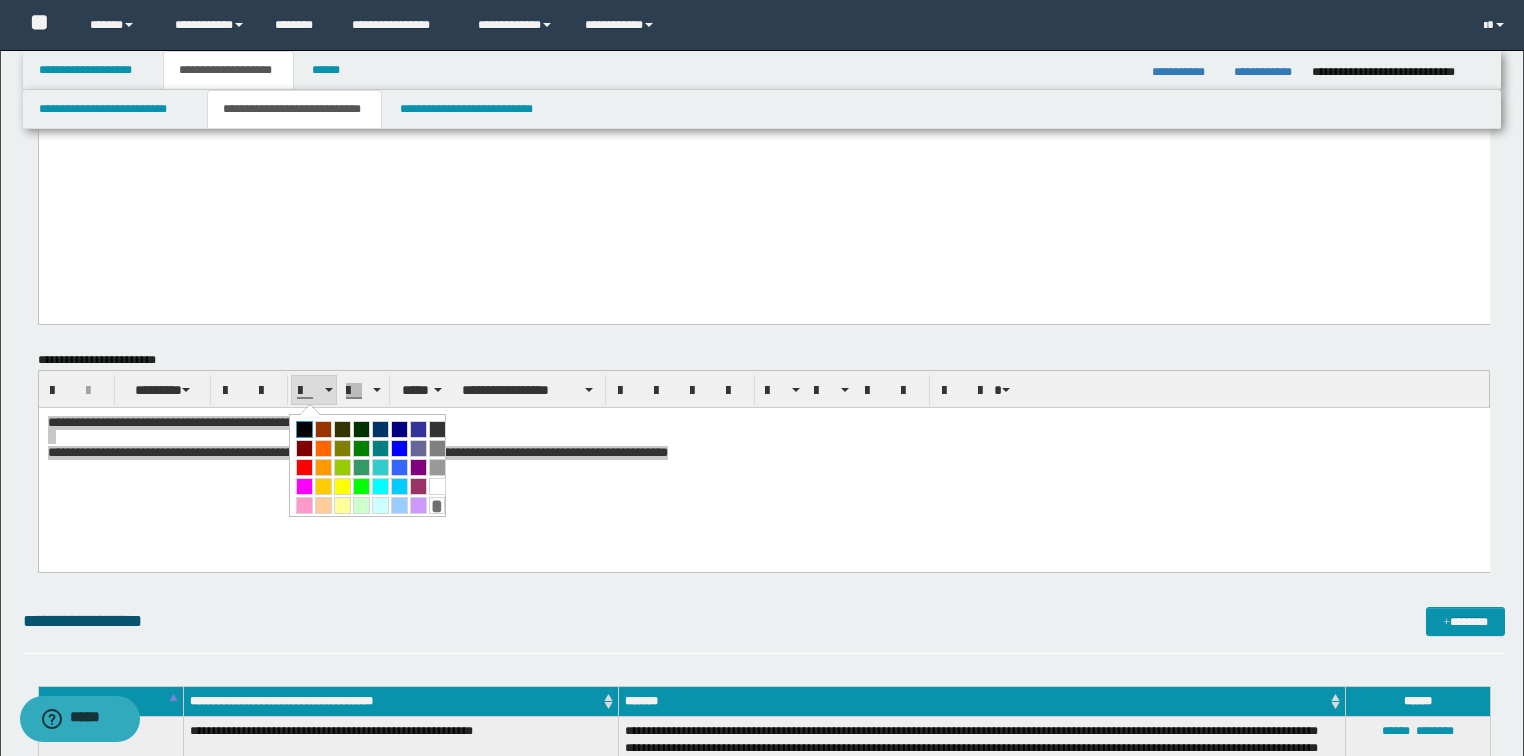 click at bounding box center [304, 429] 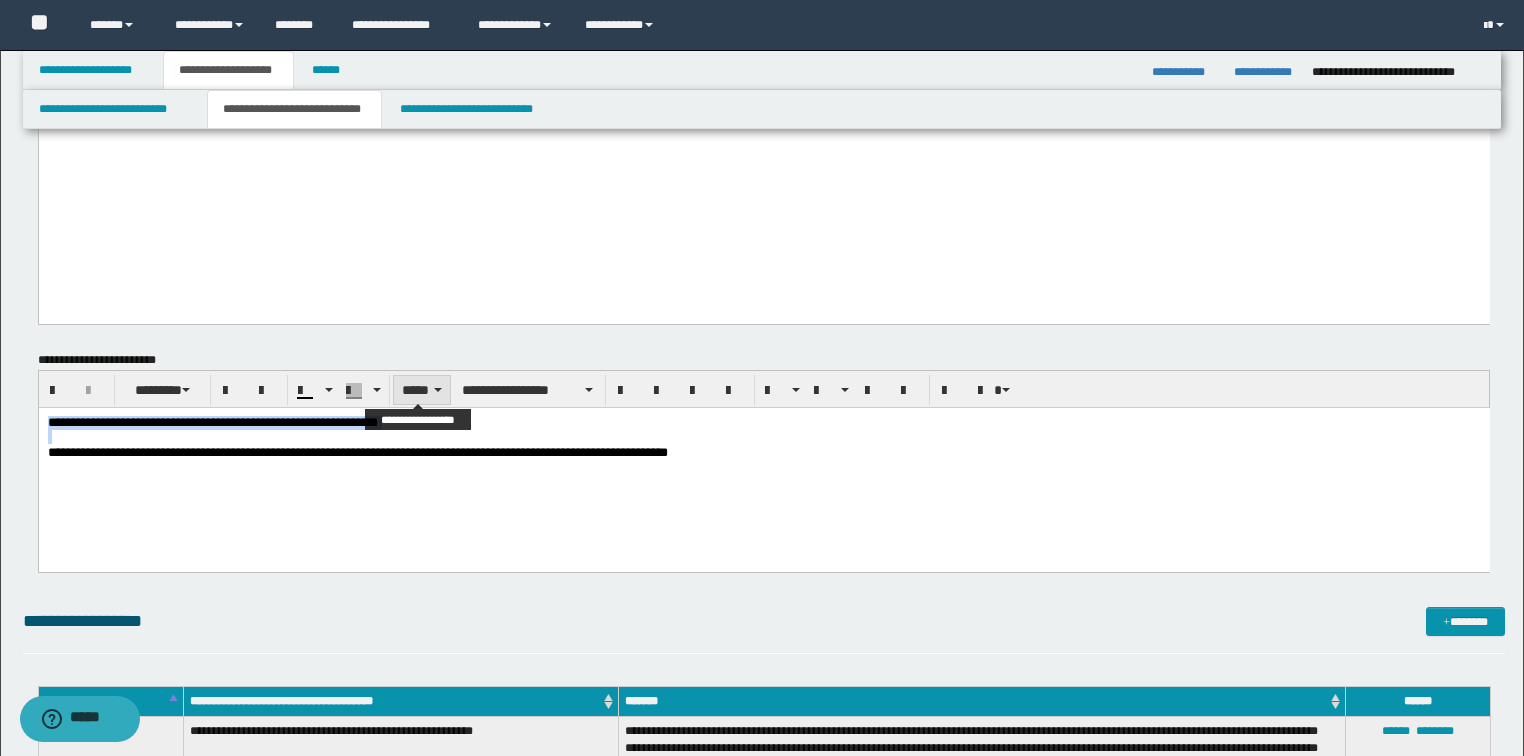 click on "*****" at bounding box center [422, 390] 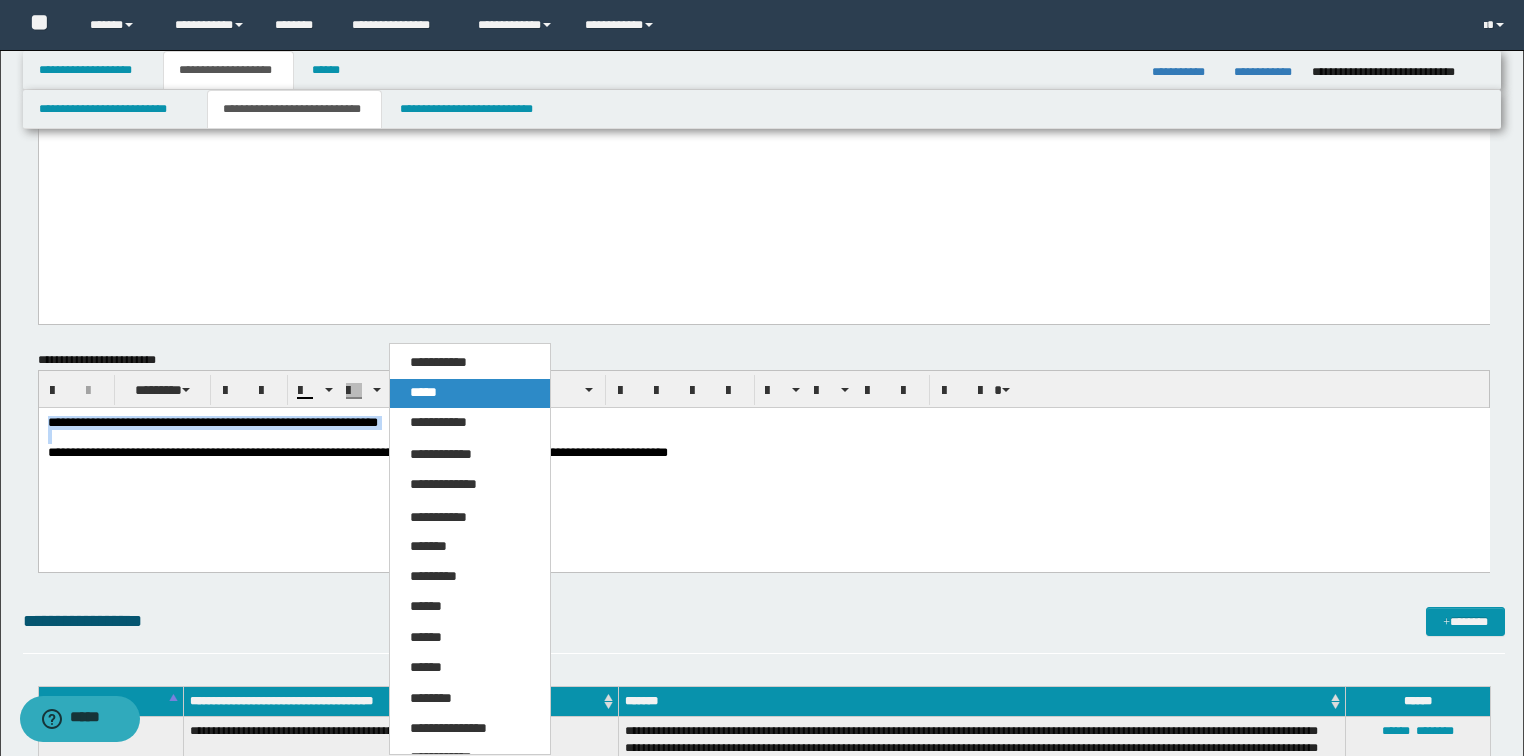 click on "*****" at bounding box center [423, 392] 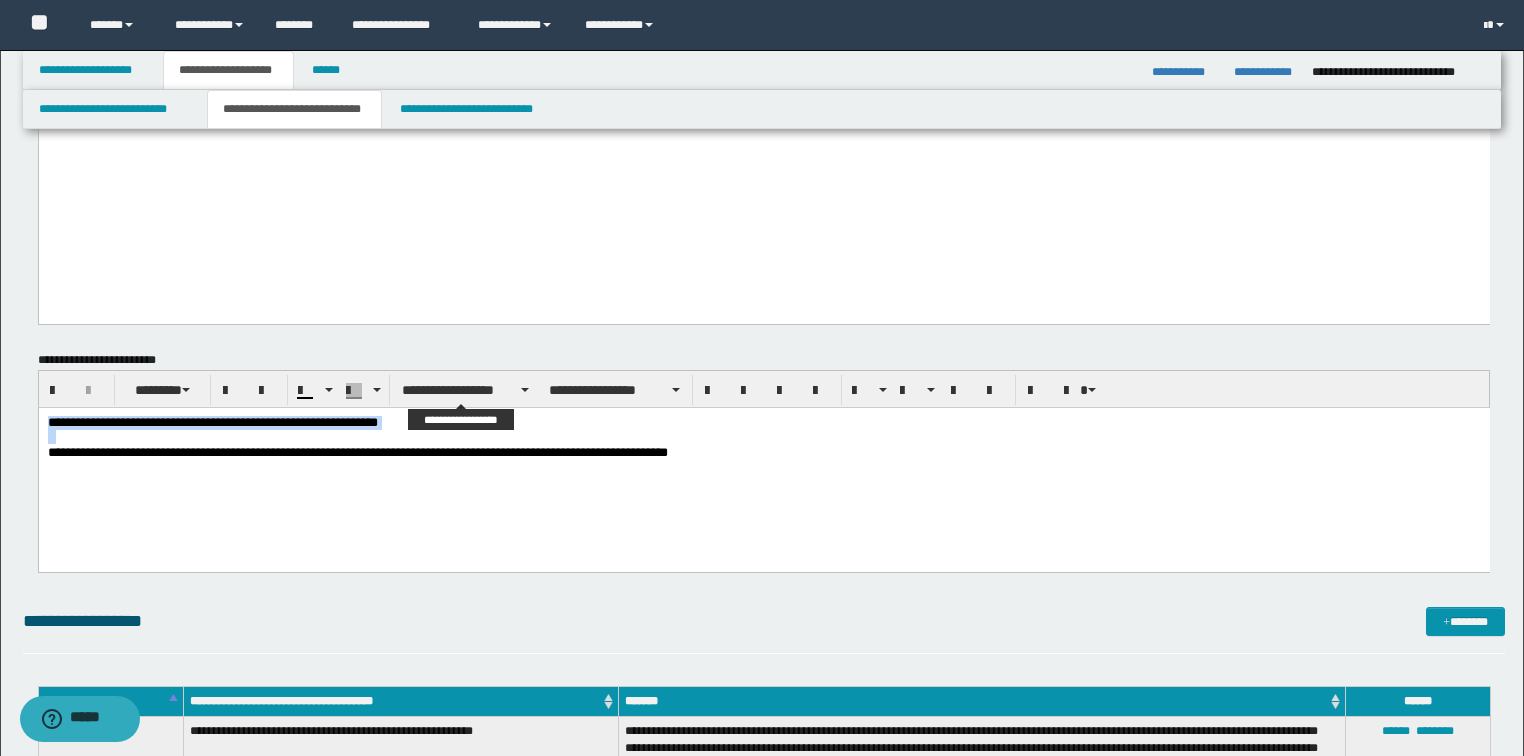click on "**********" at bounding box center [465, 390] 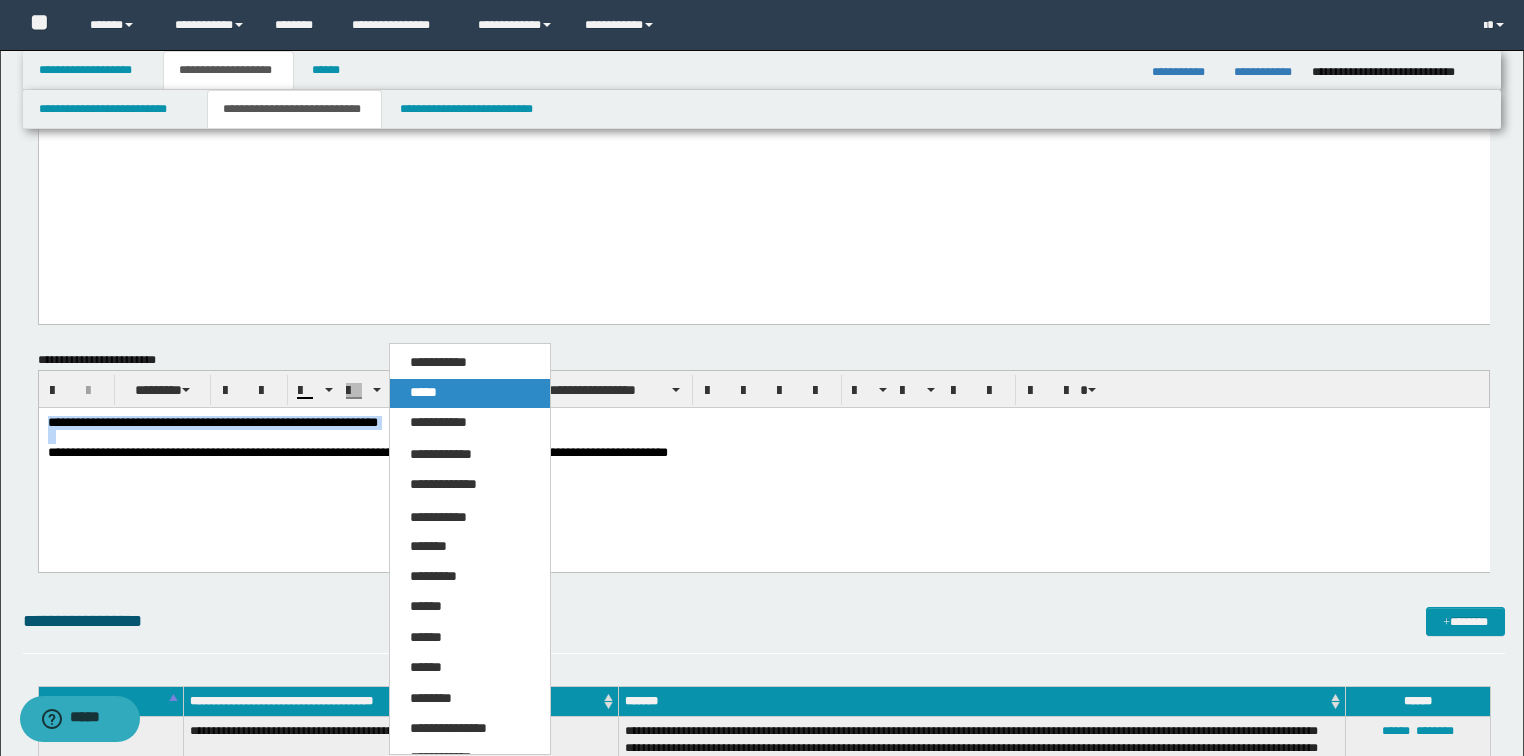 click on "*****" at bounding box center (423, 392) 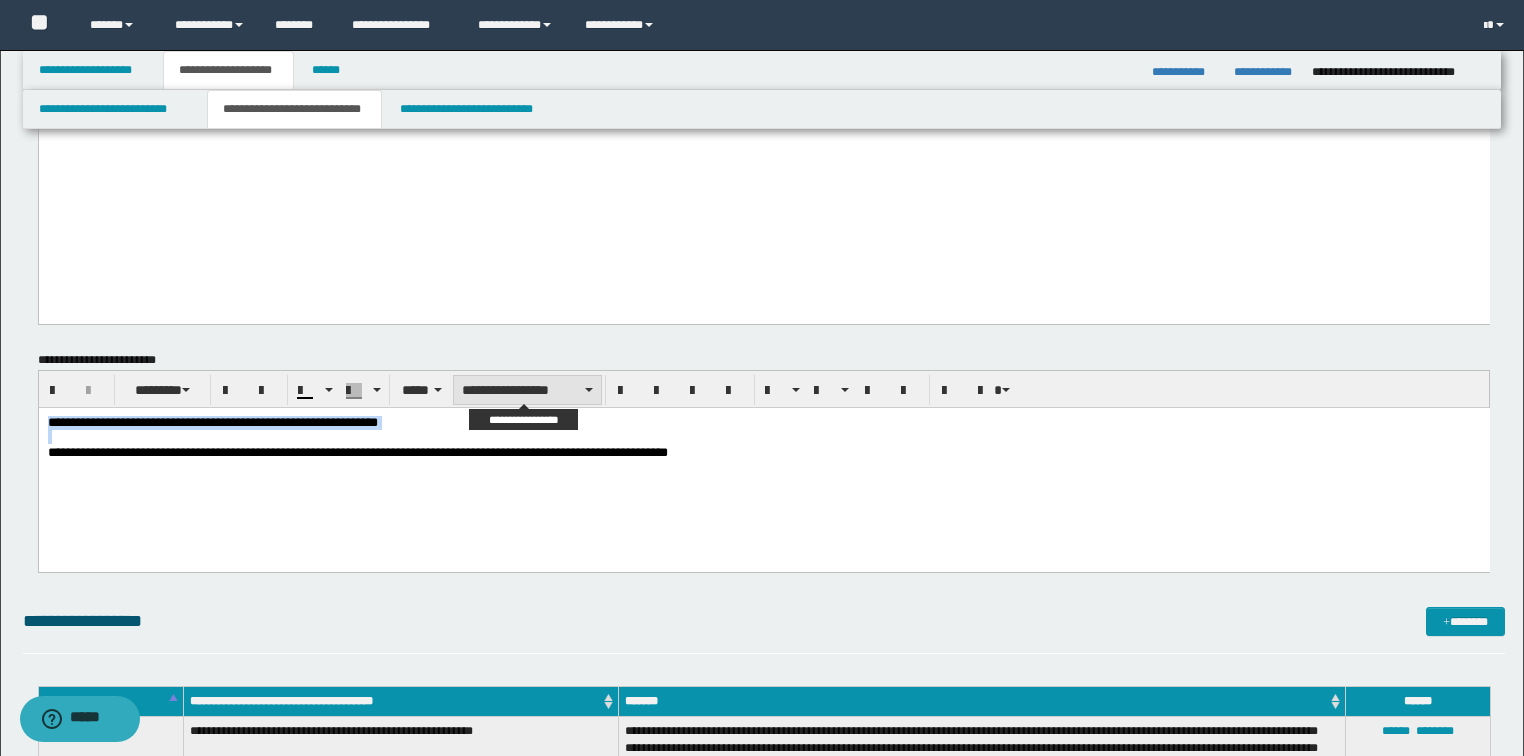 click on "**********" at bounding box center (527, 390) 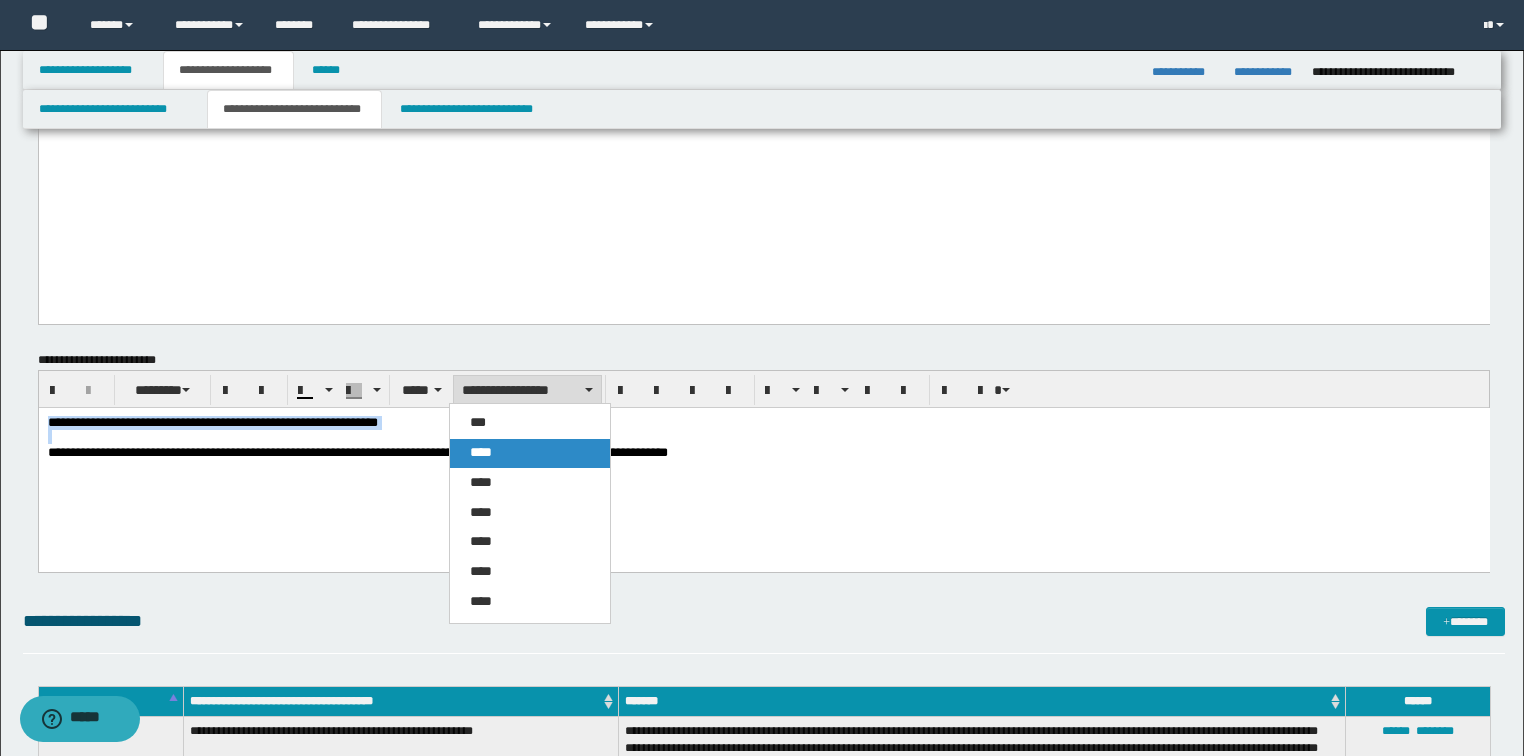 click on "****" at bounding box center [481, 452] 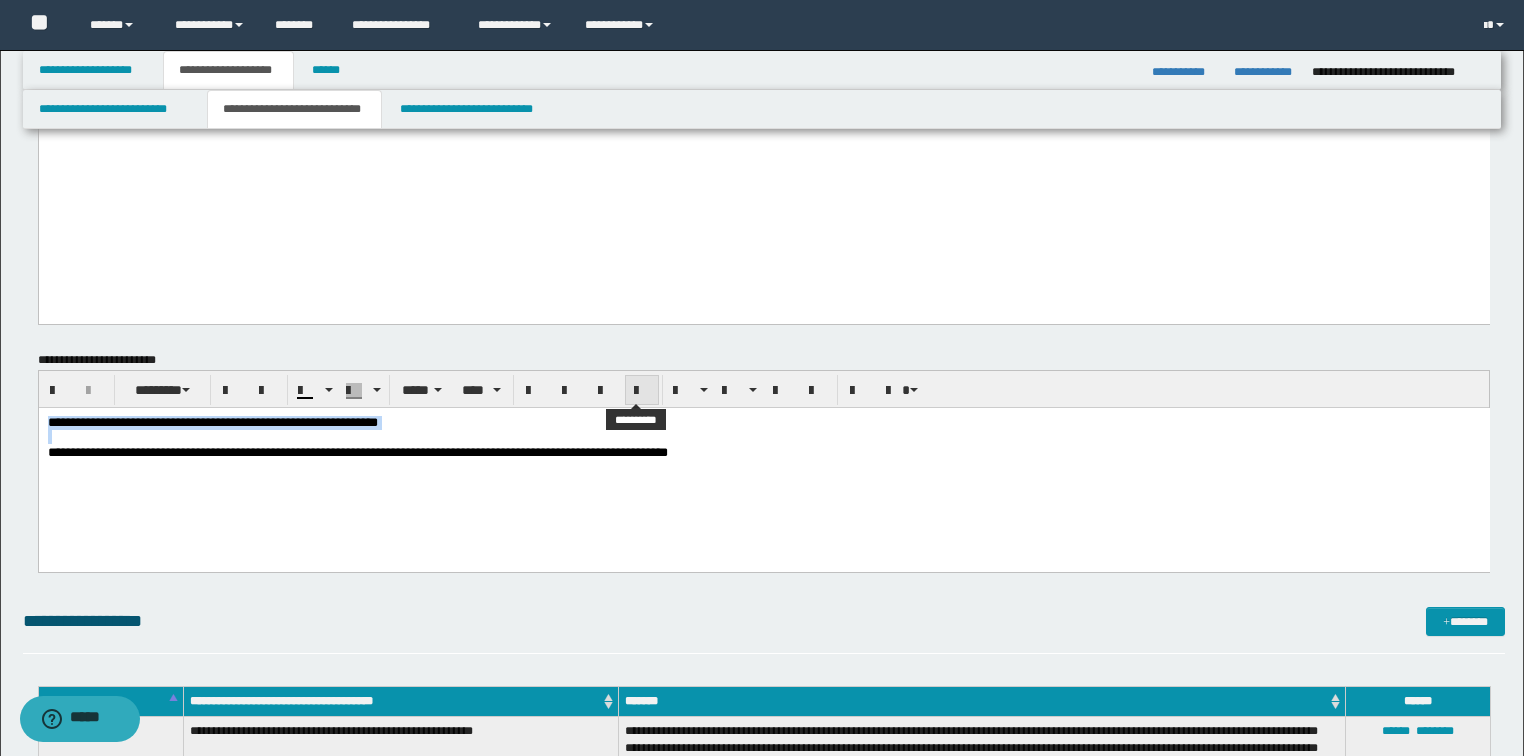 click at bounding box center [642, 391] 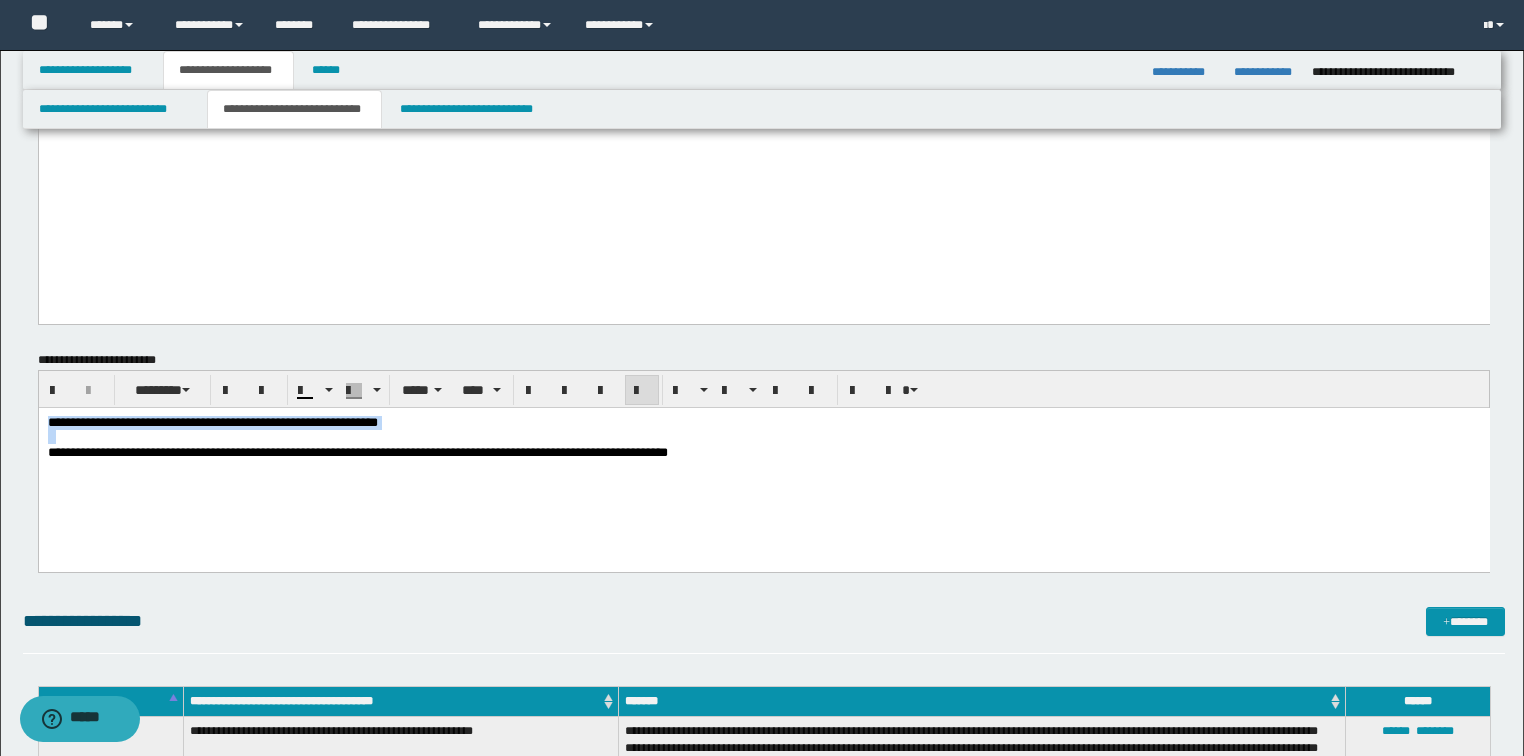 click at bounding box center [642, 391] 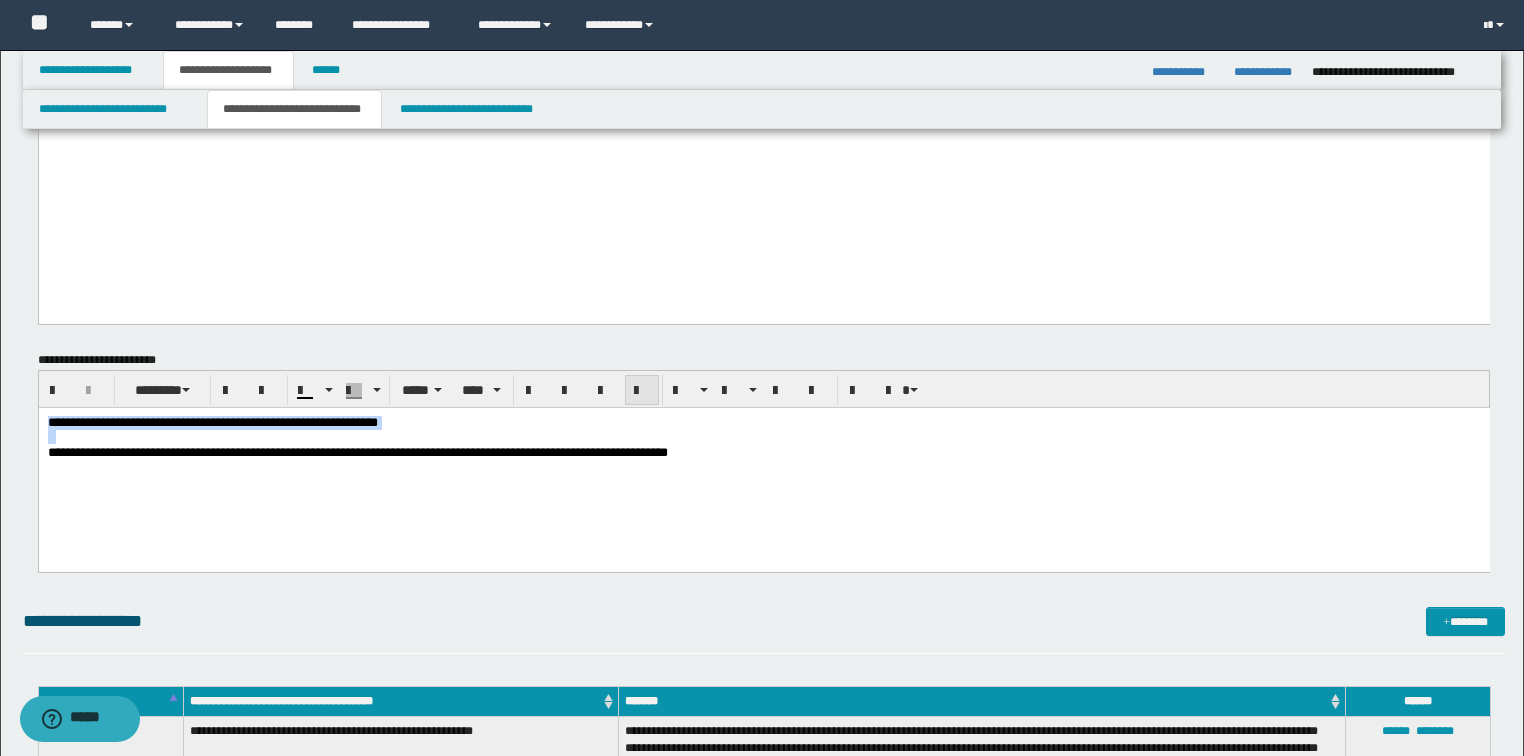 click at bounding box center [642, 390] 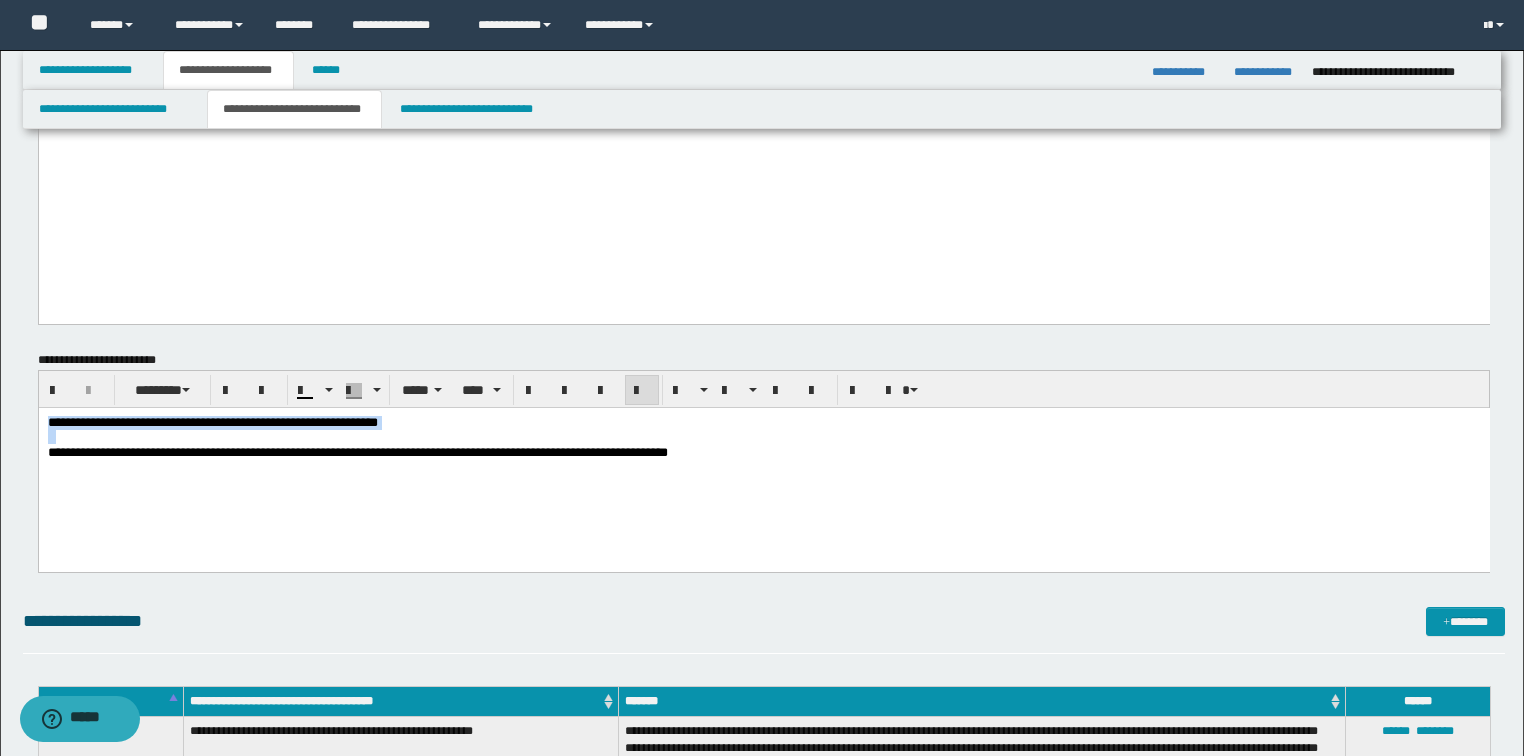 click on "**********" at bounding box center [763, 452] 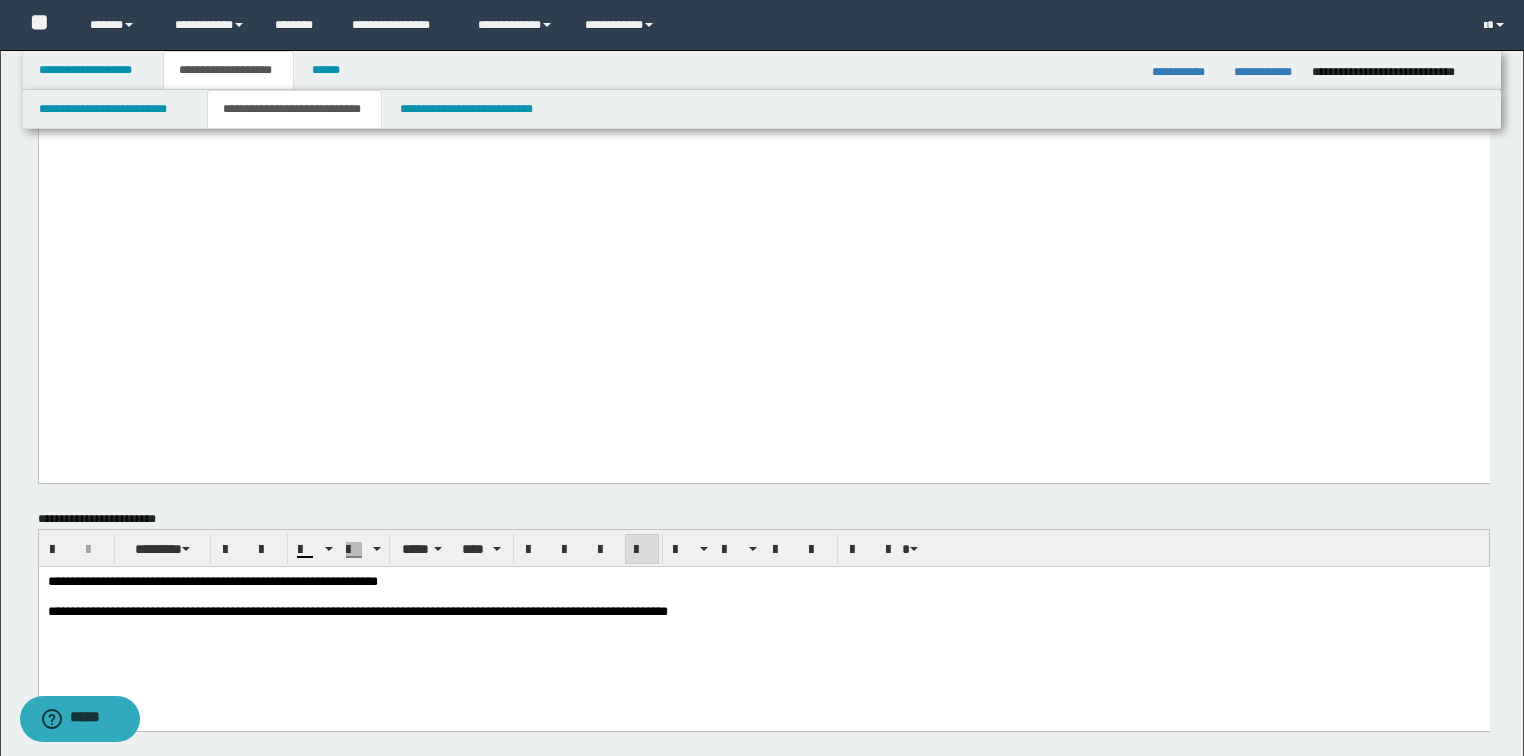 scroll, scrollTop: 2800, scrollLeft: 0, axis: vertical 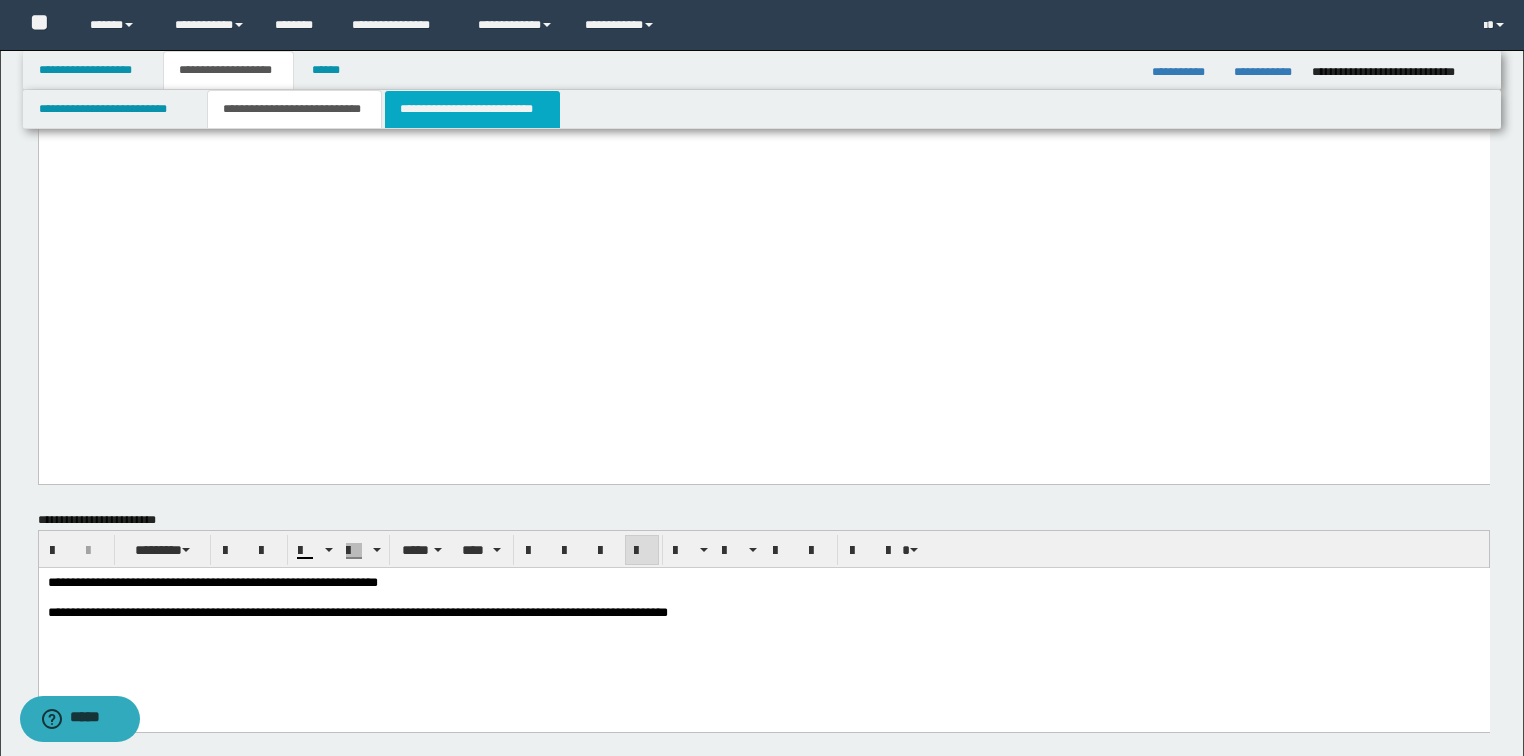 click on "**********" at bounding box center (472, 109) 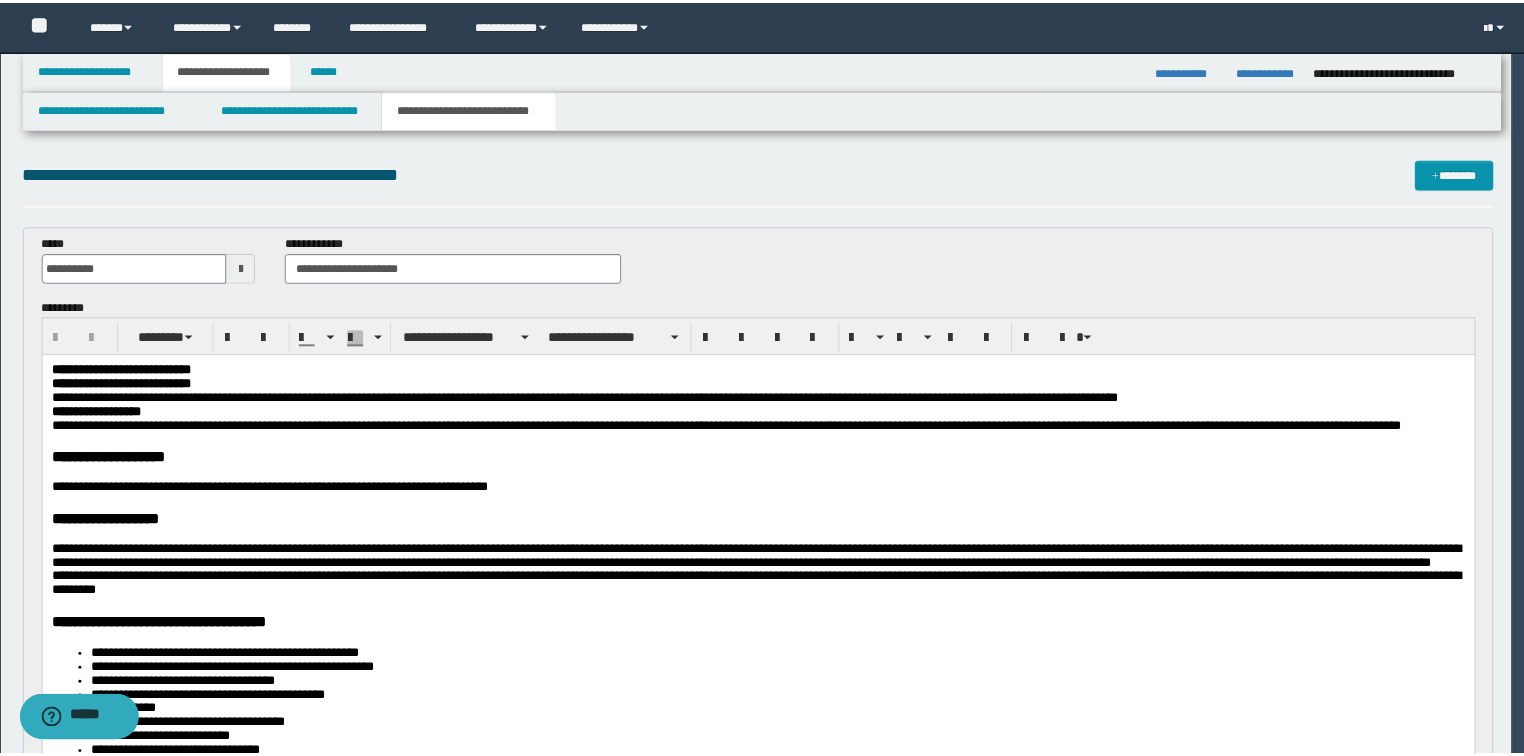 scroll, scrollTop: 0, scrollLeft: 0, axis: both 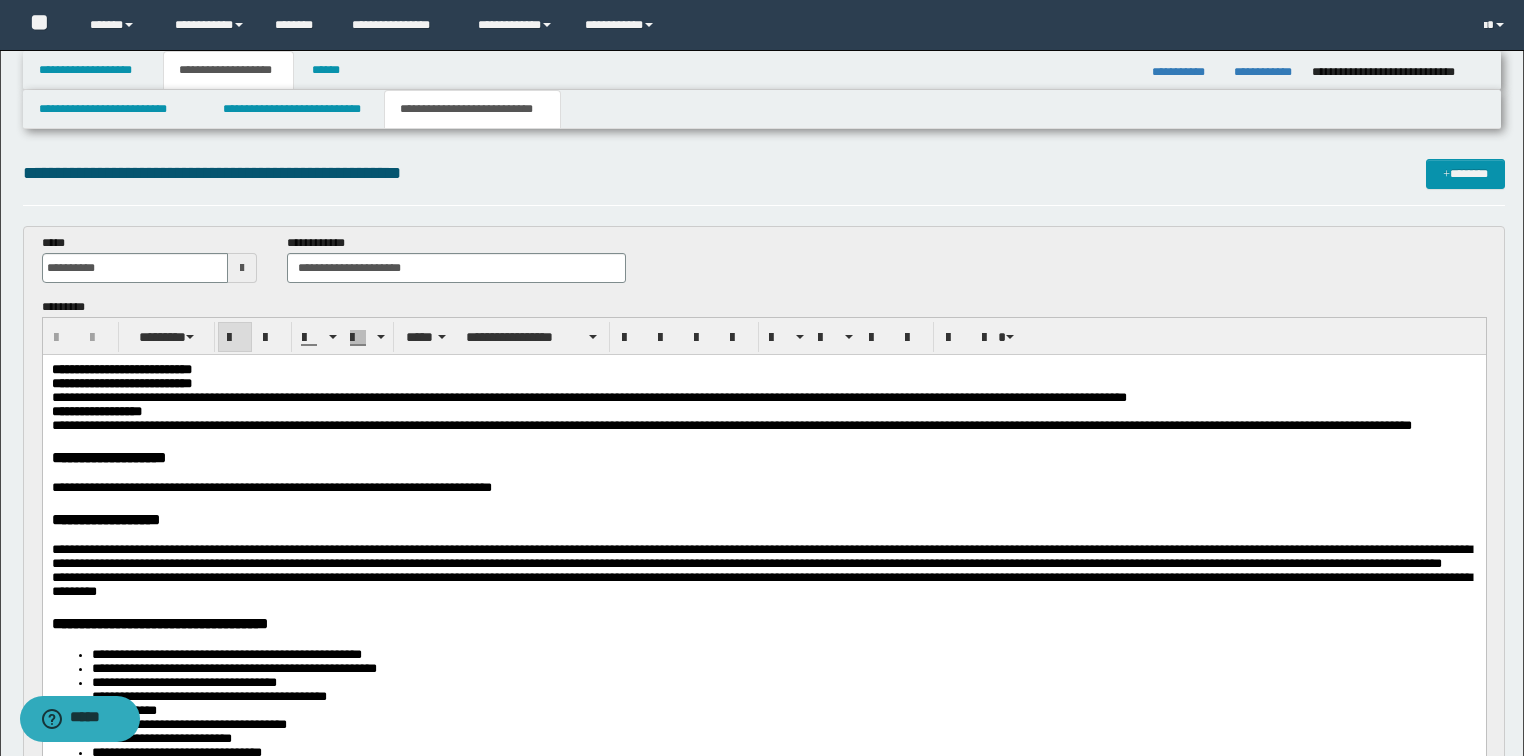 click on "**********" at bounding box center [121, 382] 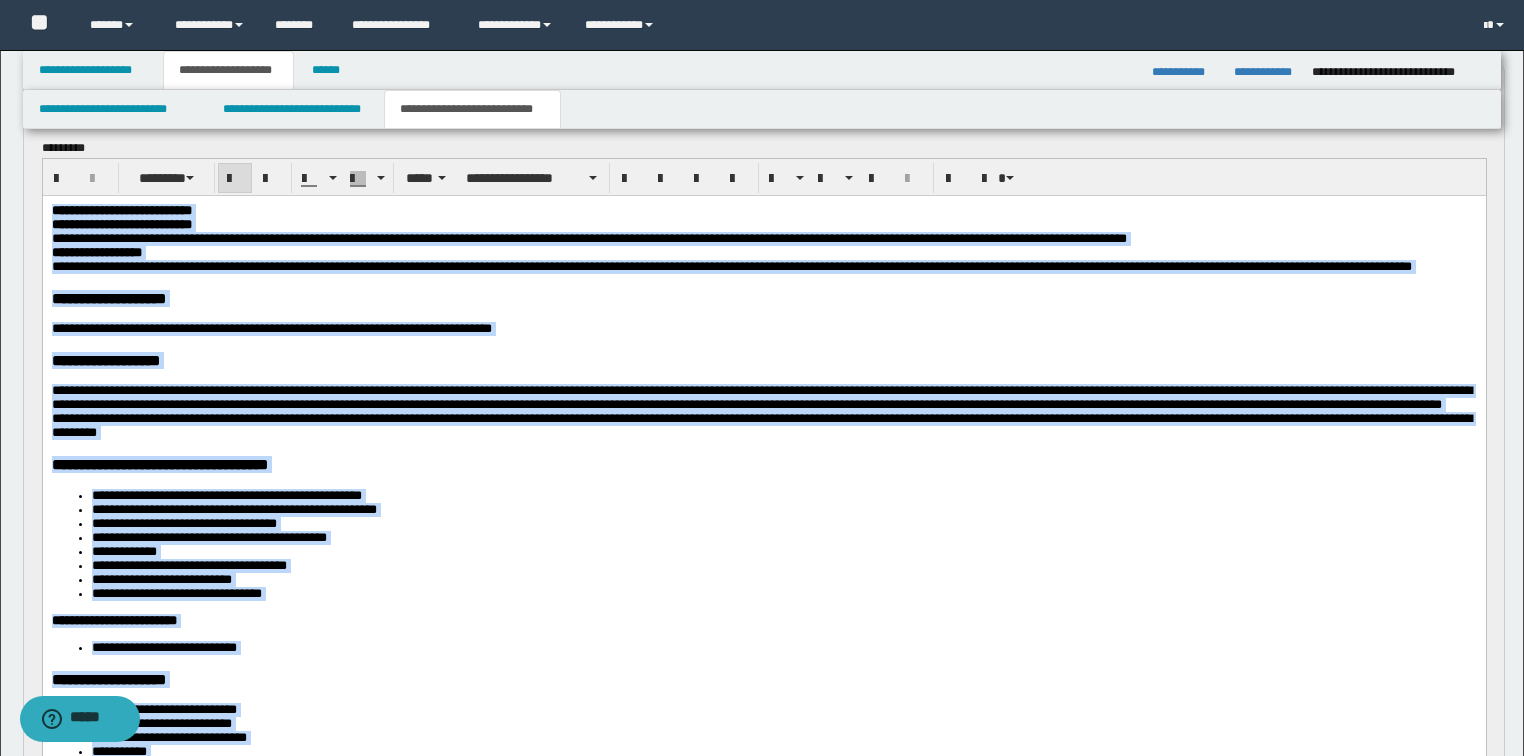 scroll, scrollTop: 0, scrollLeft: 0, axis: both 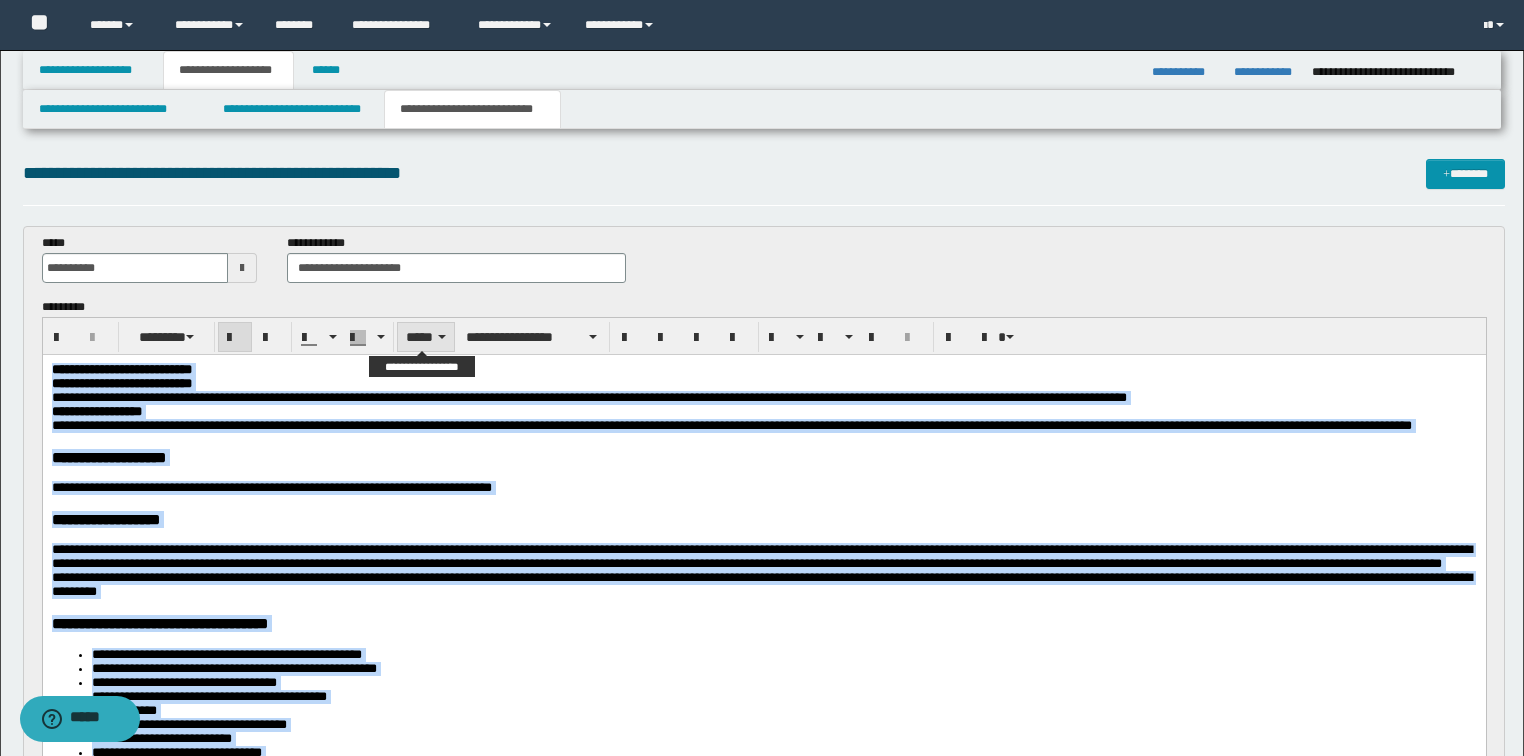 click on "*****" at bounding box center [426, 337] 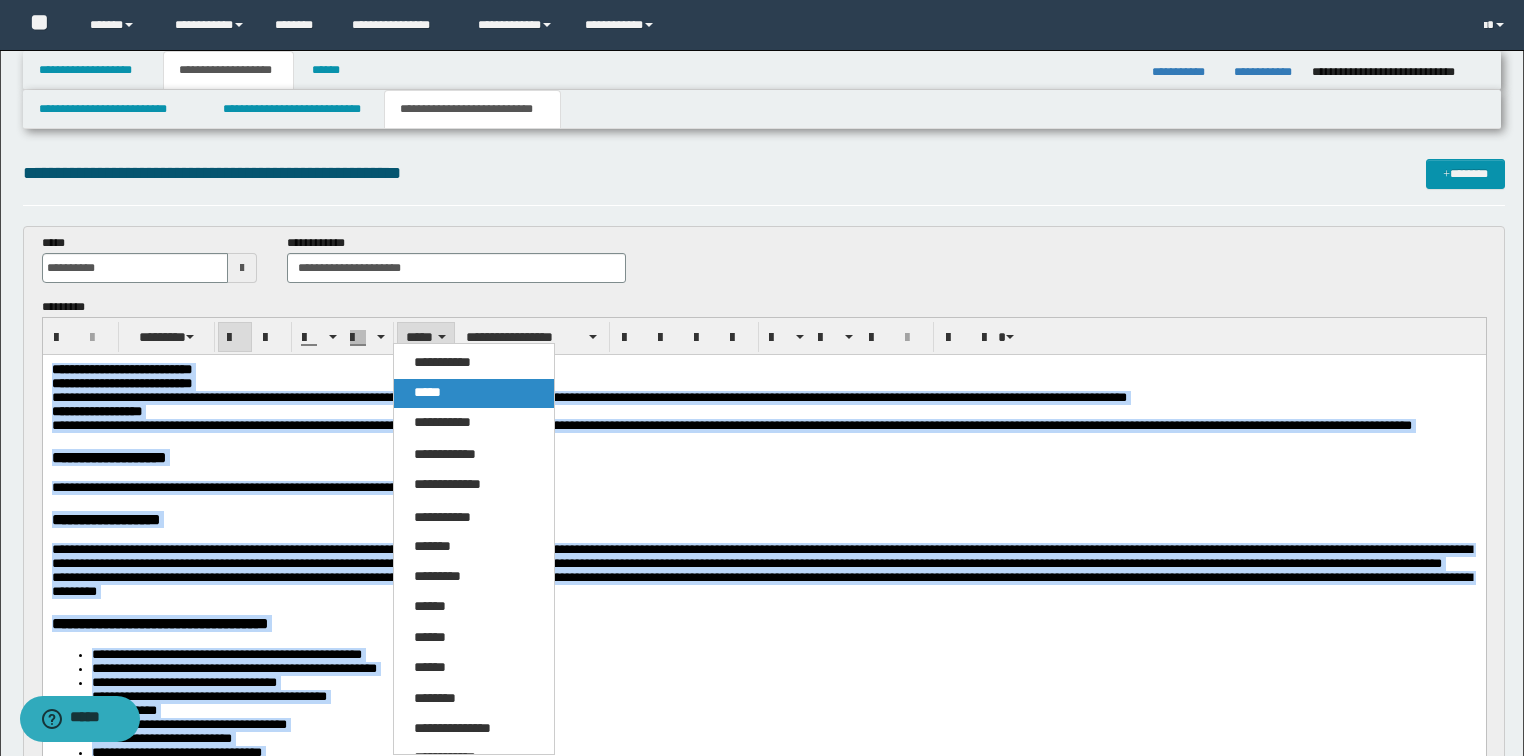 click on "*****" at bounding box center [427, 392] 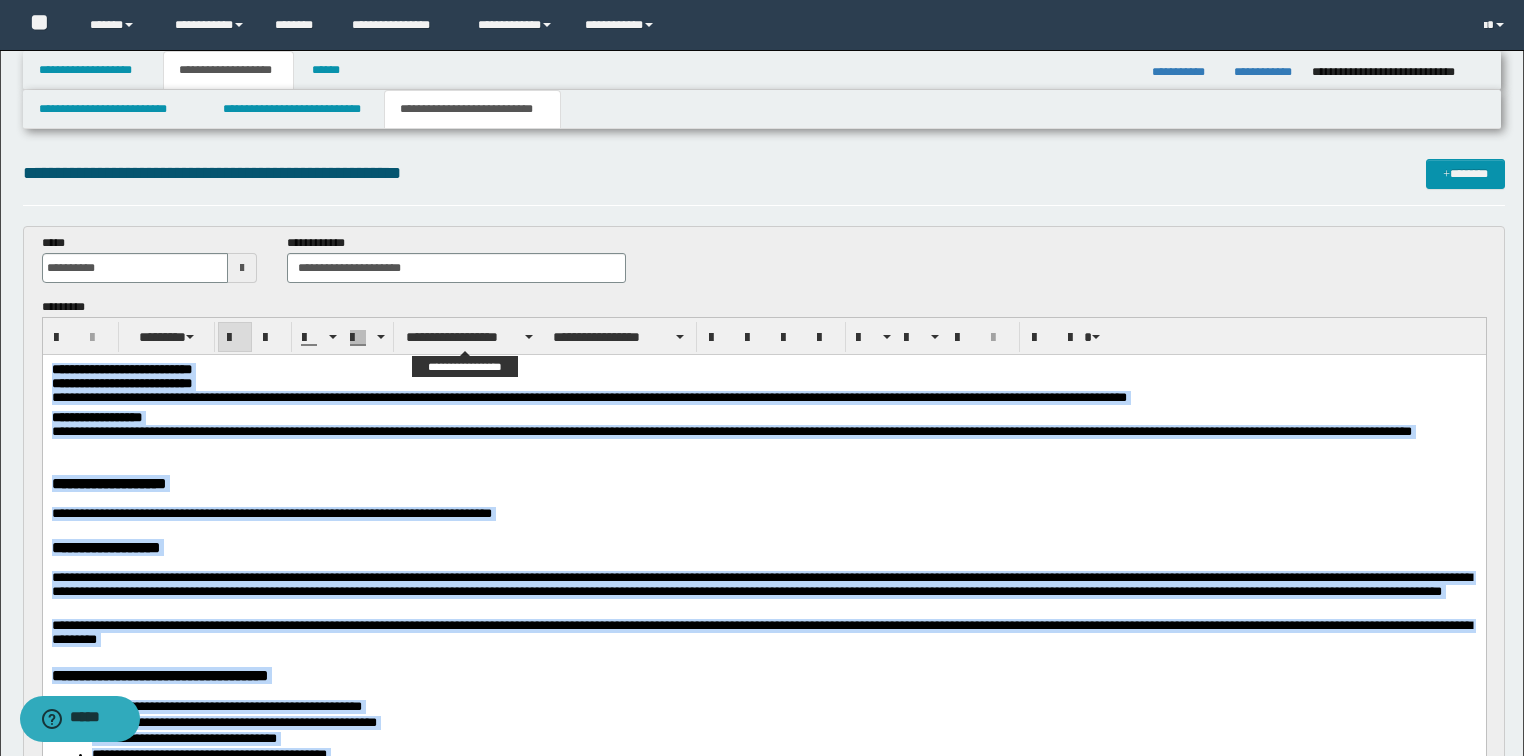click on "**********" at bounding box center (469, 337) 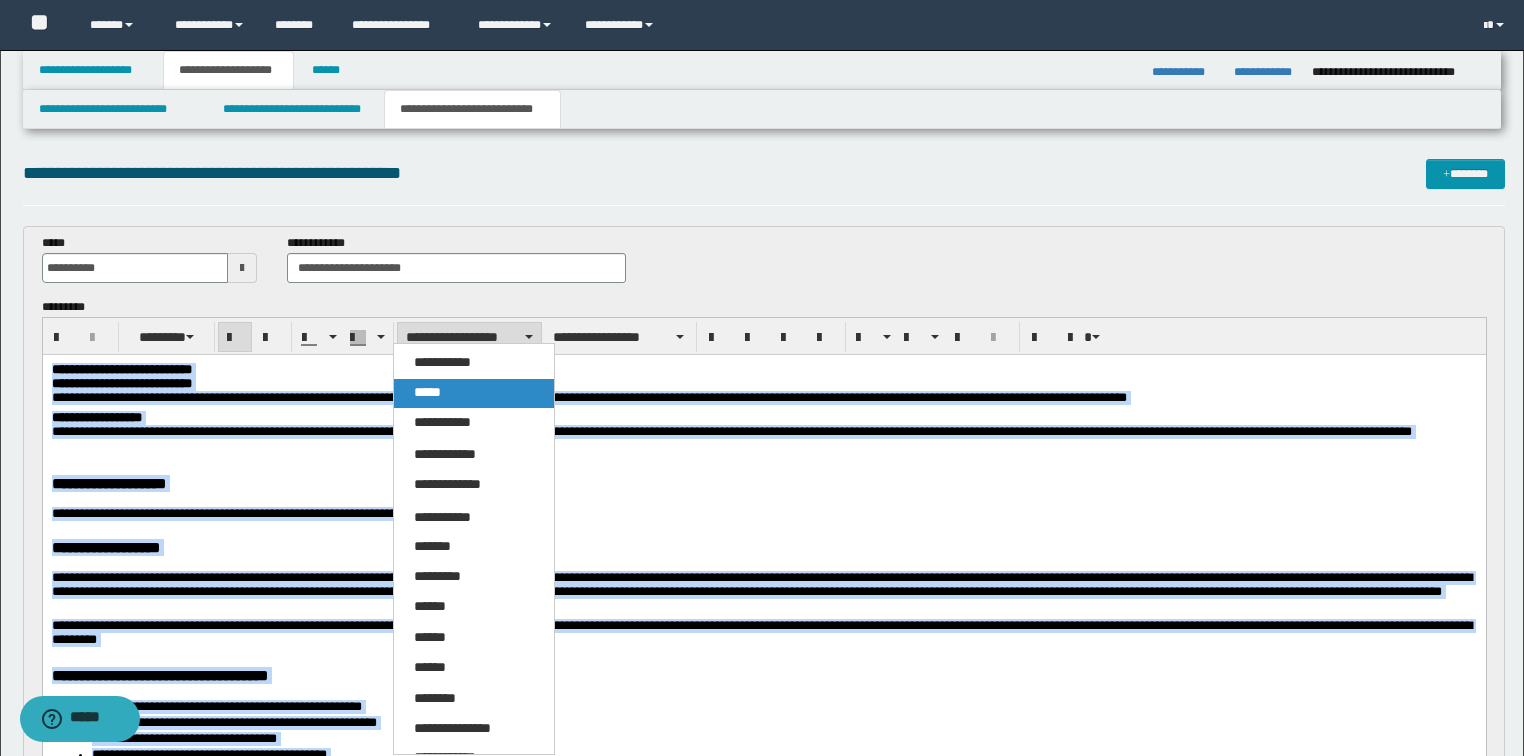 click on "*****" at bounding box center (474, 393) 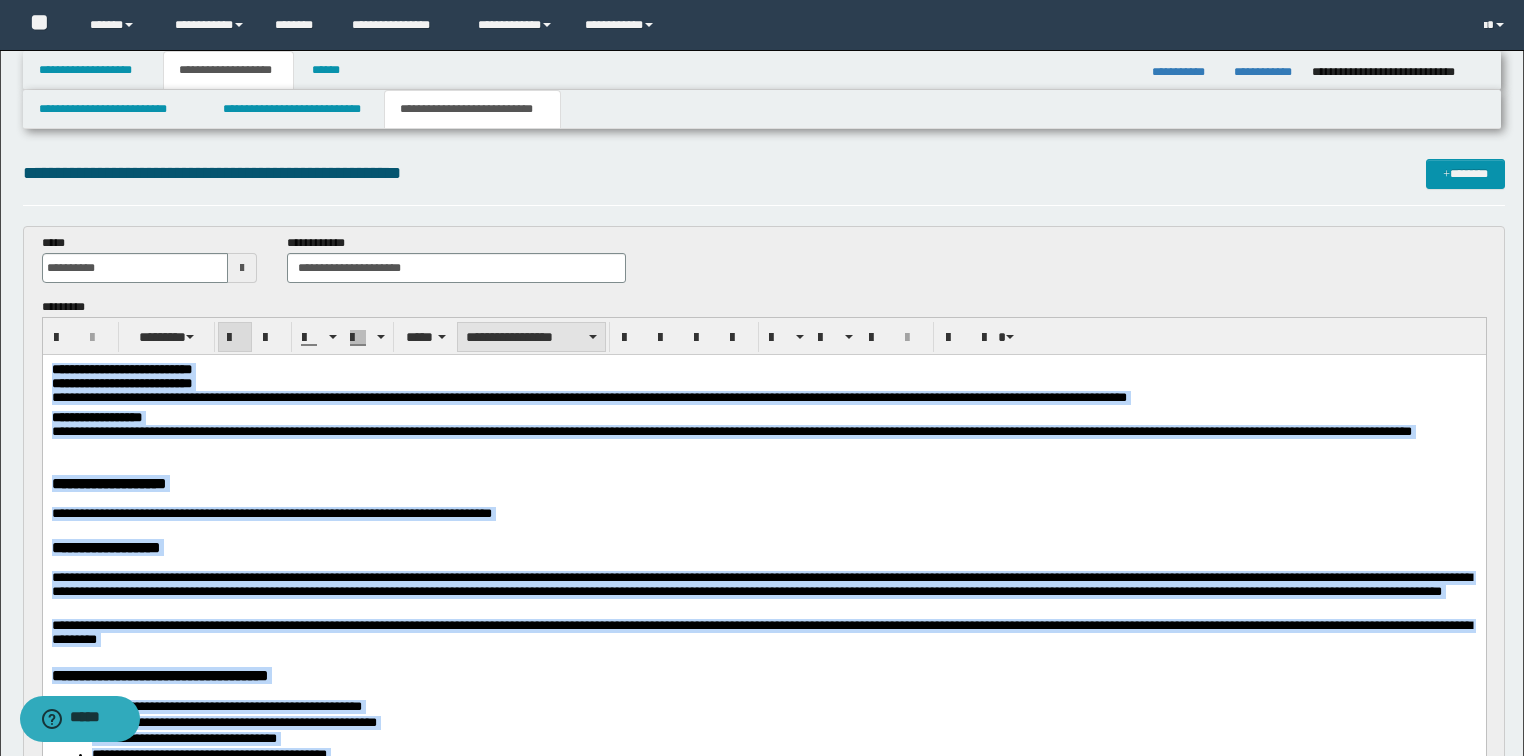 click on "**********" at bounding box center [531, 337] 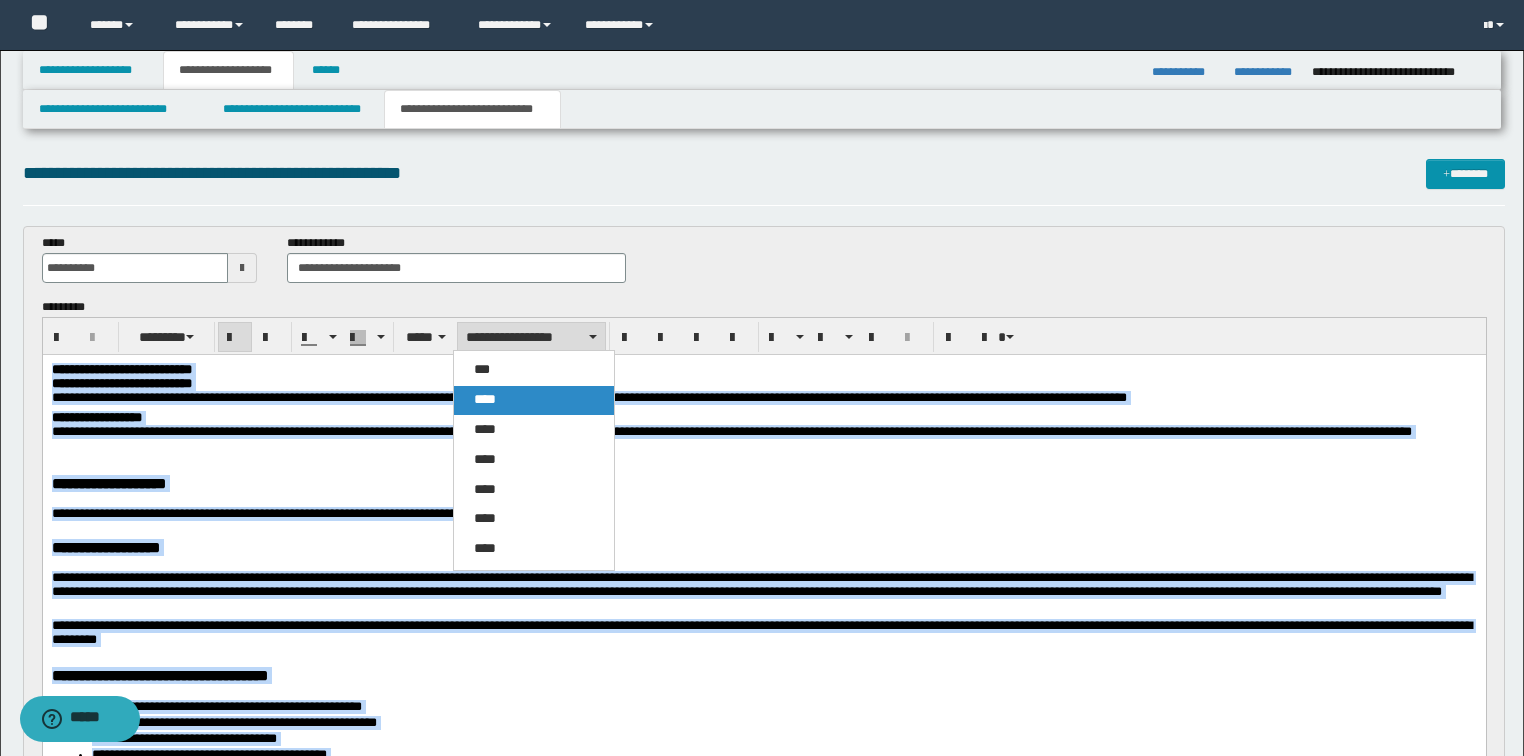 click on "****" at bounding box center (485, 399) 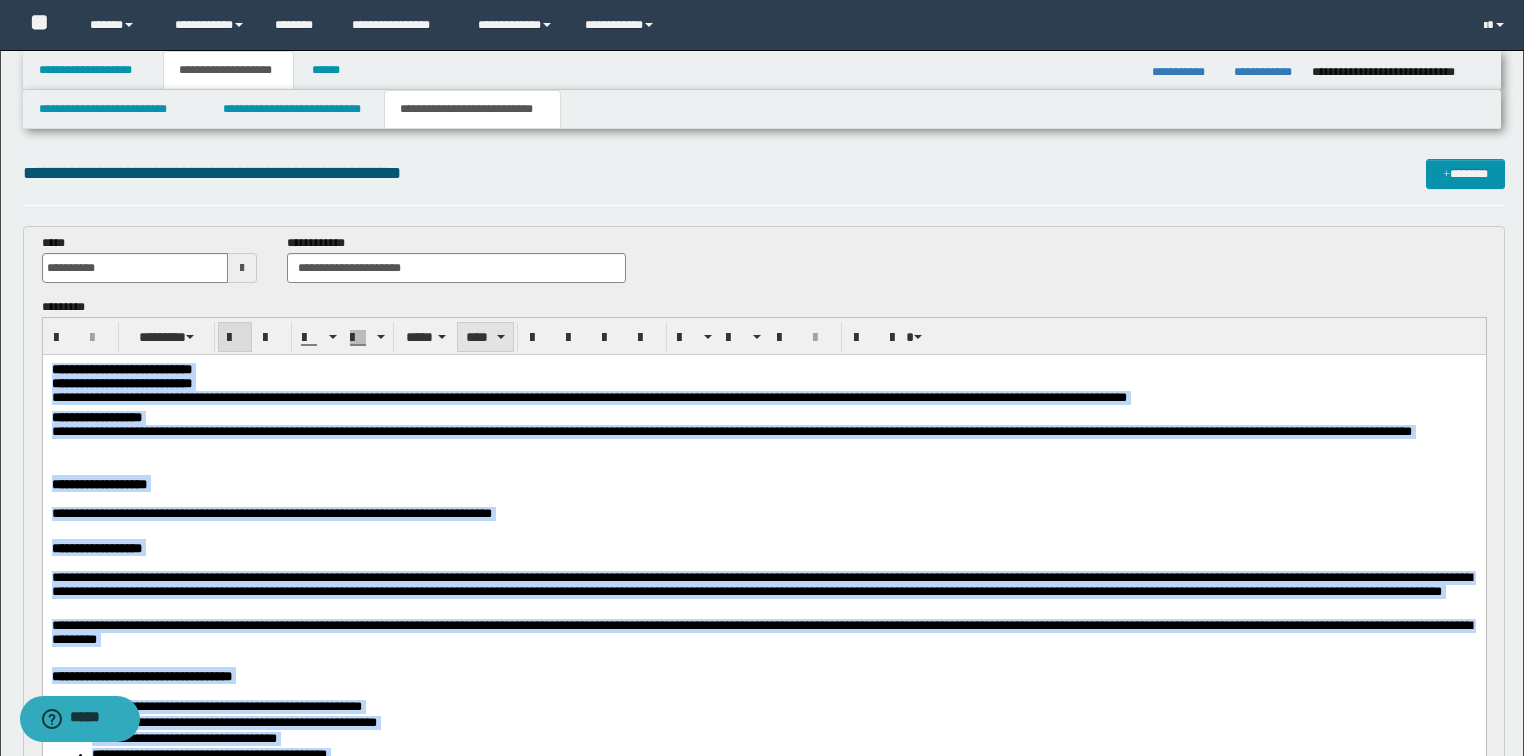 click on "****" at bounding box center (485, 337) 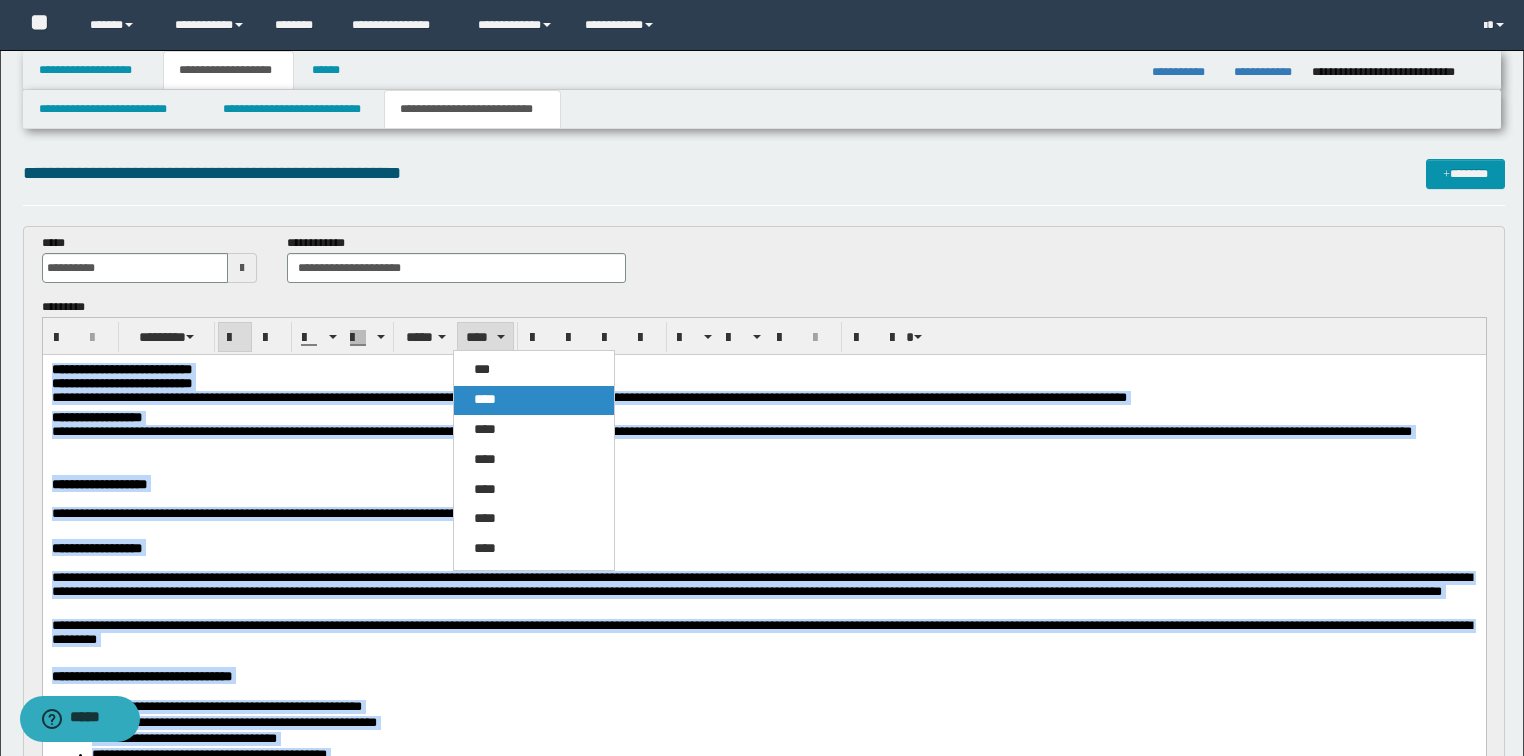 click on "****" at bounding box center [485, 399] 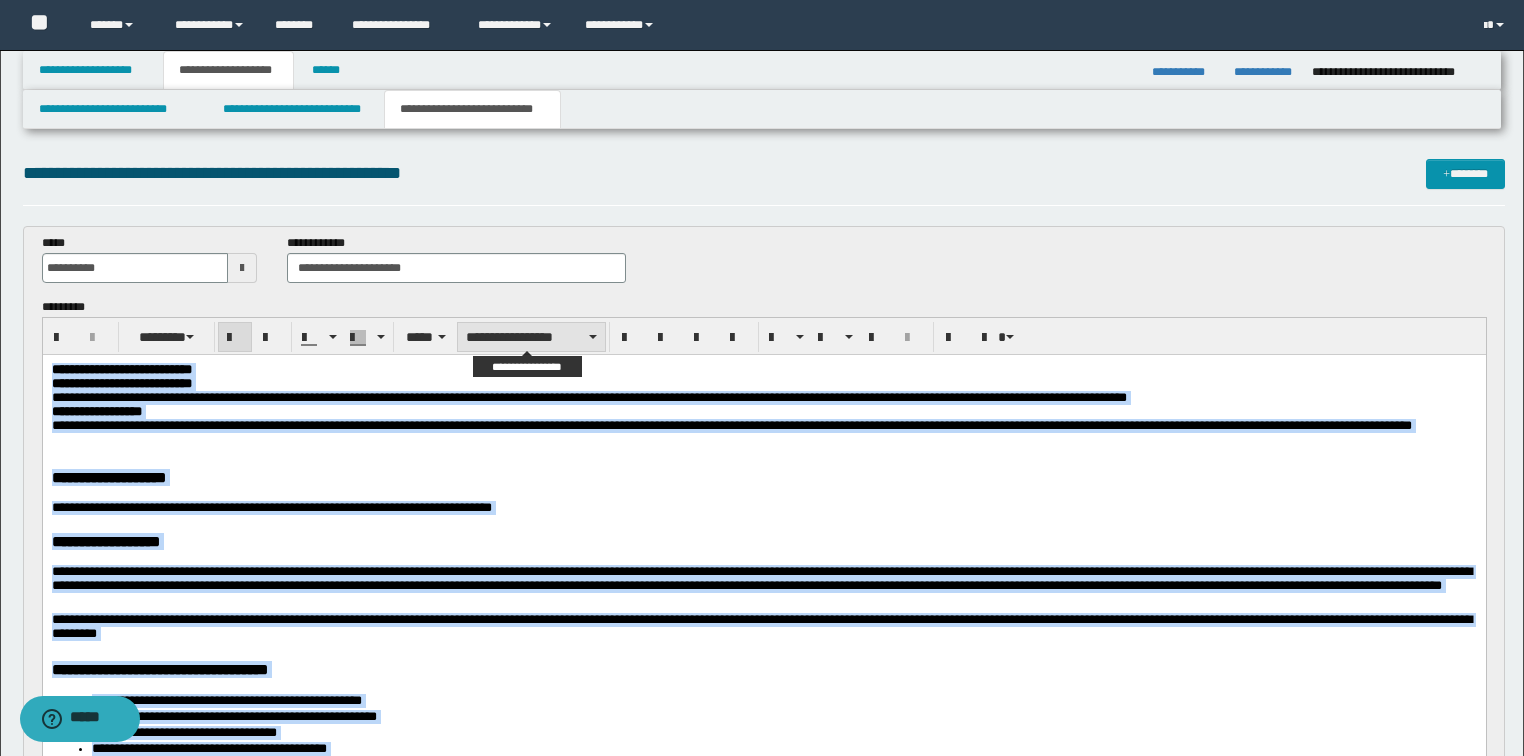 click on "**********" at bounding box center (531, 337) 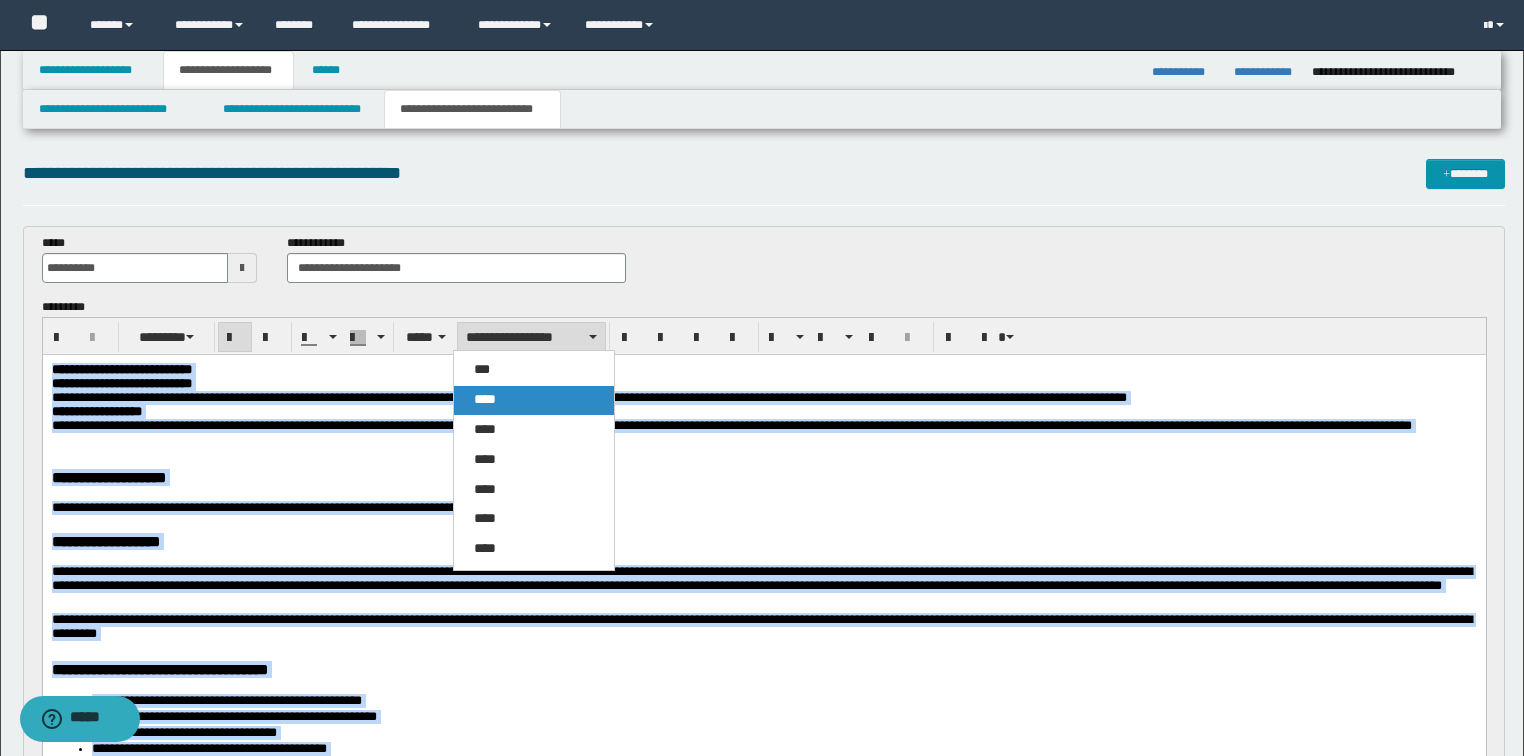 click on "****" at bounding box center [485, 399] 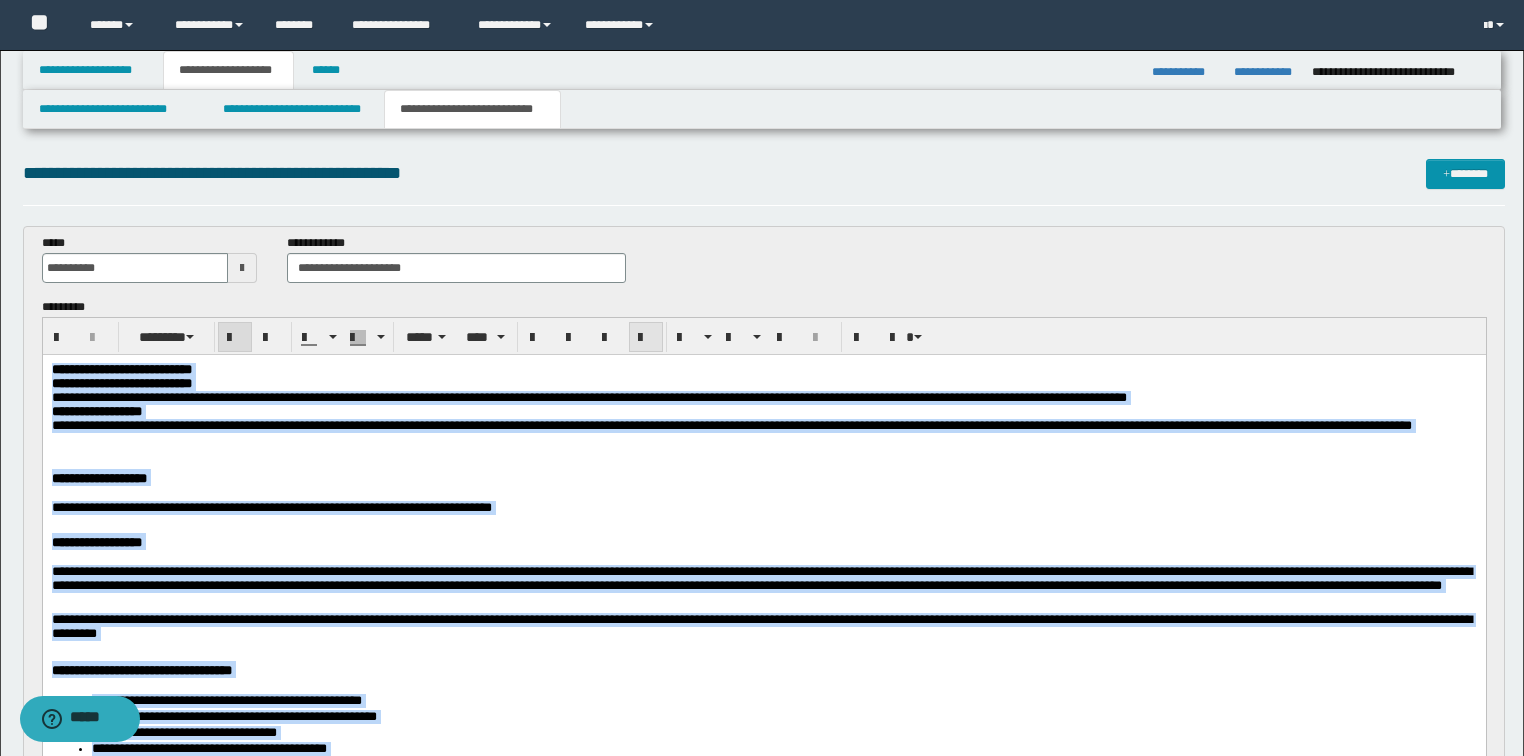click at bounding box center [646, 338] 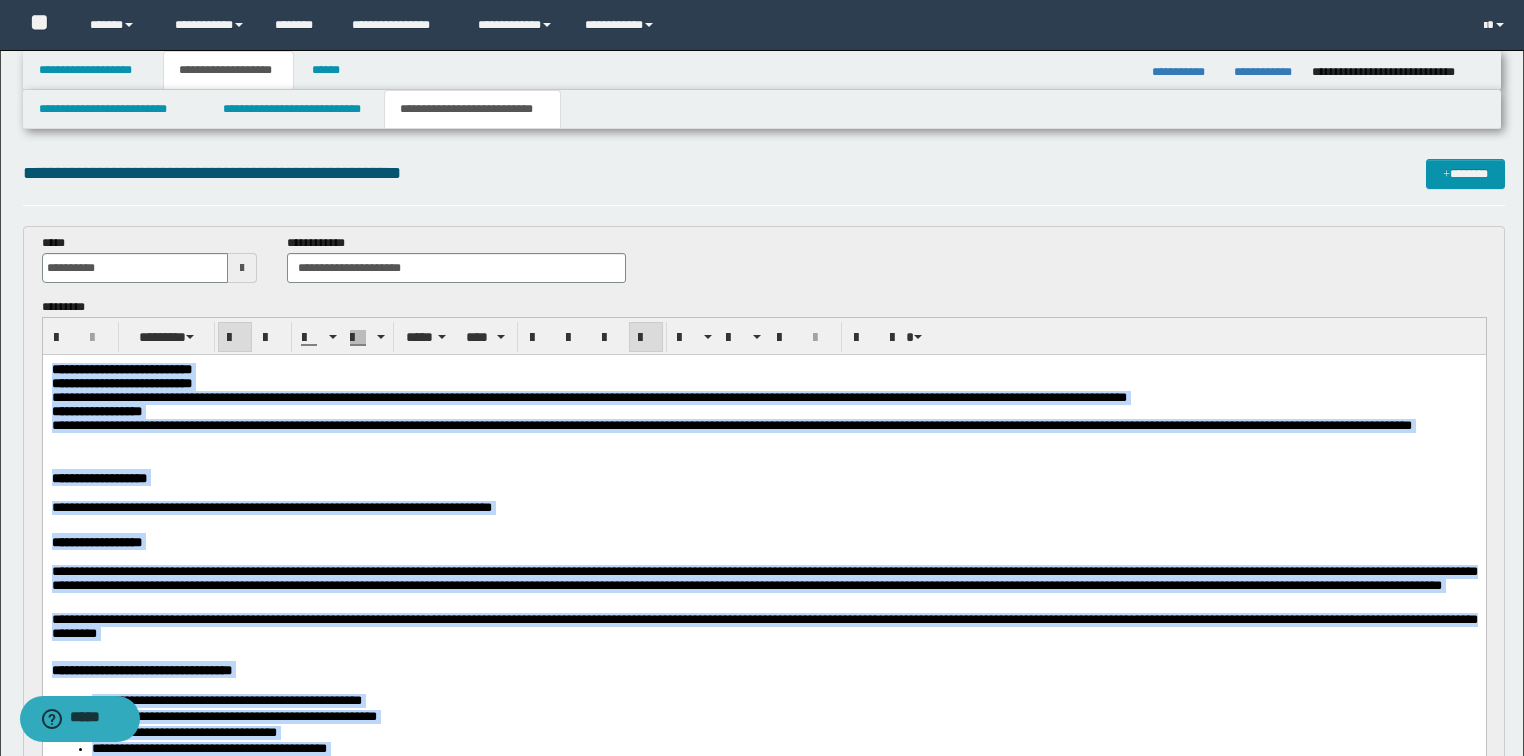click at bounding box center [646, 338] 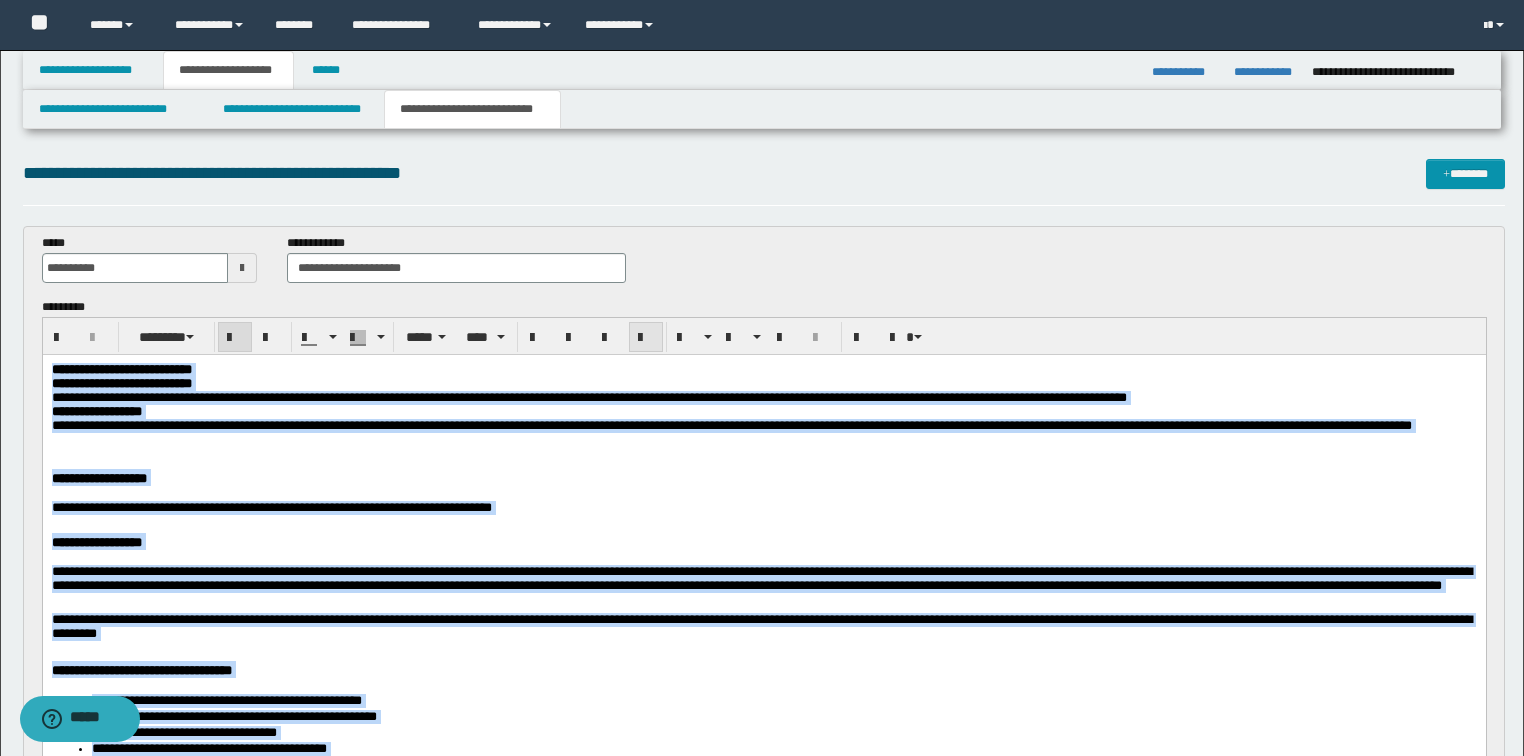 click at bounding box center [646, 338] 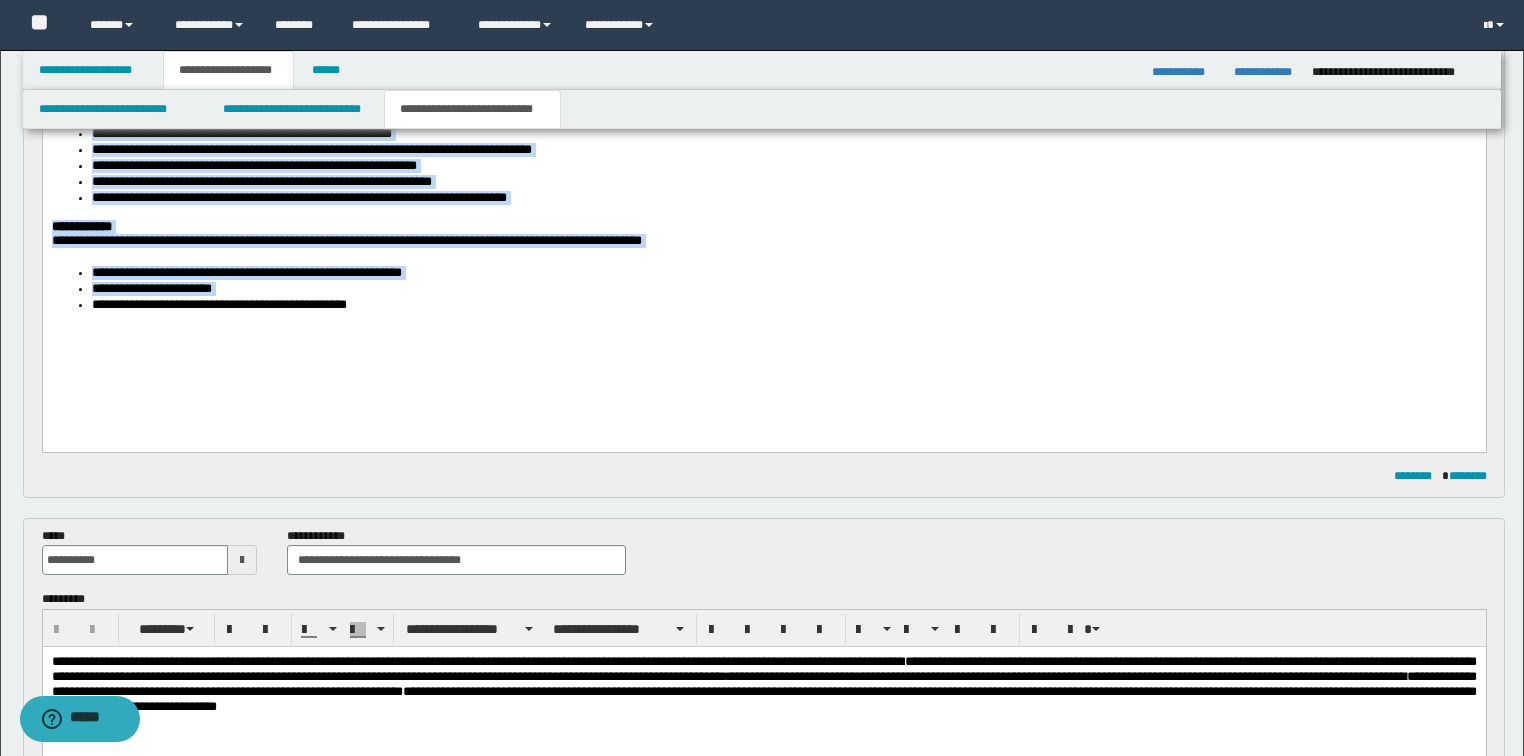 scroll, scrollTop: 1280, scrollLeft: 0, axis: vertical 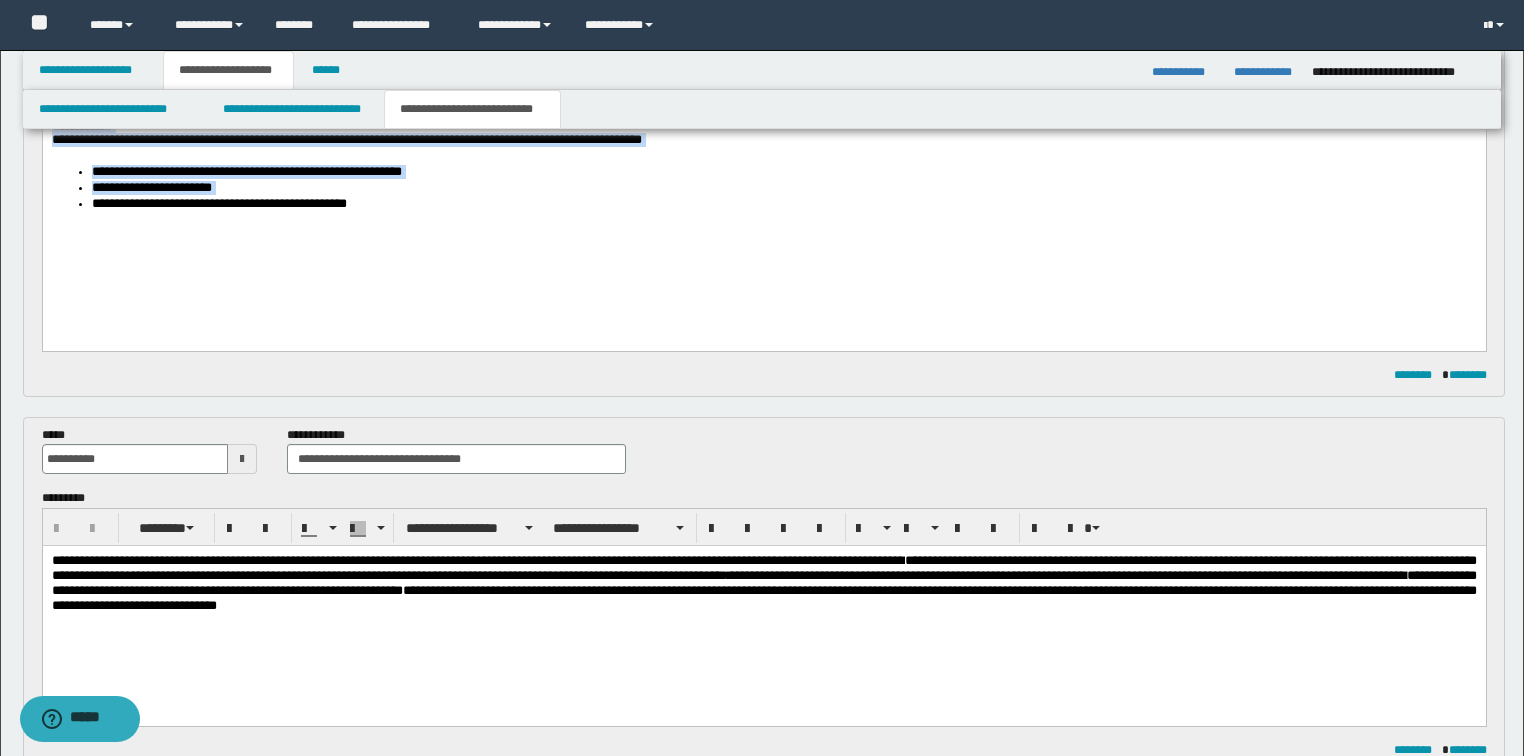 click on "**********" at bounding box center [783, 204] 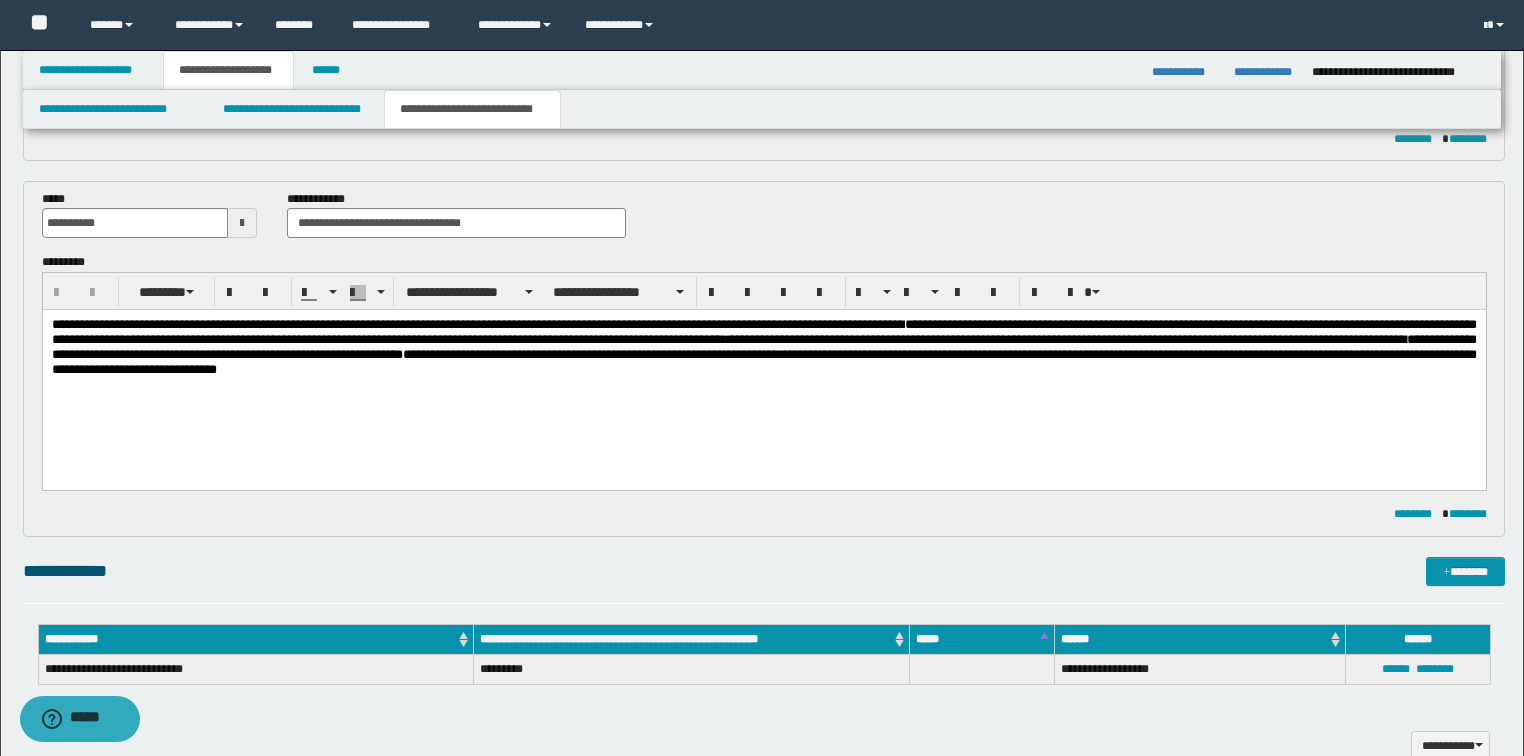 scroll, scrollTop: 1520, scrollLeft: 0, axis: vertical 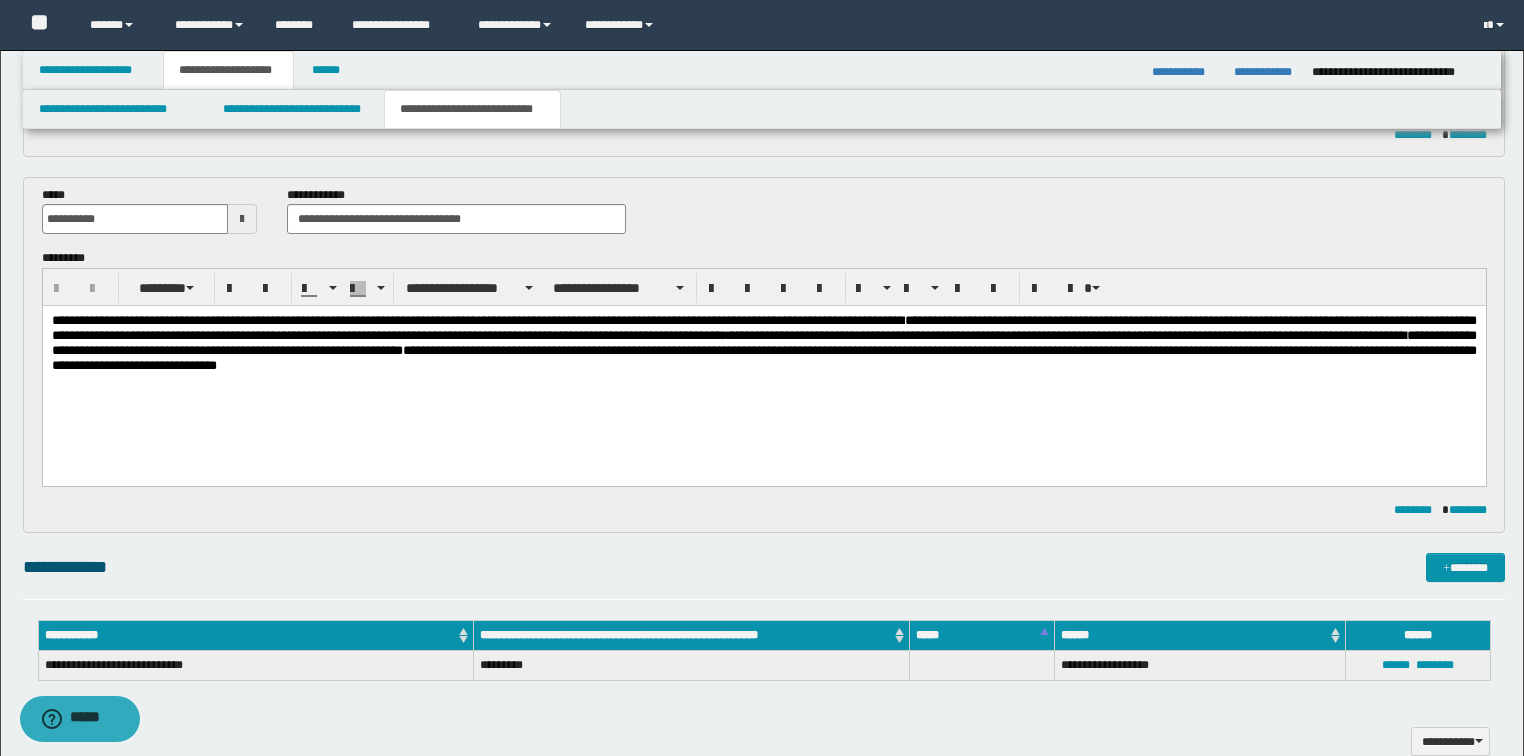 click on "**********" at bounding box center [945, 335] 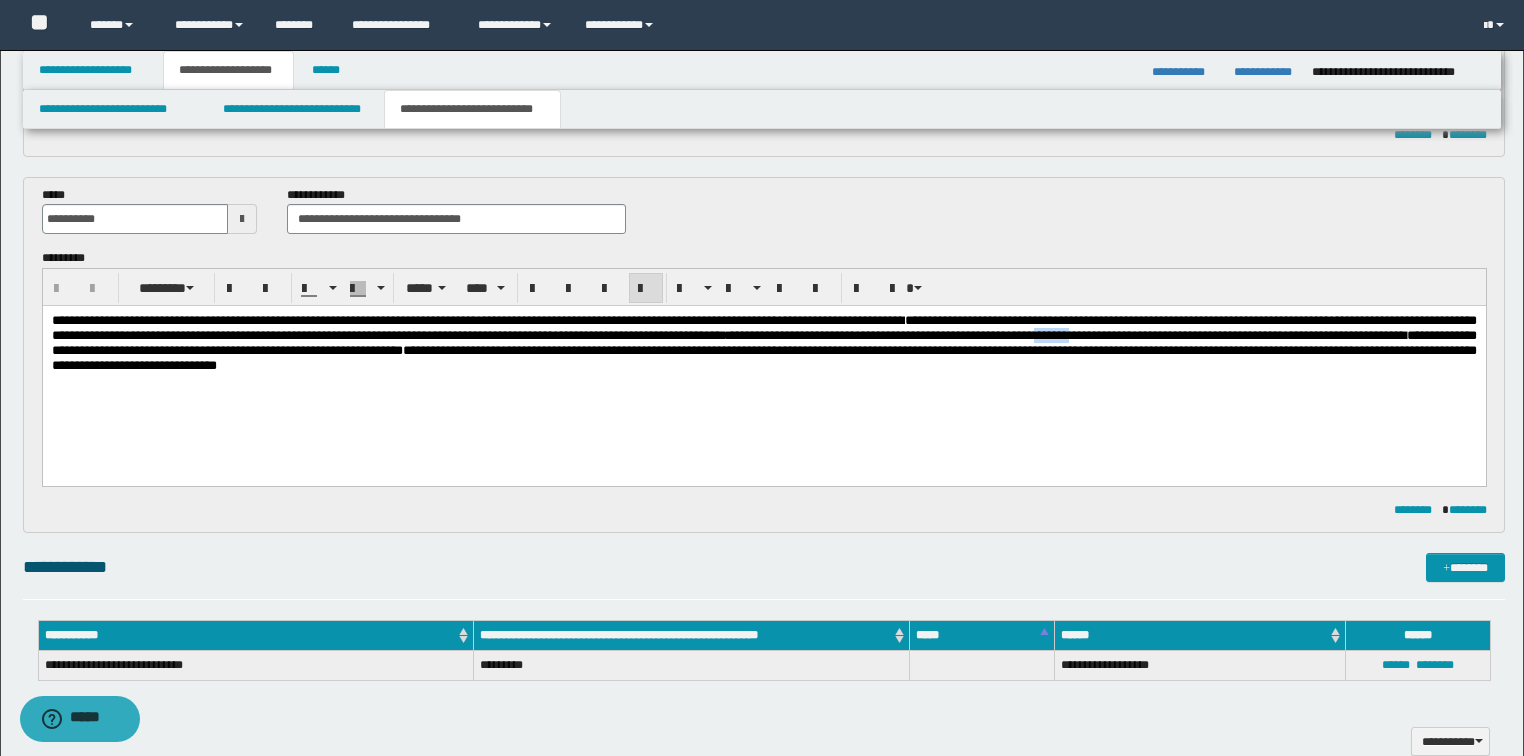 click on "**********" at bounding box center [945, 335] 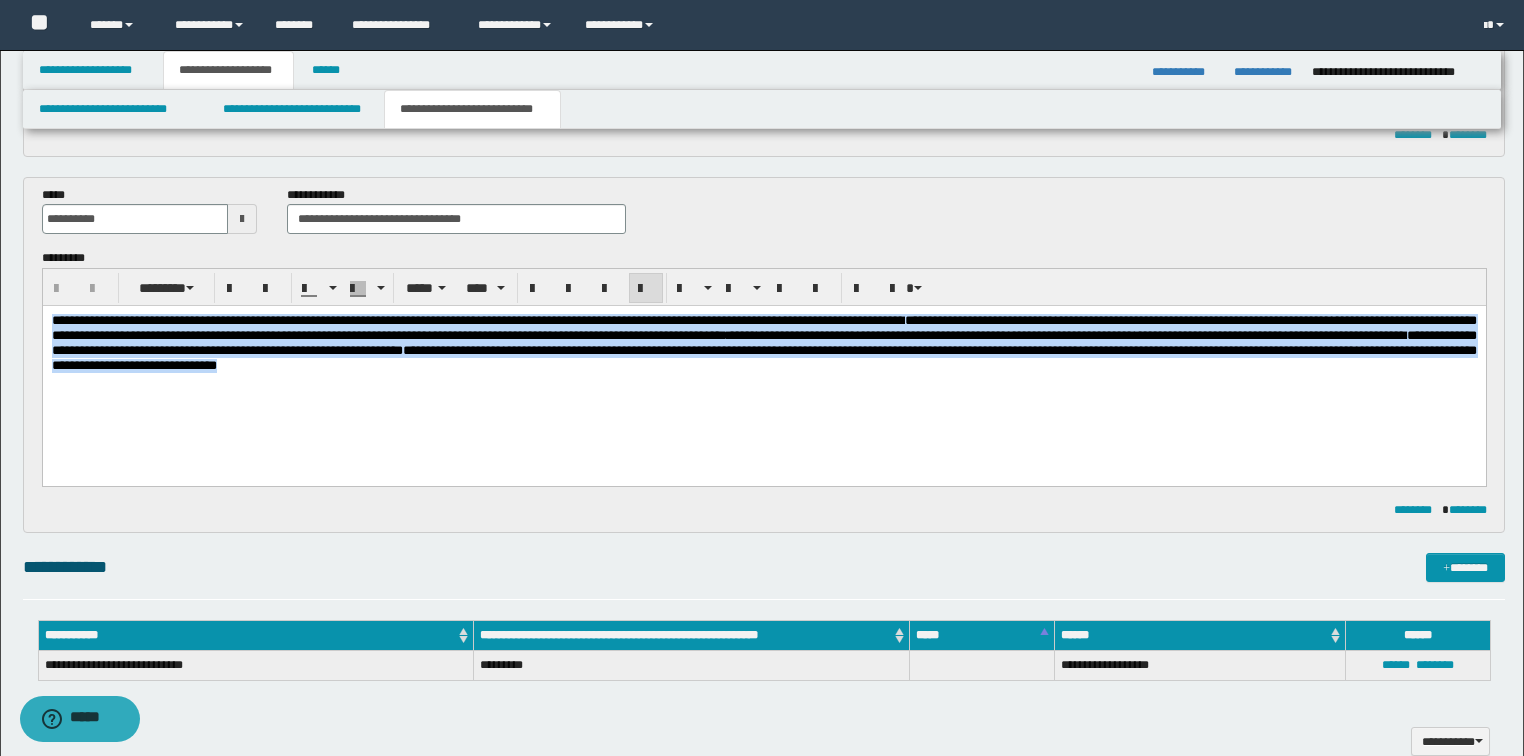click on "**********" at bounding box center (945, 335) 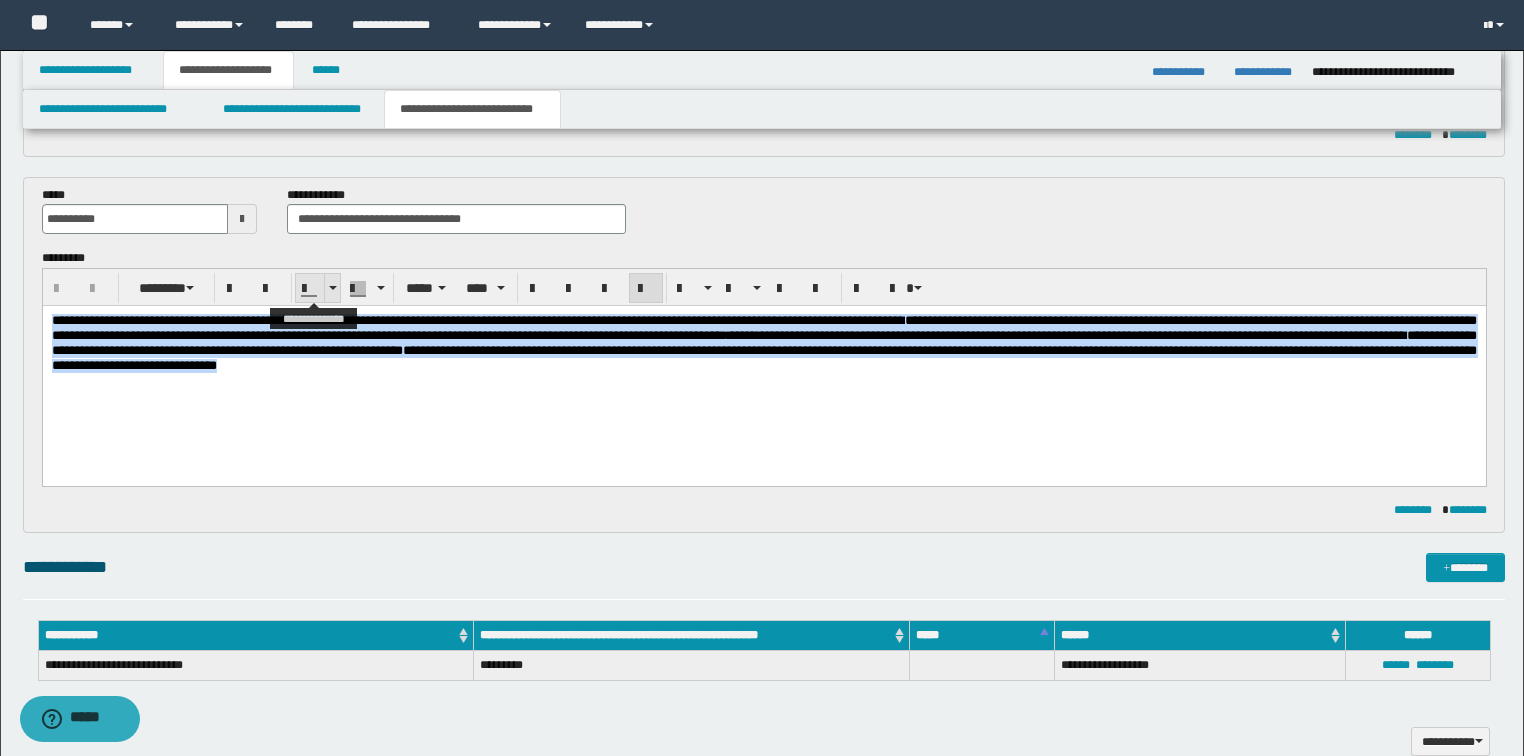click at bounding box center [332, 288] 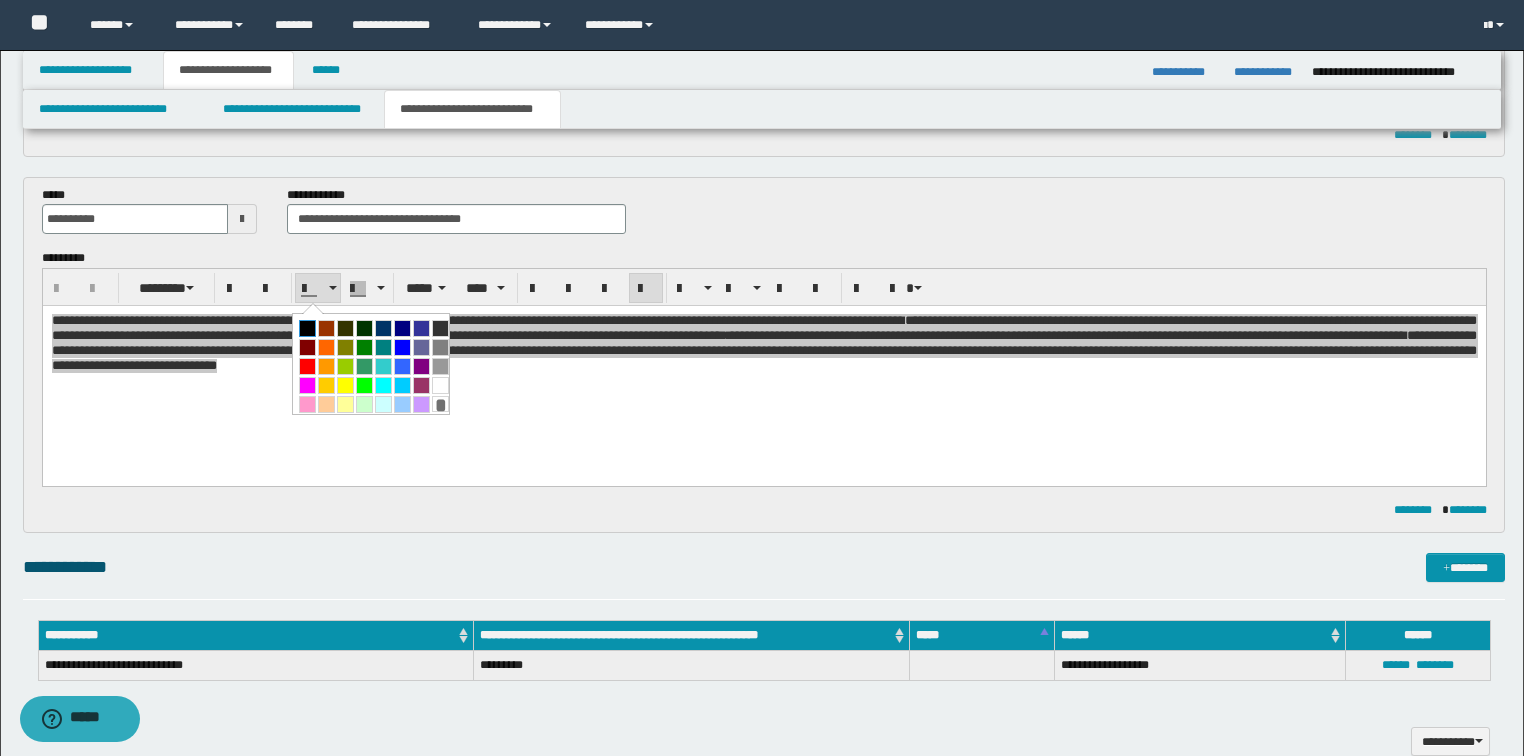 click at bounding box center (307, 328) 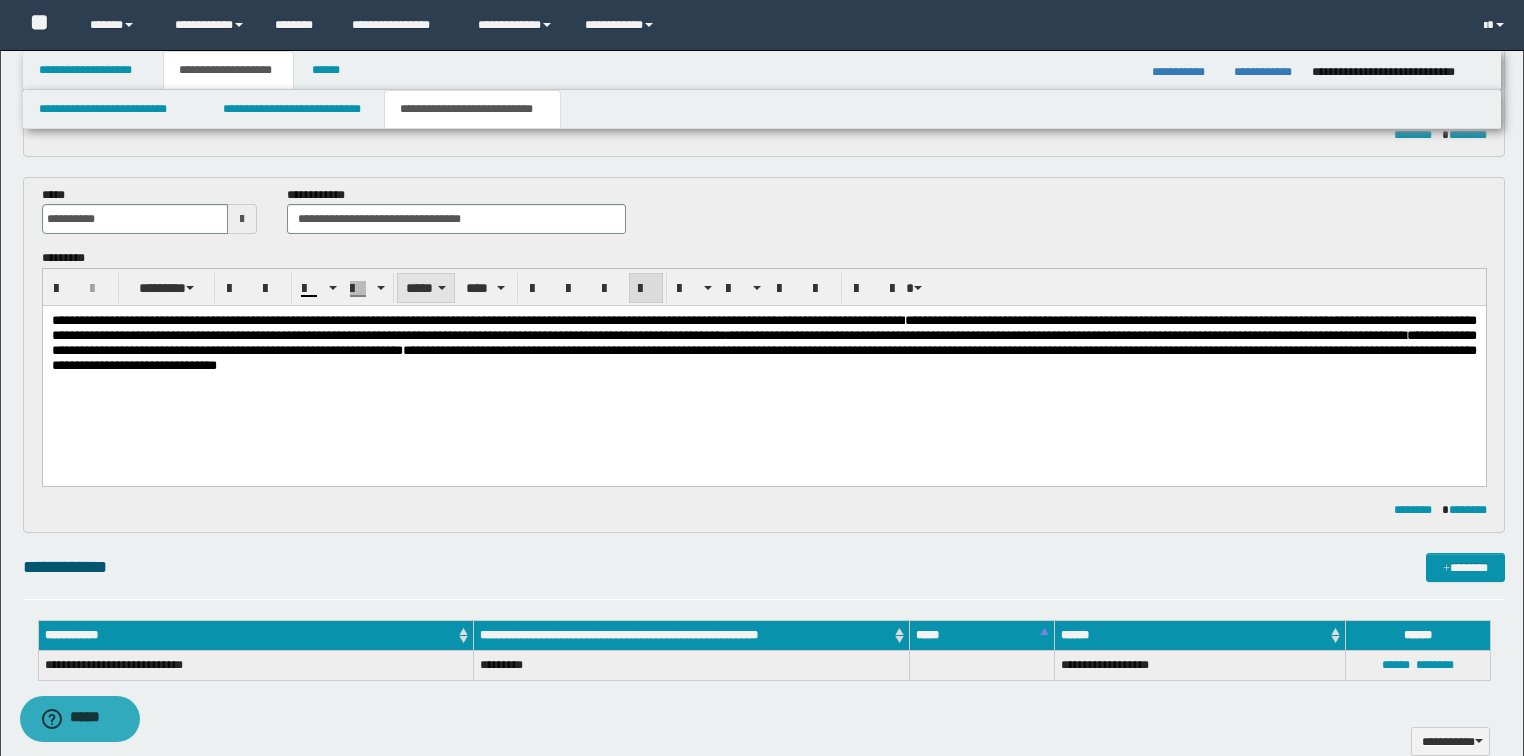 click on "*****" at bounding box center [426, 288] 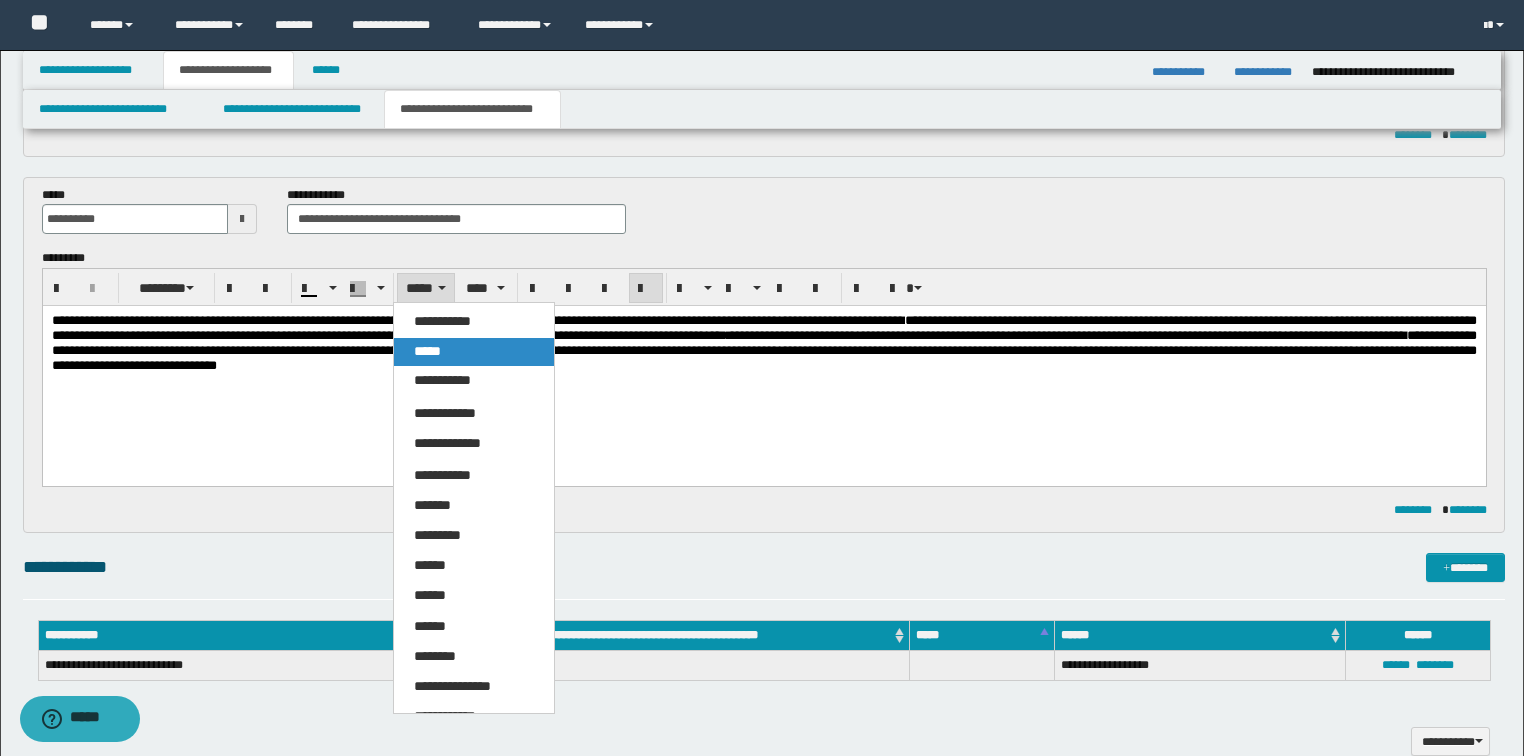 click on "*****" at bounding box center [427, 351] 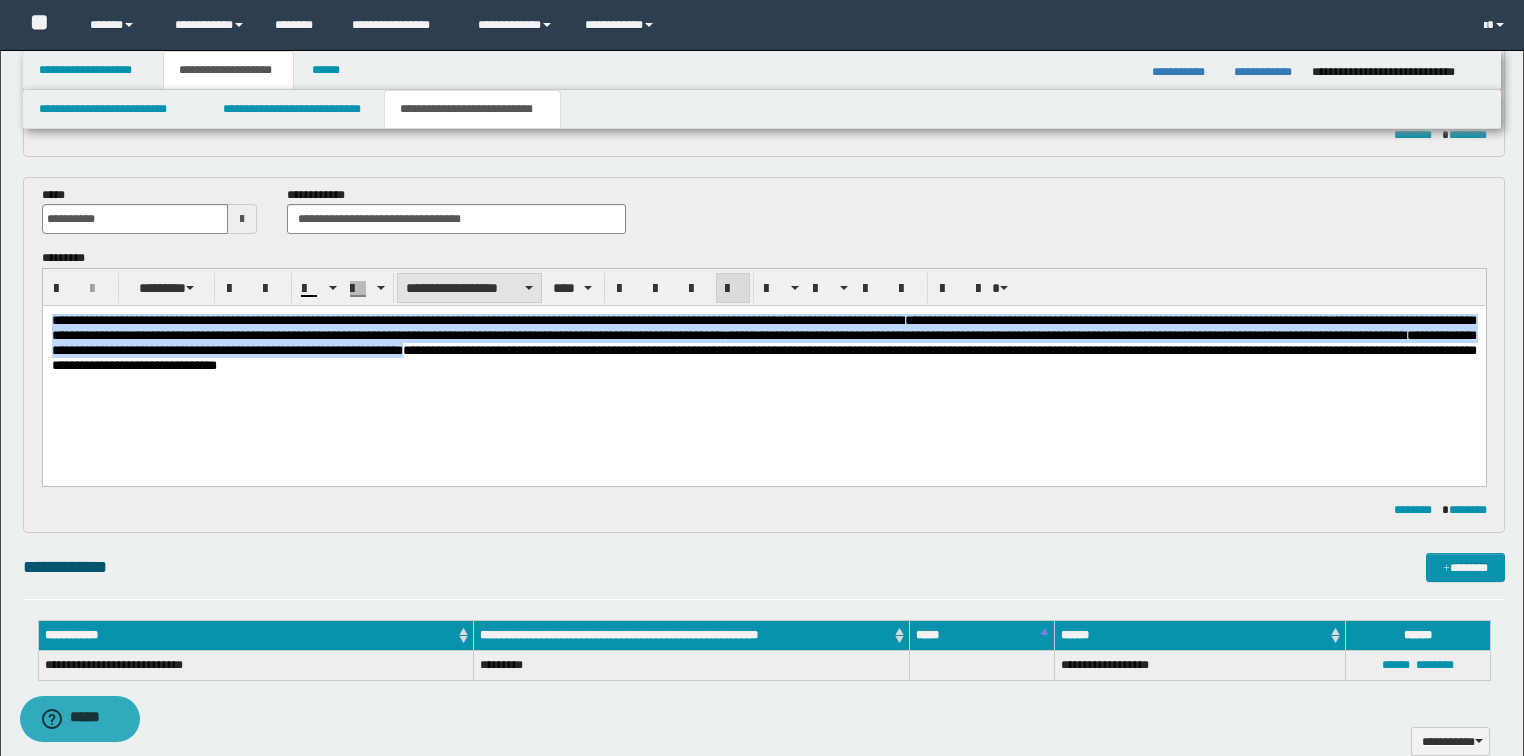 click on "**********" at bounding box center [469, 288] 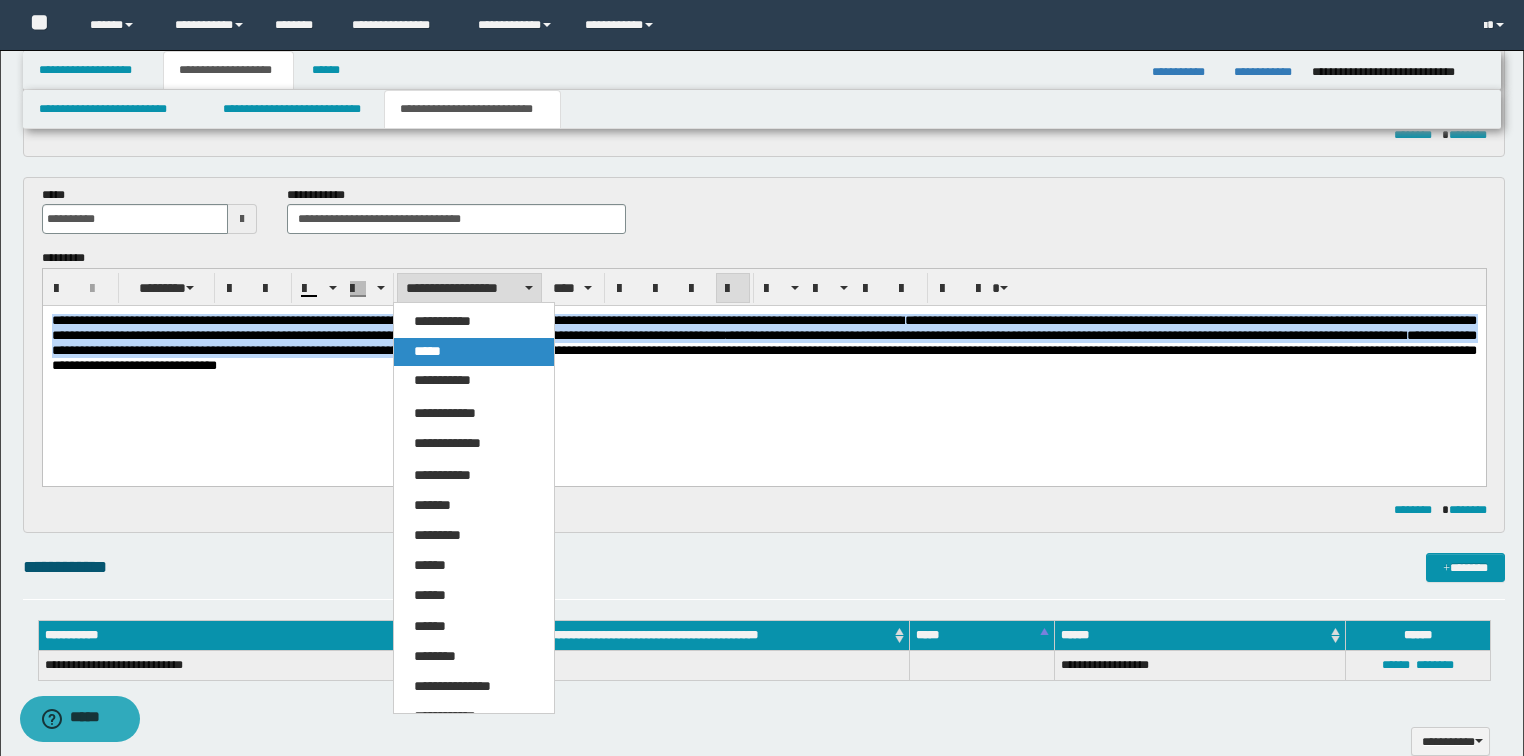 click on "*****" at bounding box center [474, 352] 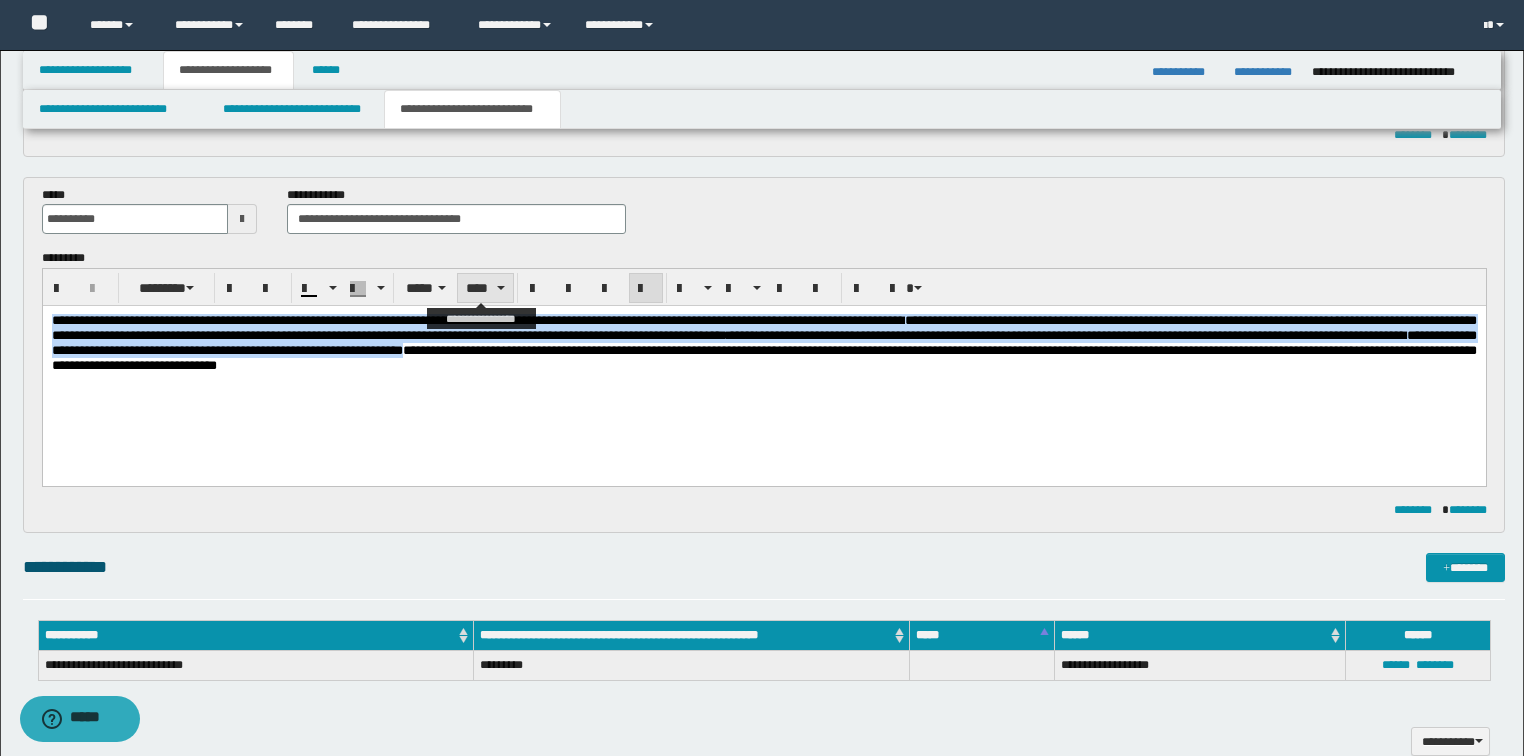 click at bounding box center [501, 288] 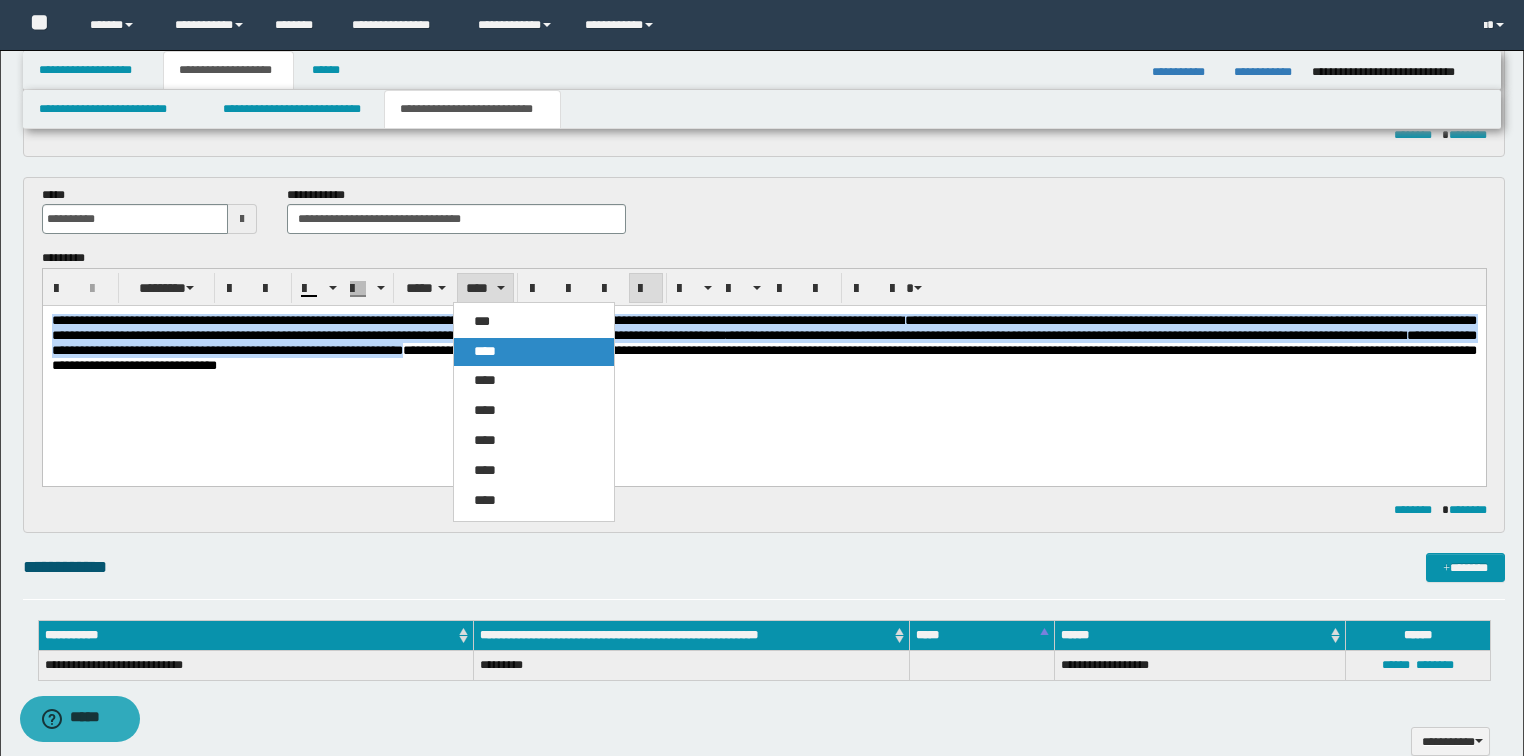 click on "****" at bounding box center (485, 351) 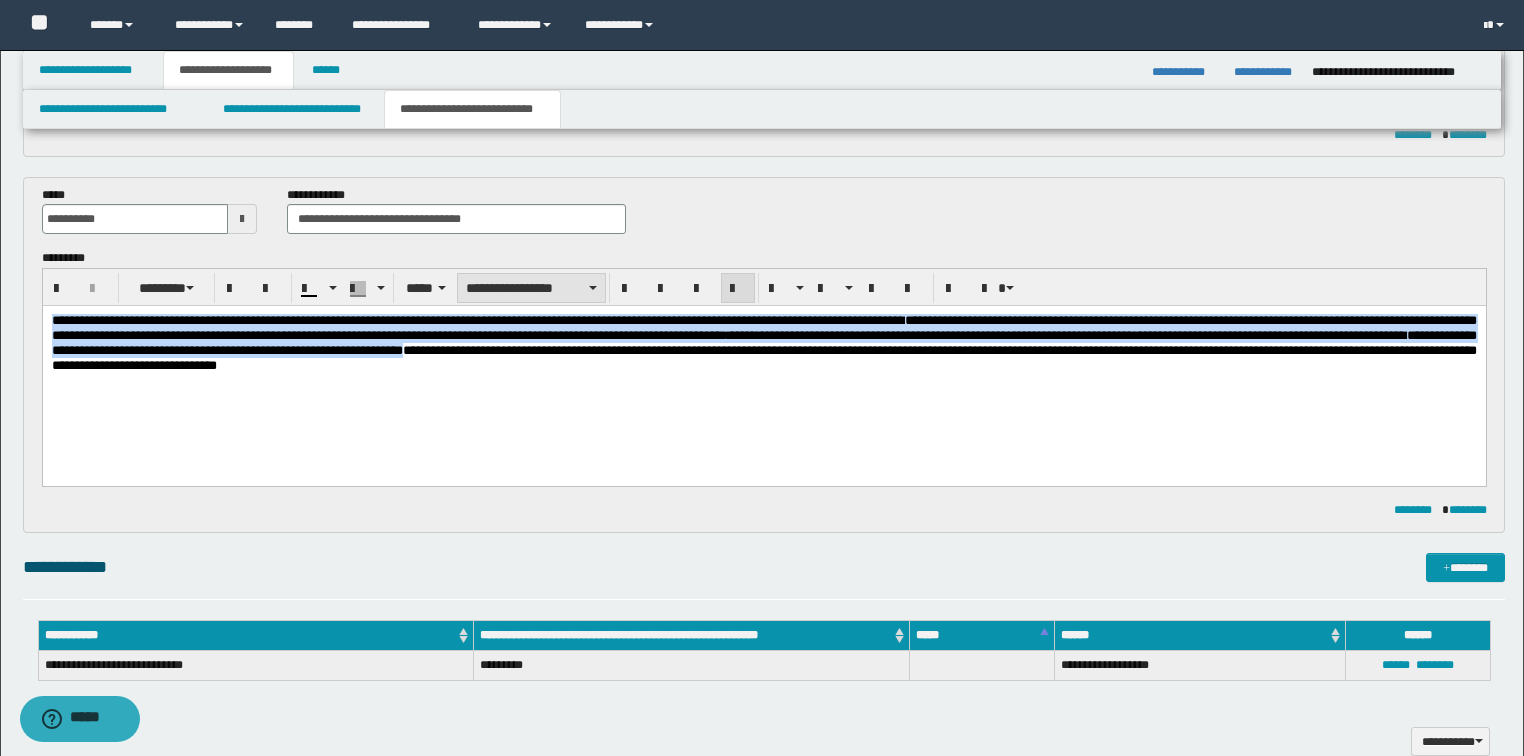 click on "**********" at bounding box center [531, 288] 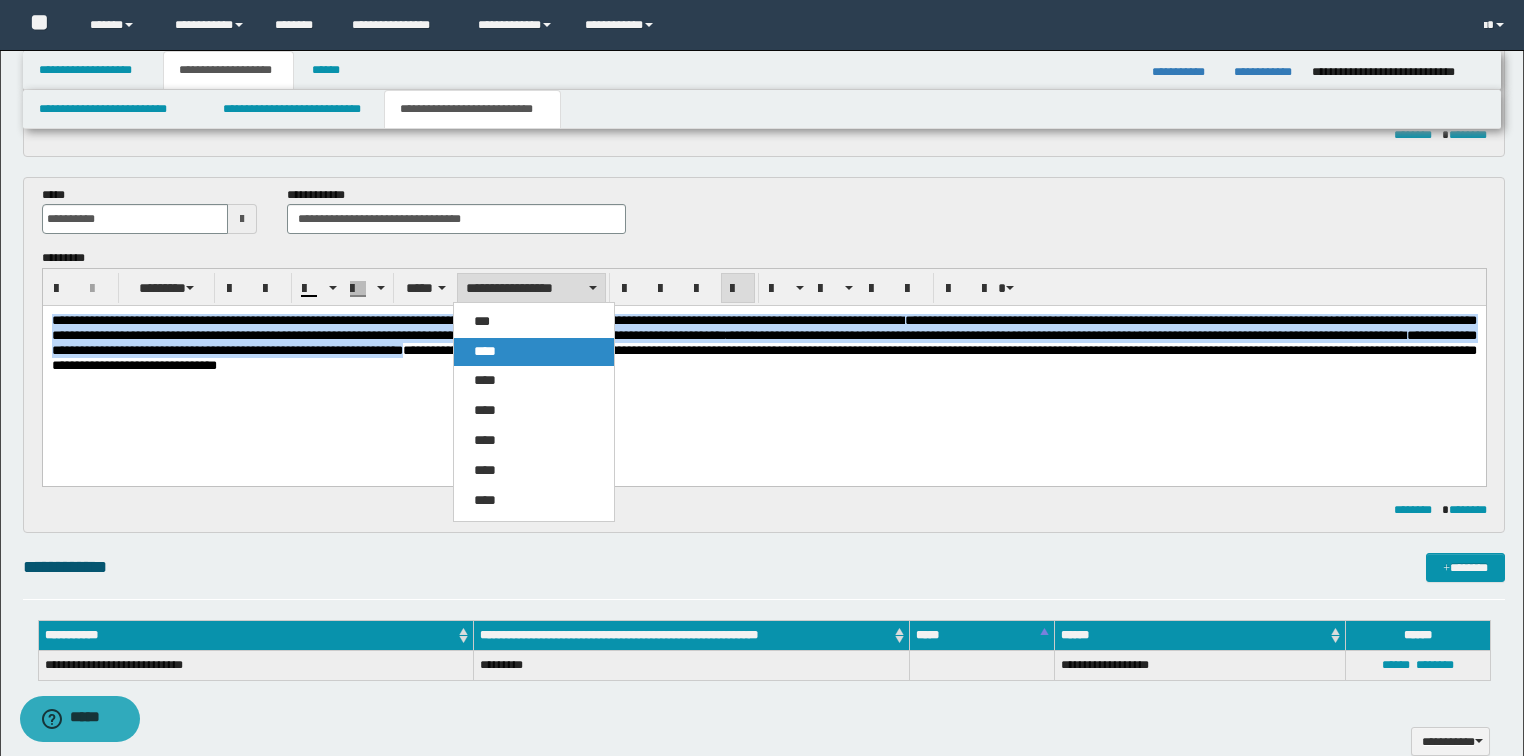 click on "****" at bounding box center (534, 352) 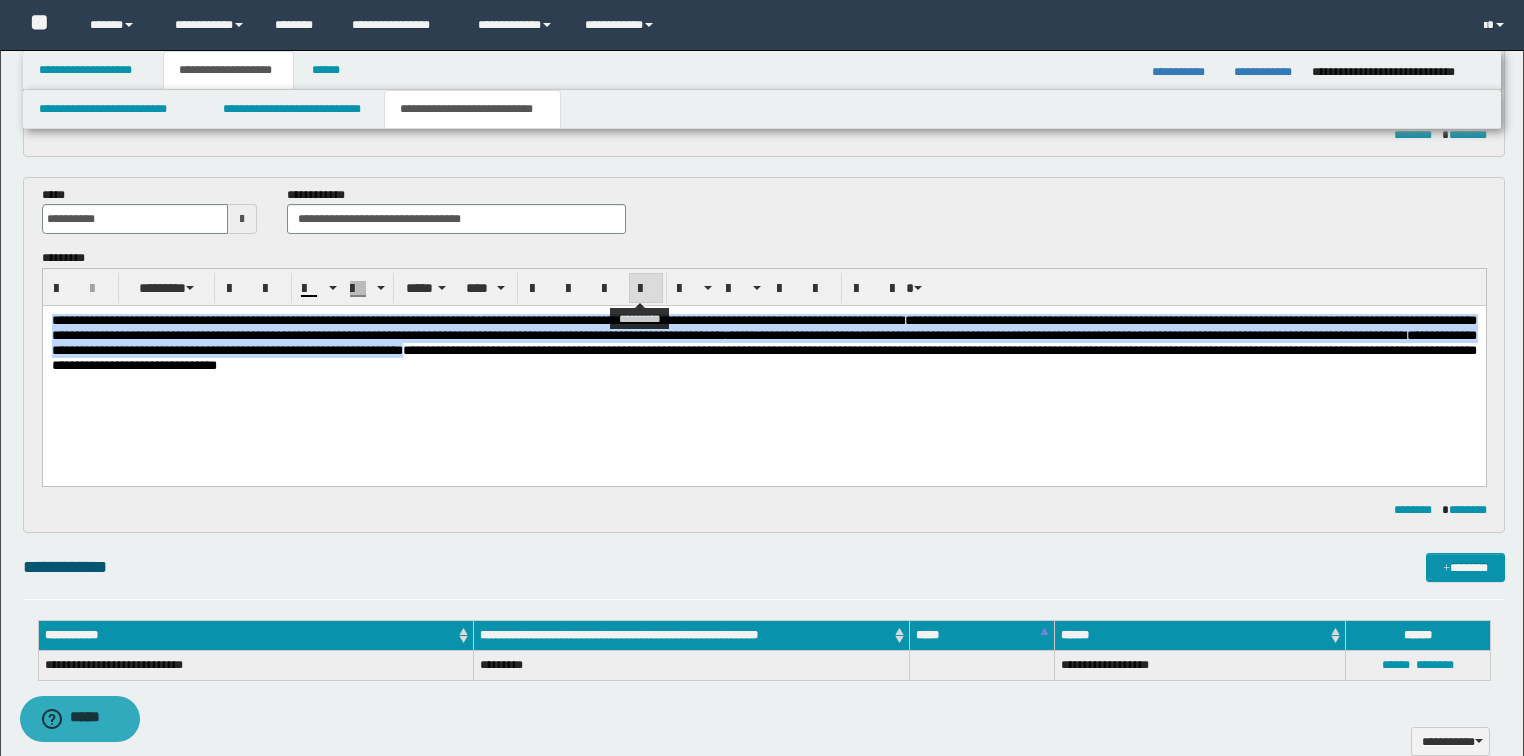 click at bounding box center [646, 289] 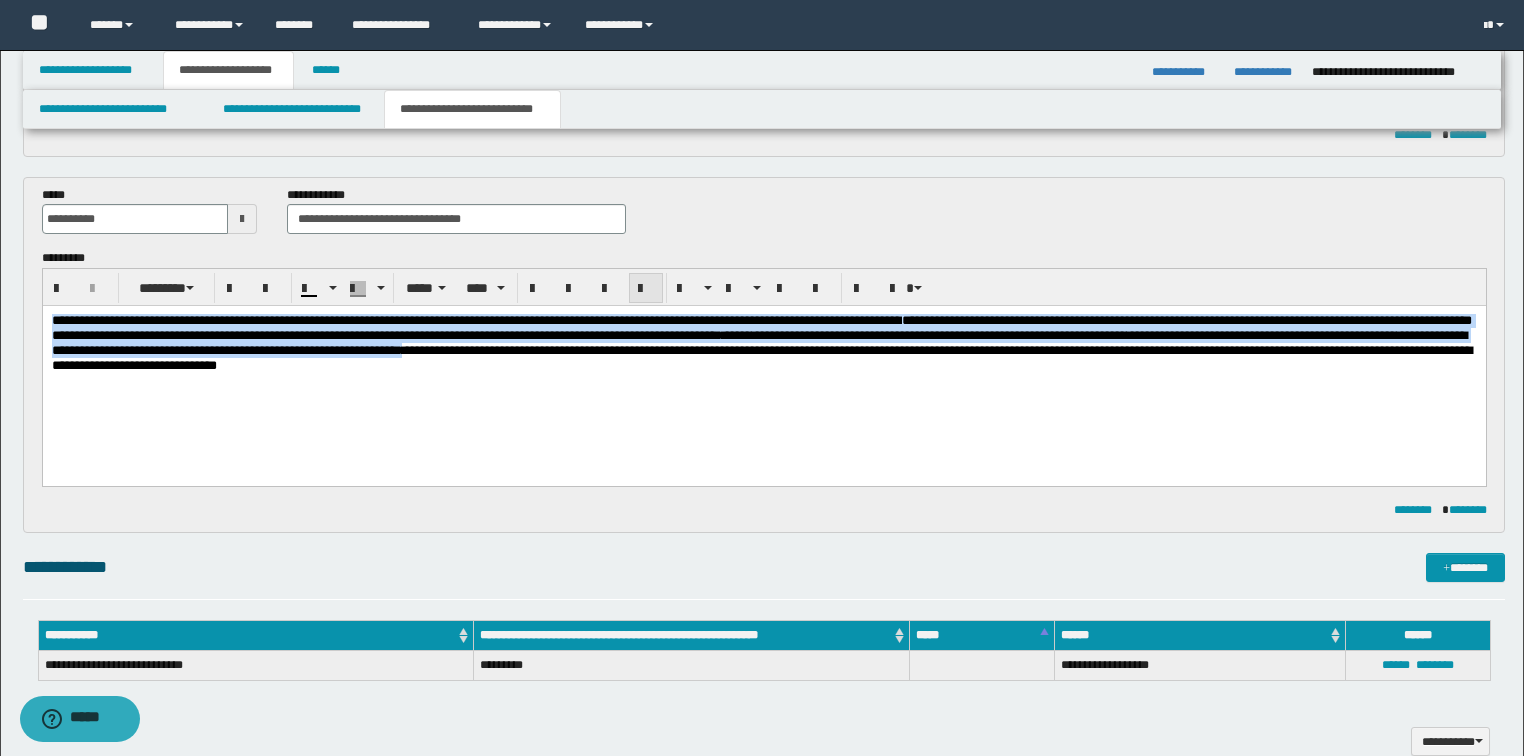 click at bounding box center (646, 289) 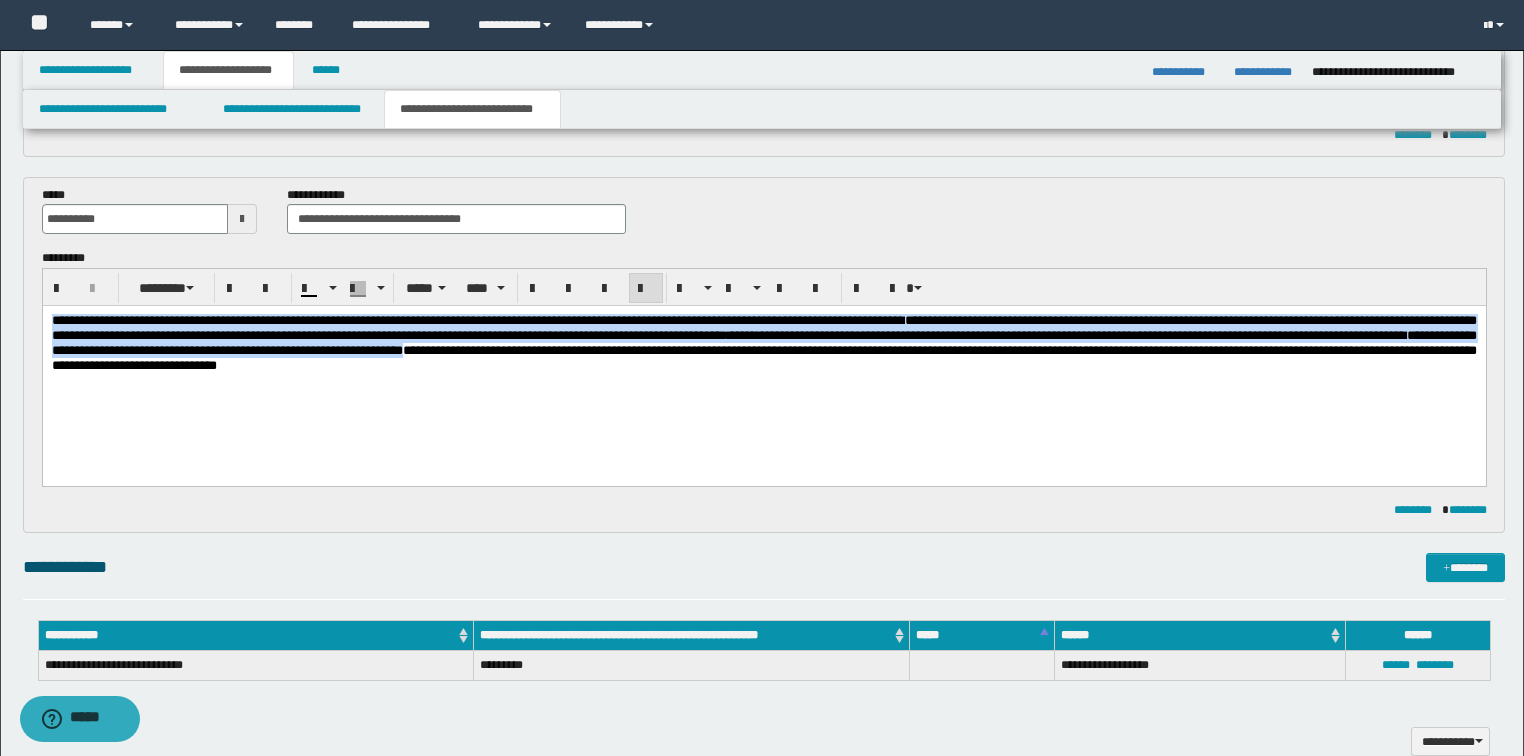 click on "**********" at bounding box center (763, 343) 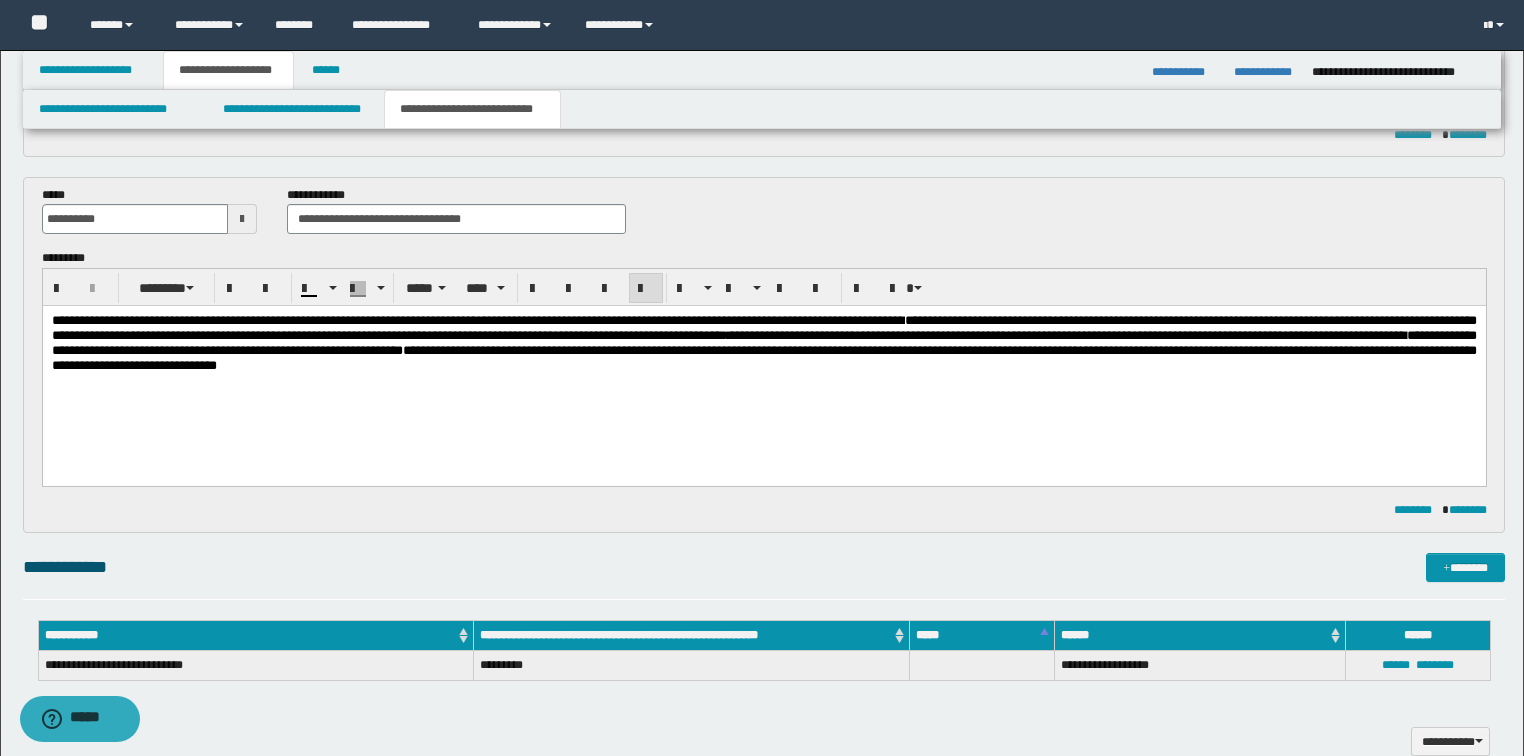 click on "**********" at bounding box center [763, 343] 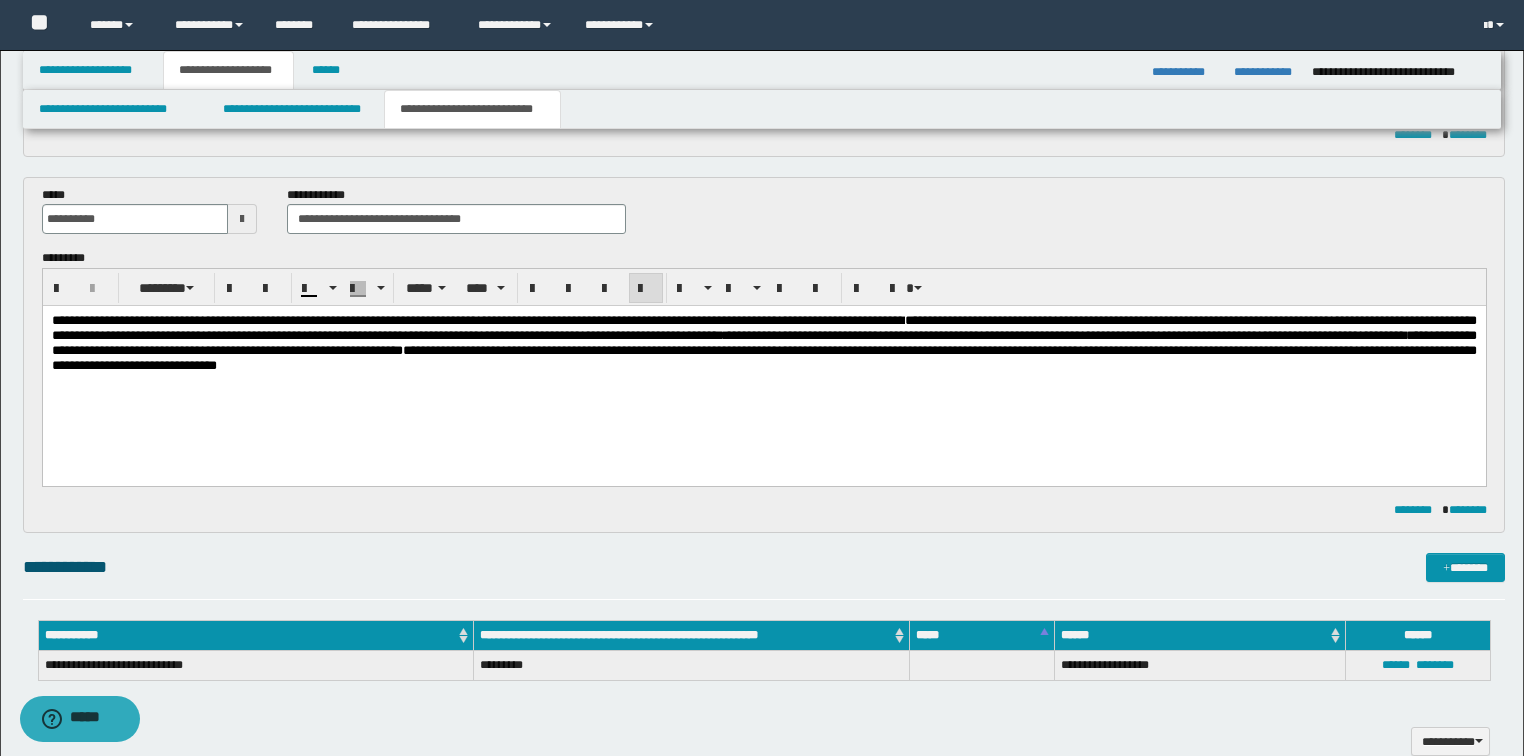 click on "**********" at bounding box center [942, 335] 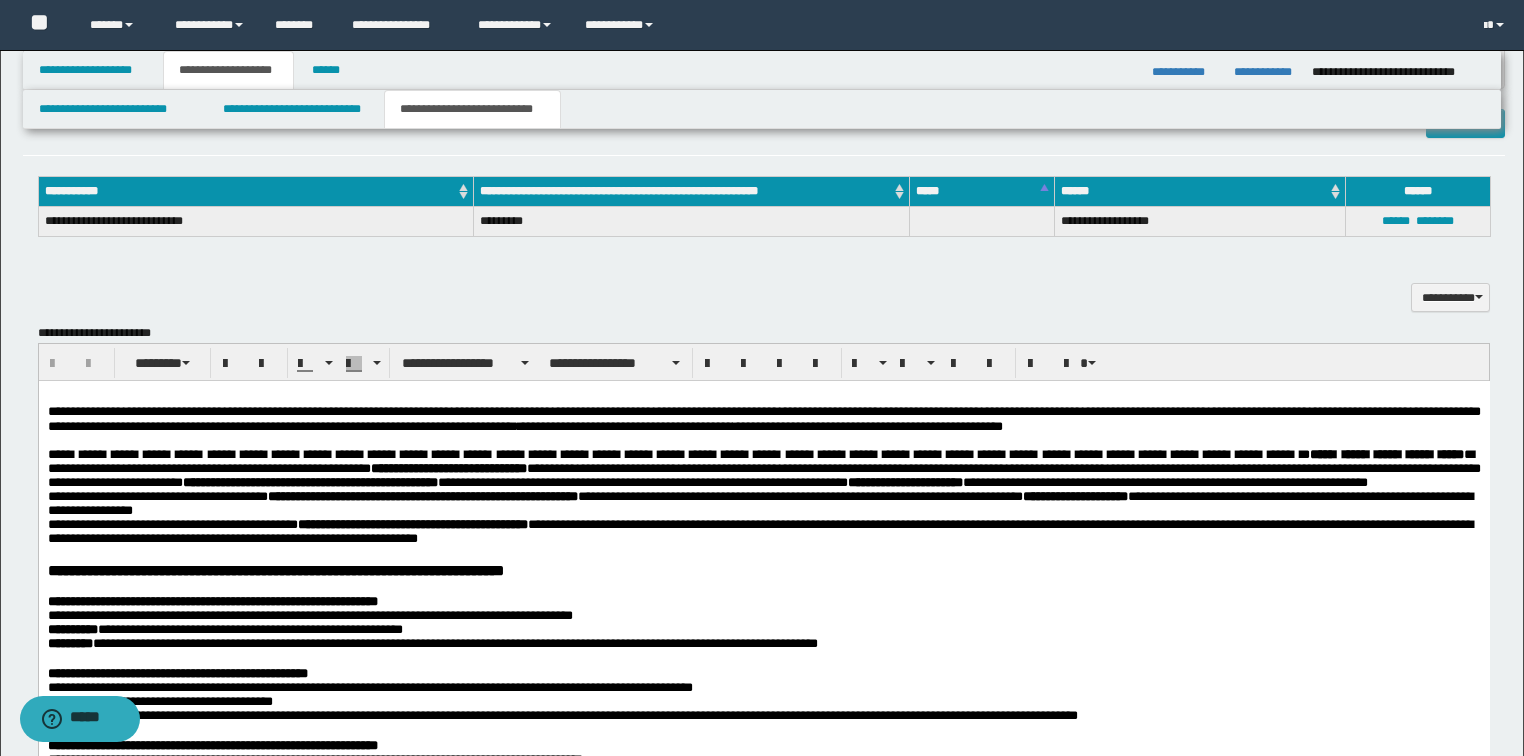 scroll, scrollTop: 2000, scrollLeft: 0, axis: vertical 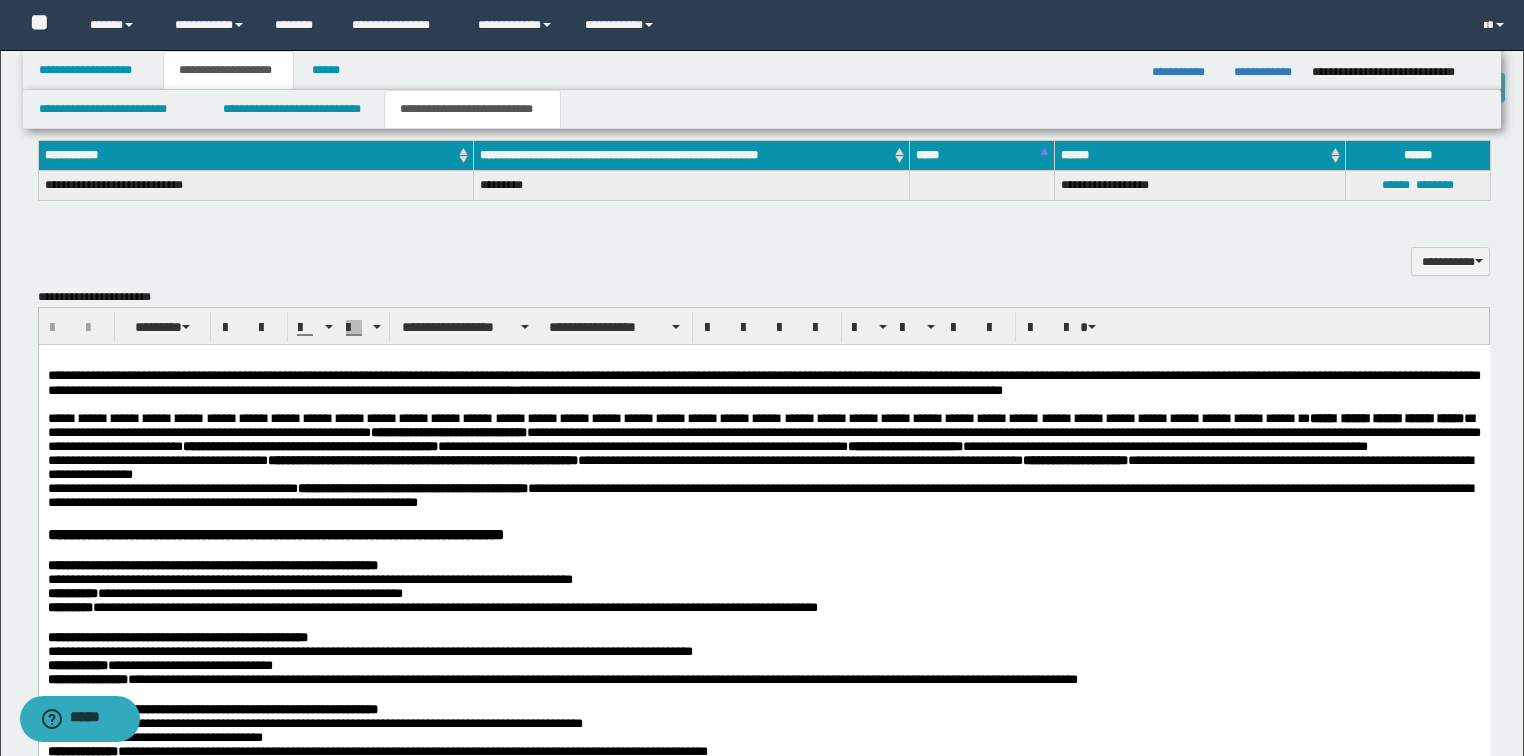 click on "**********" at bounding box center (760, 418) 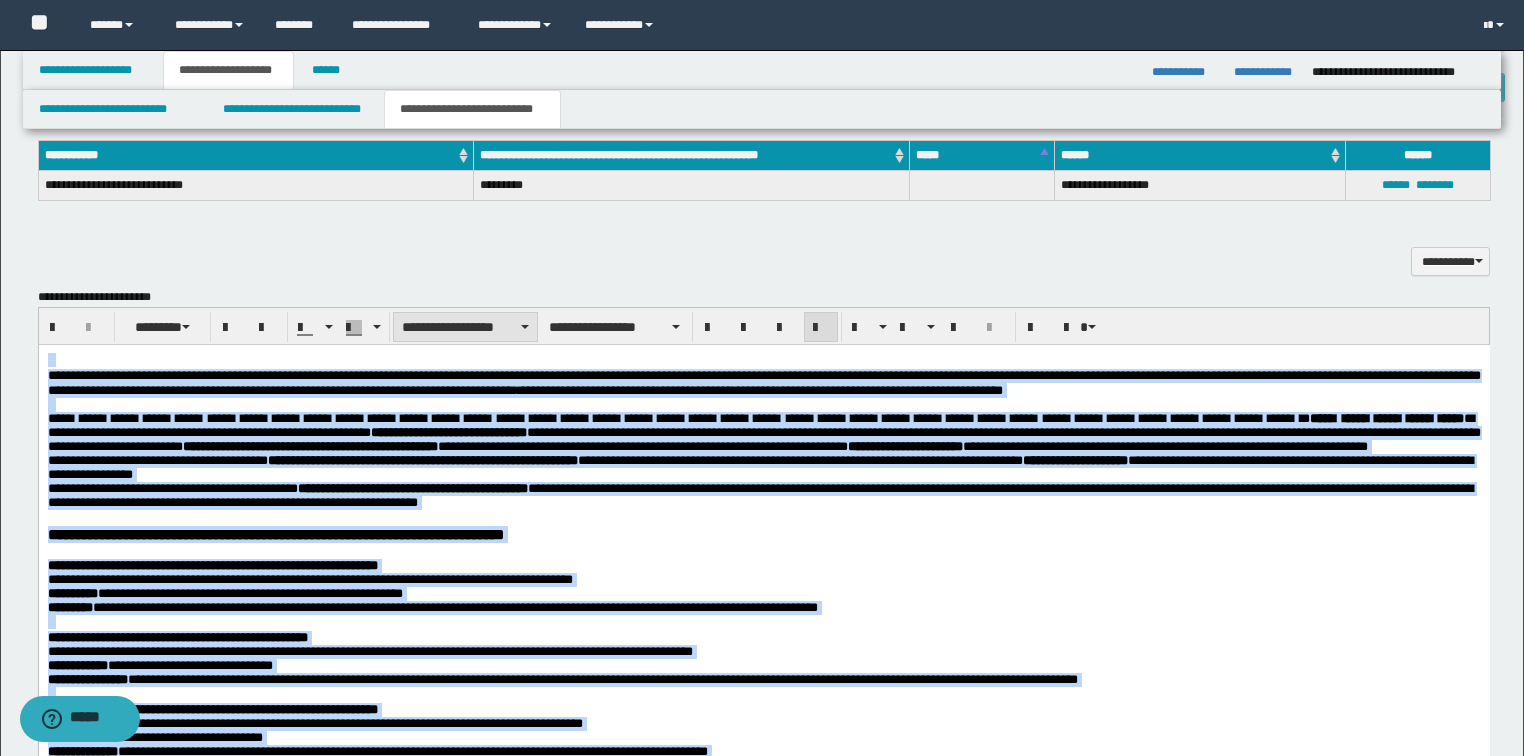 drag, startPoint x: 396, startPoint y: 324, endPoint x: 397, endPoint y: 338, distance: 14.035668 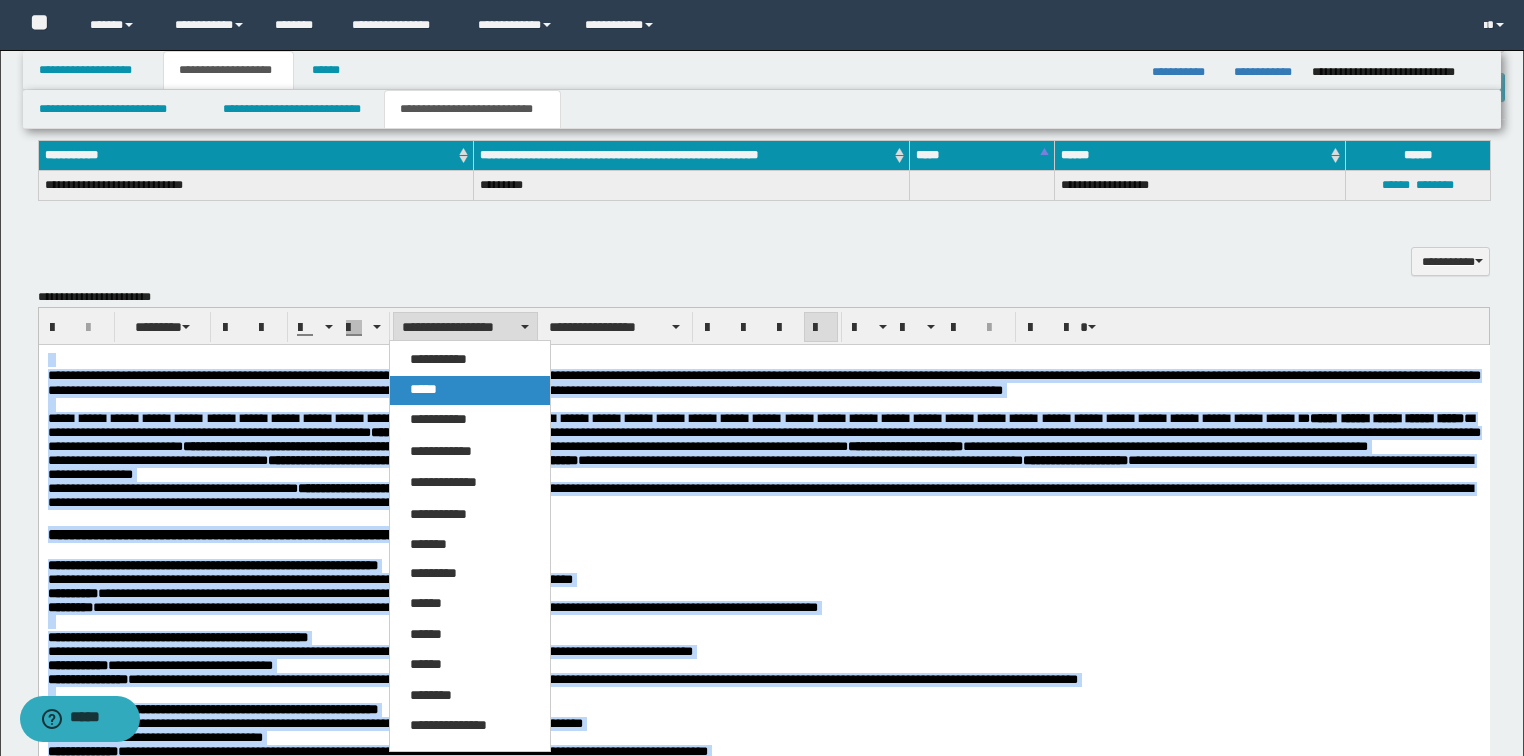 click on "*****" at bounding box center [423, 389] 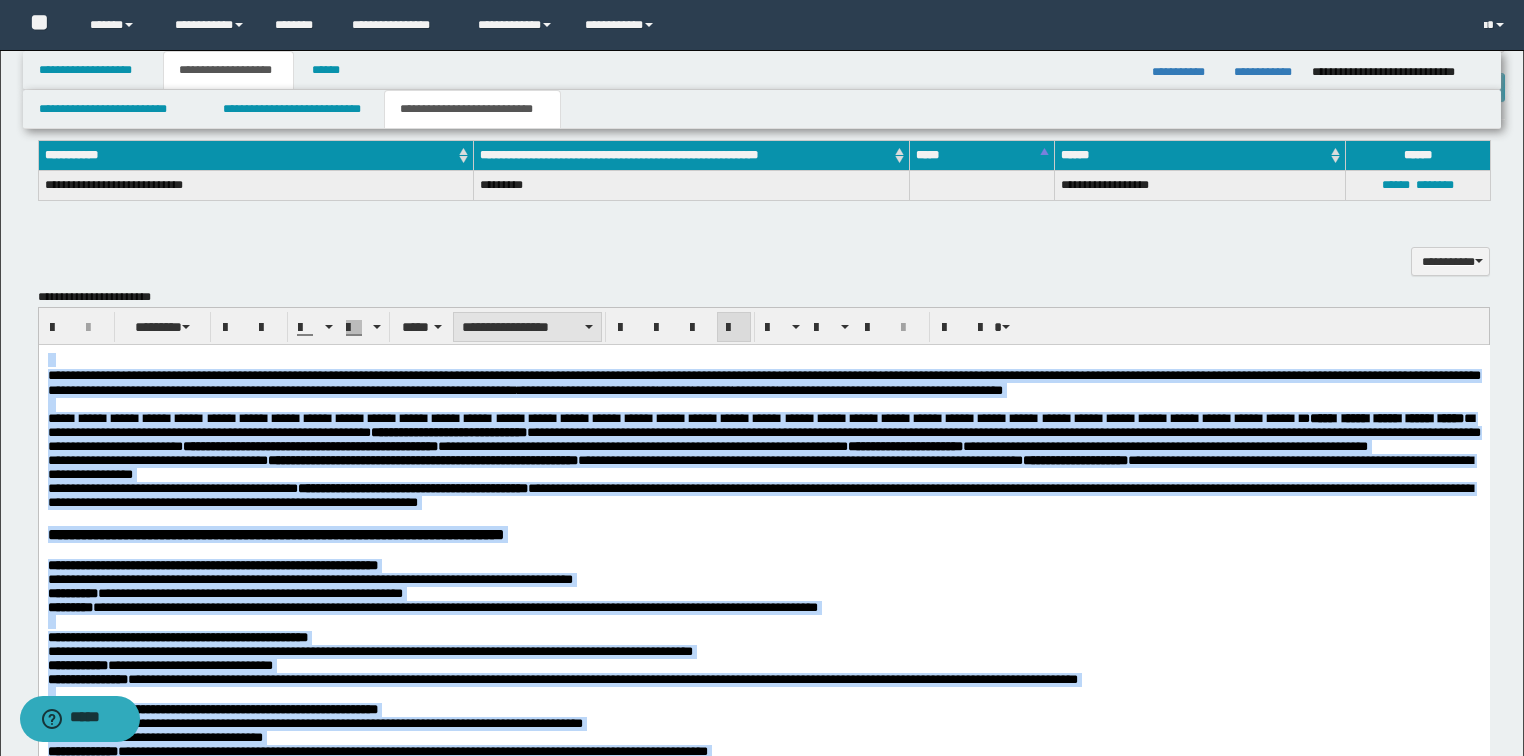 click on "**********" at bounding box center [527, 327] 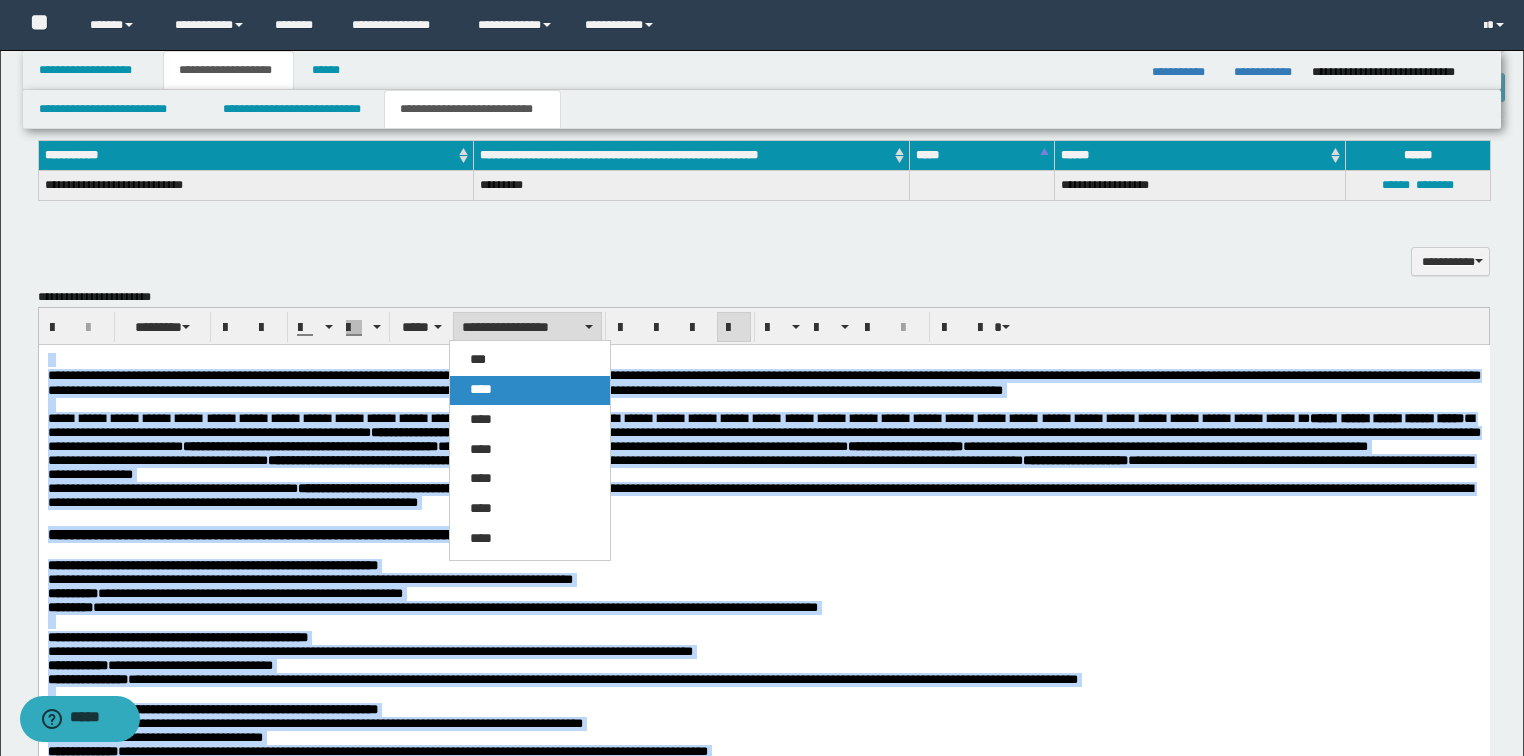 drag, startPoint x: 484, startPoint y: 332, endPoint x: 485, endPoint y: 378, distance: 46.010868 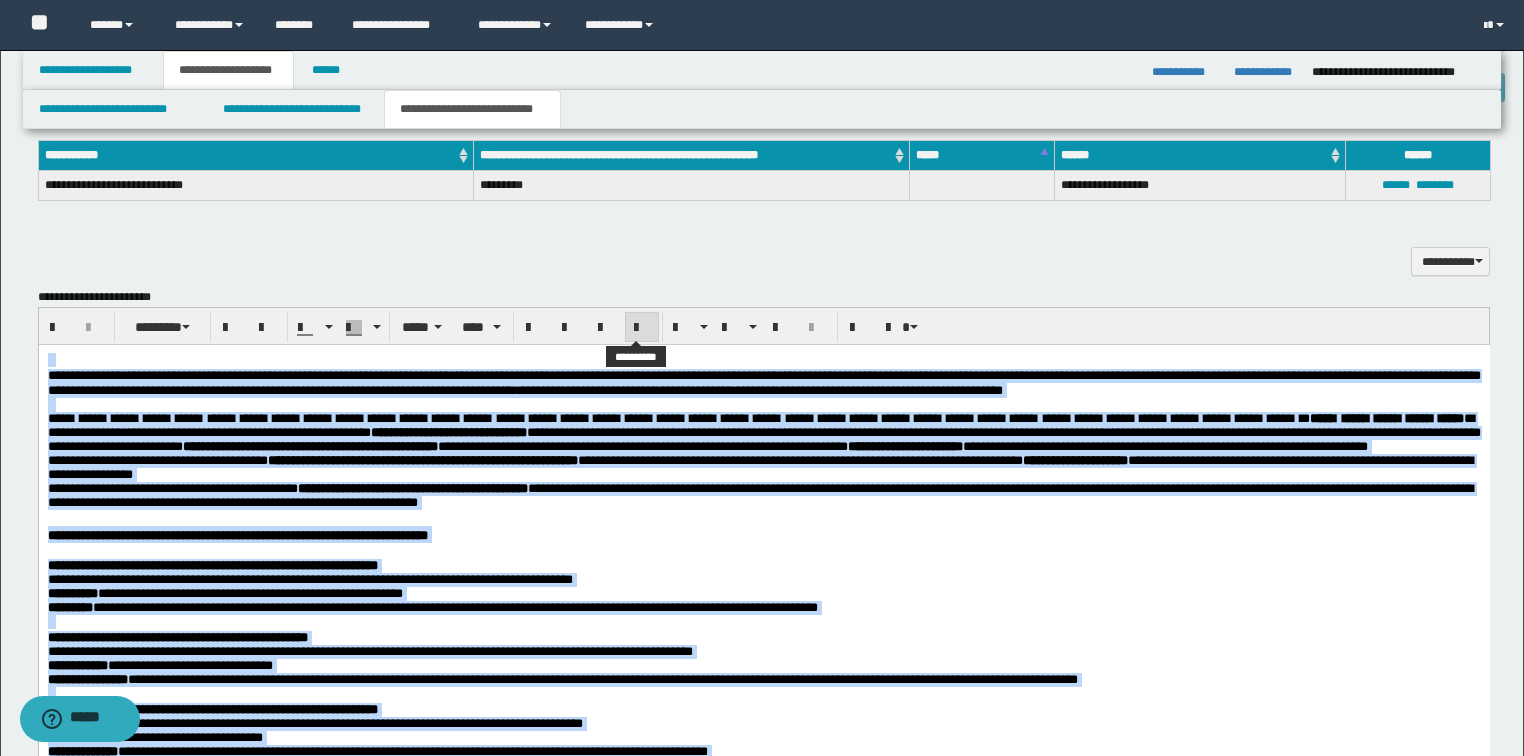 click at bounding box center [642, 327] 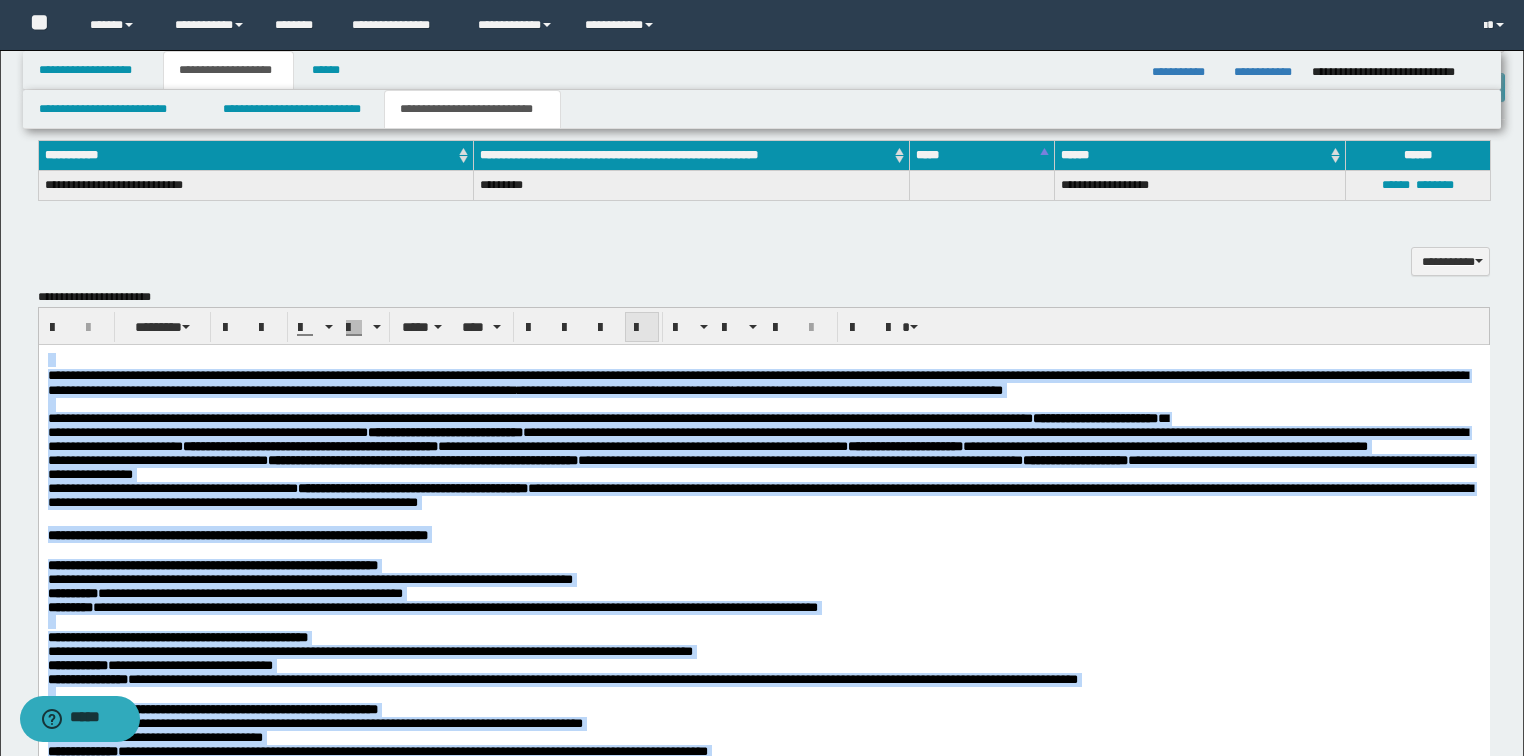 click at bounding box center (642, 327) 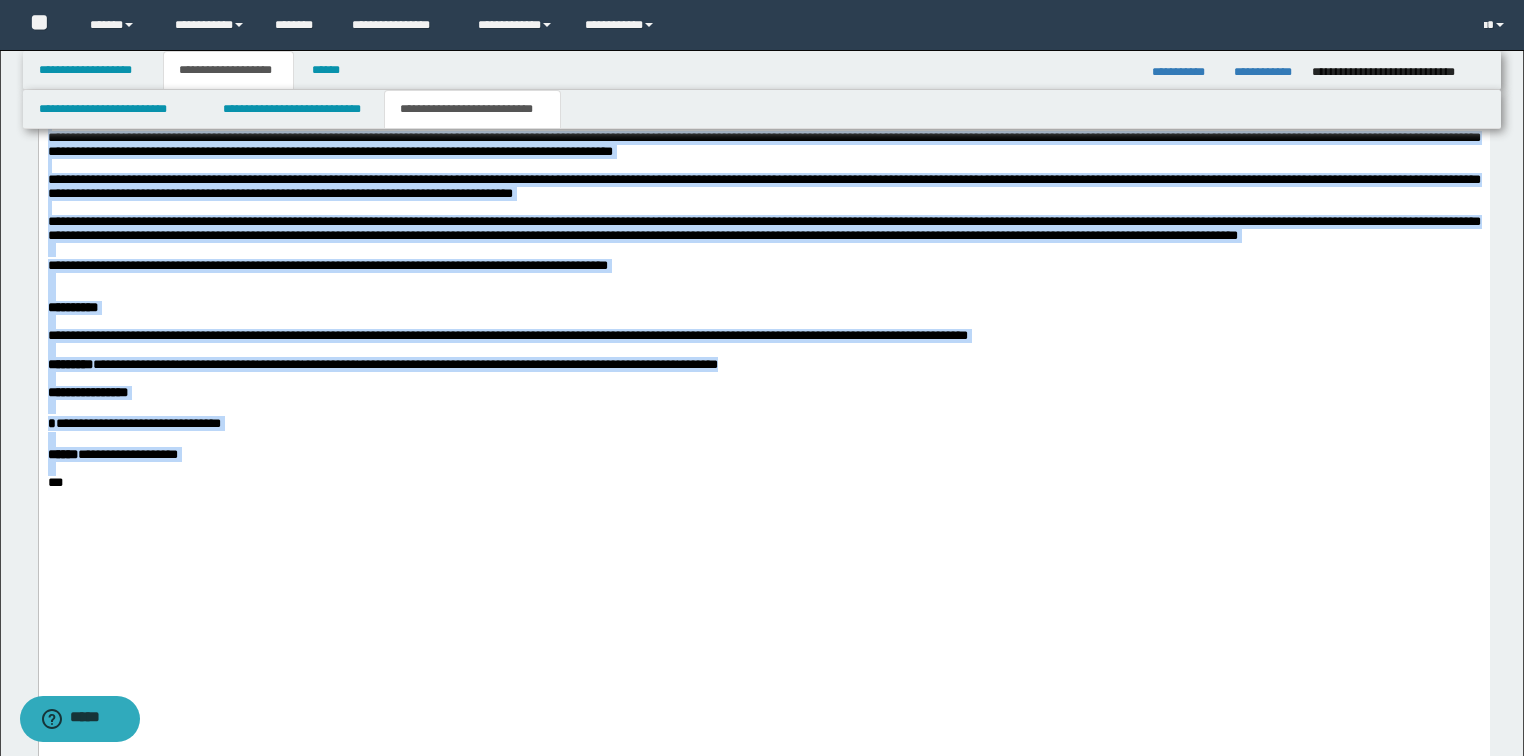 scroll, scrollTop: 3920, scrollLeft: 0, axis: vertical 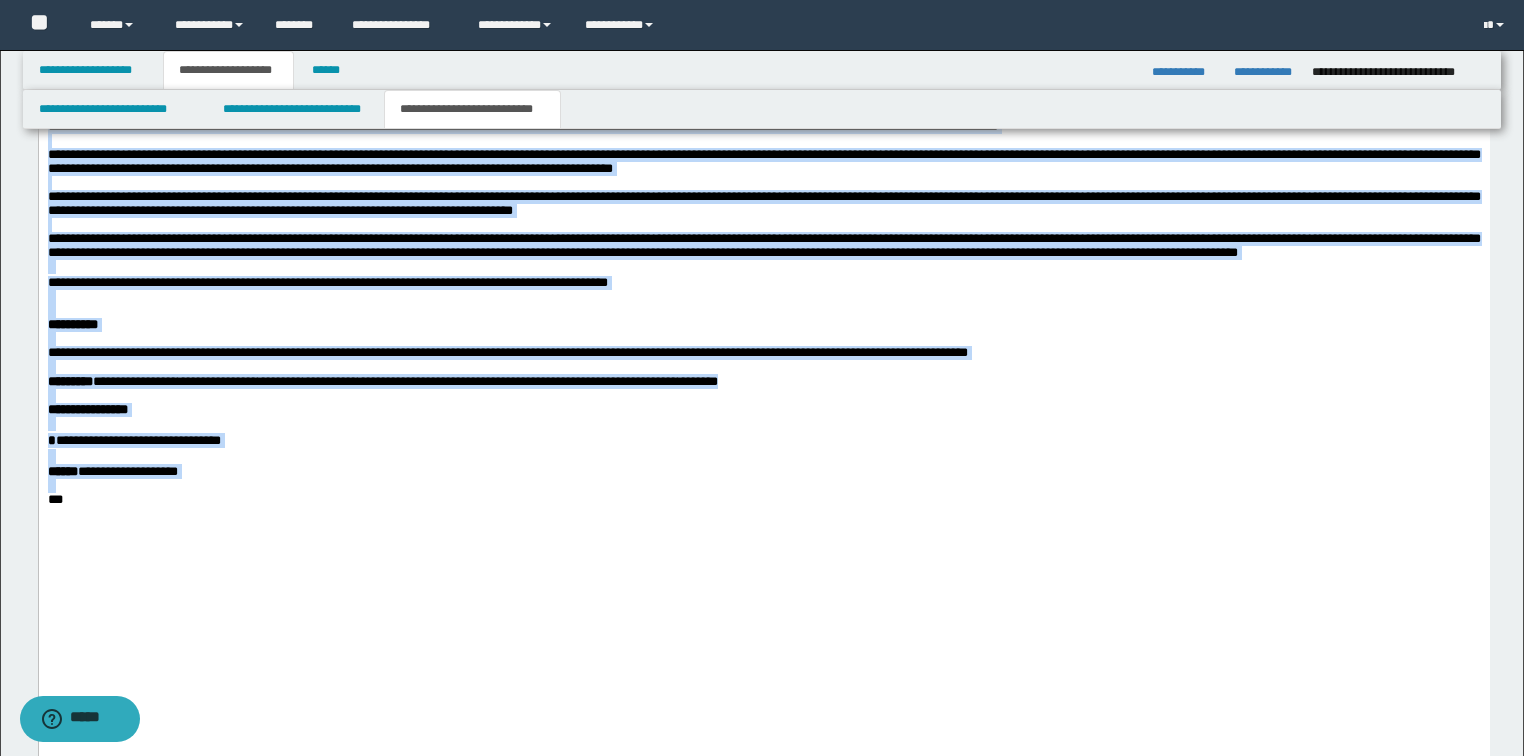 click on "**********" at bounding box center (763, 78) 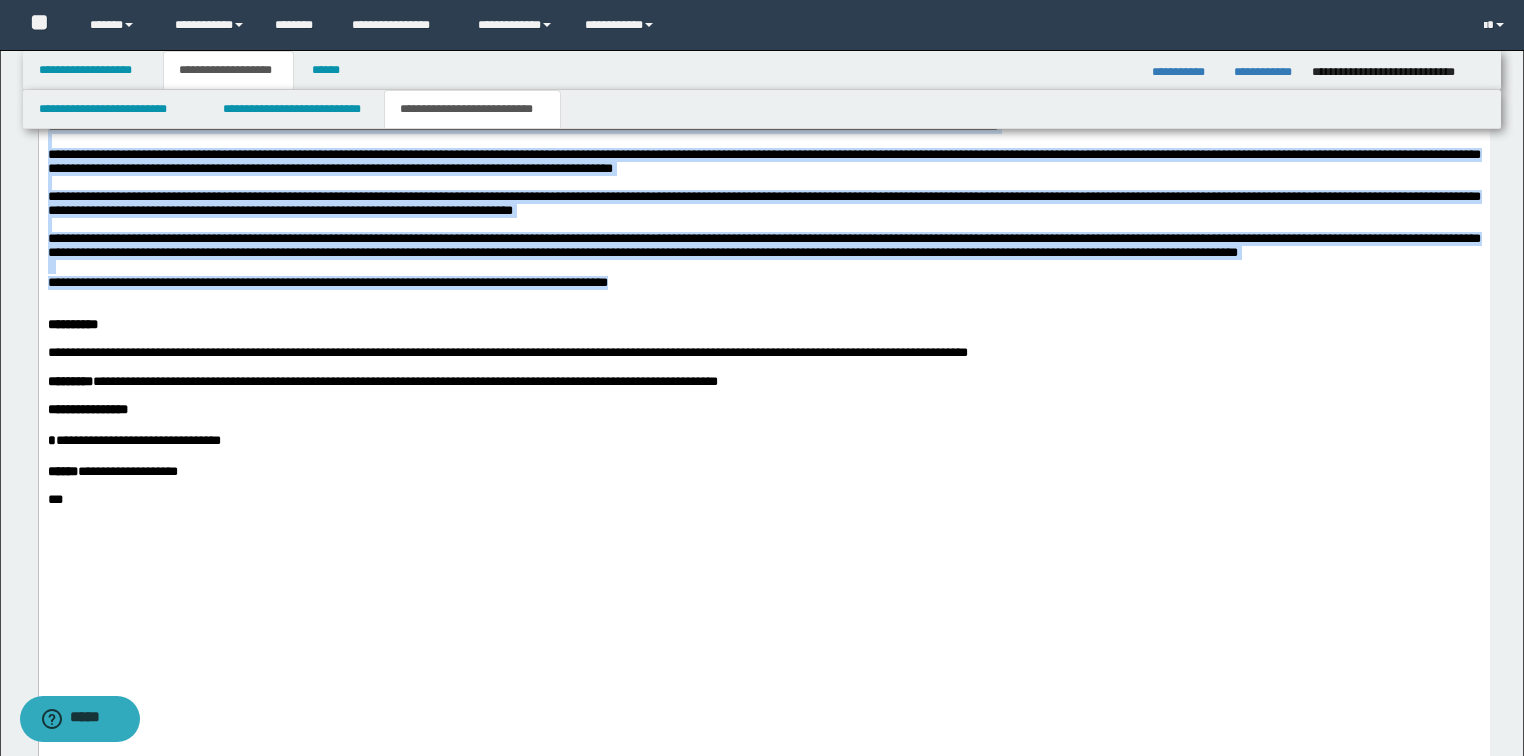 drag, startPoint x: 46, startPoint y: 262, endPoint x: 816, endPoint y: 556, distance: 824.21844 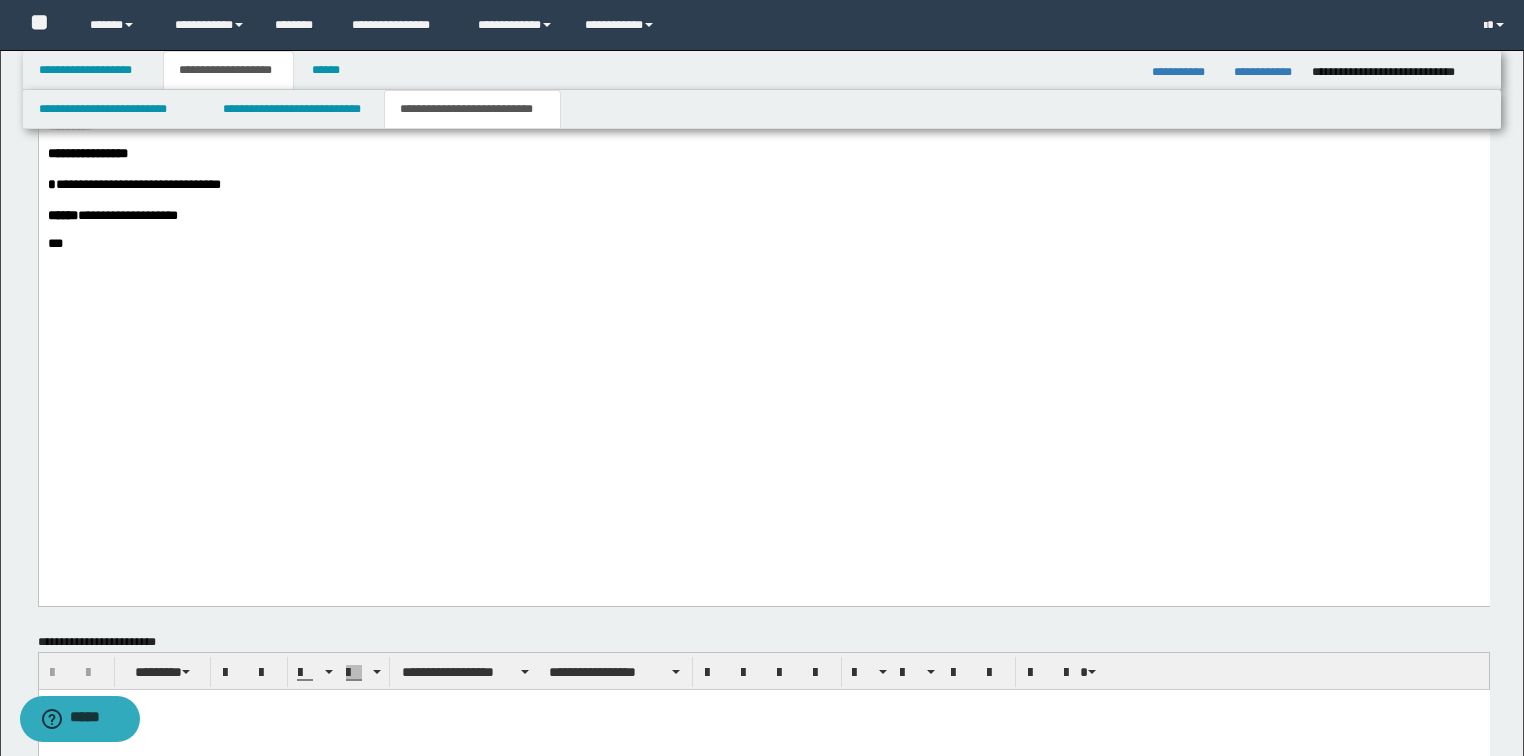 click at bounding box center (49, 25) 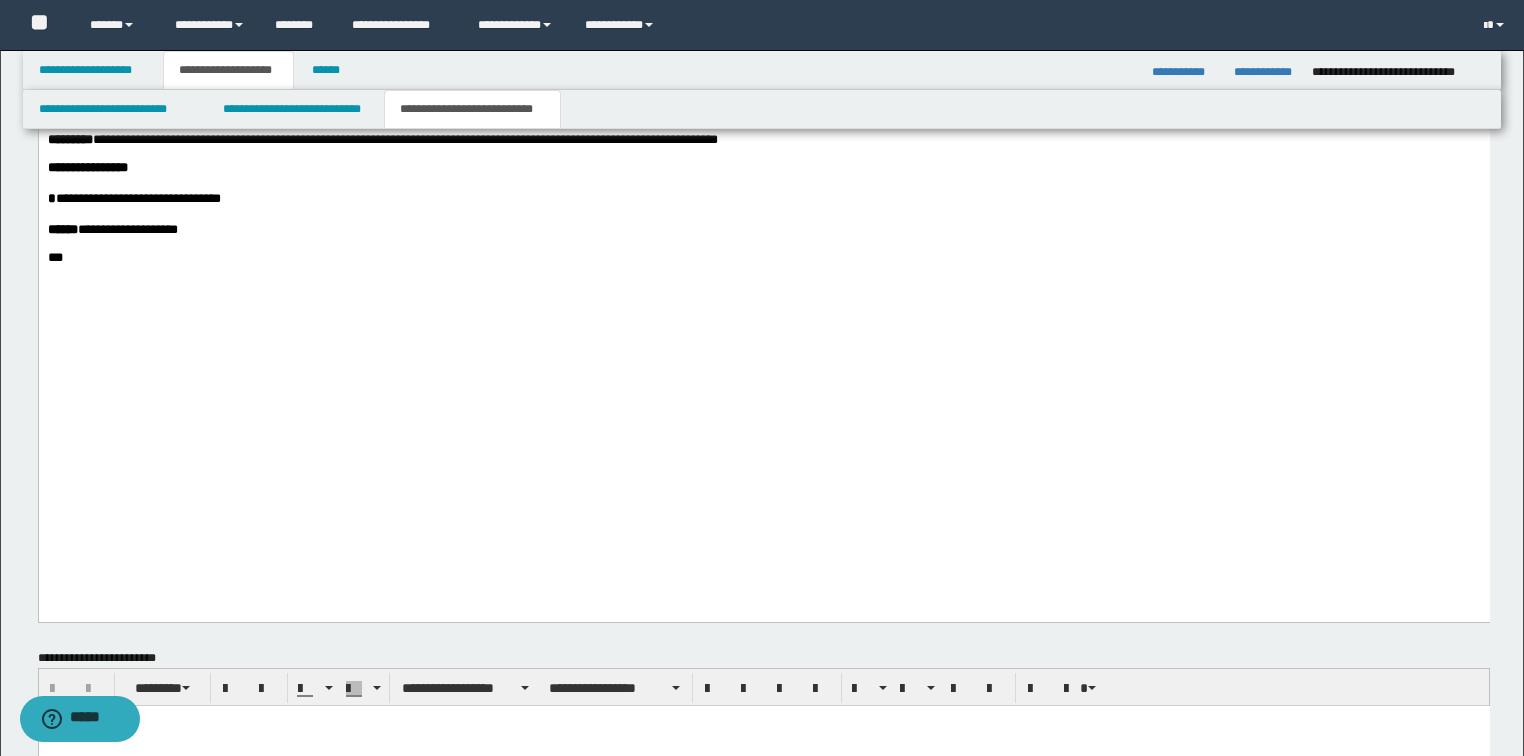paste 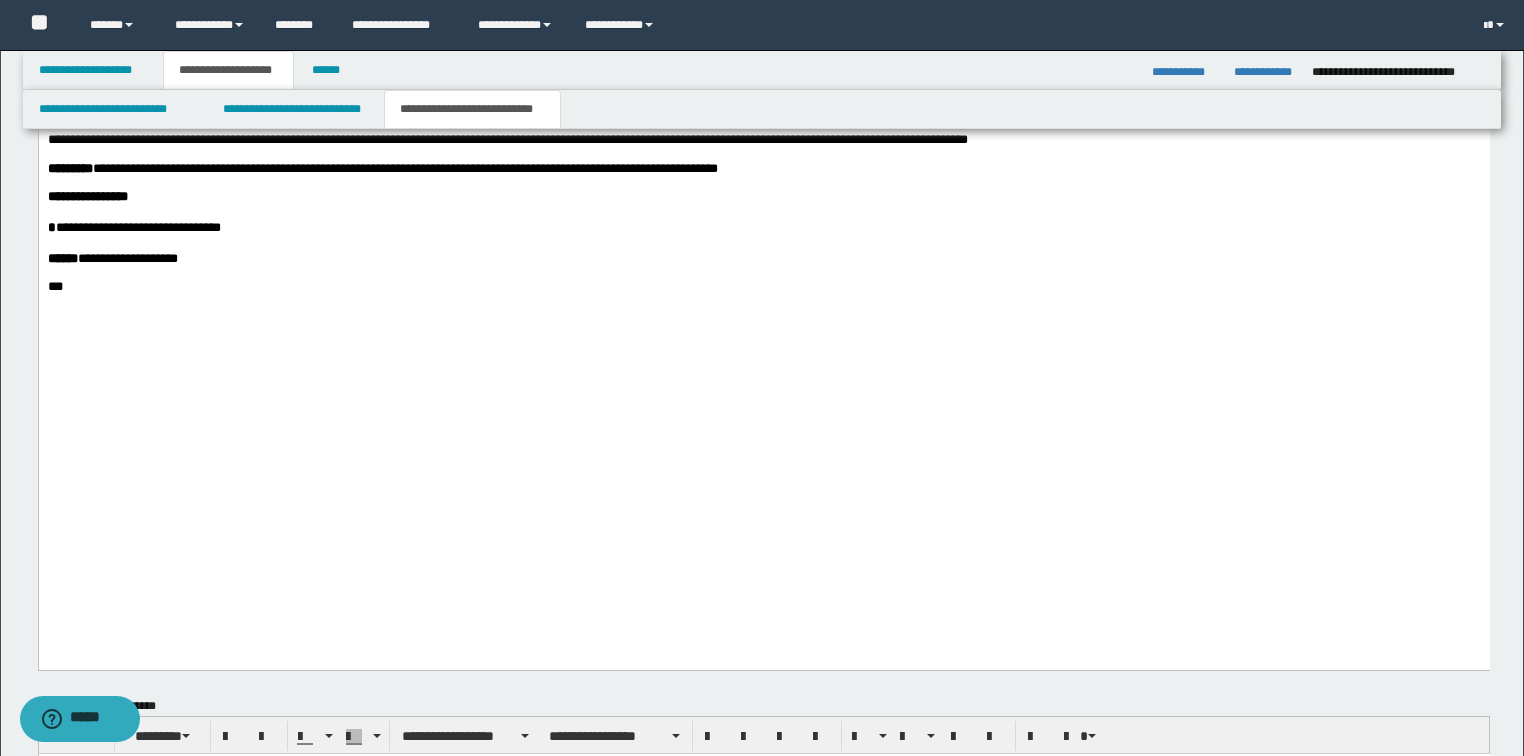 click at bounding box center (49, 98) 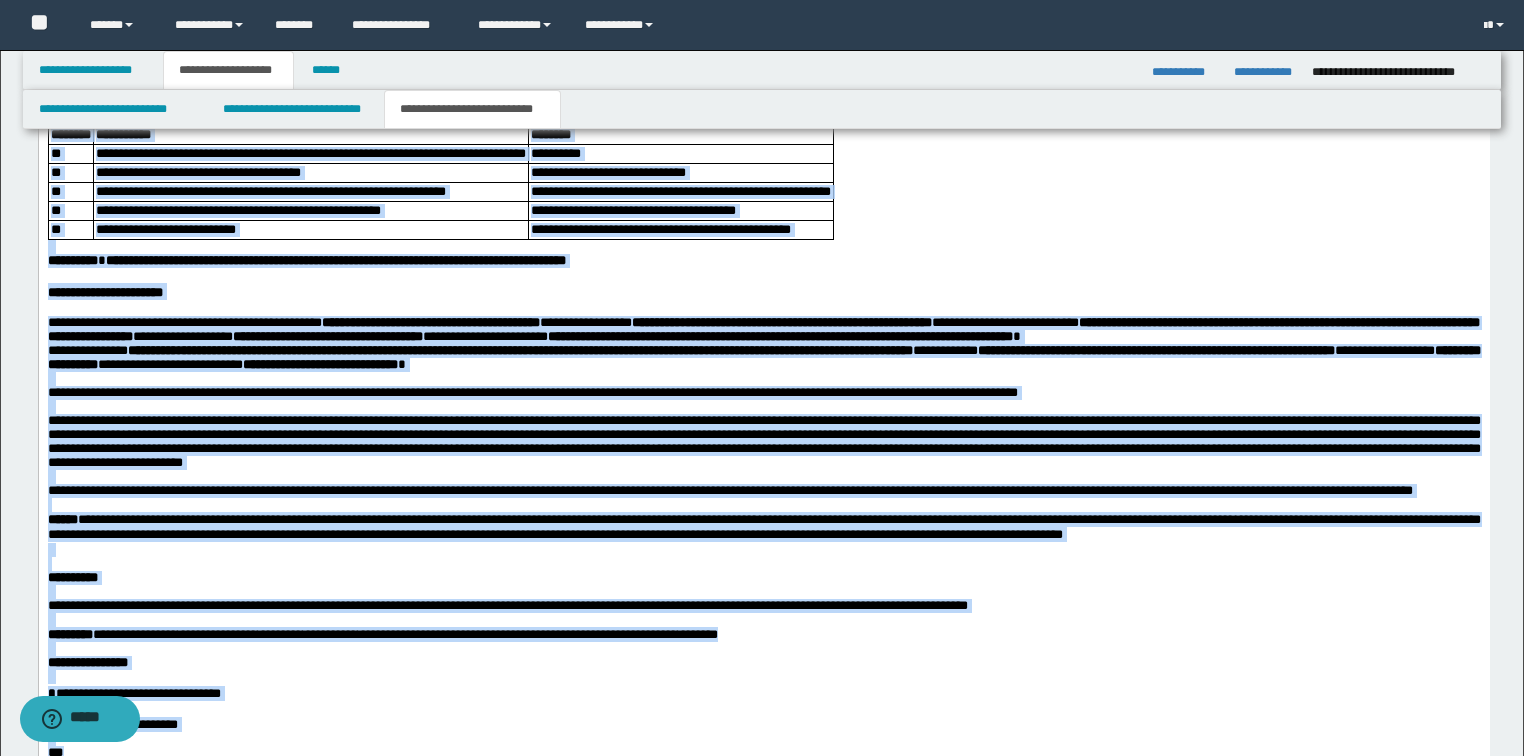 scroll, scrollTop: 3360, scrollLeft: 0, axis: vertical 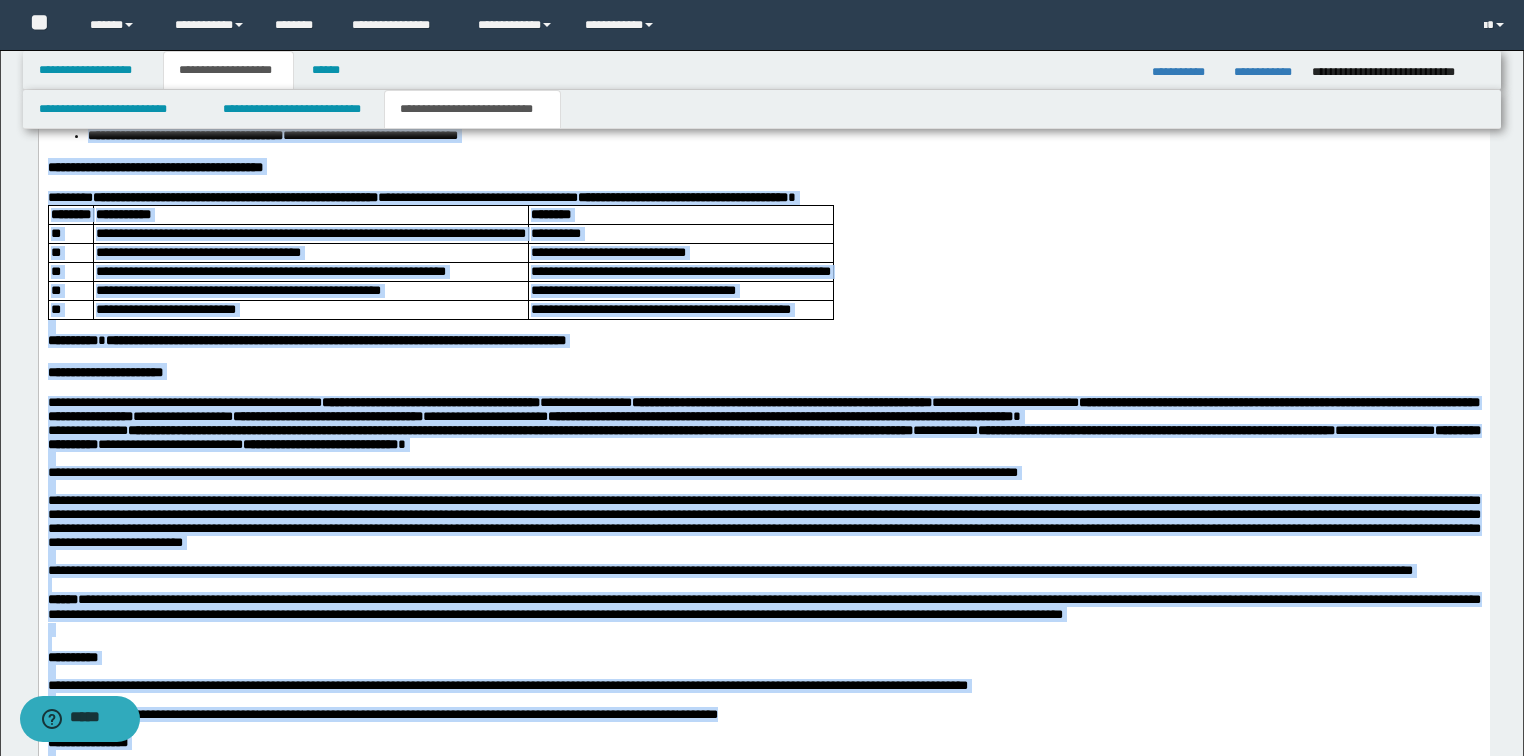 click on "**********" at bounding box center (680, 234) 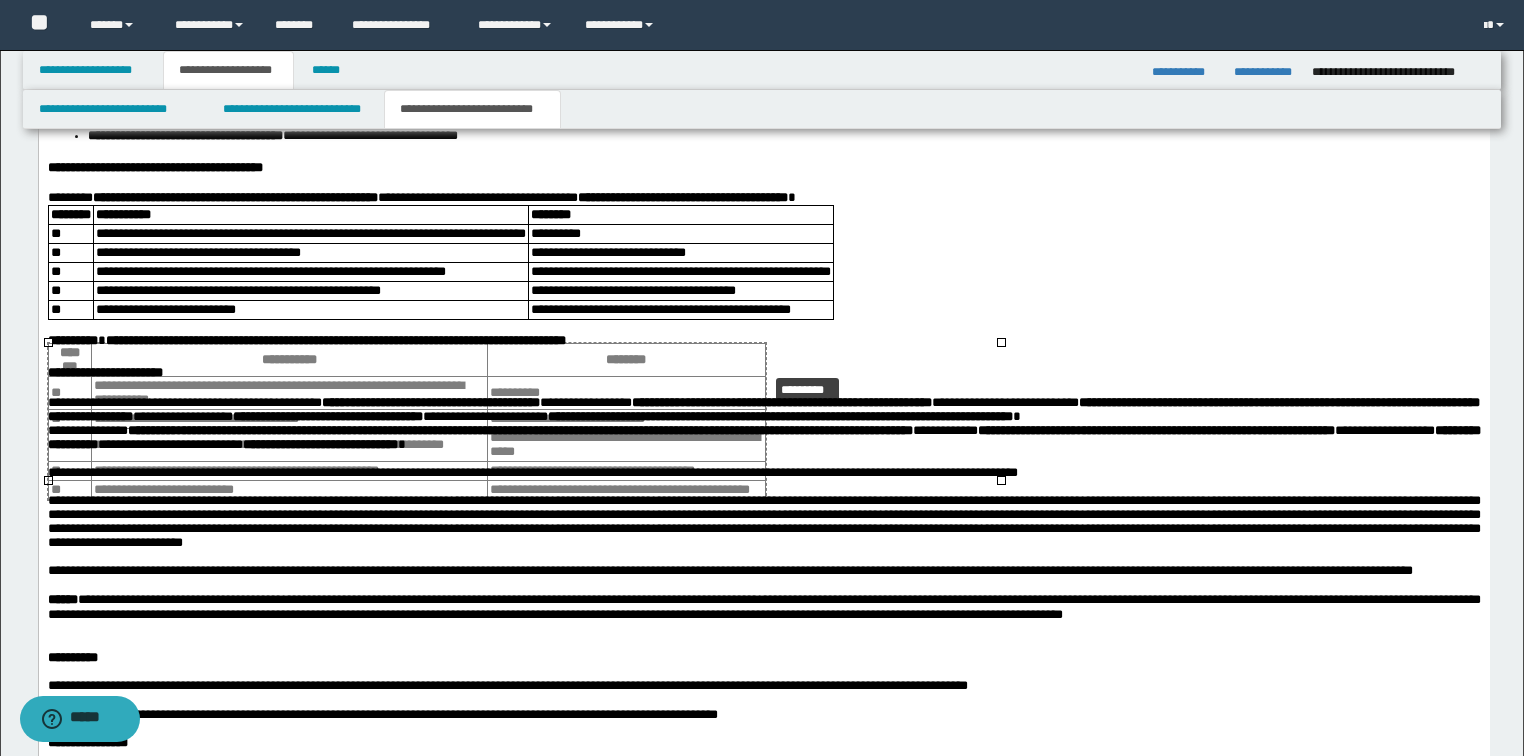 drag, startPoint x: 997, startPoint y: 342, endPoint x: 808, endPoint y: 366, distance: 190.51772 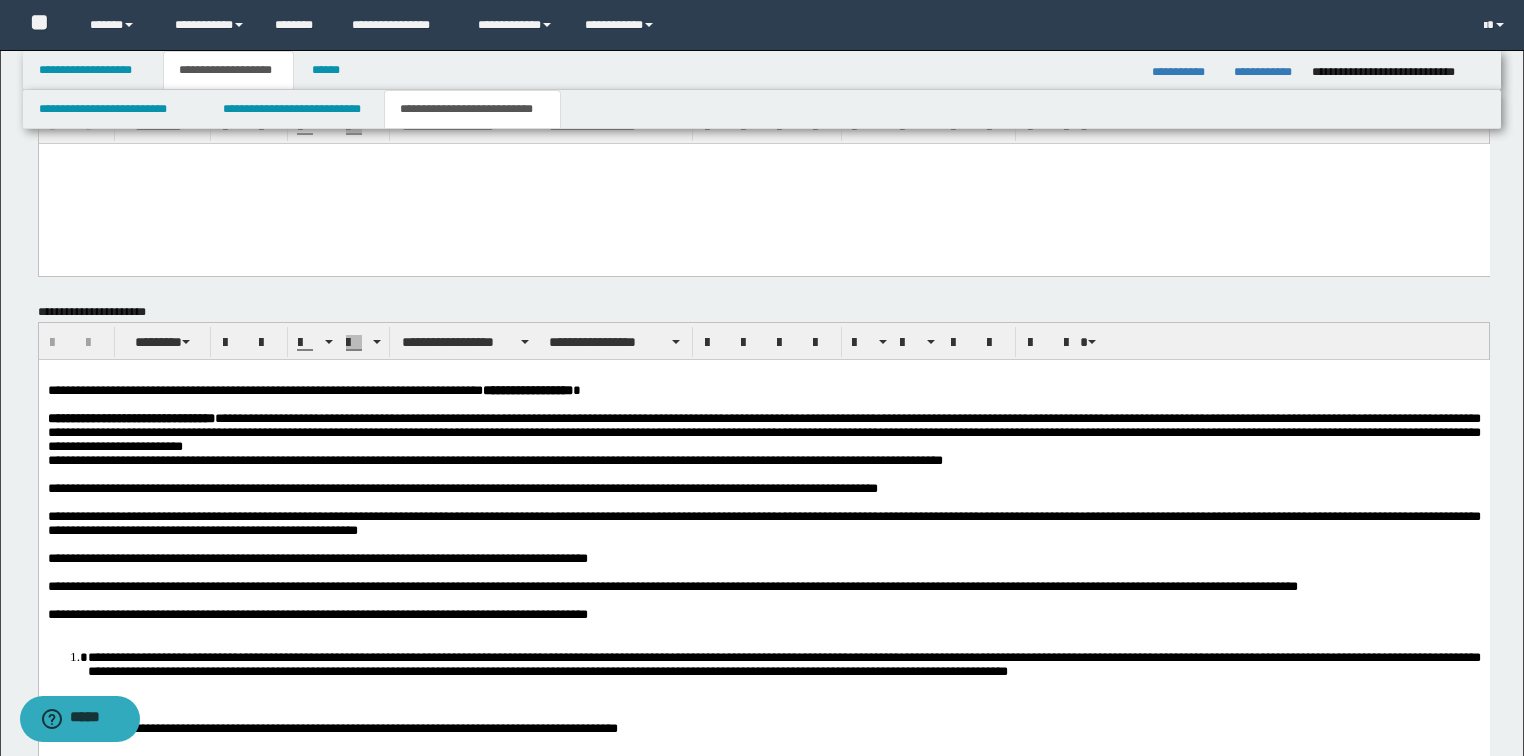 scroll, scrollTop: 4720, scrollLeft: 0, axis: vertical 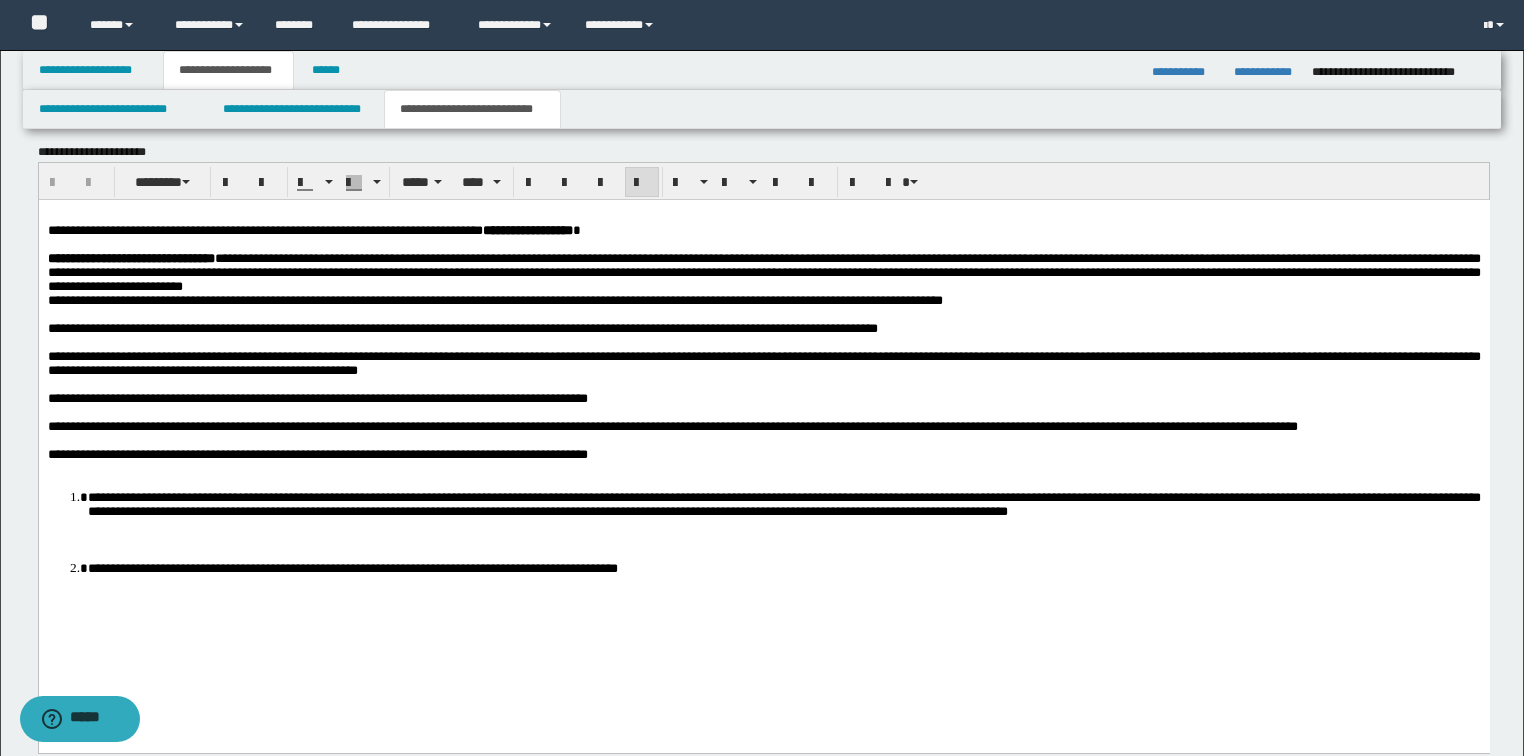 click at bounding box center (799, 314) 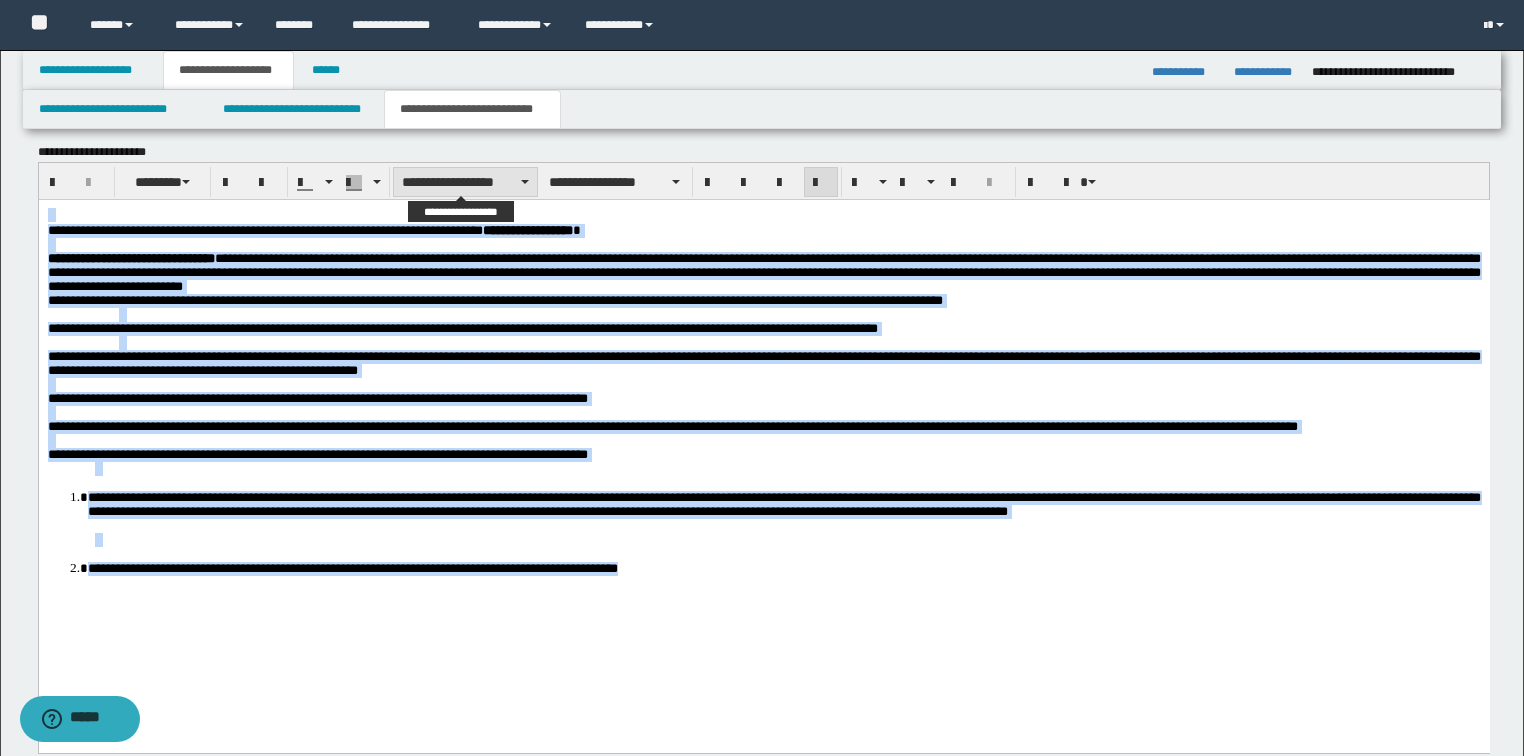 click on "**********" at bounding box center (465, 182) 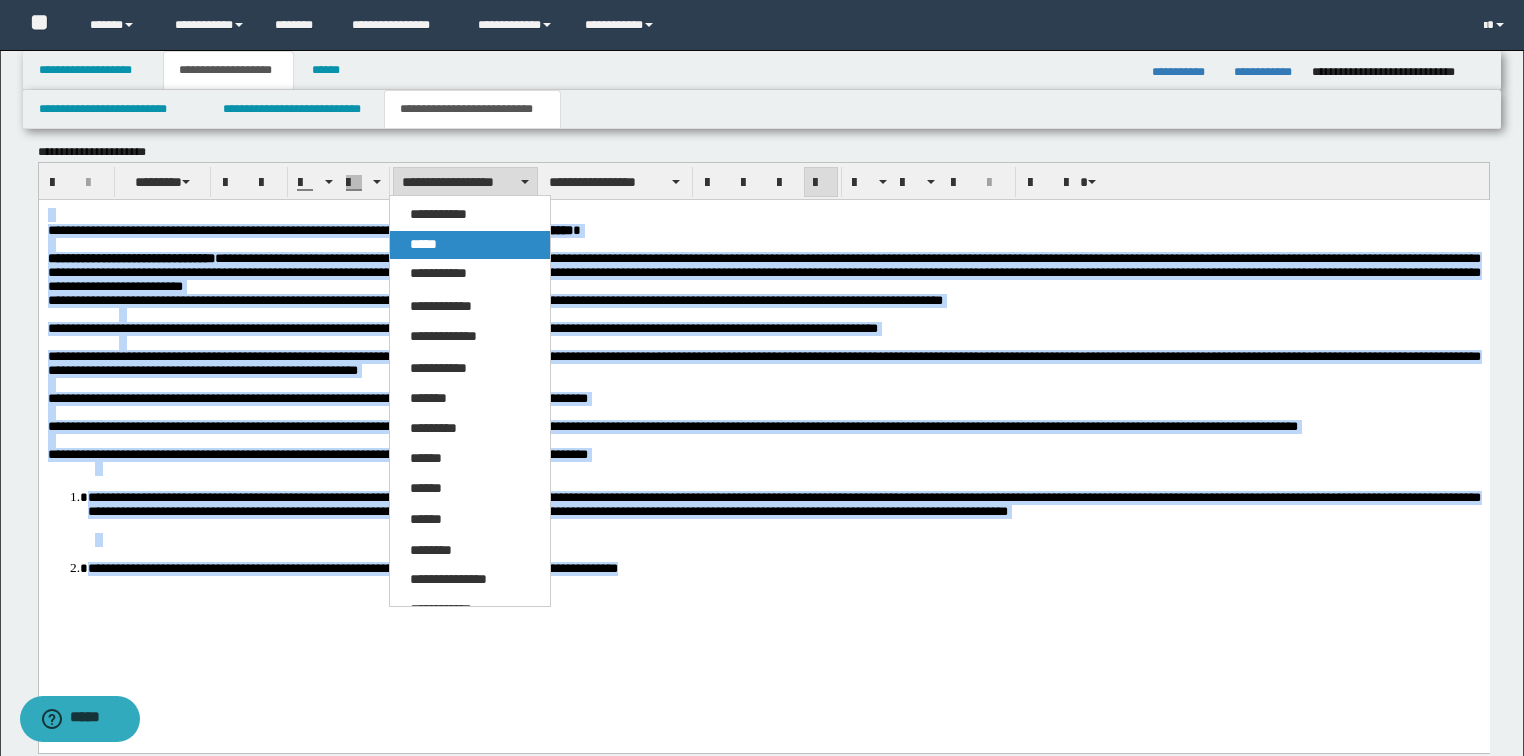 click on "*****" at bounding box center [470, 245] 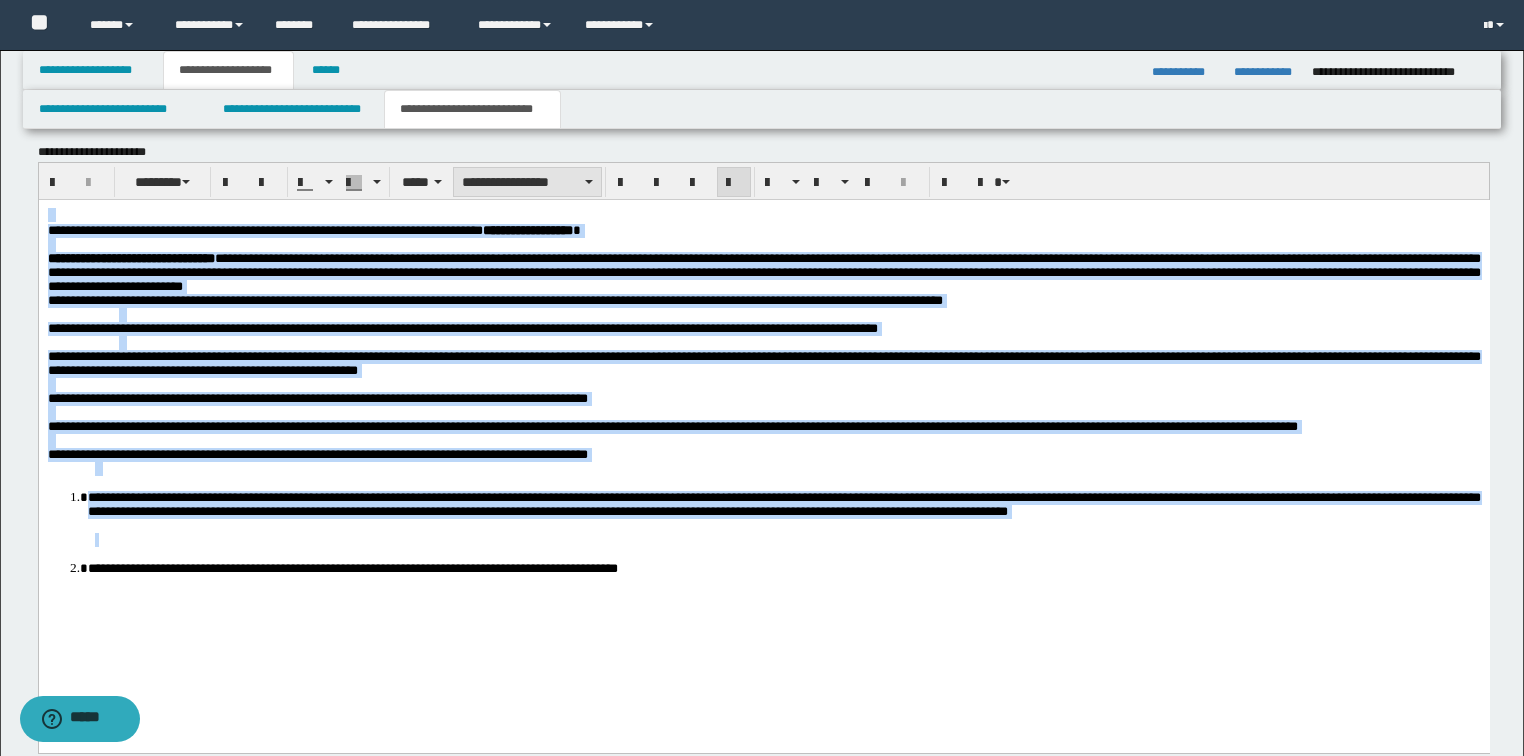 click on "**********" at bounding box center [527, 182] 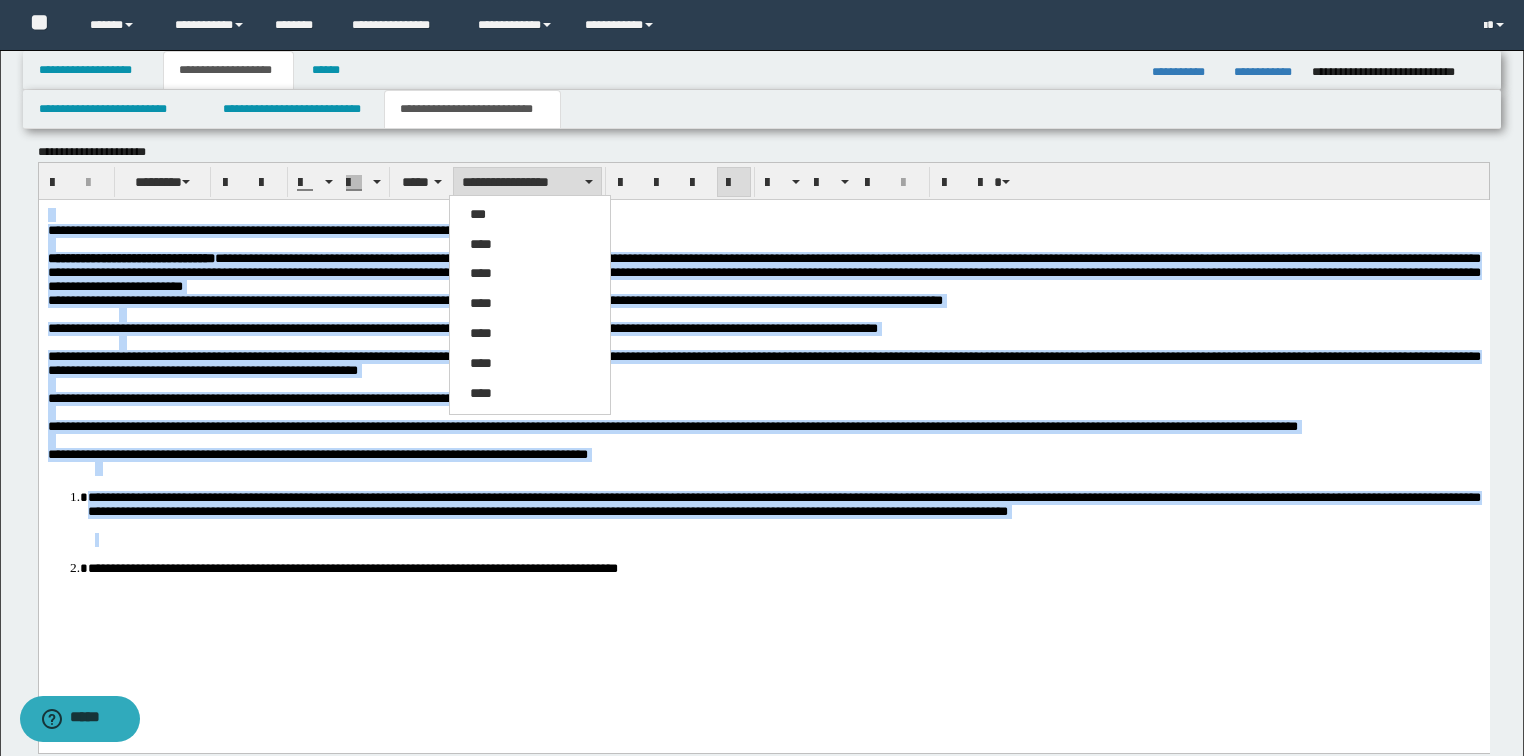 click on "****" at bounding box center [481, 244] 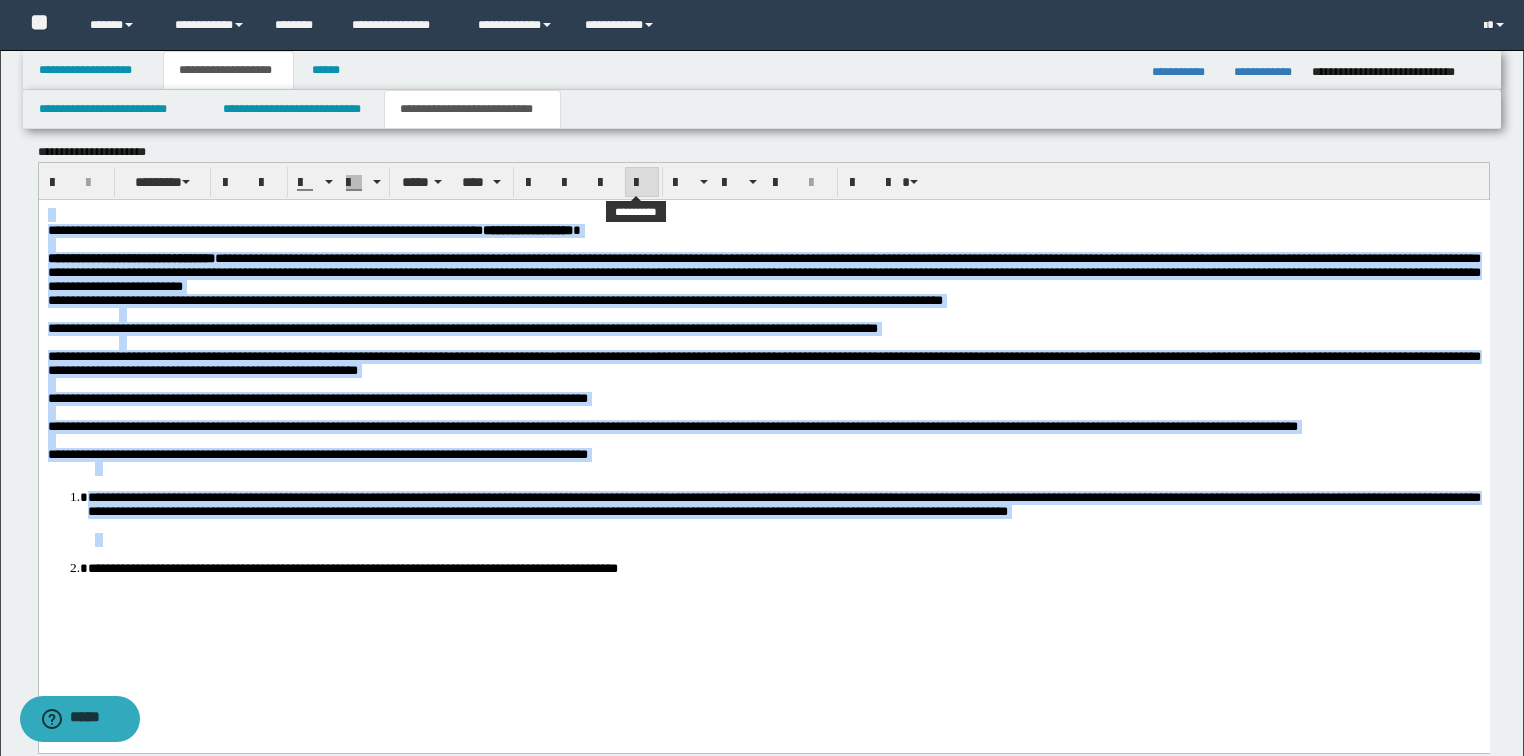 click at bounding box center (642, 183) 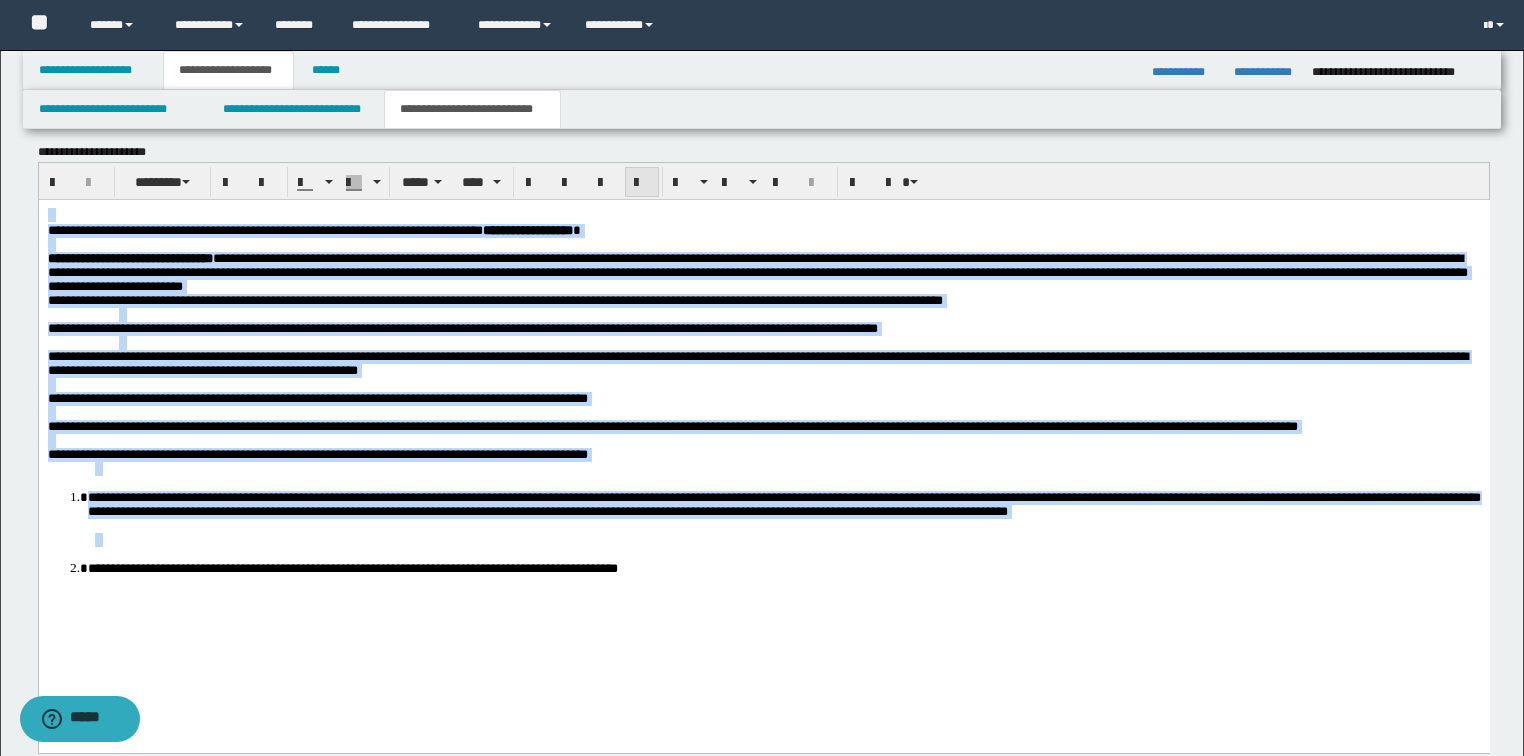 click at bounding box center (642, 183) 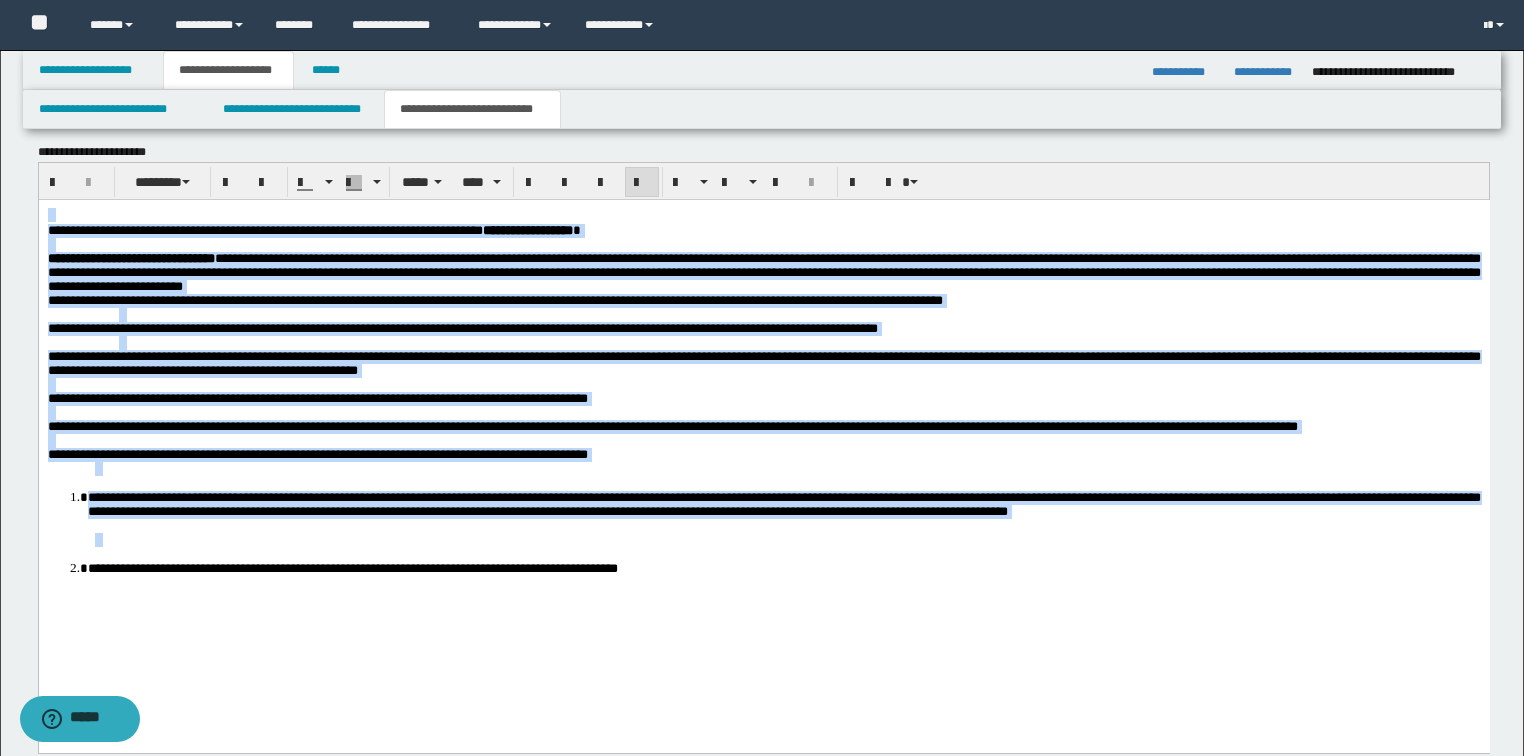 click at bounding box center [799, 314] 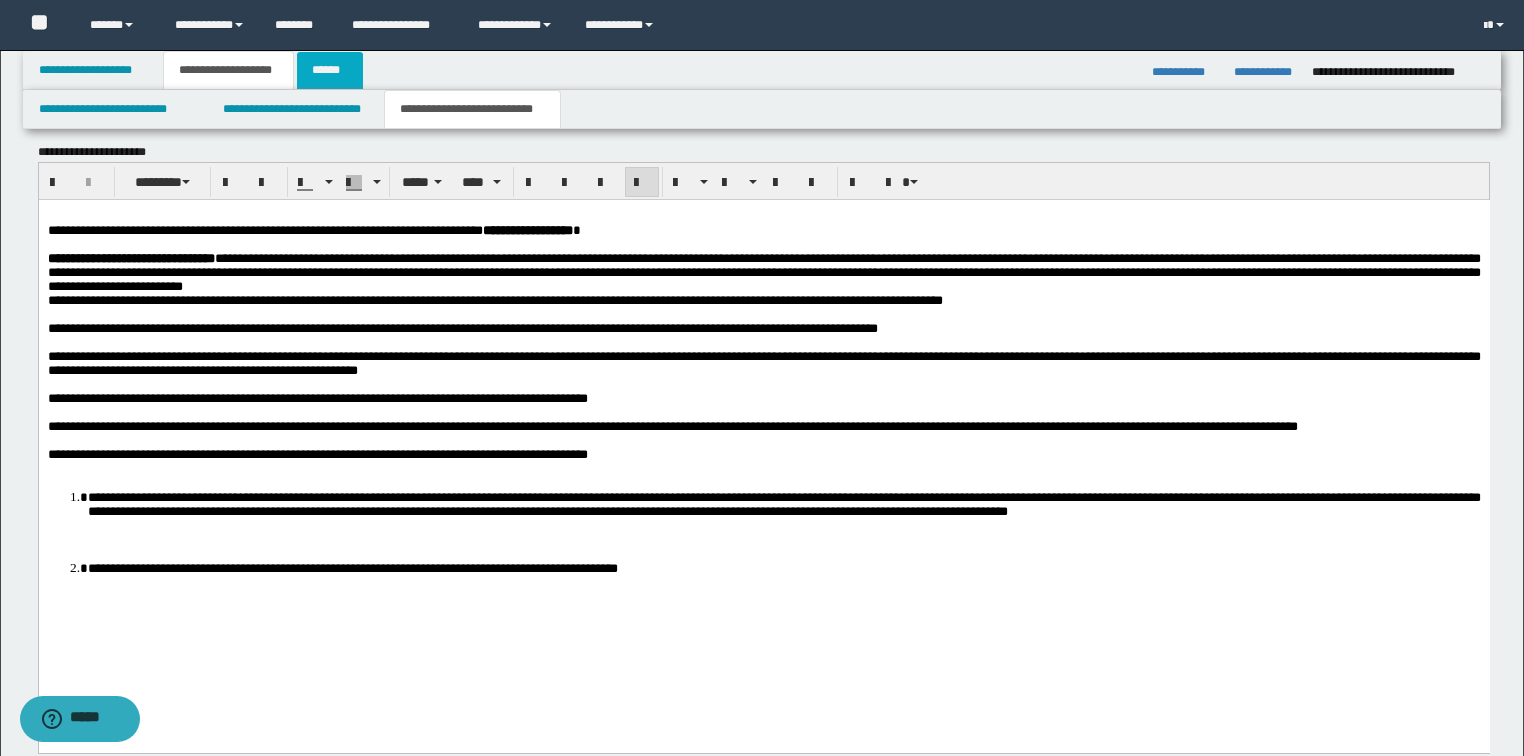 click on "******" at bounding box center (330, 70) 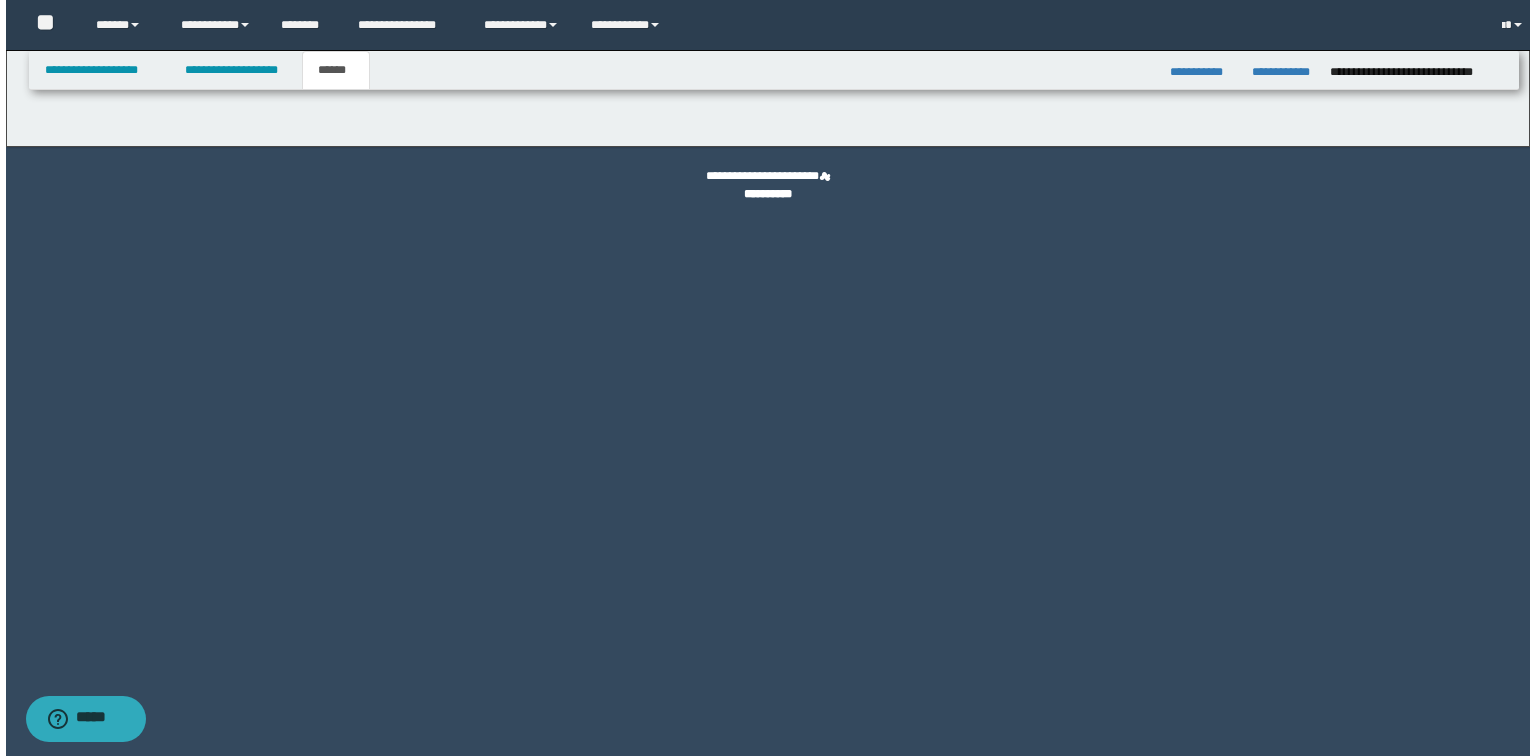 scroll, scrollTop: 0, scrollLeft: 0, axis: both 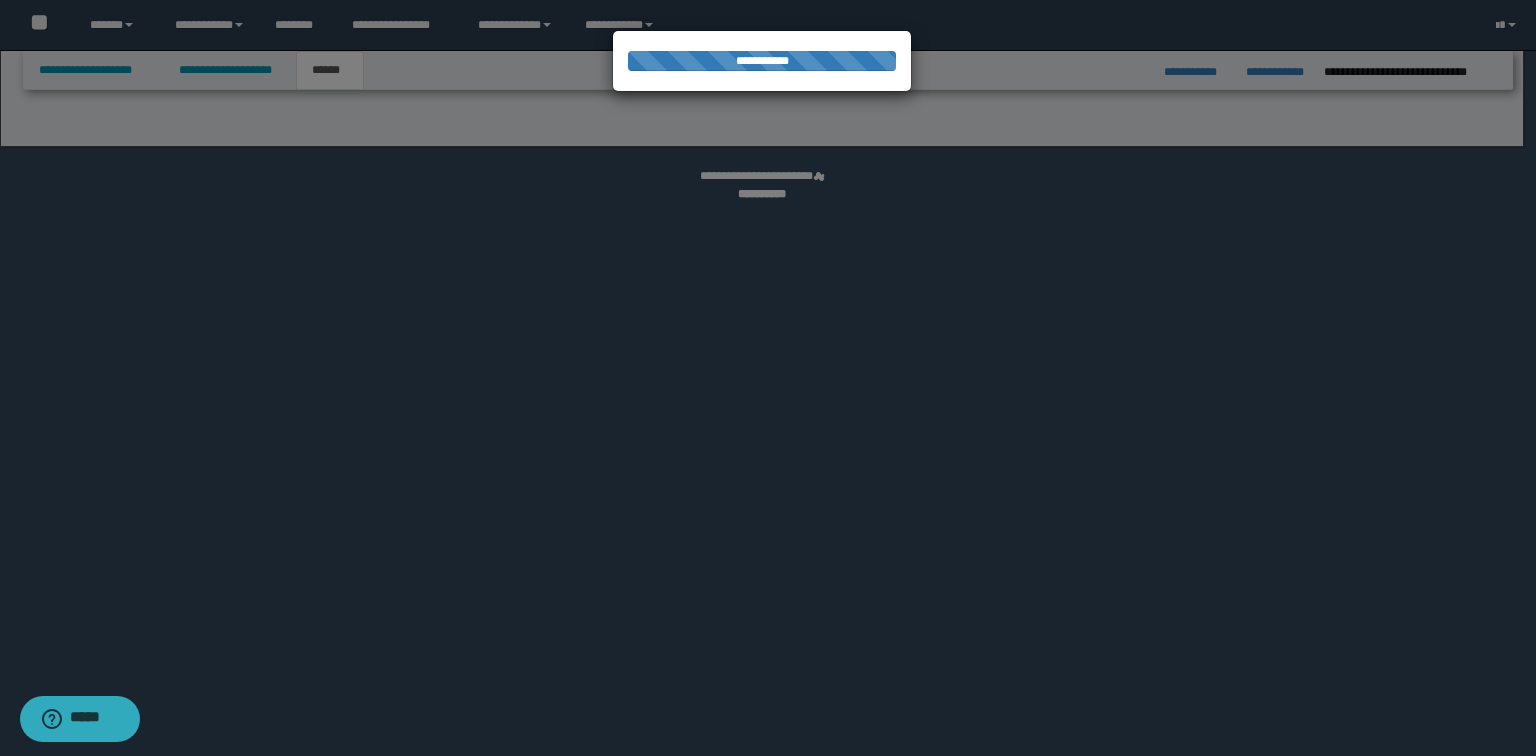 select on "*" 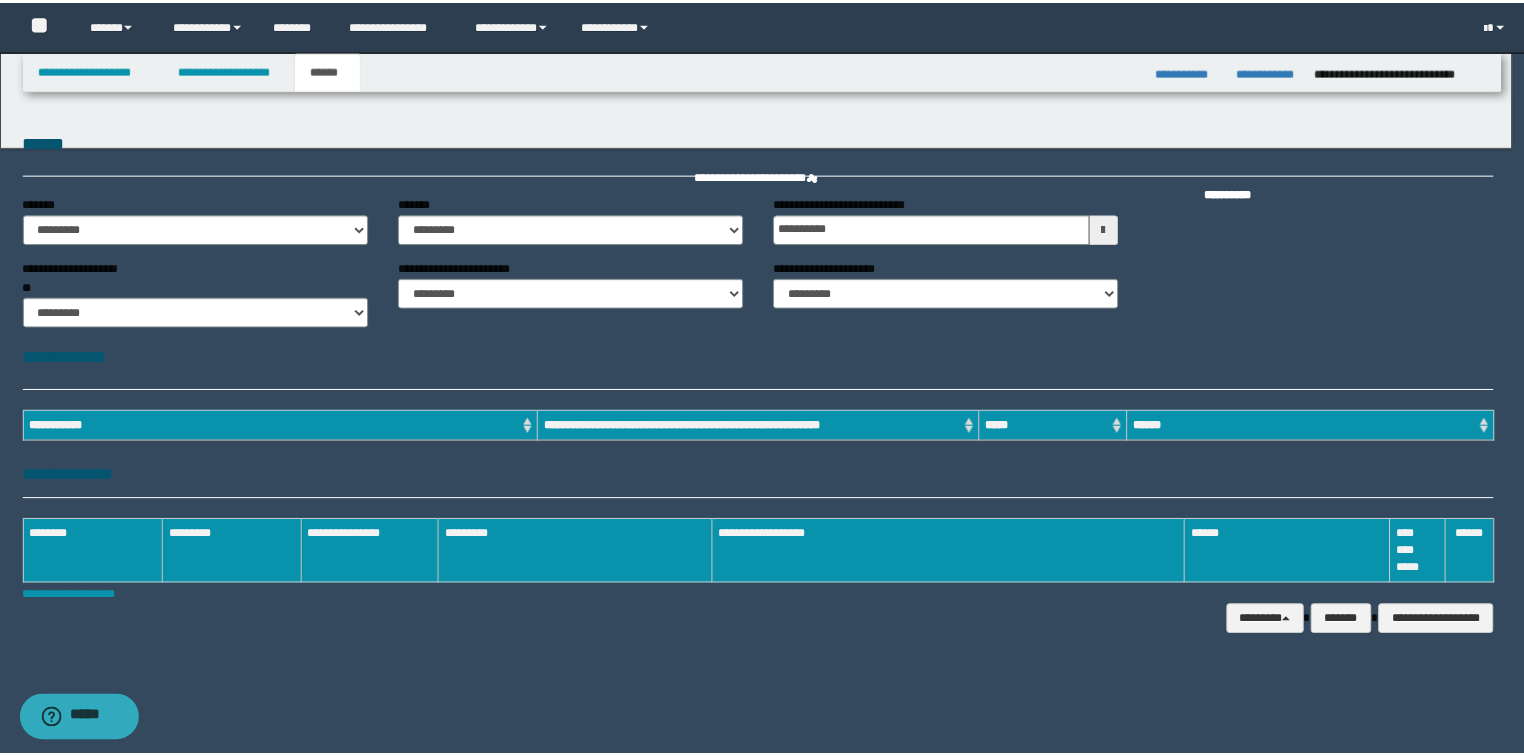 scroll, scrollTop: 0, scrollLeft: 0, axis: both 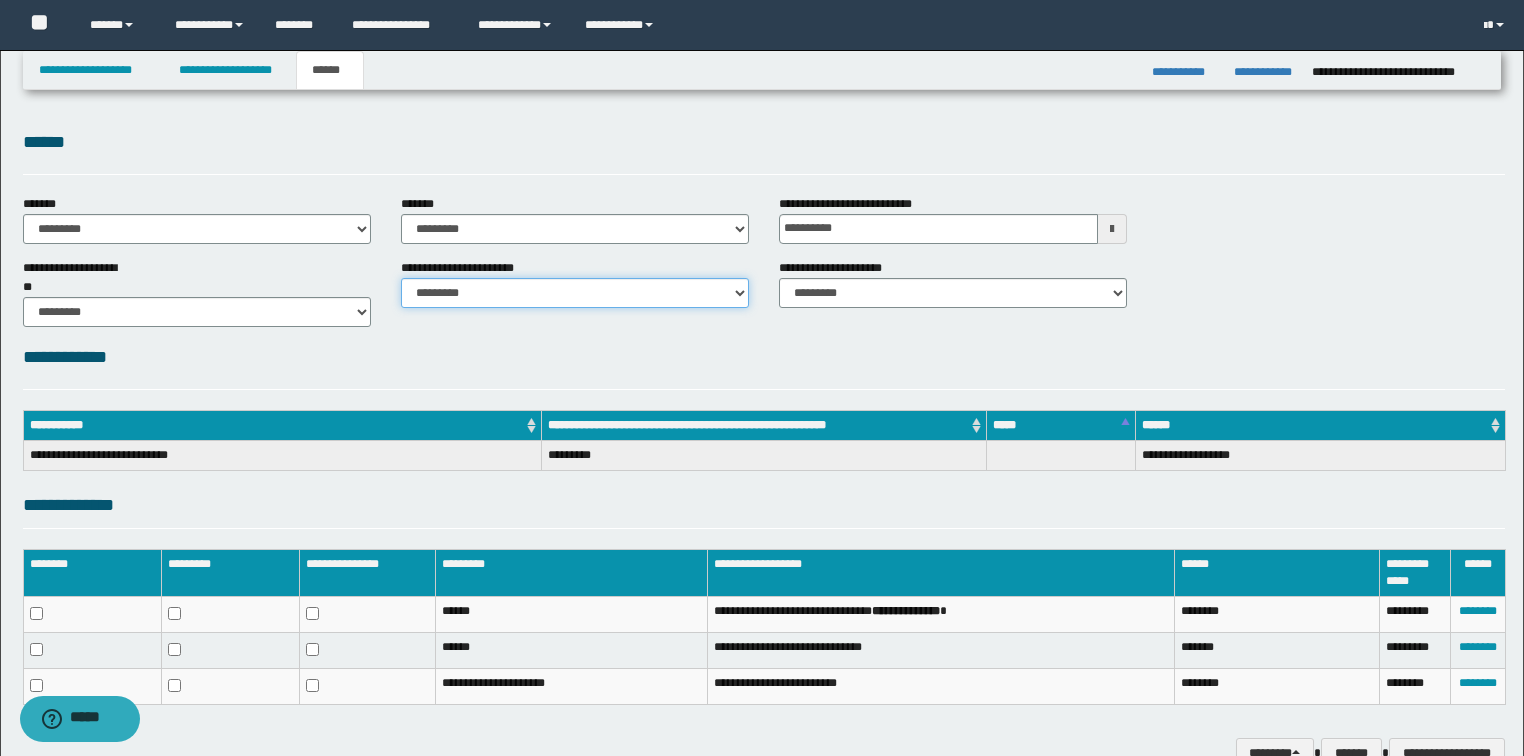 click on "*********
*********
*********" at bounding box center [575, 293] 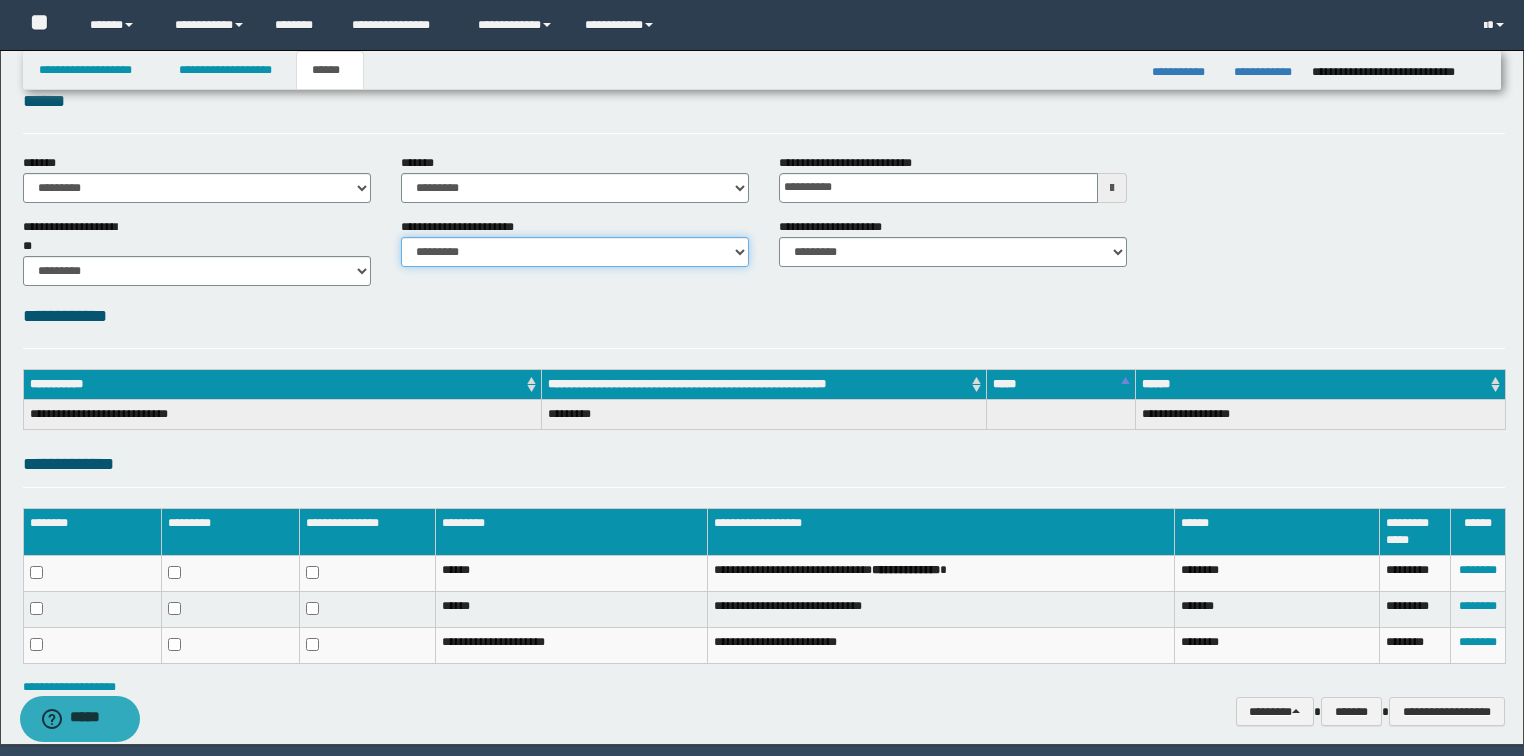 scroll, scrollTop: 108, scrollLeft: 0, axis: vertical 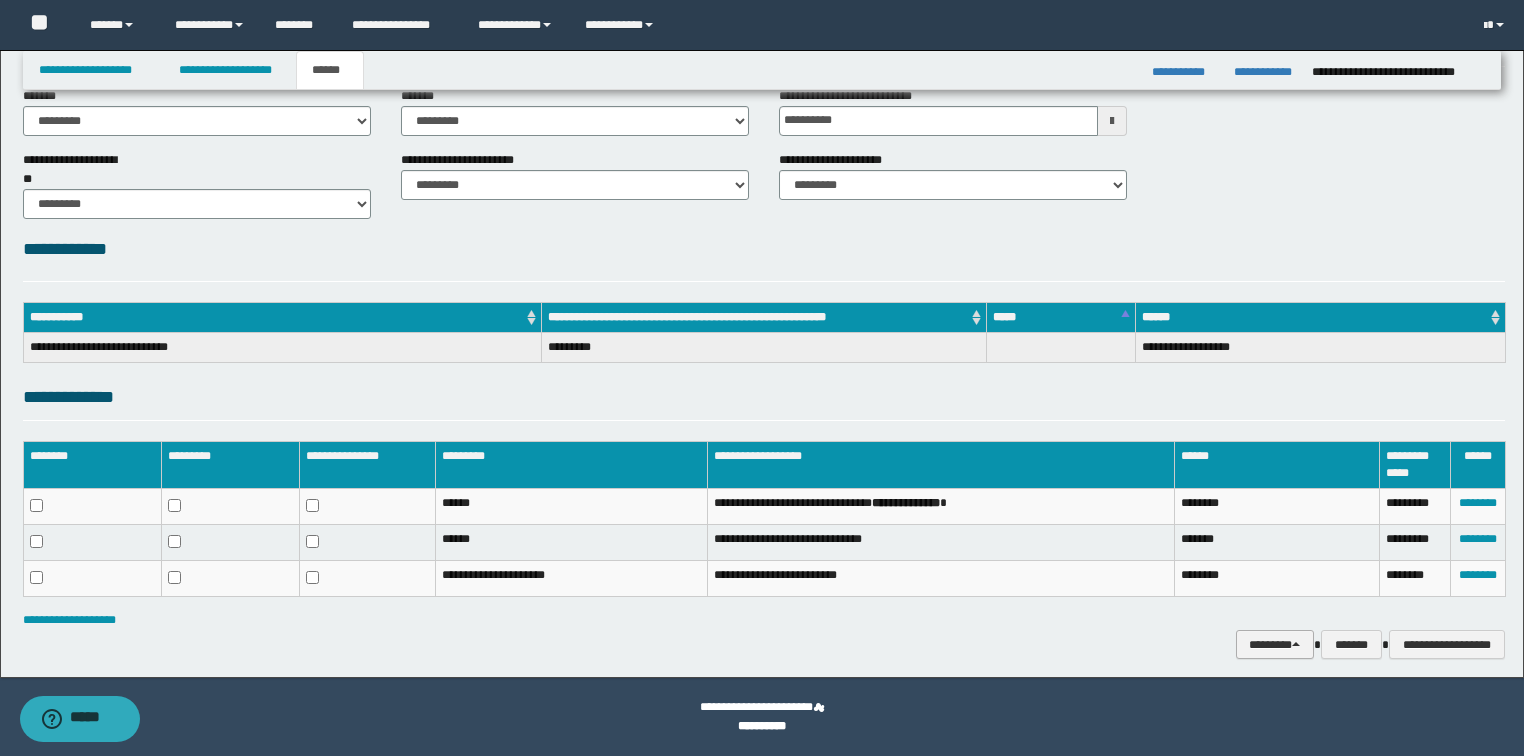 click on "********" at bounding box center (1275, 645) 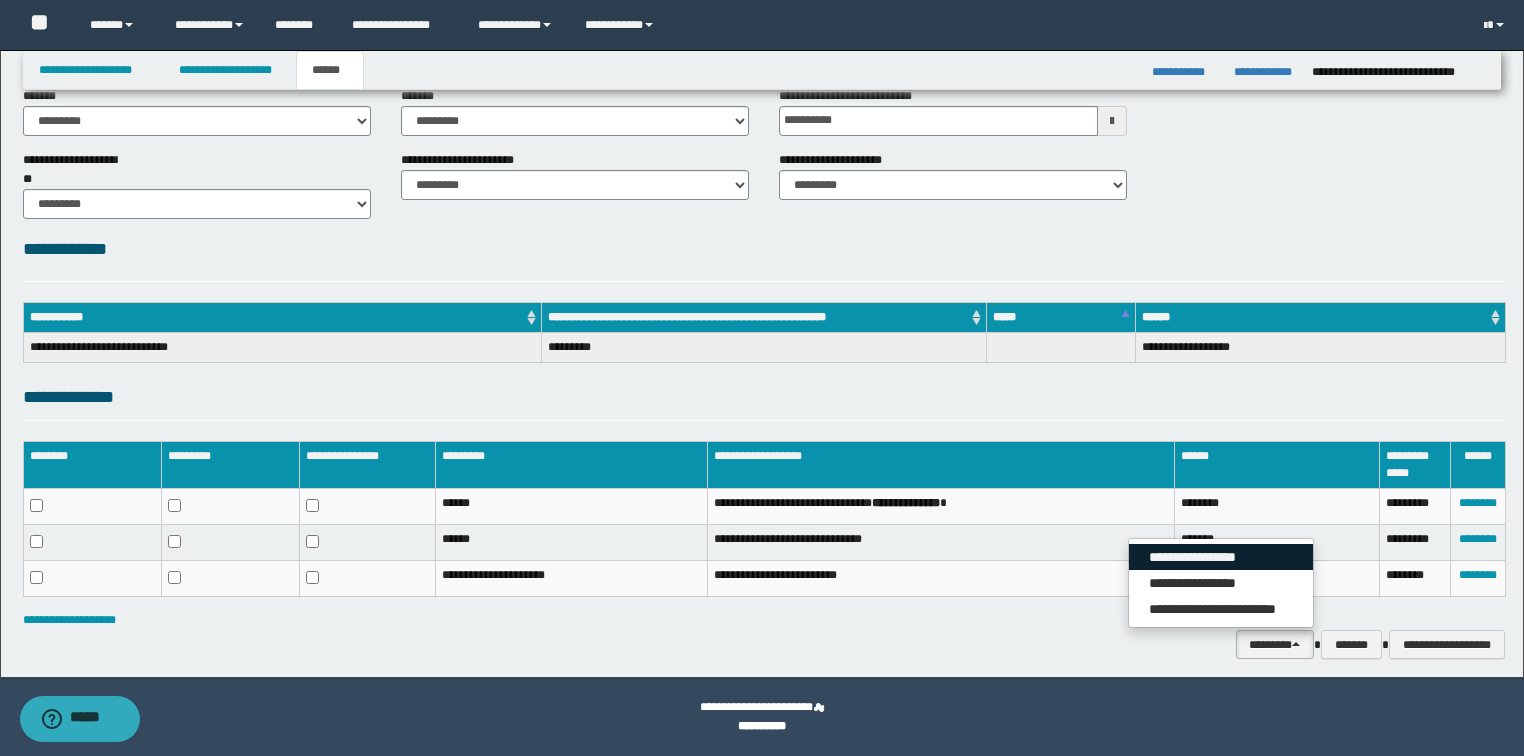 click on "**********" at bounding box center [1221, 557] 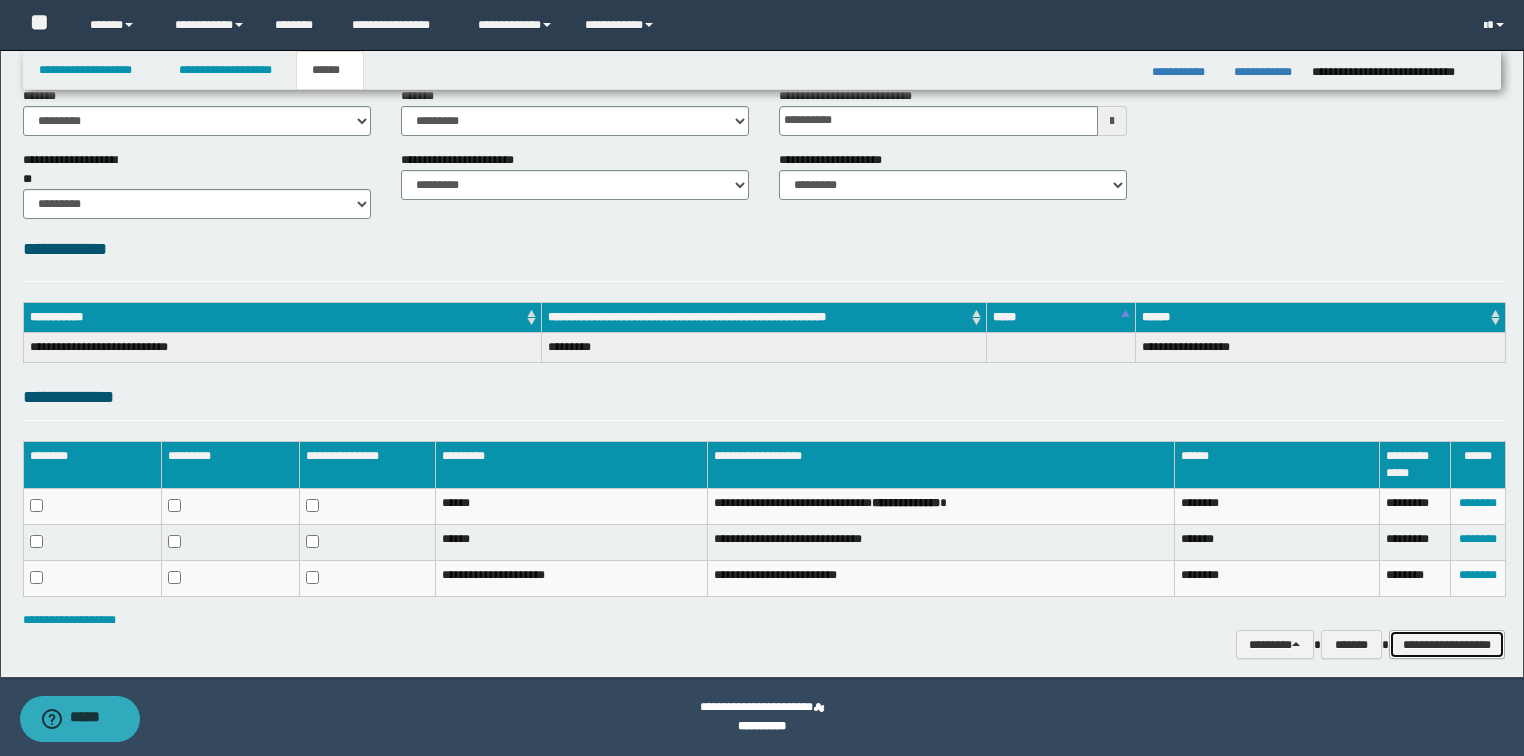 click on "**********" at bounding box center [1447, 645] 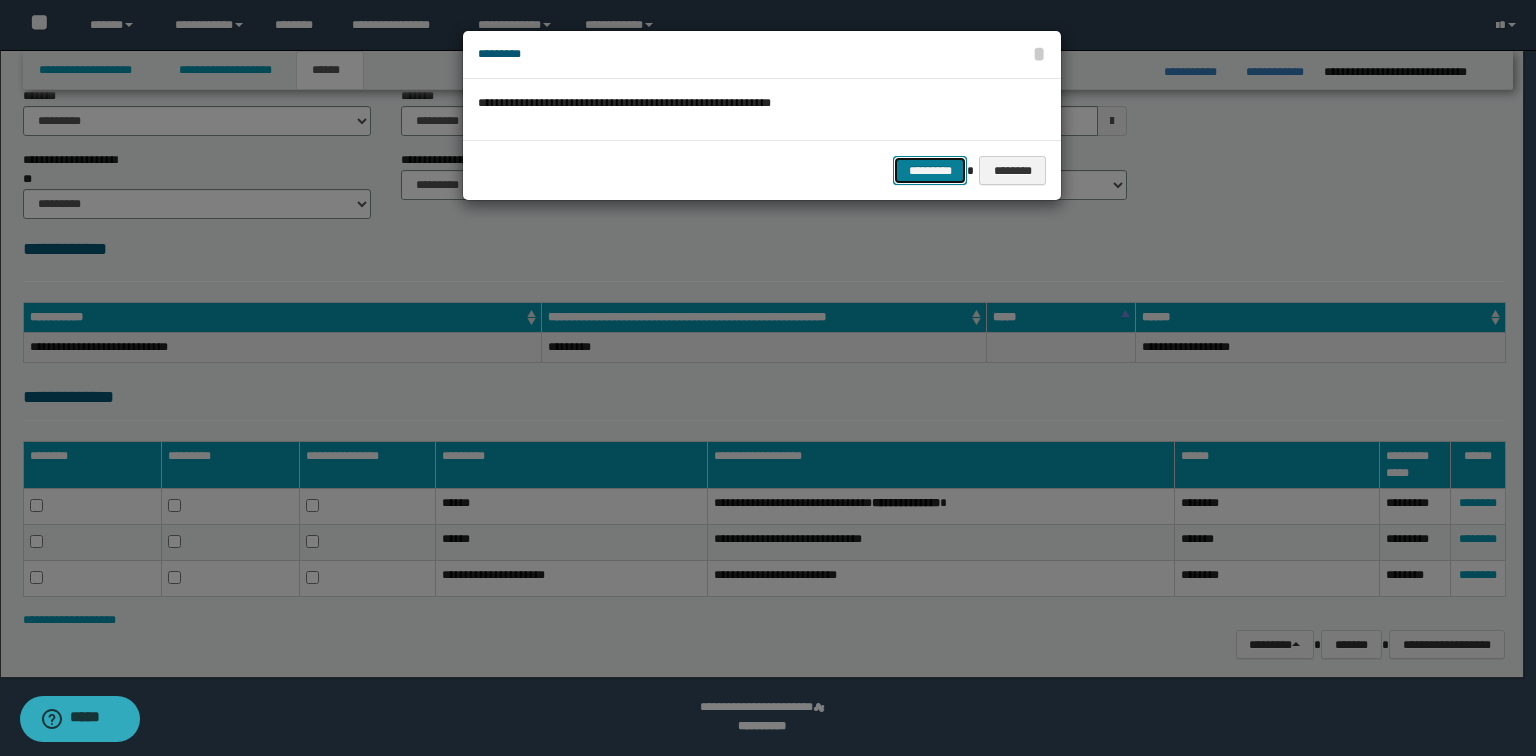 click on "*********" at bounding box center [930, 171] 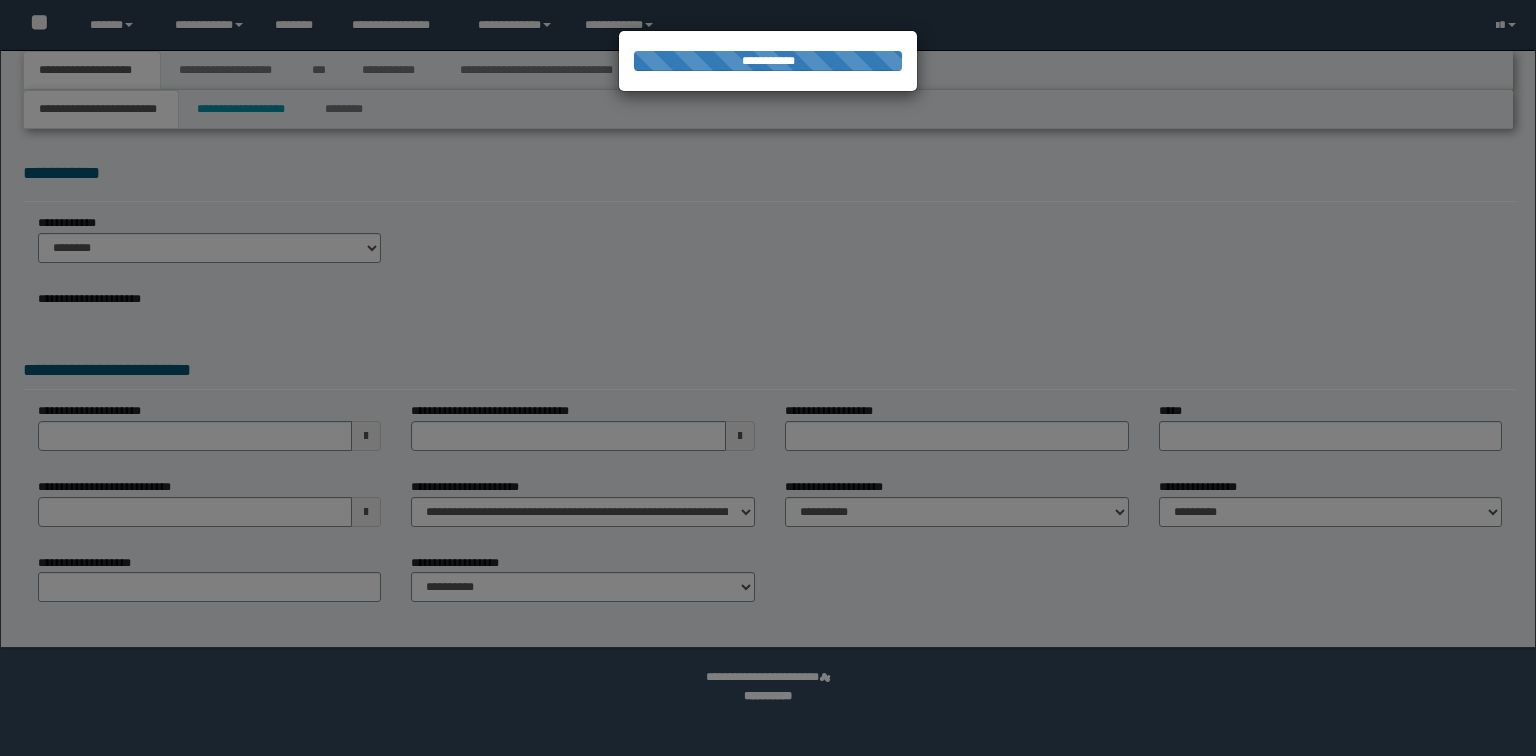 scroll, scrollTop: 0, scrollLeft: 0, axis: both 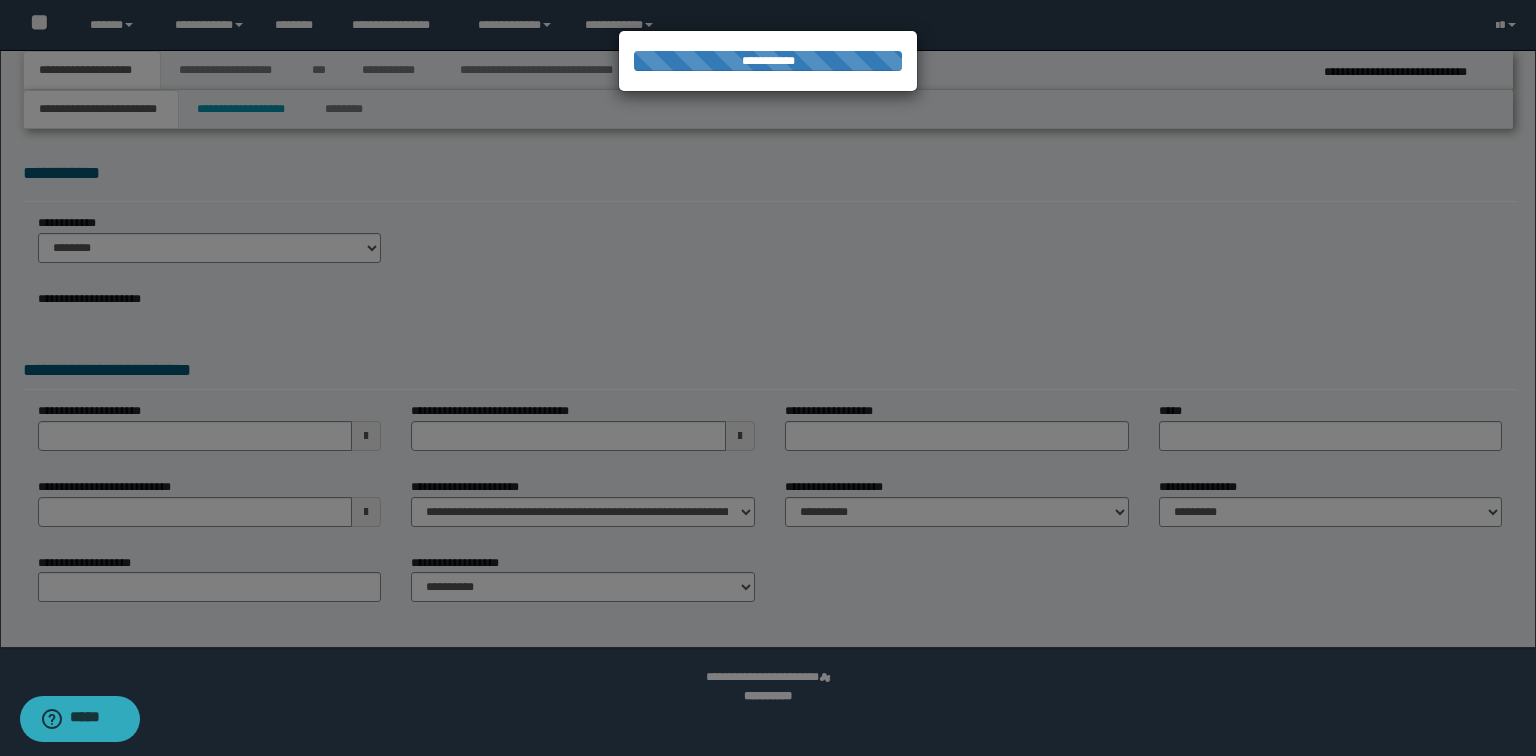 select on "*" 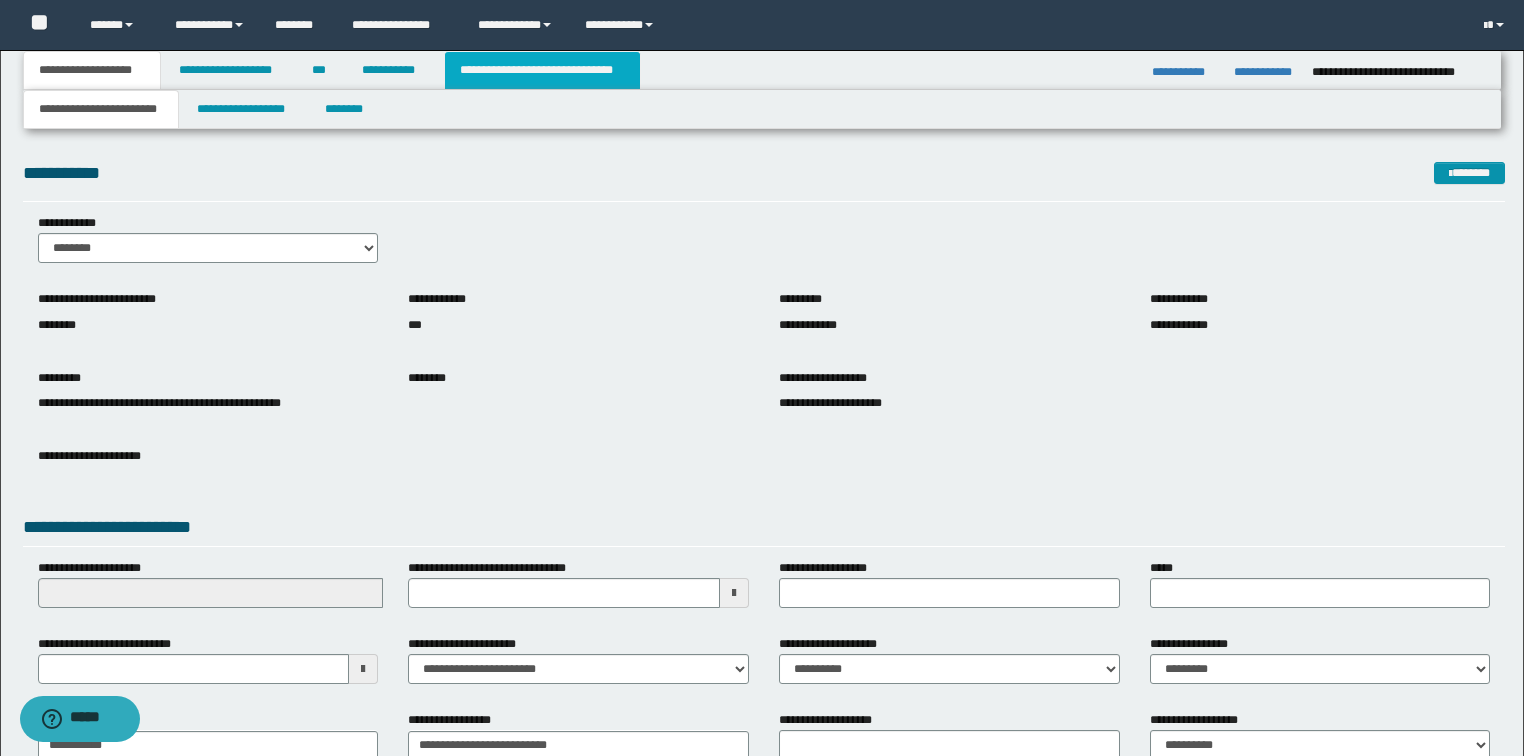 click on "**********" at bounding box center [542, 70] 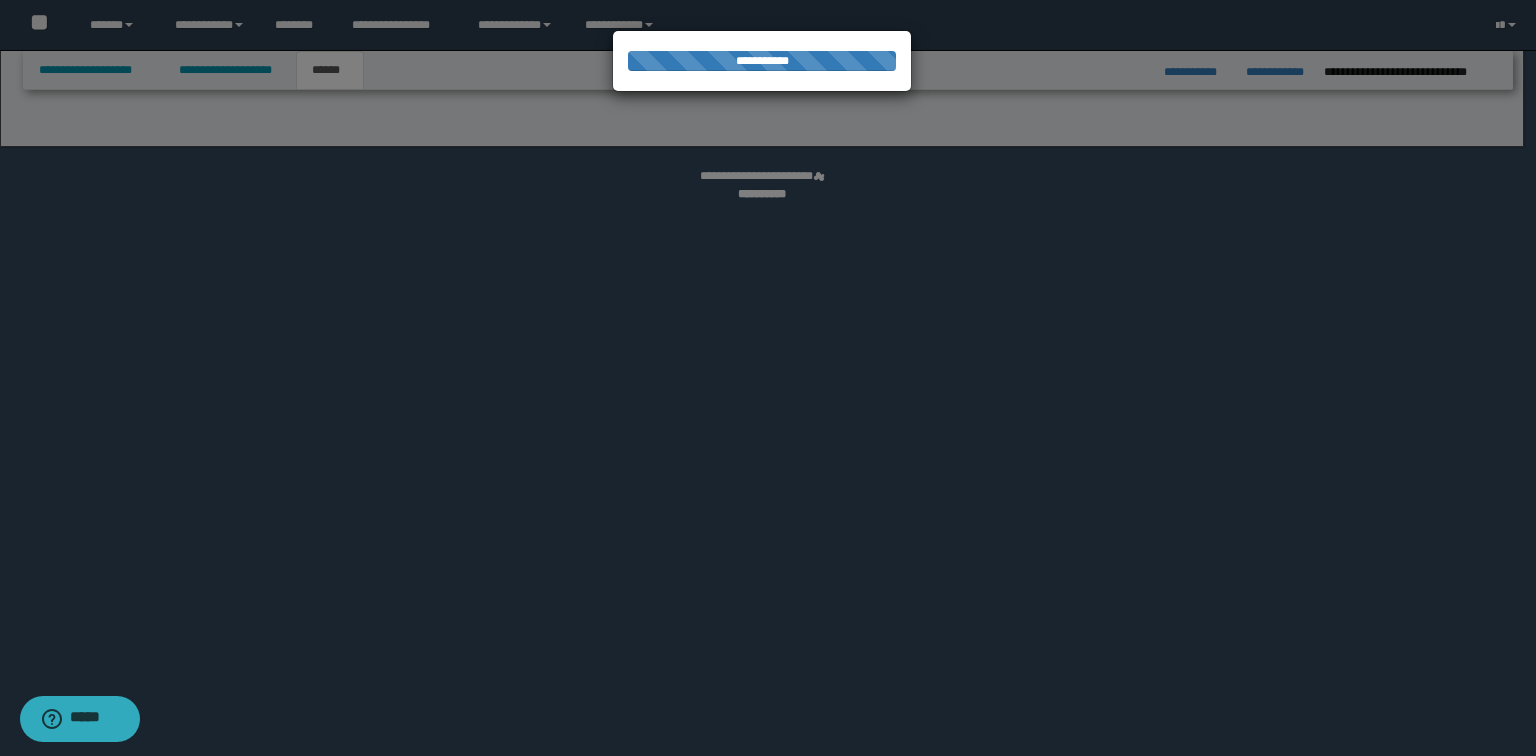 select on "*" 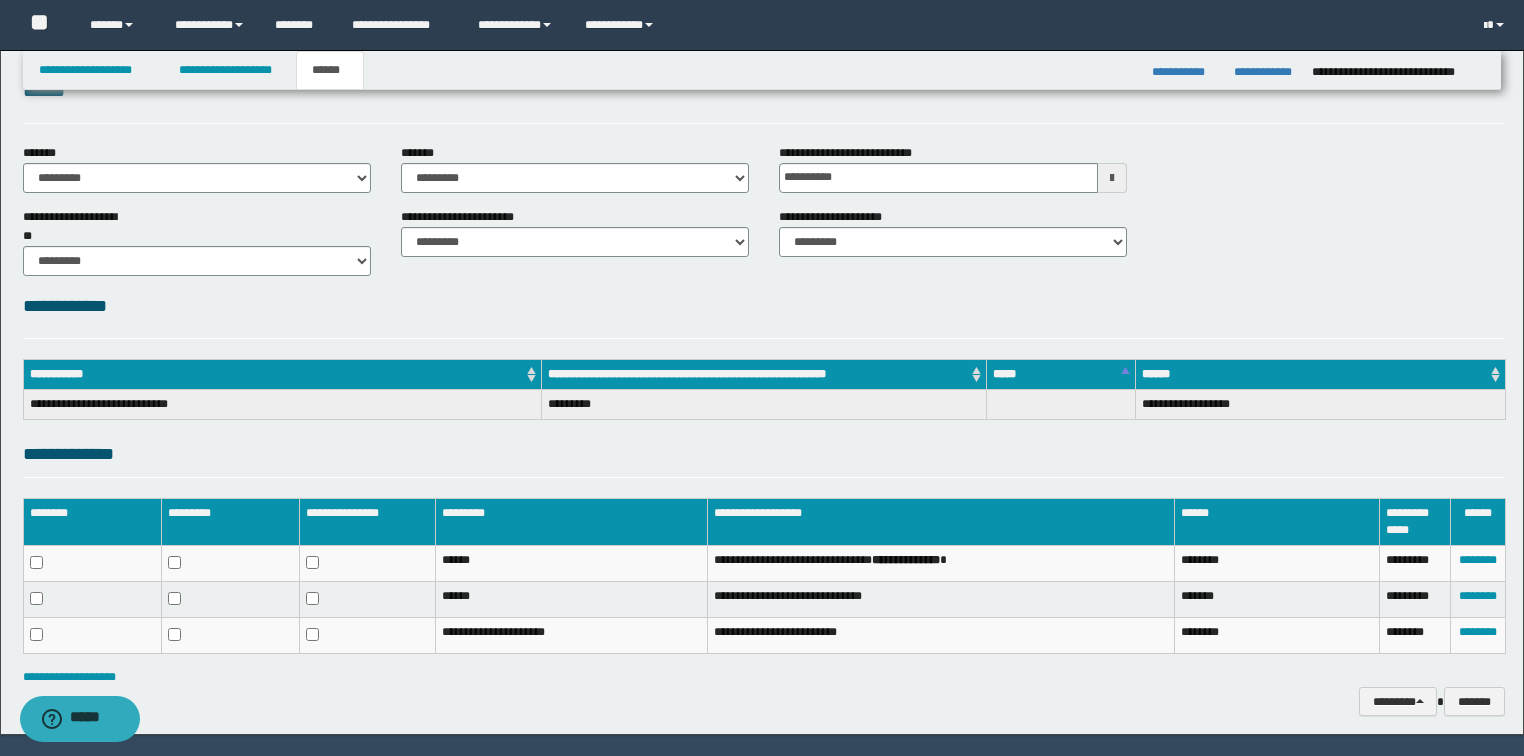 scroll, scrollTop: 80, scrollLeft: 0, axis: vertical 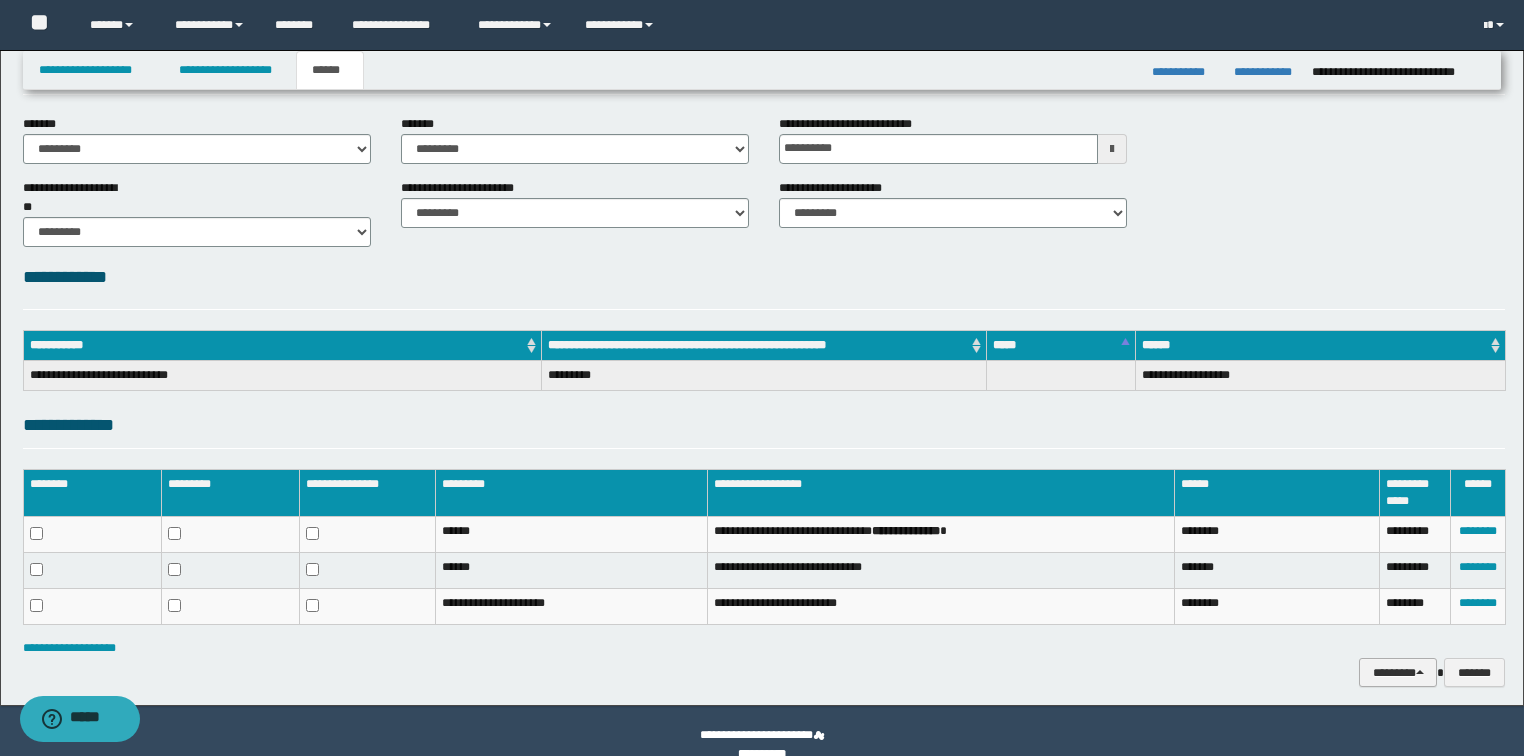 click on "********" at bounding box center (1398, 673) 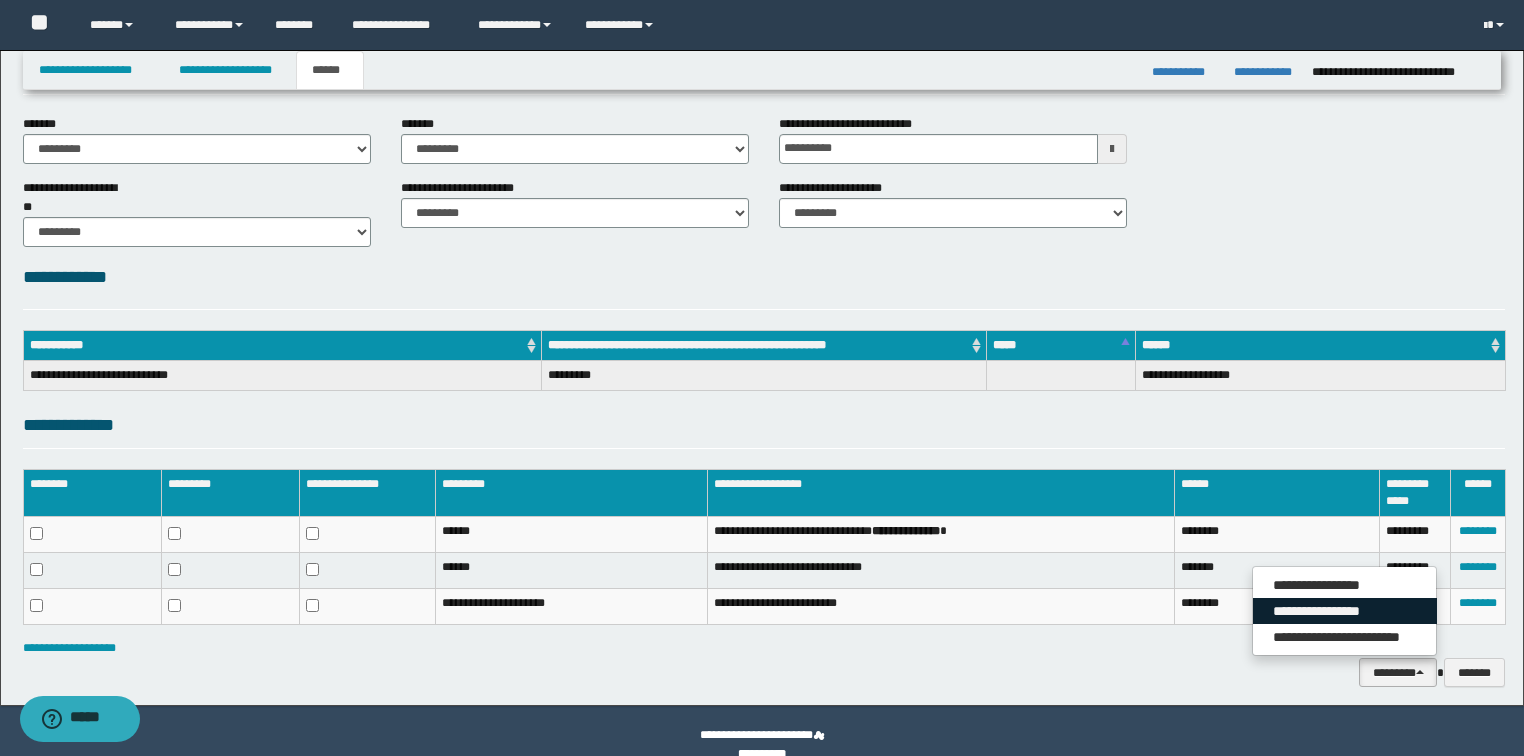 click on "**********" at bounding box center [1345, 611] 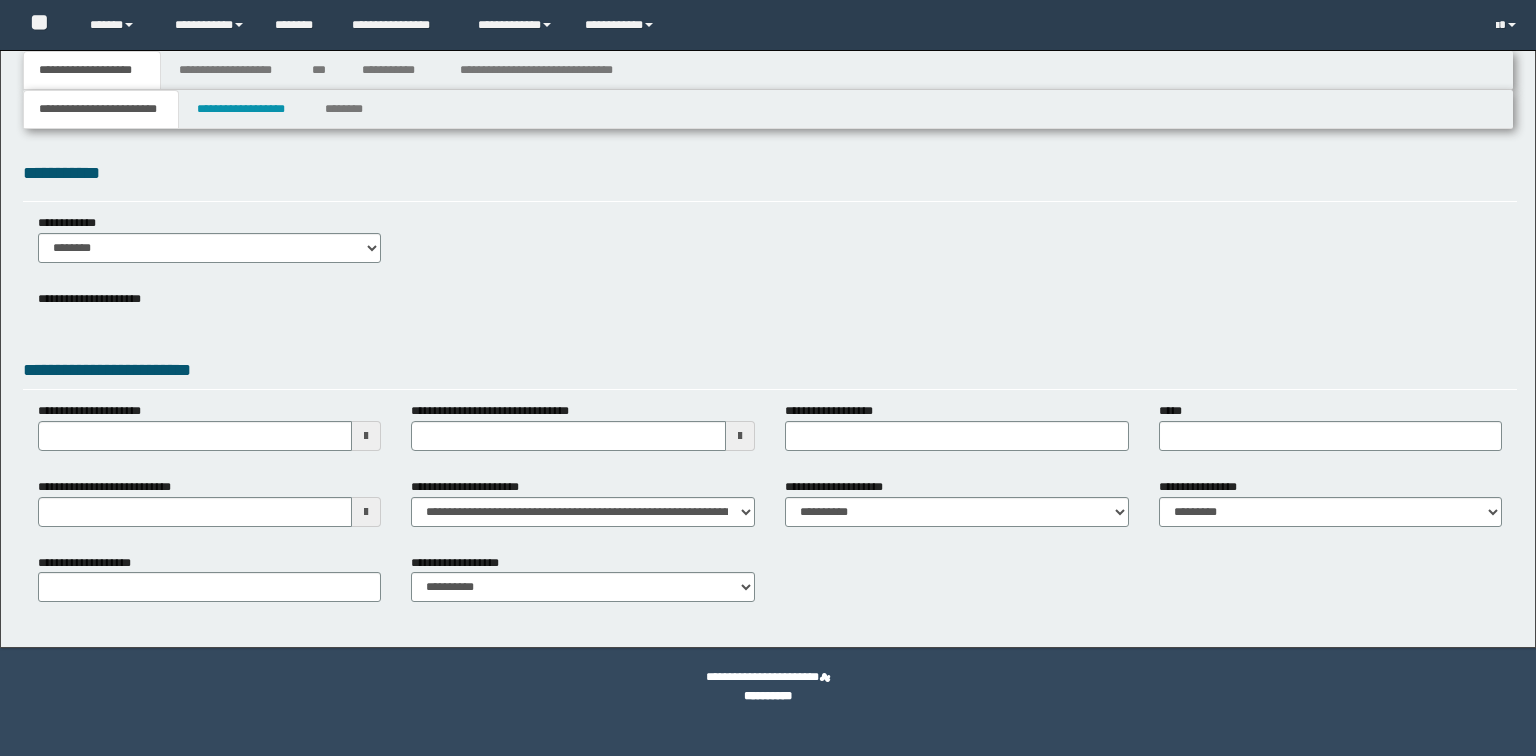 scroll, scrollTop: 0, scrollLeft: 0, axis: both 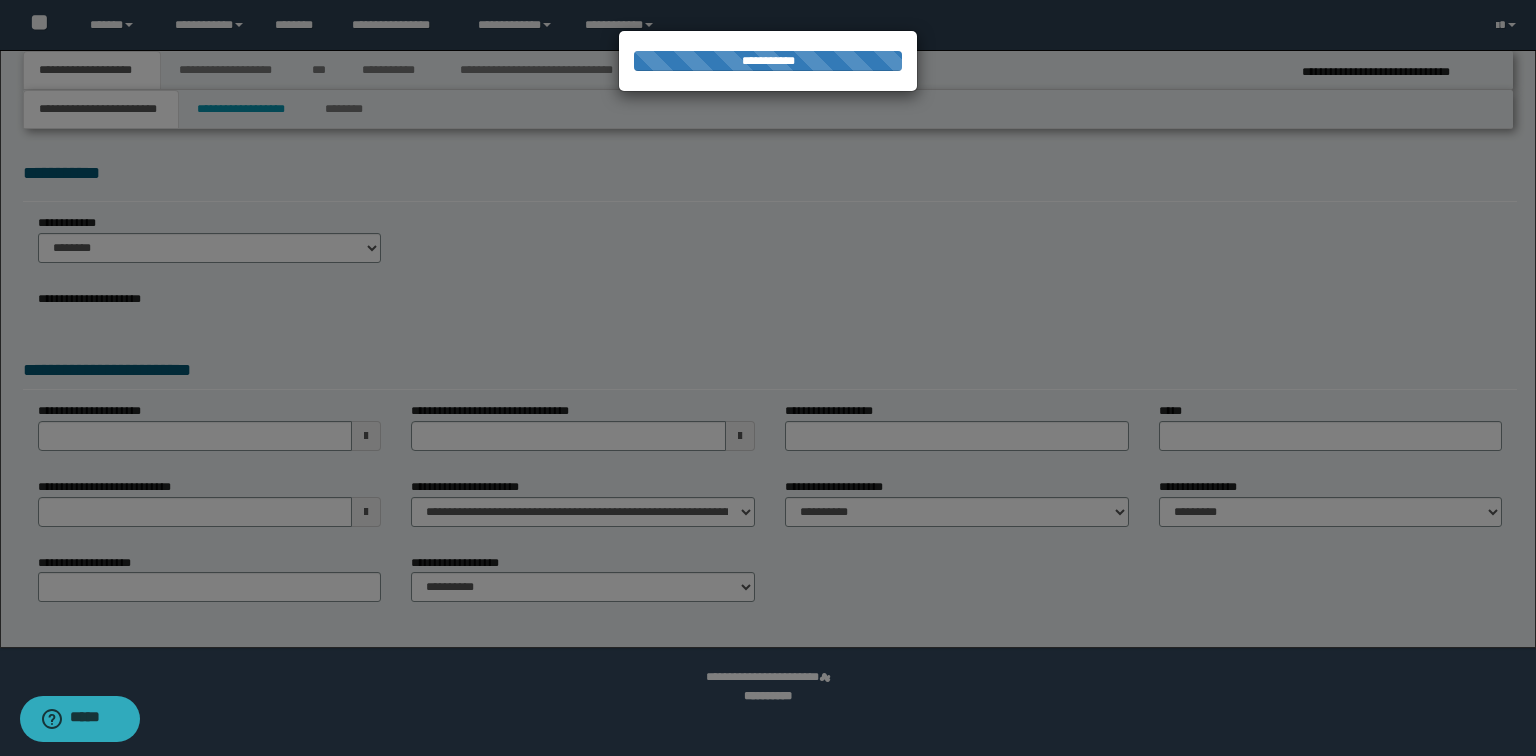 select on "*" 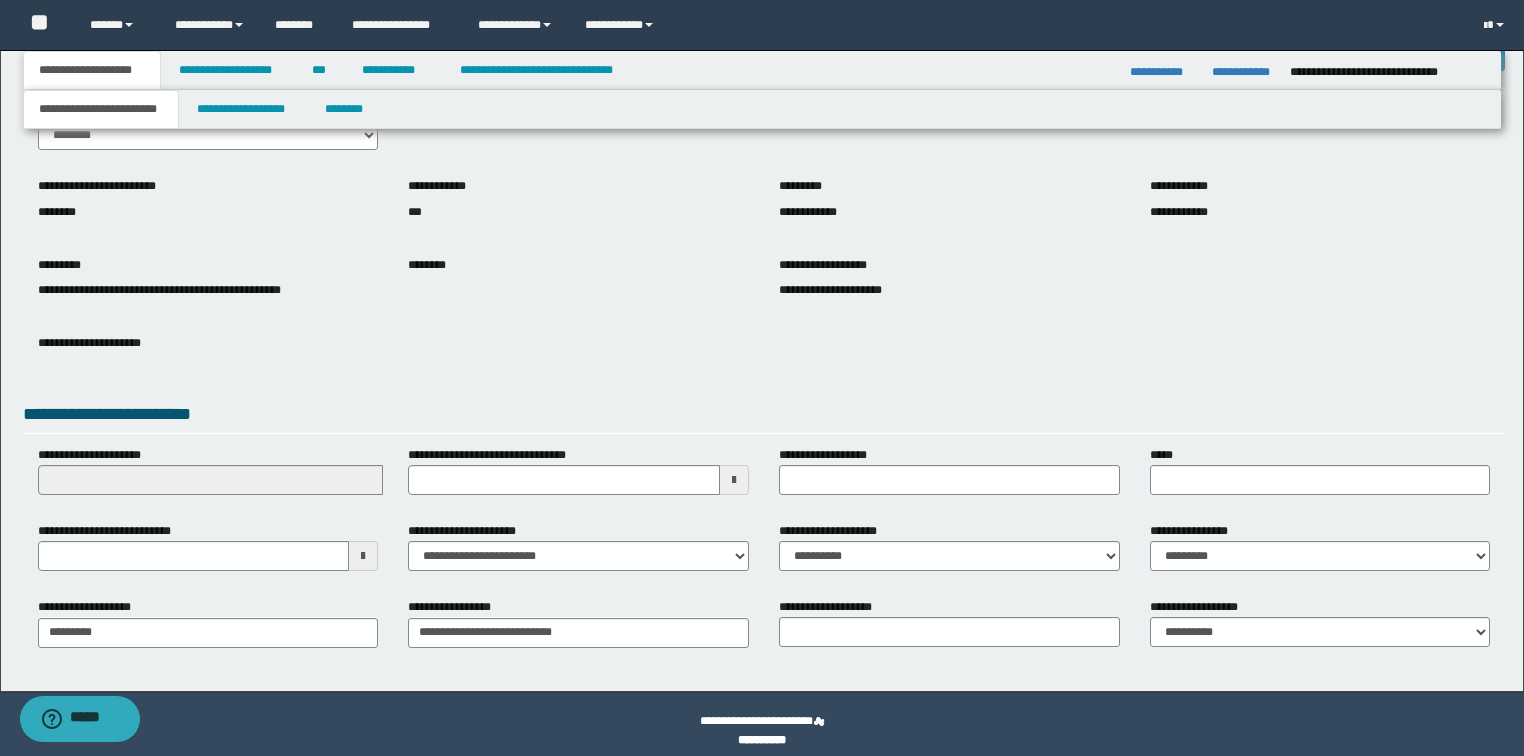 scroll, scrollTop: 127, scrollLeft: 0, axis: vertical 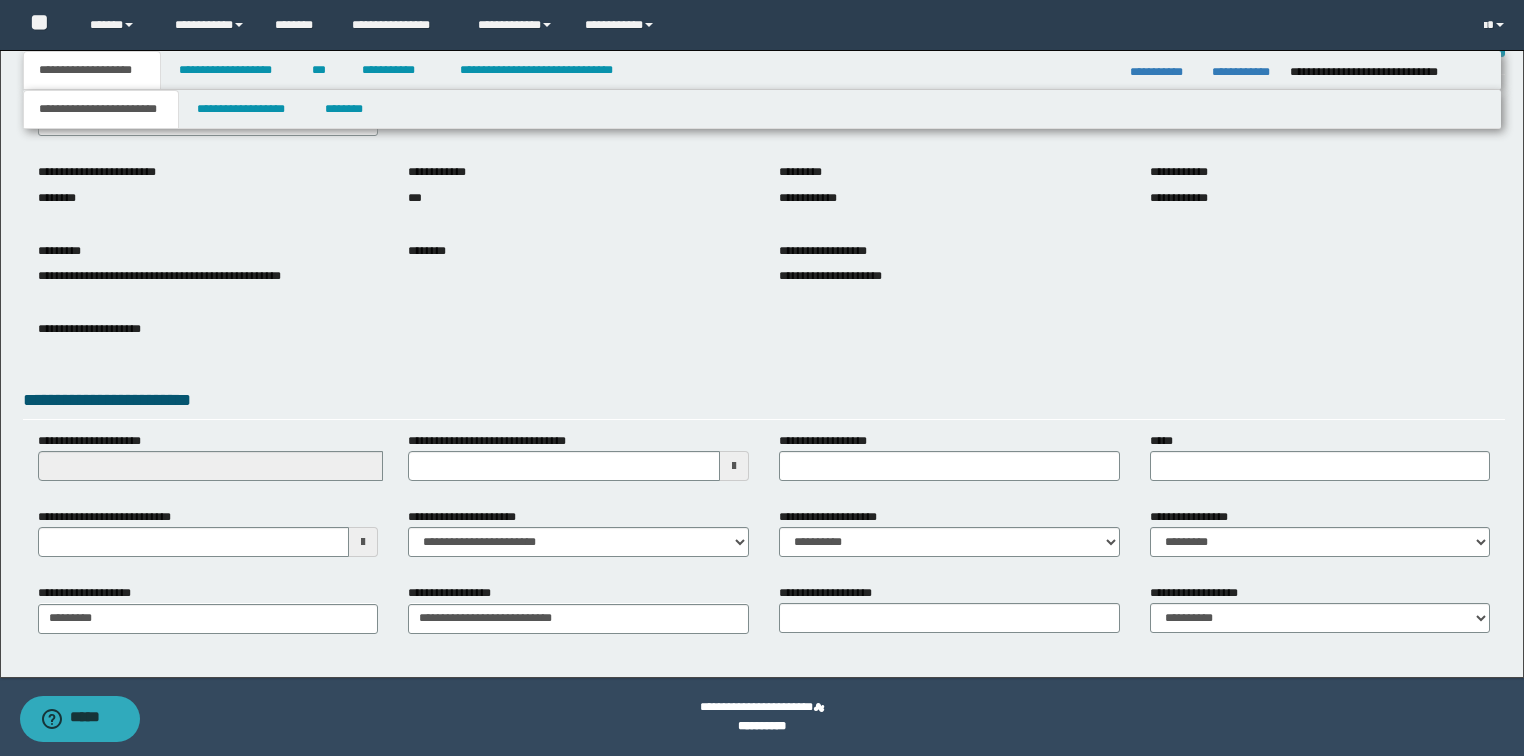 click at bounding box center [363, 542] 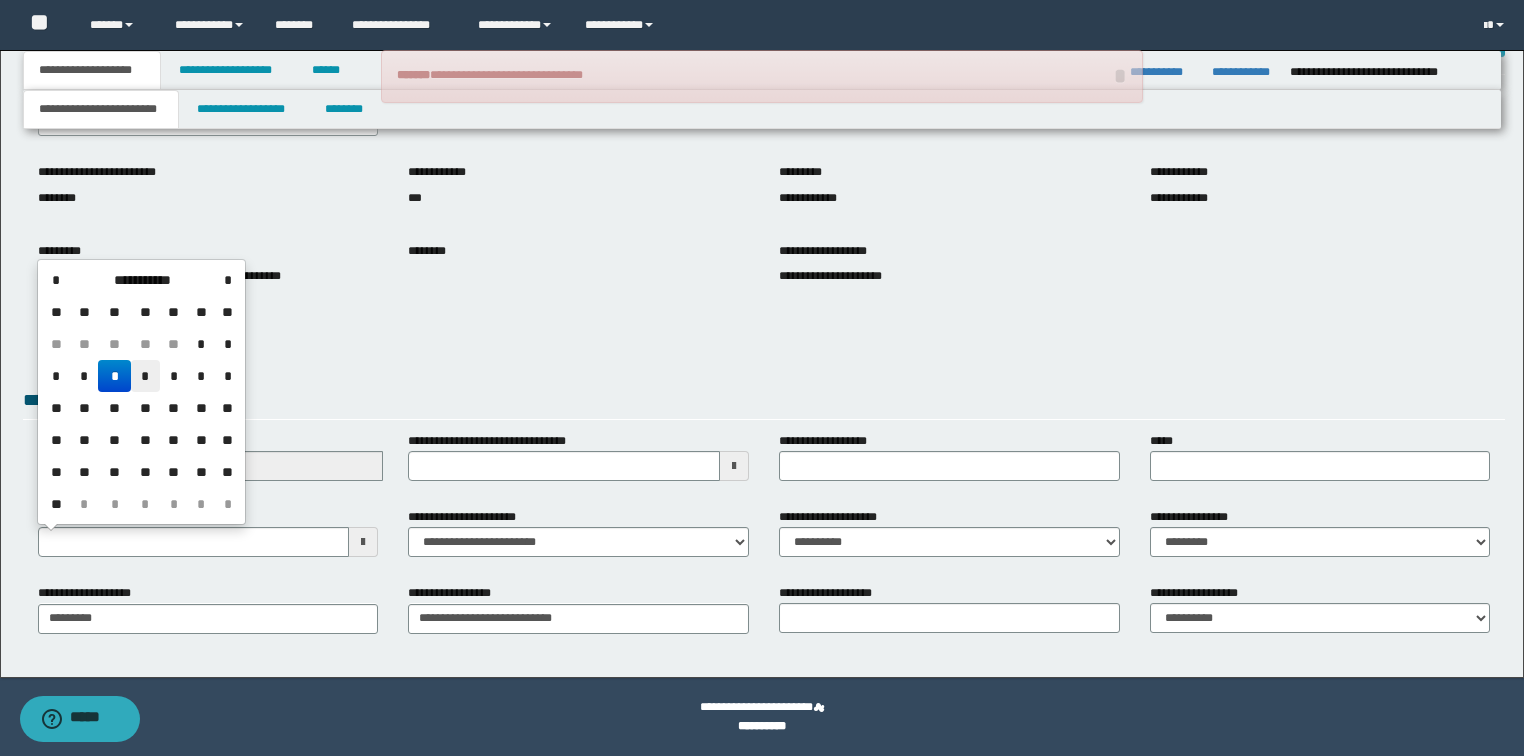 click on "*" at bounding box center [145, 376] 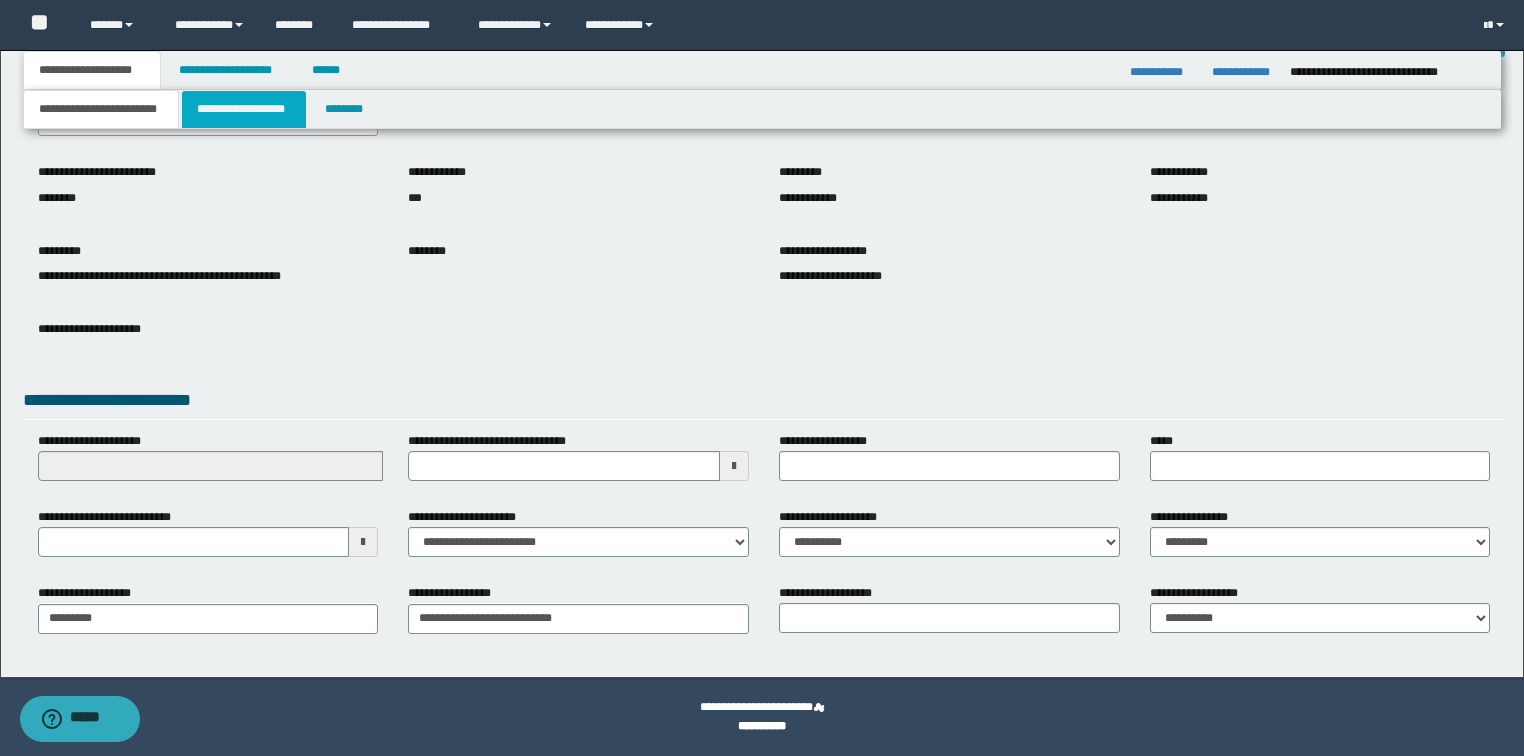 click on "**********" at bounding box center (244, 109) 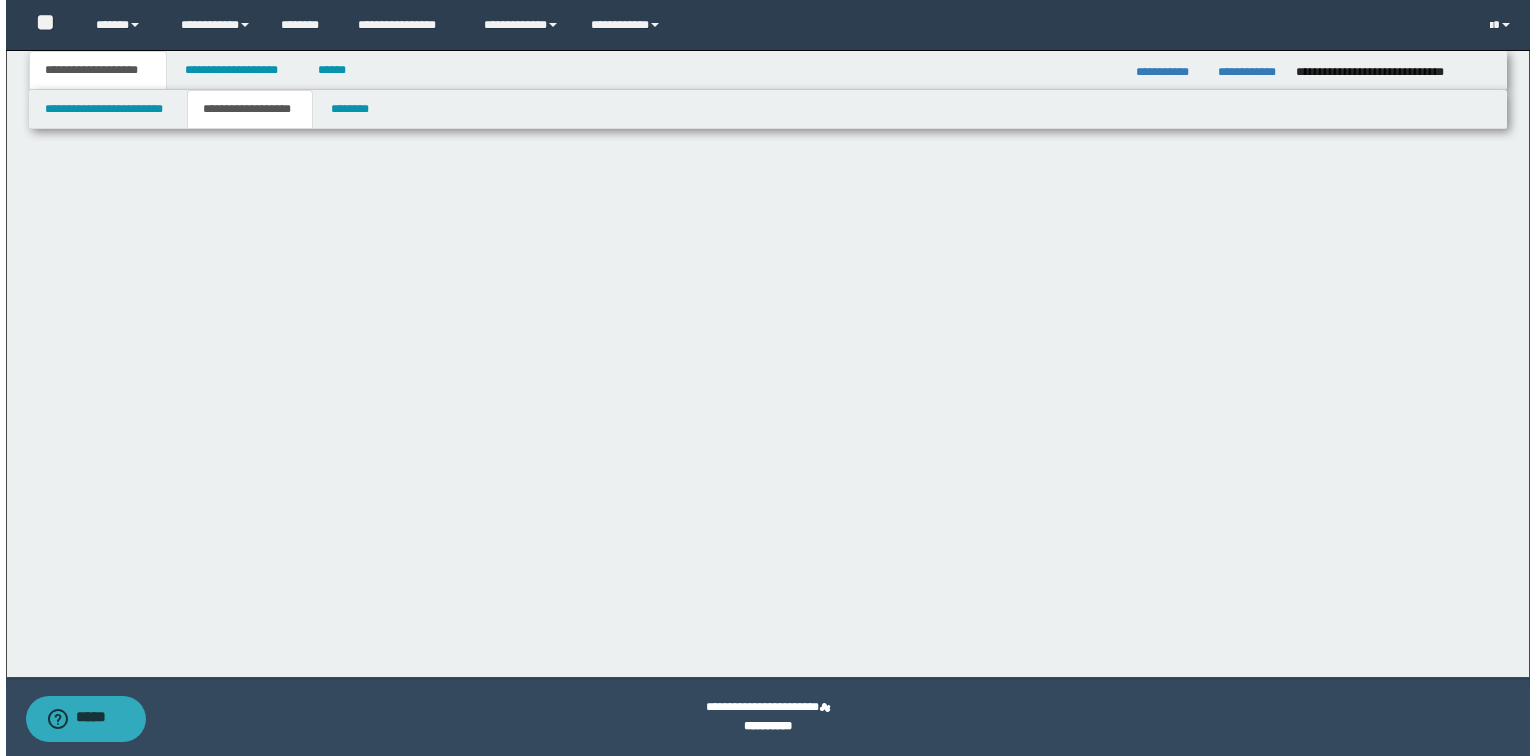 scroll, scrollTop: 0, scrollLeft: 0, axis: both 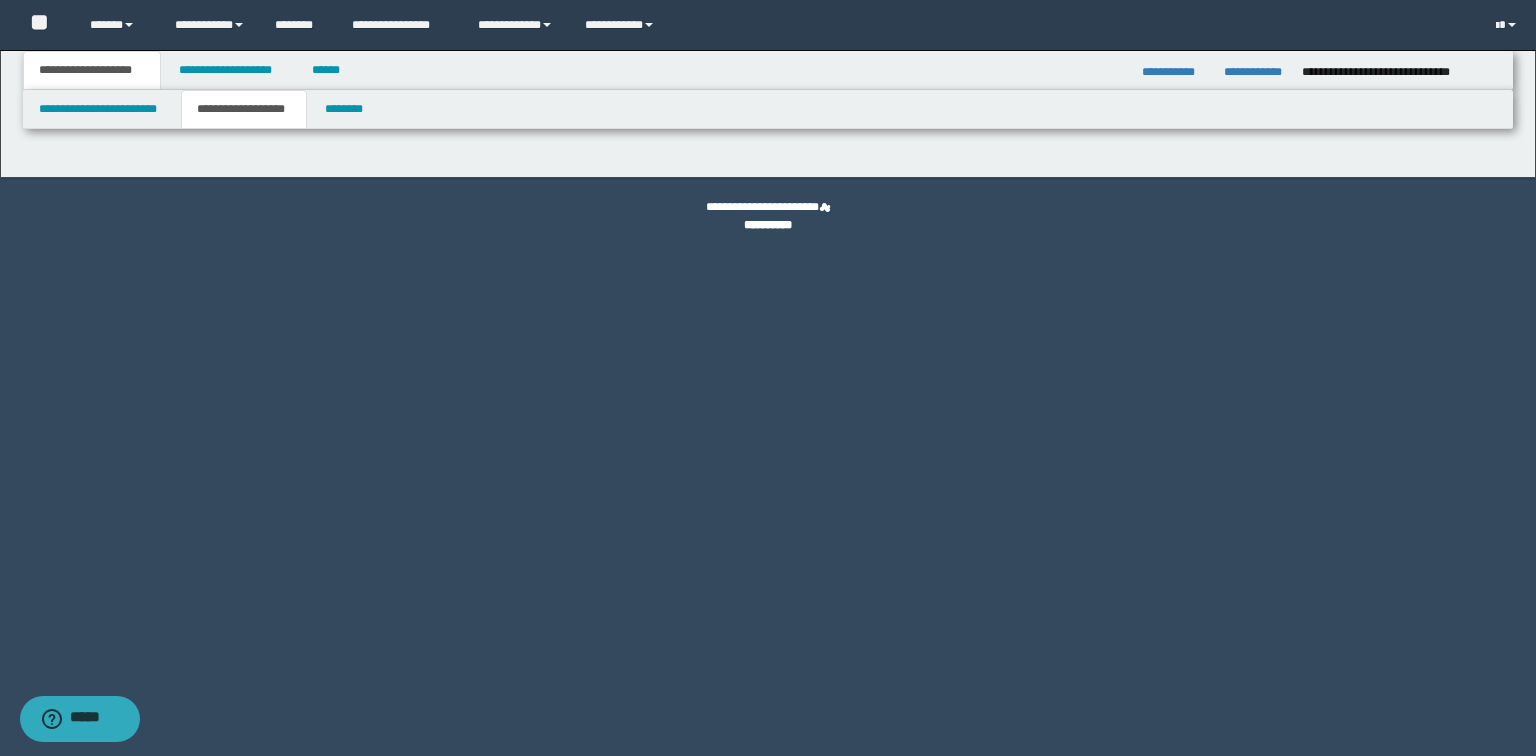 type on "********" 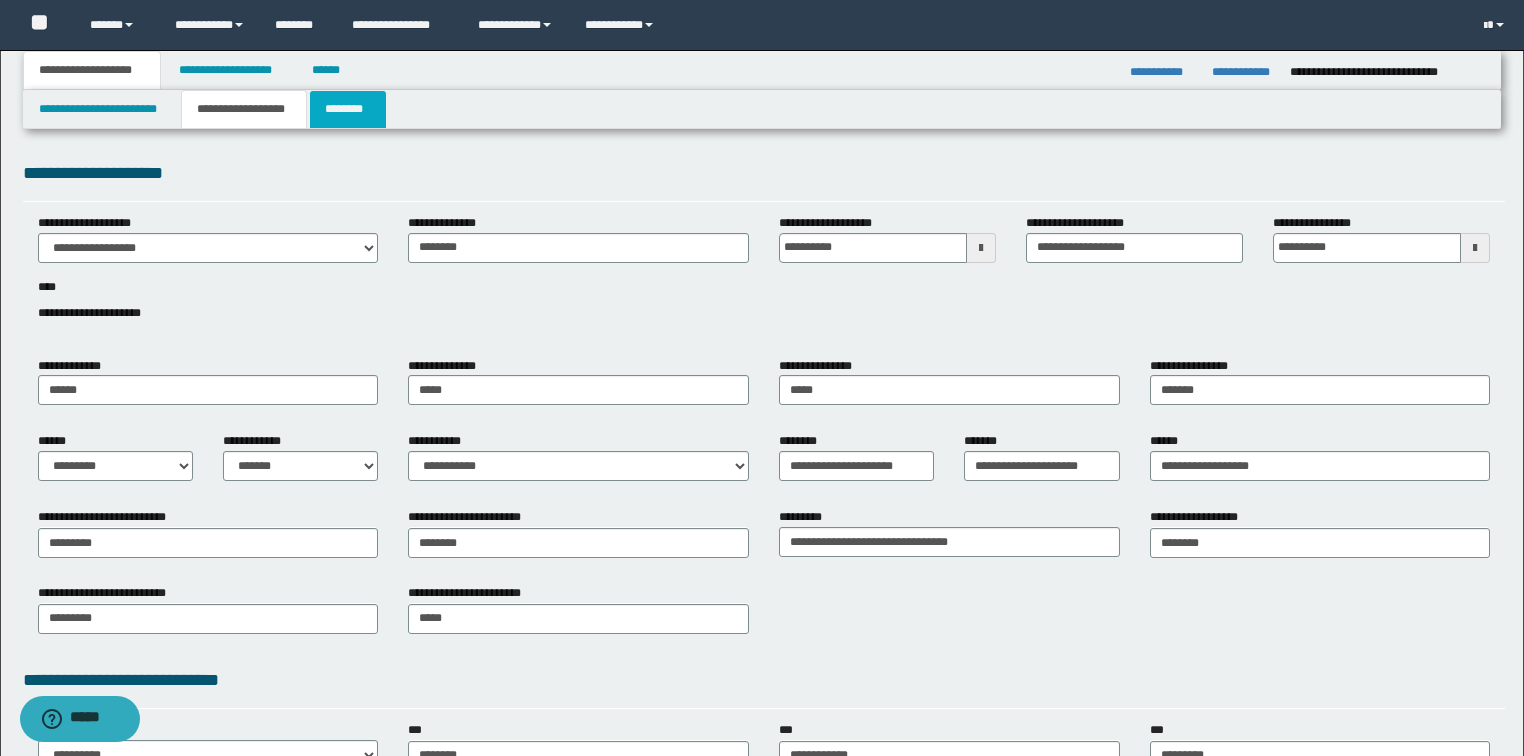 click on "********" at bounding box center [348, 109] 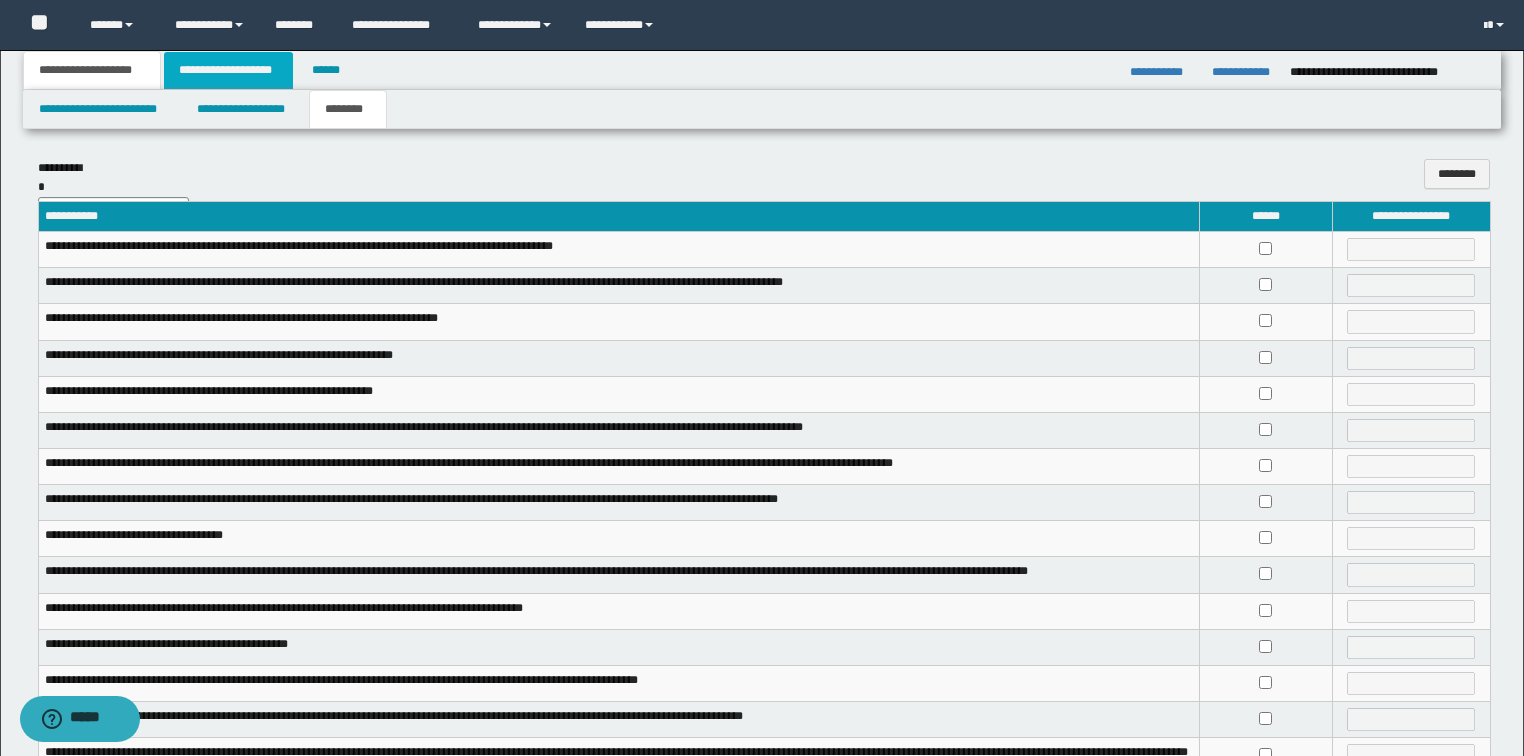 click on "**********" at bounding box center (228, 70) 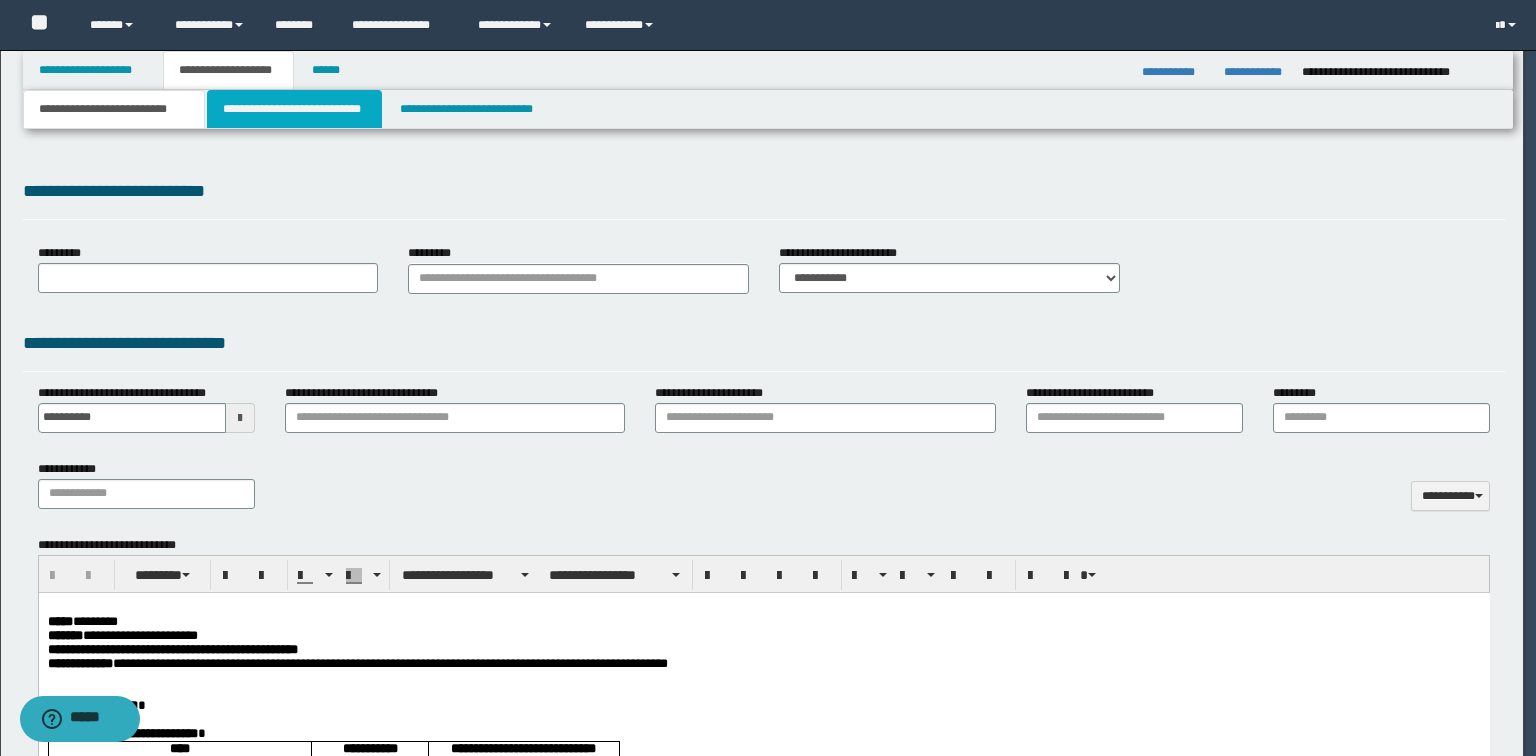 scroll, scrollTop: 0, scrollLeft: 0, axis: both 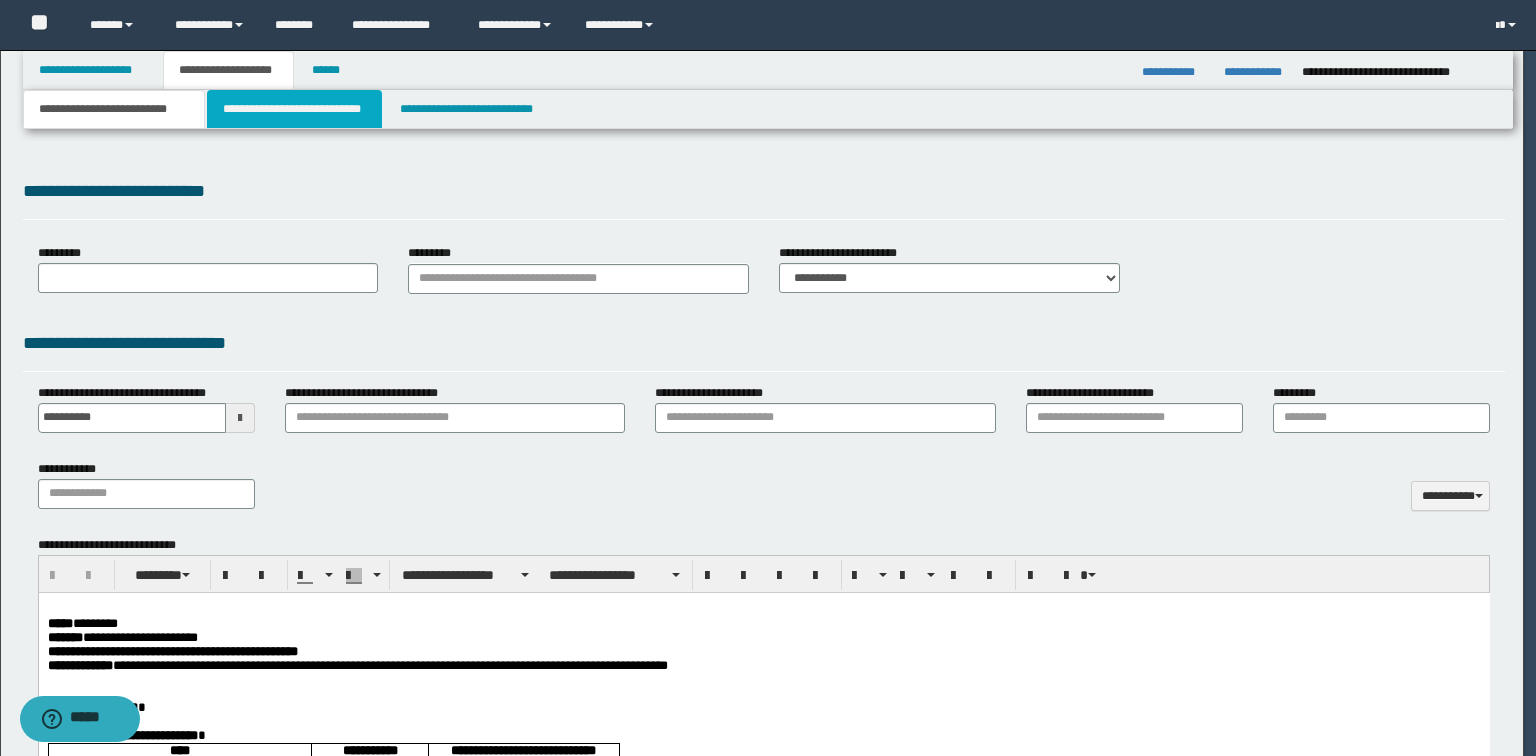 click on "**********" at bounding box center (294, 109) 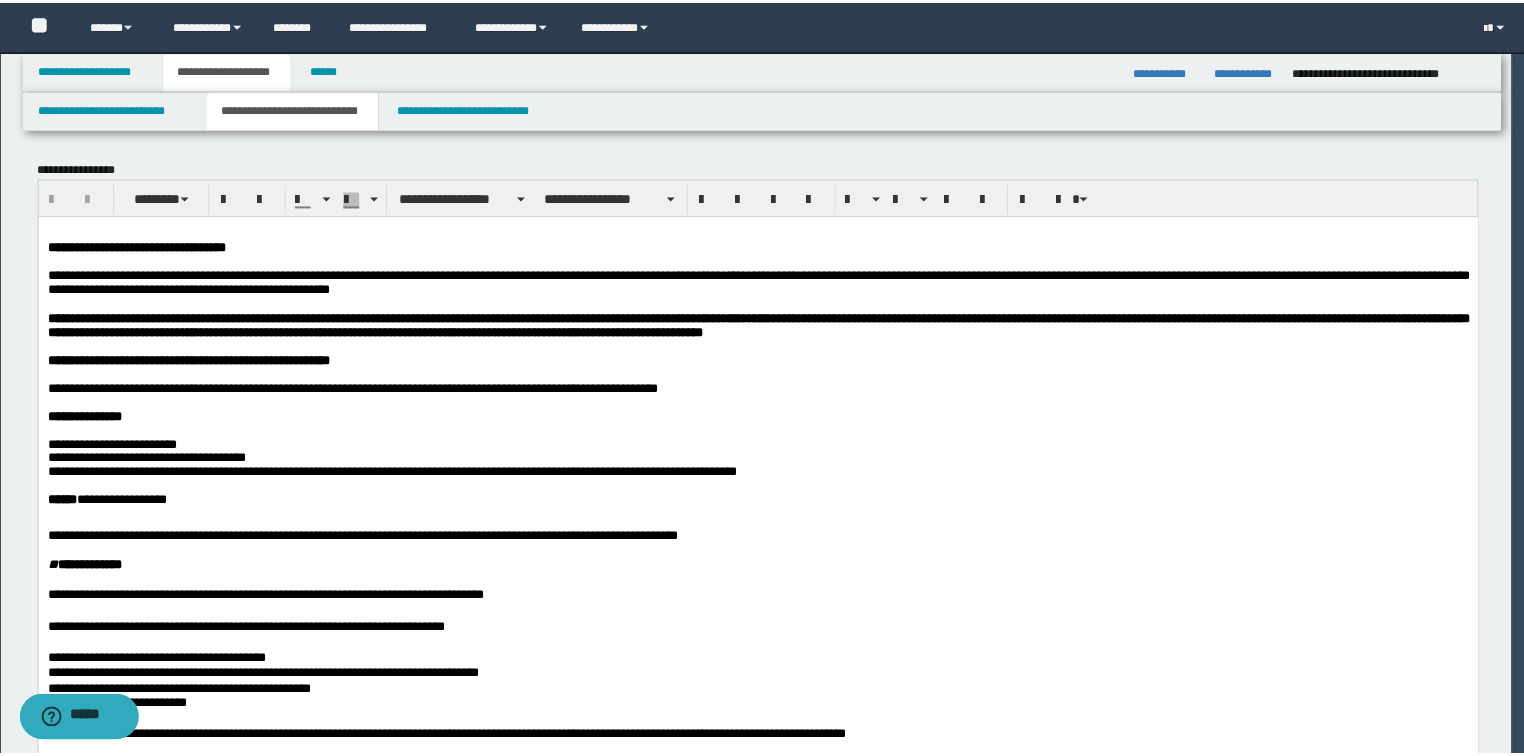 scroll, scrollTop: 0, scrollLeft: 0, axis: both 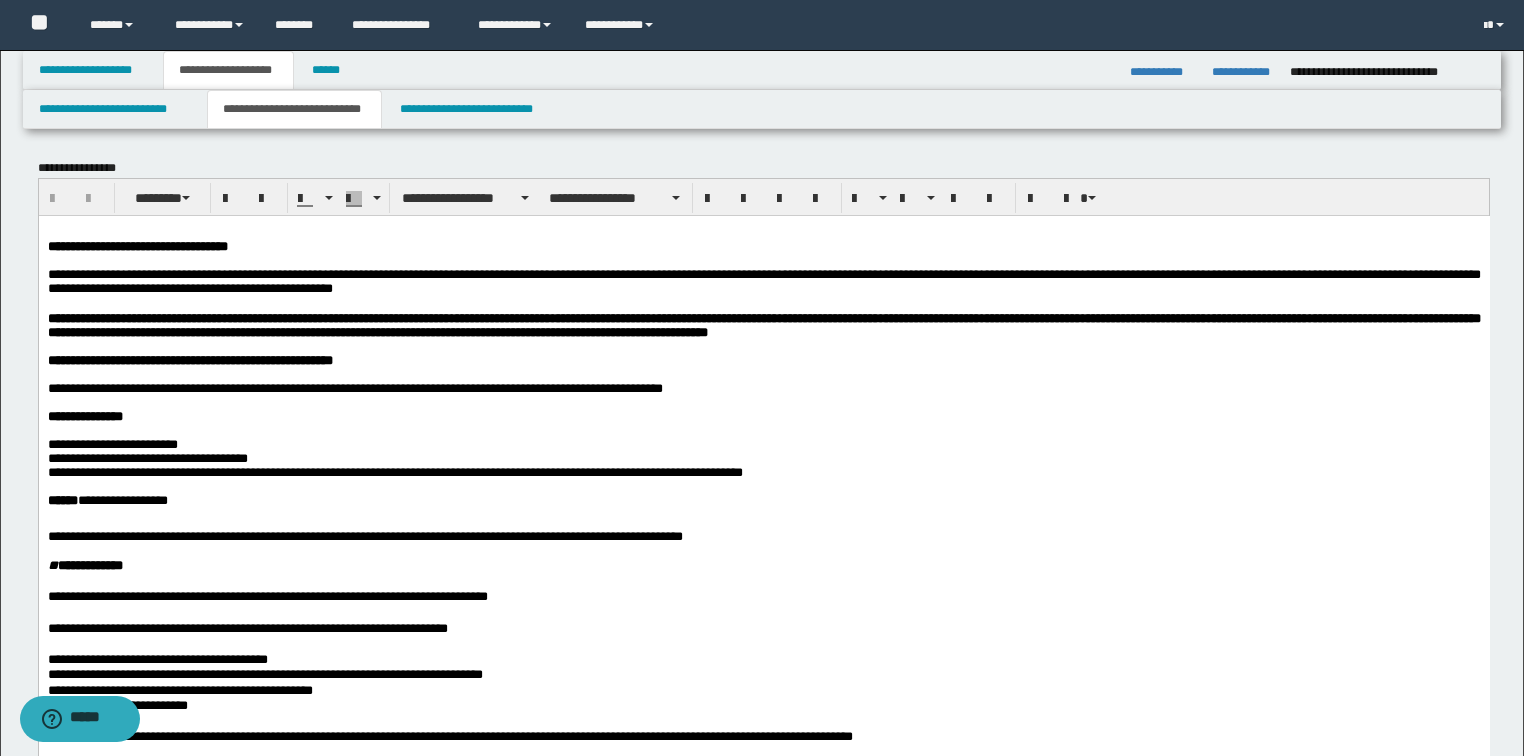 click on "**********" at bounding box center (763, 280) 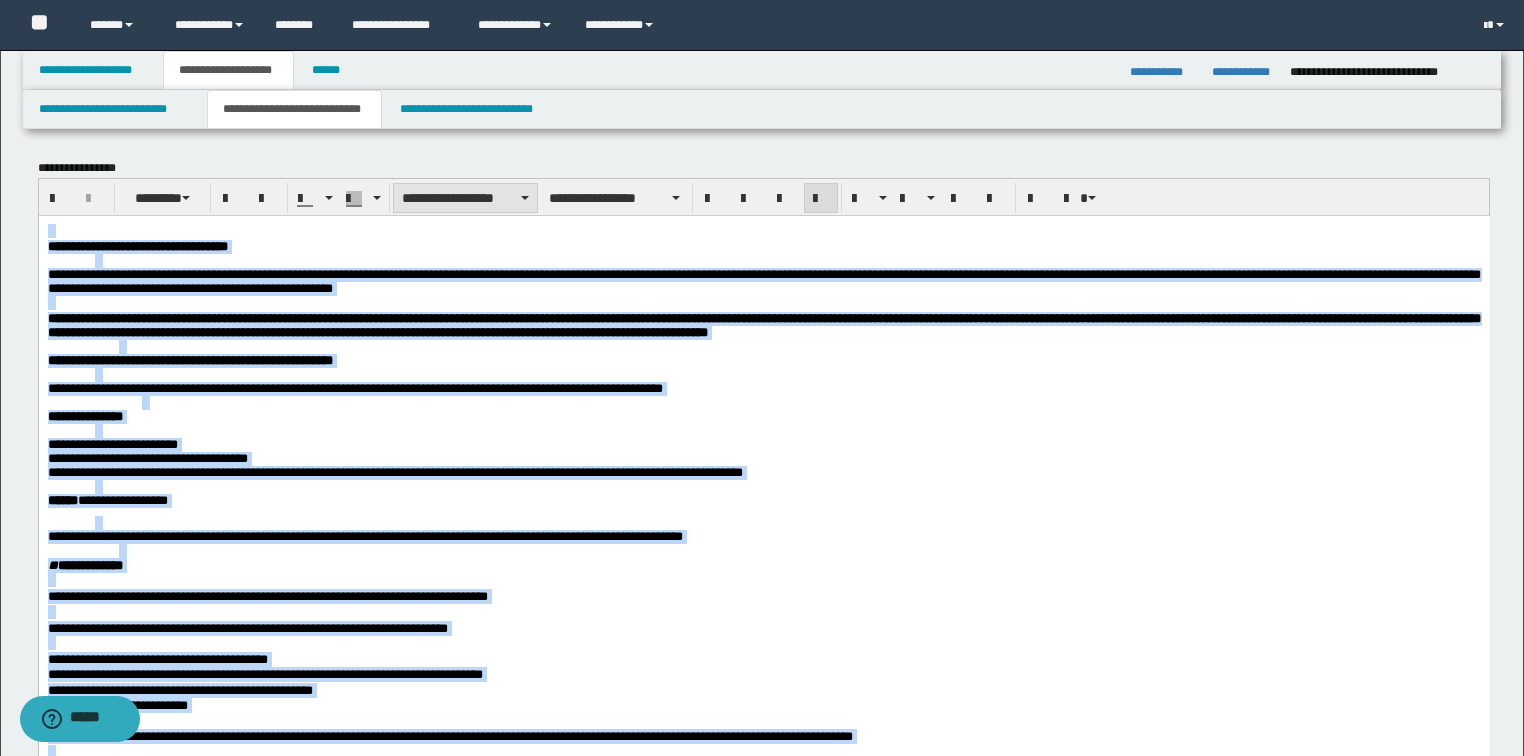 click on "**********" at bounding box center [465, 198] 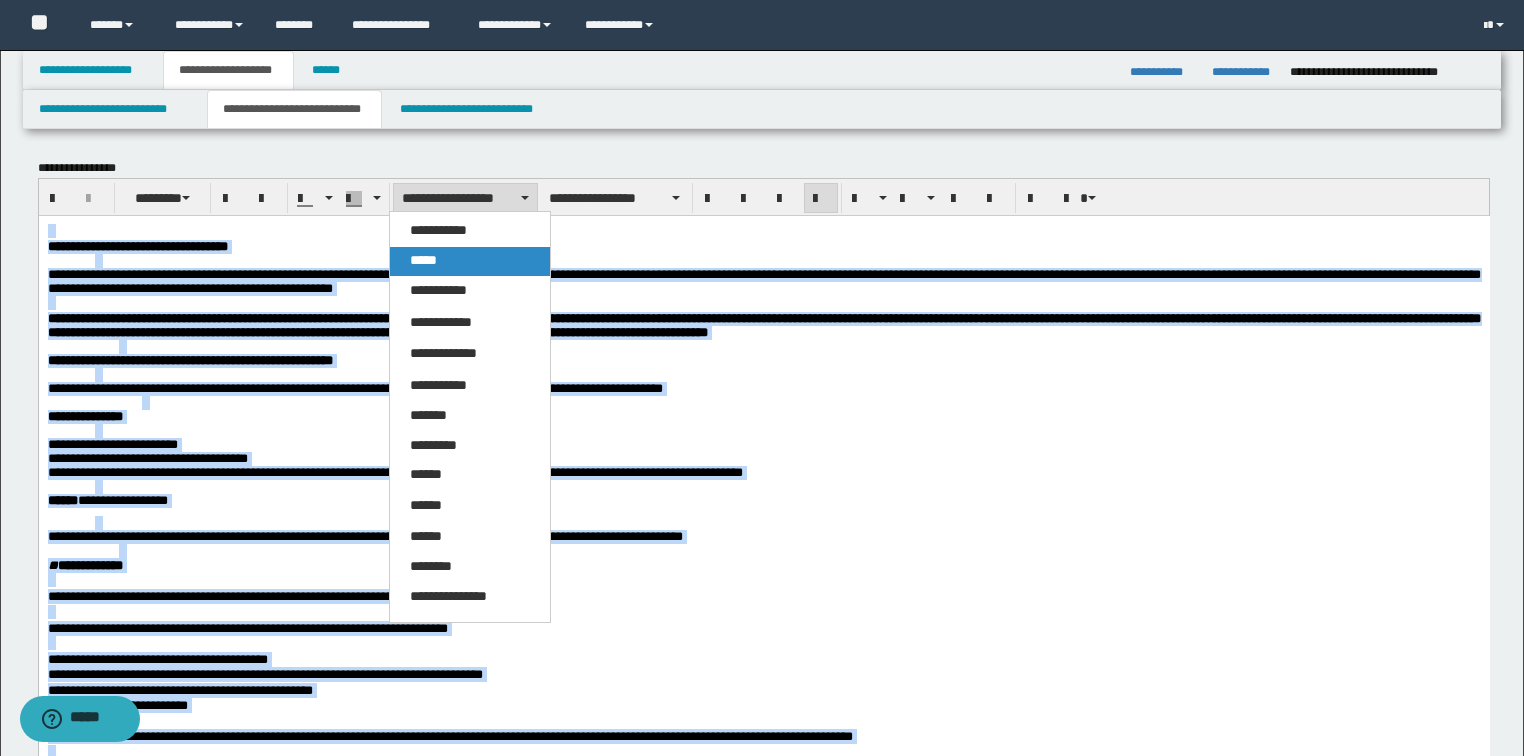 drag, startPoint x: 406, startPoint y: 260, endPoint x: 444, endPoint y: 14, distance: 248.91766 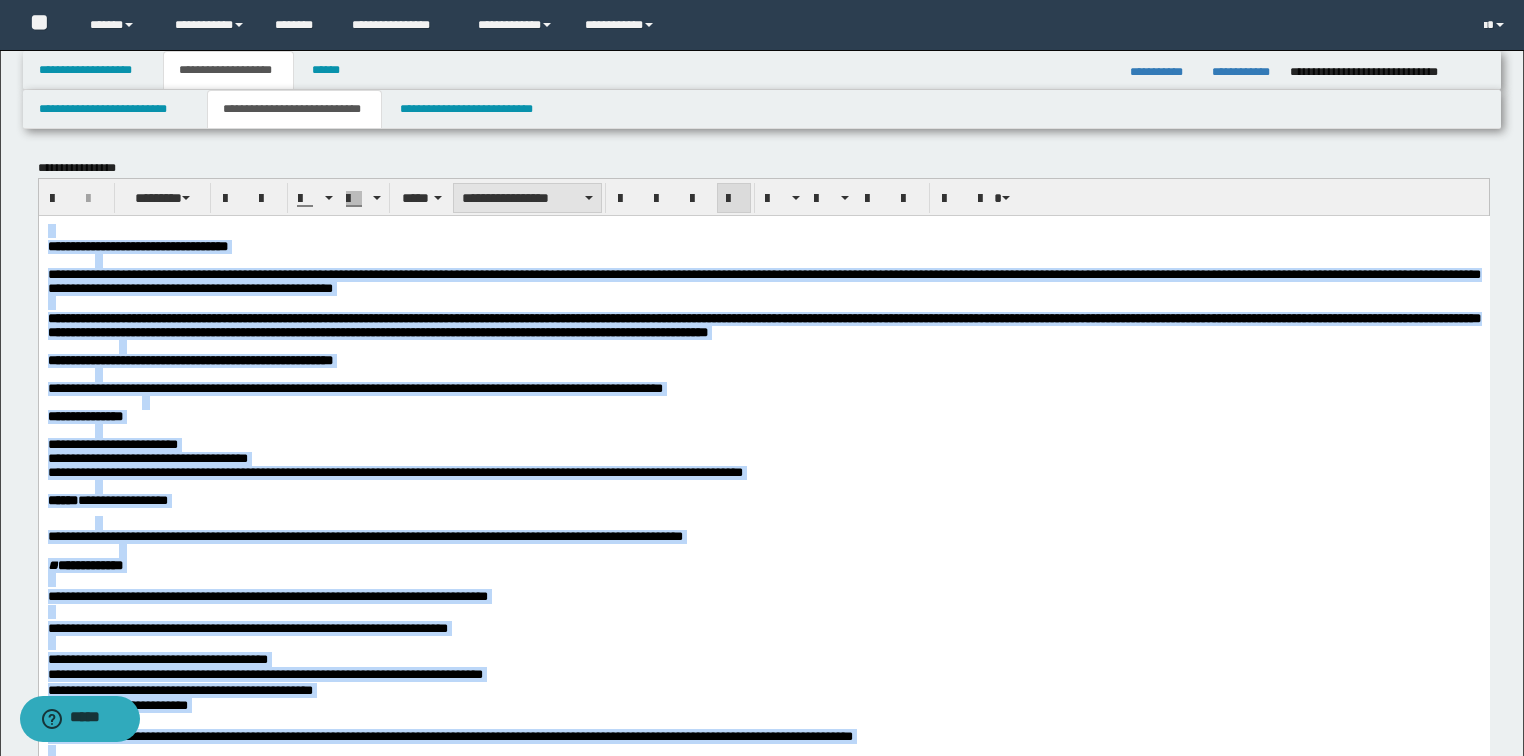 click on "**********" at bounding box center [527, 198] 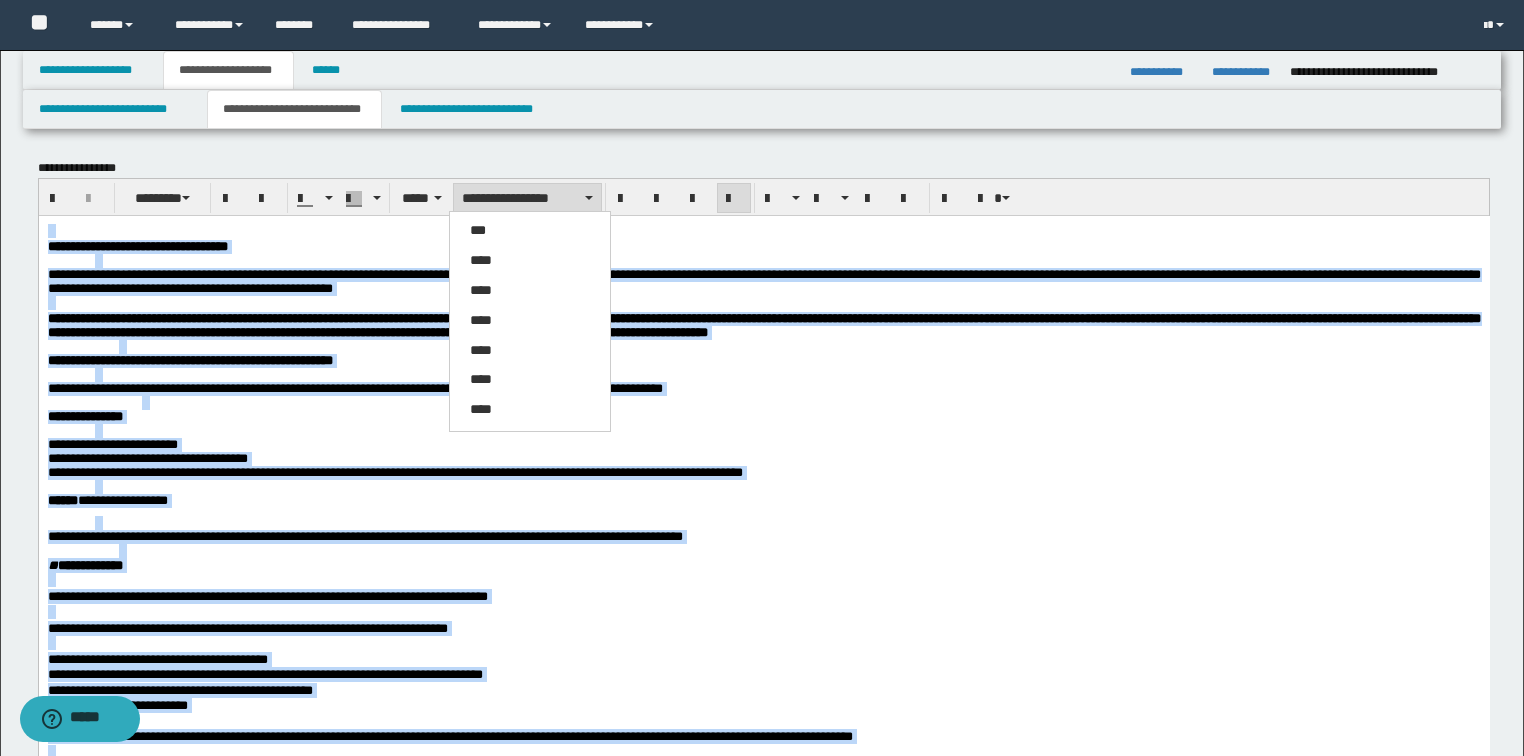 click on "****" at bounding box center (530, 261) 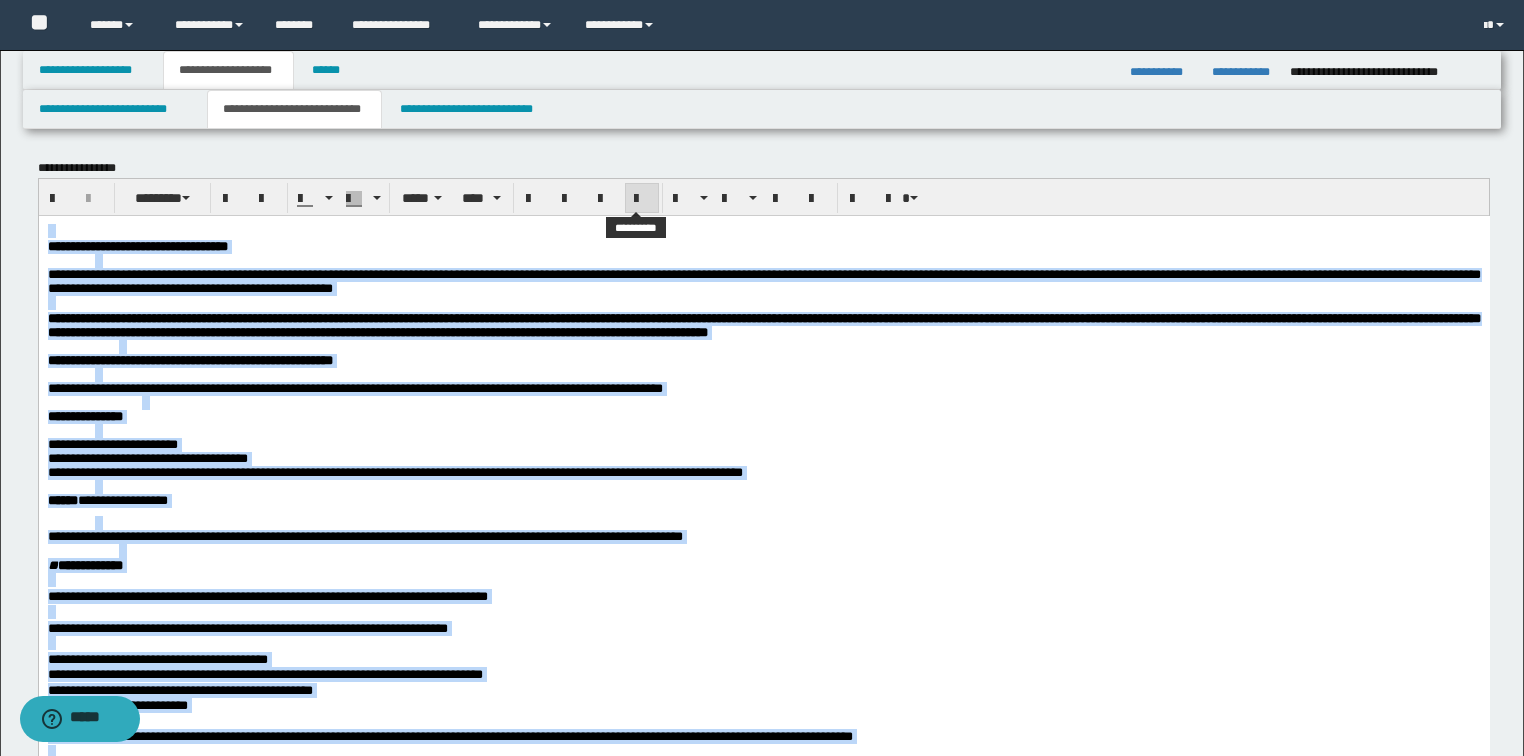 click at bounding box center (642, 199) 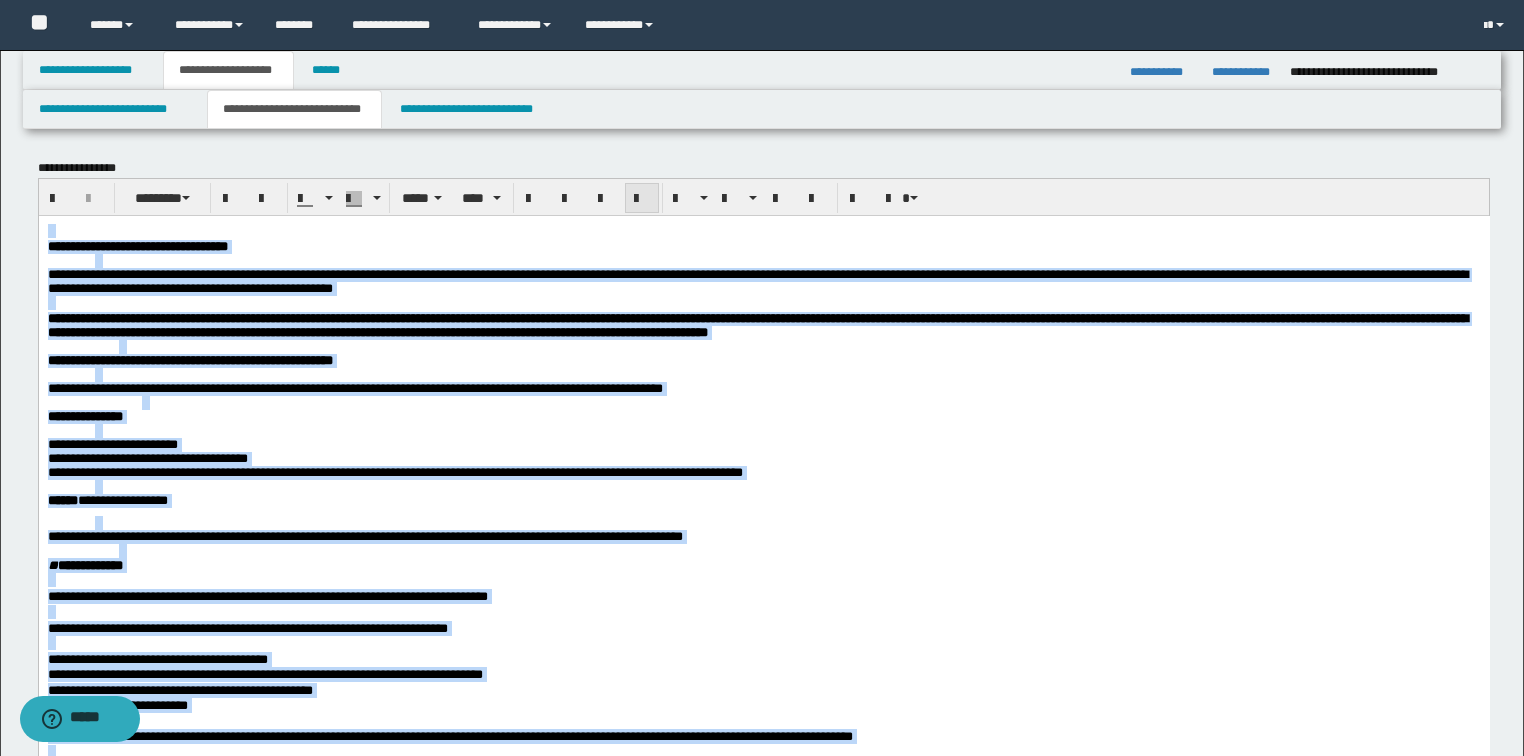 click at bounding box center [642, 199] 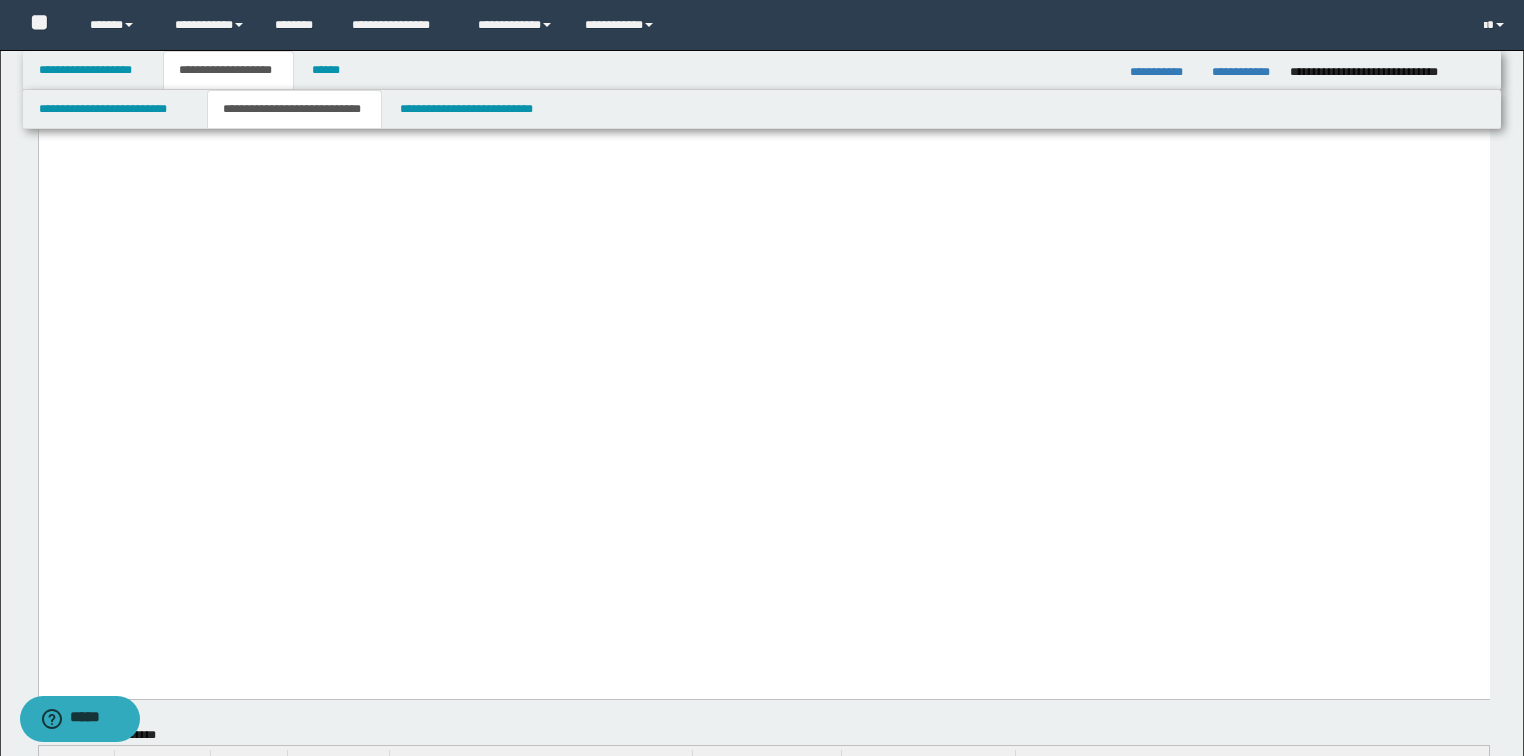 scroll, scrollTop: 4240, scrollLeft: 0, axis: vertical 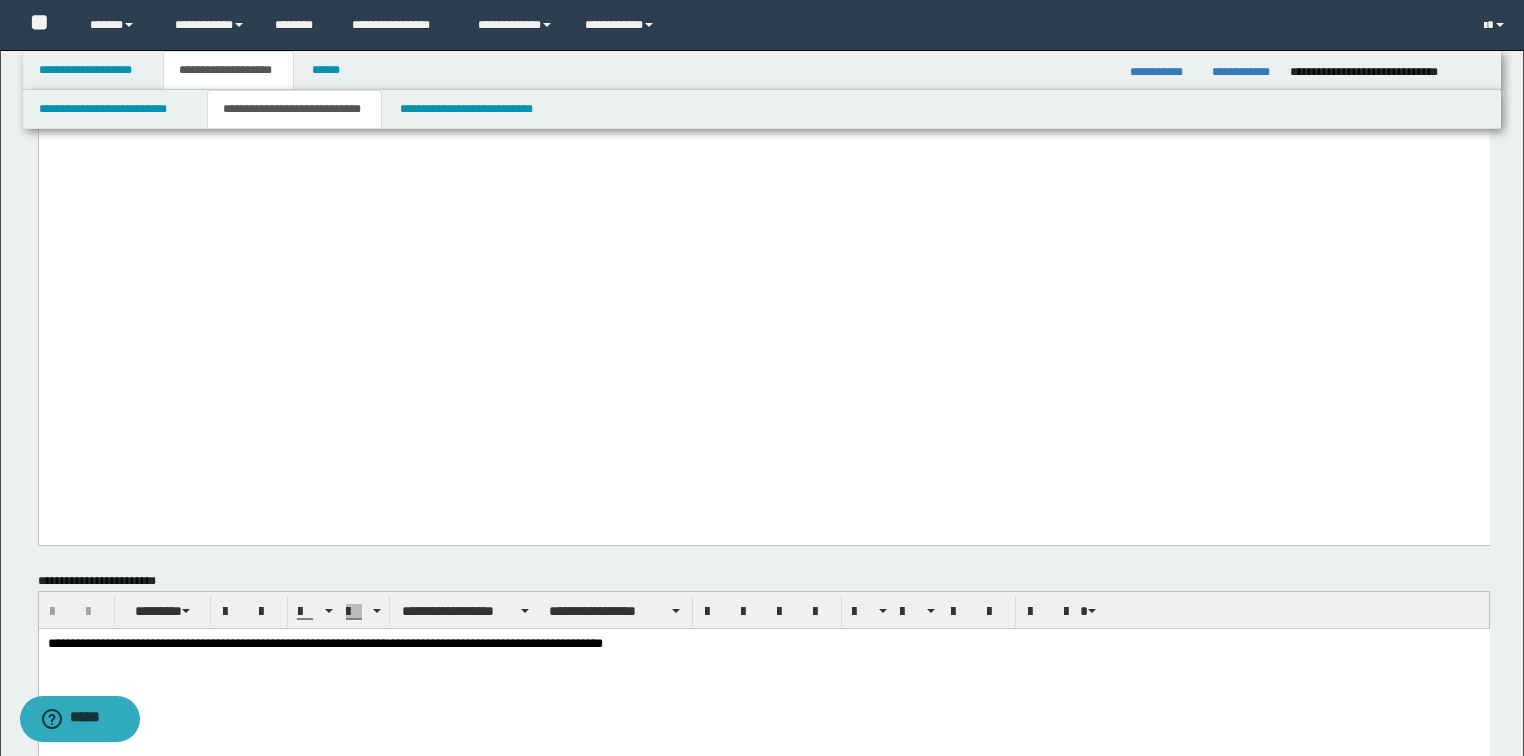 click on "**********" at bounding box center [763, -2073] 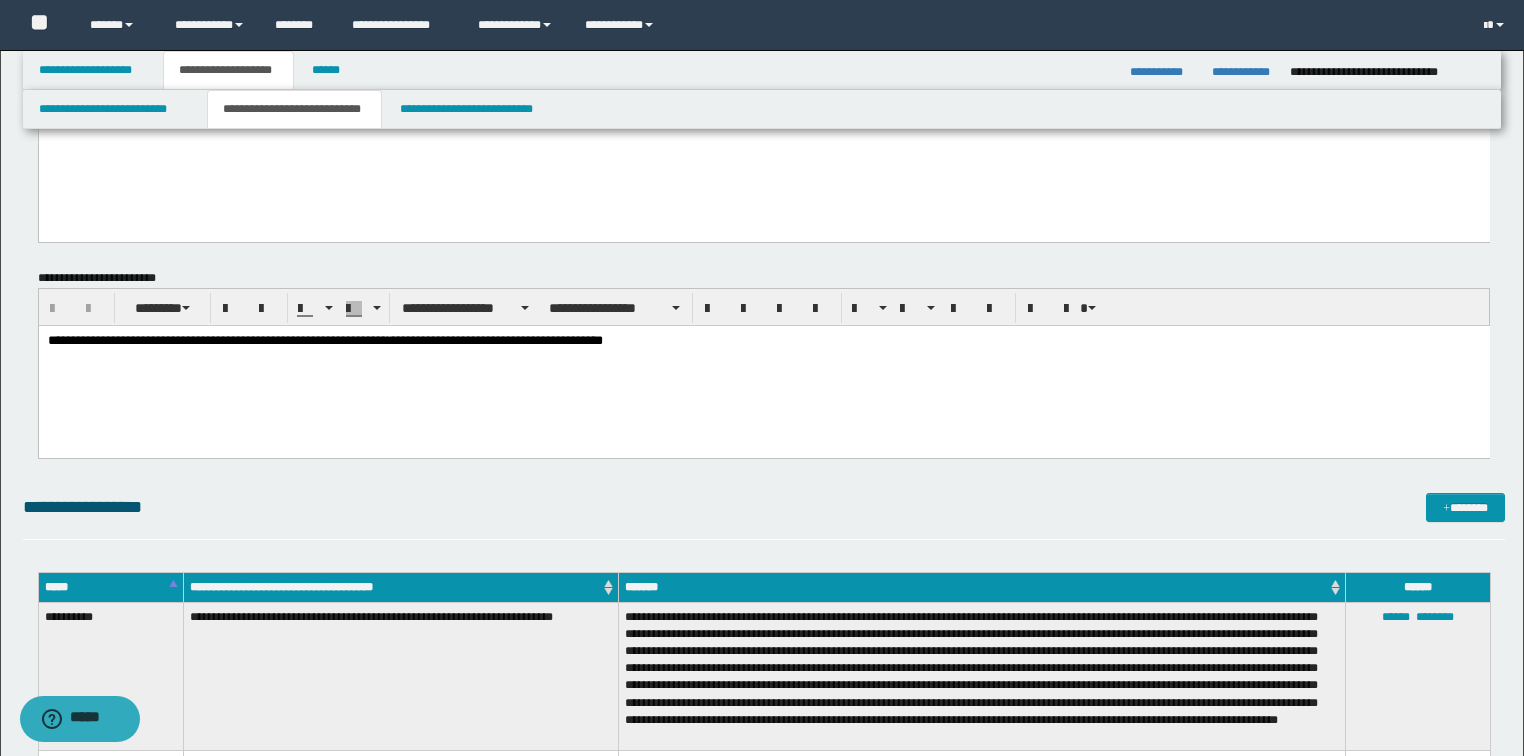 scroll, scrollTop: 4480, scrollLeft: 0, axis: vertical 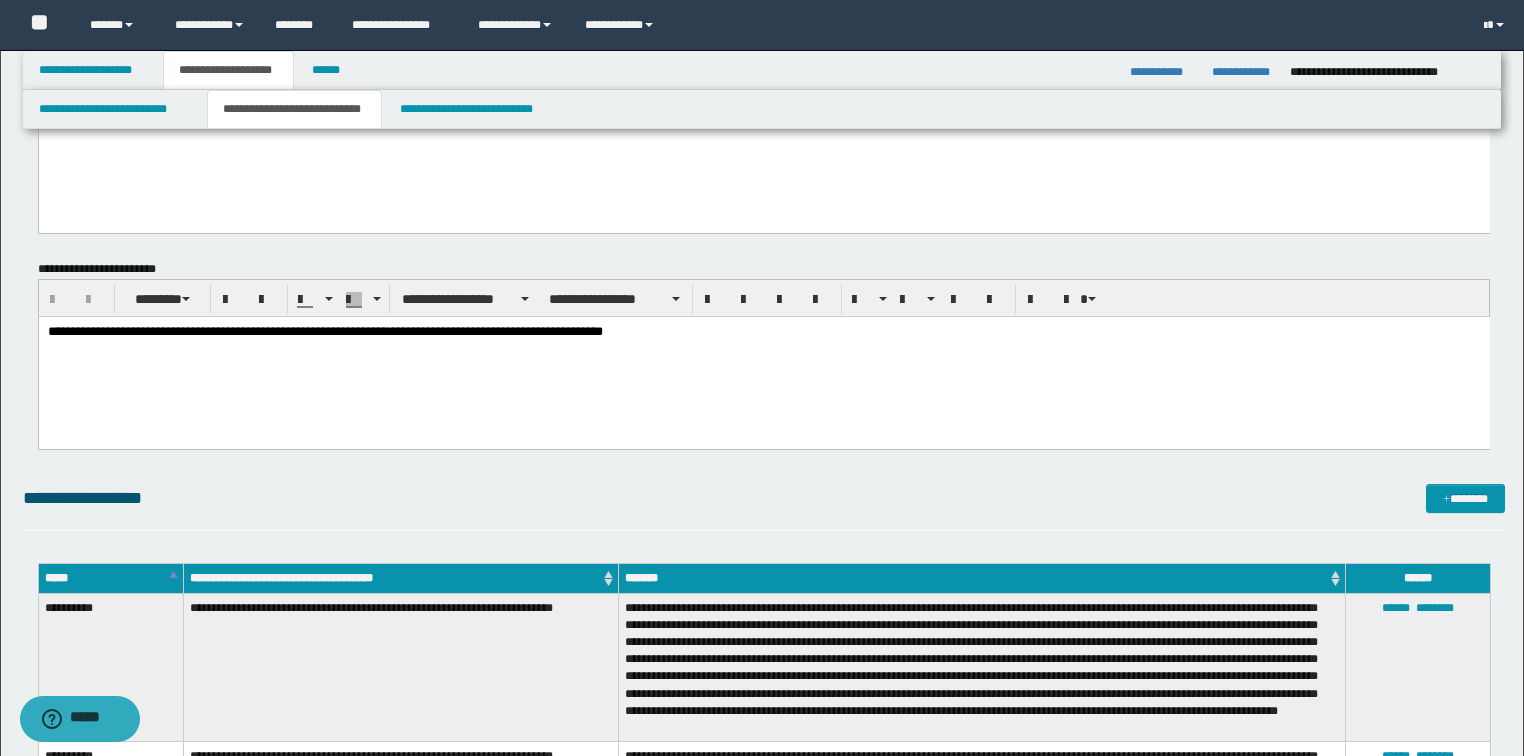 click on "**********" at bounding box center [324, 330] 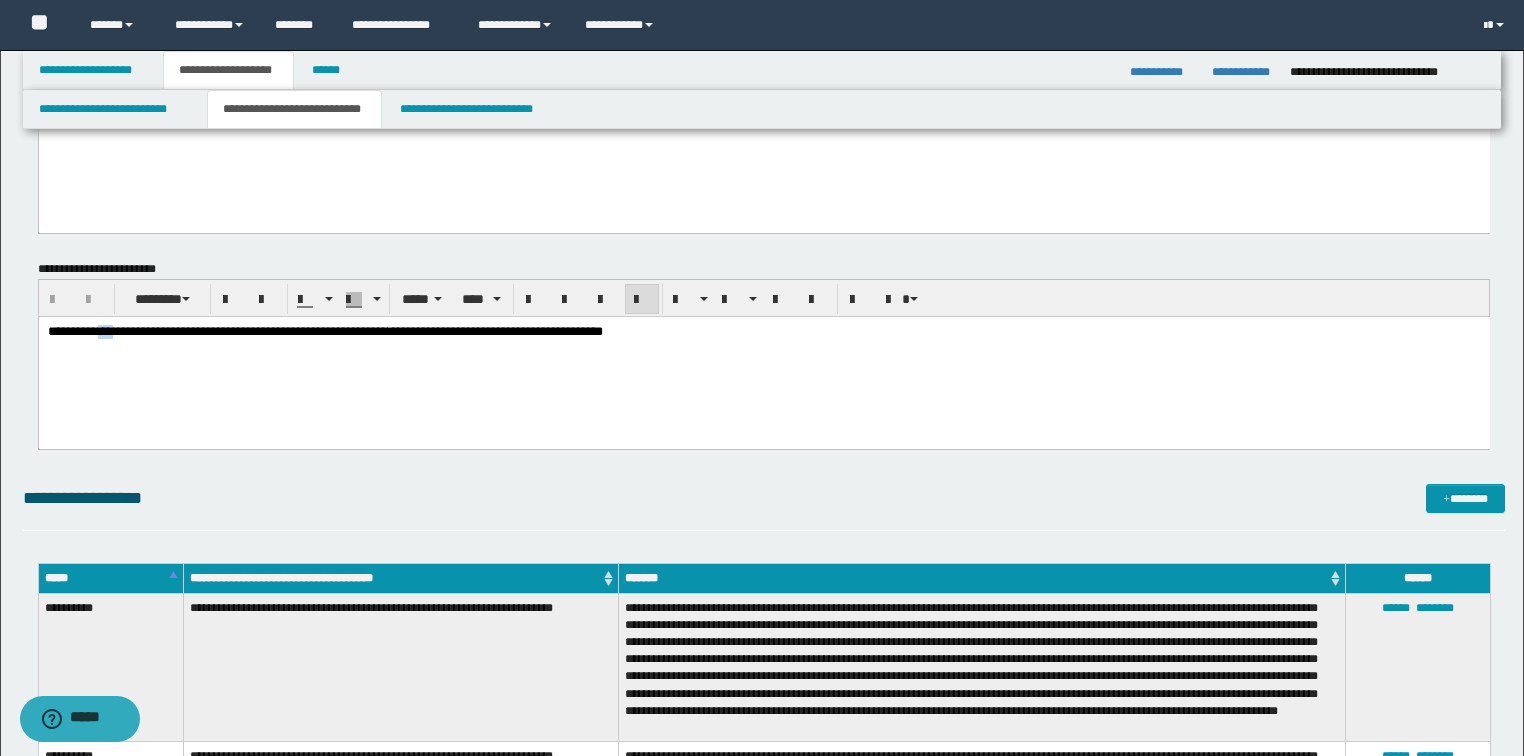 click on "**********" at bounding box center (324, 330) 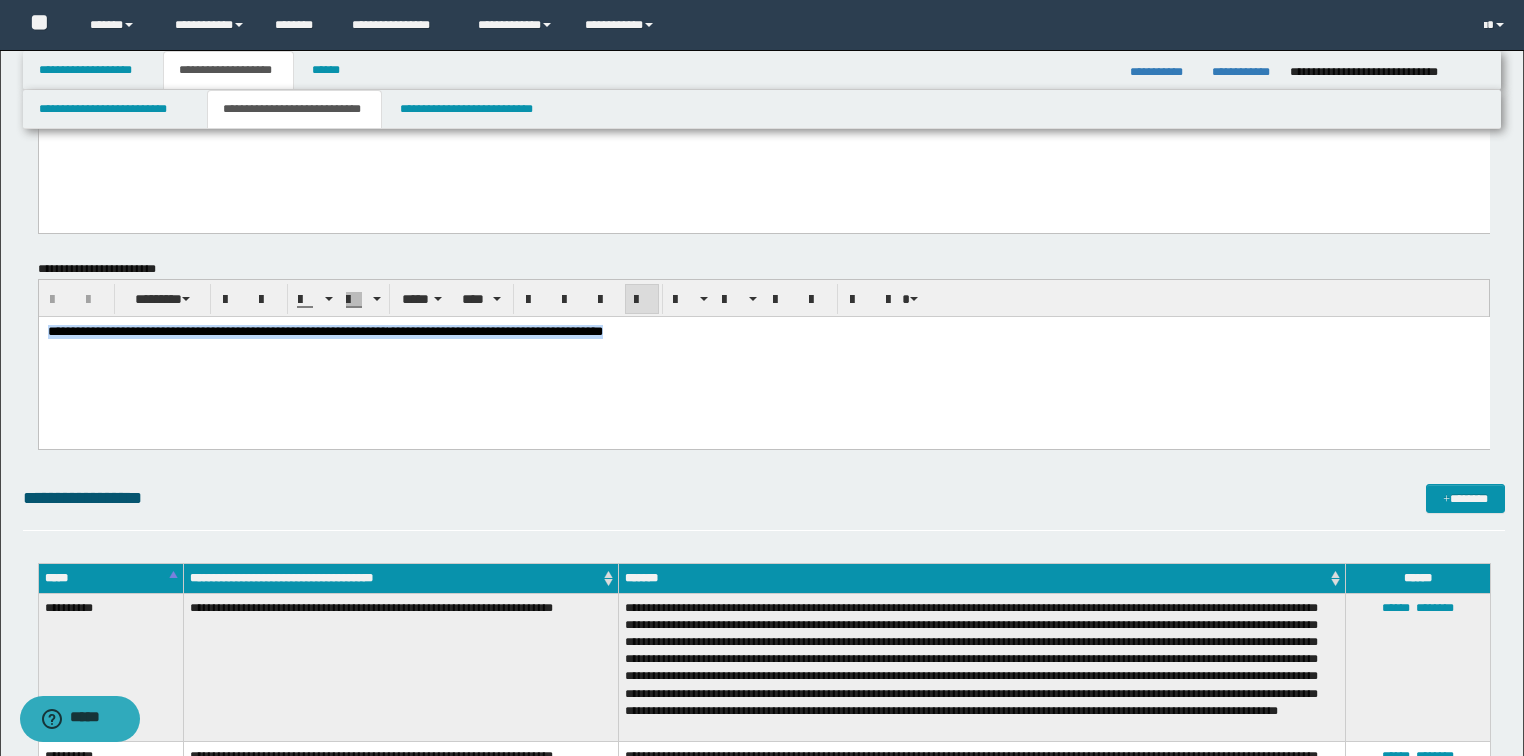 click on "**********" at bounding box center (324, 330) 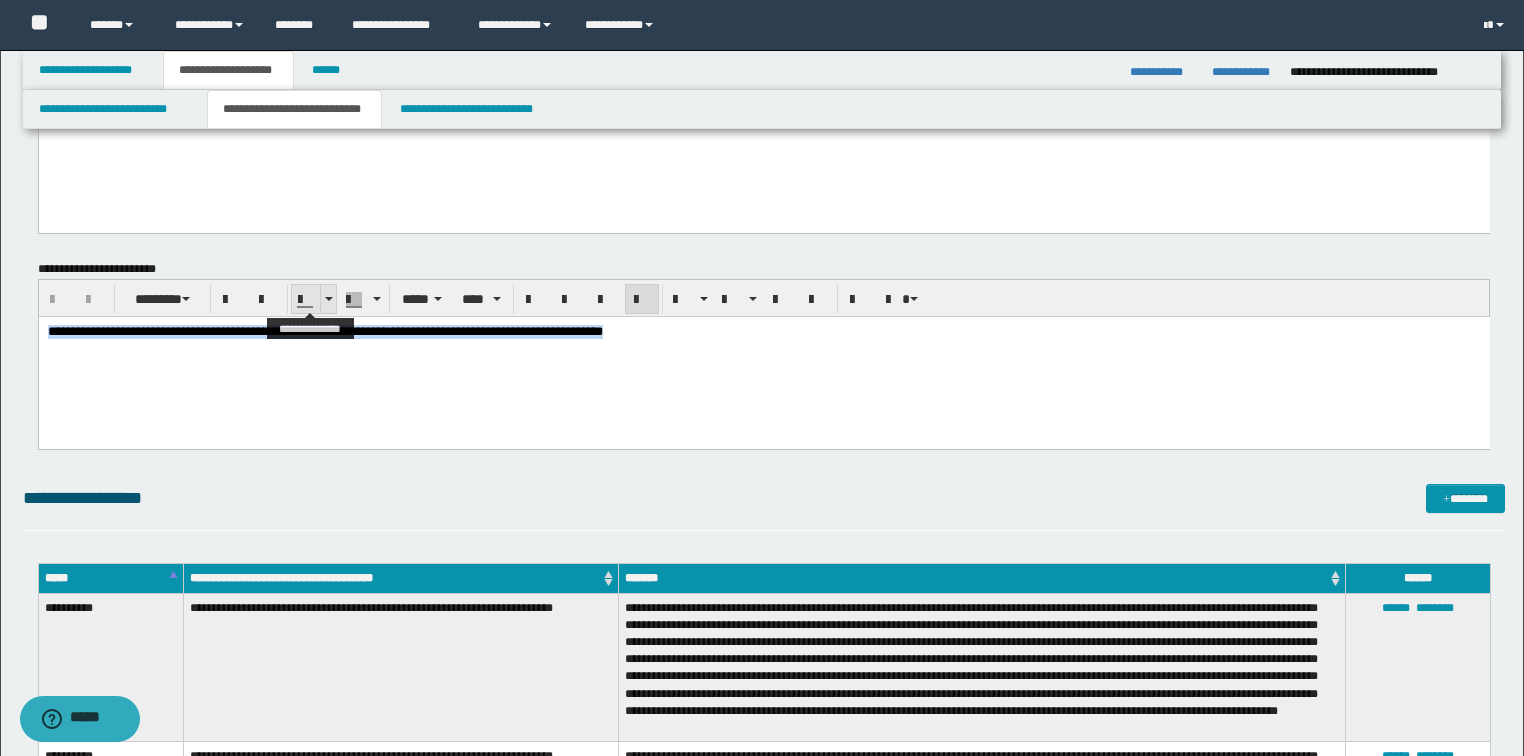click at bounding box center [328, 299] 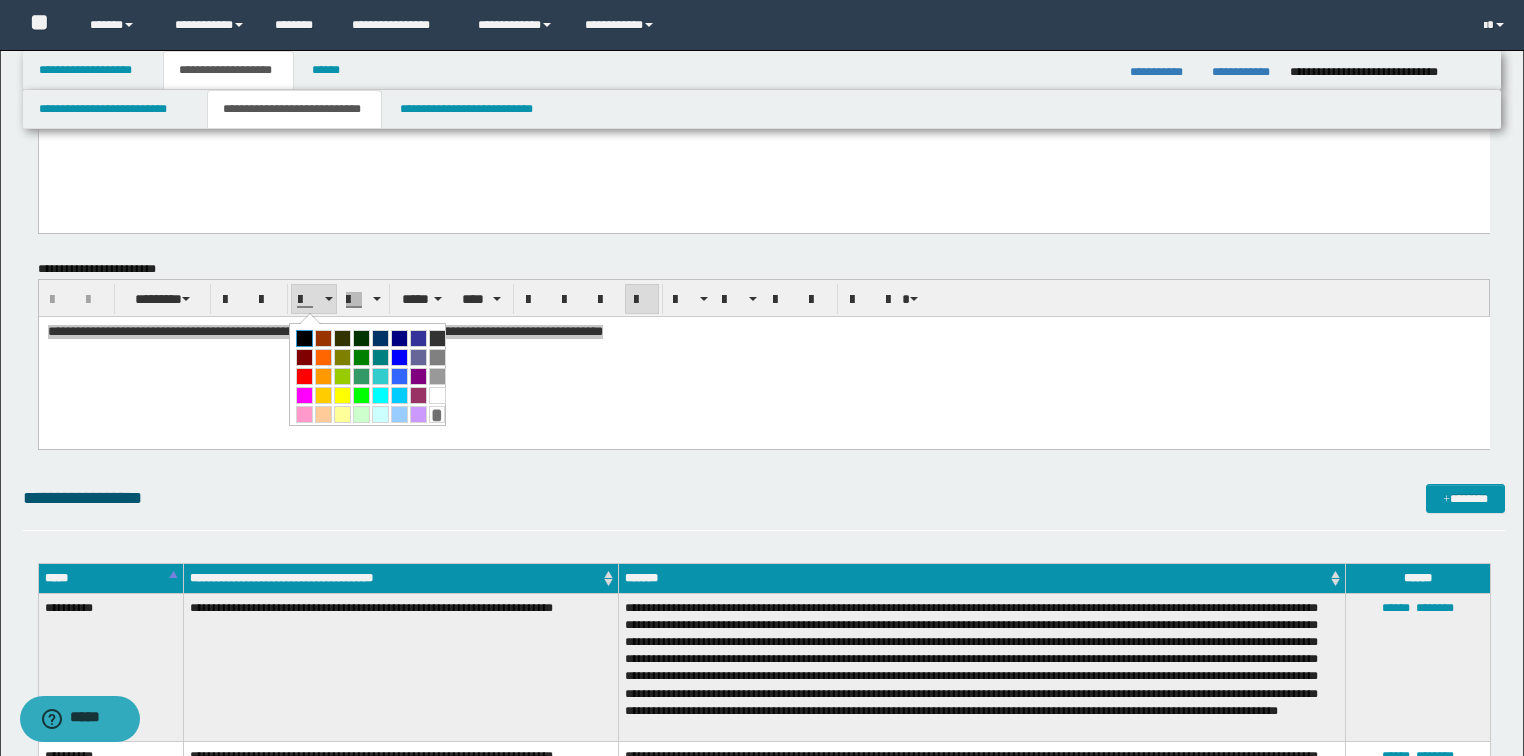 click at bounding box center (304, 338) 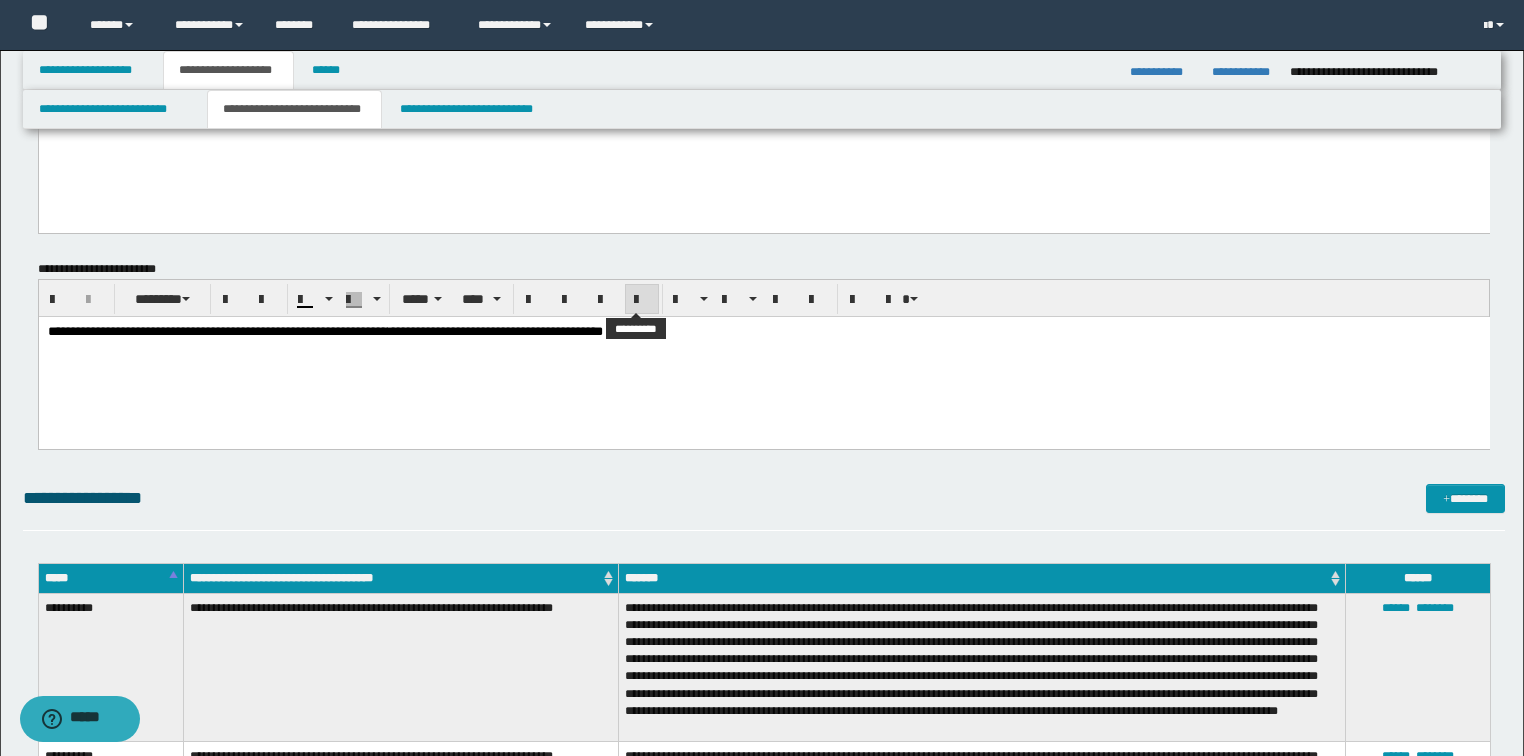 click at bounding box center (642, 300) 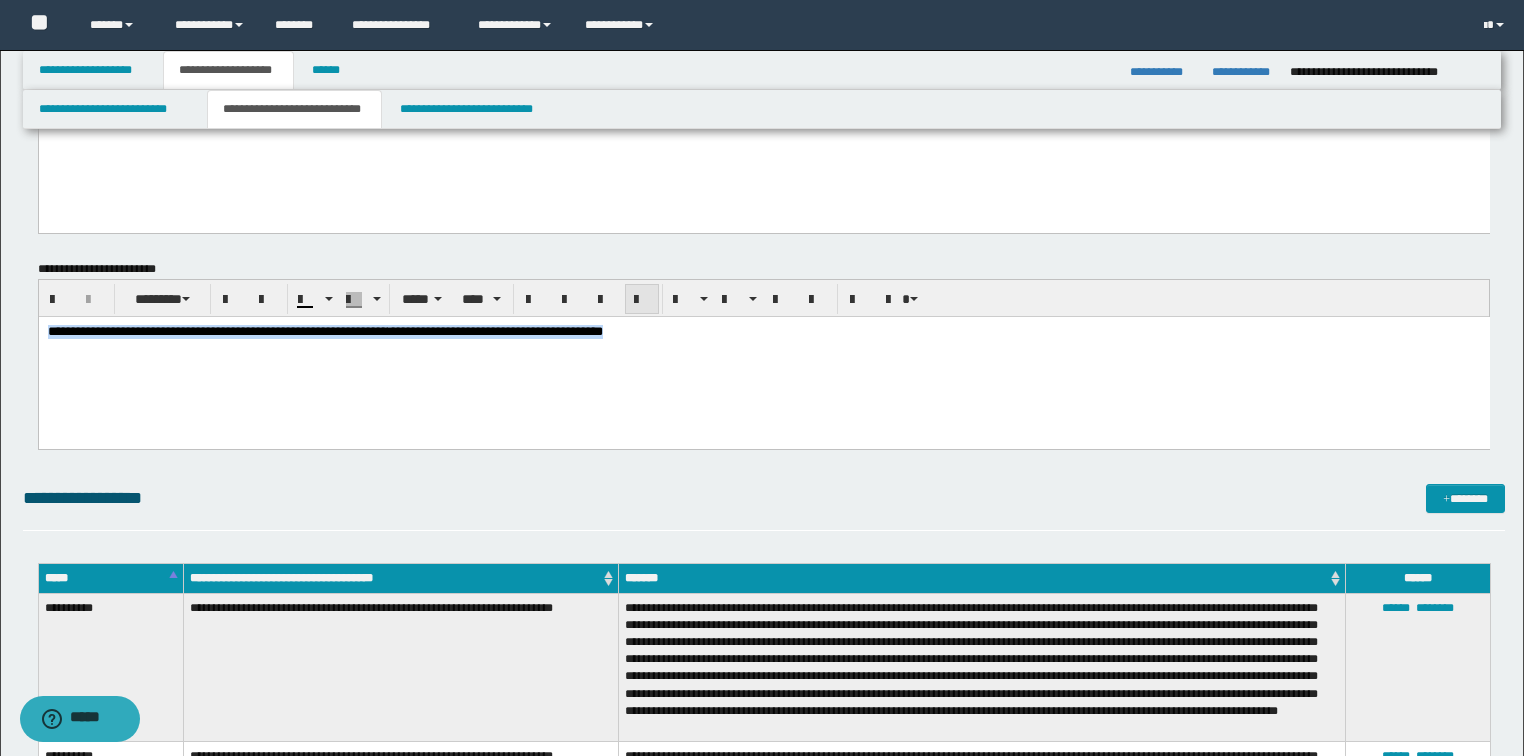 click at bounding box center (642, 300) 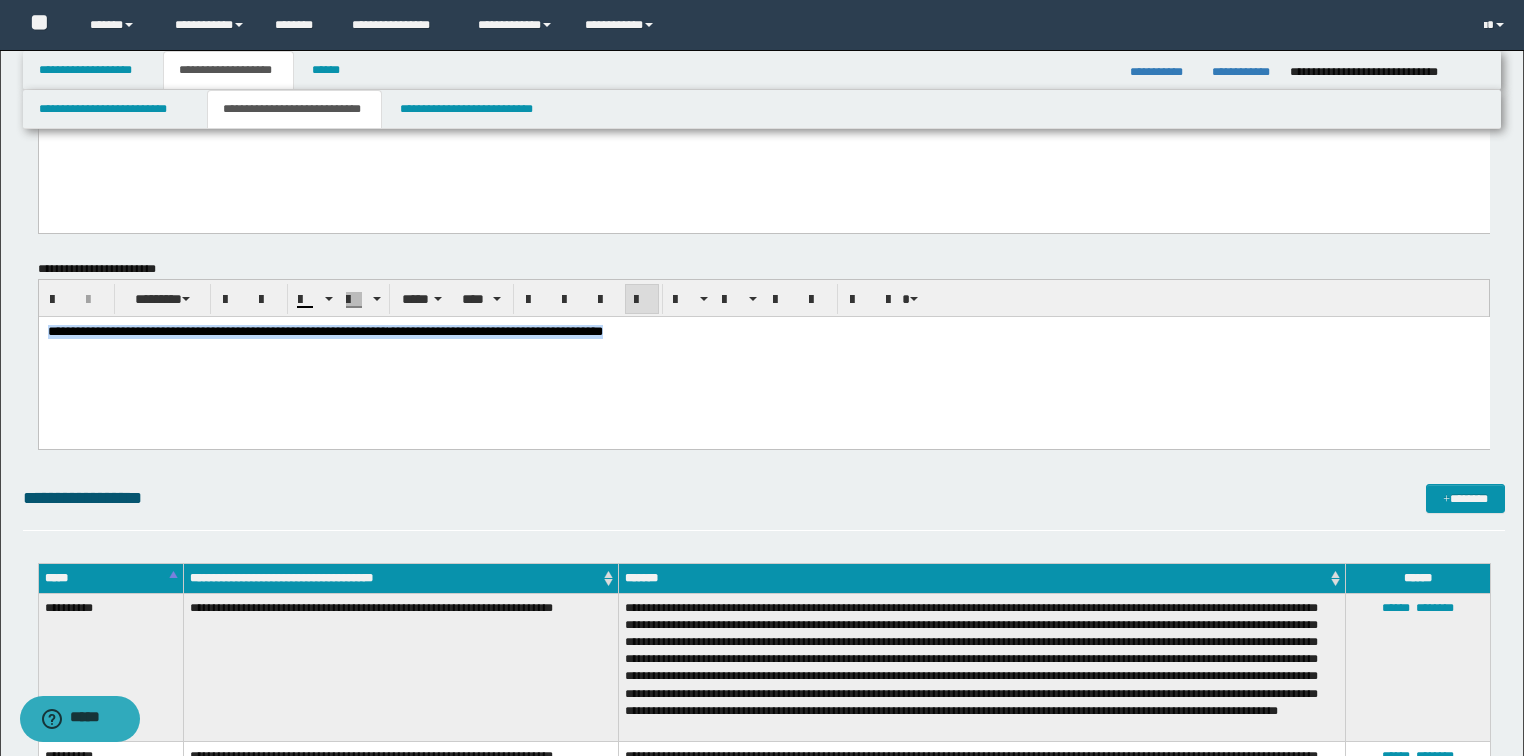 click on "**********" at bounding box center (763, 331) 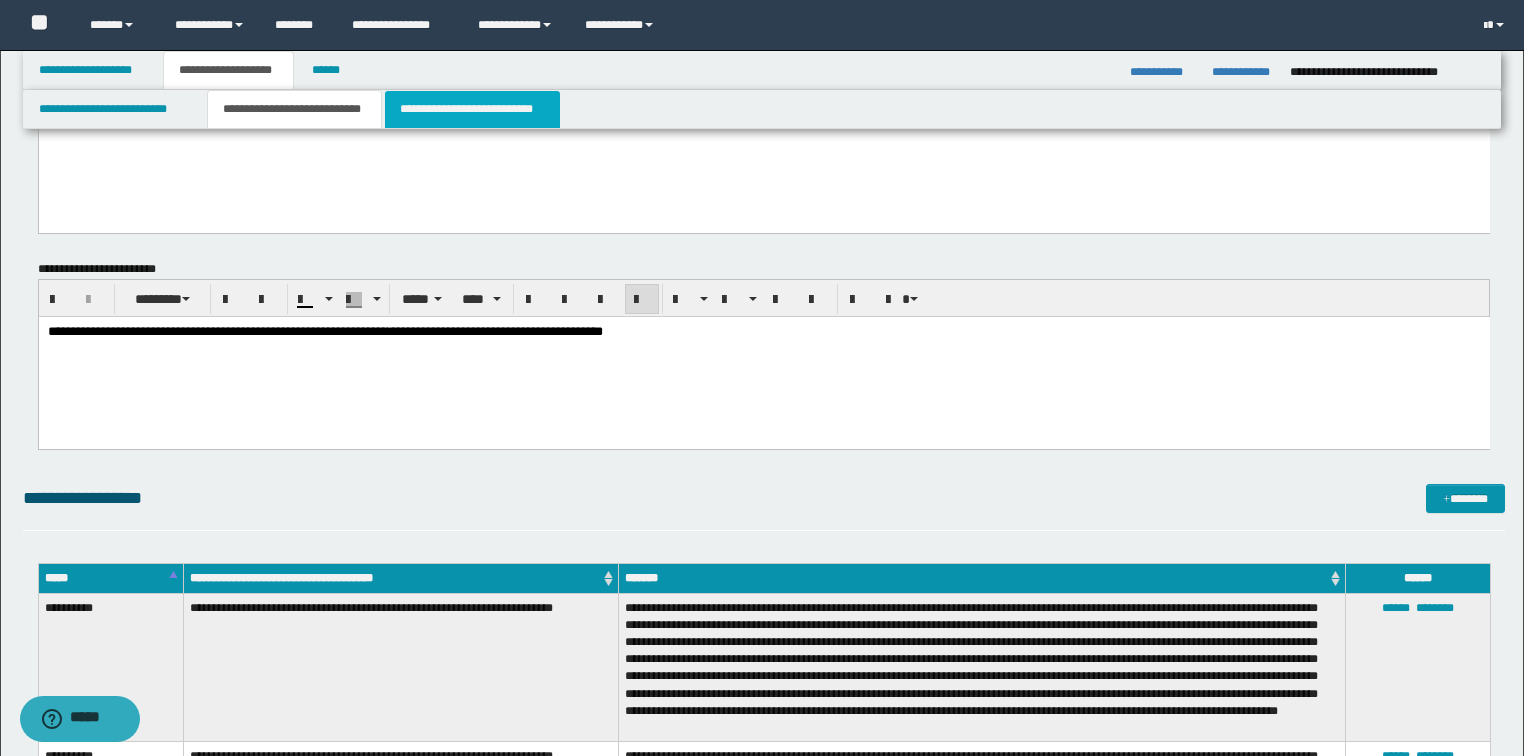click on "**********" at bounding box center (472, 109) 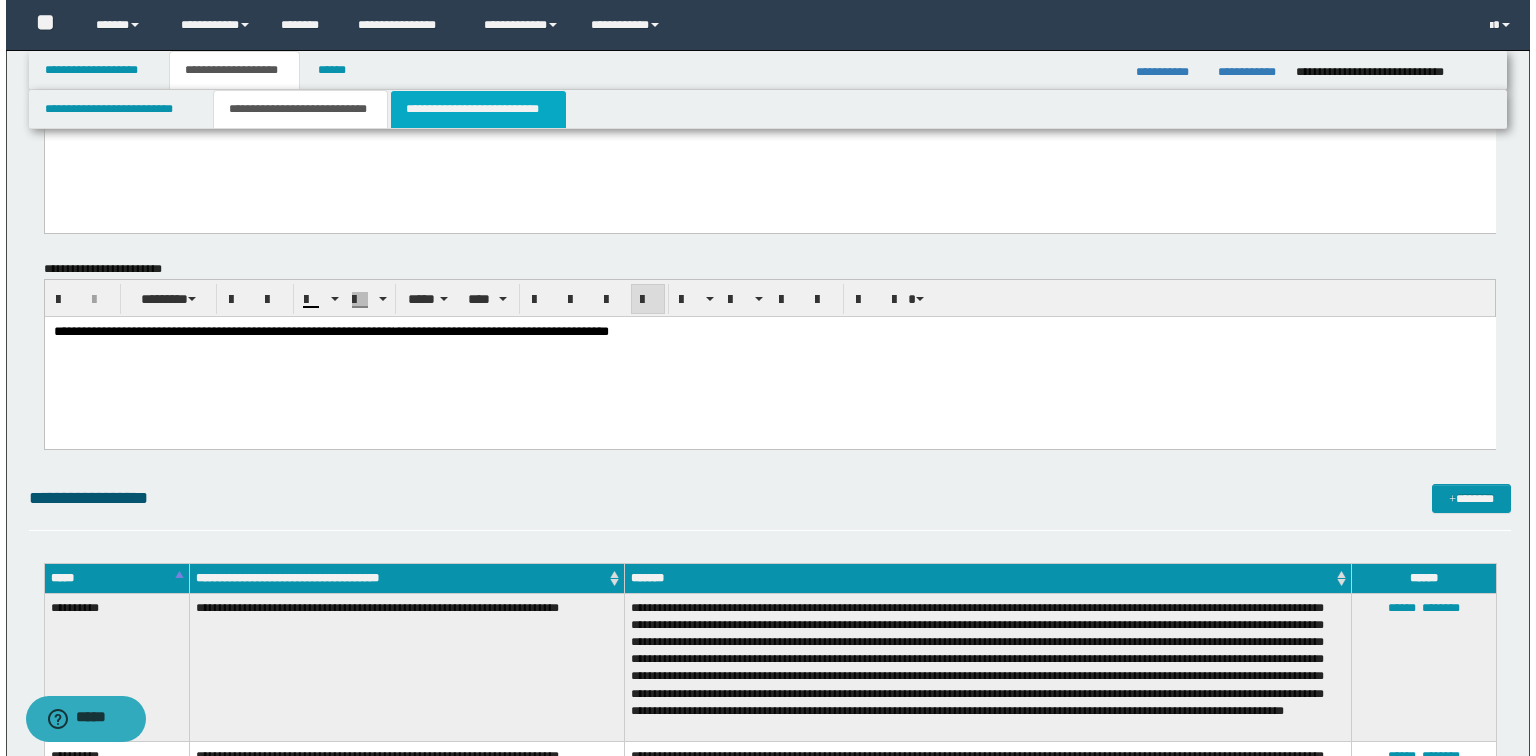 scroll, scrollTop: 0, scrollLeft: 0, axis: both 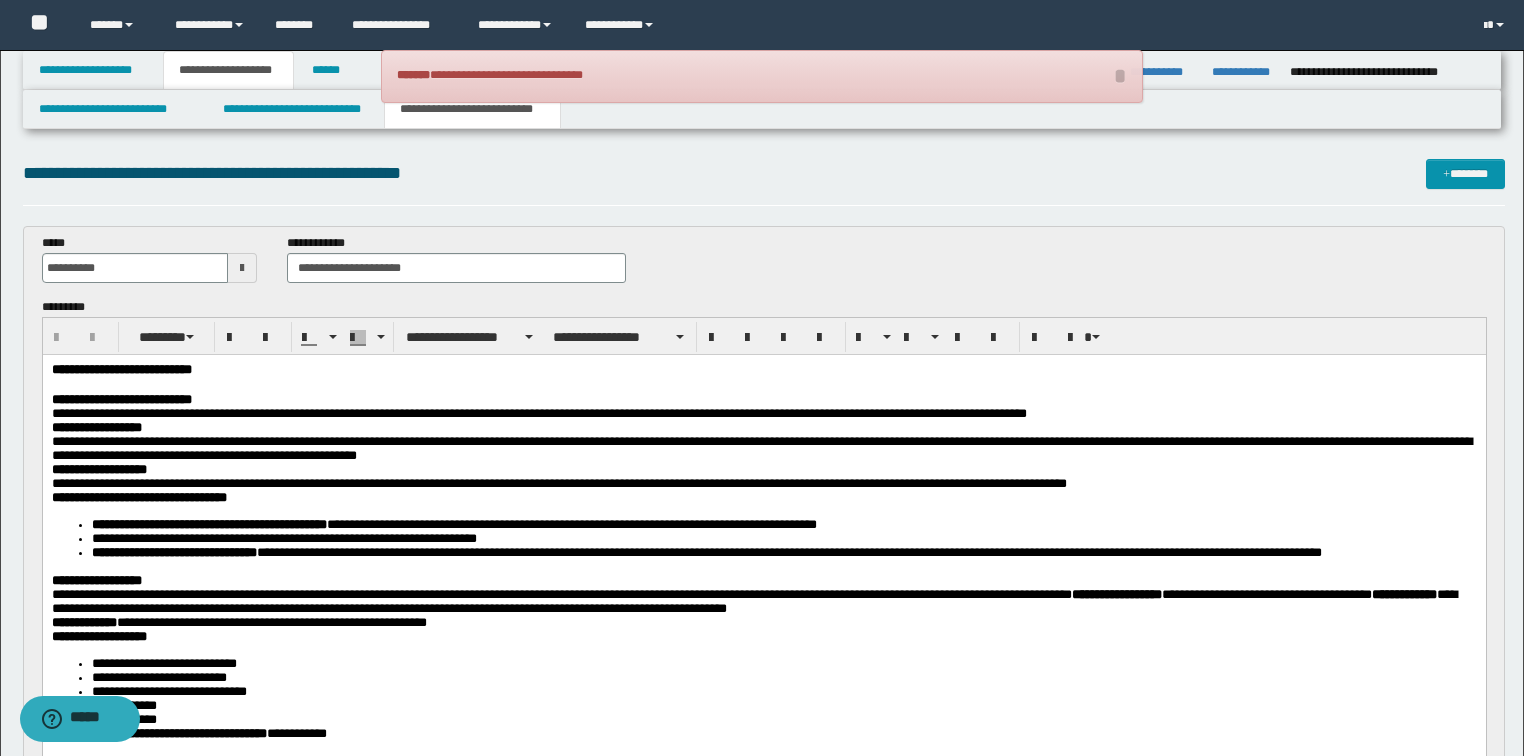 click at bounding box center (764, 384) 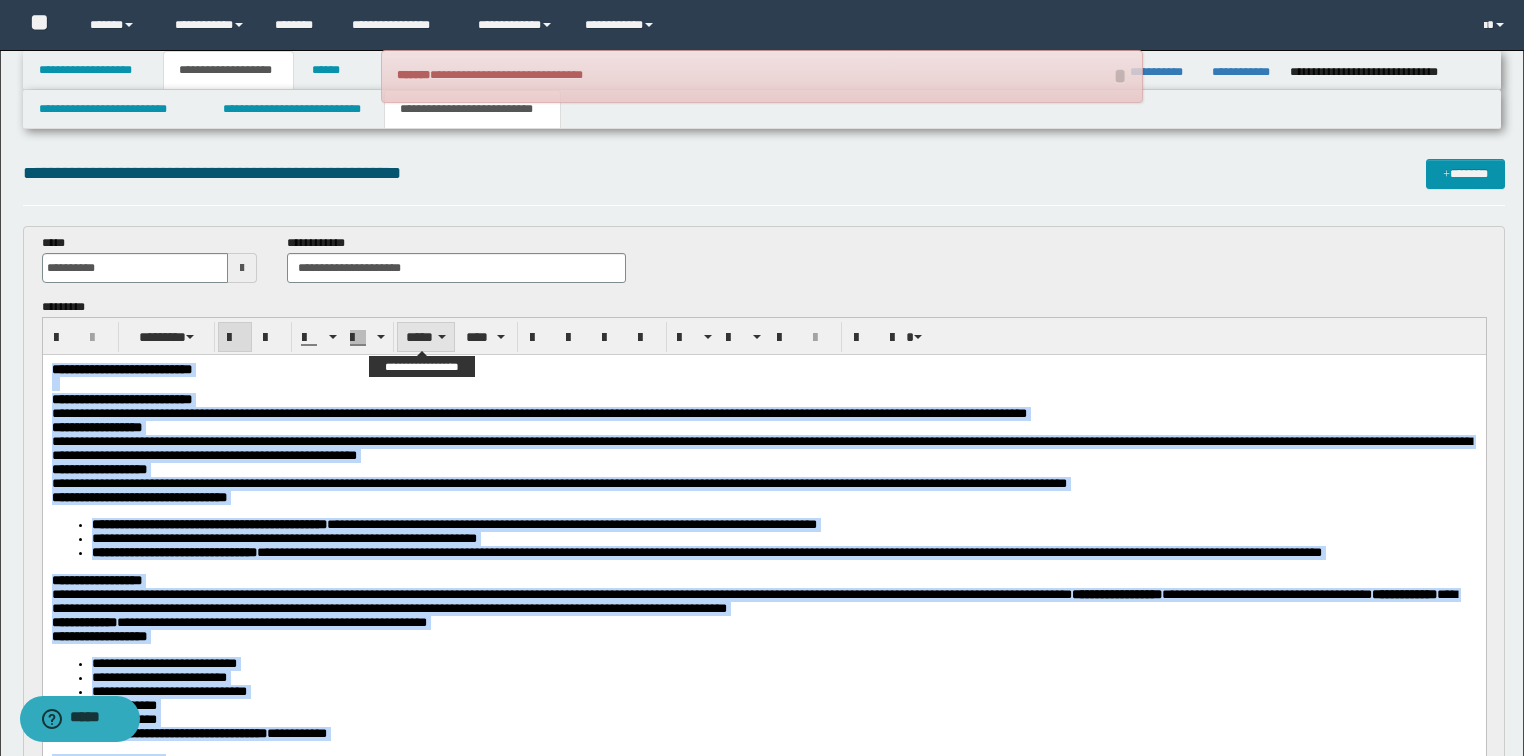 click on "*****" at bounding box center [426, 337] 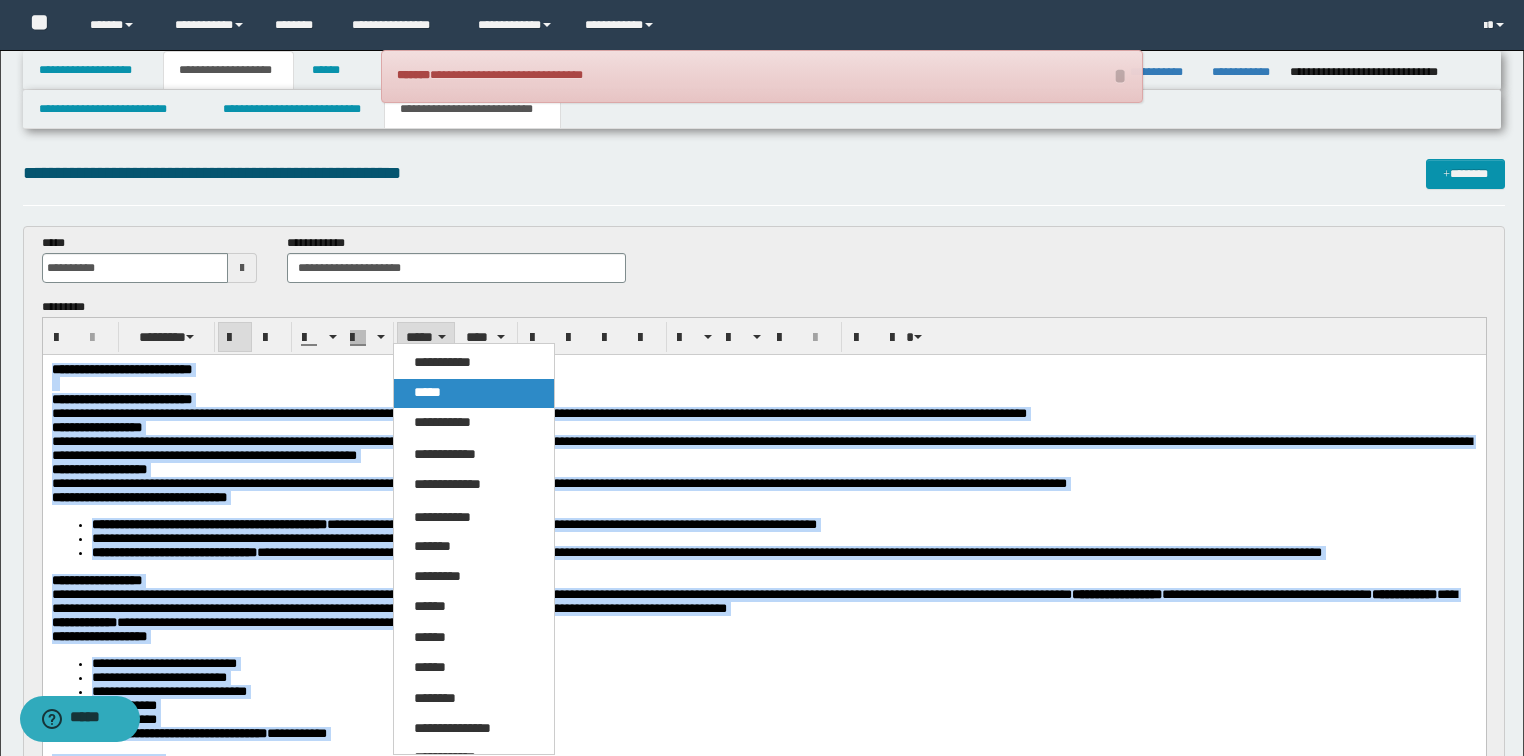 click on "*****" at bounding box center [427, 392] 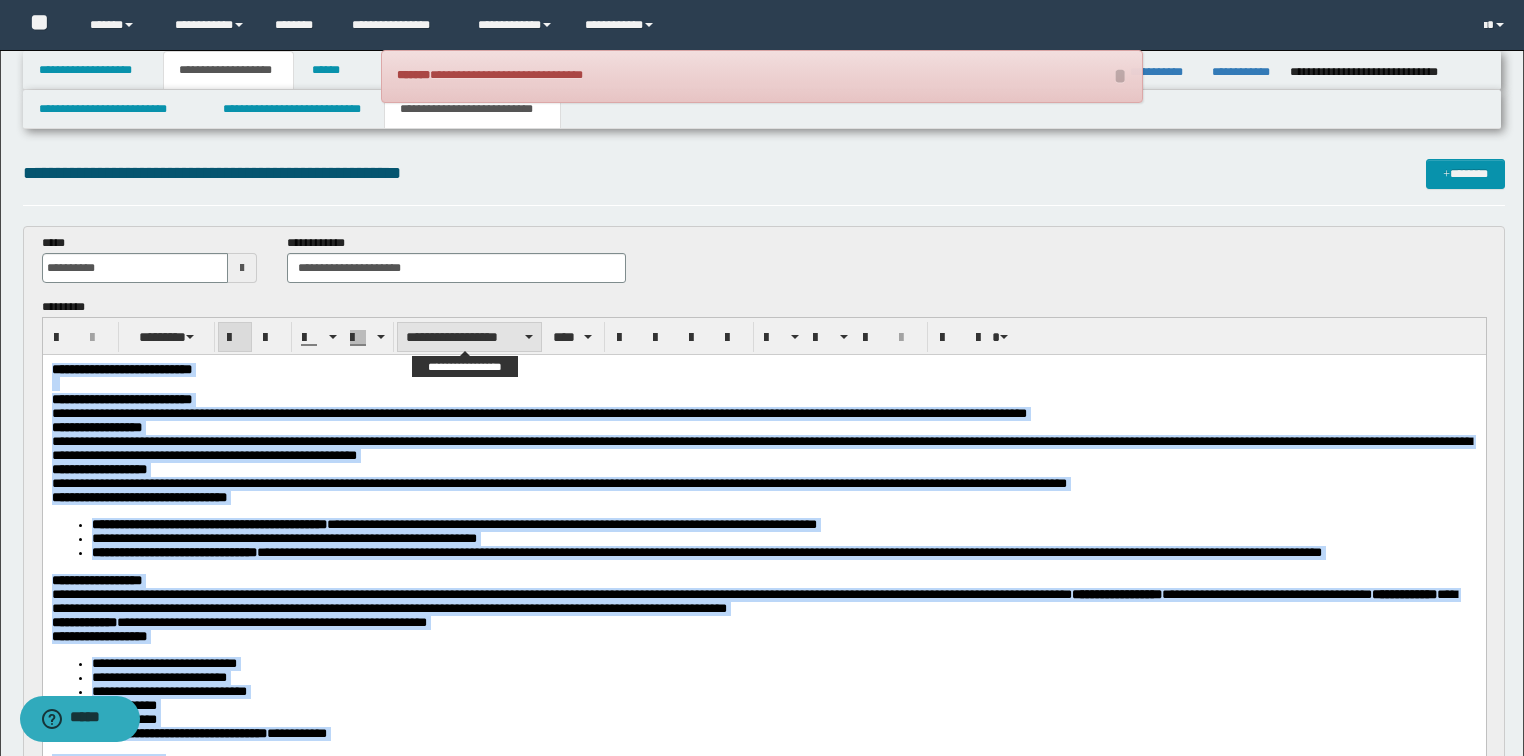 click on "**********" at bounding box center [469, 337] 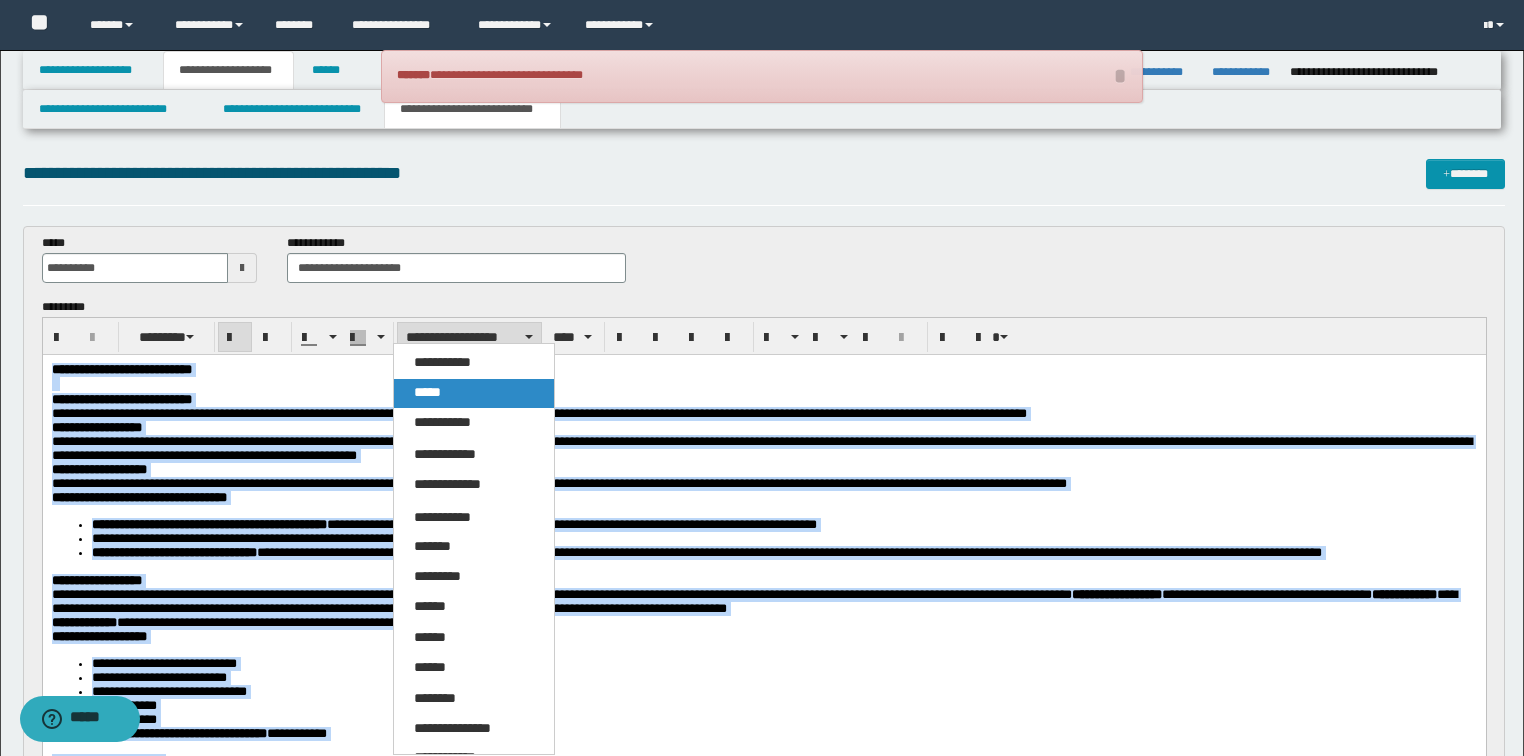 click on "*****" at bounding box center (474, 393) 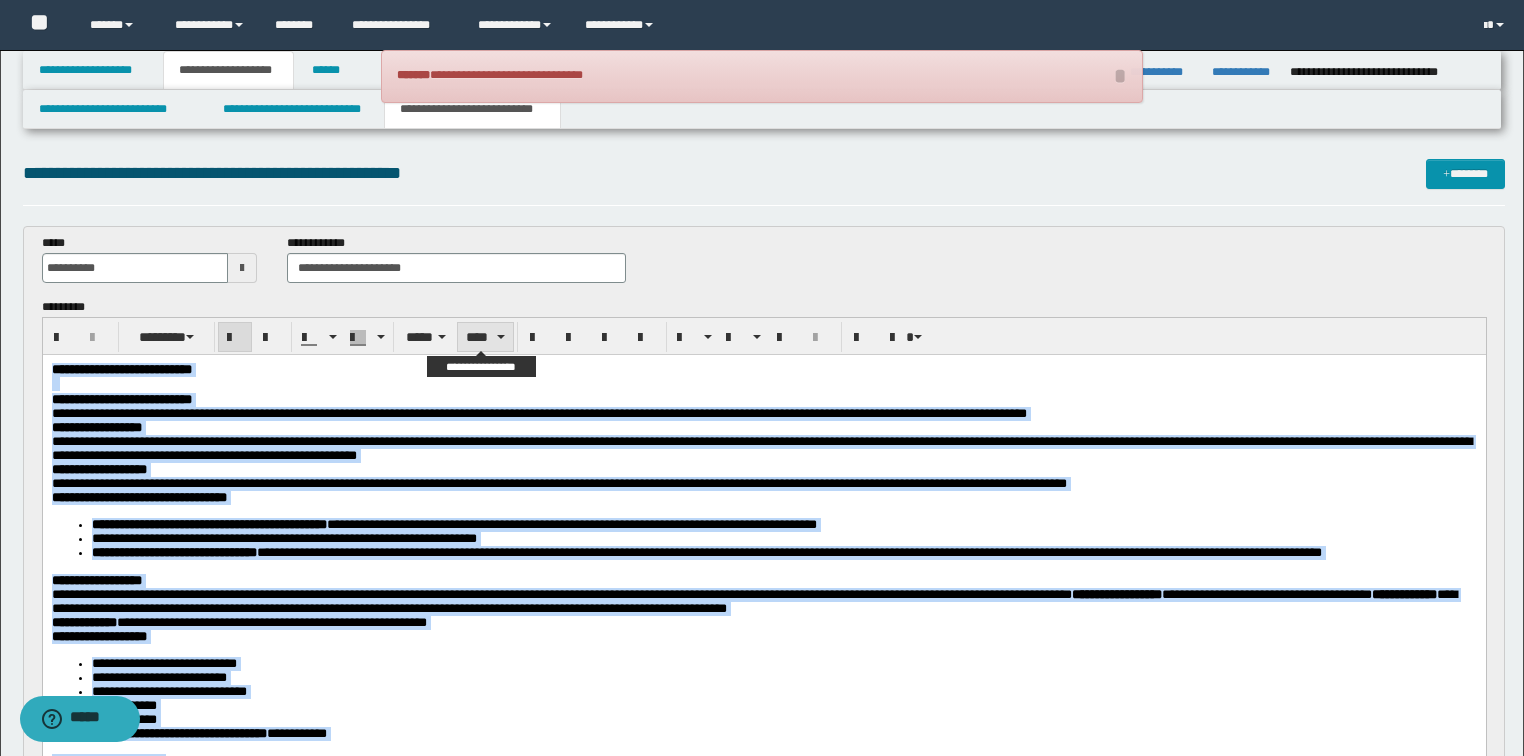 click on "****" at bounding box center (485, 337) 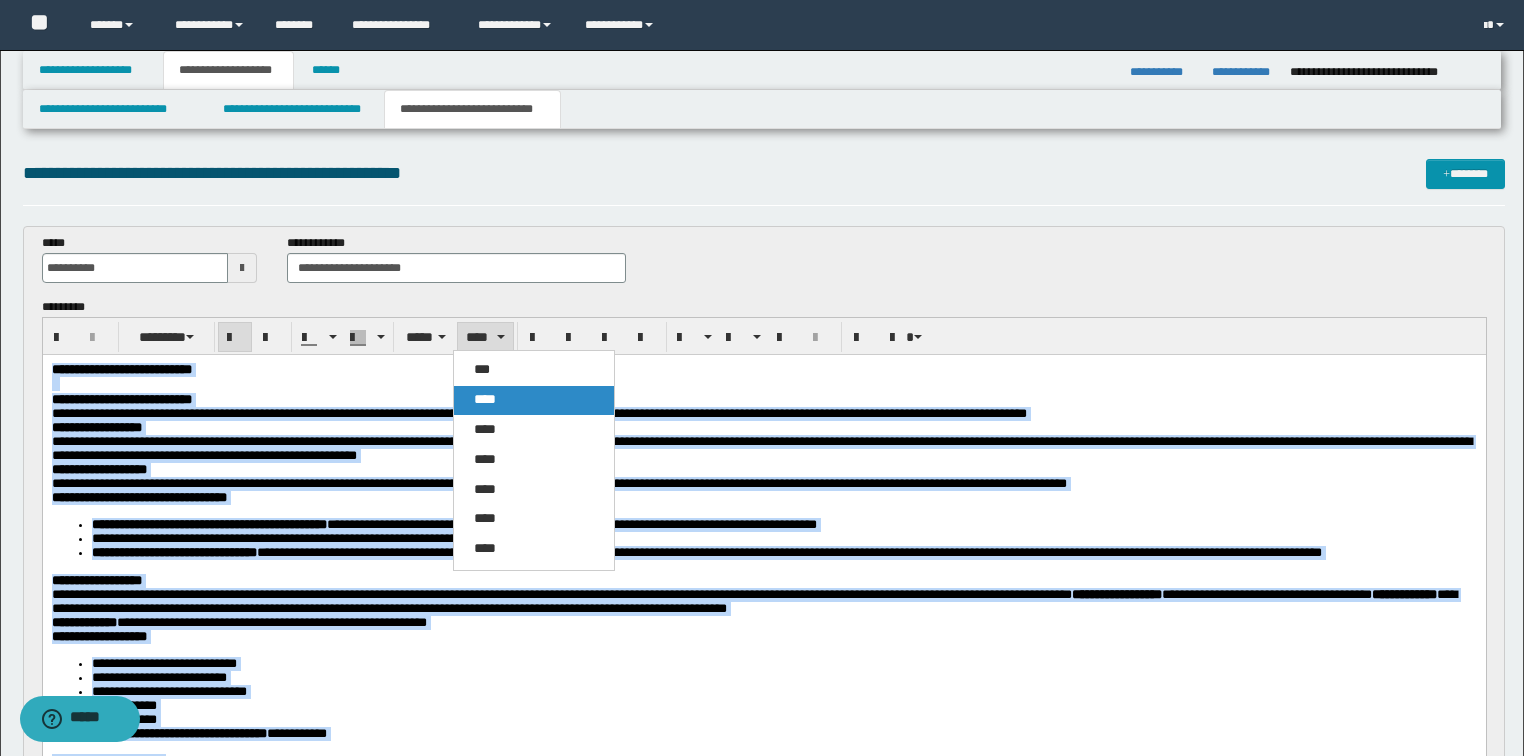 click on "****" at bounding box center [485, 399] 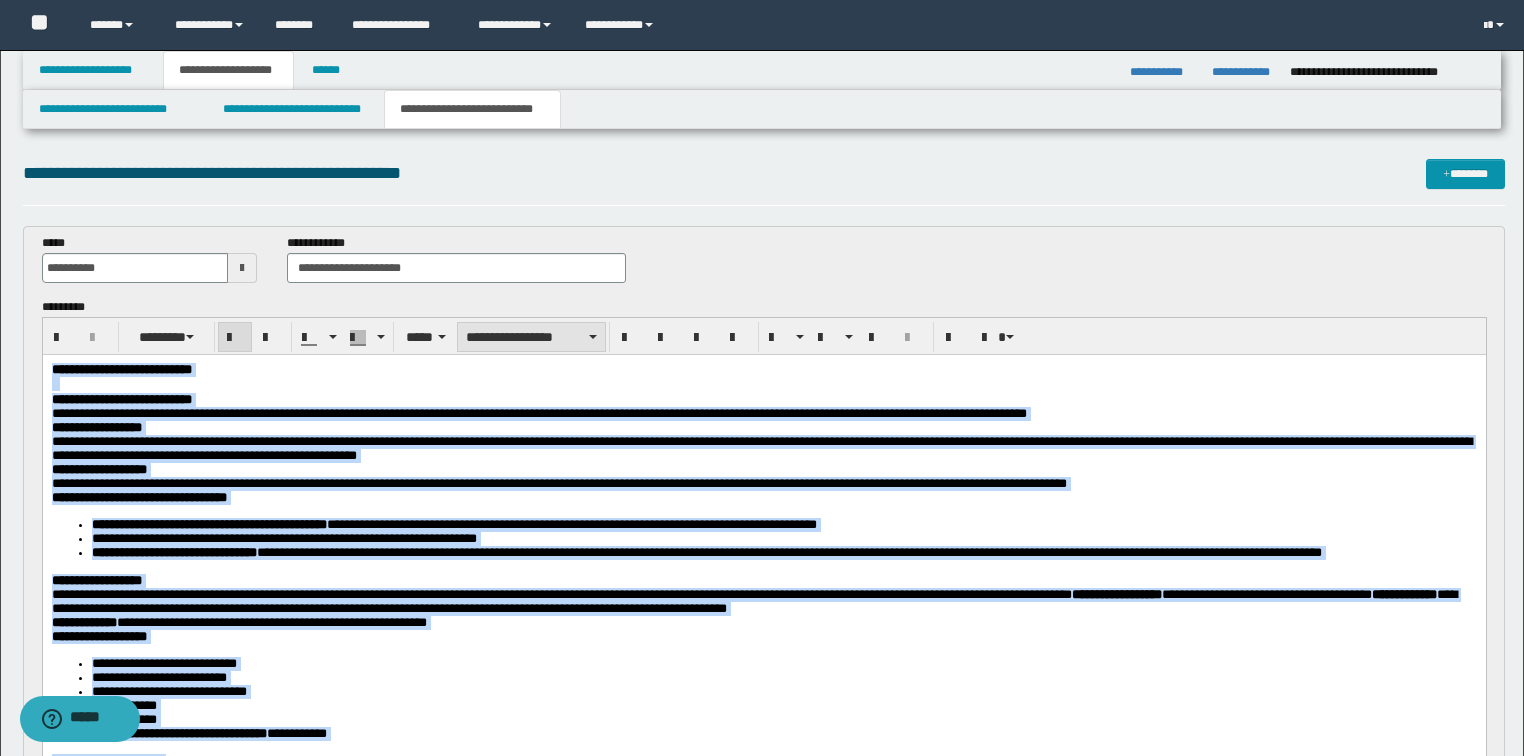 click on "**********" at bounding box center (531, 337) 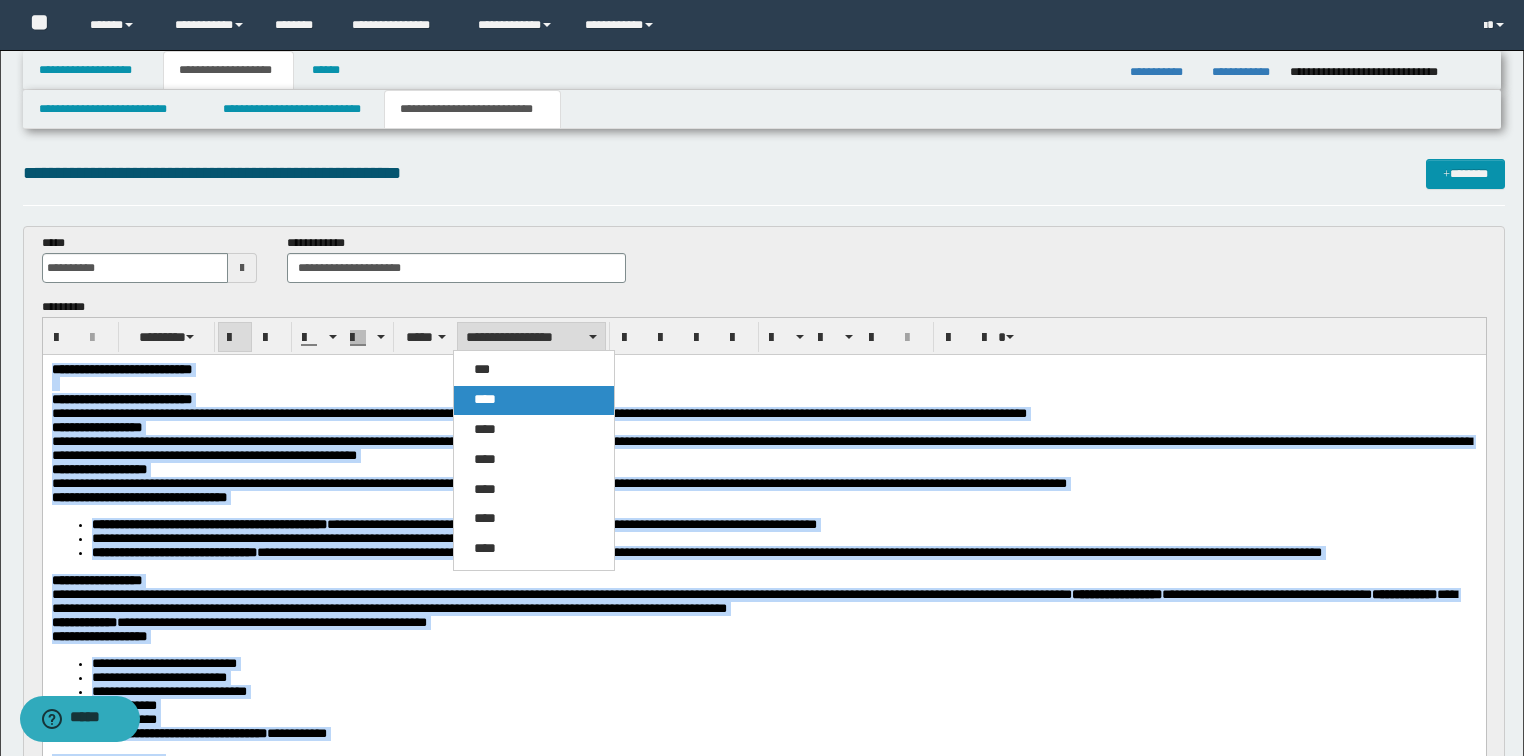 click on "****" at bounding box center [485, 399] 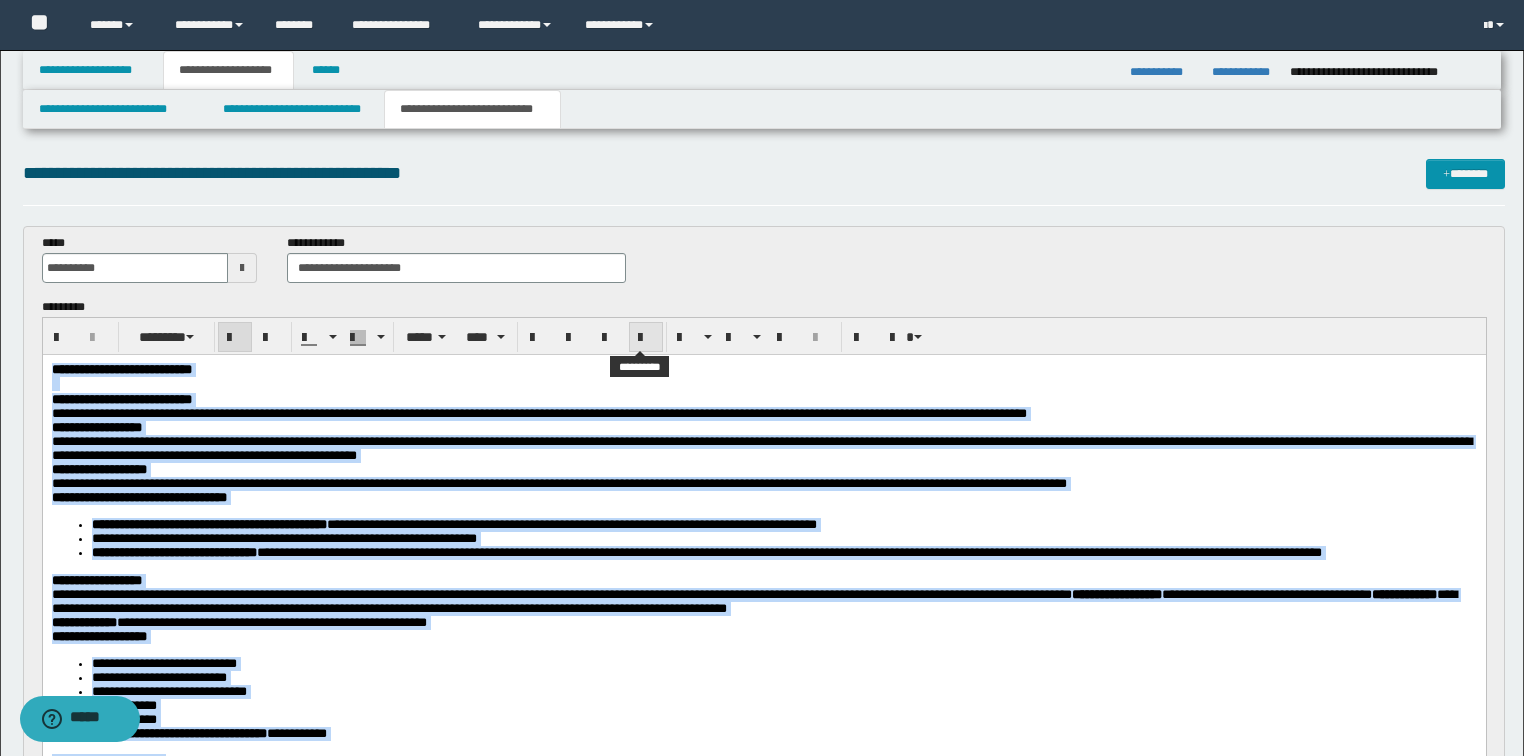 click at bounding box center (646, 338) 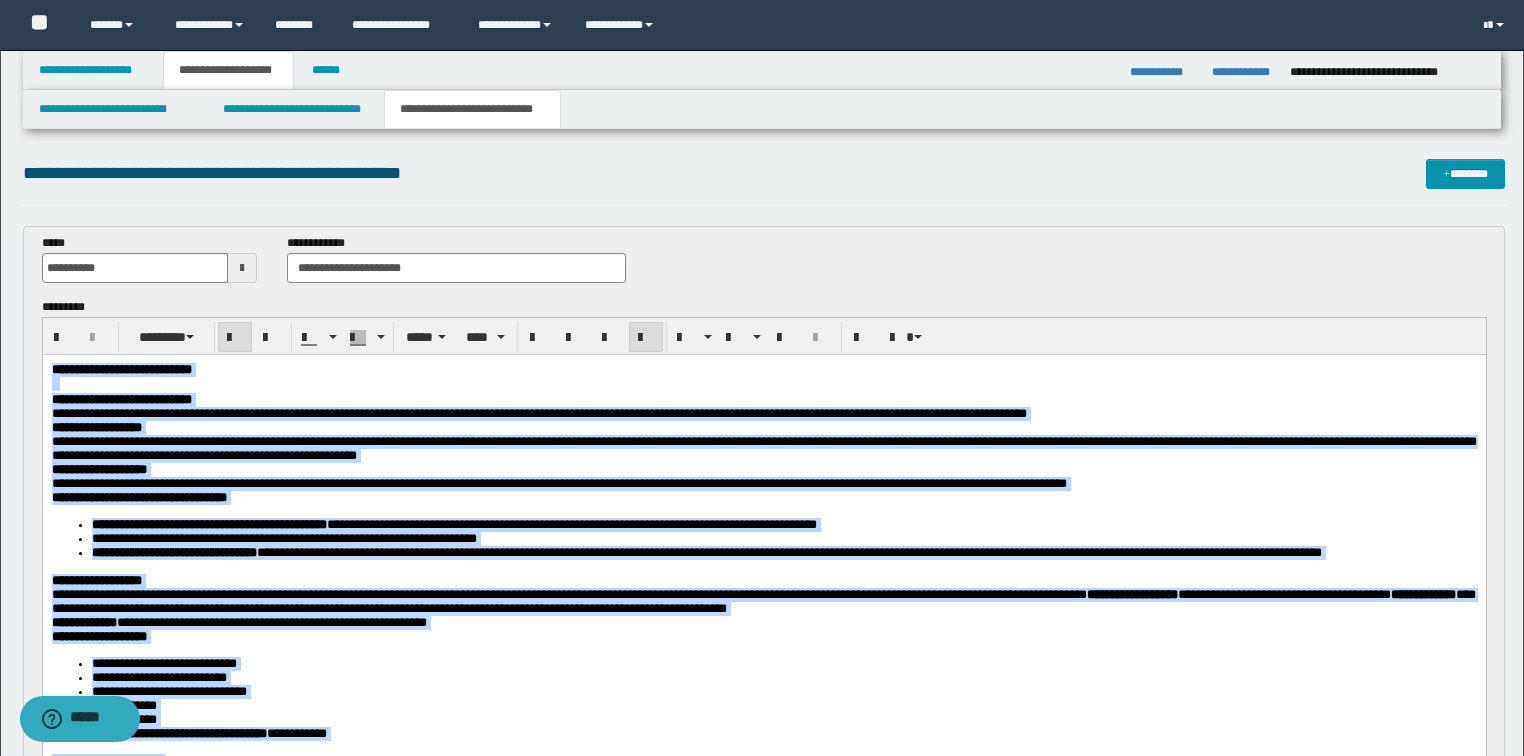 click at bounding box center (646, 338) 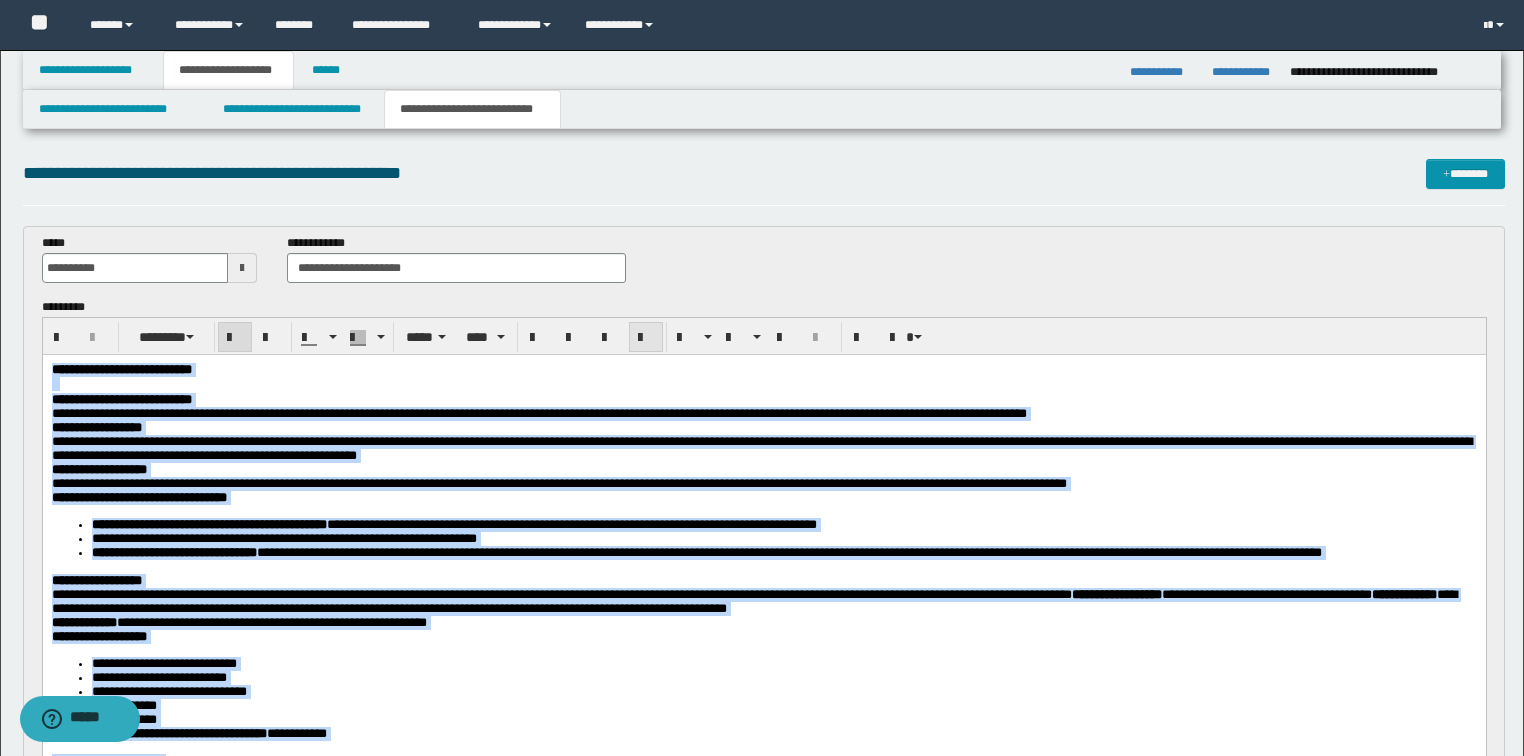click at bounding box center (646, 338) 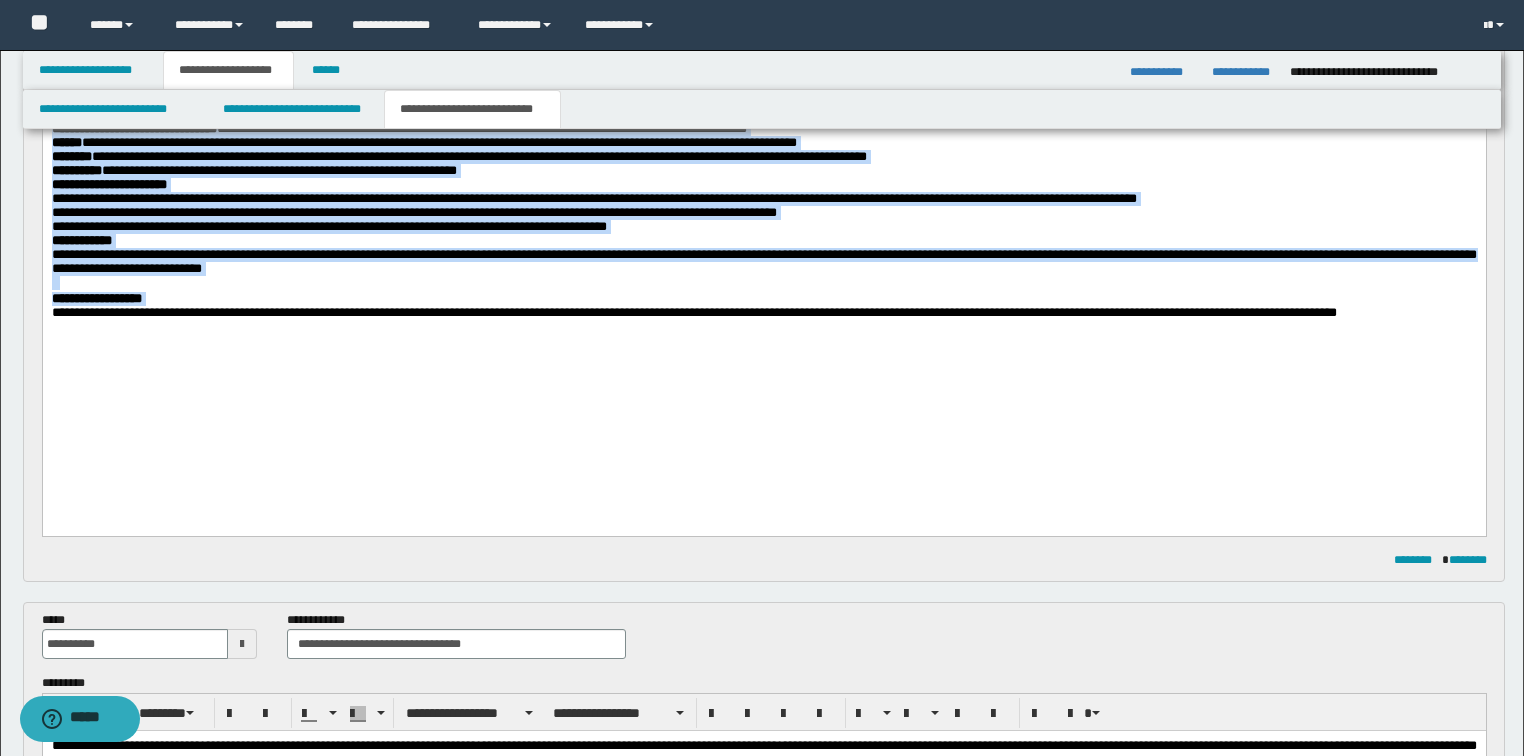 scroll, scrollTop: 720, scrollLeft: 0, axis: vertical 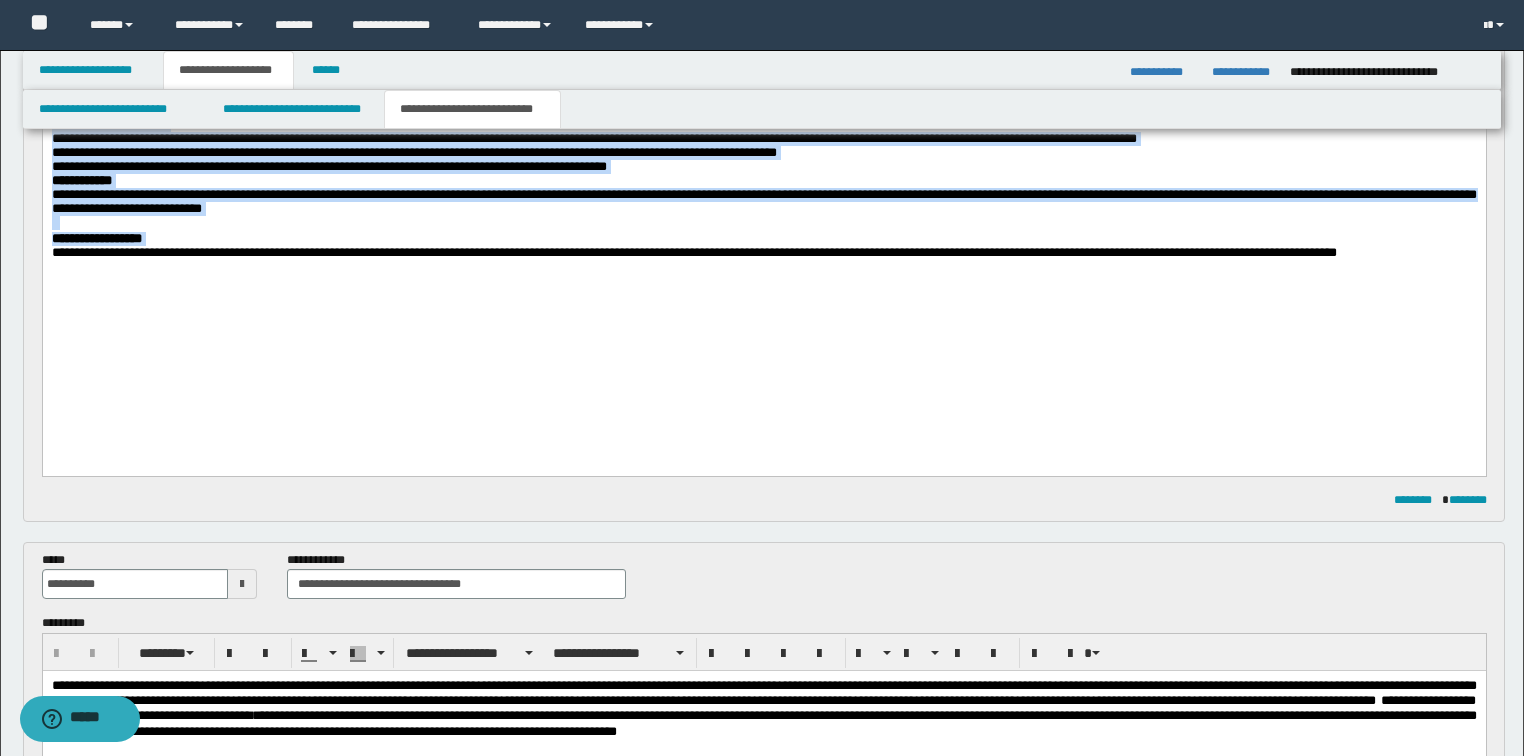click on "**********" at bounding box center [693, 252] 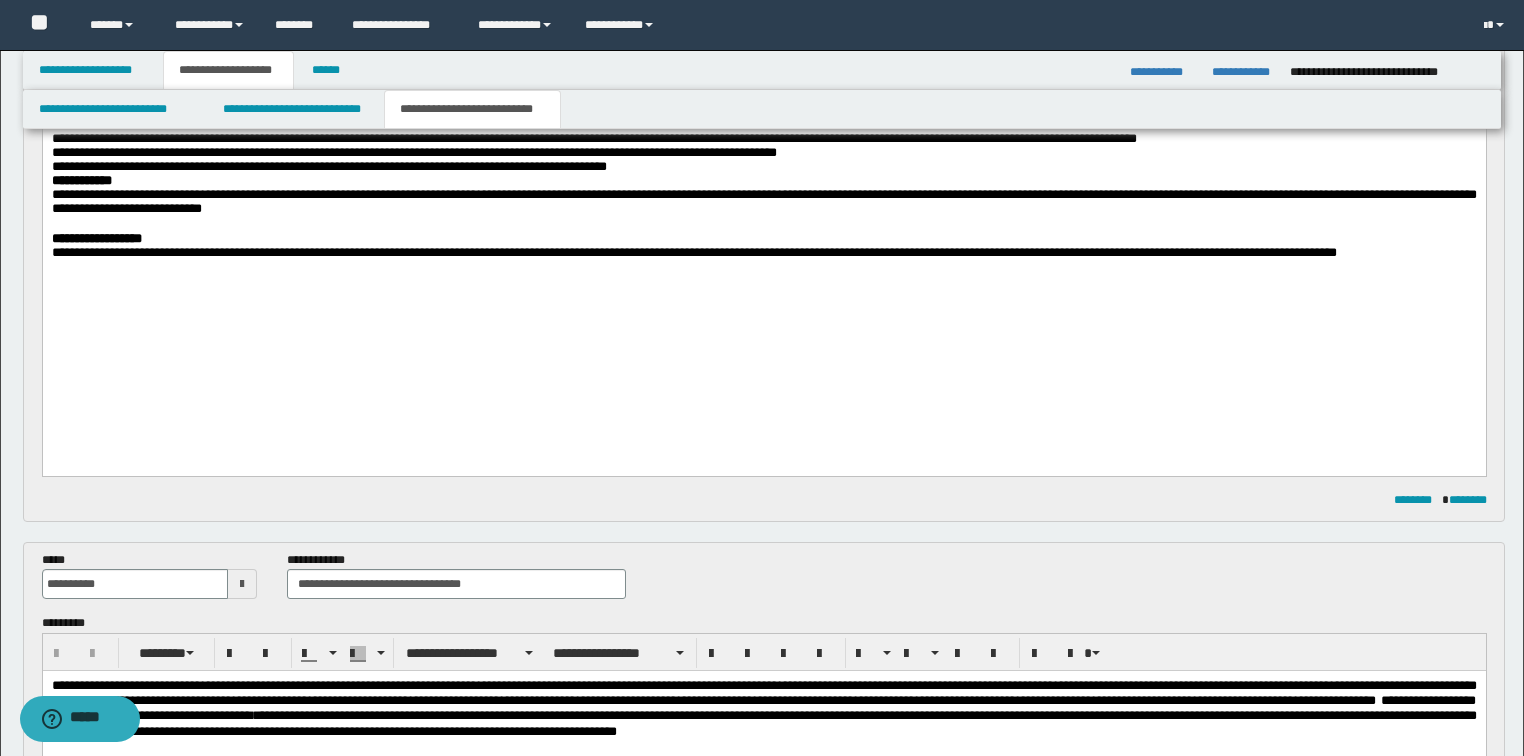 click on "**********" at bounding box center [763, 246] 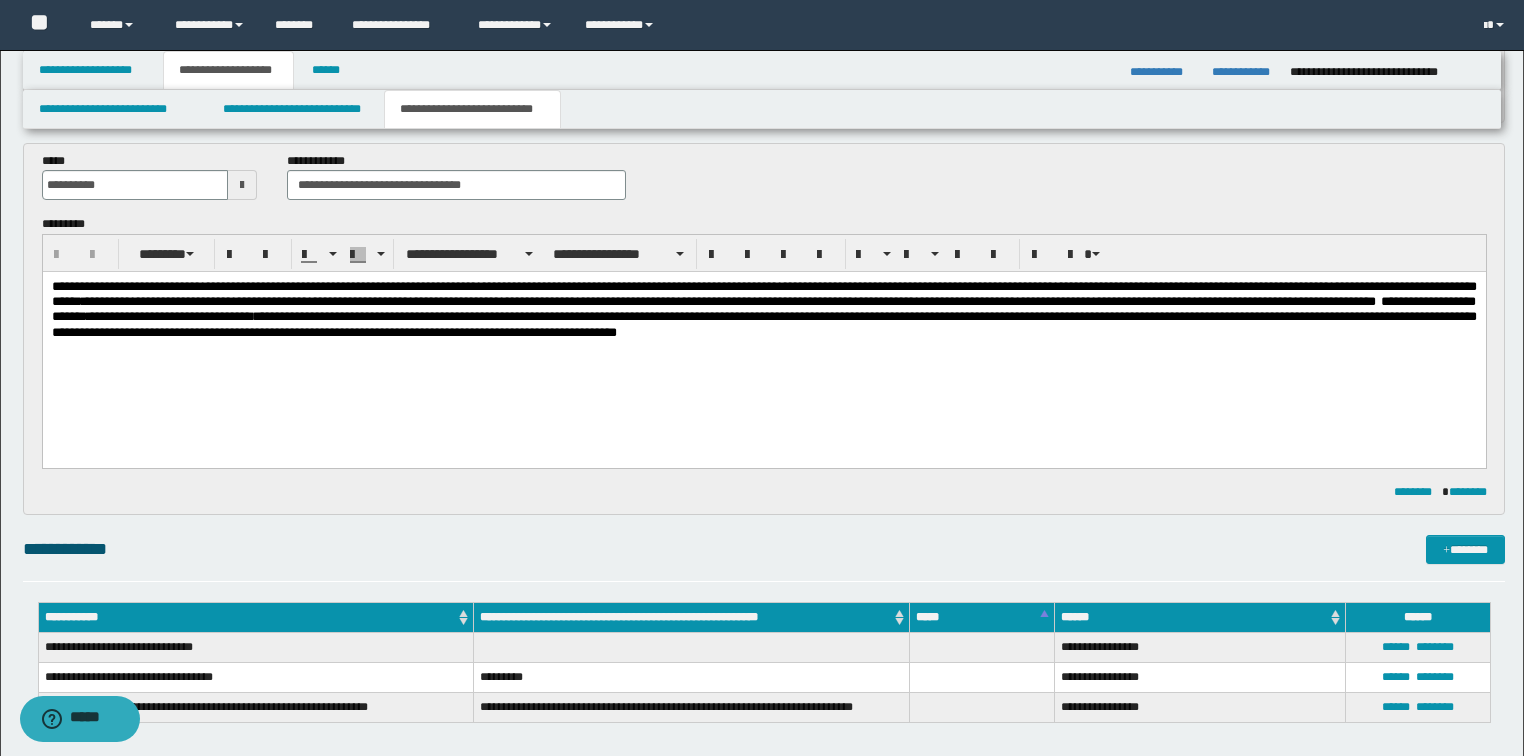 scroll, scrollTop: 1120, scrollLeft: 0, axis: vertical 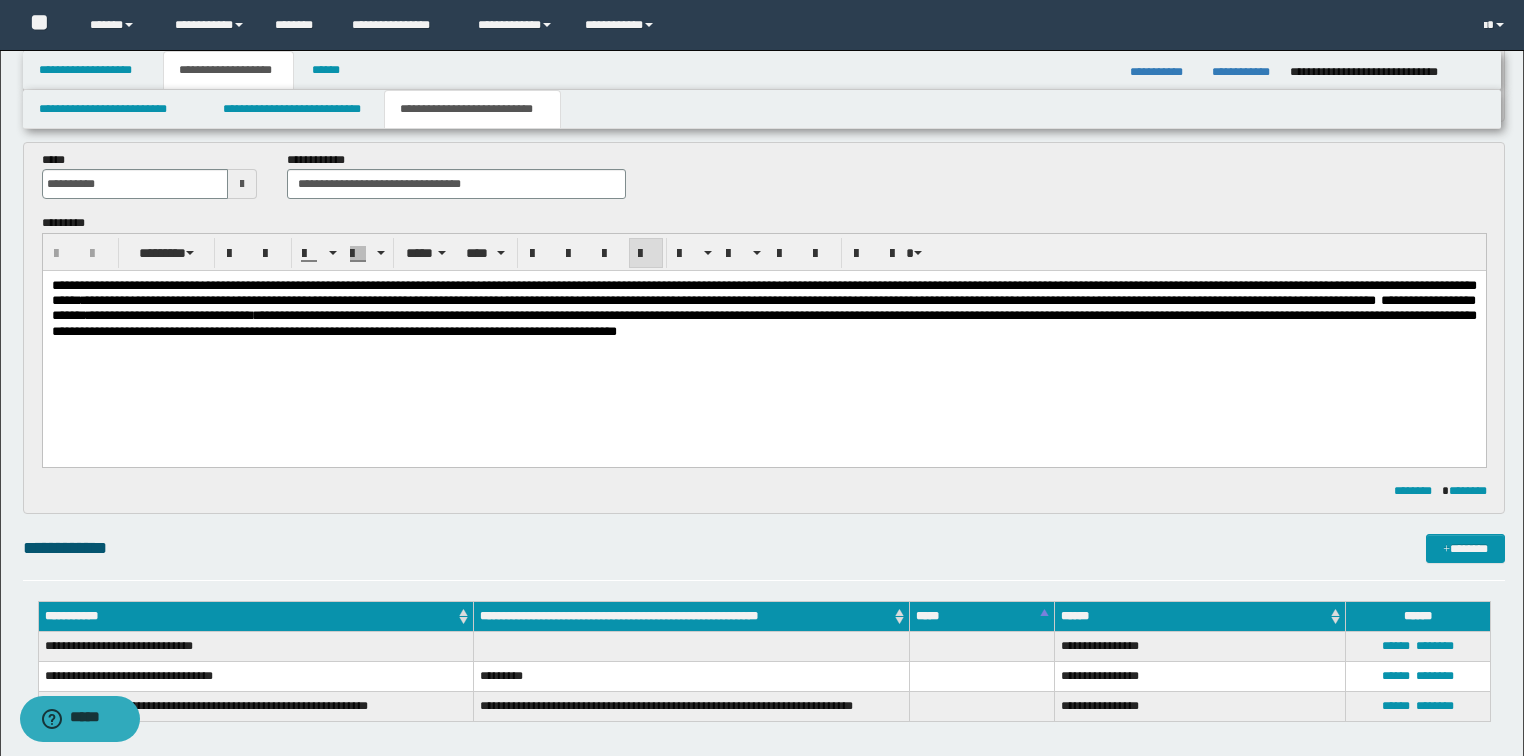 click on "**********" at bounding box center [763, 308] 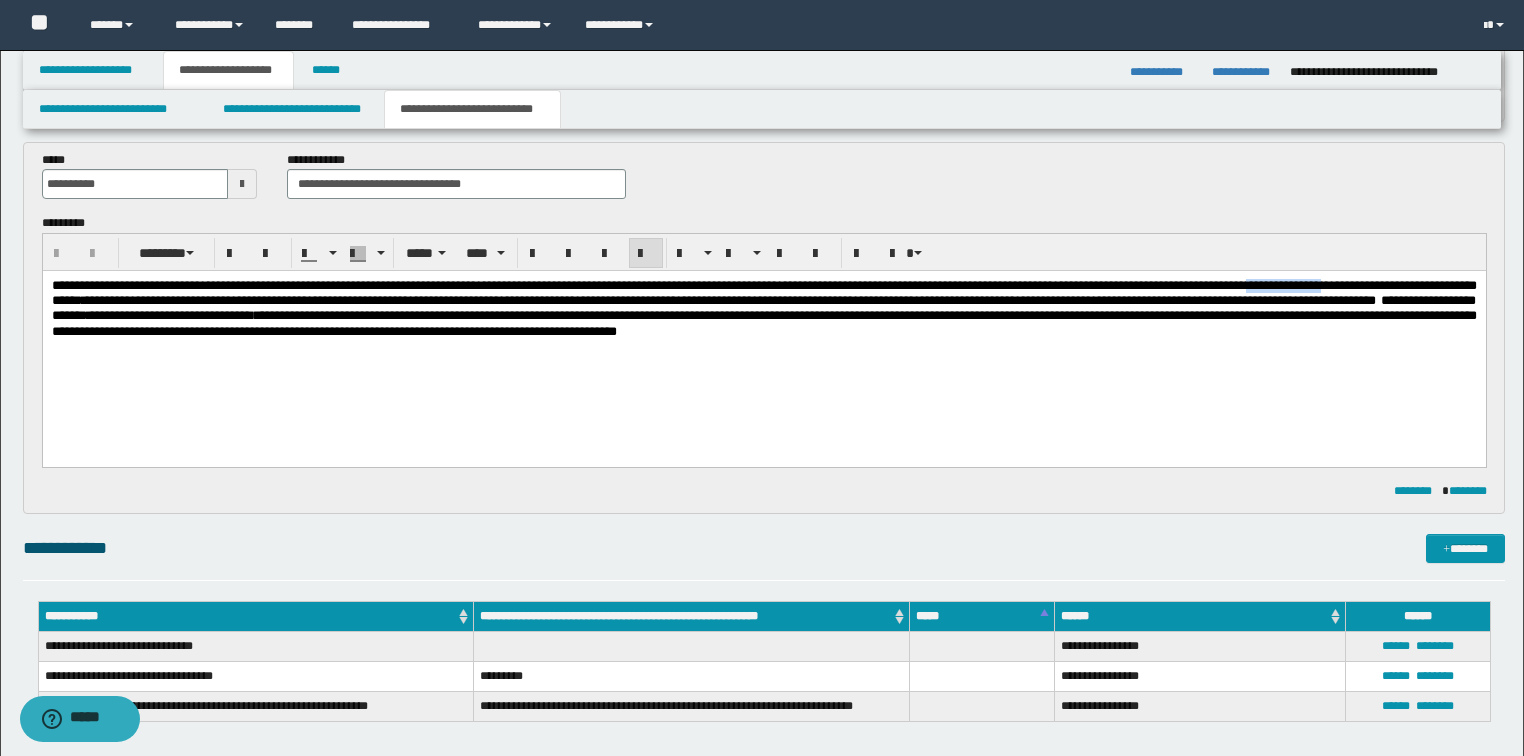 click on "**********" at bounding box center (763, 308) 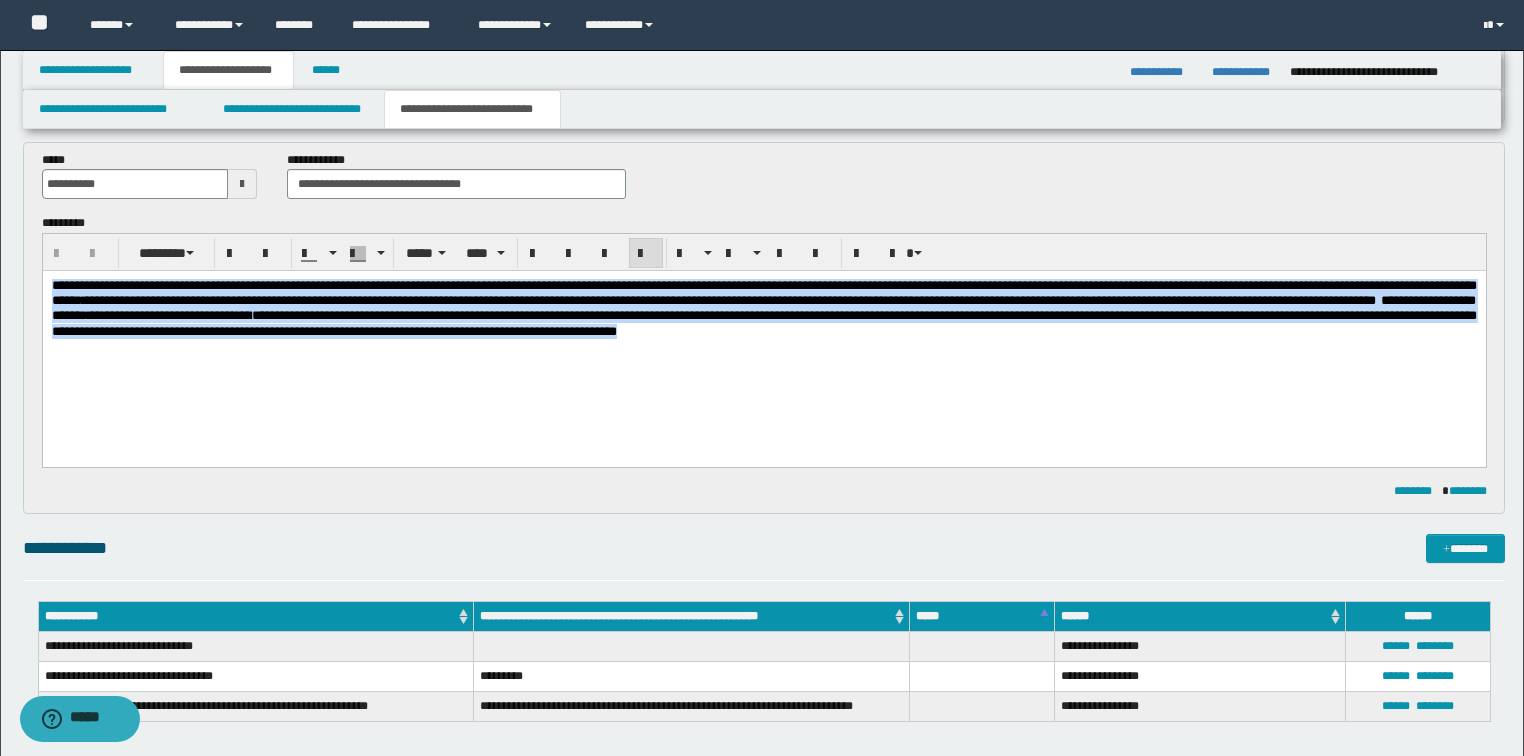 click on "**********" at bounding box center [763, 308] 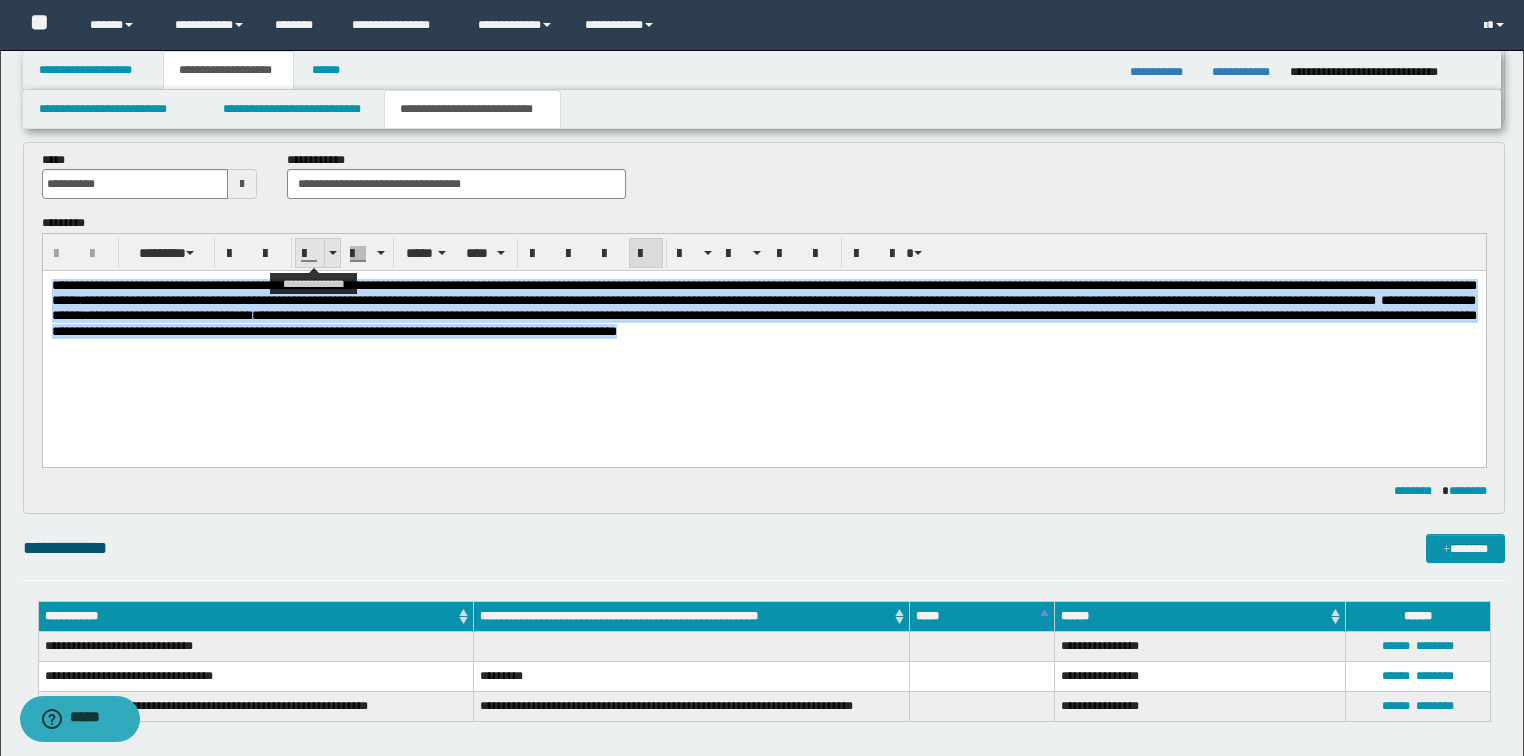 click at bounding box center (332, 253) 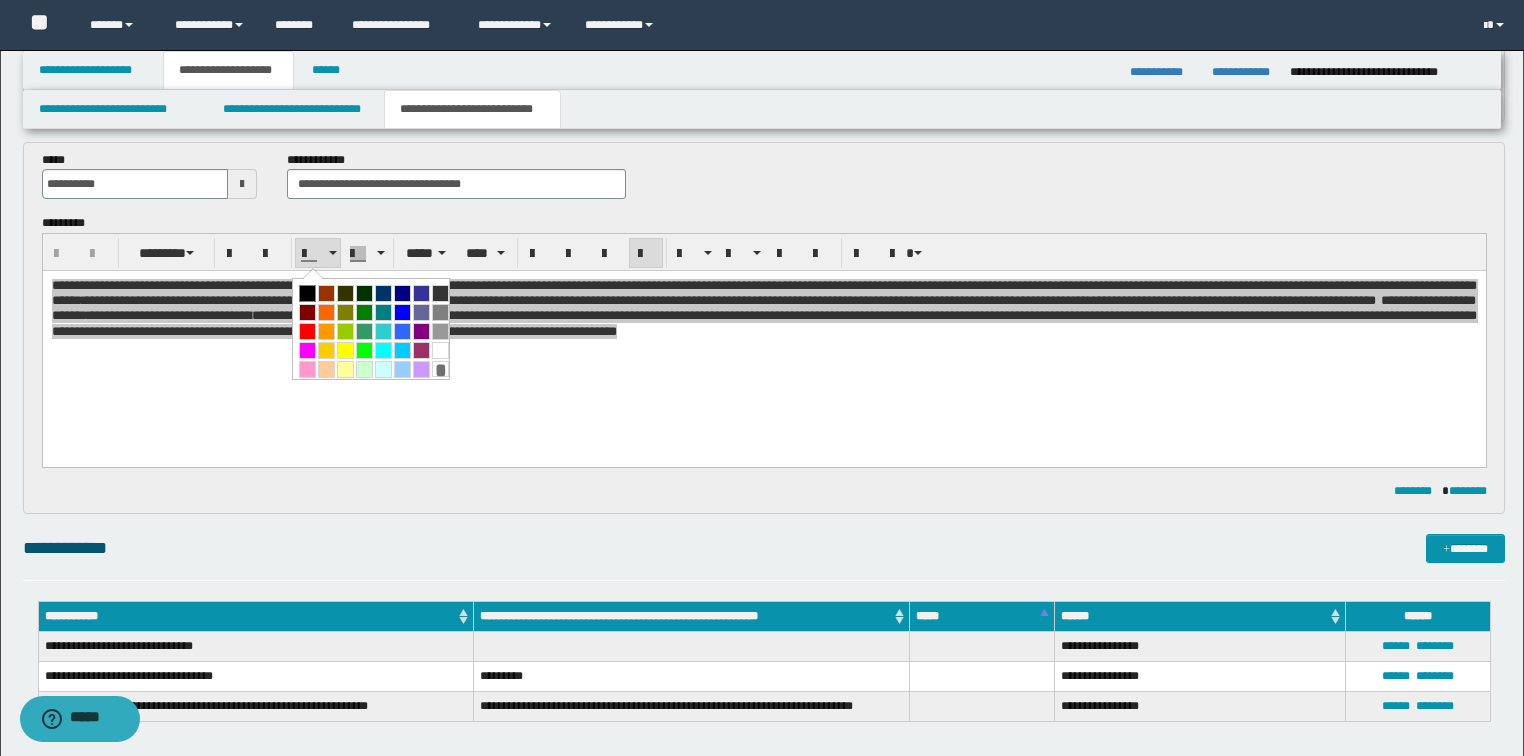 click at bounding box center (307, 293) 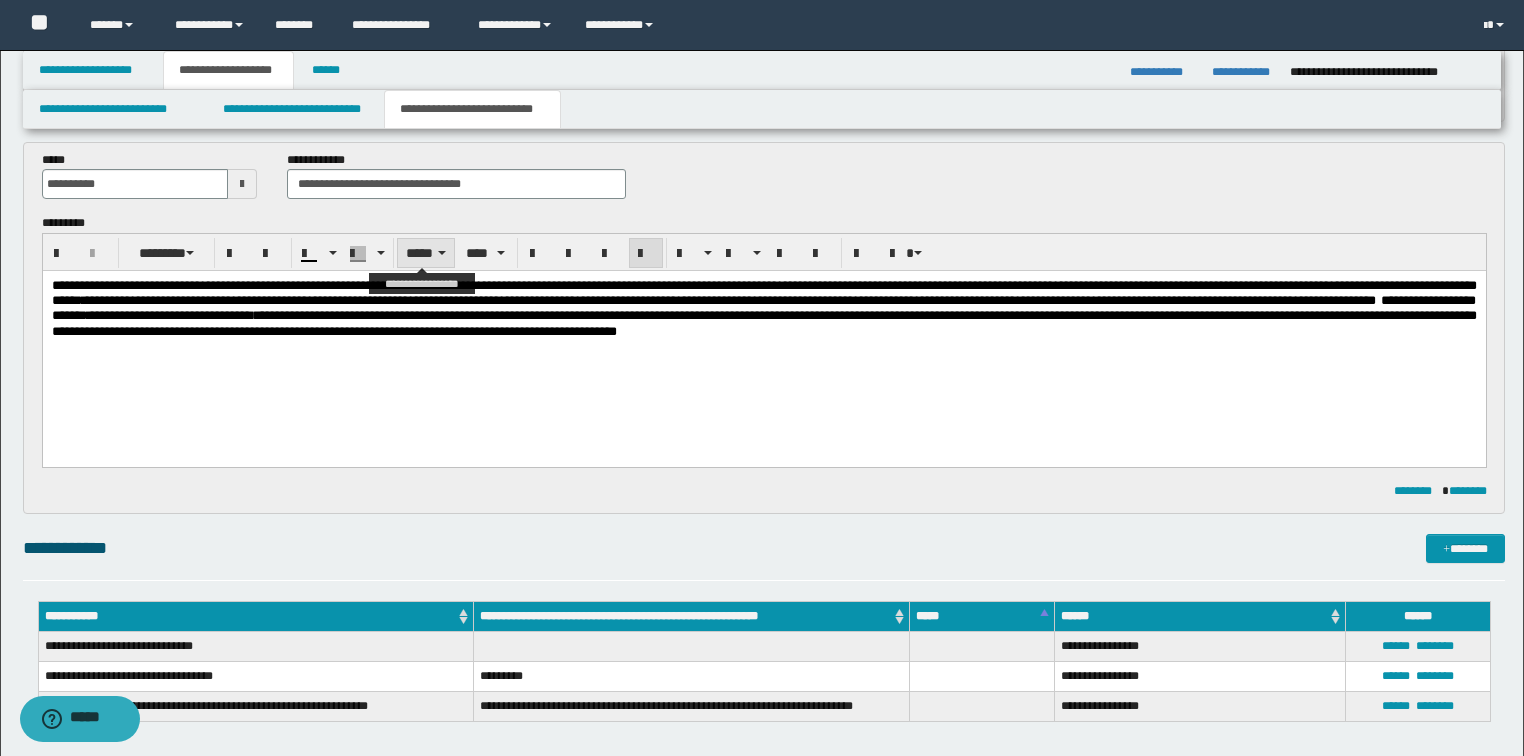 click on "*****" at bounding box center [426, 253] 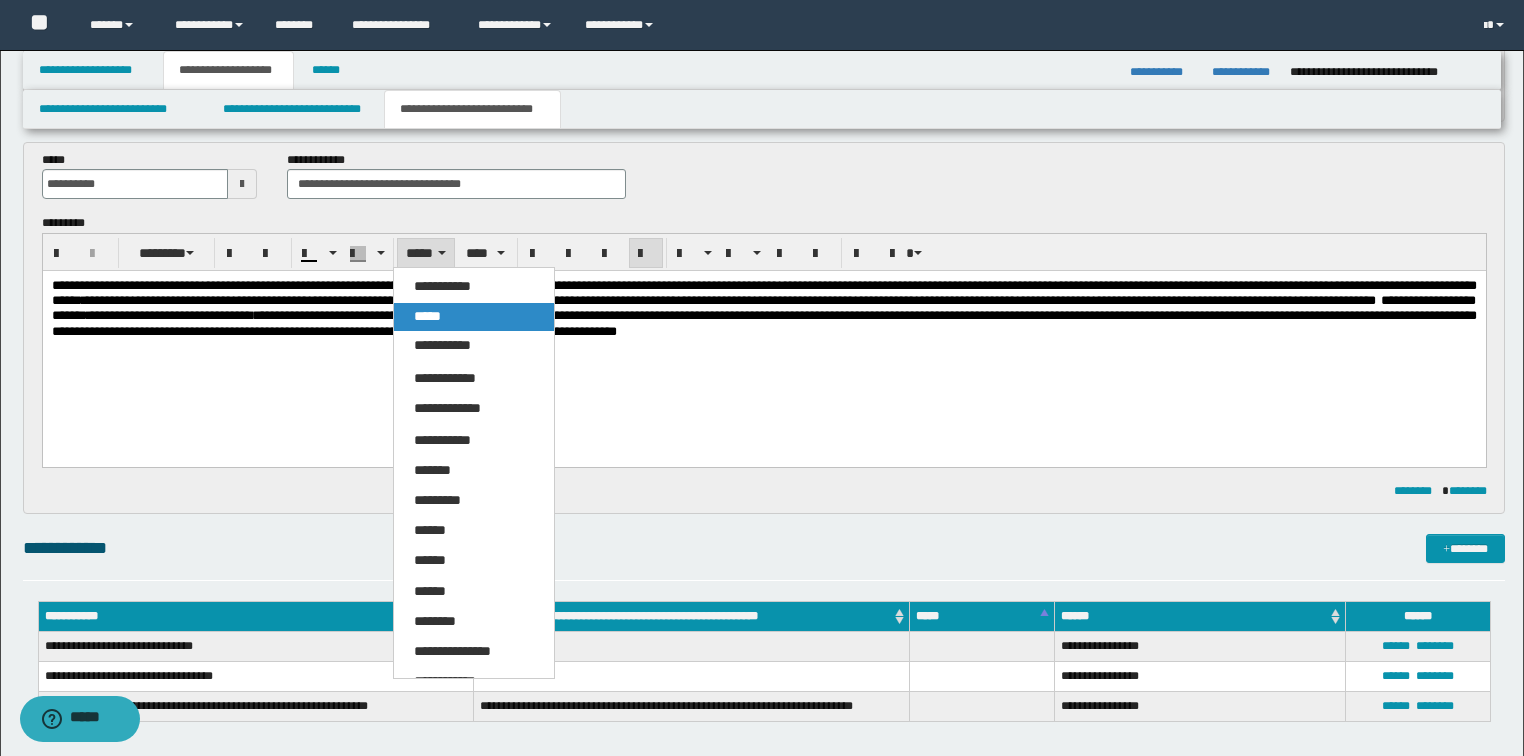 click on "*****" at bounding box center (427, 316) 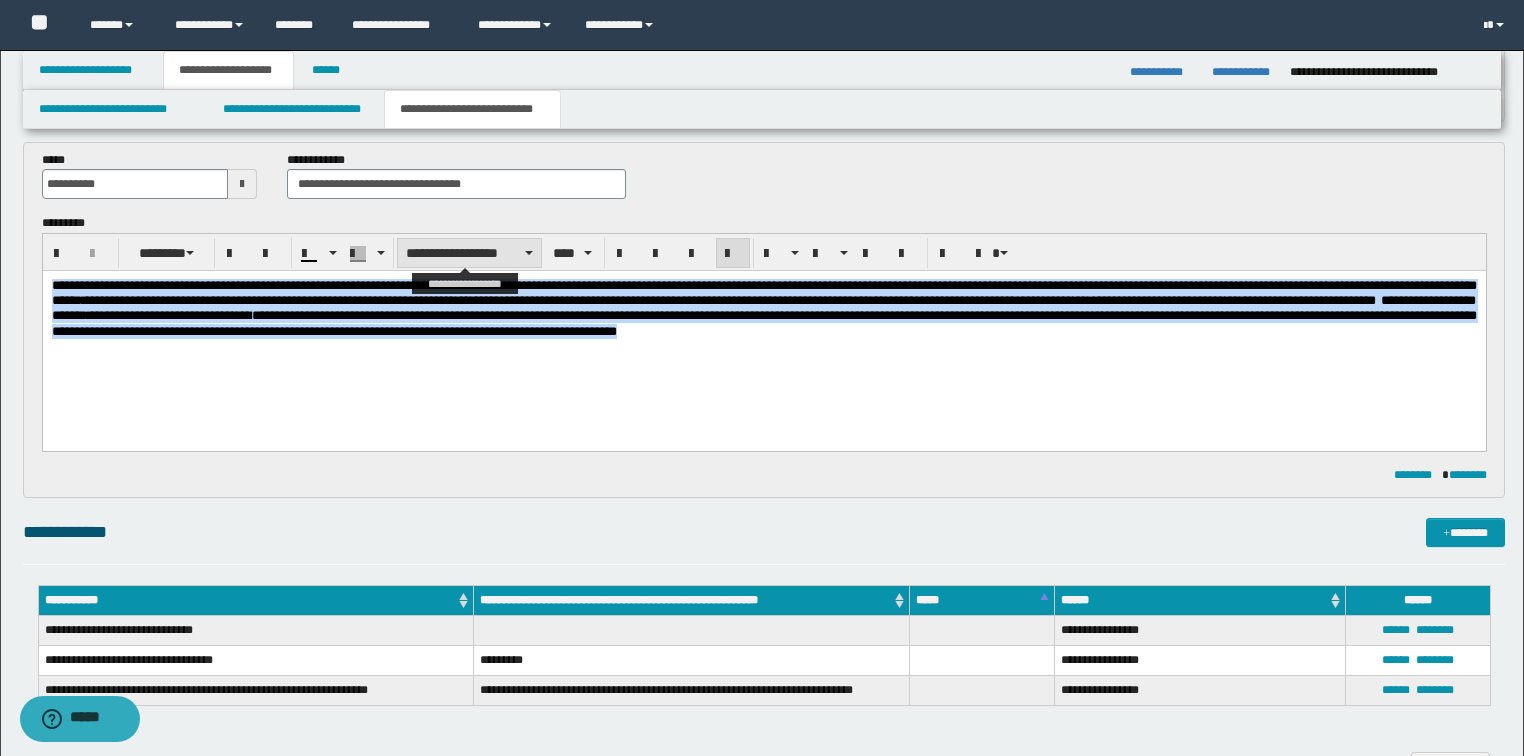 click on "**********" at bounding box center [469, 253] 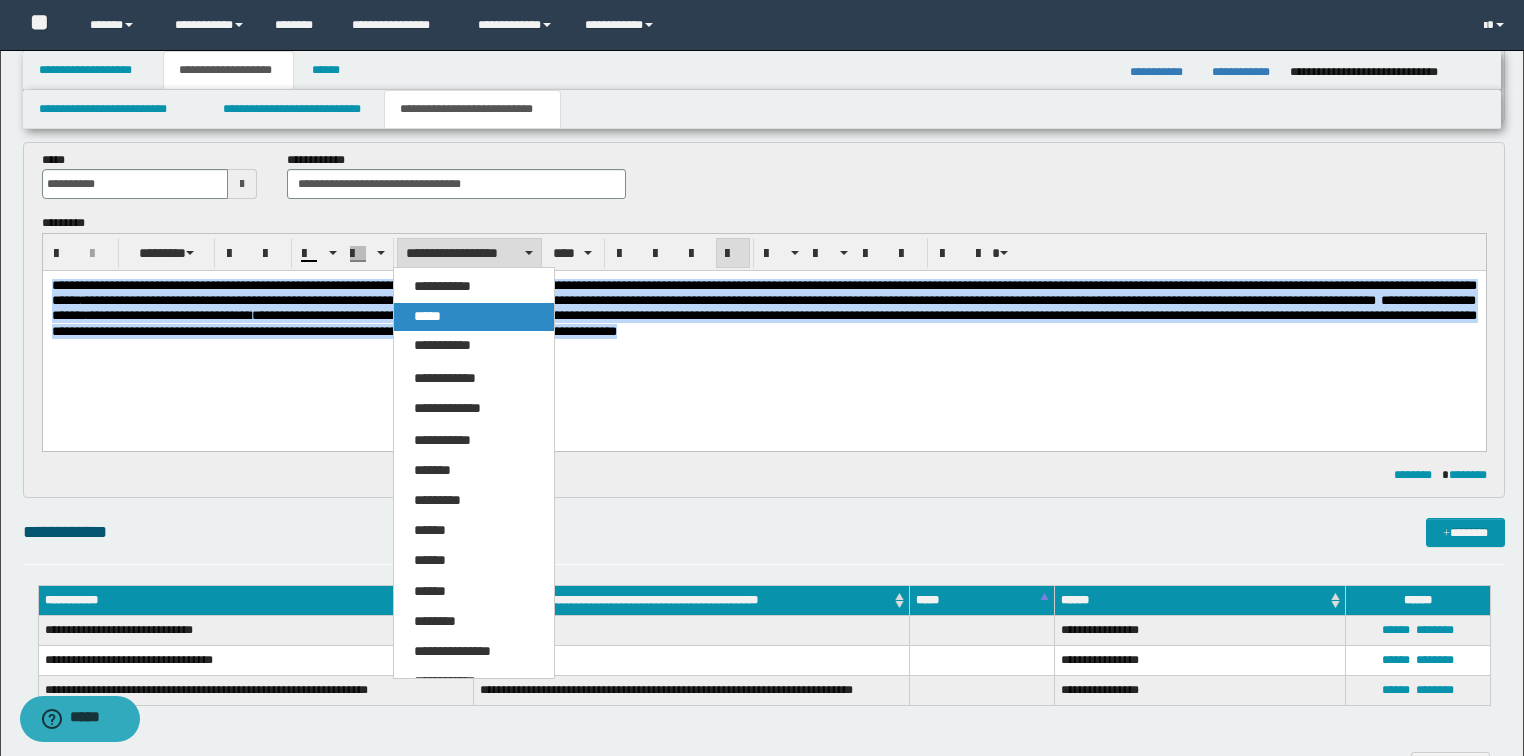 click on "*****" at bounding box center [427, 316] 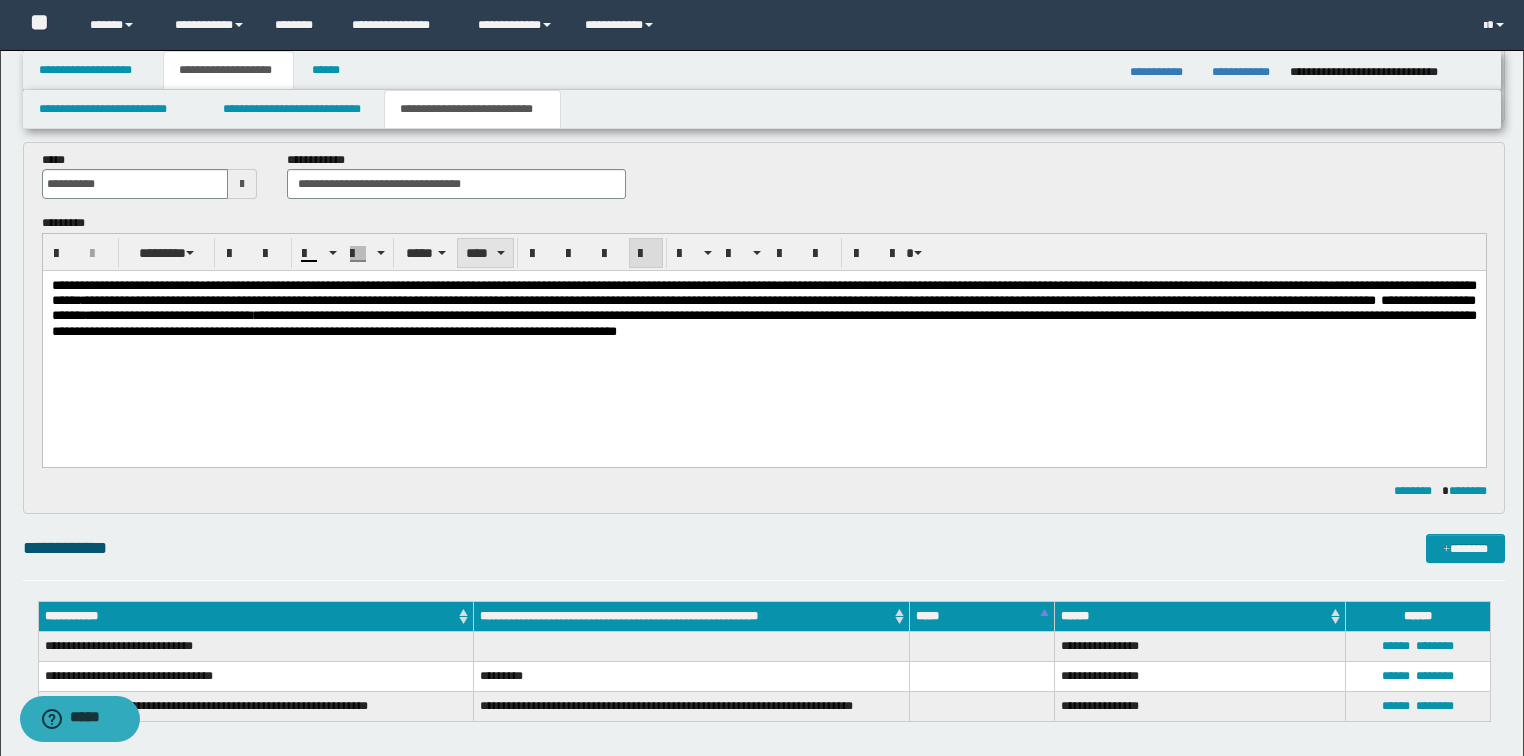 click on "****" at bounding box center (485, 253) 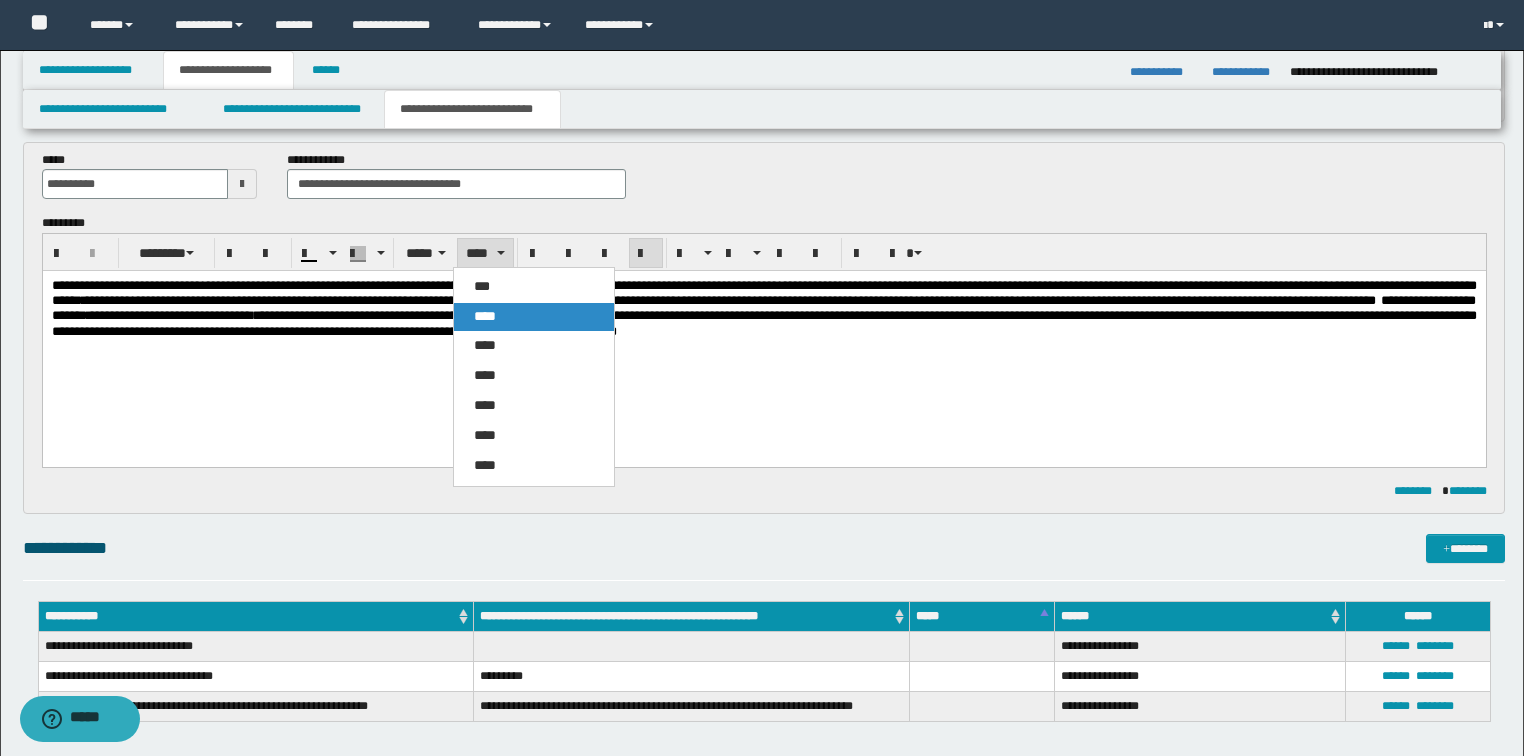 click on "****" at bounding box center [485, 316] 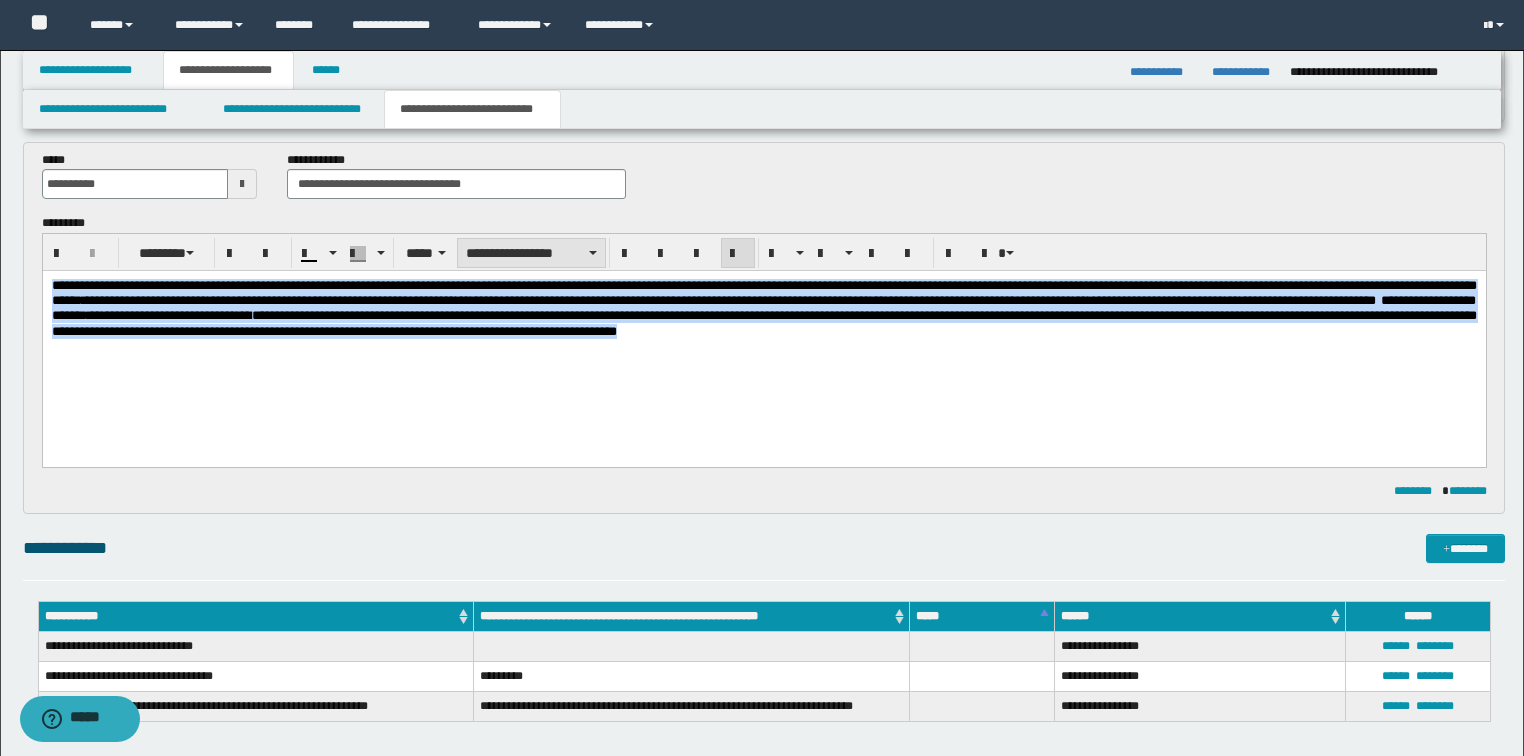 click on "**********" at bounding box center (531, 253) 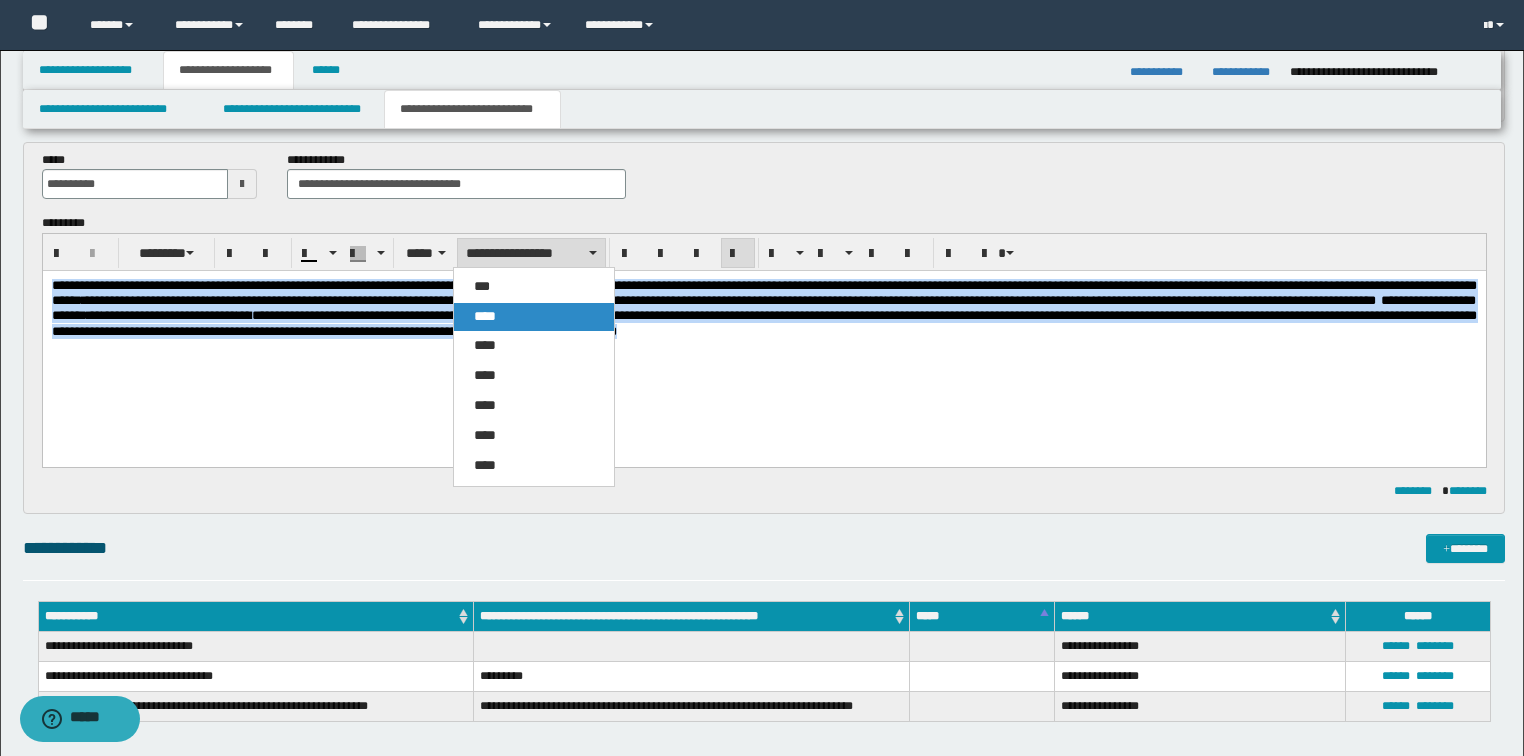 click on "****" at bounding box center (485, 316) 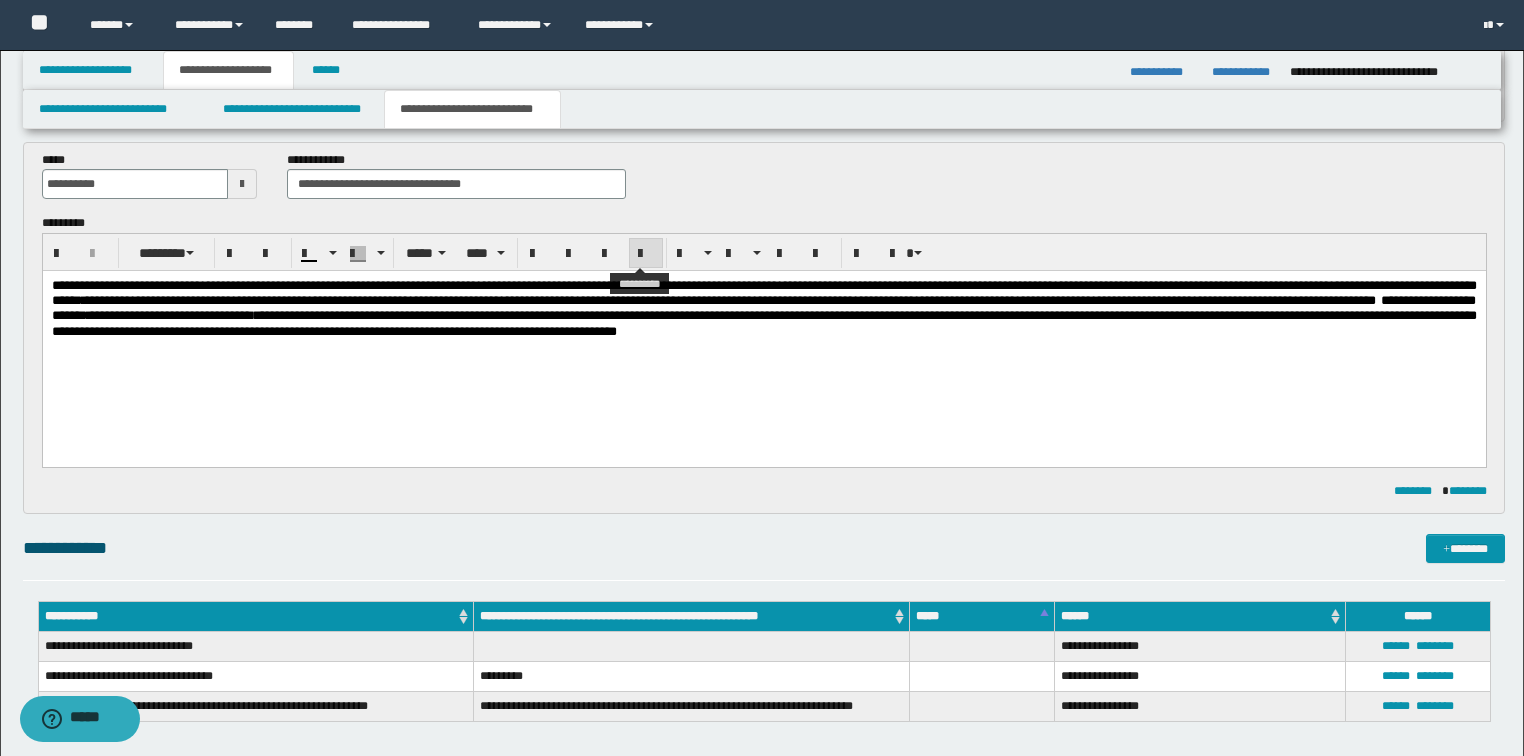 click at bounding box center (646, 253) 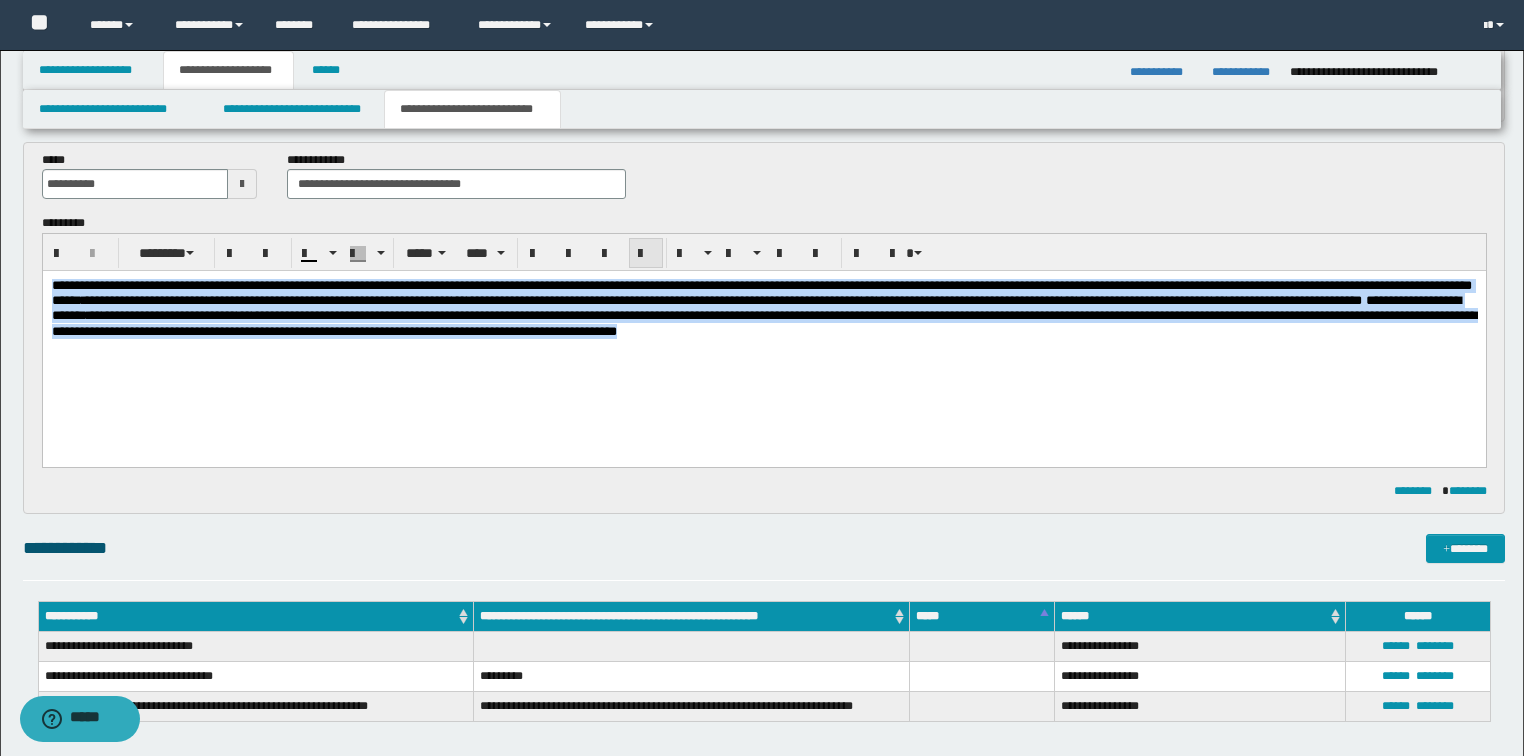 click at bounding box center [646, 253] 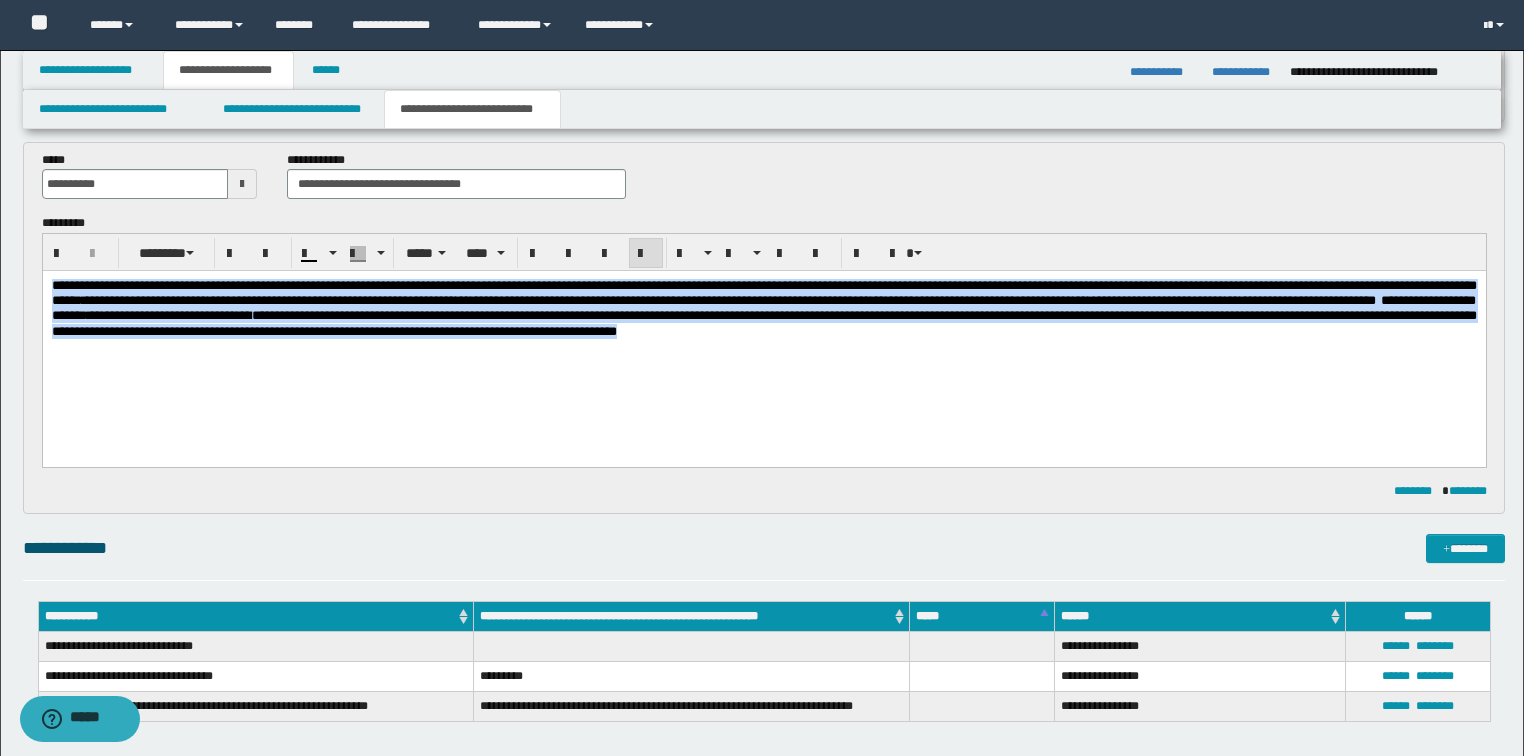 click on "**********" at bounding box center [763, 334] 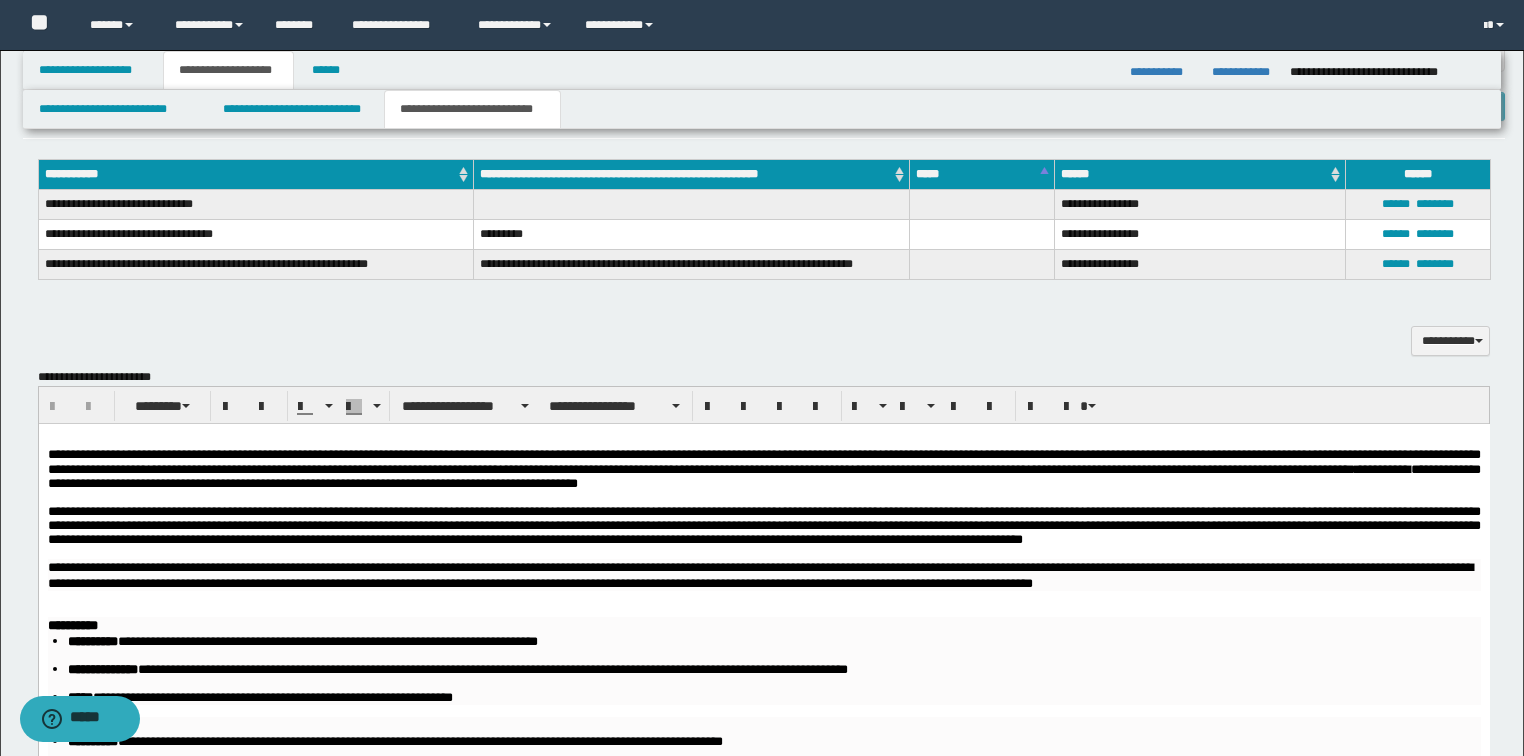 scroll, scrollTop: 1600, scrollLeft: 0, axis: vertical 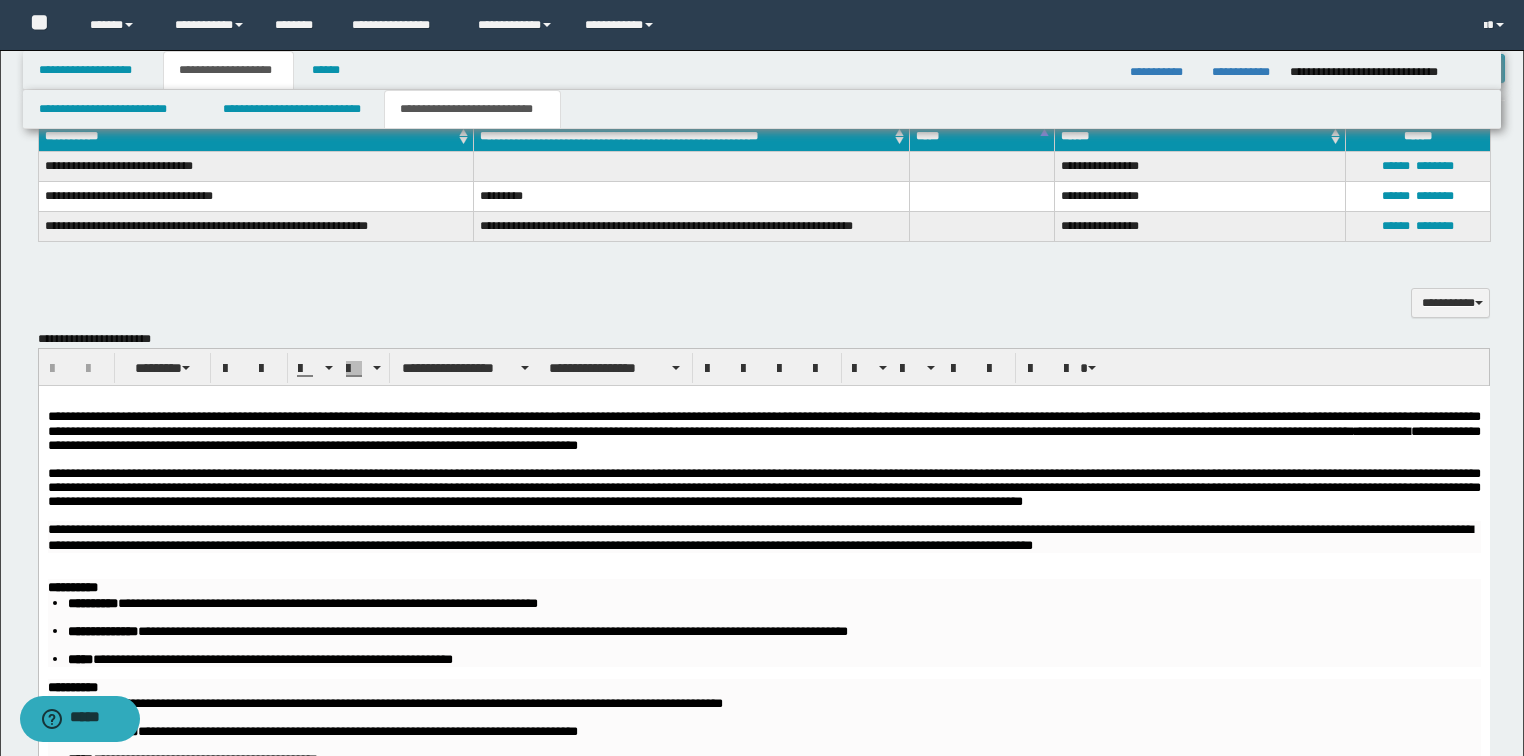 click on "**********" at bounding box center (763, 487) 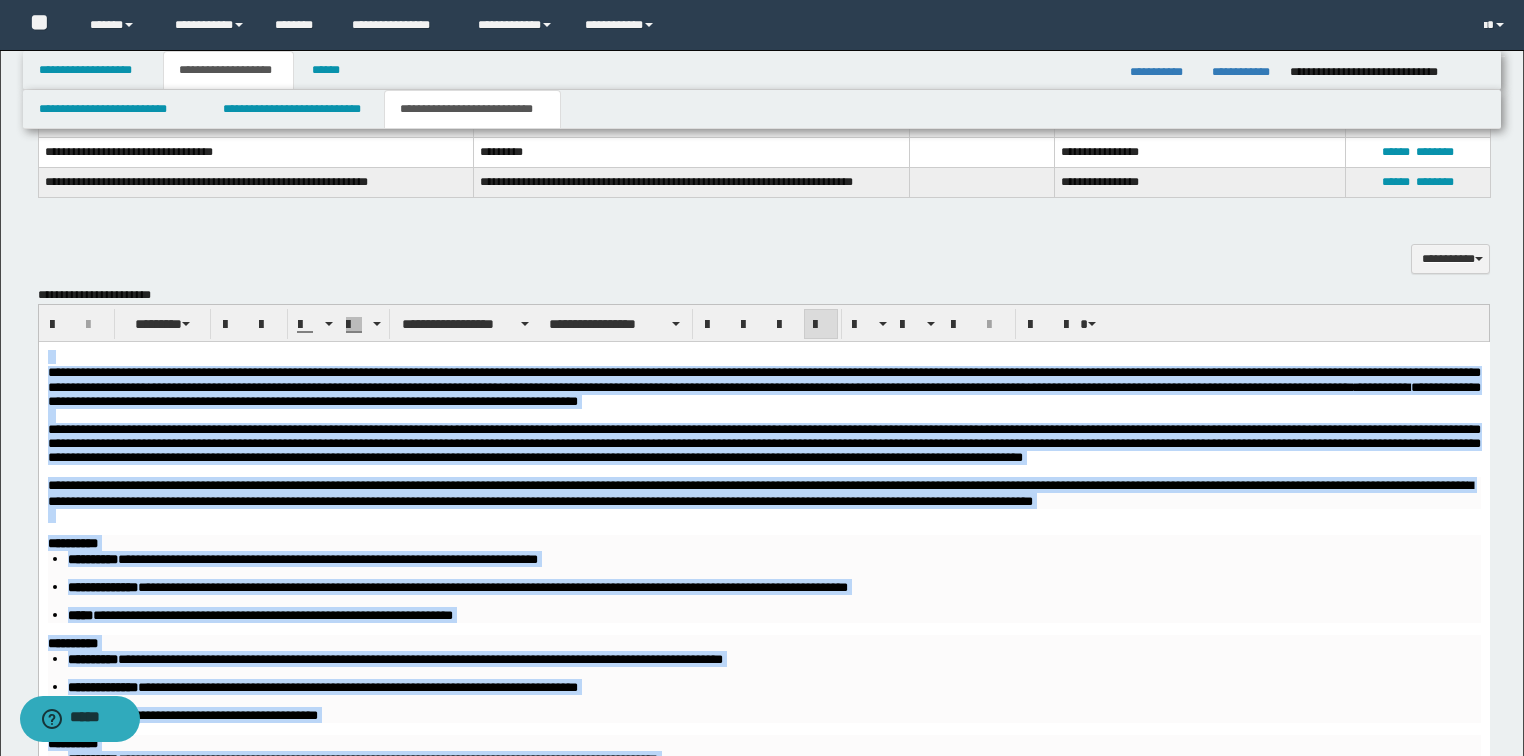 scroll, scrollTop: 1680, scrollLeft: 0, axis: vertical 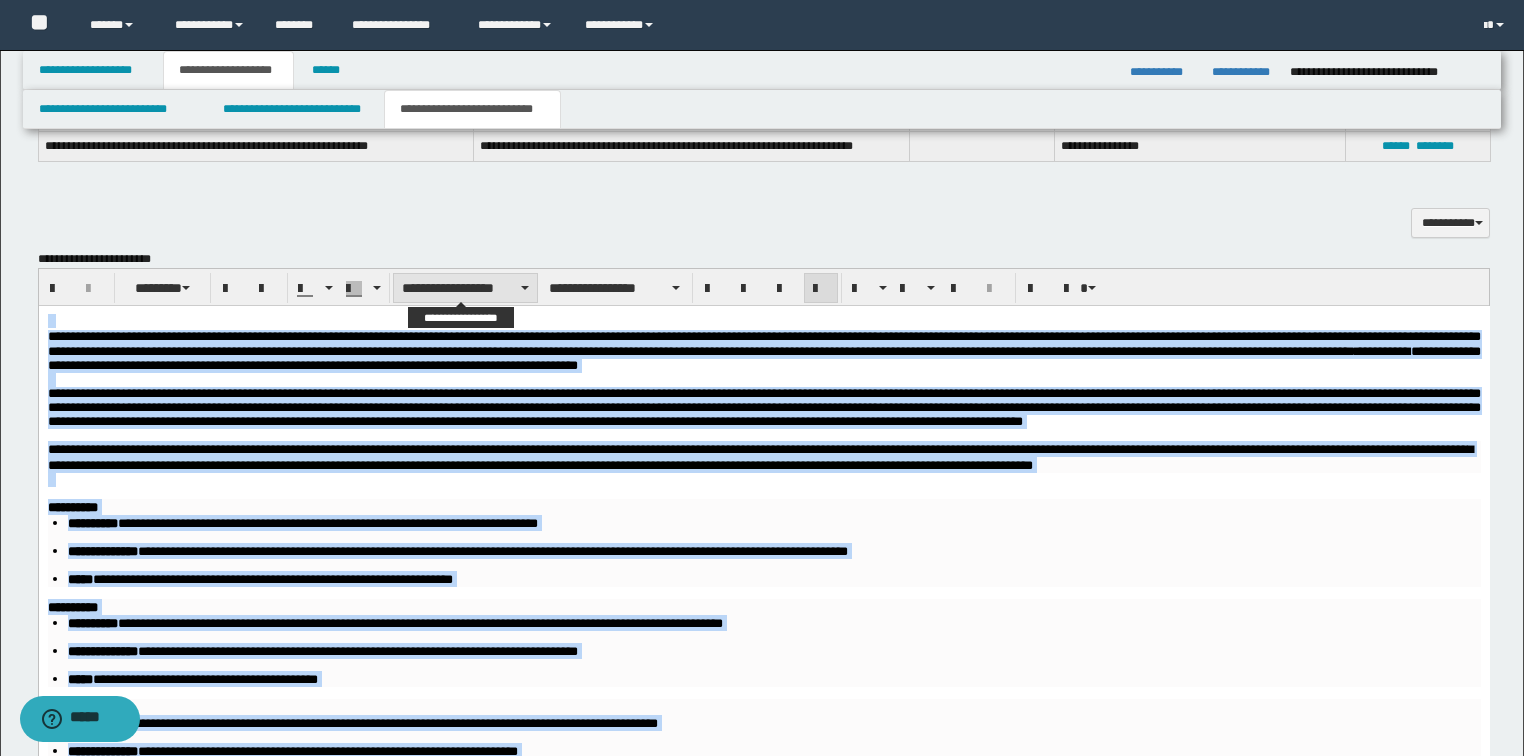click on "**********" at bounding box center (465, 288) 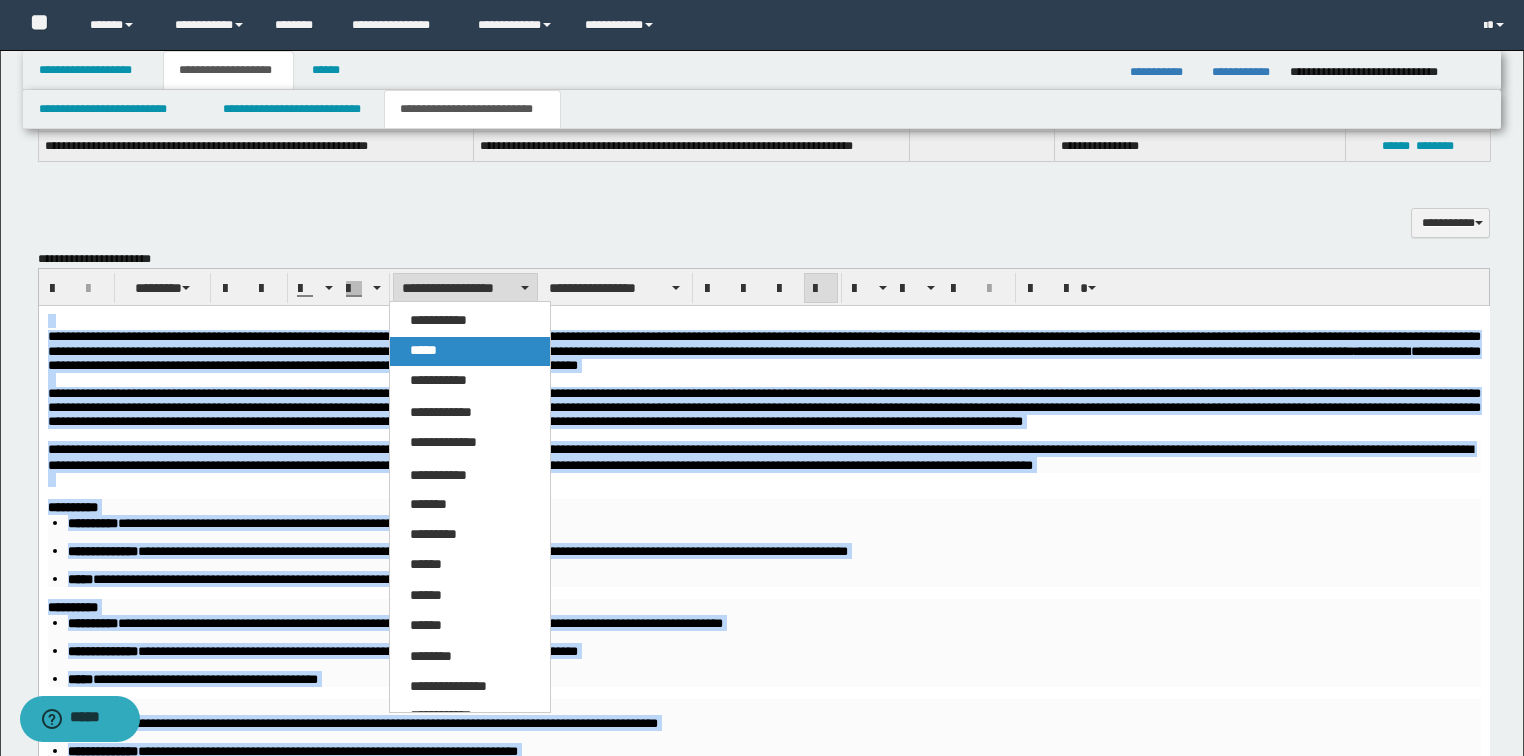 click on "*****" at bounding box center (423, 350) 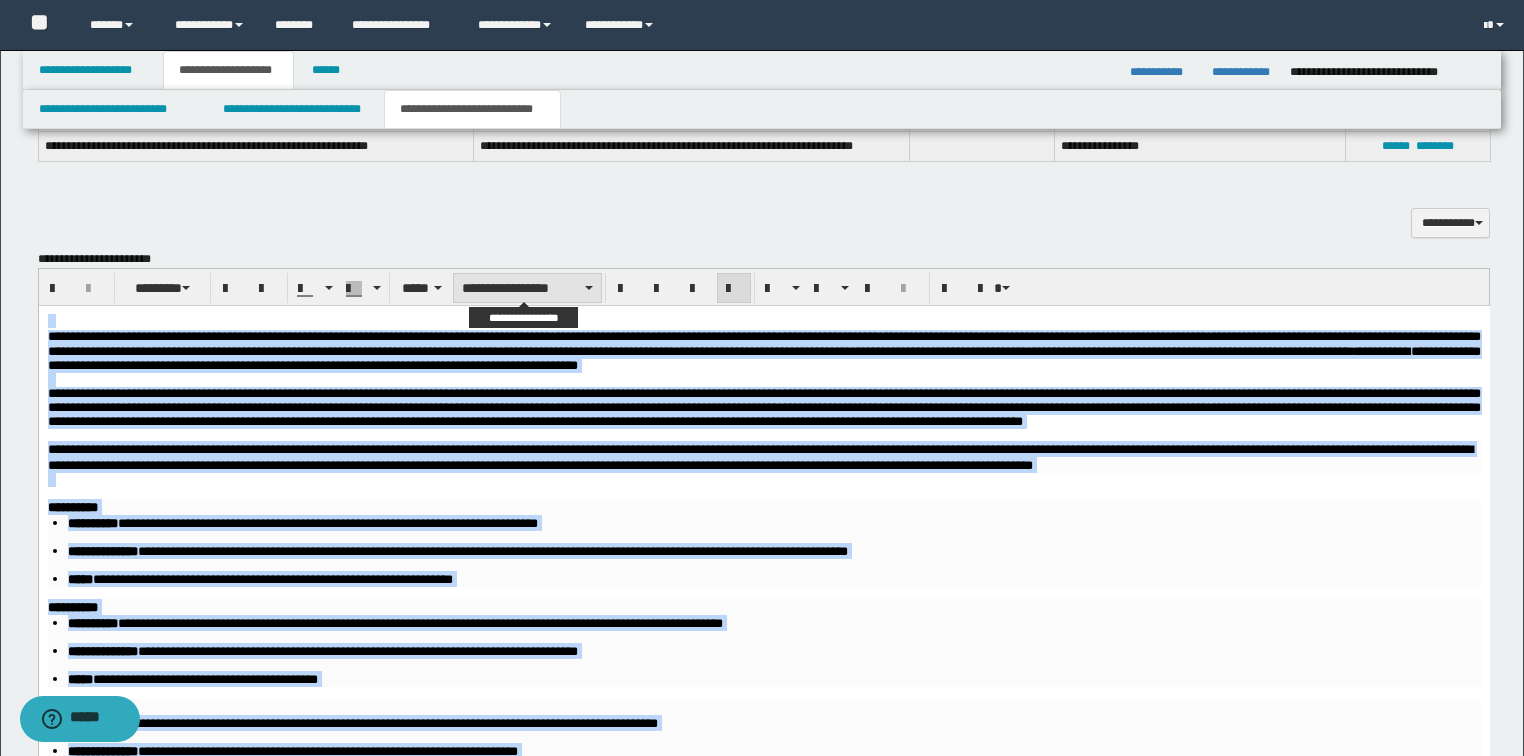 click on "**********" at bounding box center [527, 288] 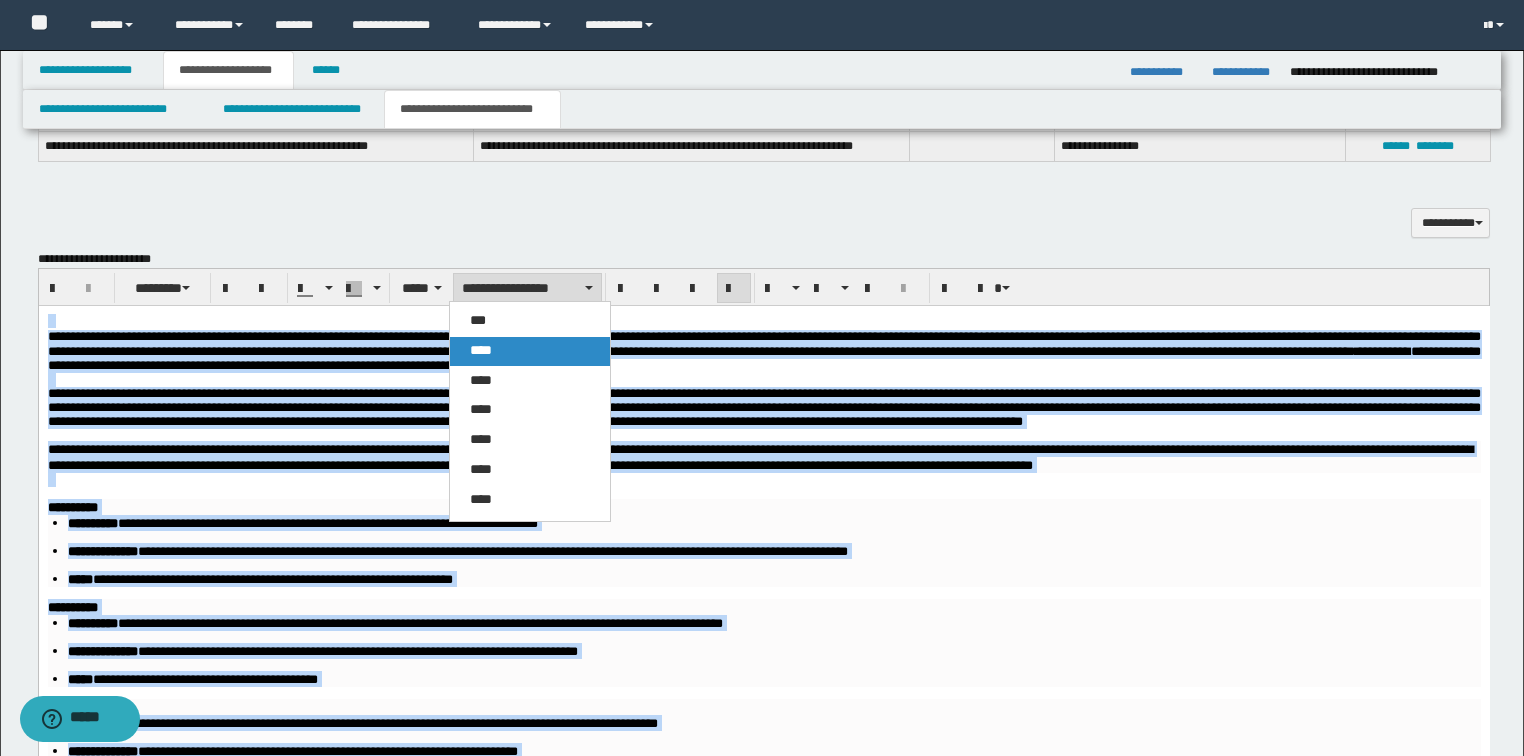 click on "****" at bounding box center (530, 351) 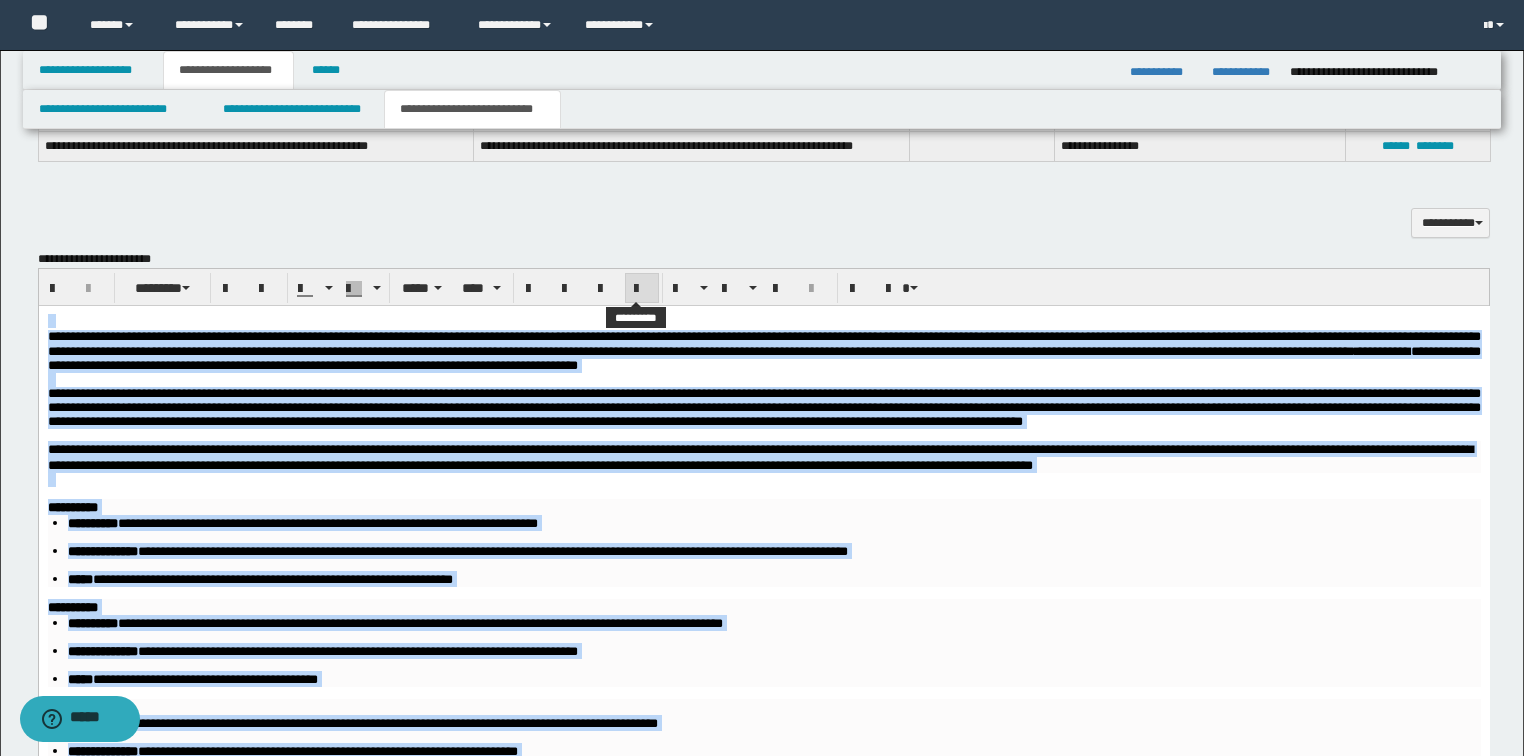 click at bounding box center (642, 288) 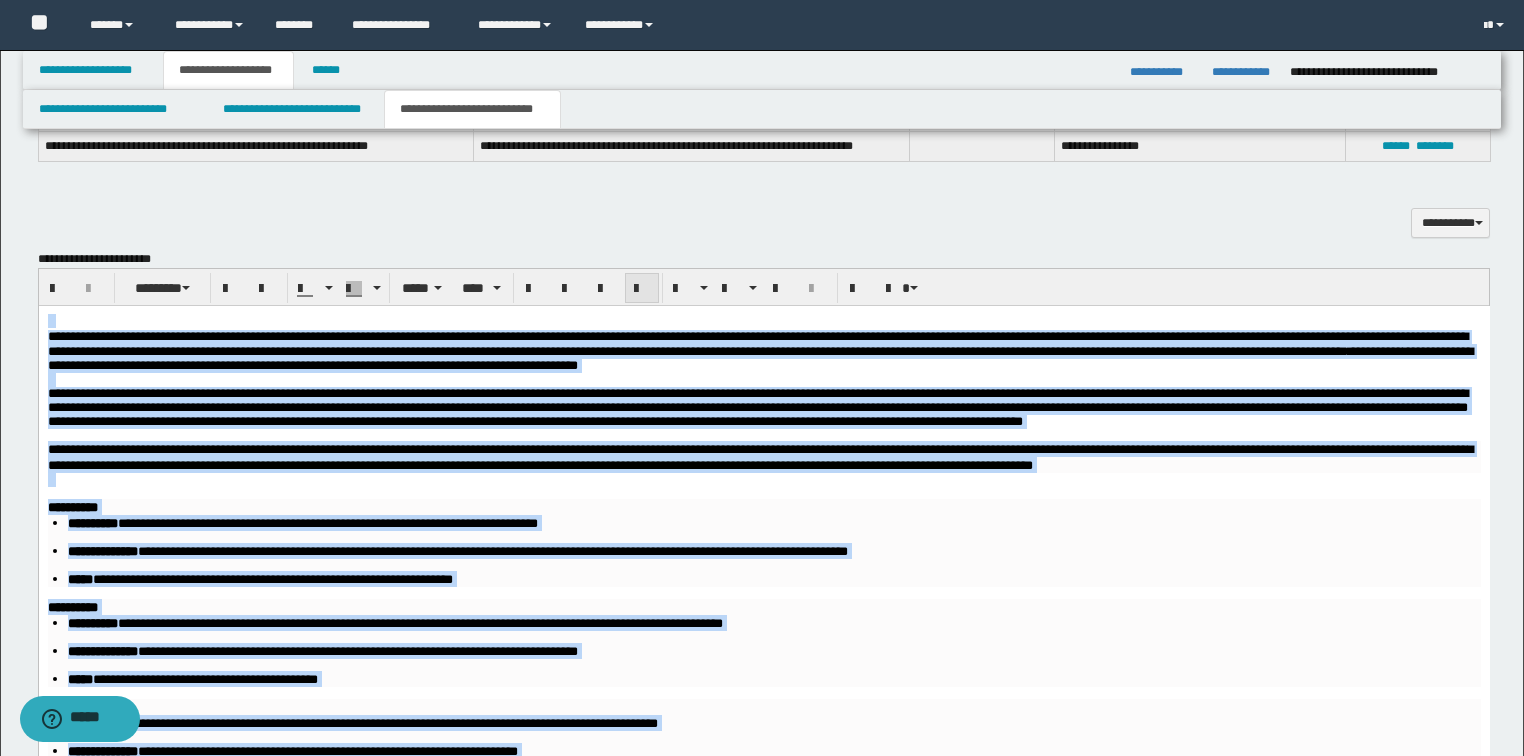 click at bounding box center (642, 288) 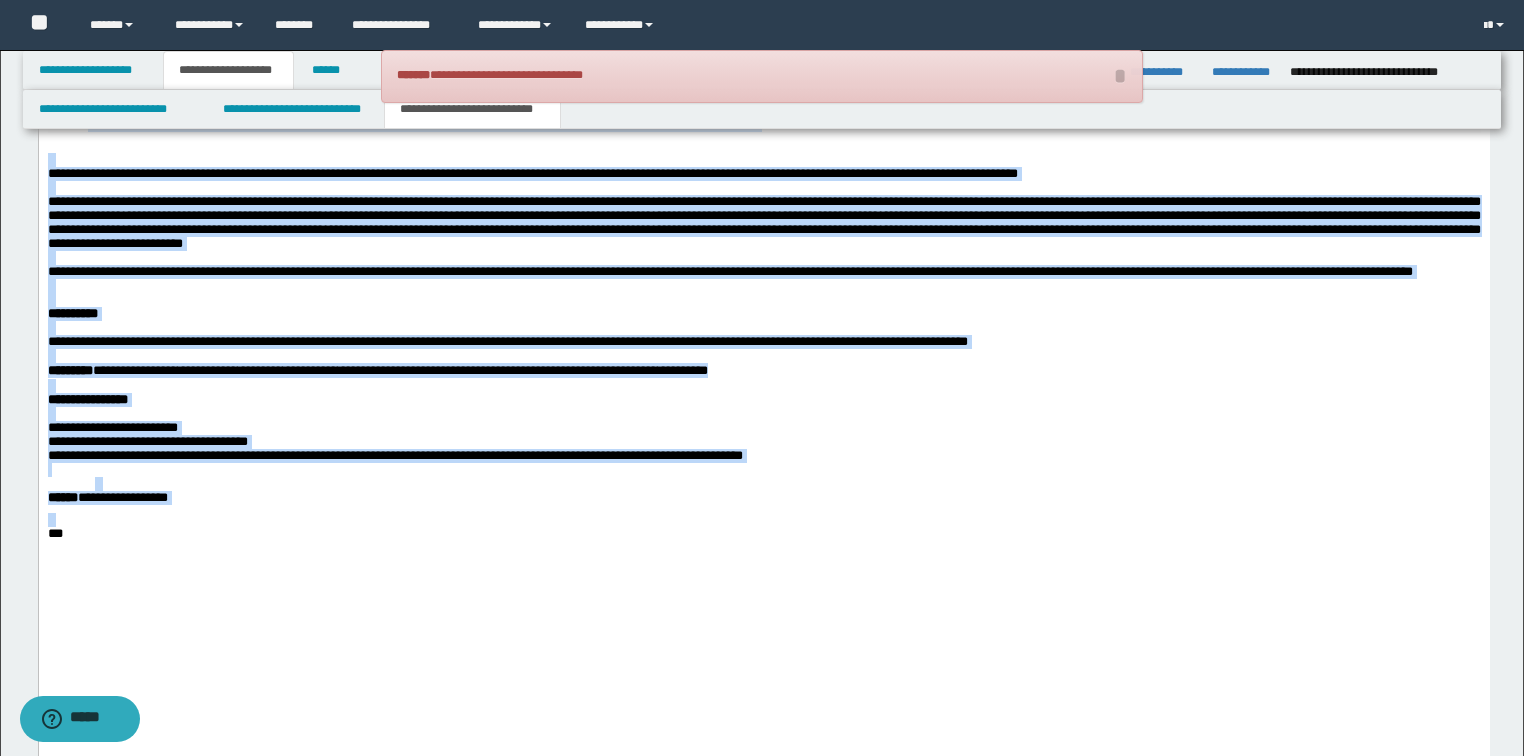 scroll, scrollTop: 2800, scrollLeft: 0, axis: vertical 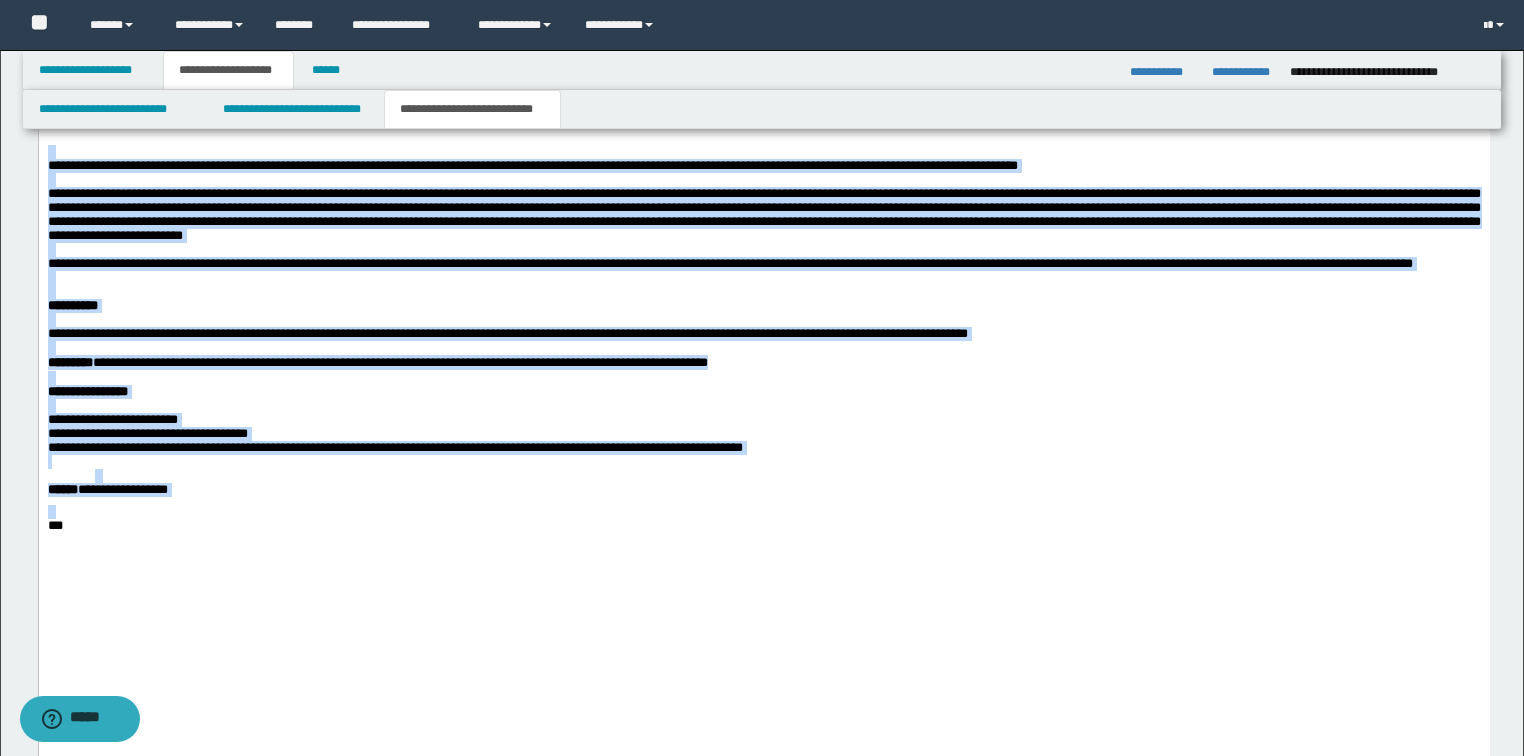 click at bounding box center (763, 293) 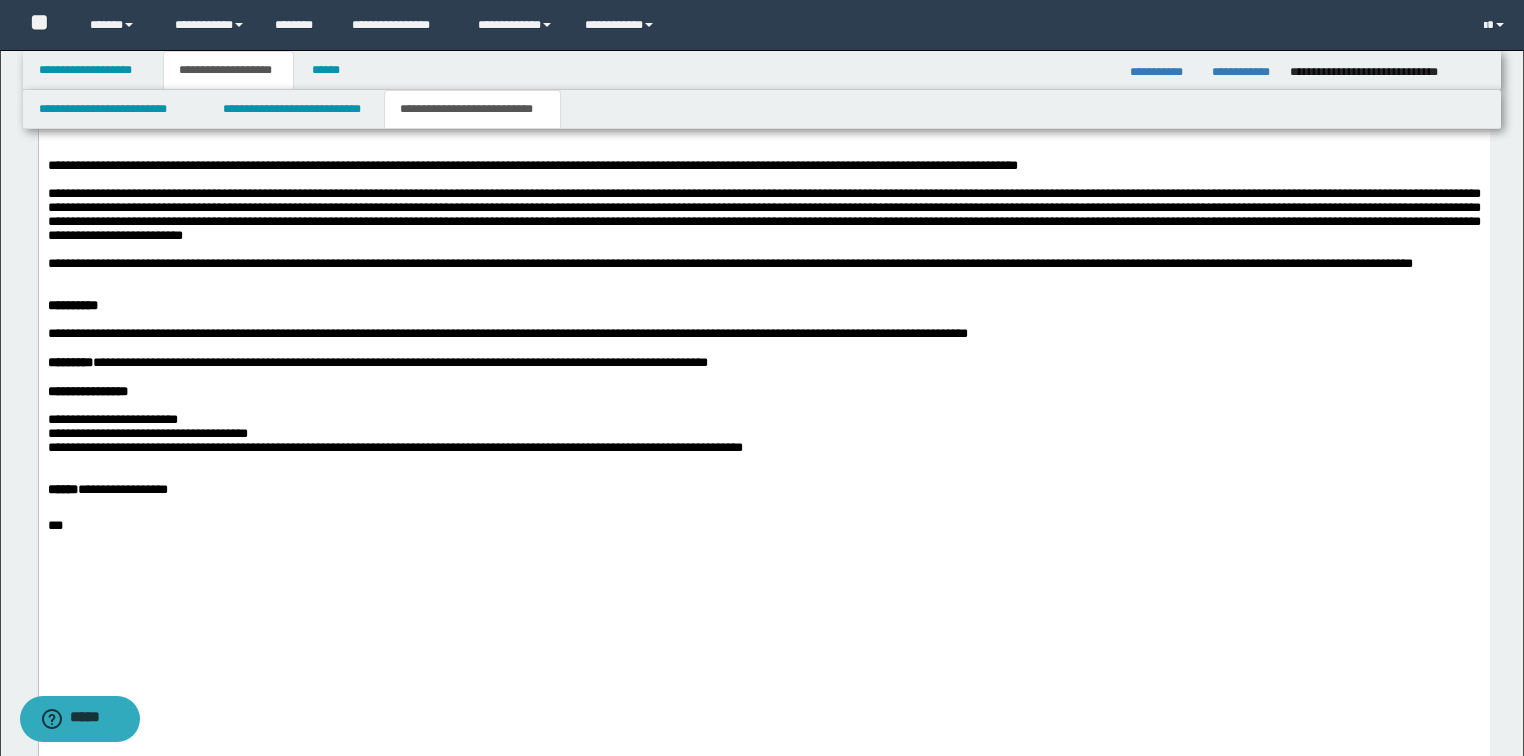 click at bounding box center (763, 279) 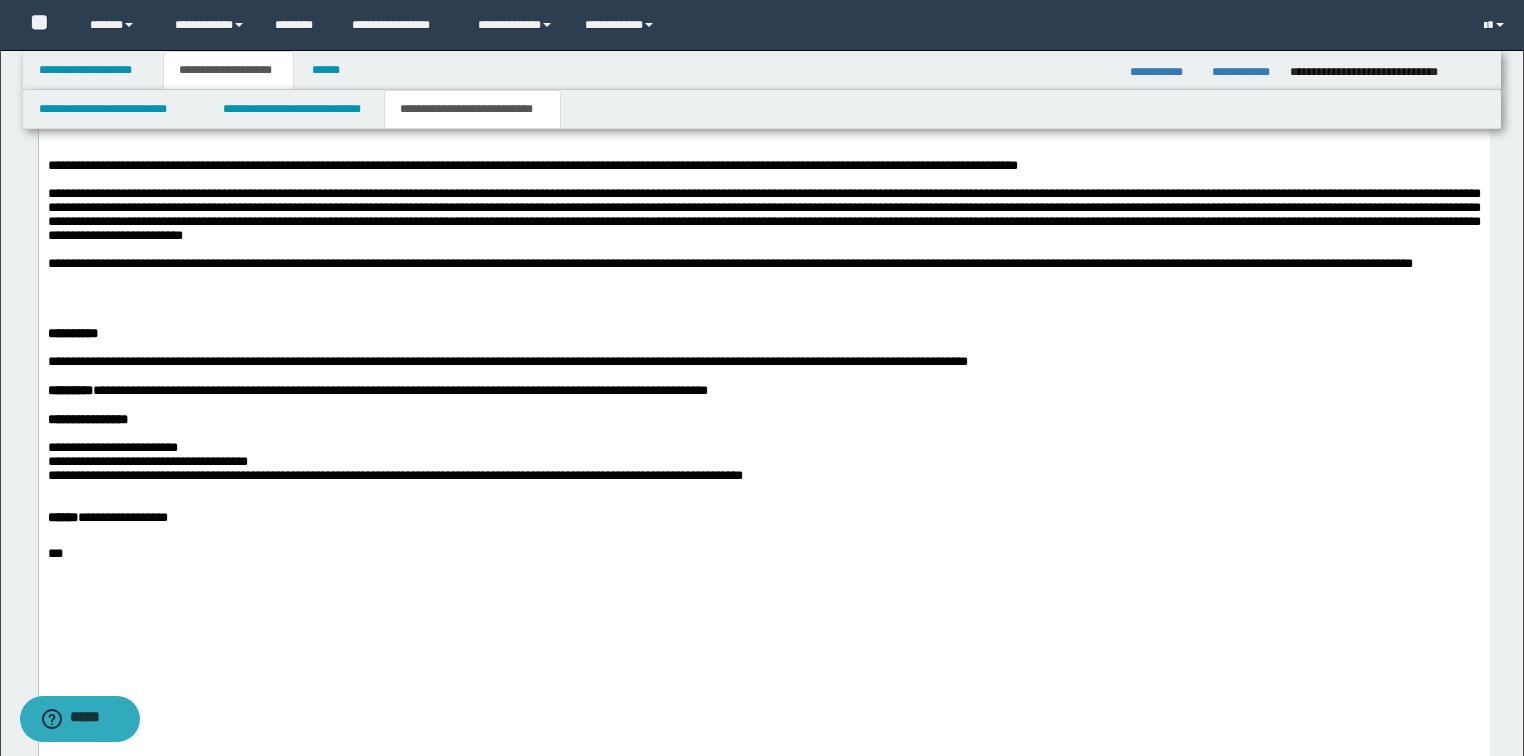 click at bounding box center (763, 293) 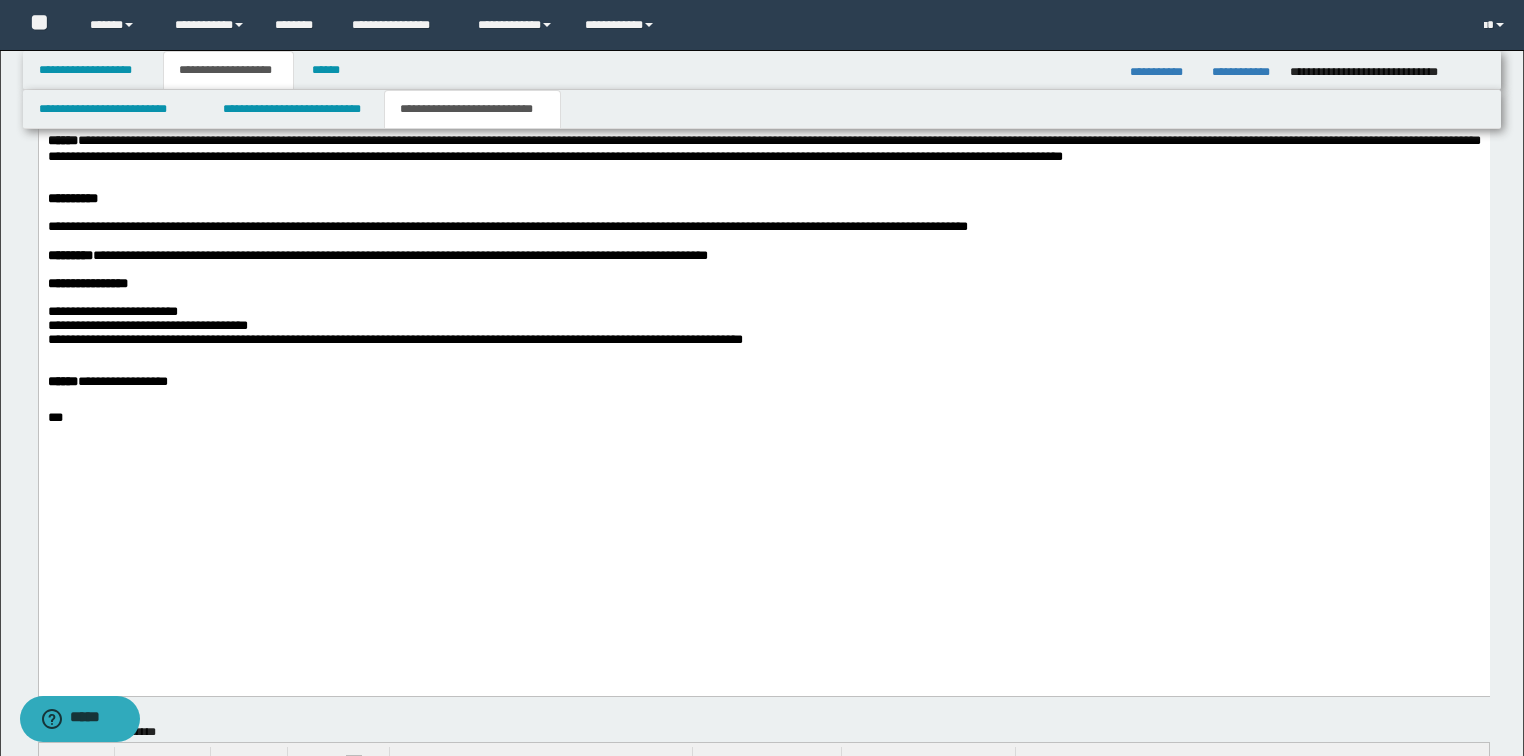 scroll, scrollTop: 2960, scrollLeft: 0, axis: vertical 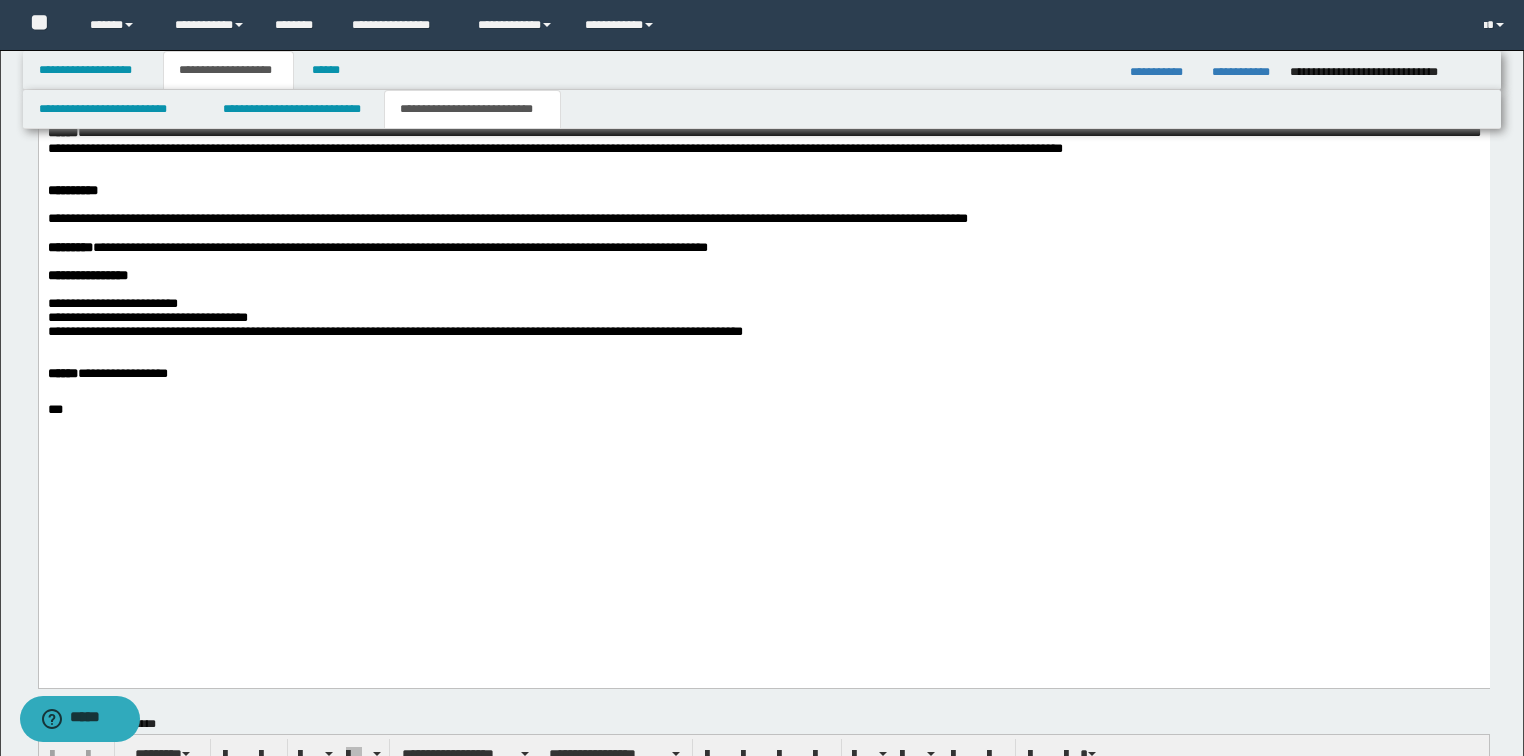 click on "*********" at bounding box center (69, 248) 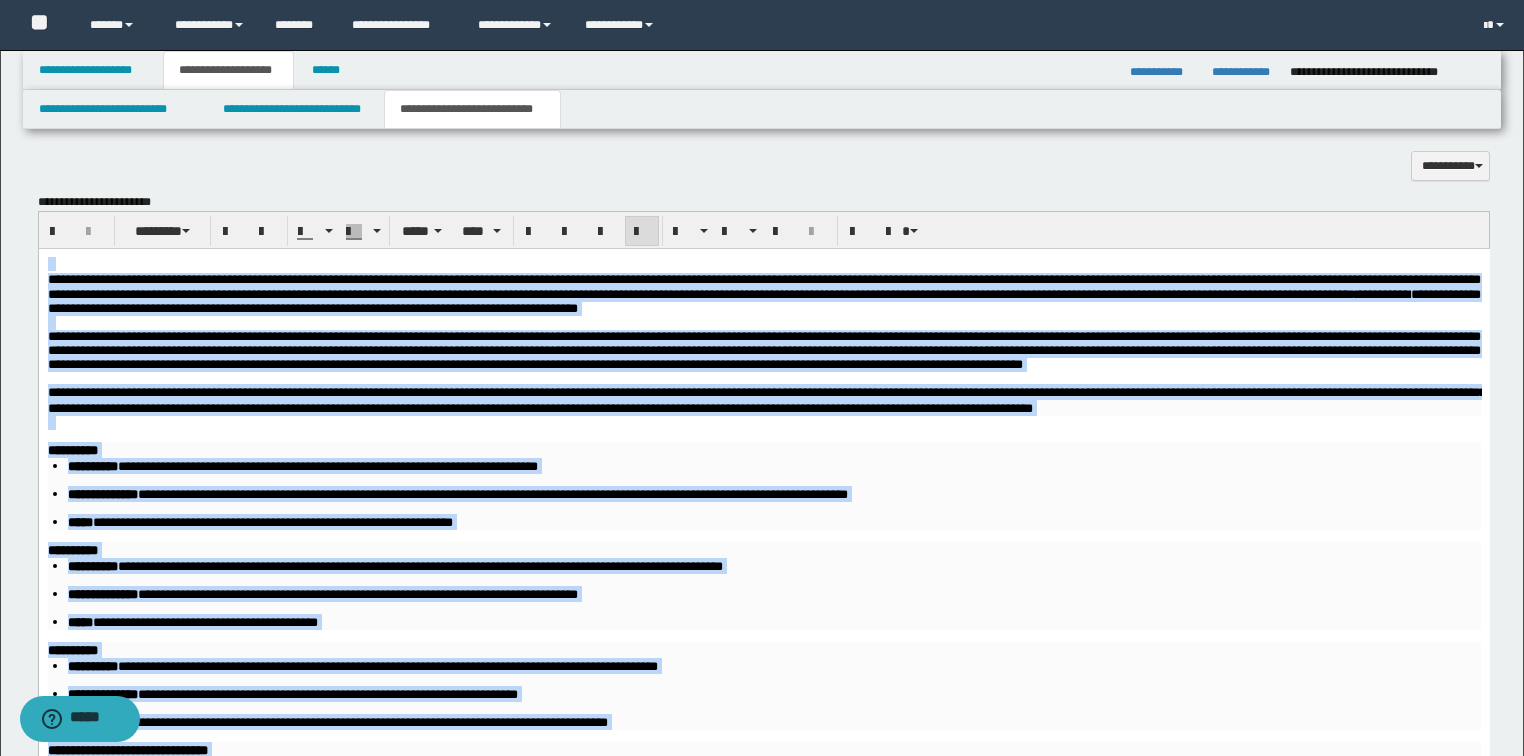 scroll, scrollTop: 1680, scrollLeft: 0, axis: vertical 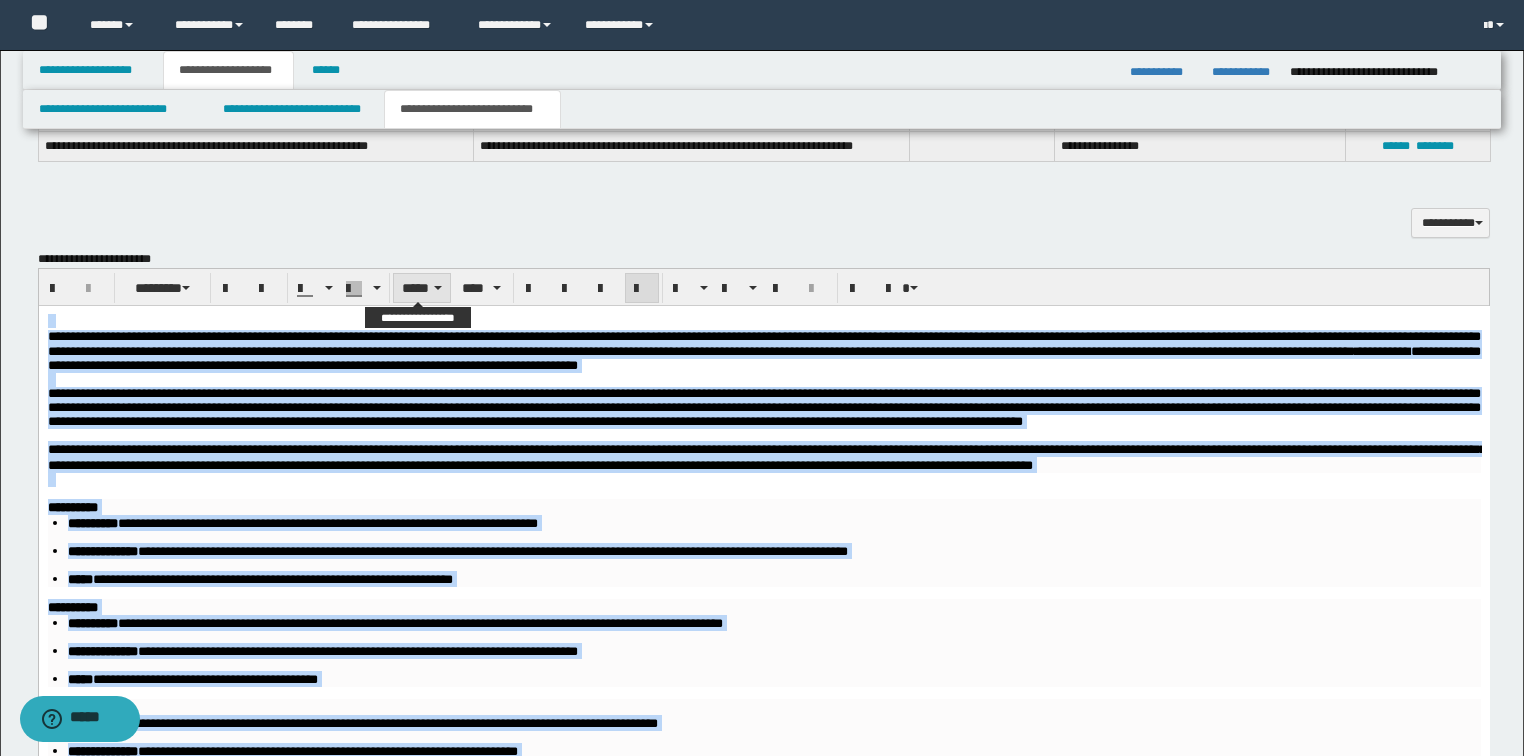 click on "*****" at bounding box center [422, 288] 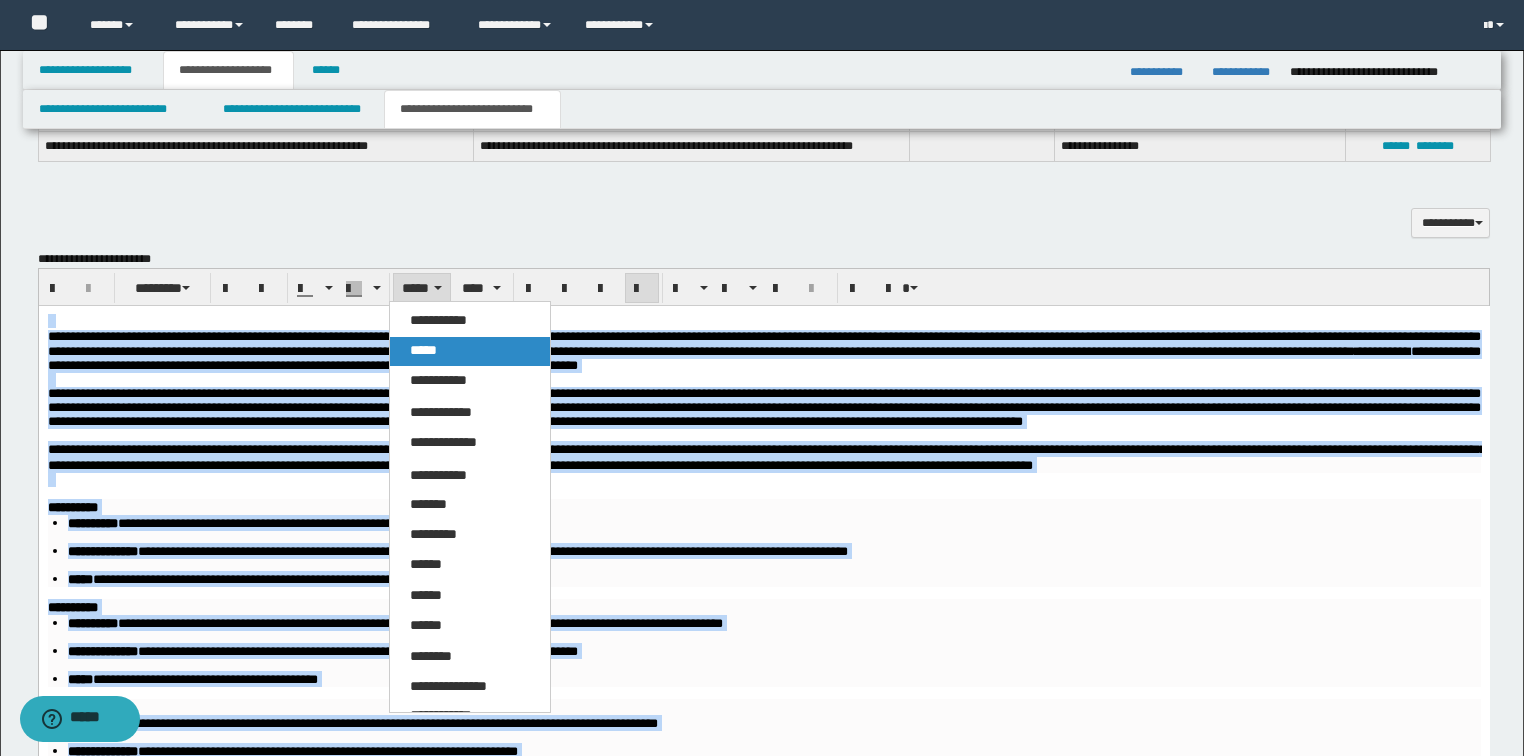 click on "*****" at bounding box center (423, 350) 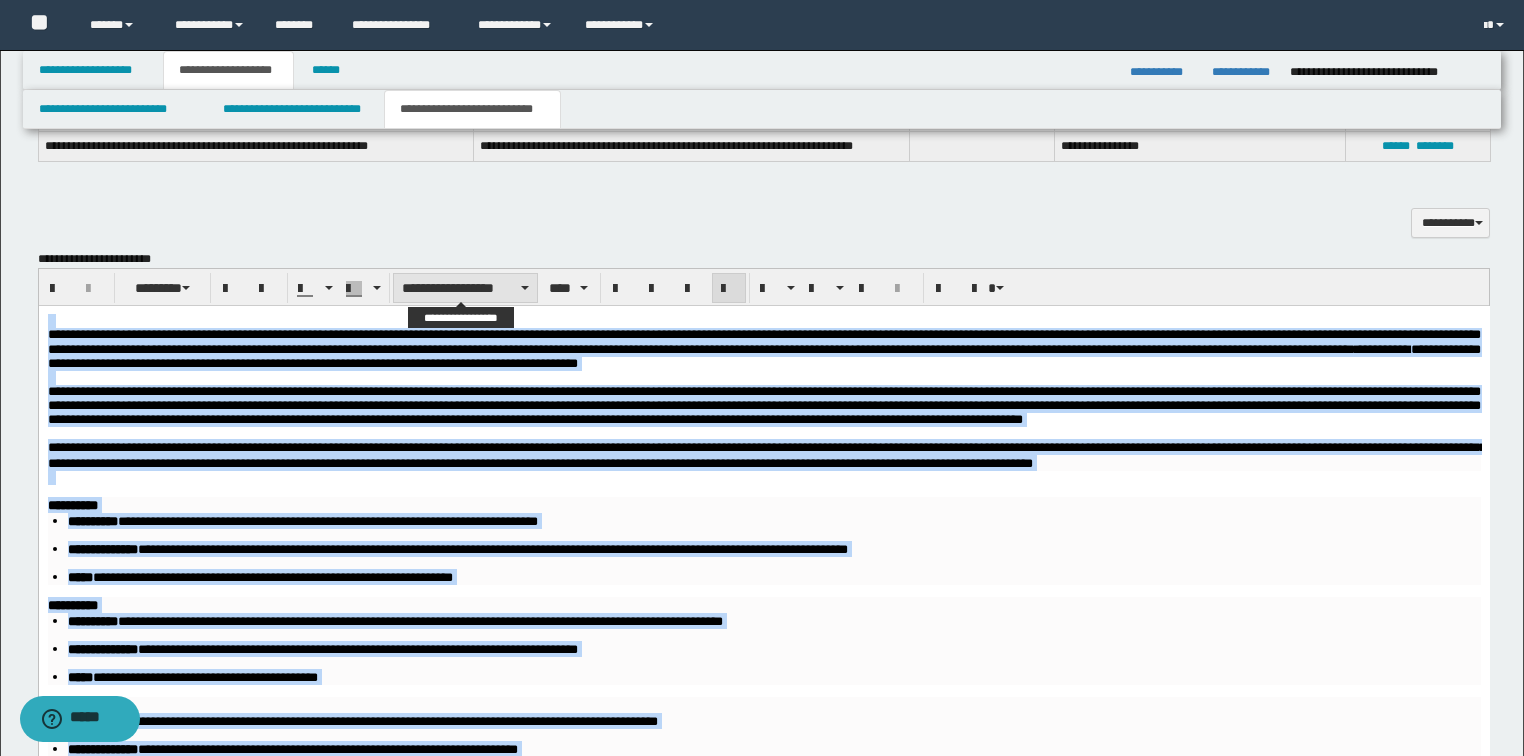 click on "**********" at bounding box center [465, 288] 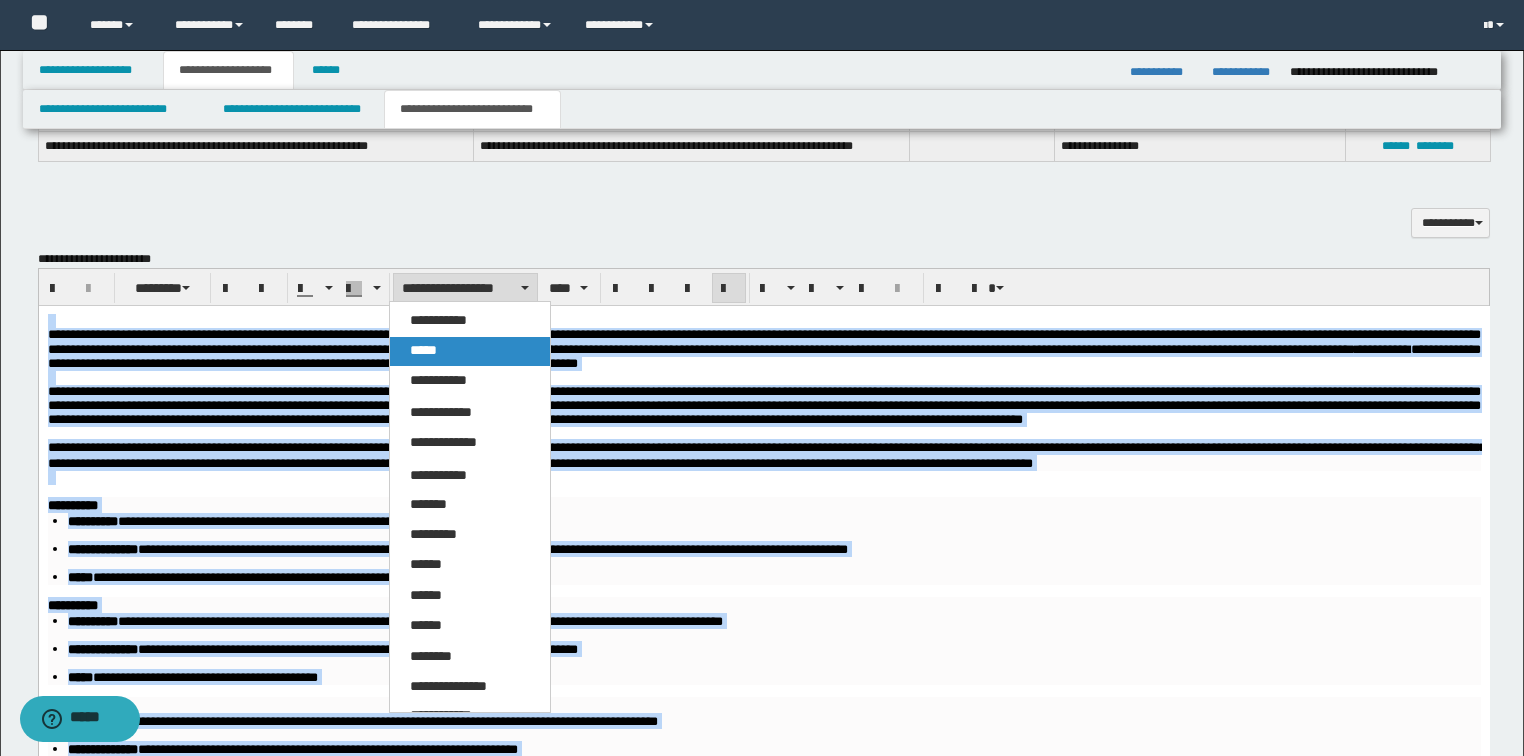 click on "*****" at bounding box center (423, 350) 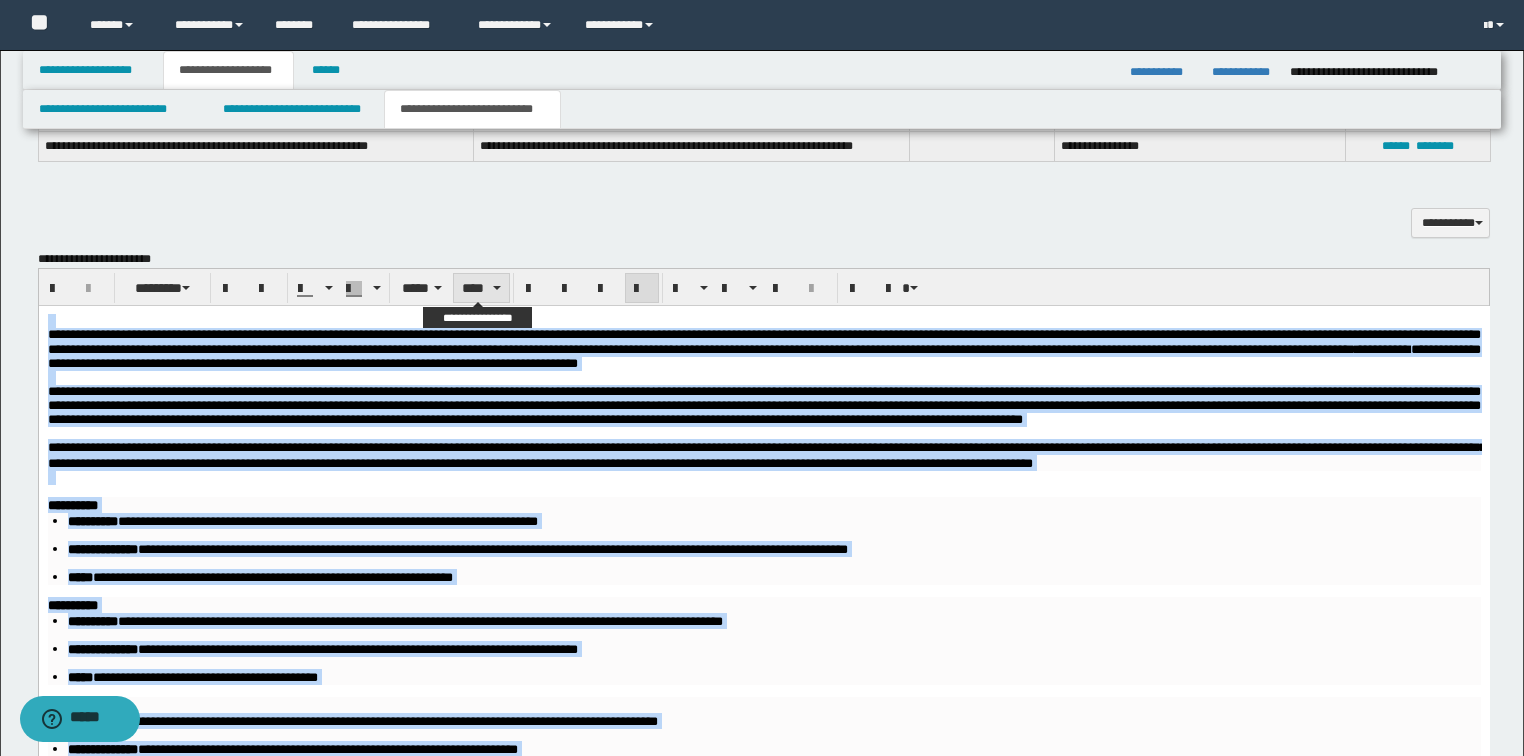 click at bounding box center [497, 288] 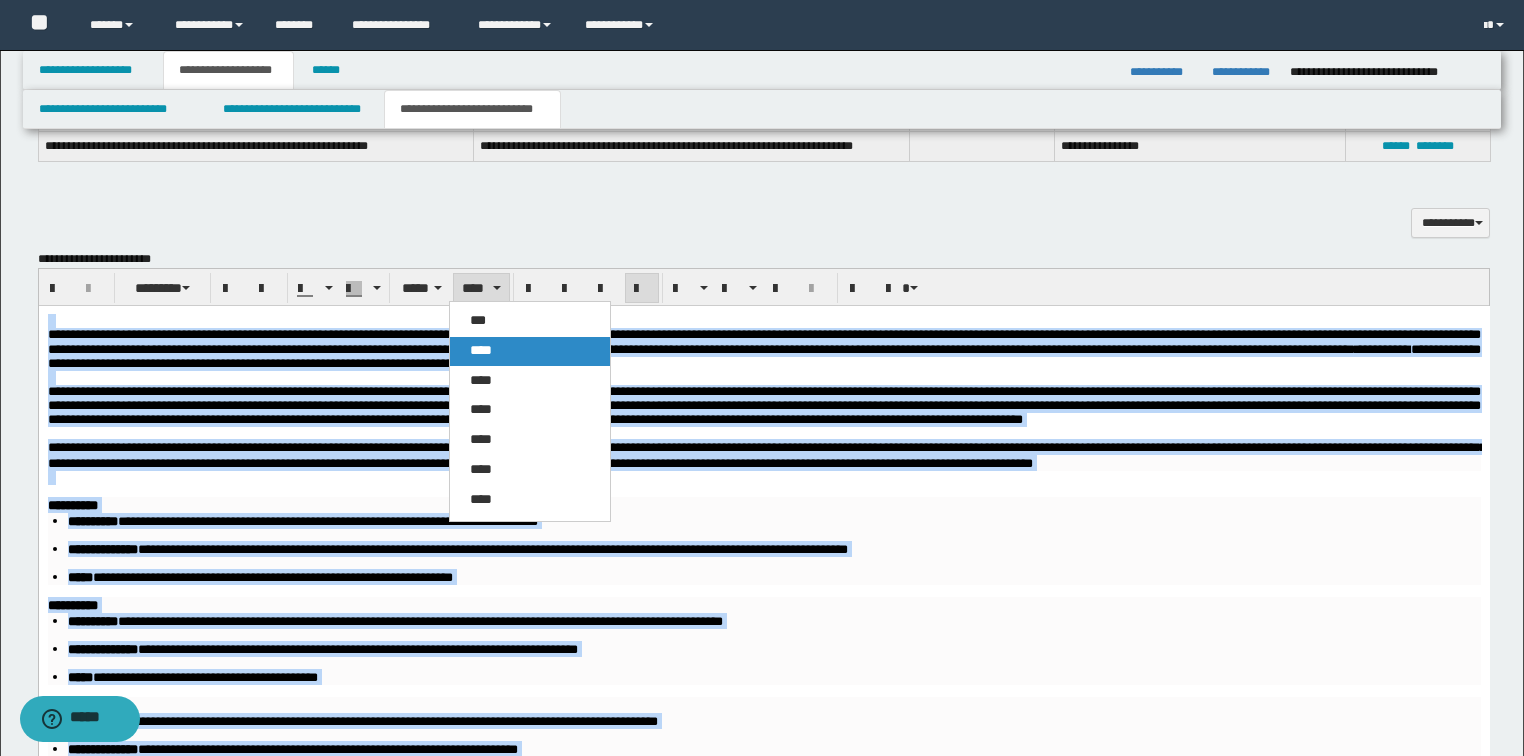 drag, startPoint x: 491, startPoint y: 353, endPoint x: 454, endPoint y: 5, distance: 349.96143 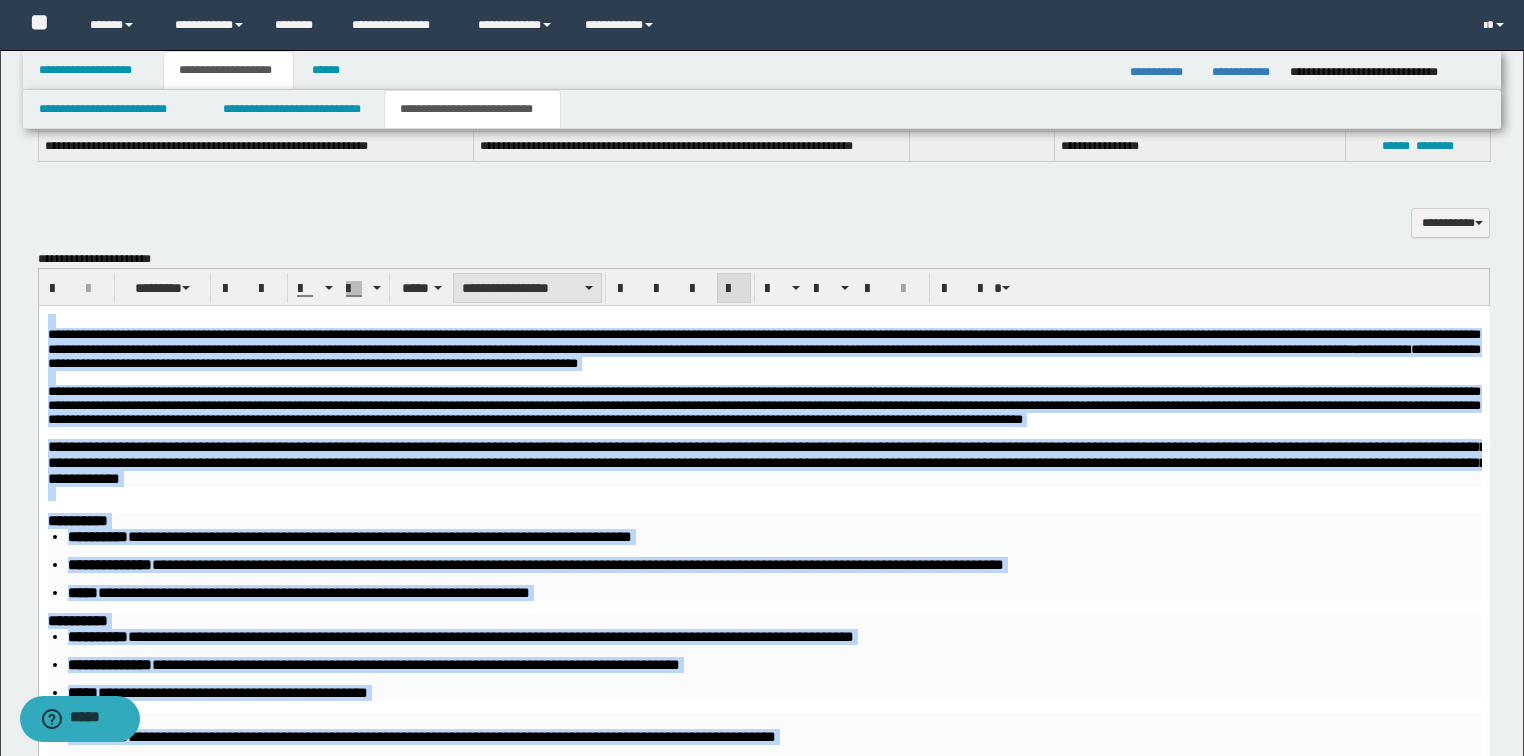 click on "**********" at bounding box center [527, 288] 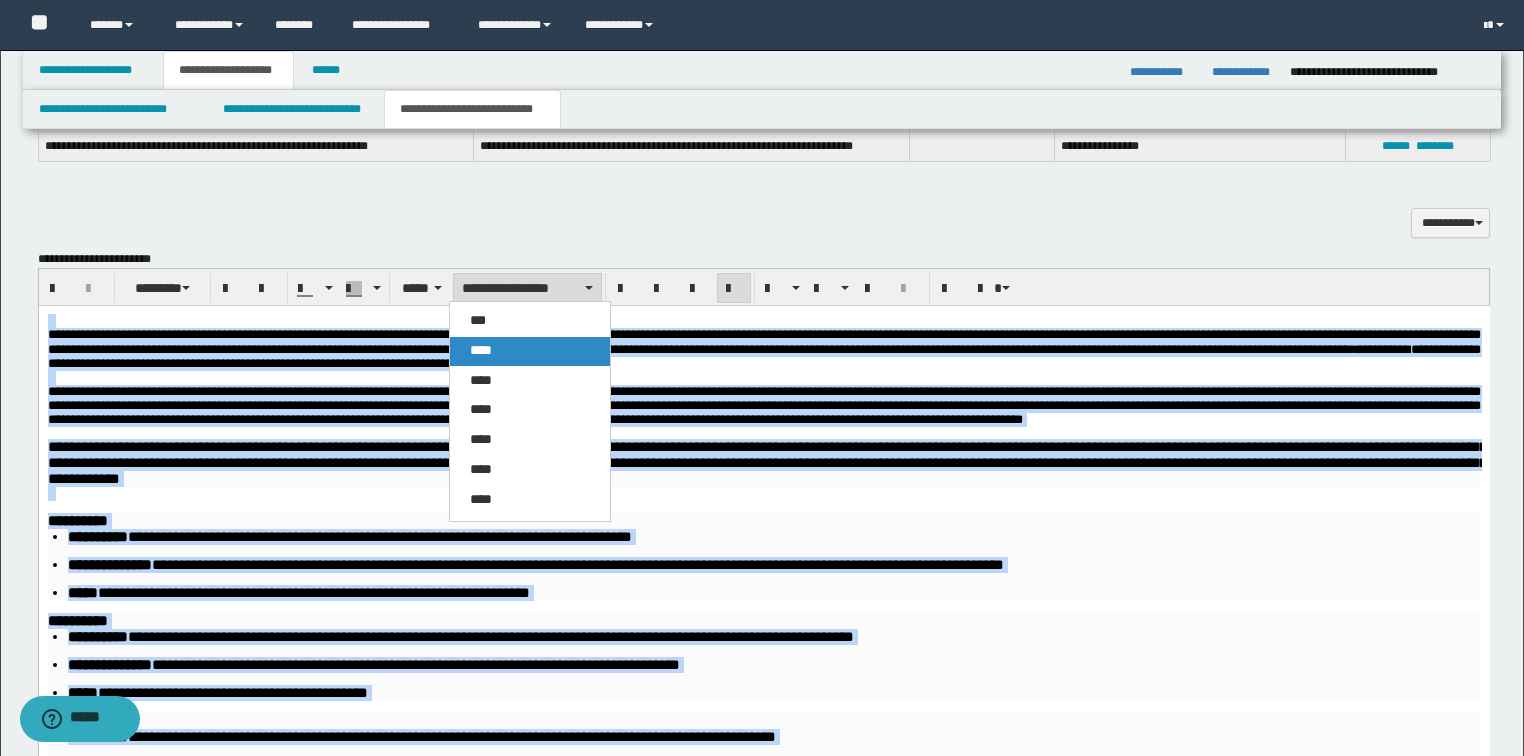 click on "****" at bounding box center [481, 350] 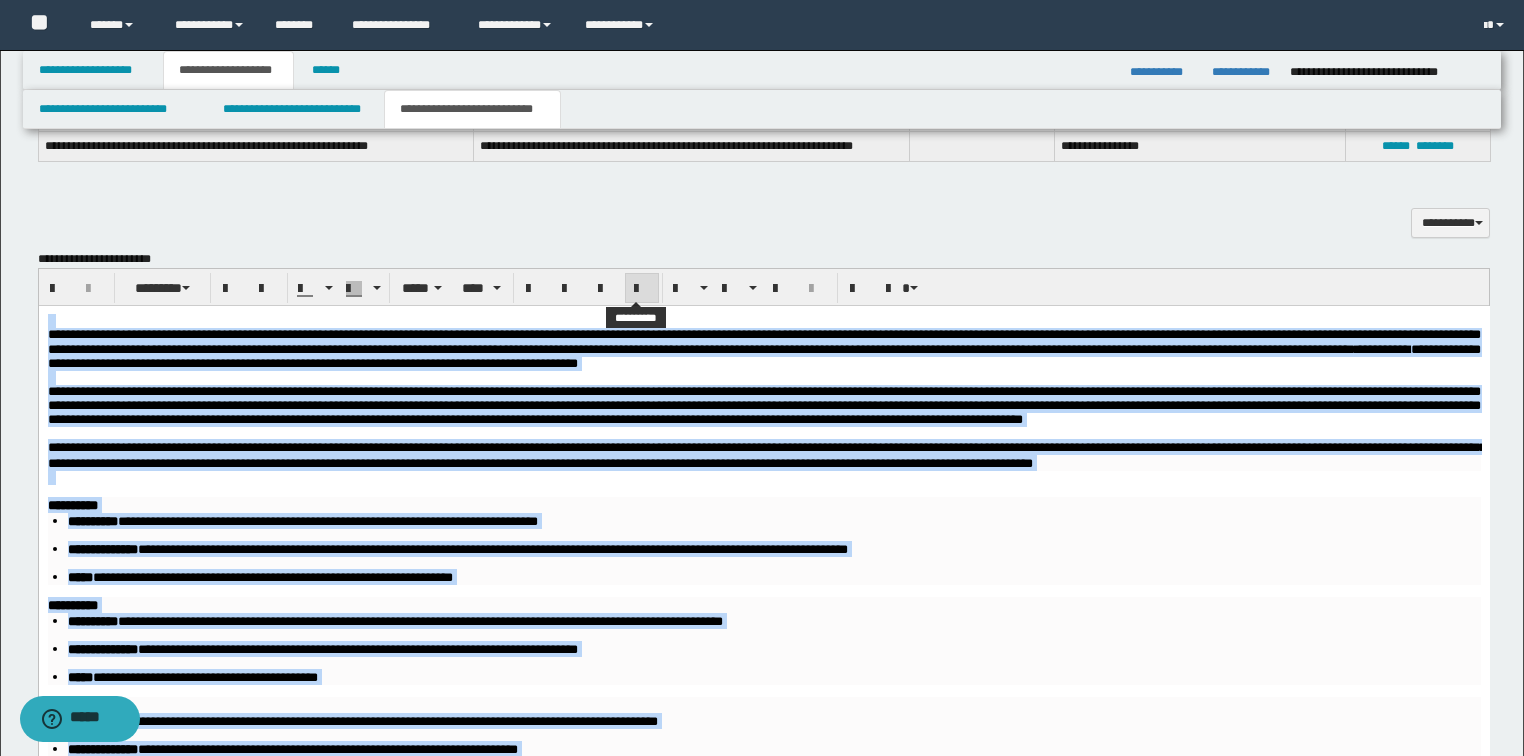 click at bounding box center (642, 288) 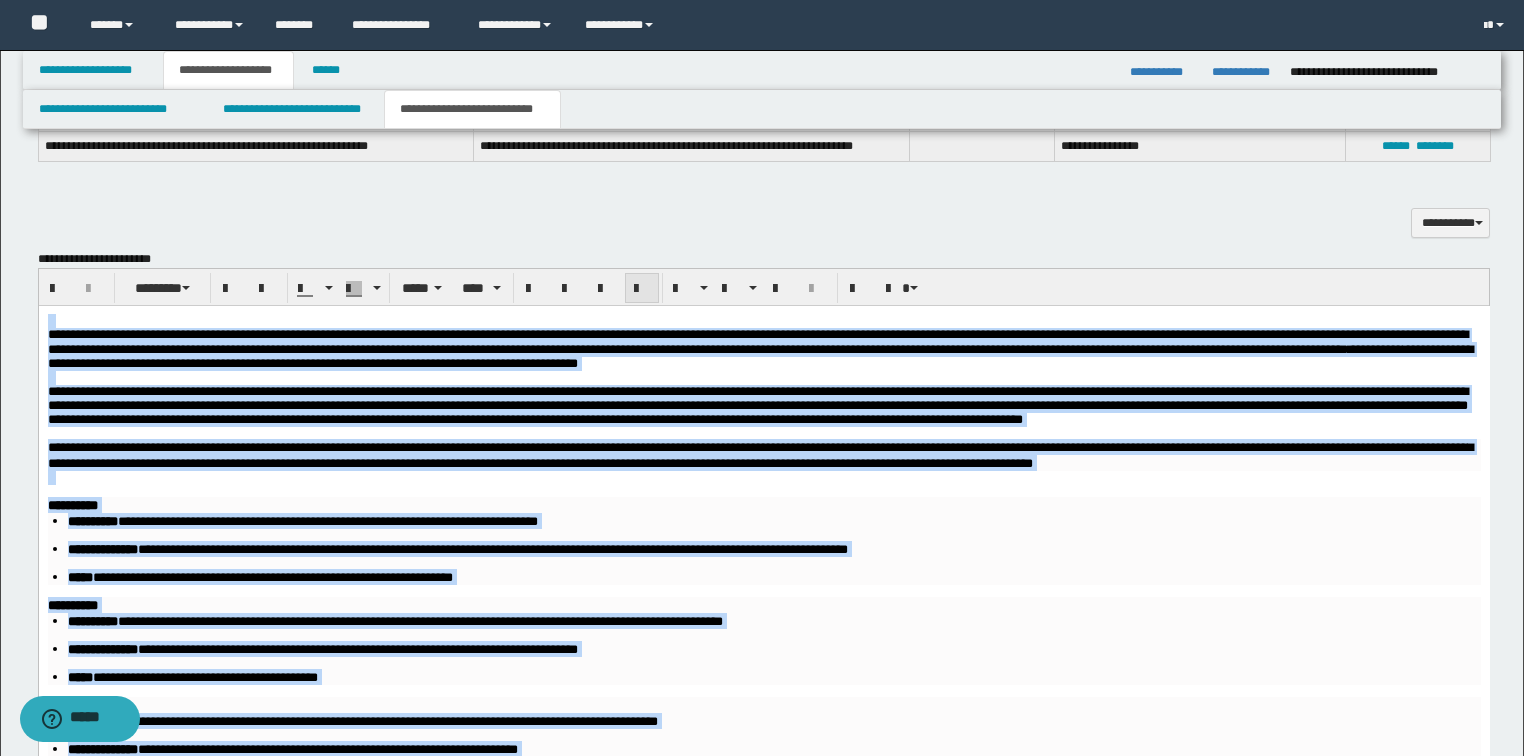 click at bounding box center [642, 288] 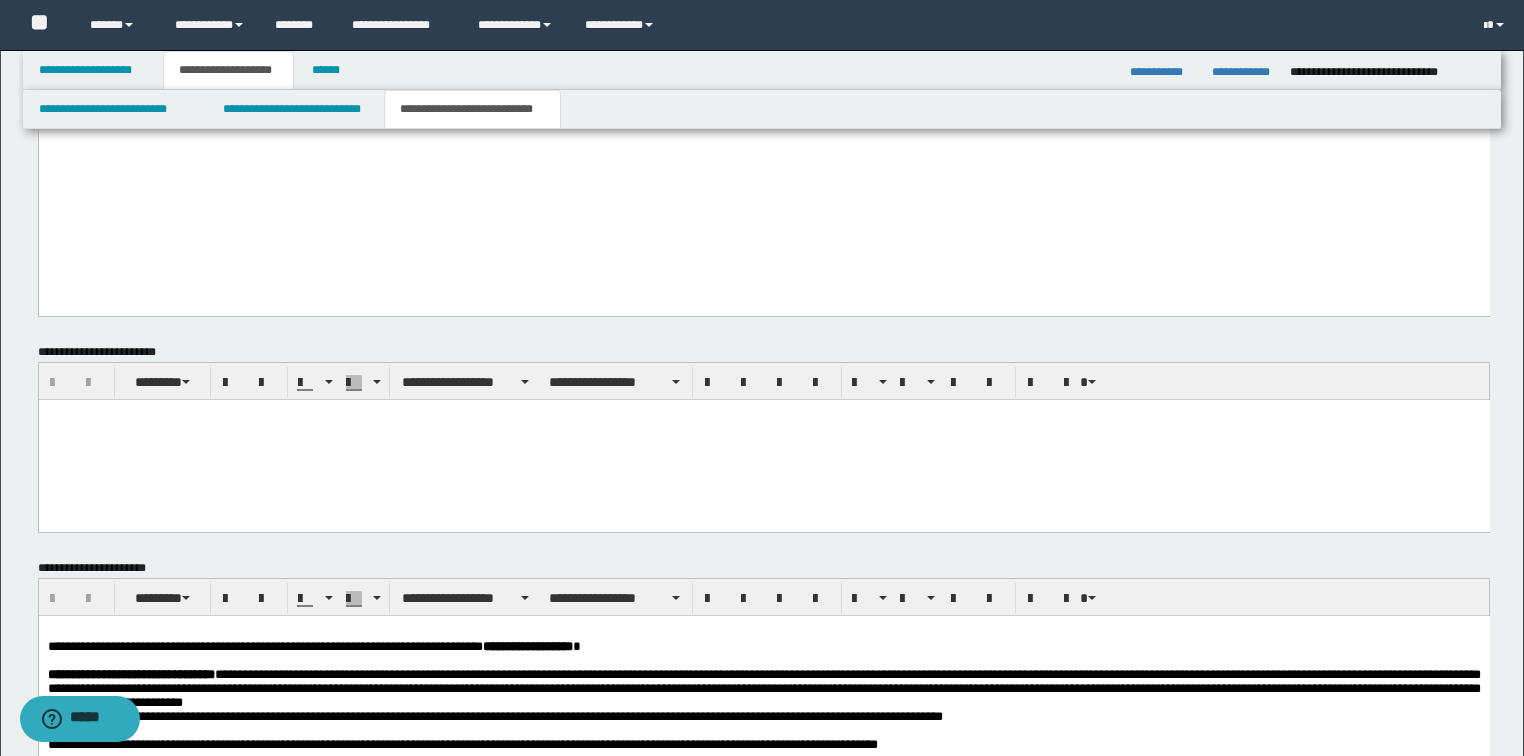 scroll, scrollTop: 3360, scrollLeft: 0, axis: vertical 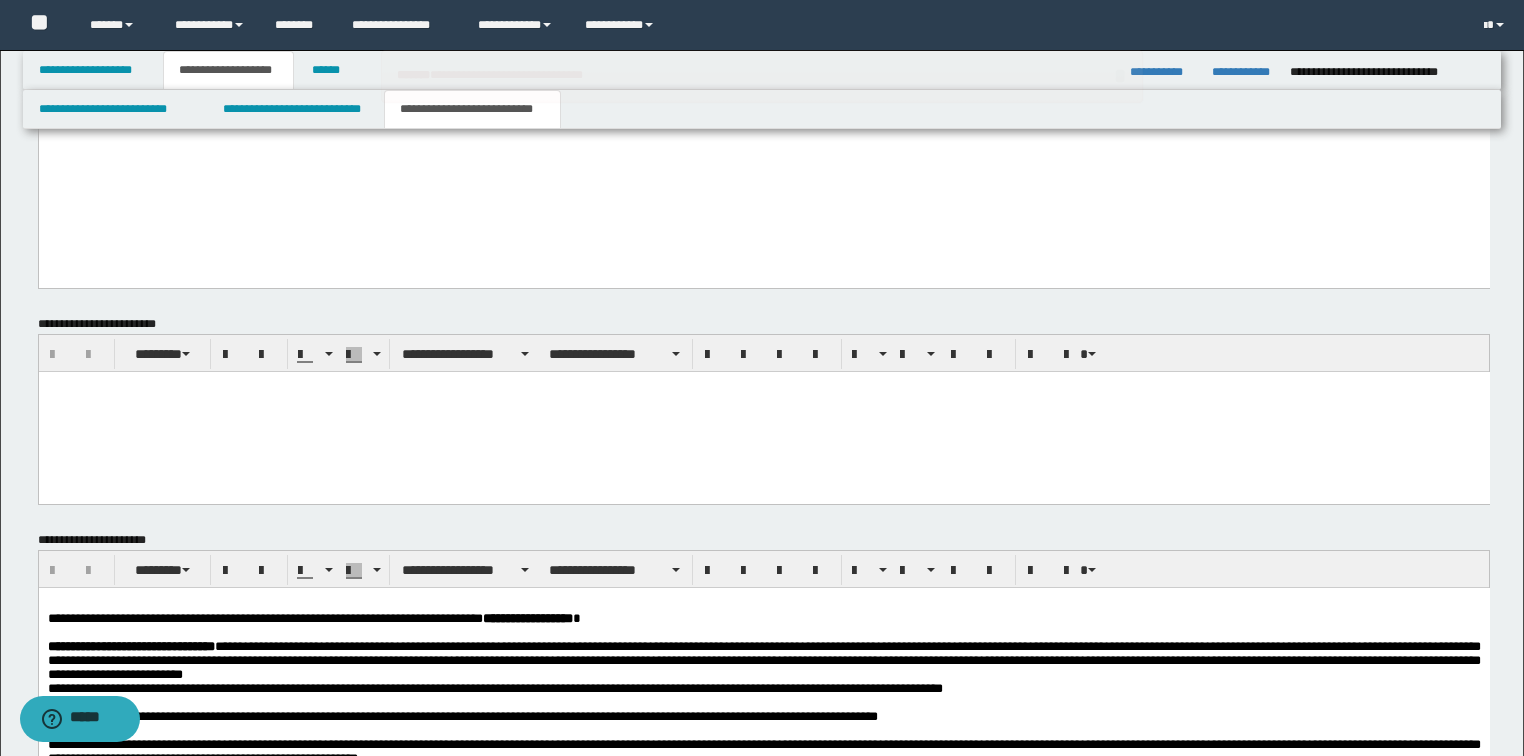 click on "***" at bounding box center (763, 9) 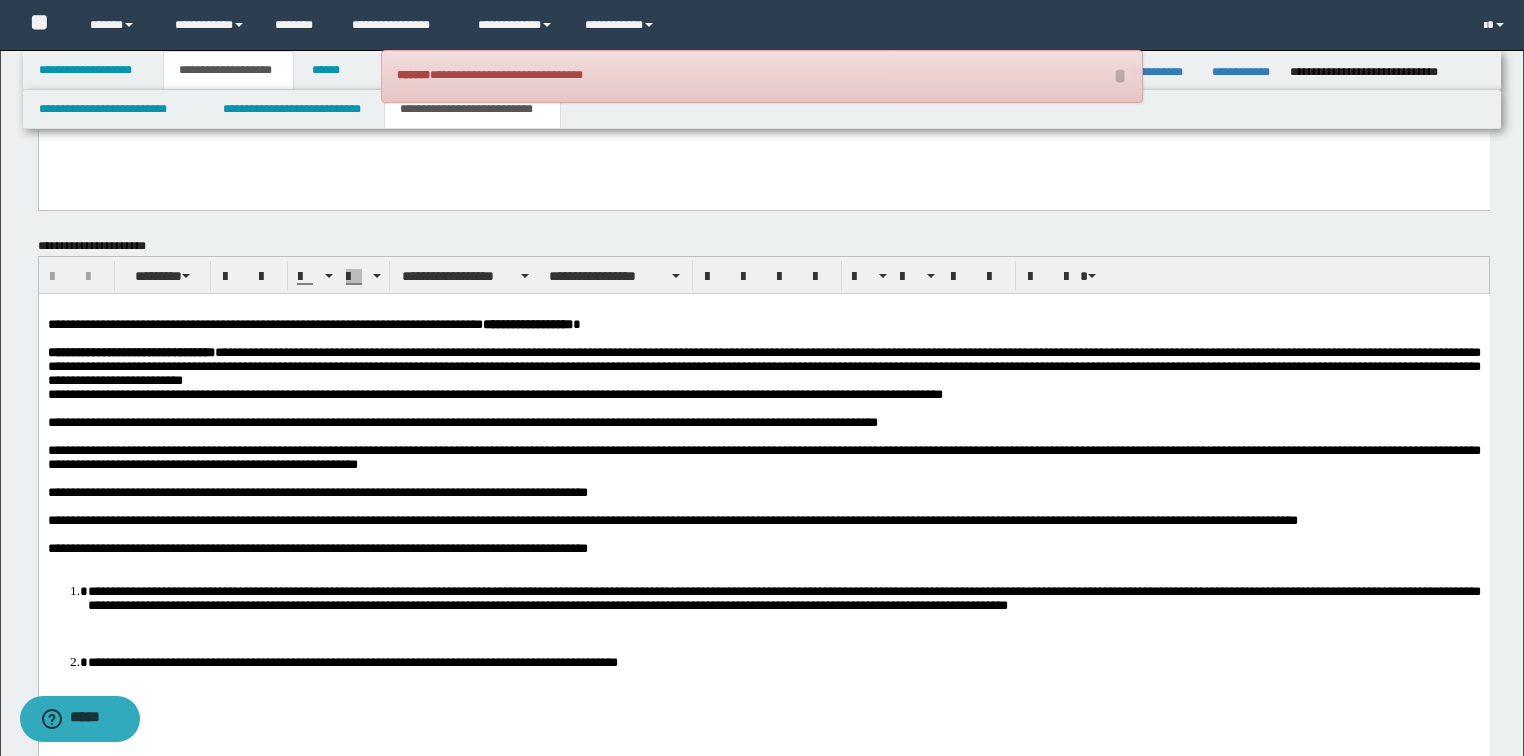 scroll, scrollTop: 3760, scrollLeft: 0, axis: vertical 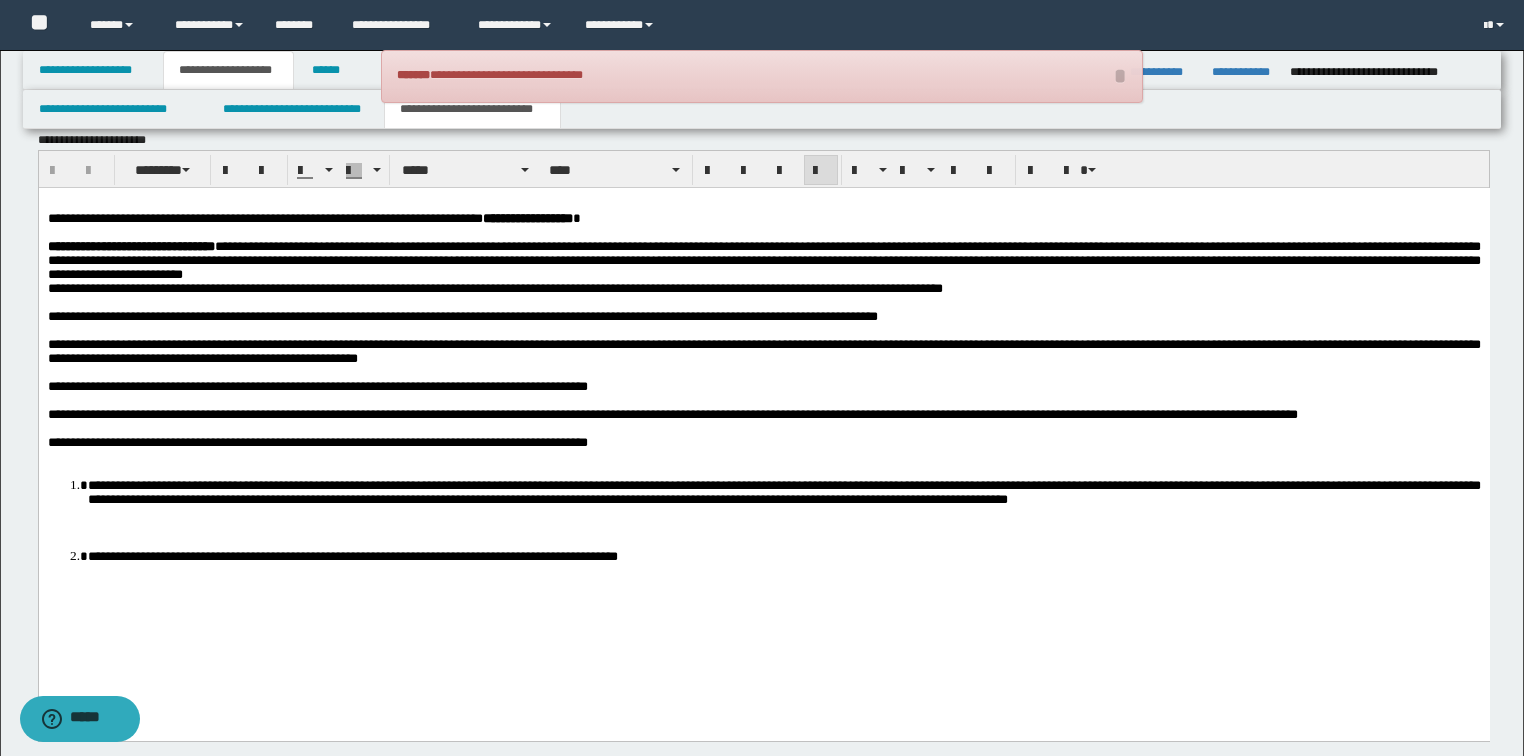 click on "**********" at bounding box center [317, 442] 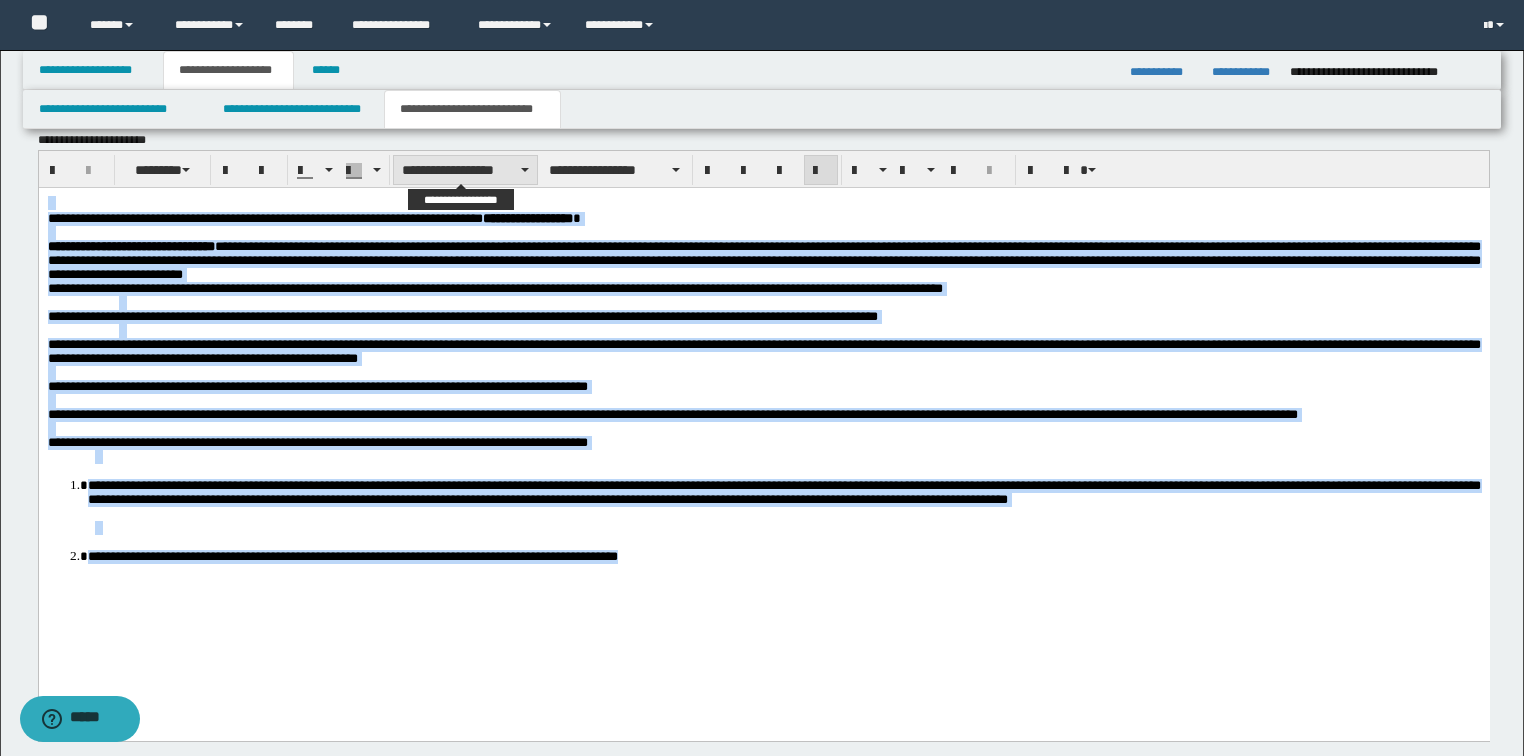 click on "**********" at bounding box center [465, 170] 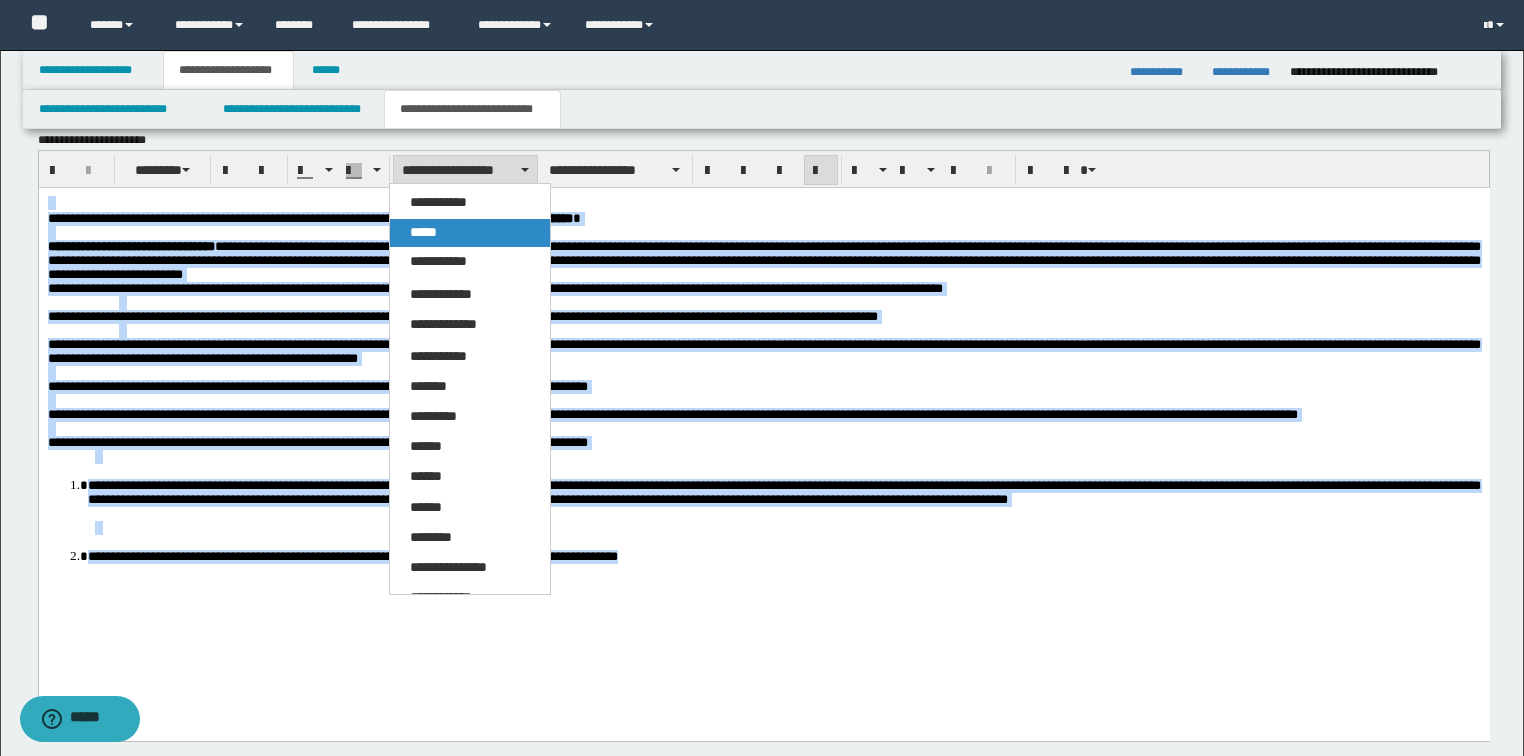 click on "*****" at bounding box center [423, 232] 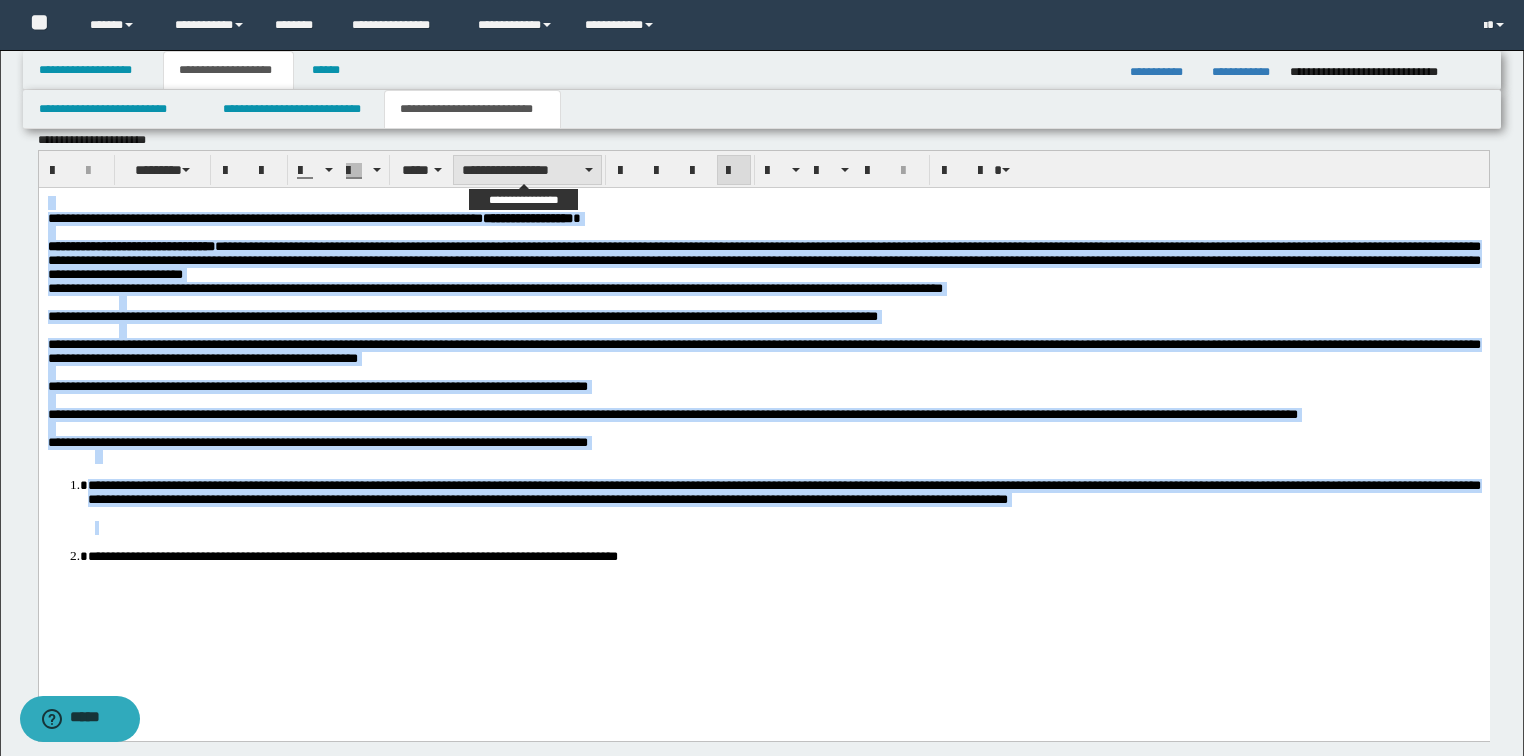 click on "**********" at bounding box center [527, 170] 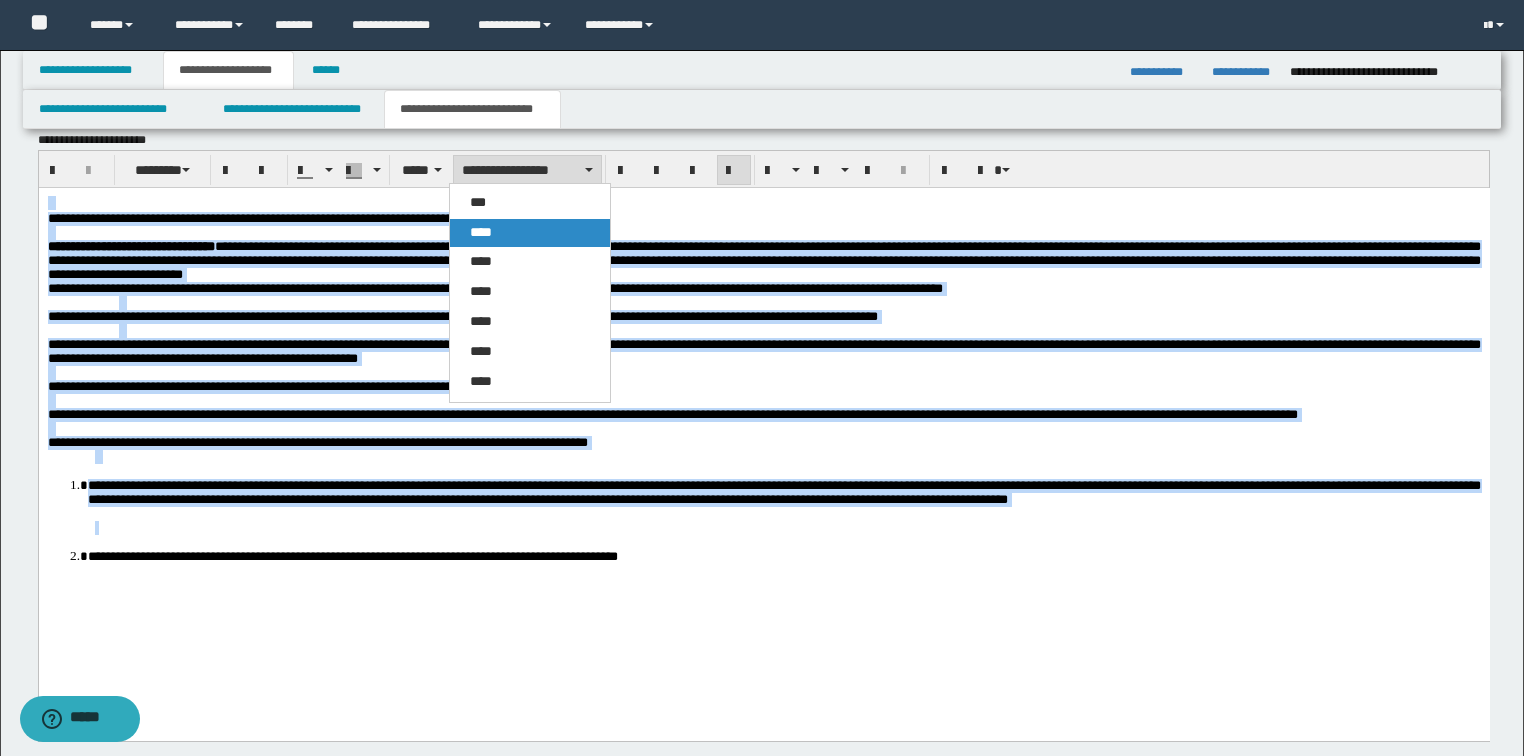 click on "****" at bounding box center (481, 232) 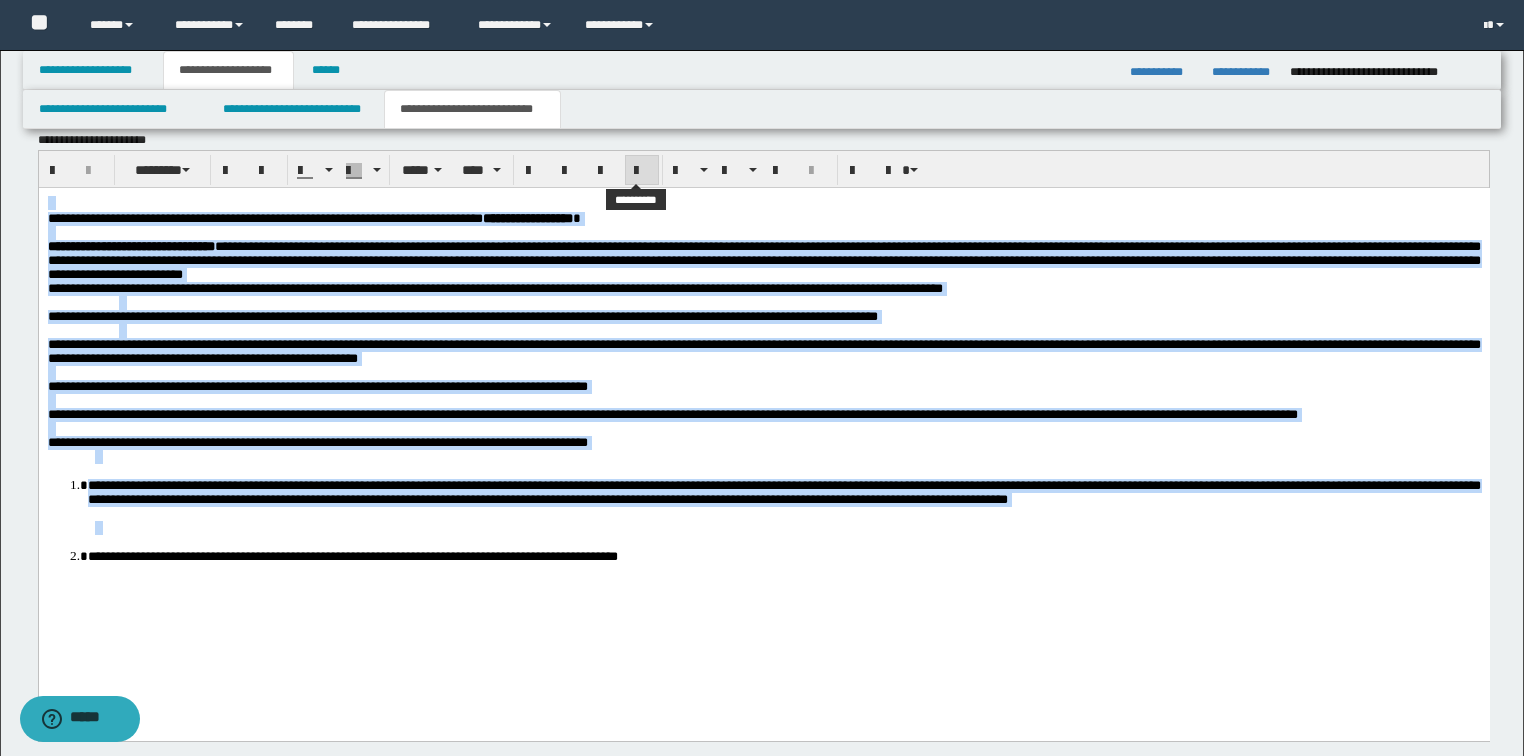 click at bounding box center (642, 171) 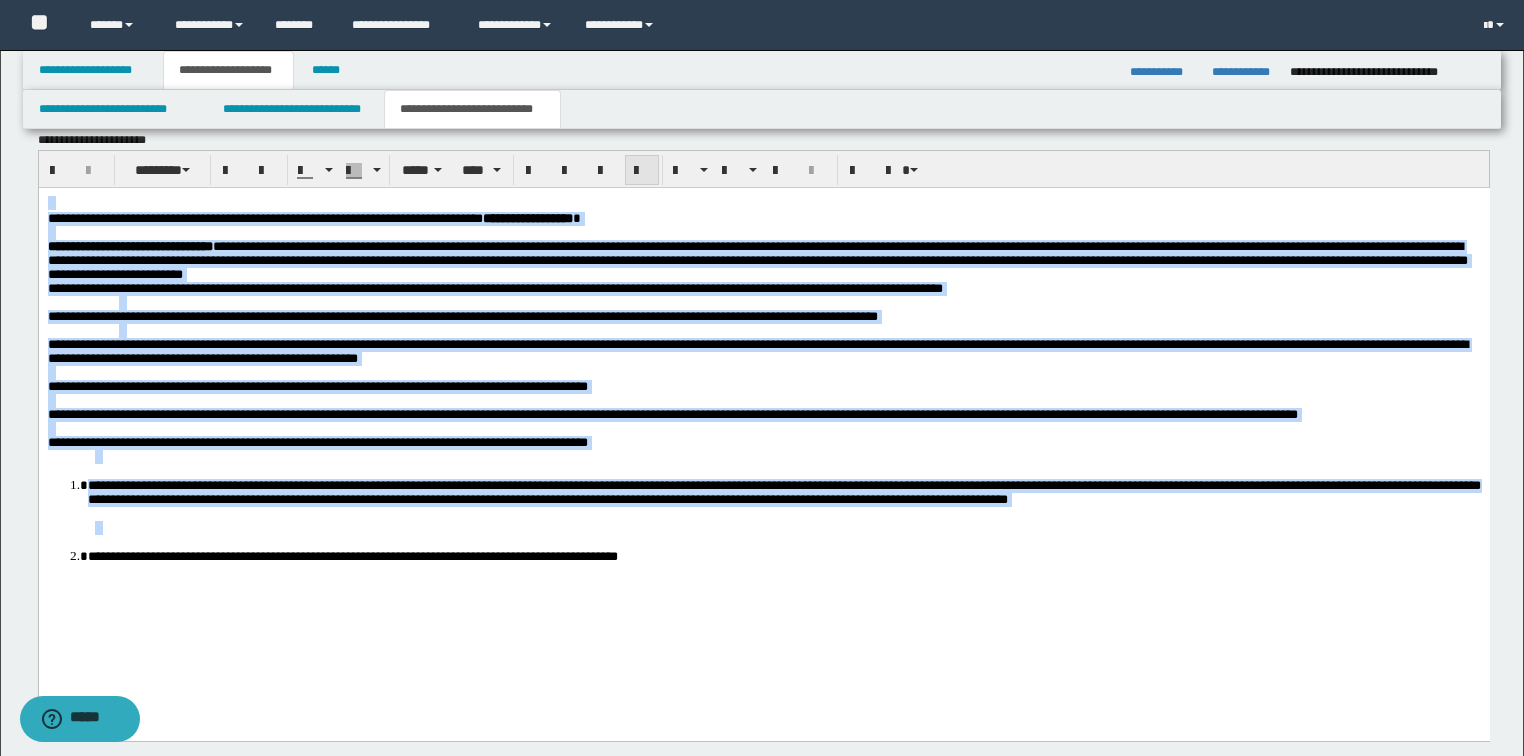 click at bounding box center (642, 171) 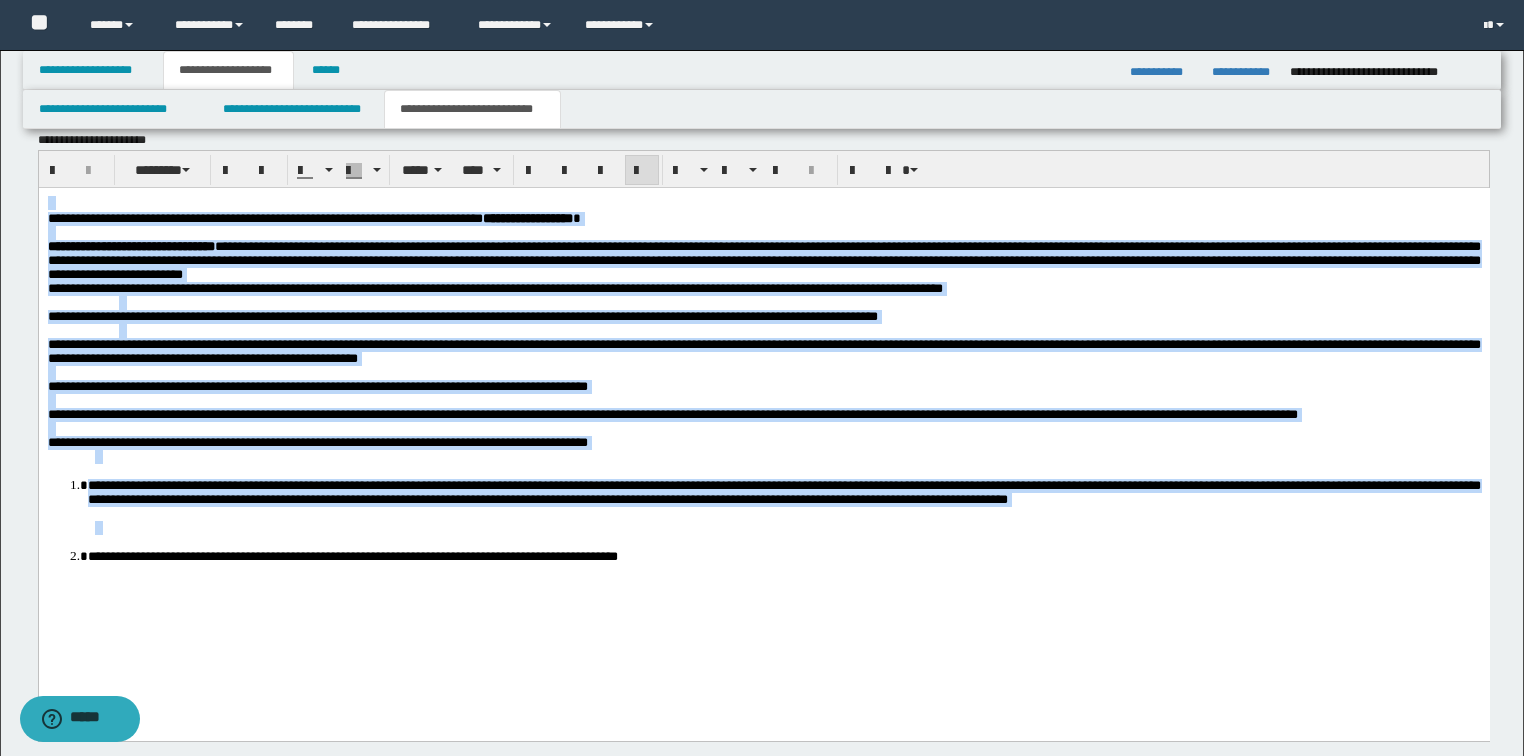 click on "**********" at bounding box center [783, 556] 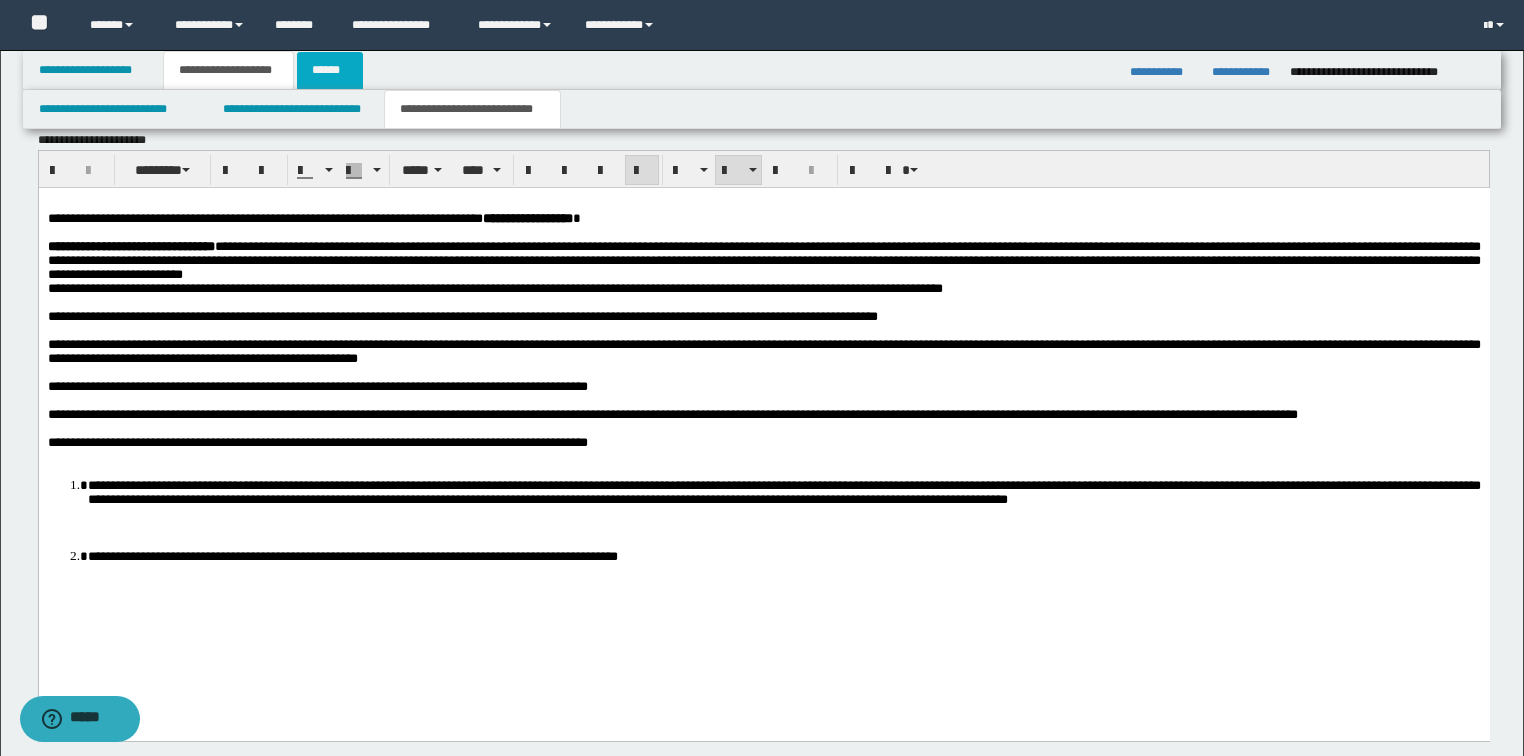 click on "******" at bounding box center (330, 70) 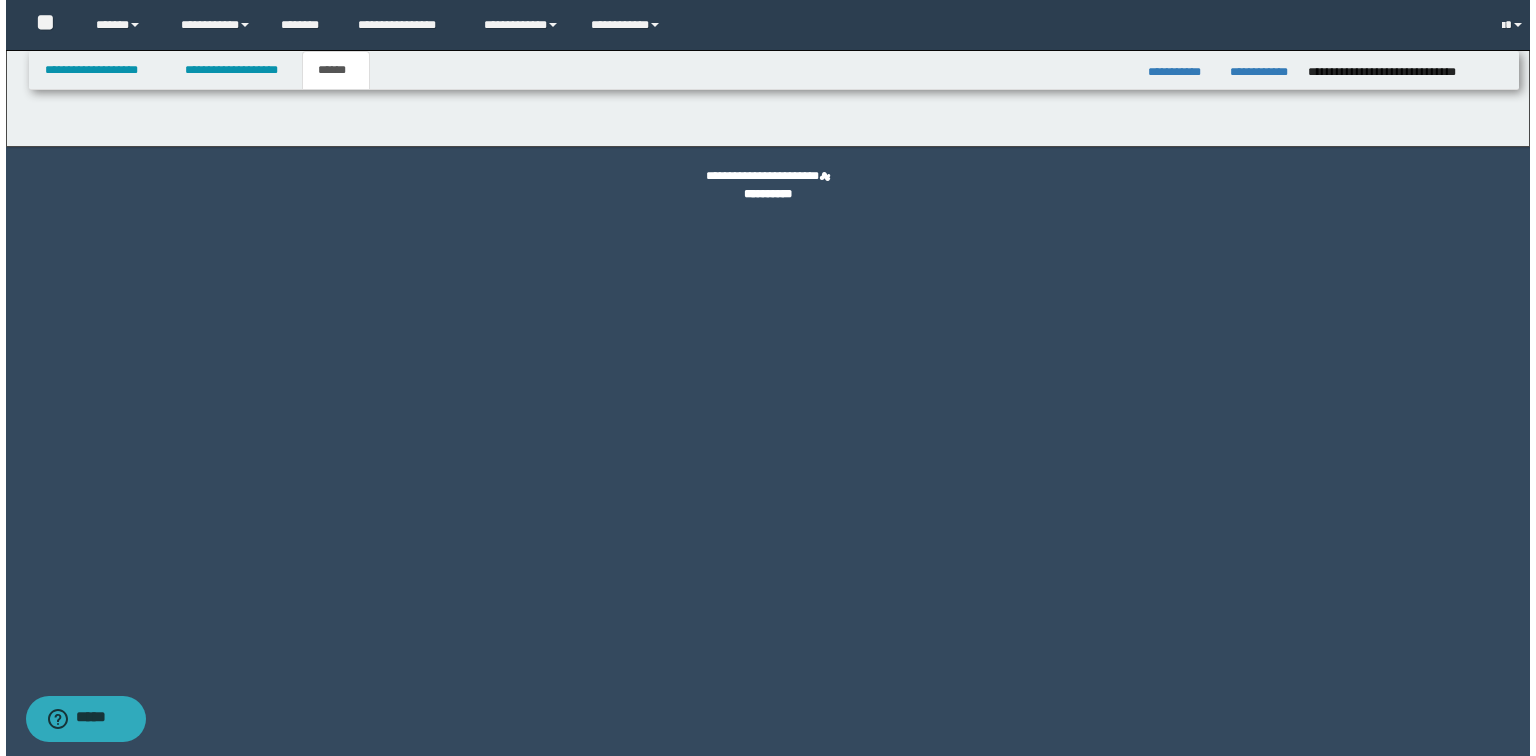 scroll, scrollTop: 0, scrollLeft: 0, axis: both 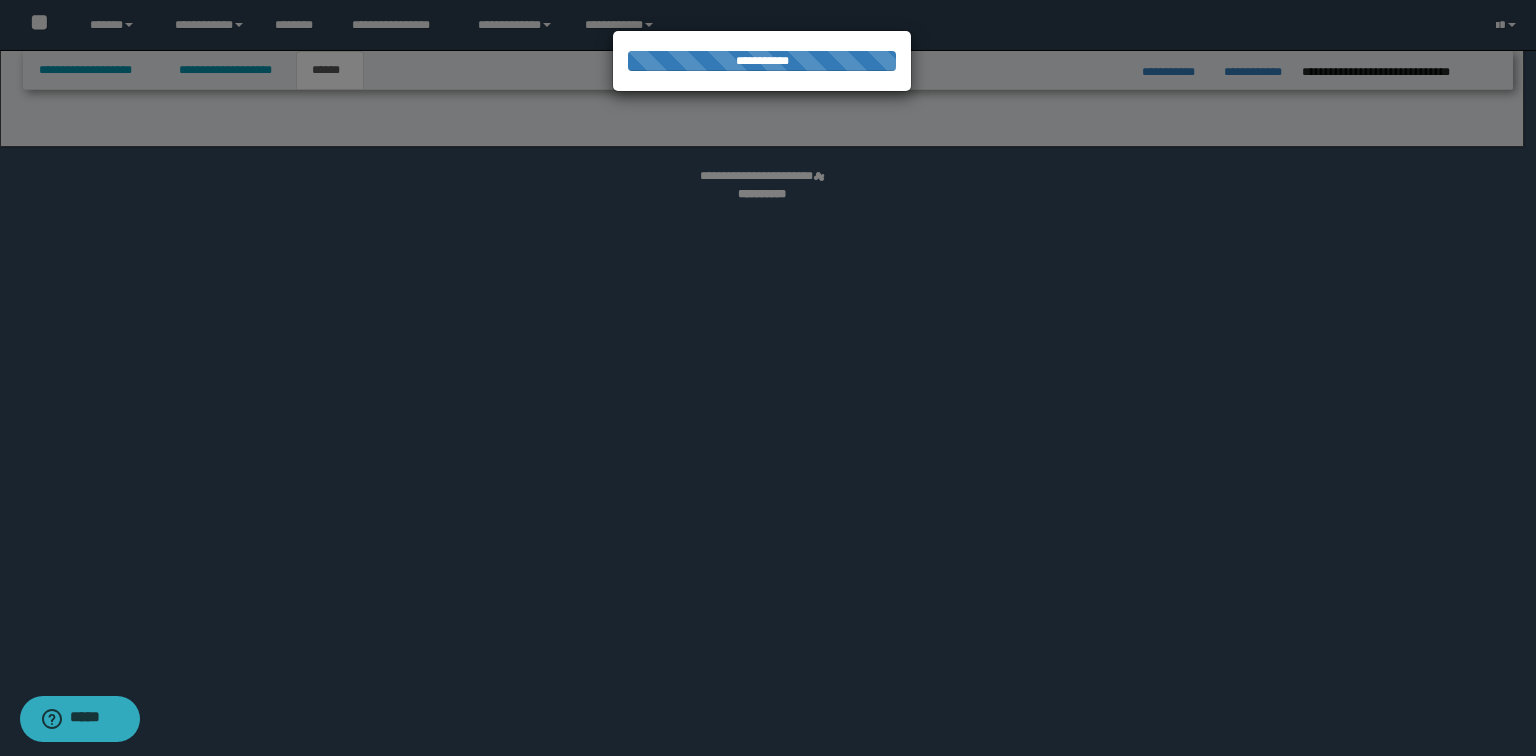 select on "*" 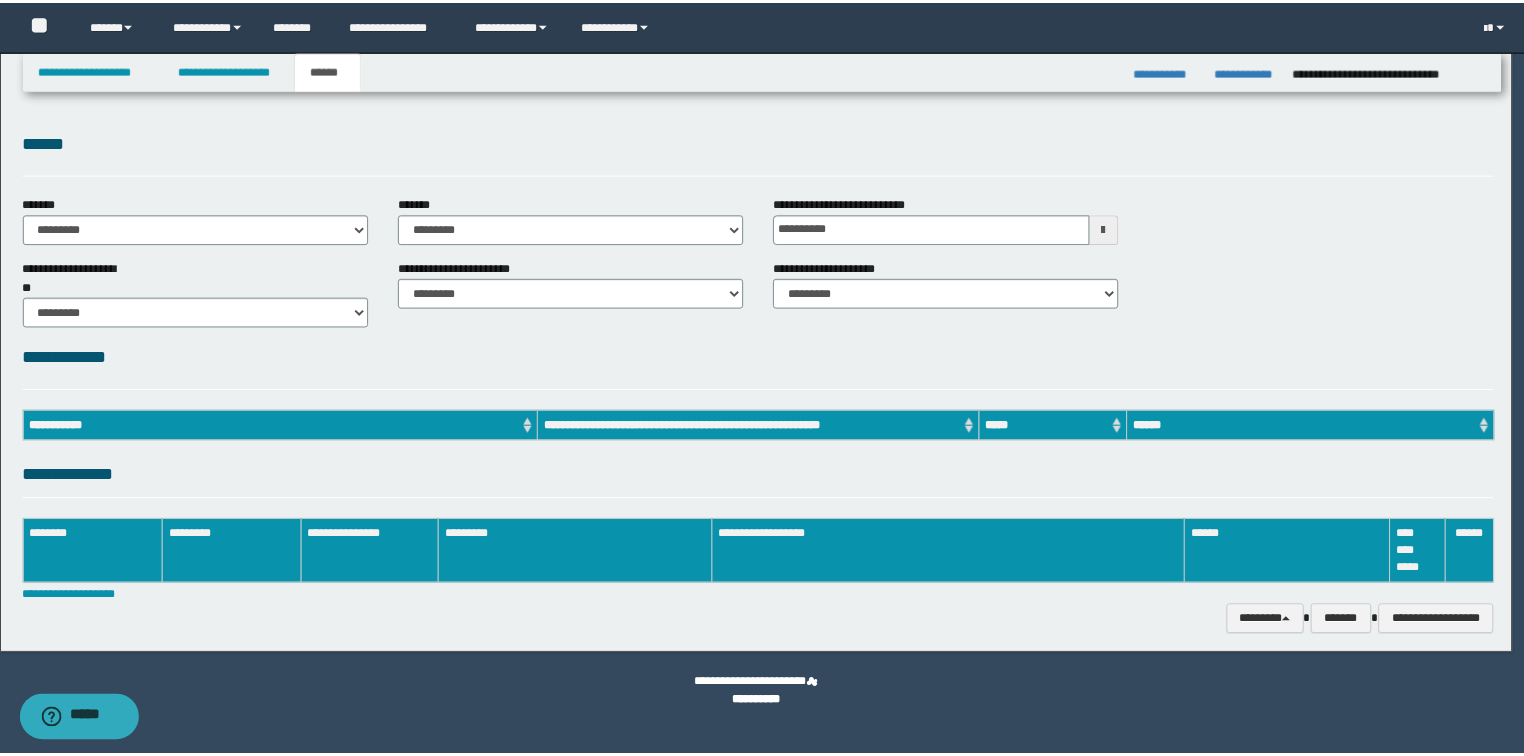 scroll, scrollTop: 0, scrollLeft: 0, axis: both 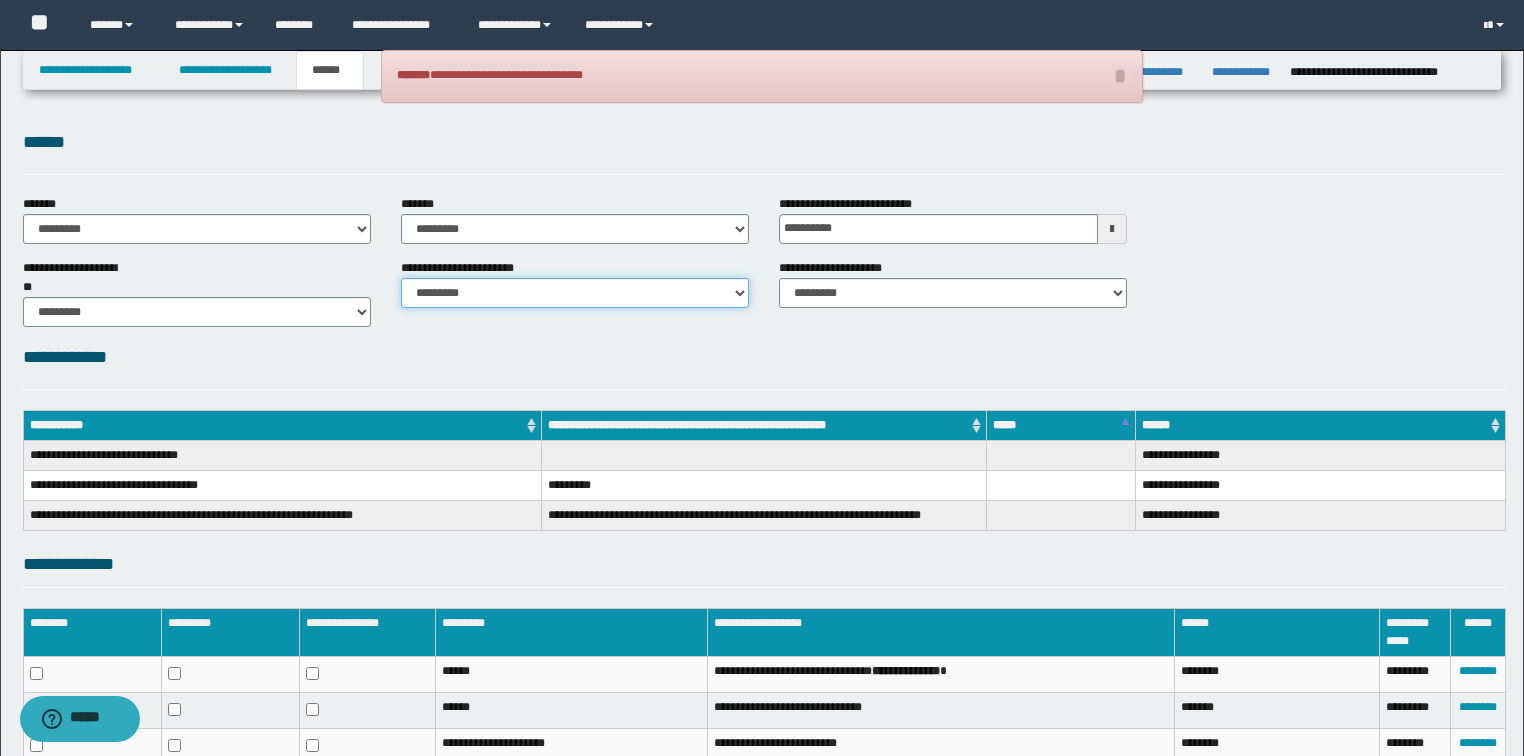 click on "*********
*********
*********" at bounding box center [575, 293] 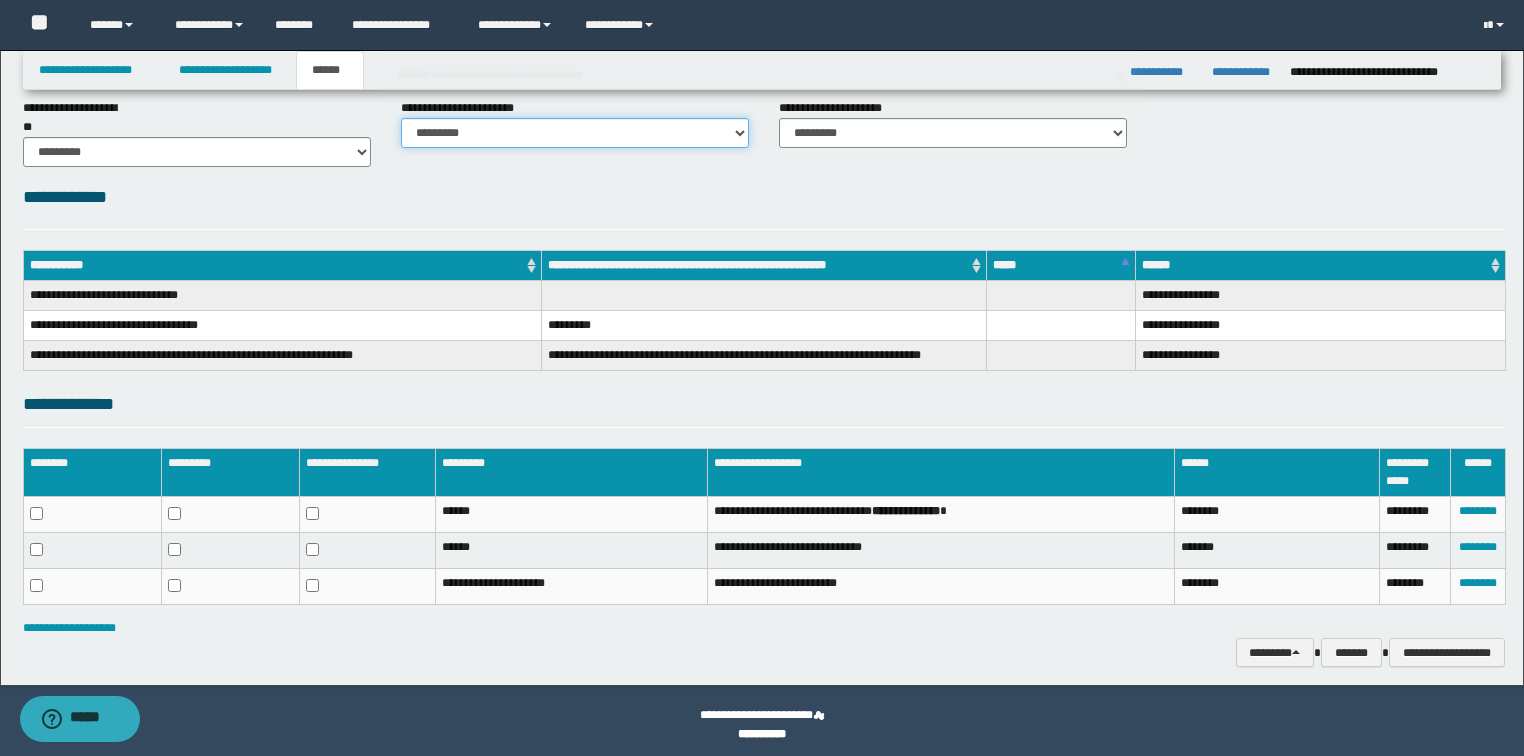 scroll, scrollTop: 167, scrollLeft: 0, axis: vertical 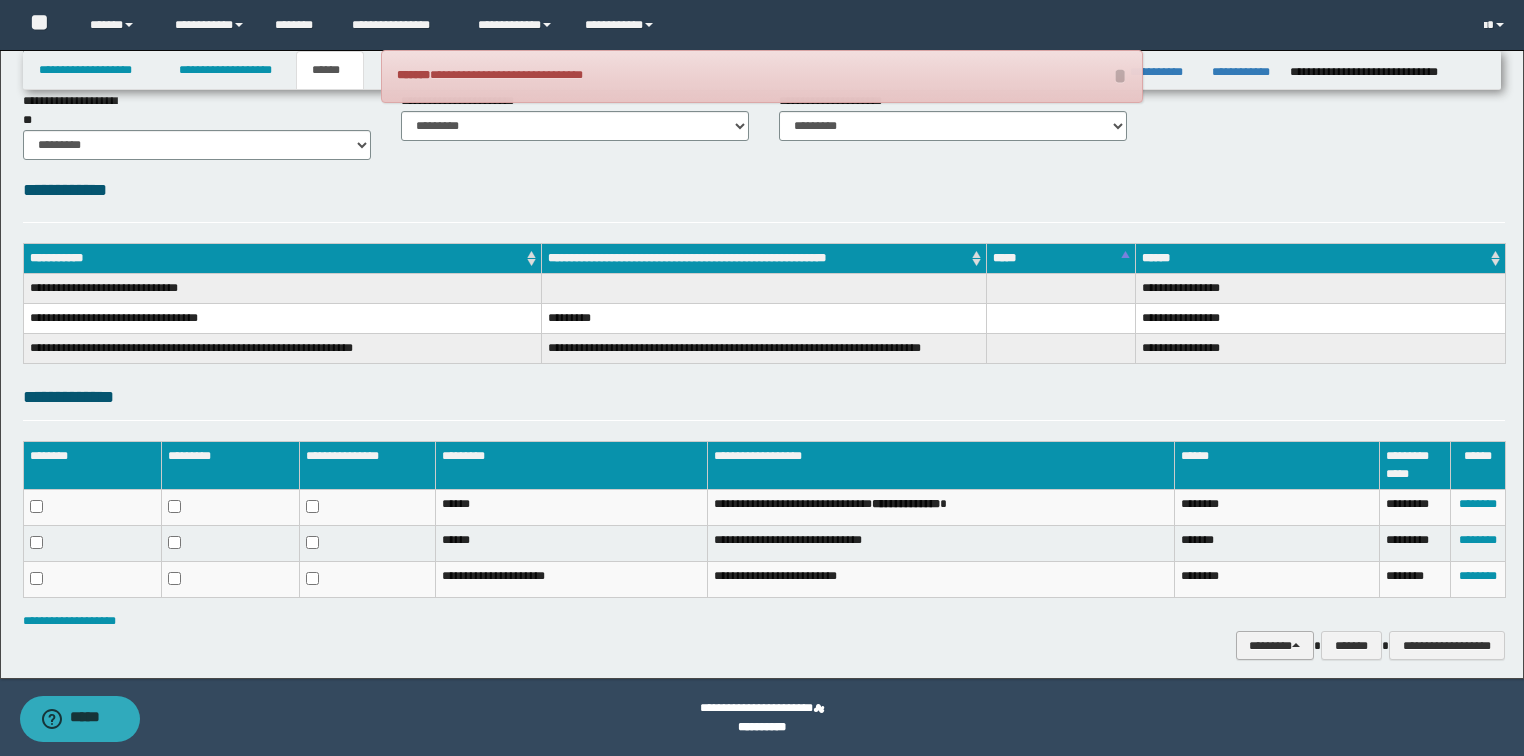 click on "********" at bounding box center (1275, 646) 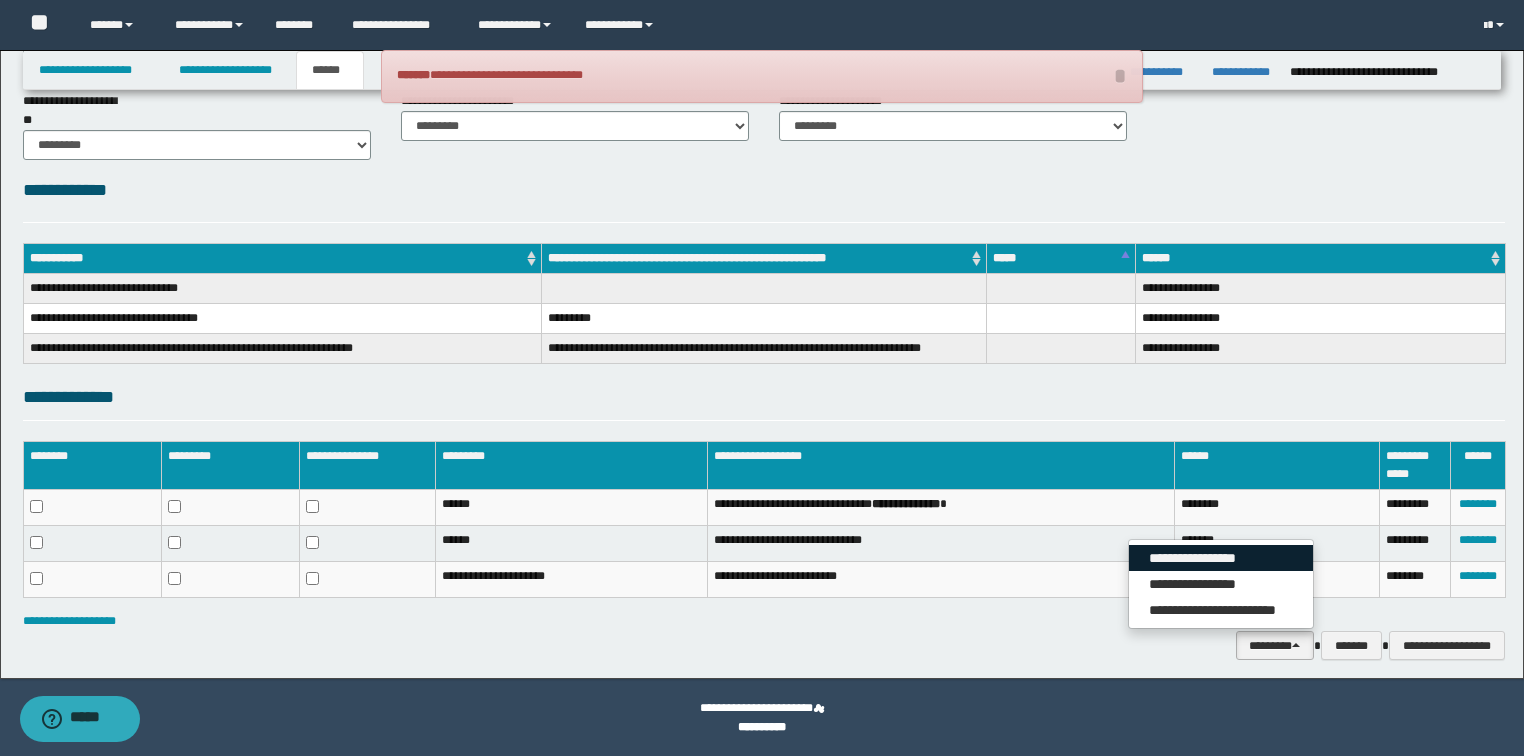 click on "**********" at bounding box center (1221, 558) 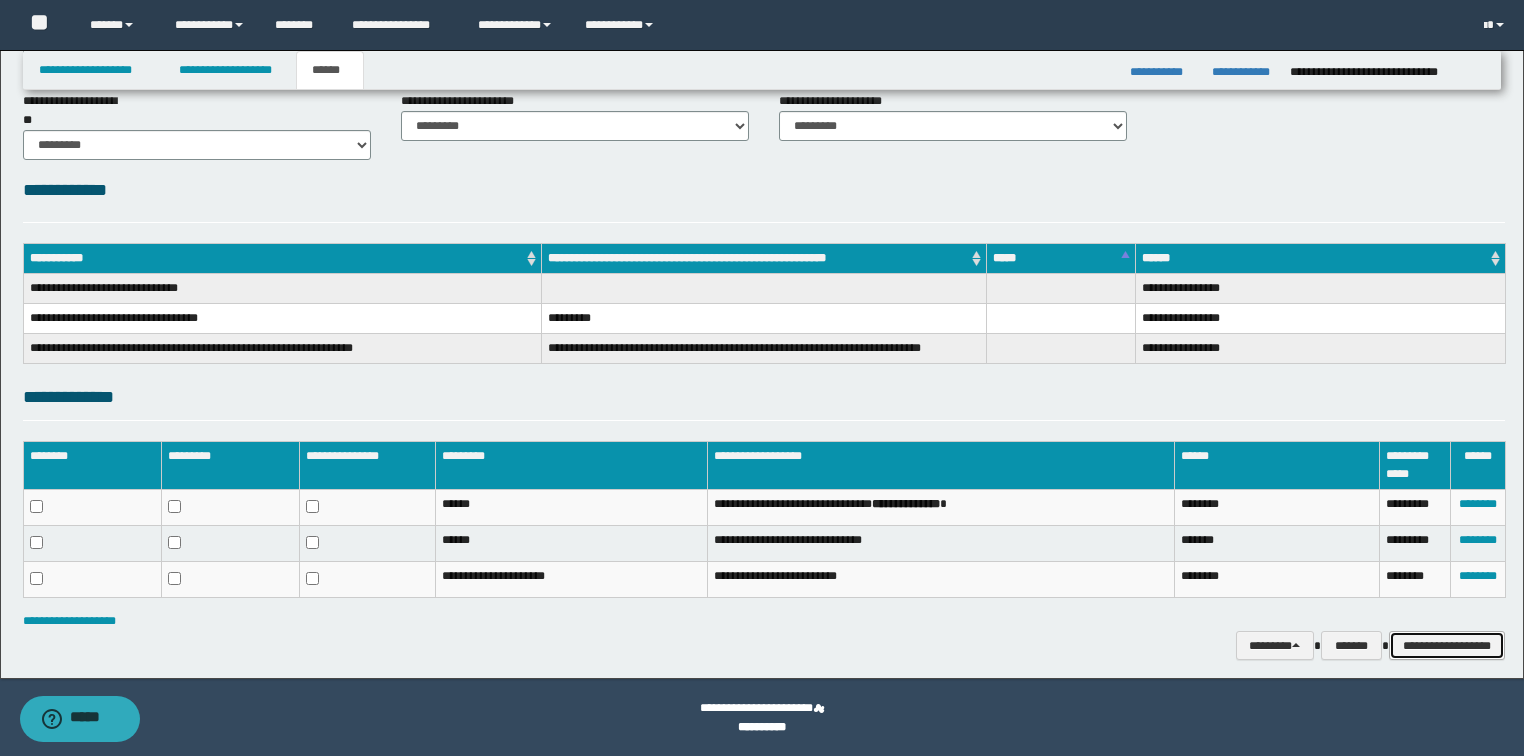 click on "**********" at bounding box center [1447, 646] 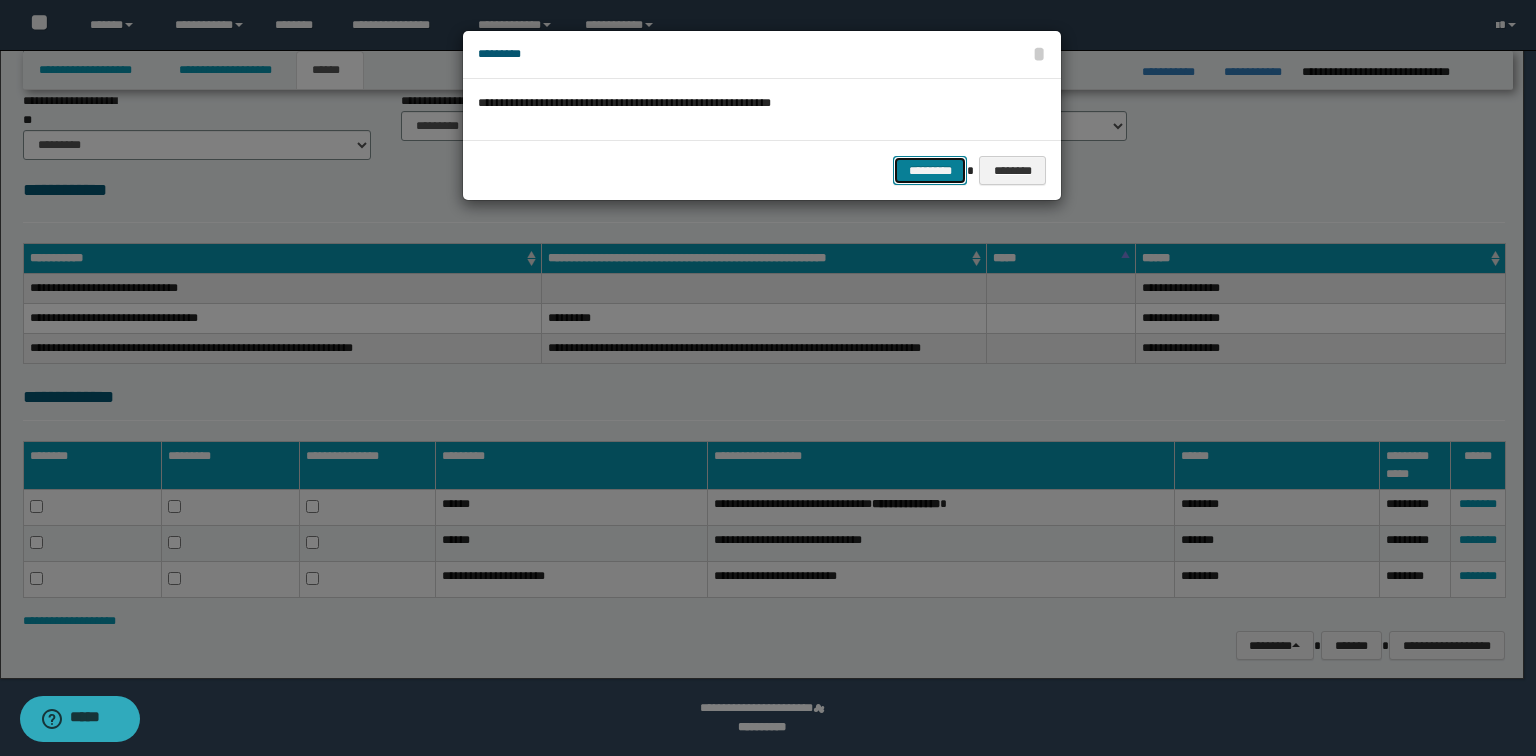 click on "*********" at bounding box center (930, 171) 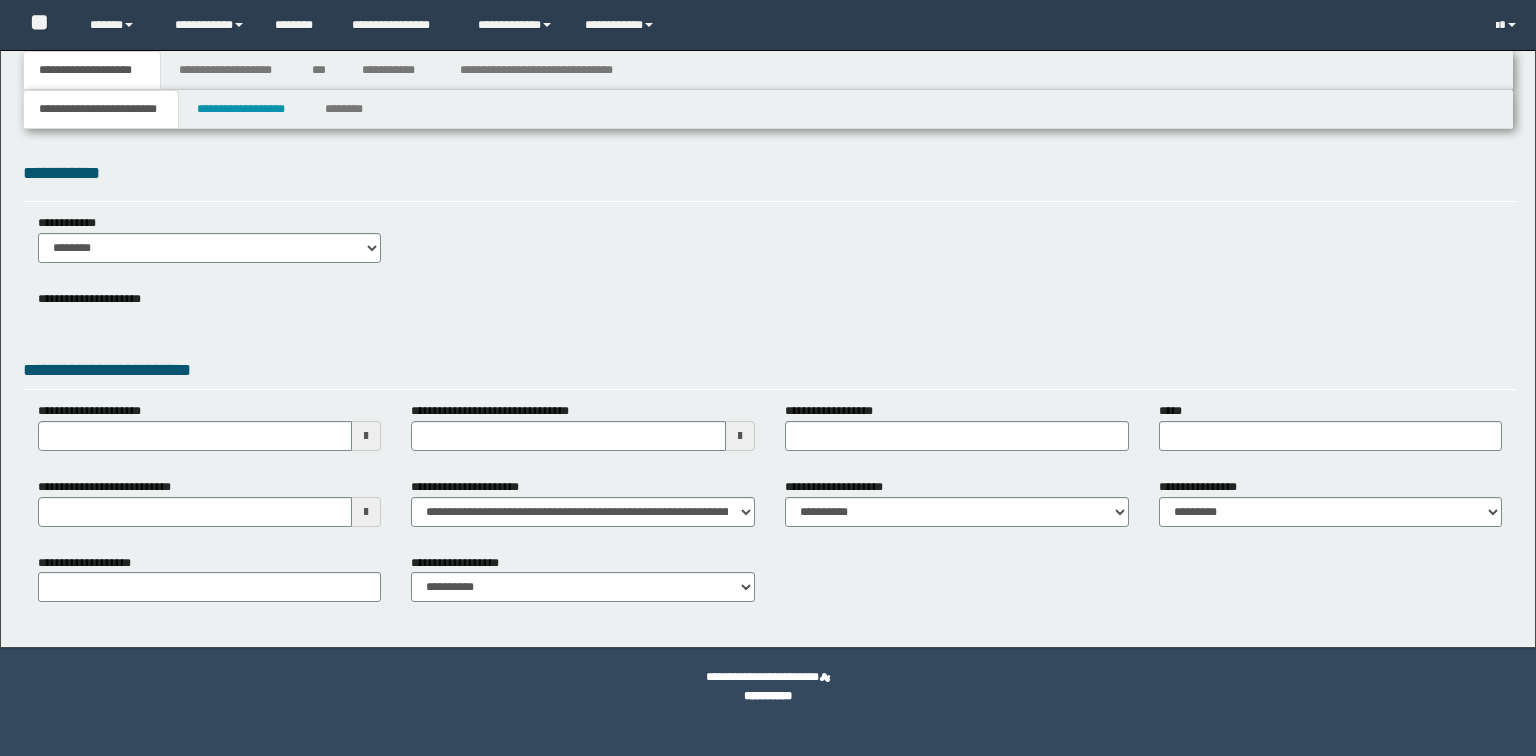 scroll, scrollTop: 0, scrollLeft: 0, axis: both 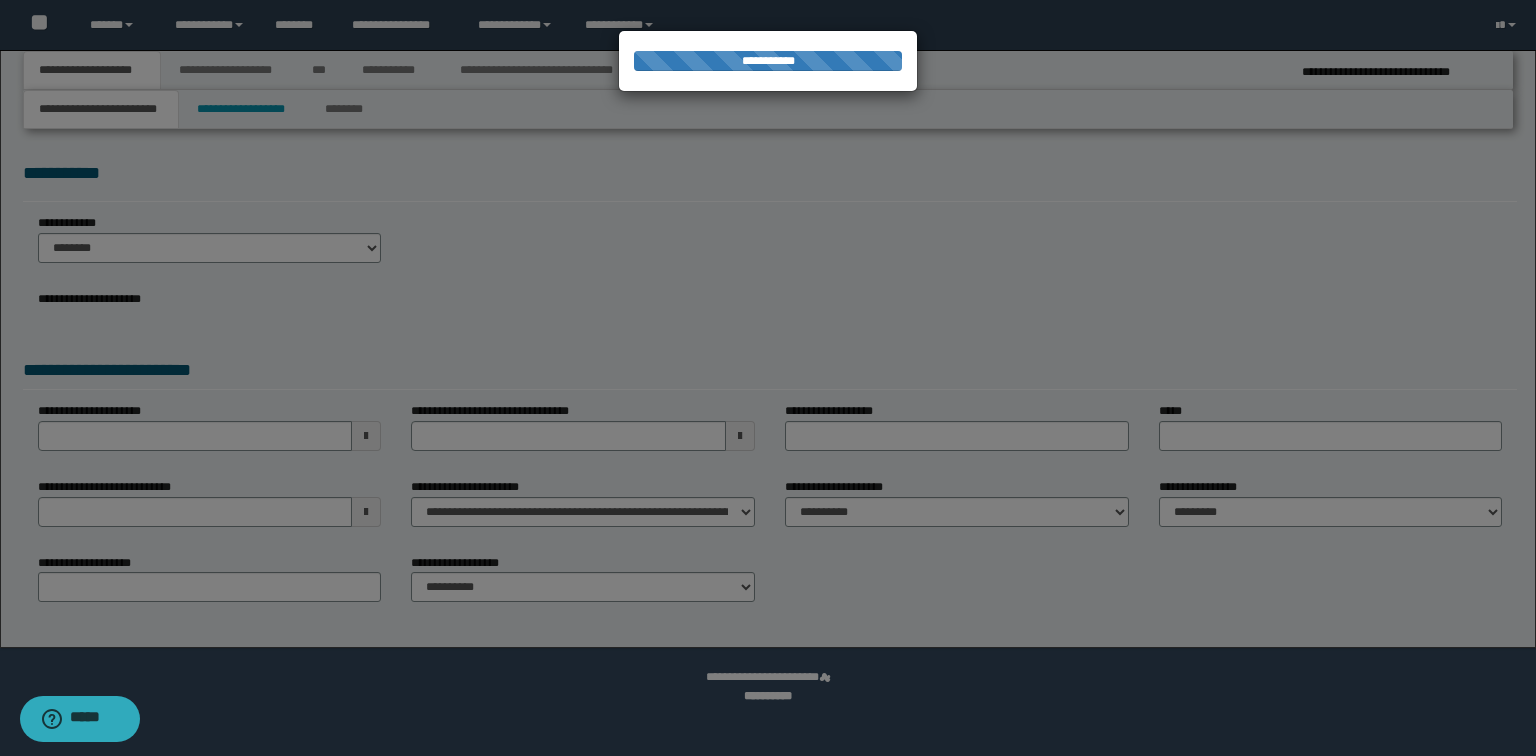 select on "*" 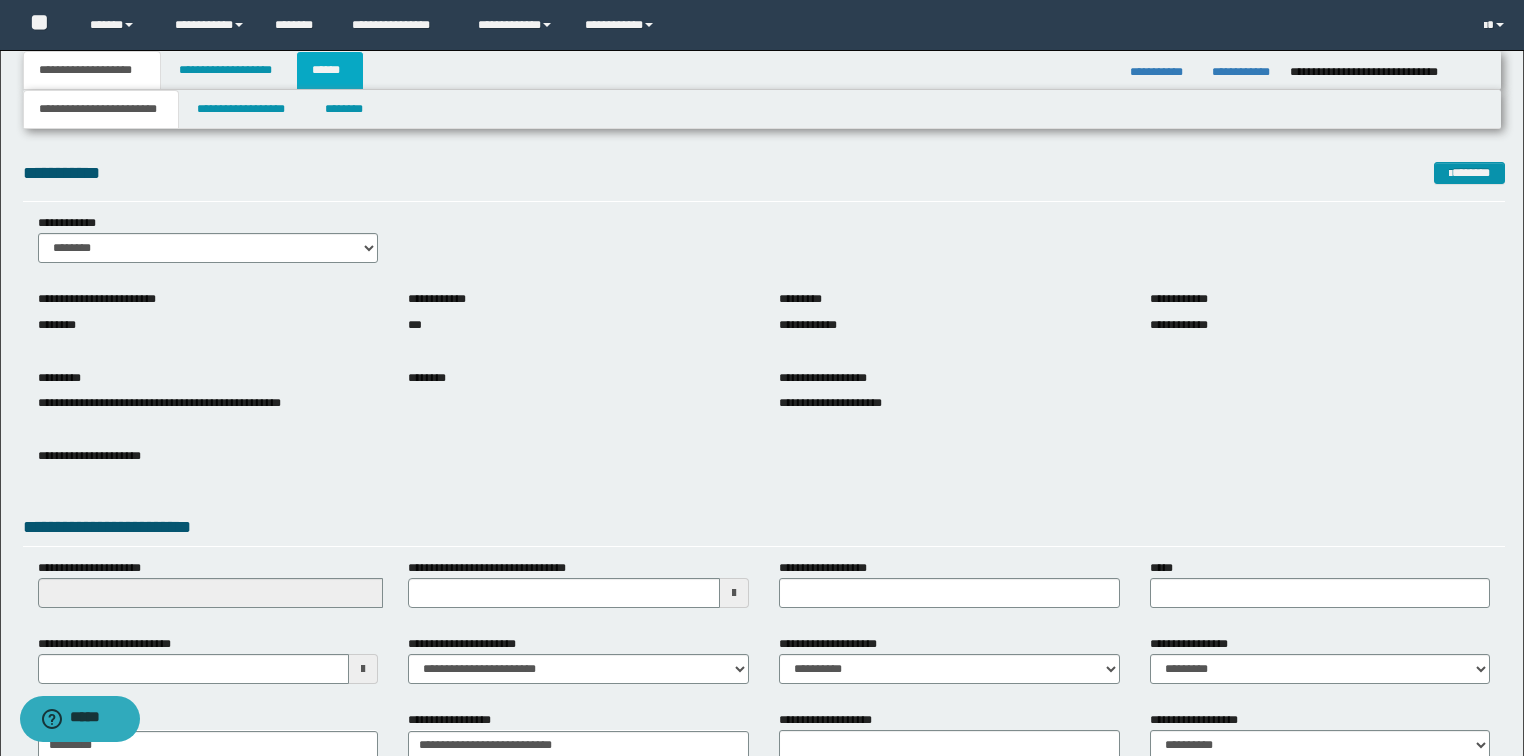 click on "******" at bounding box center (330, 70) 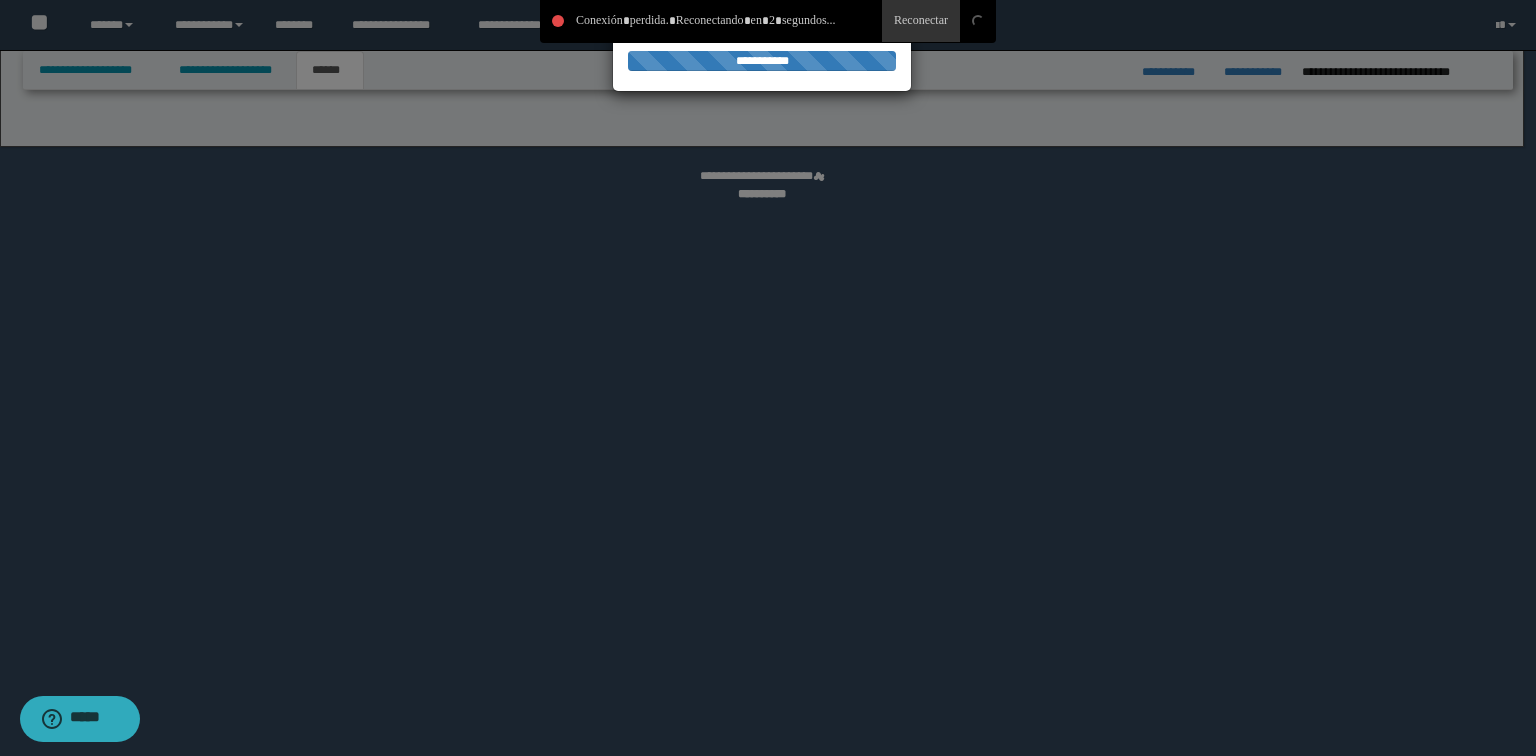 select on "*" 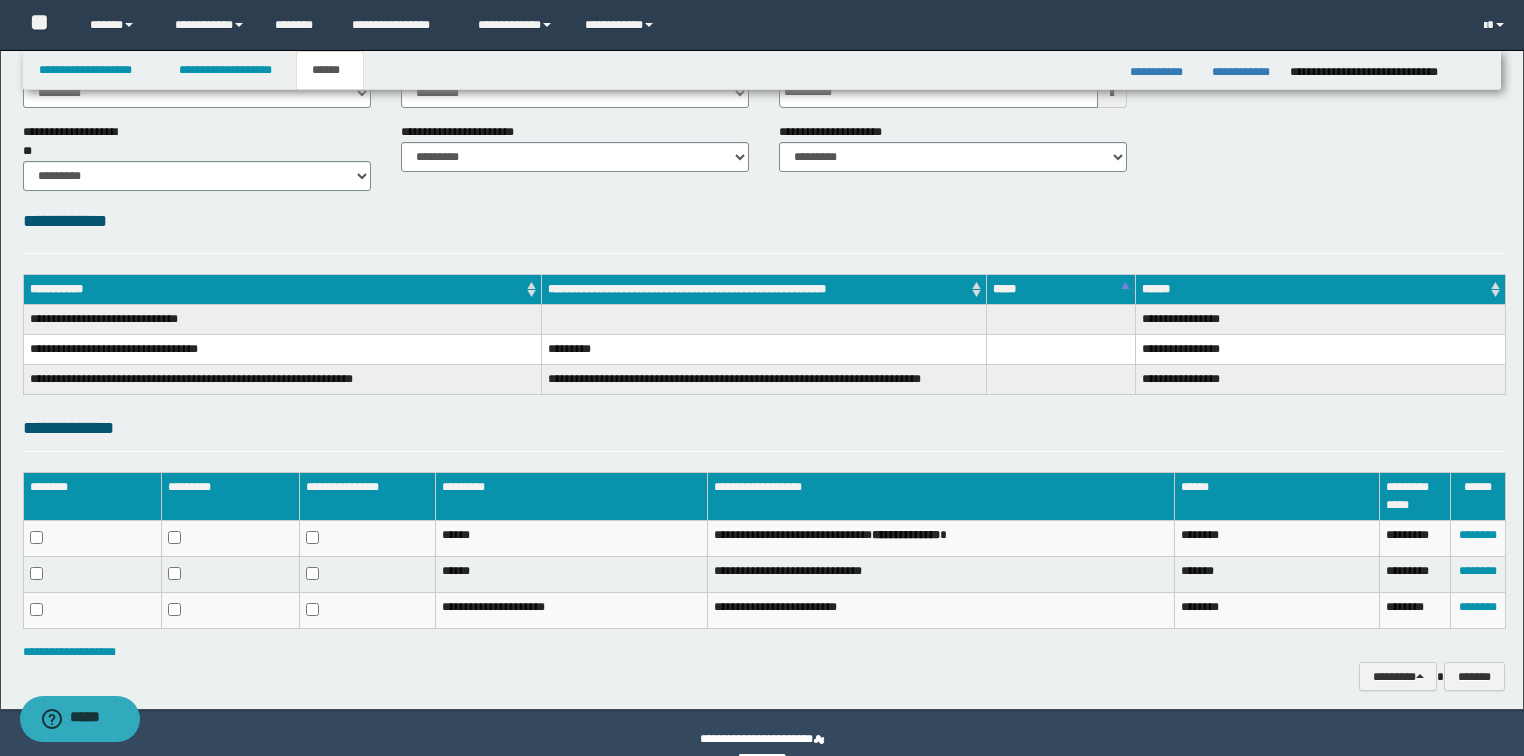 scroll, scrollTop: 167, scrollLeft: 0, axis: vertical 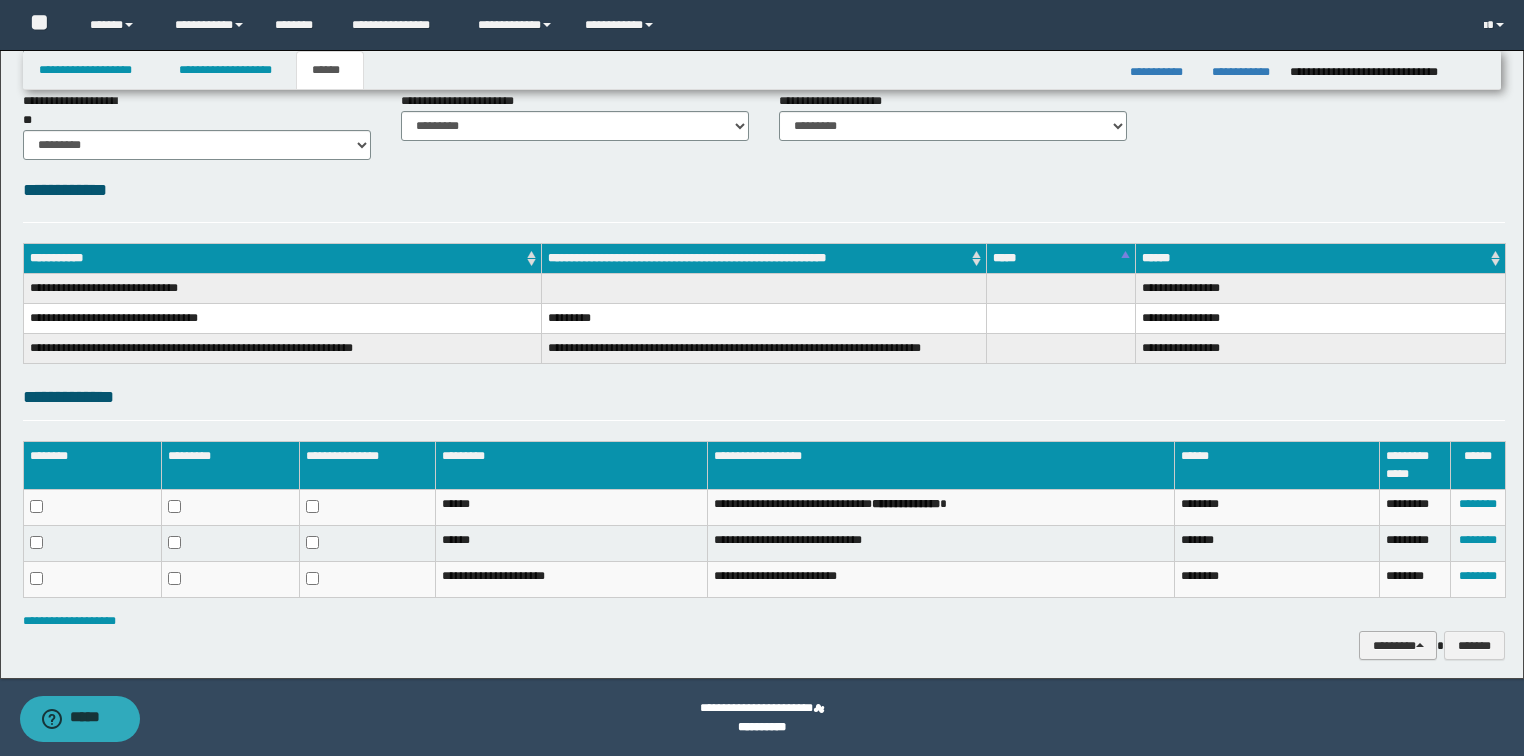 click on "********" at bounding box center (1398, 646) 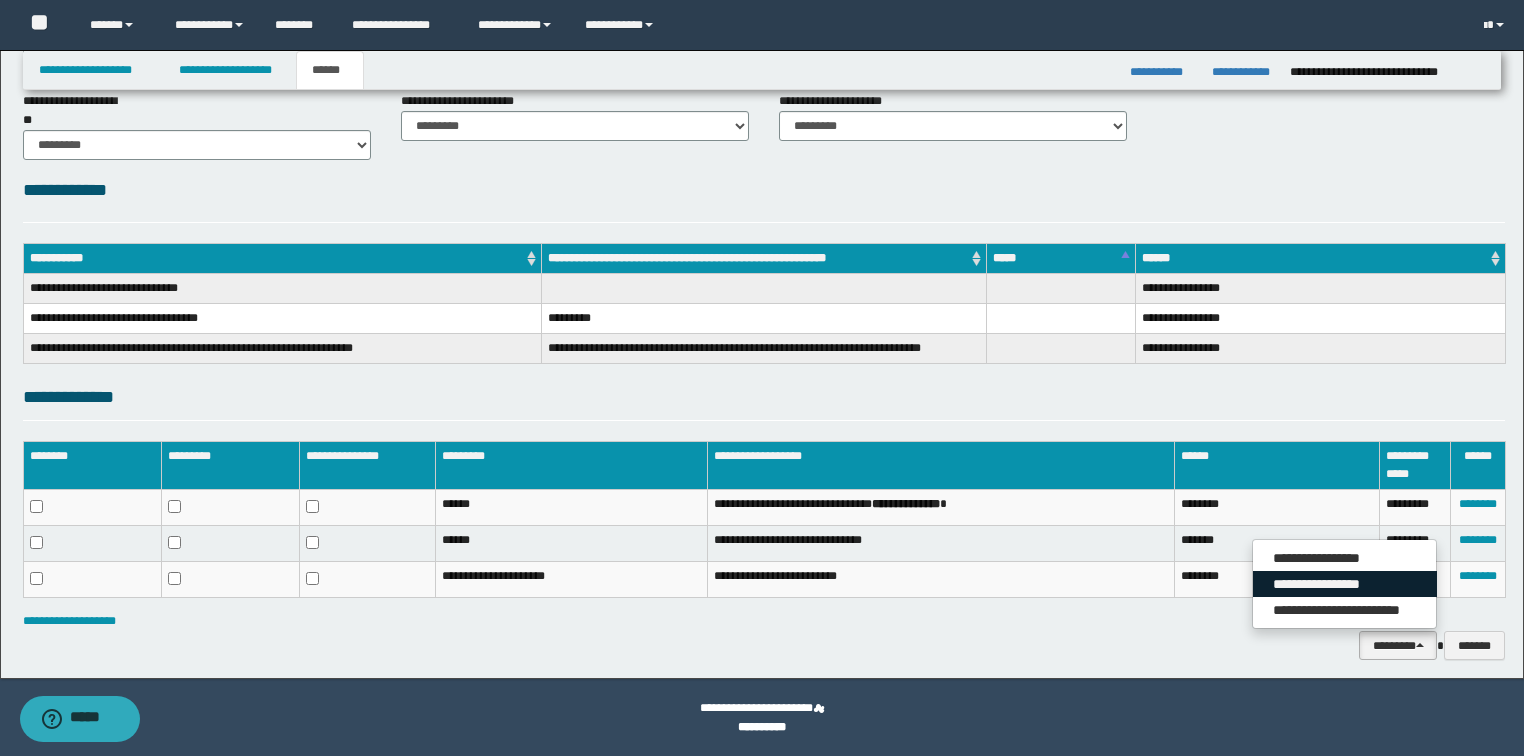 click on "**********" at bounding box center (1345, 584) 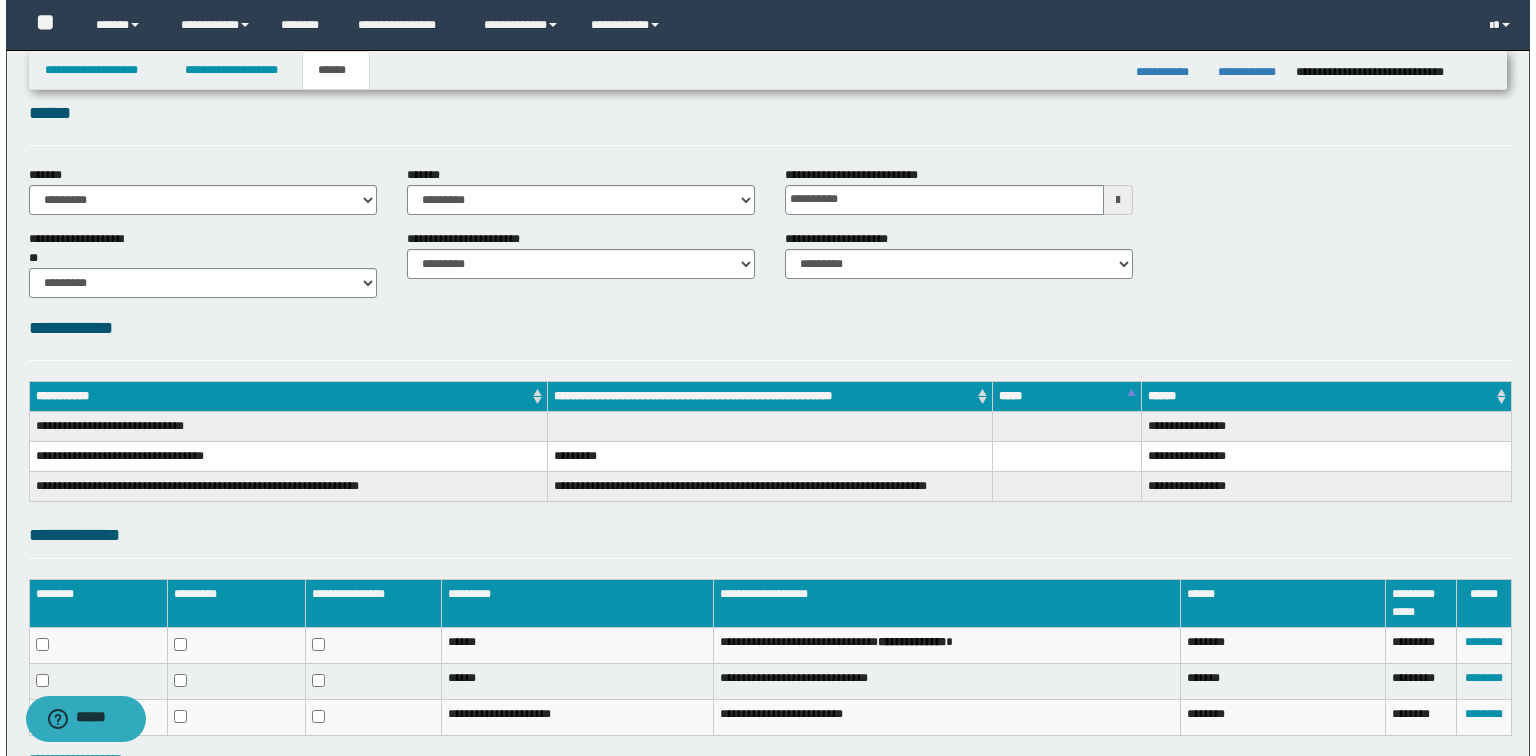 scroll, scrollTop: 0, scrollLeft: 0, axis: both 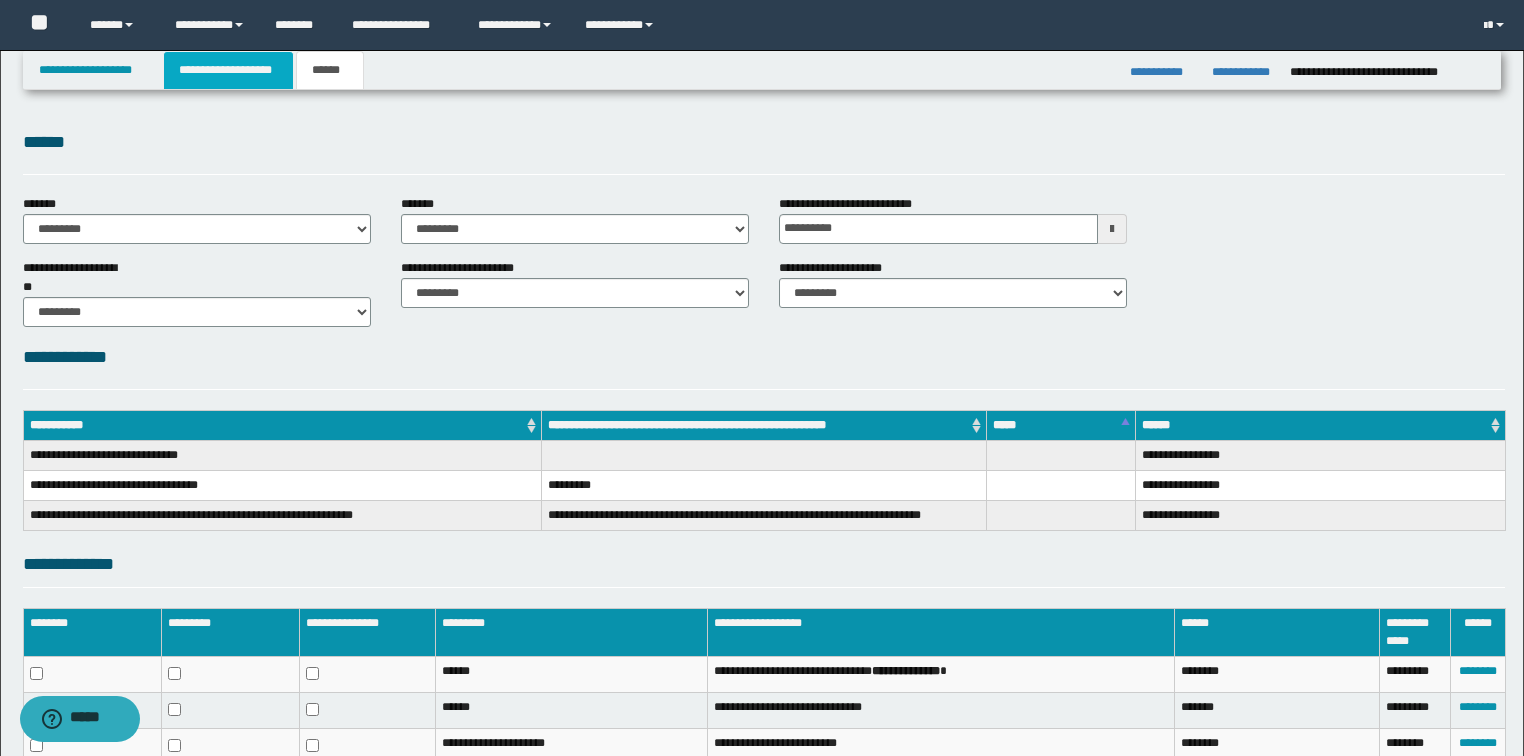 click on "**********" at bounding box center [228, 70] 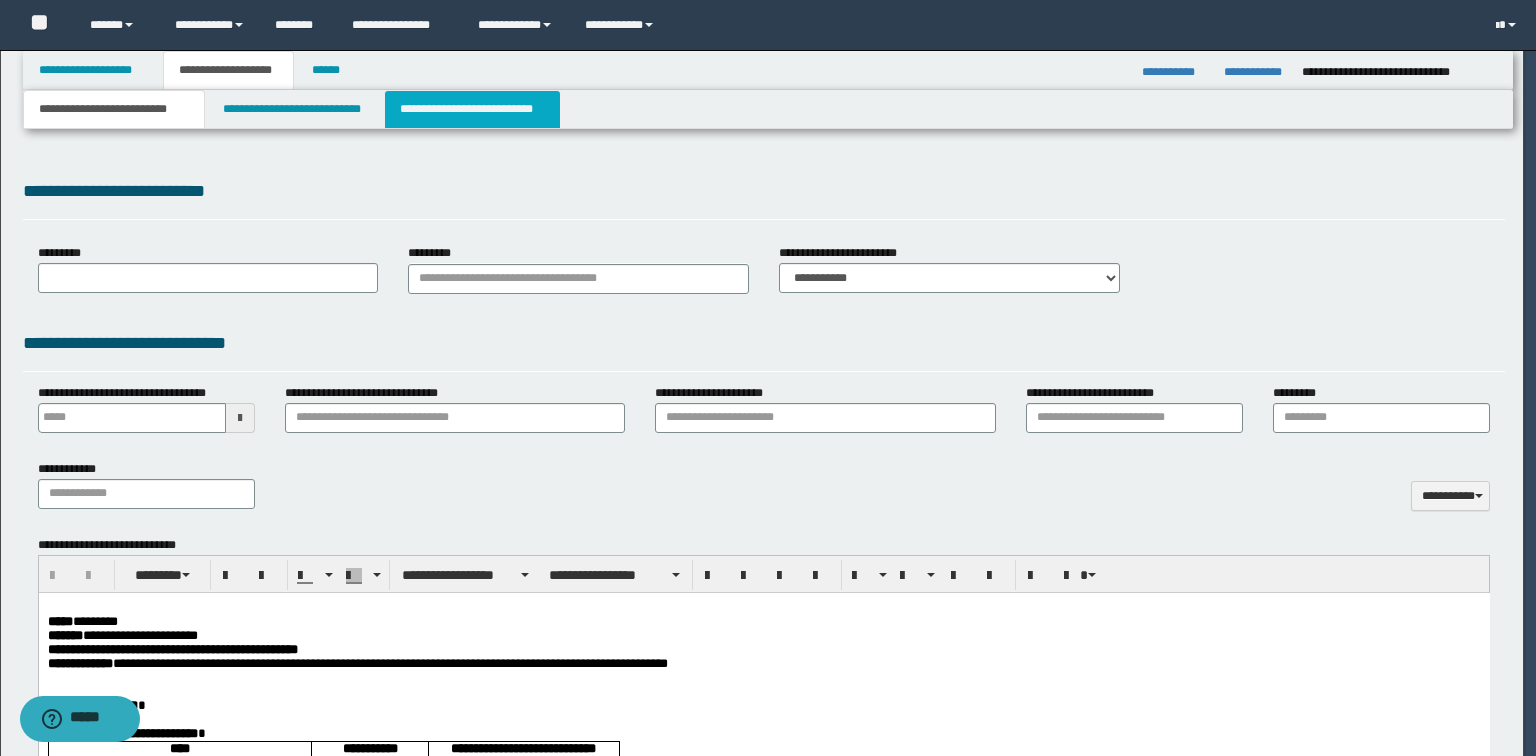 scroll, scrollTop: 0, scrollLeft: 0, axis: both 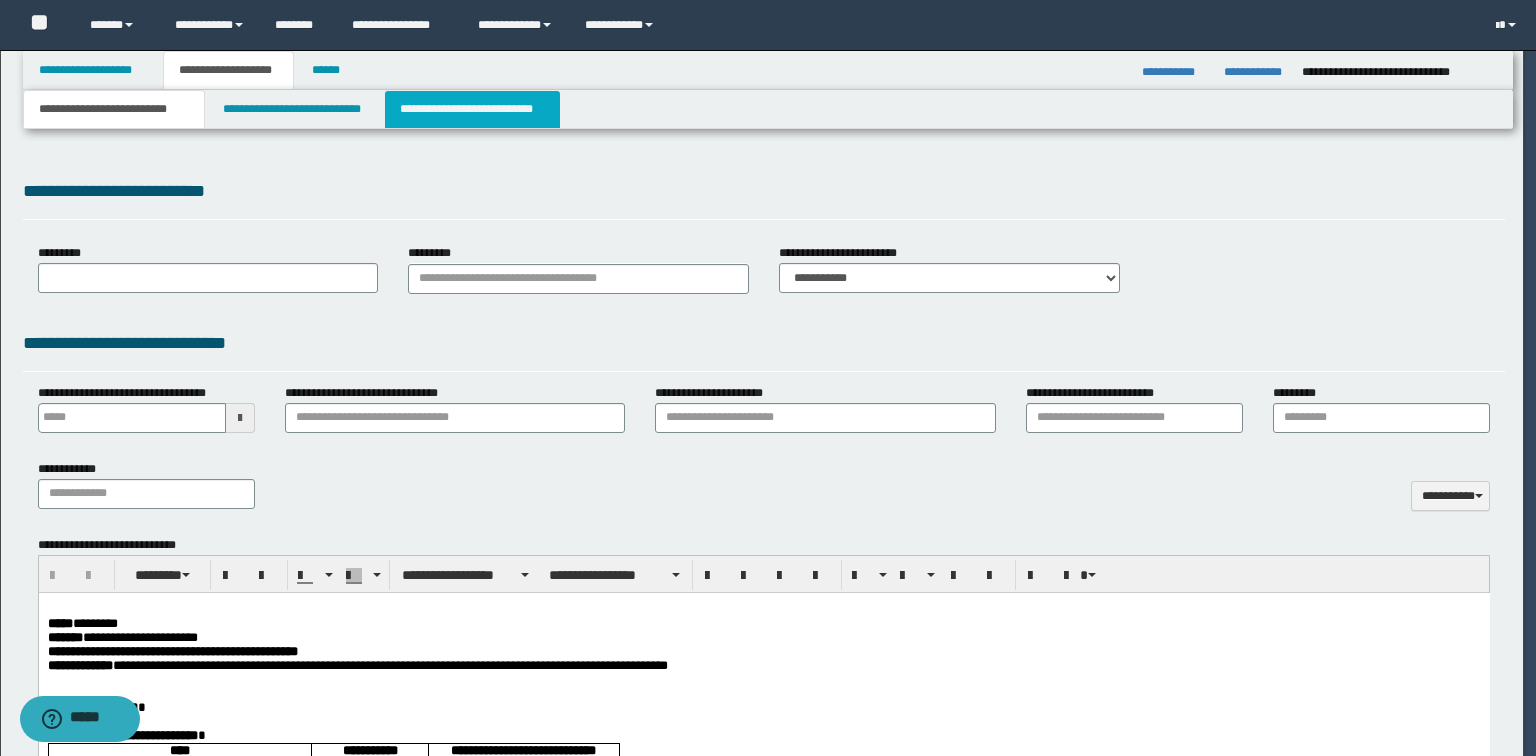 type on "**********" 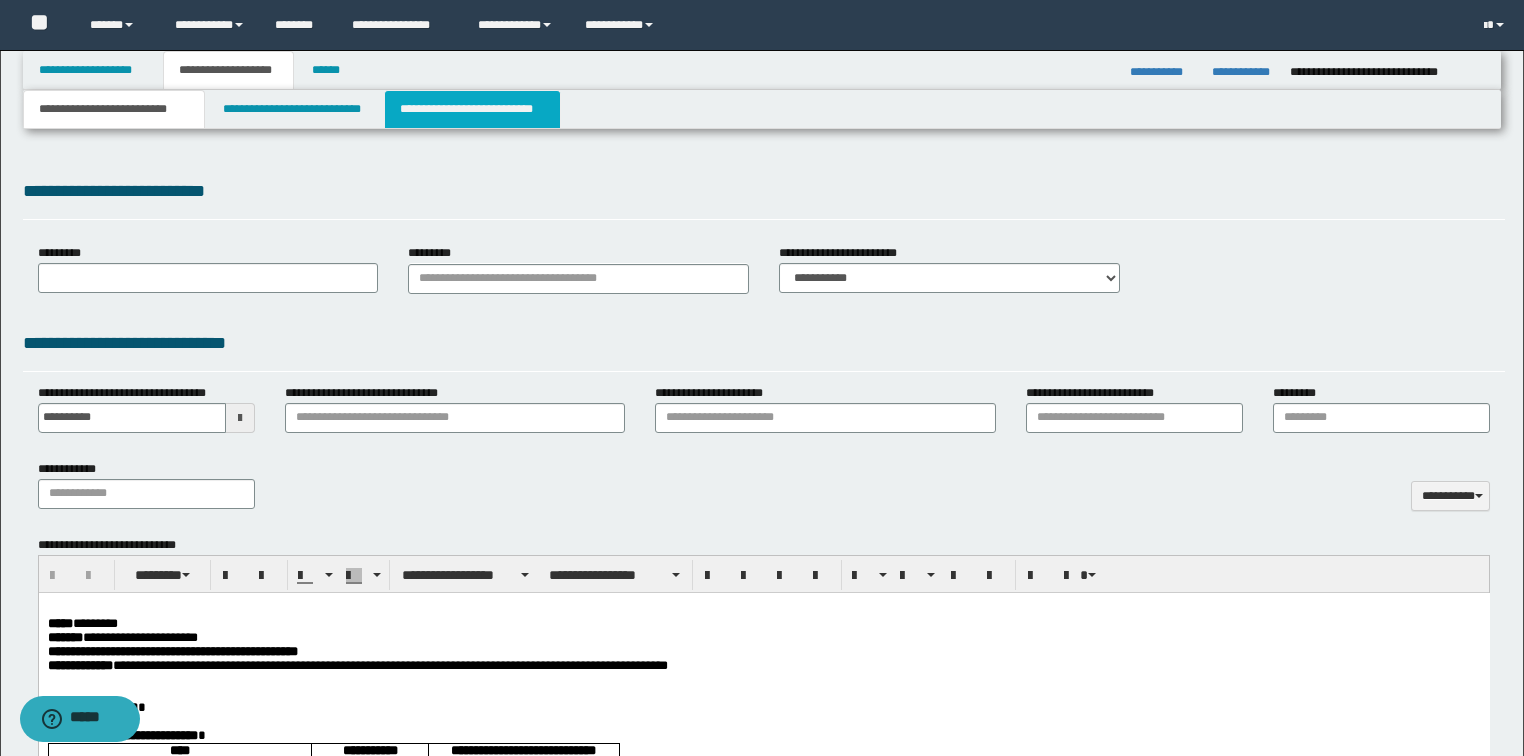 click on "**********" at bounding box center [472, 109] 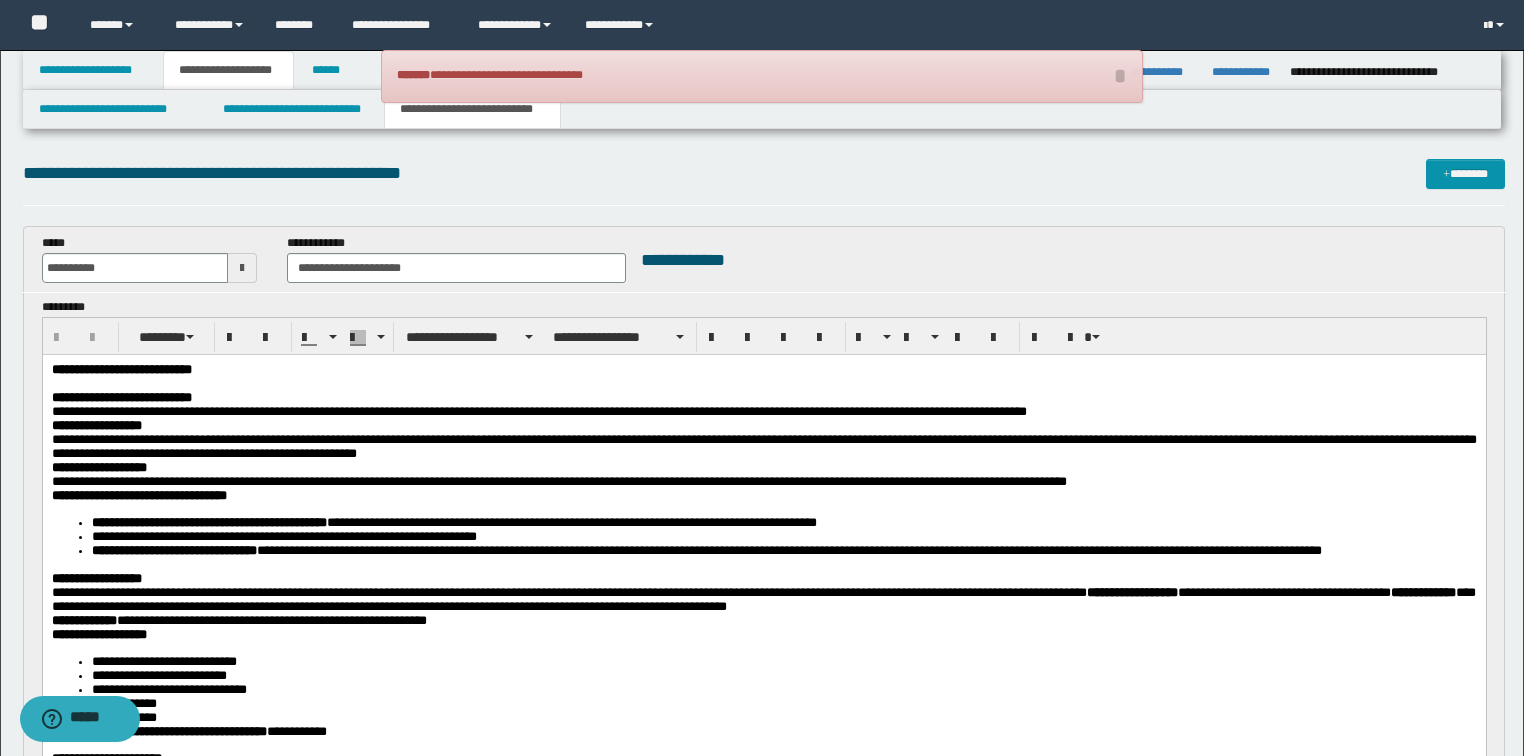 scroll, scrollTop: 0, scrollLeft: 0, axis: both 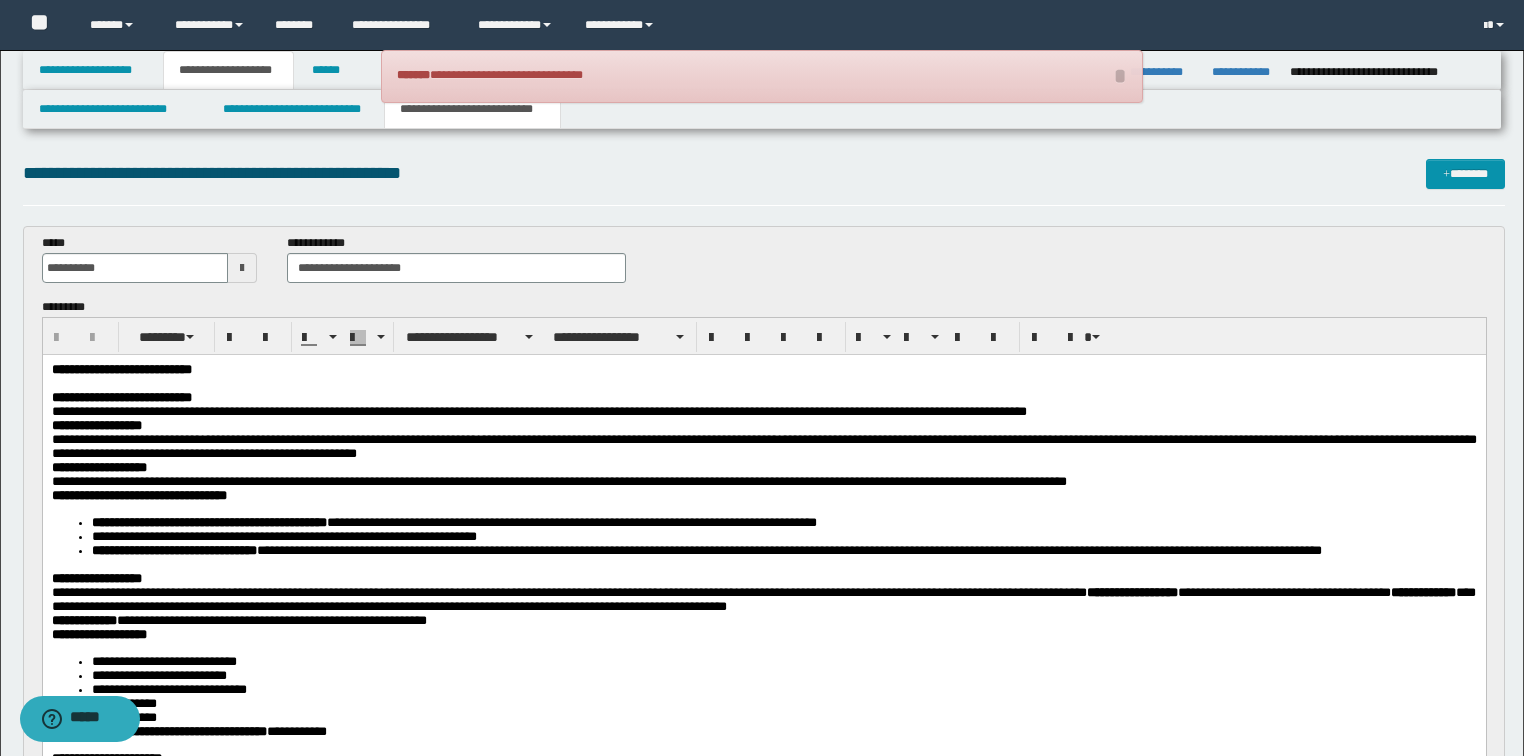 click on "**********" at bounding box center (763, 693) 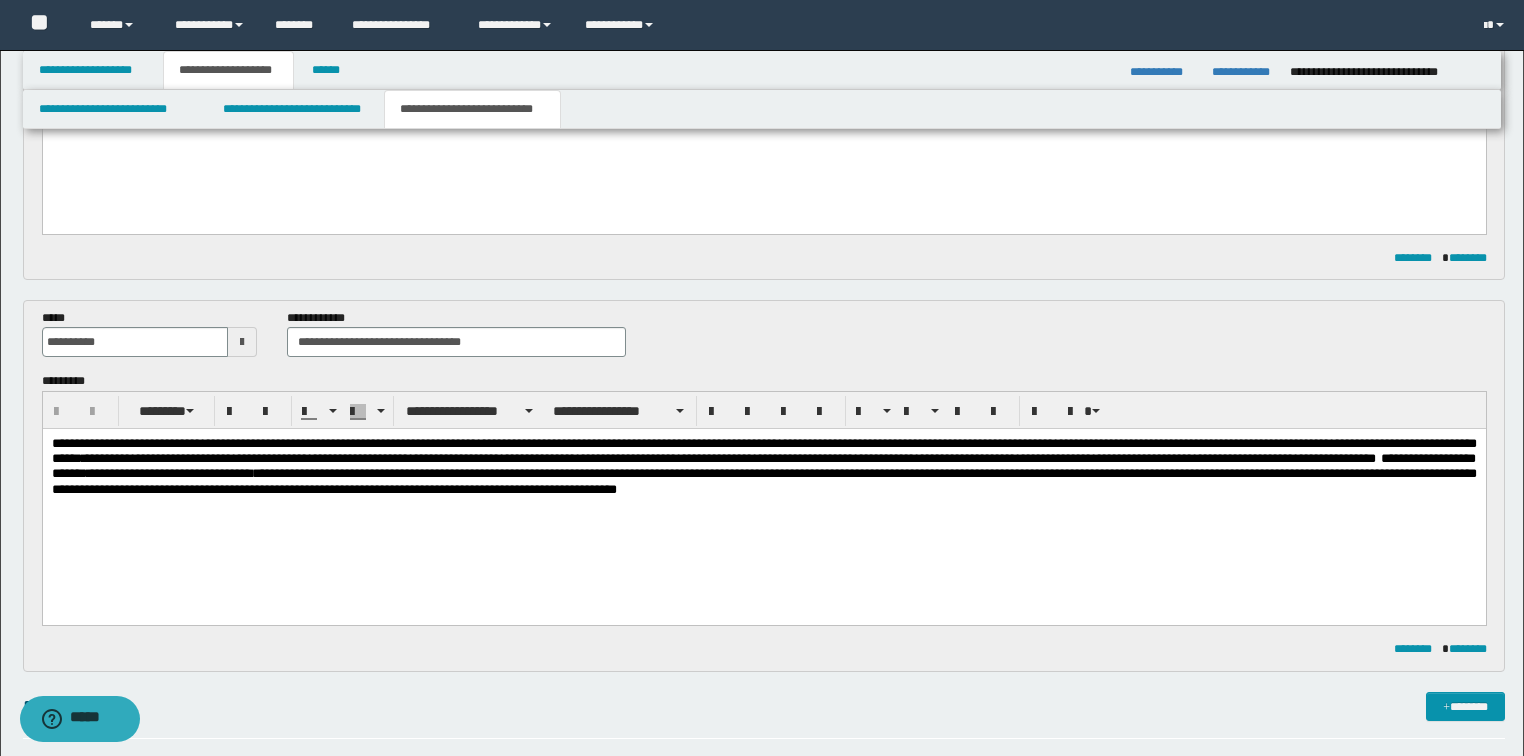 scroll, scrollTop: 1040, scrollLeft: 0, axis: vertical 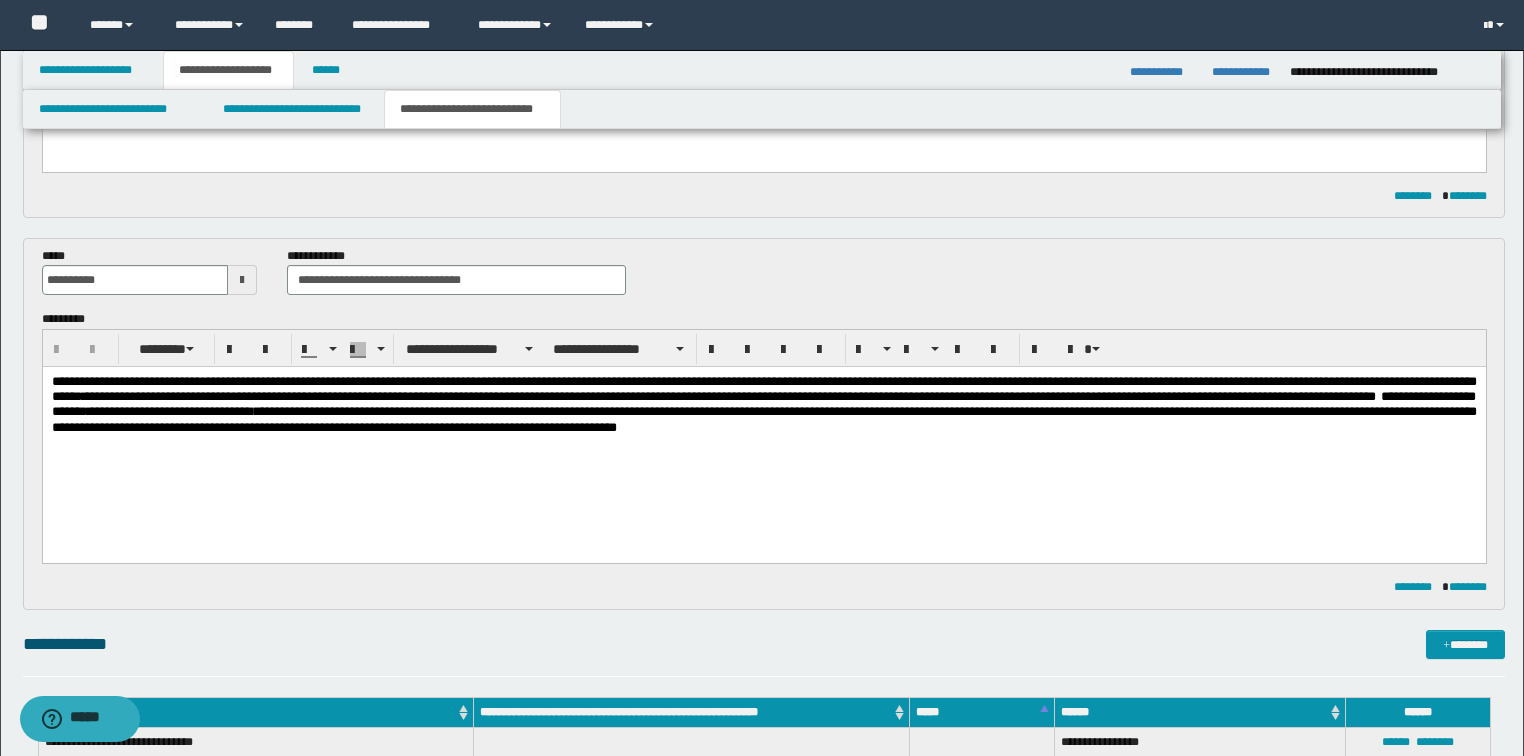 click on "**********" at bounding box center [763, 430] 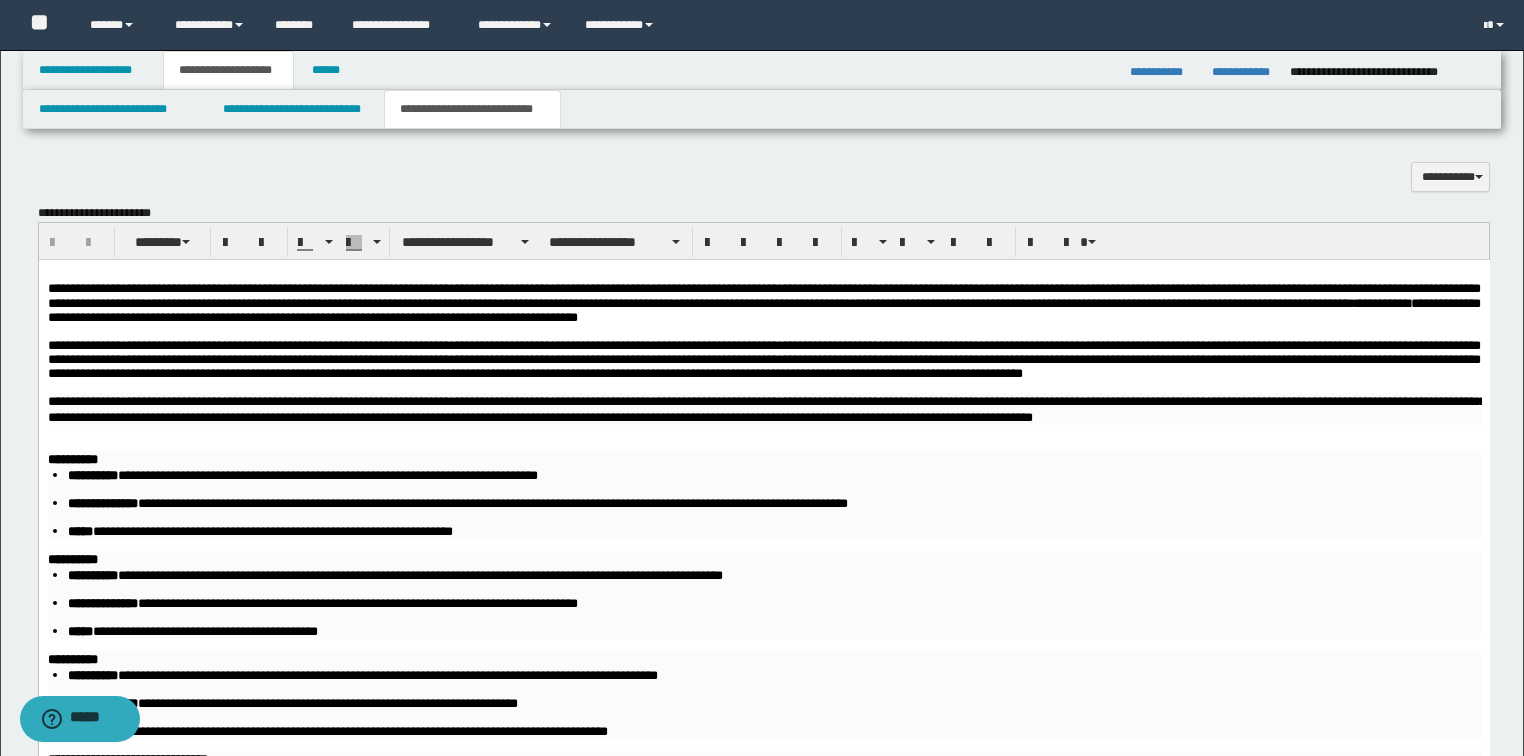 scroll, scrollTop: 1760, scrollLeft: 0, axis: vertical 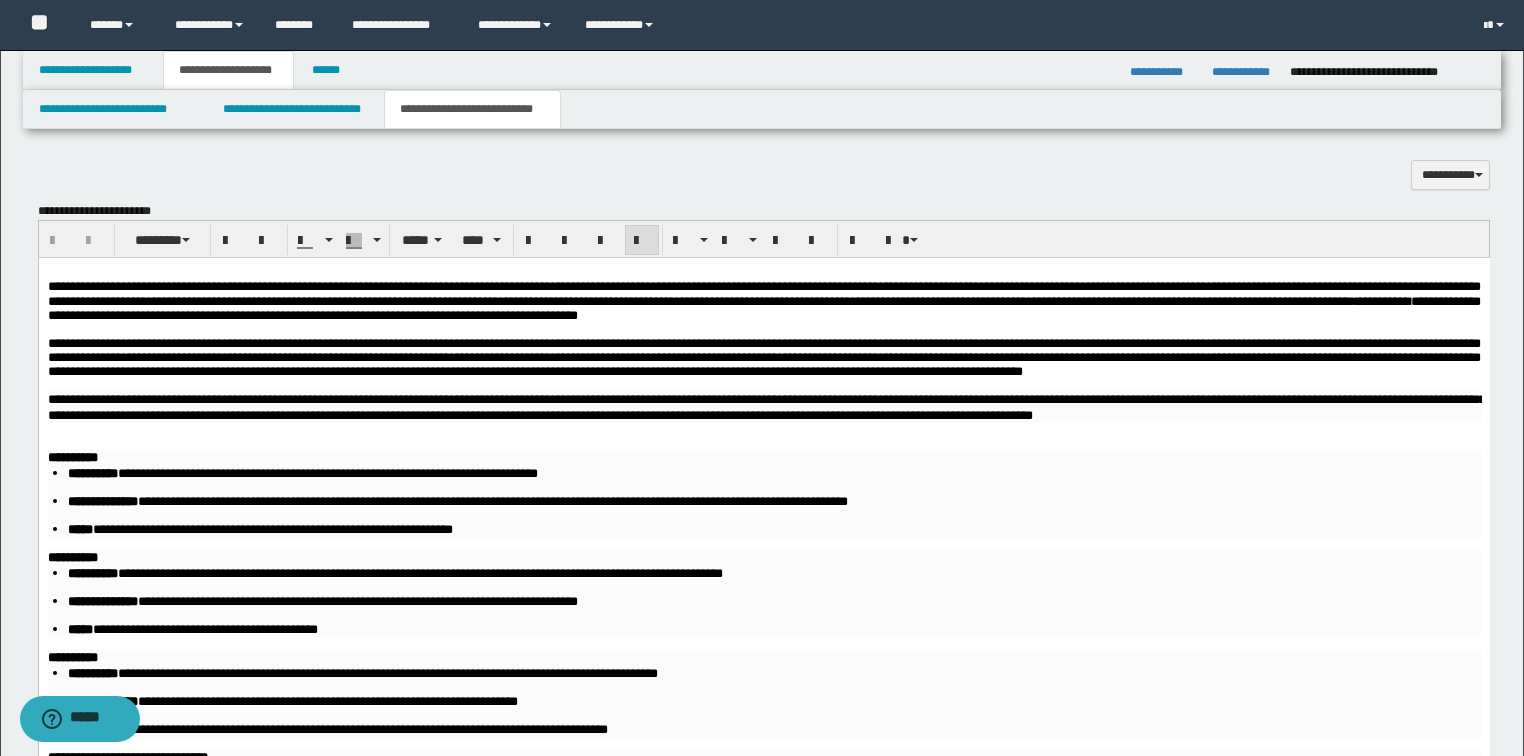 click at bounding box center (763, 330) 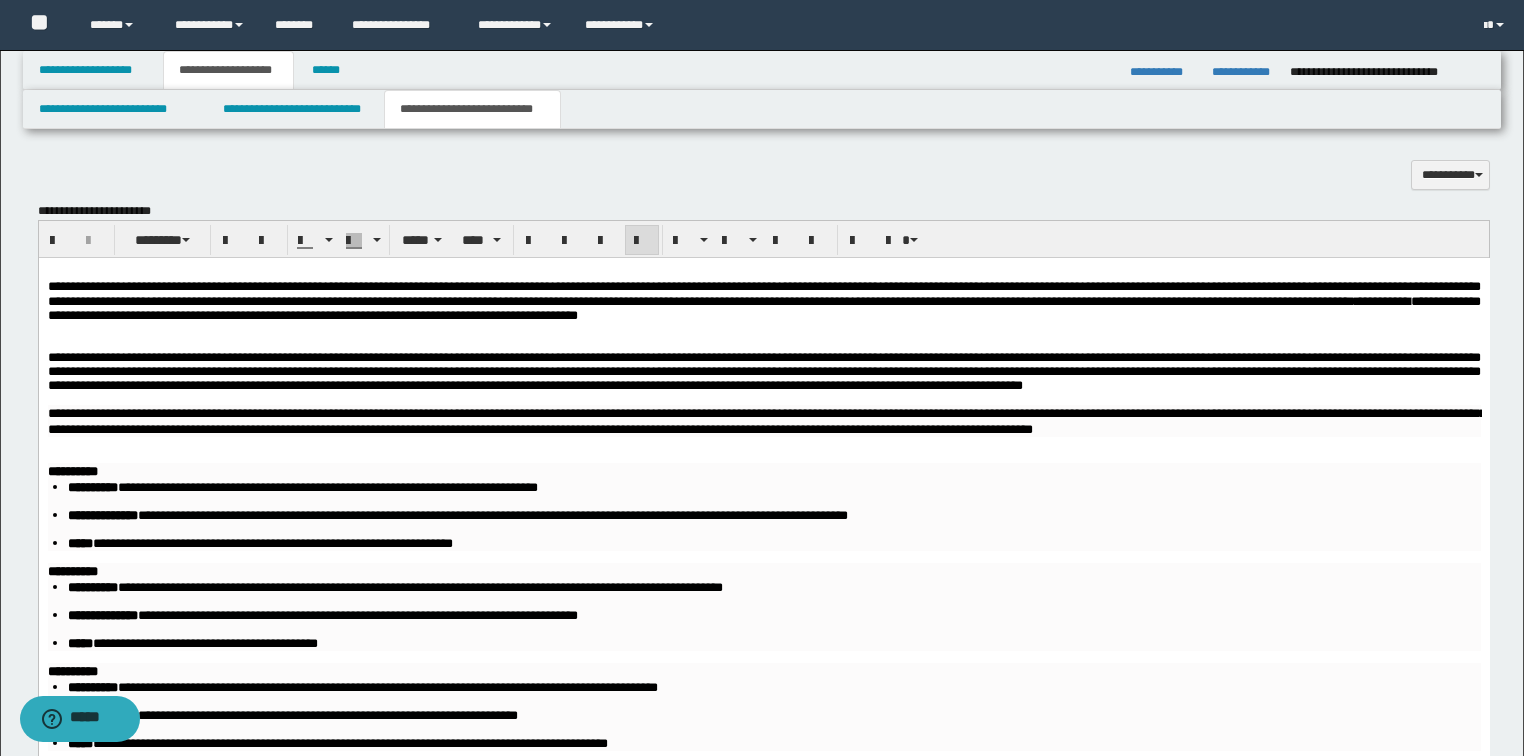 scroll, scrollTop: 1840, scrollLeft: 0, axis: vertical 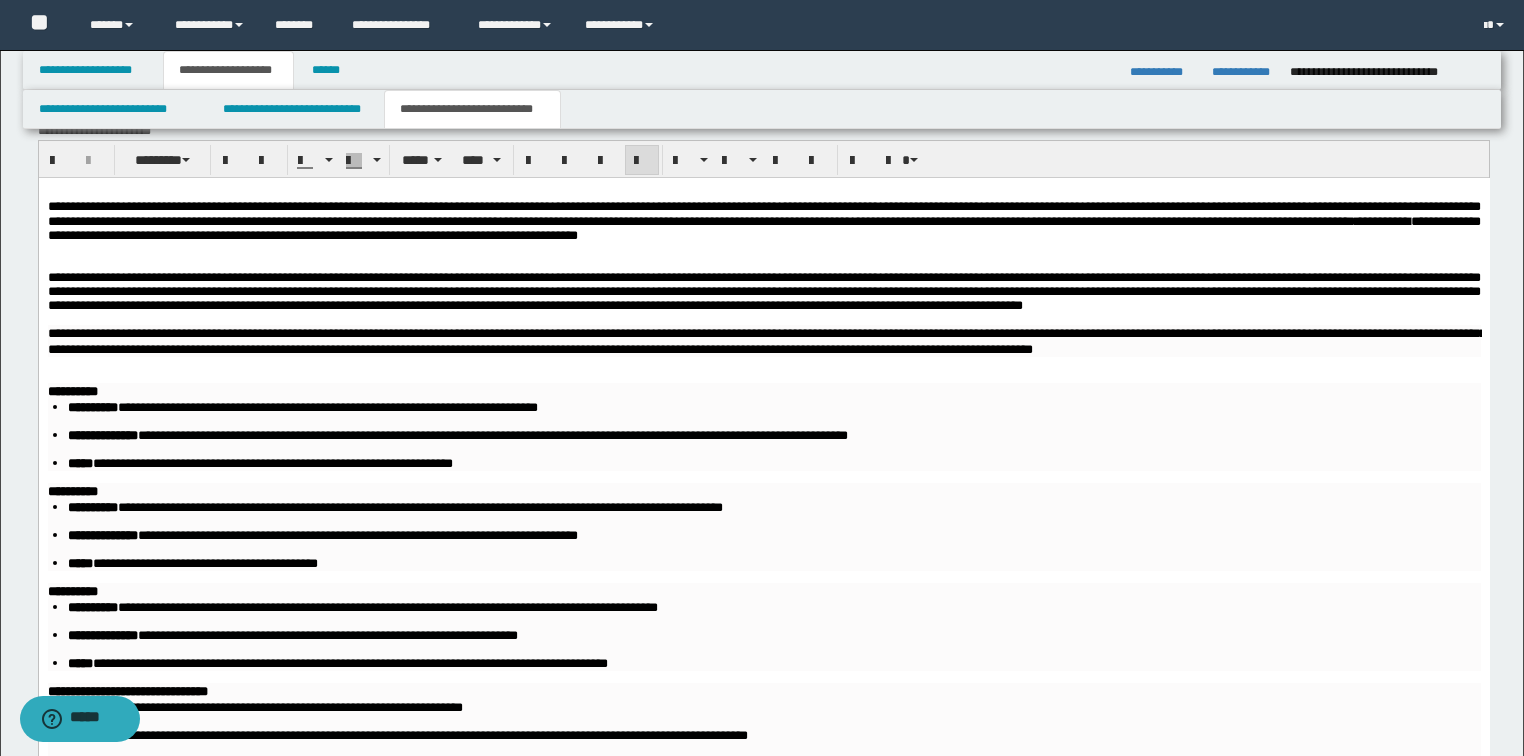click on "**********" at bounding box center (766, 341) 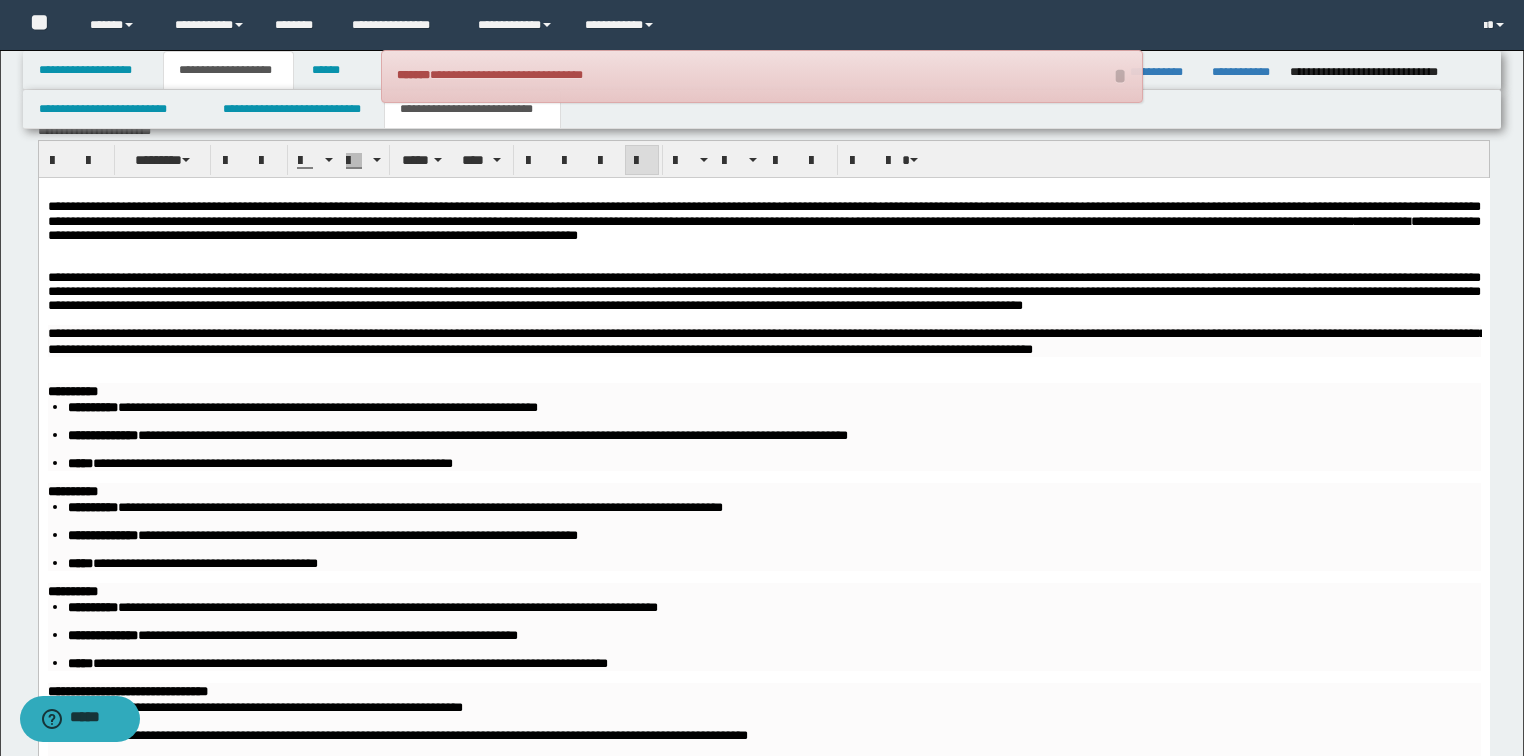 click on "**********" at bounding box center [763, 883] 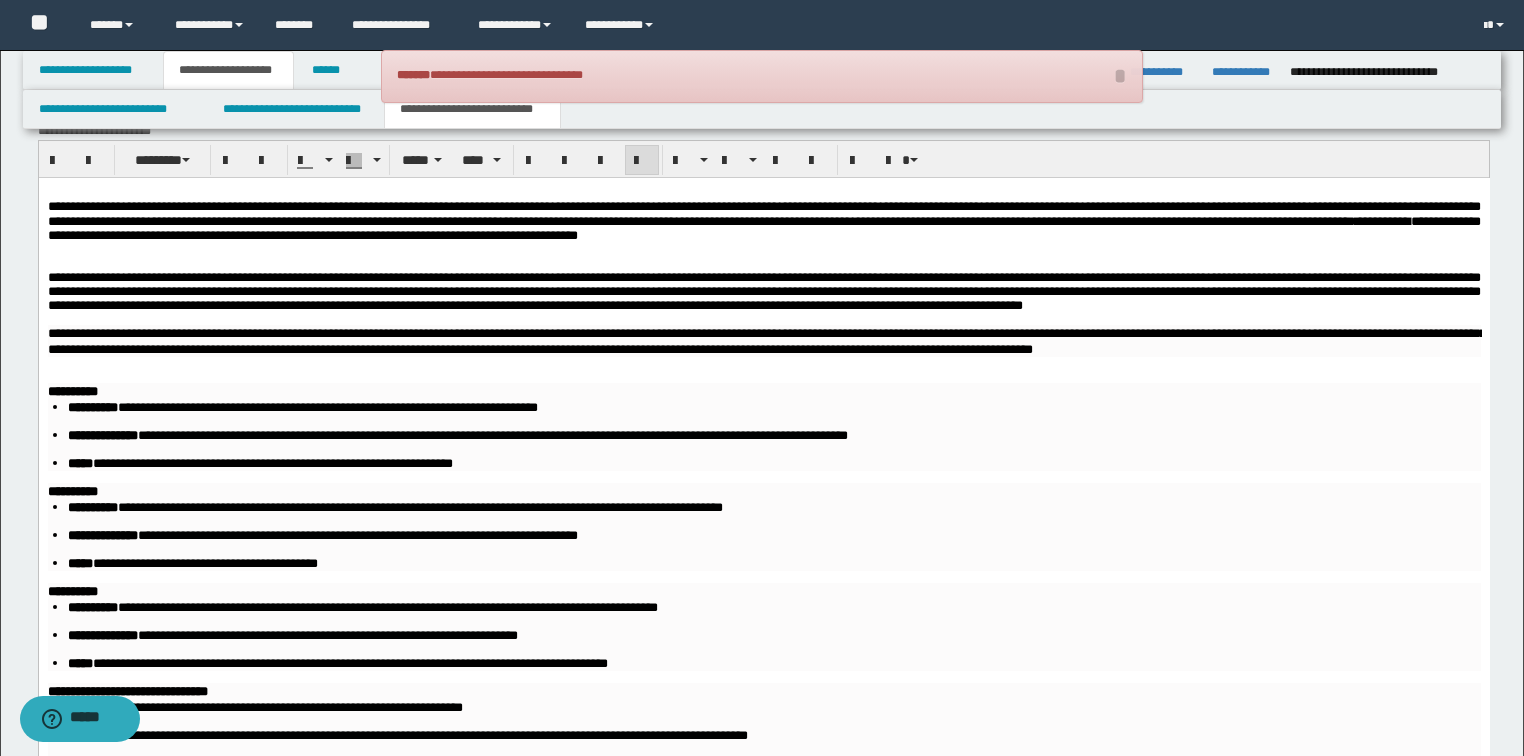 click on "**********" at bounding box center (764, 997) 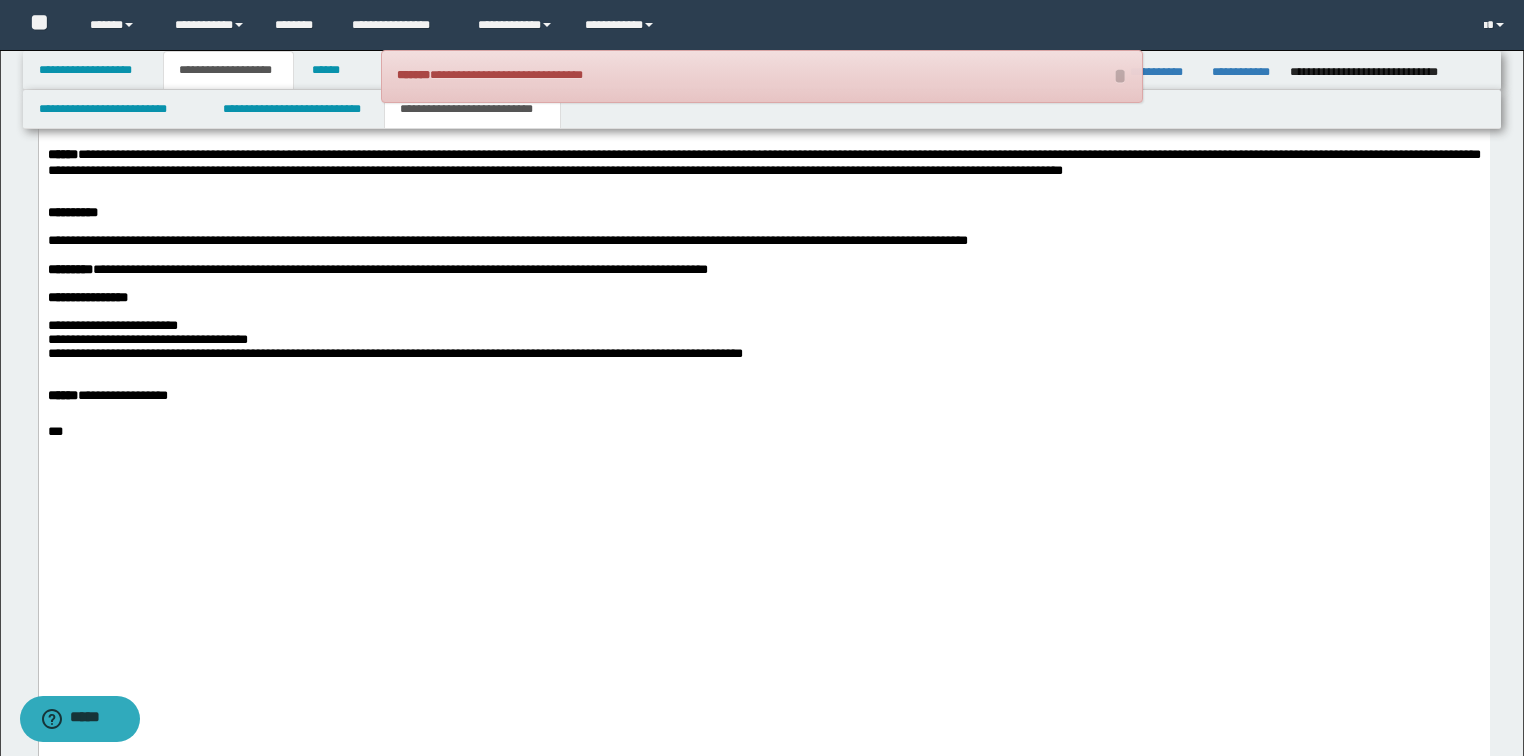 scroll, scrollTop: 2960, scrollLeft: 0, axis: vertical 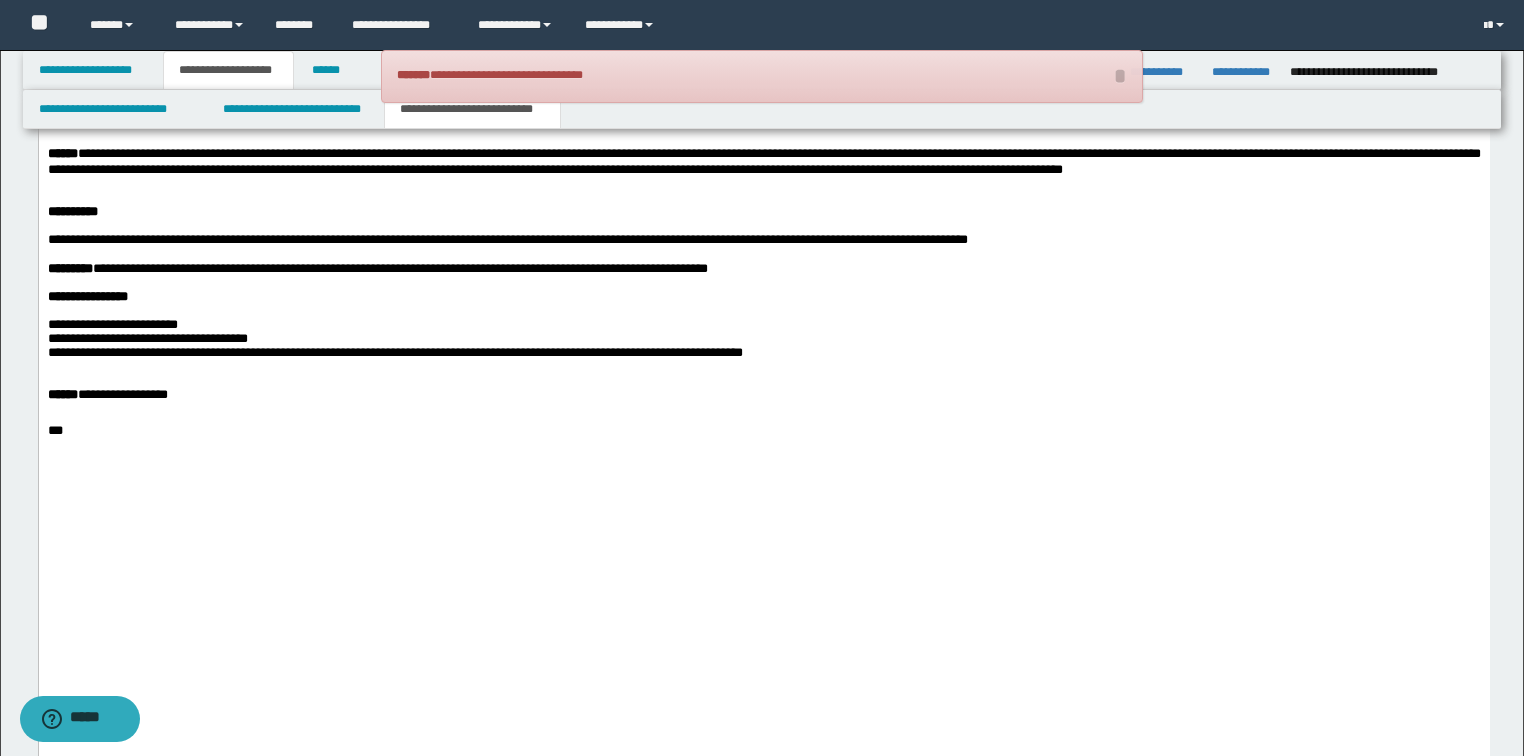 click at bounding box center (763, 139) 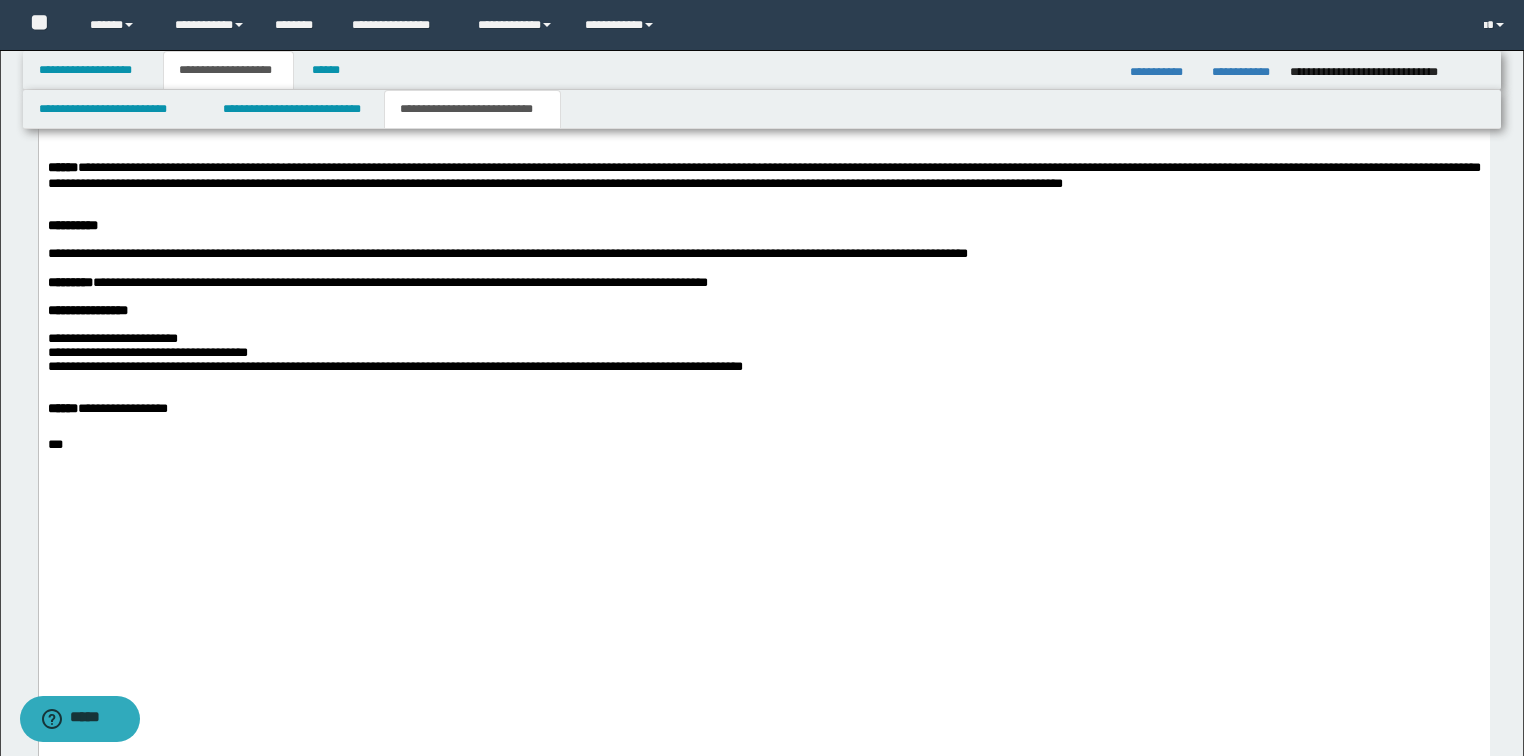 click at bounding box center (763, 241) 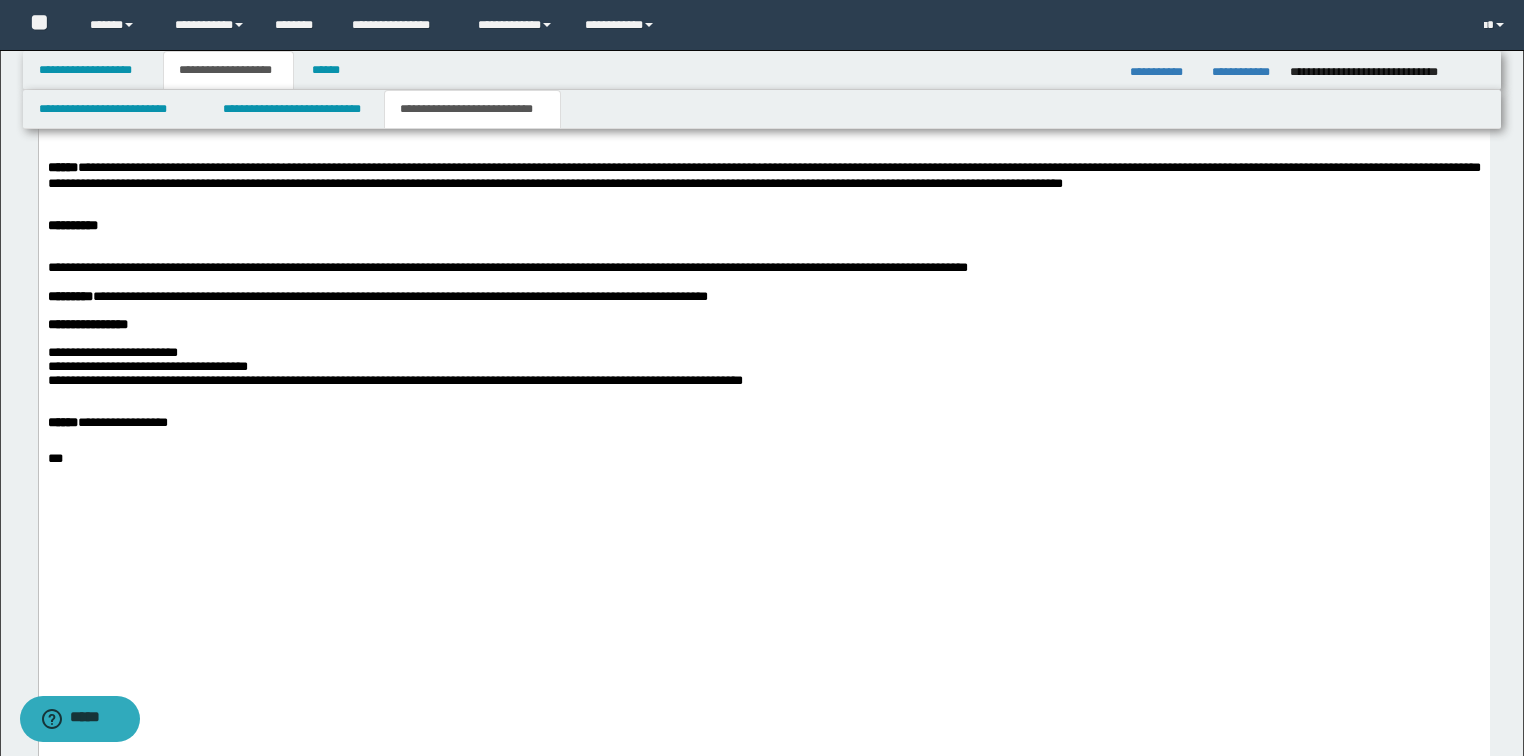 click at bounding box center [763, 283] 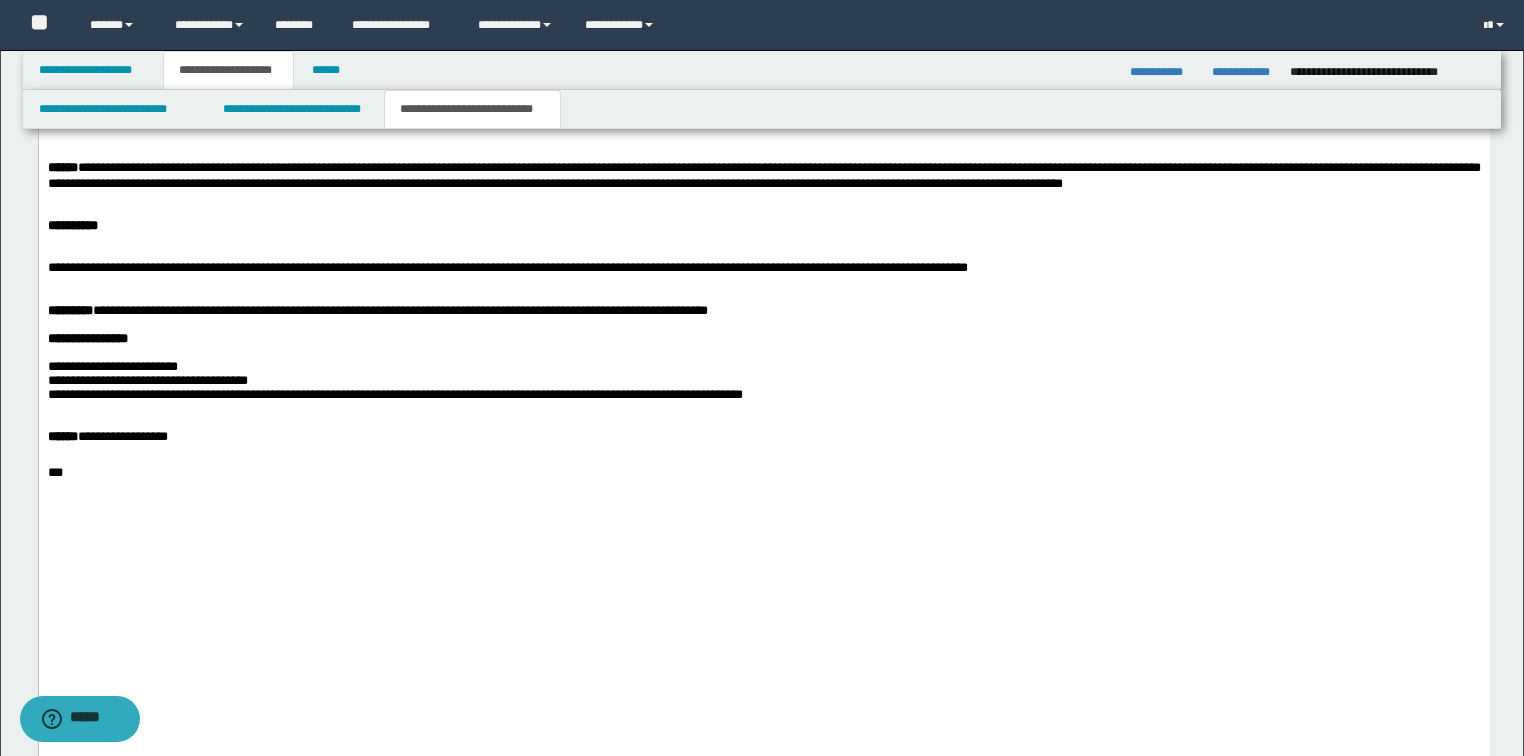 click at bounding box center [763, 326] 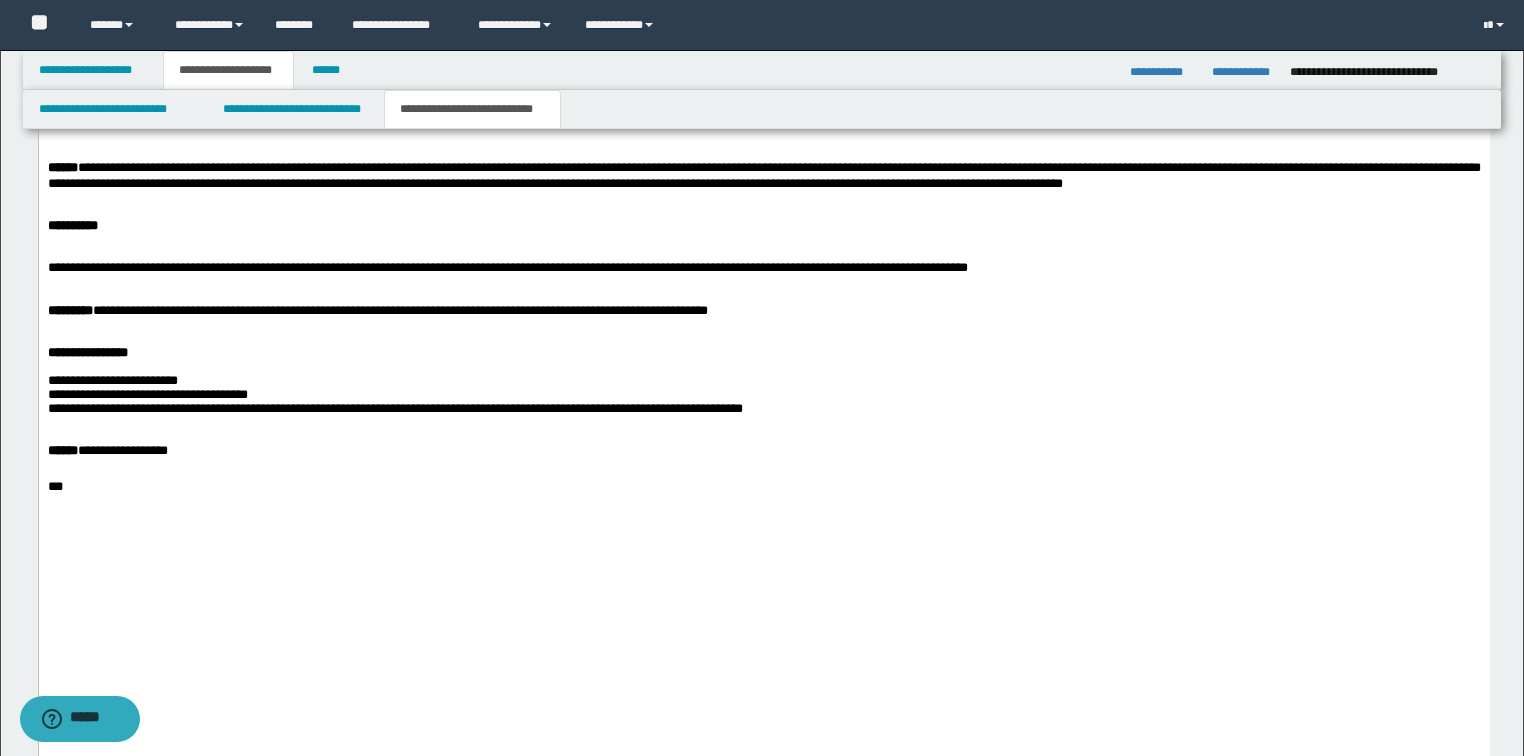 click on "**********" at bounding box center (87, 353) 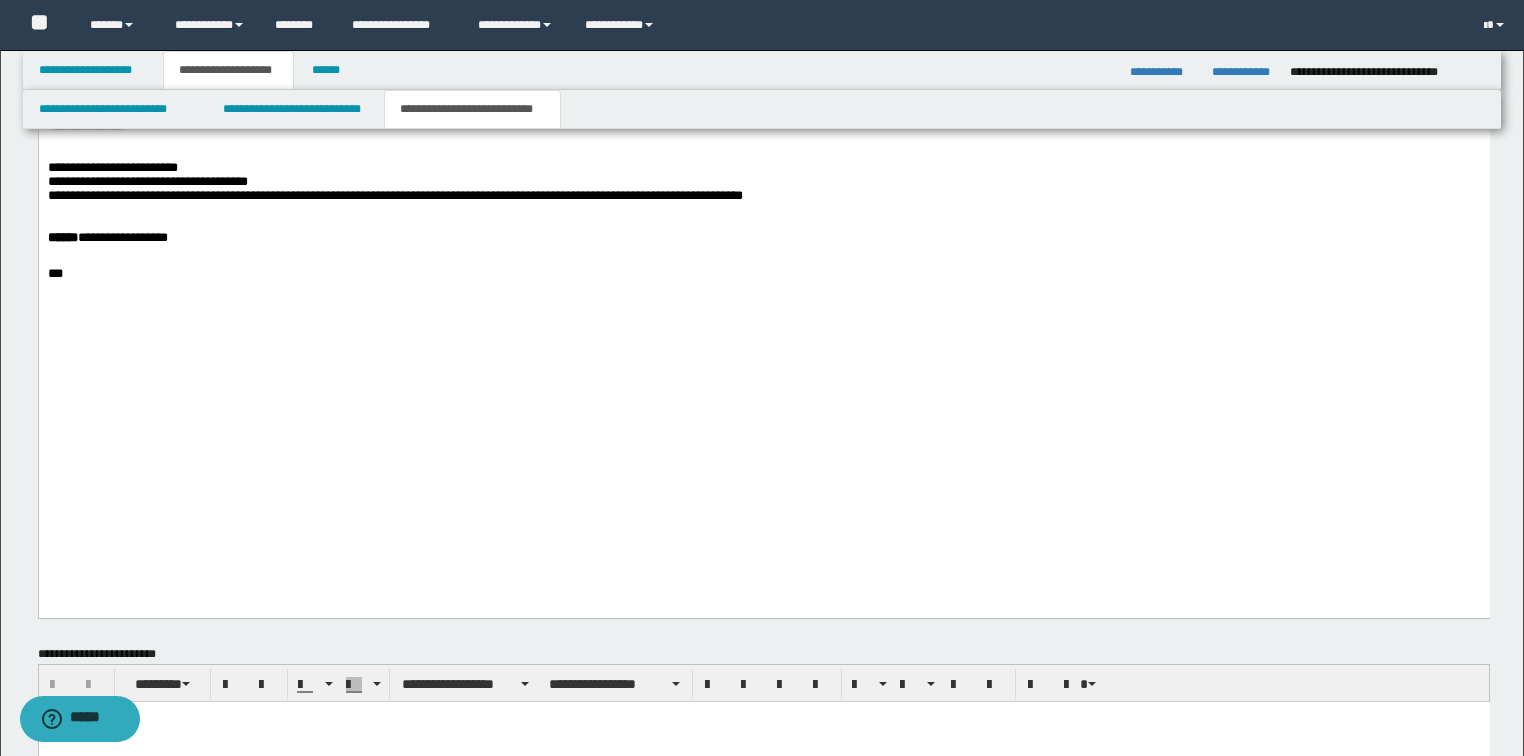 scroll, scrollTop: 3200, scrollLeft: 0, axis: vertical 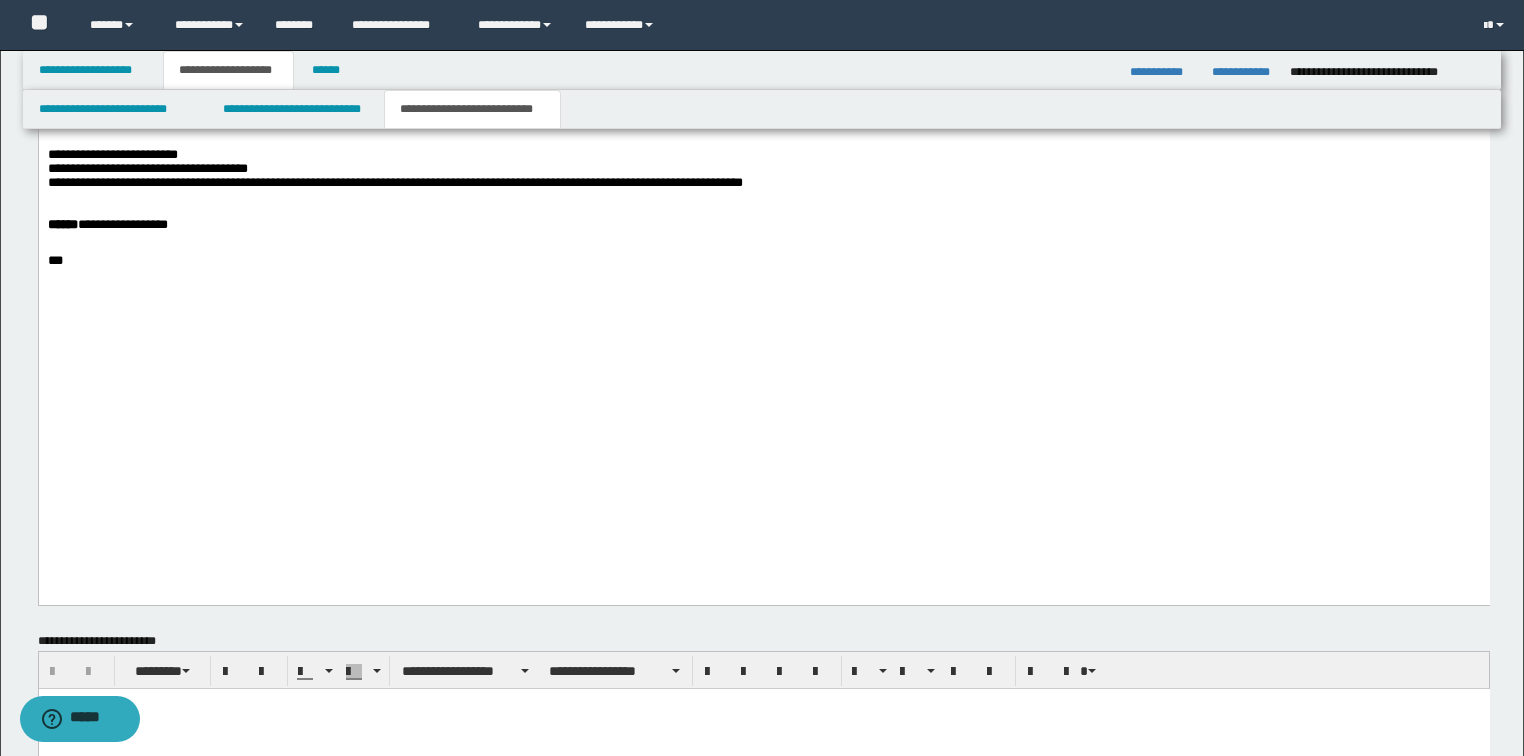 click at bounding box center [763, 248] 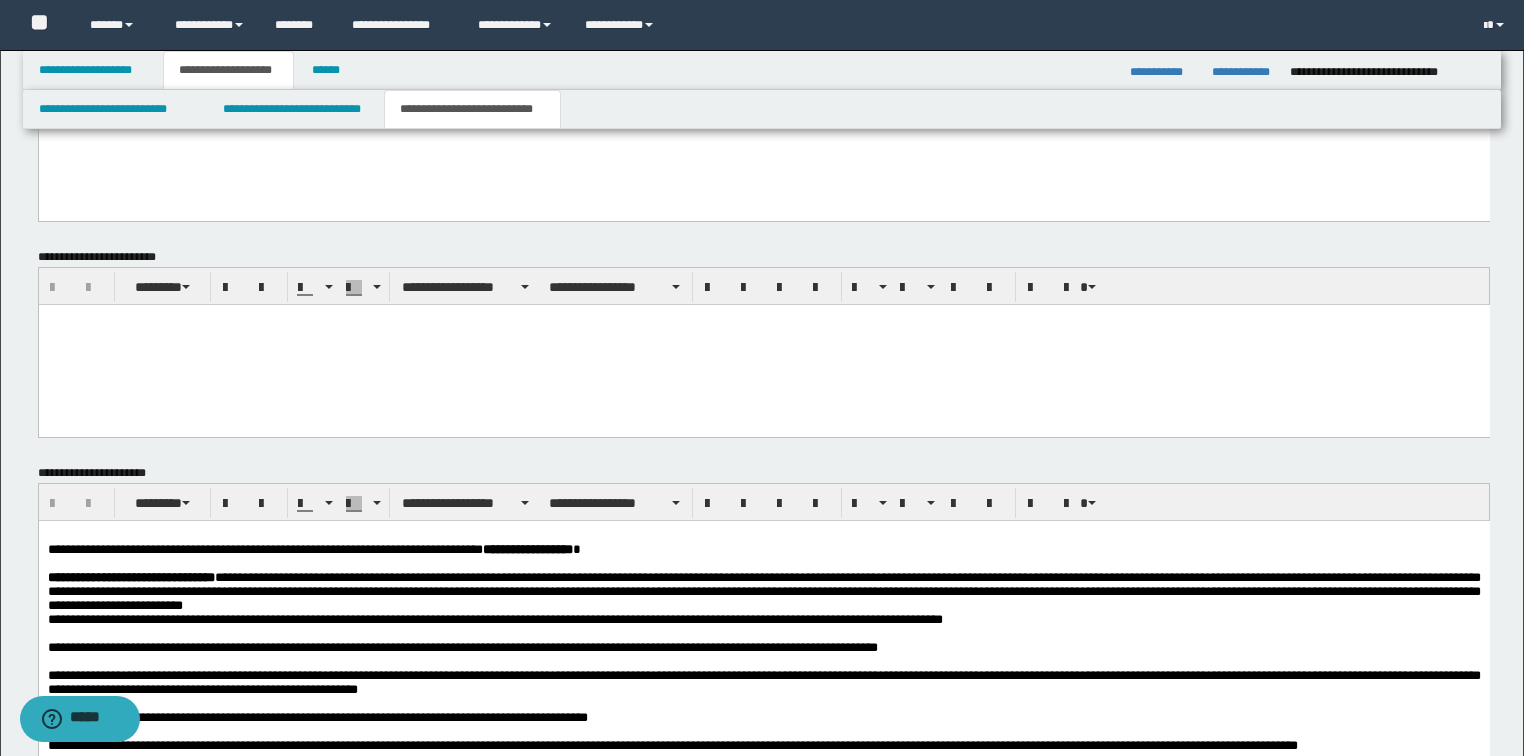scroll, scrollTop: 3760, scrollLeft: 0, axis: vertical 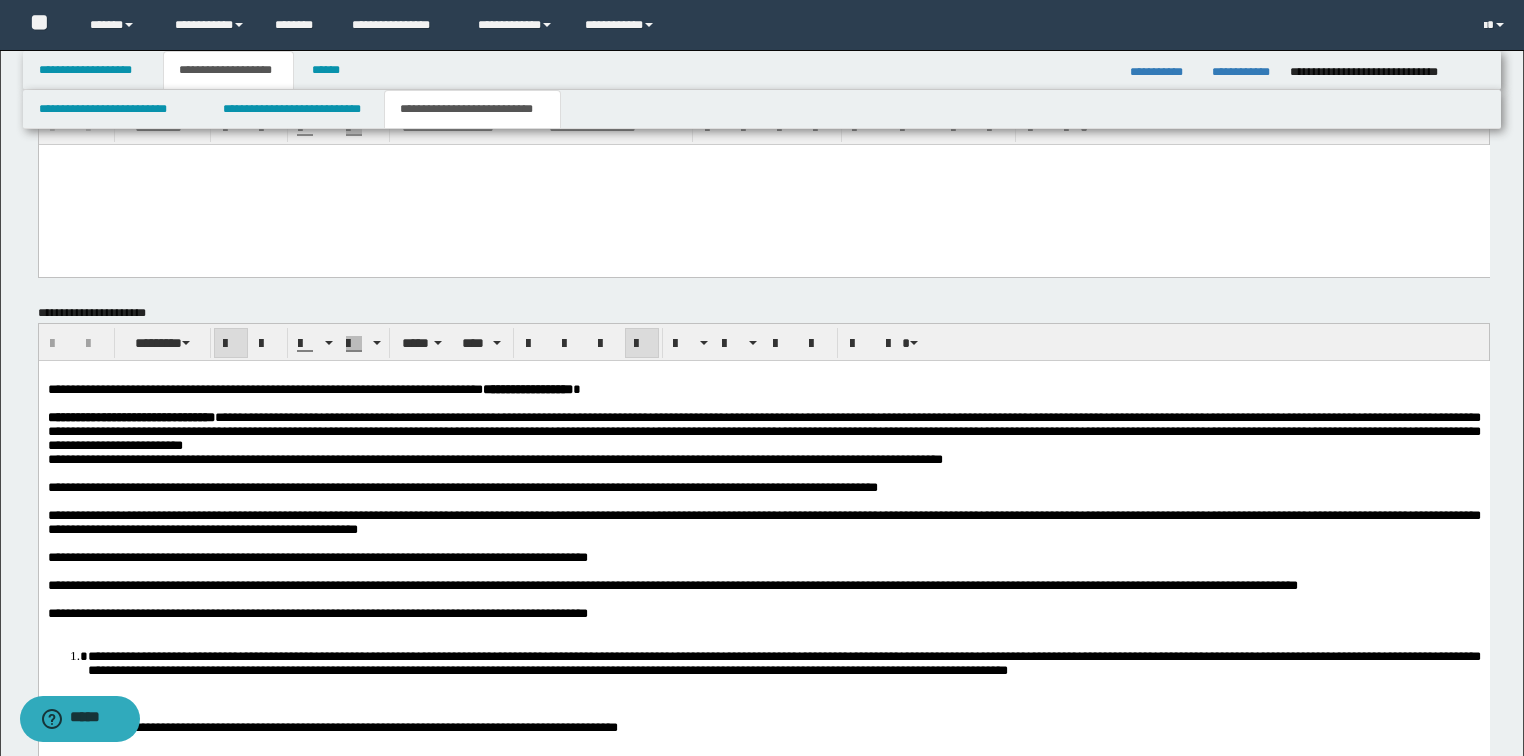 click at bounding box center (763, 404) 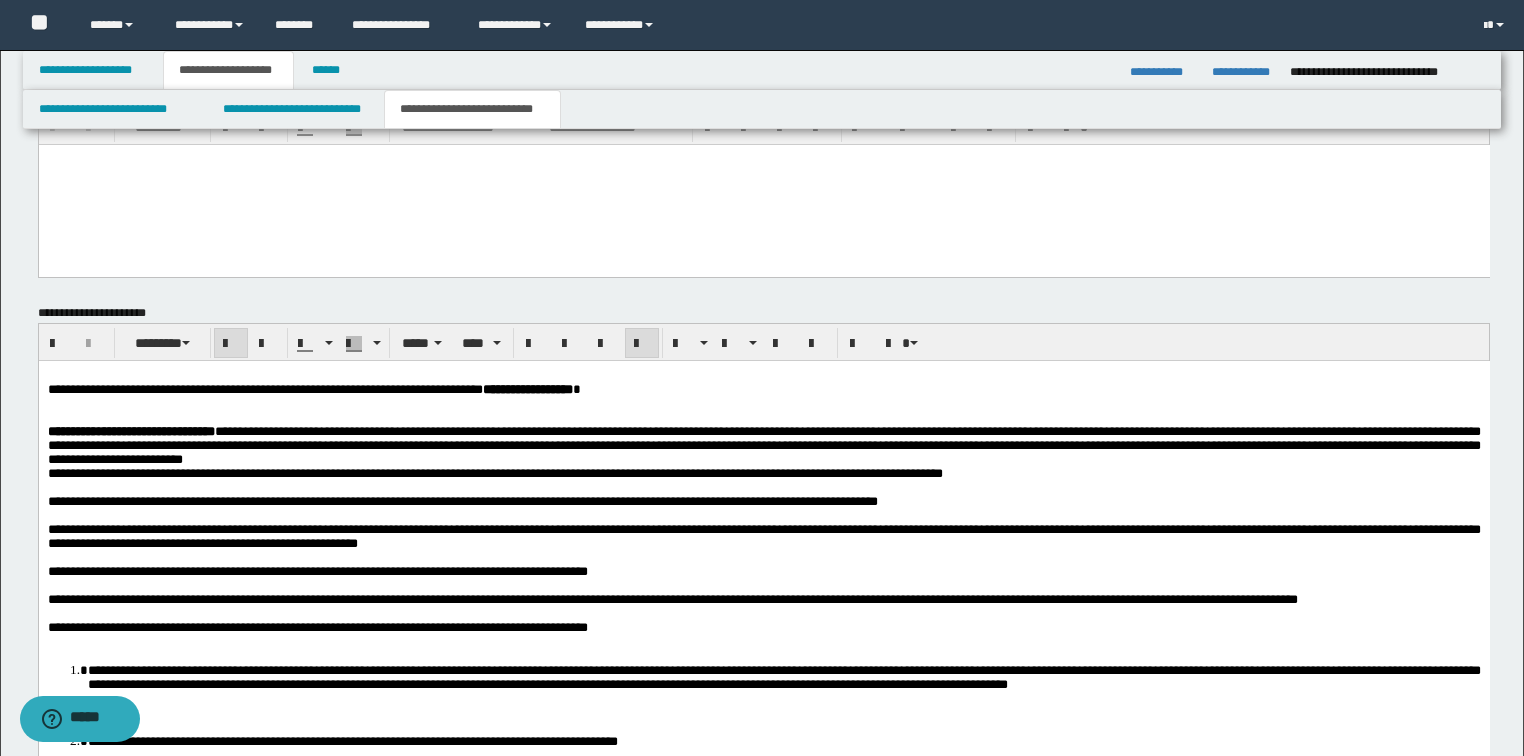 scroll, scrollTop: 4000, scrollLeft: 0, axis: vertical 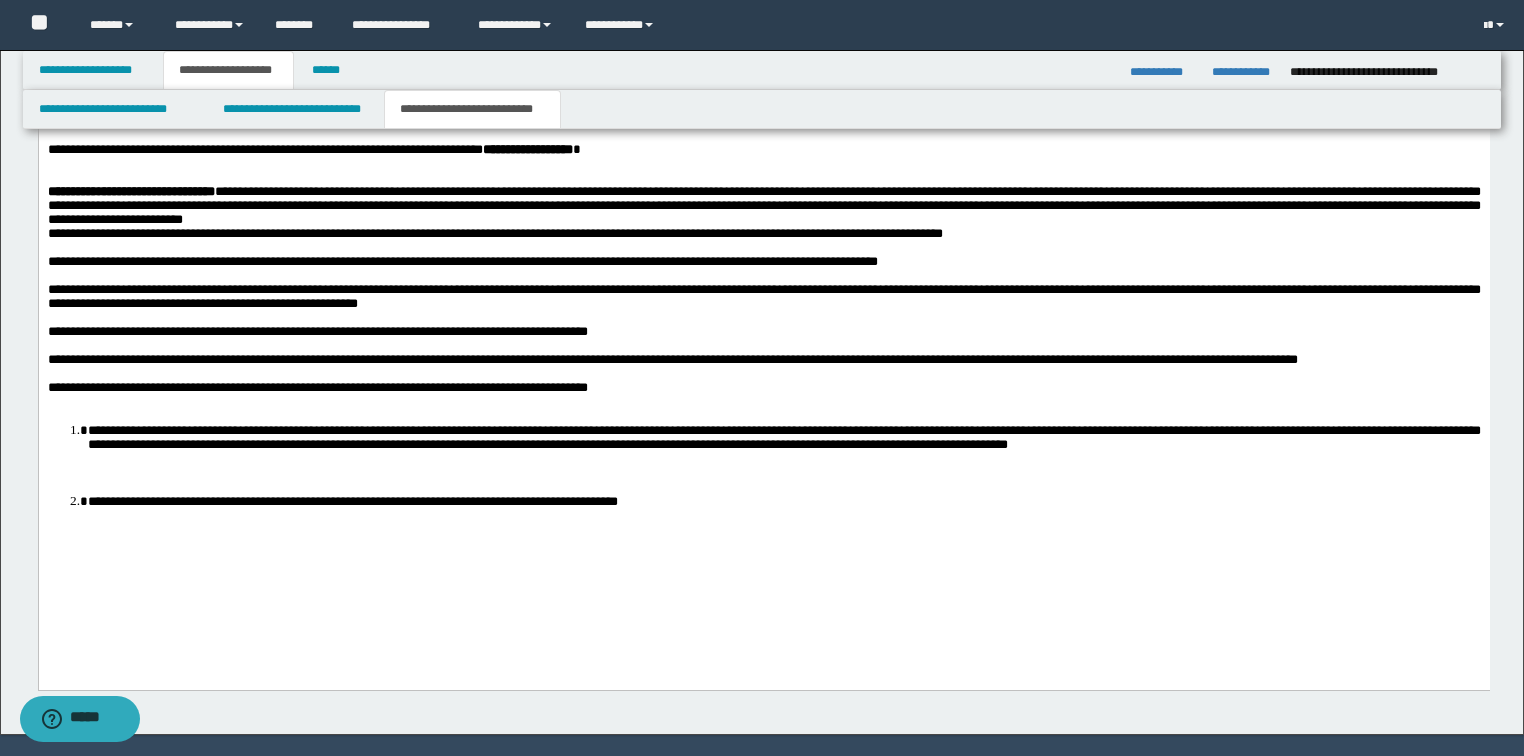 click on "**********" at bounding box center [763, 350] 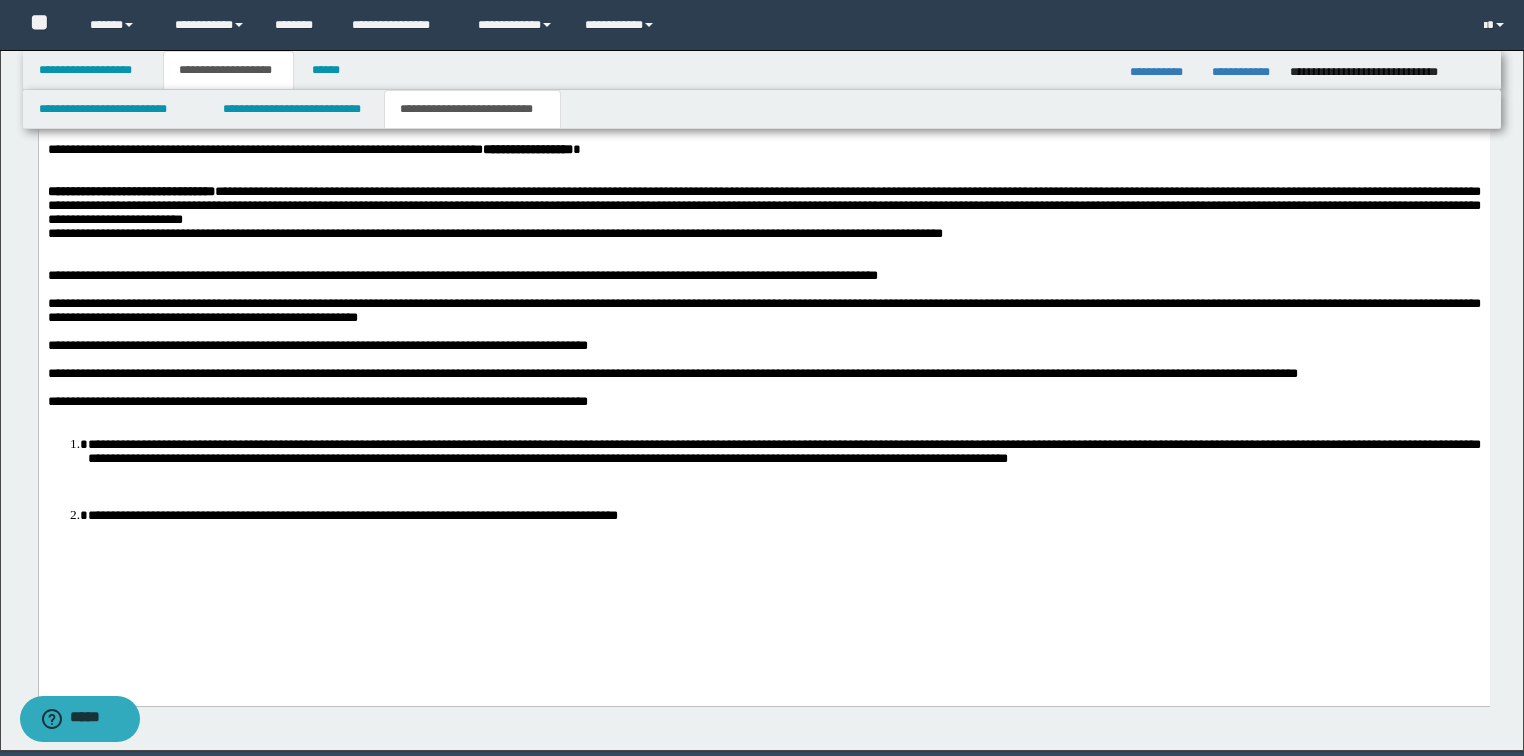click on "**********" at bounding box center [763, 357] 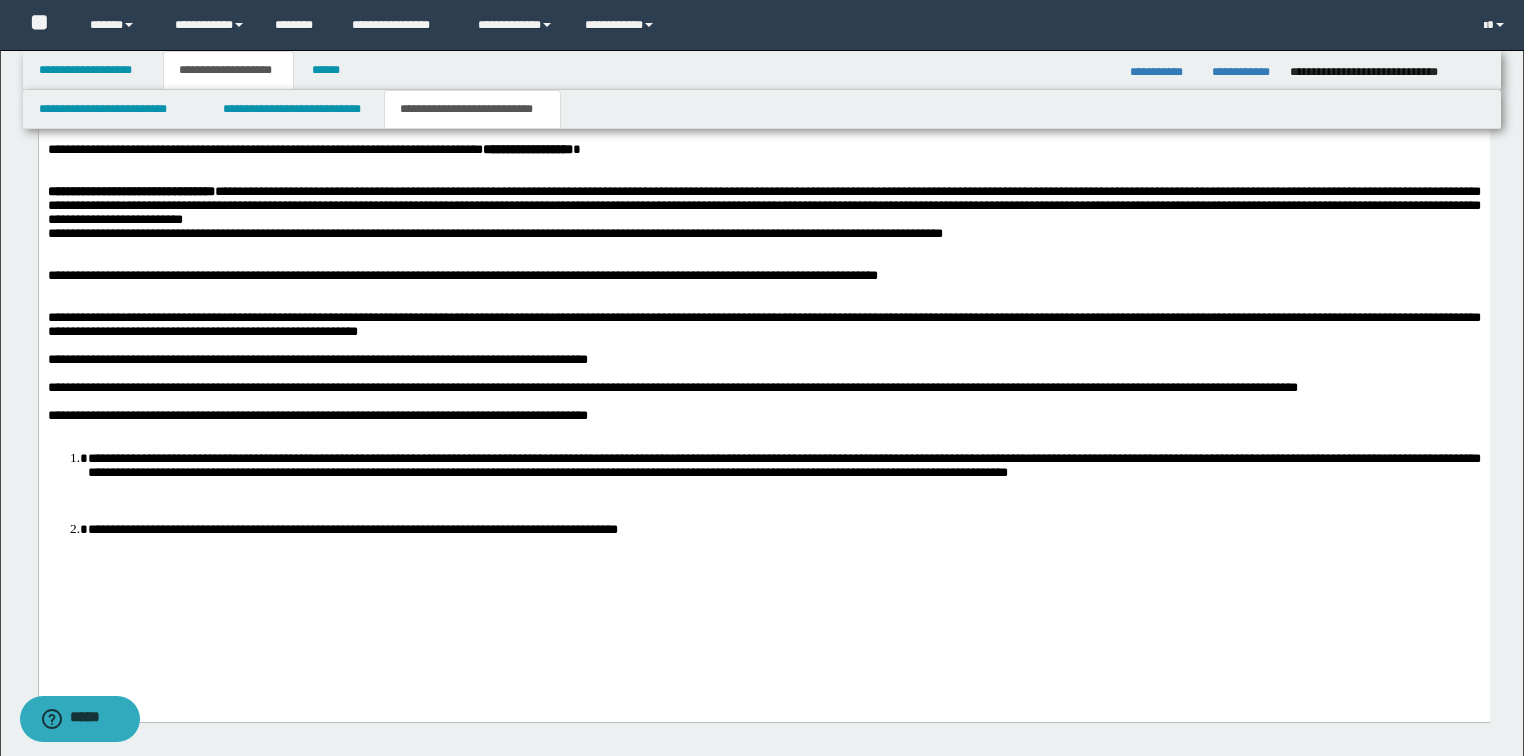 click at bounding box center [763, 346] 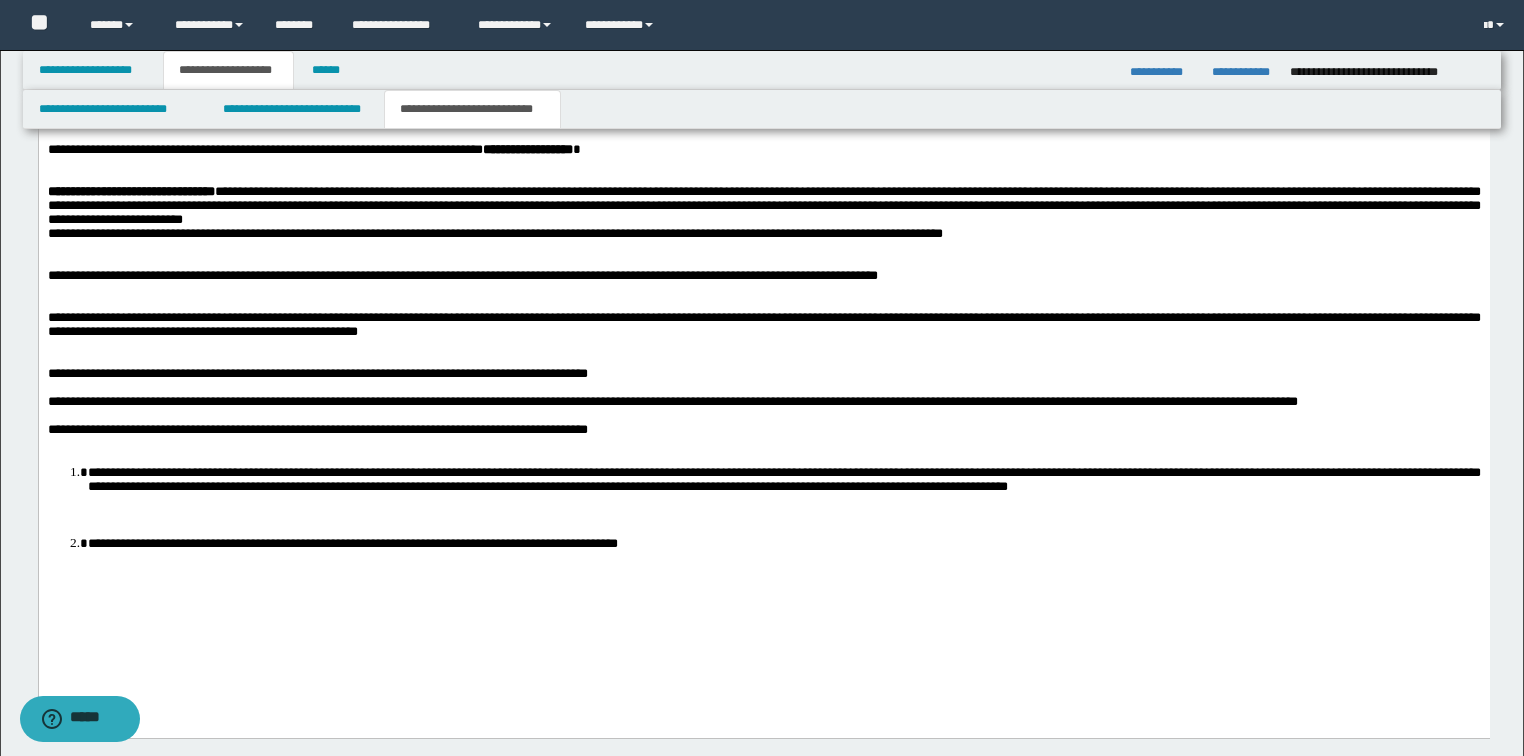 click at bounding box center (763, 388) 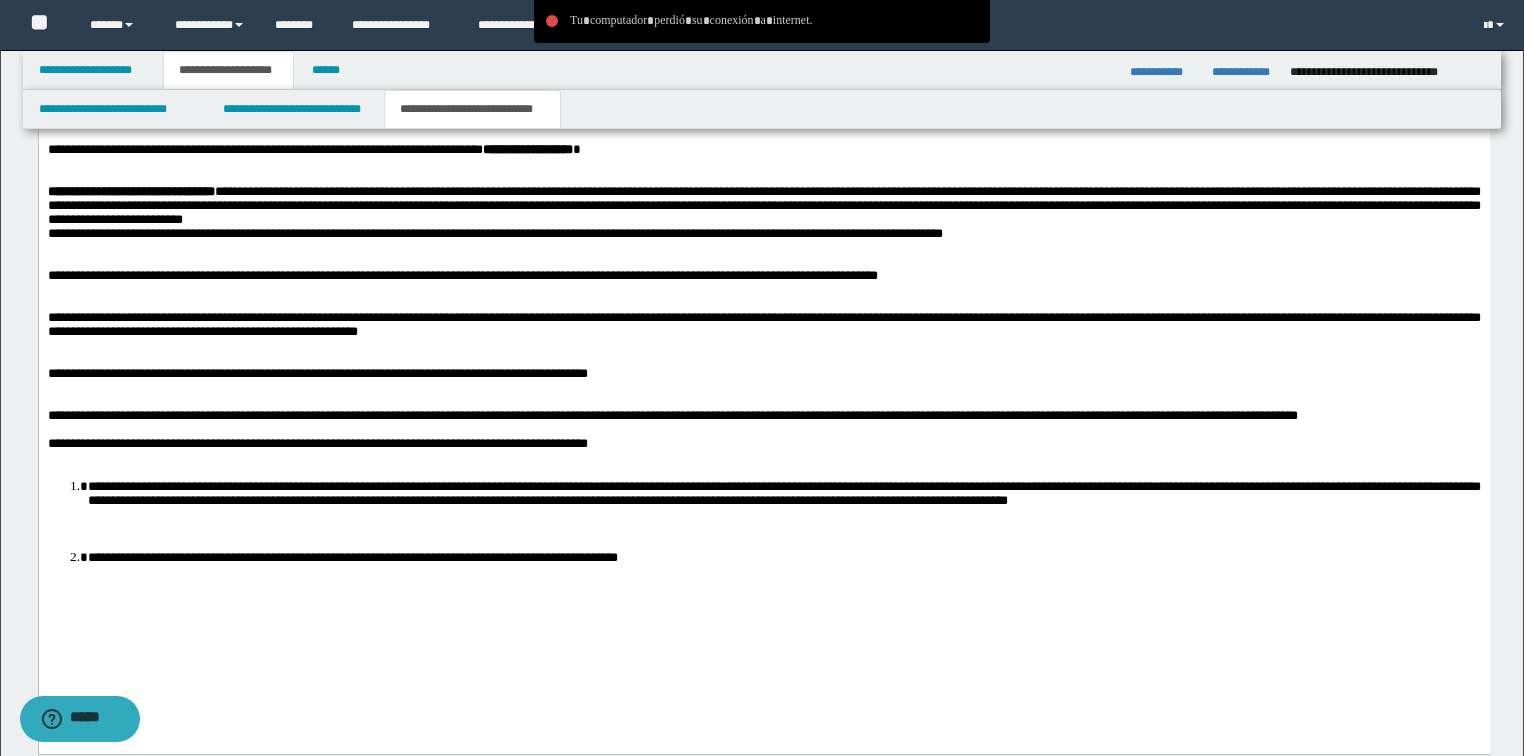 click at bounding box center (763, 430) 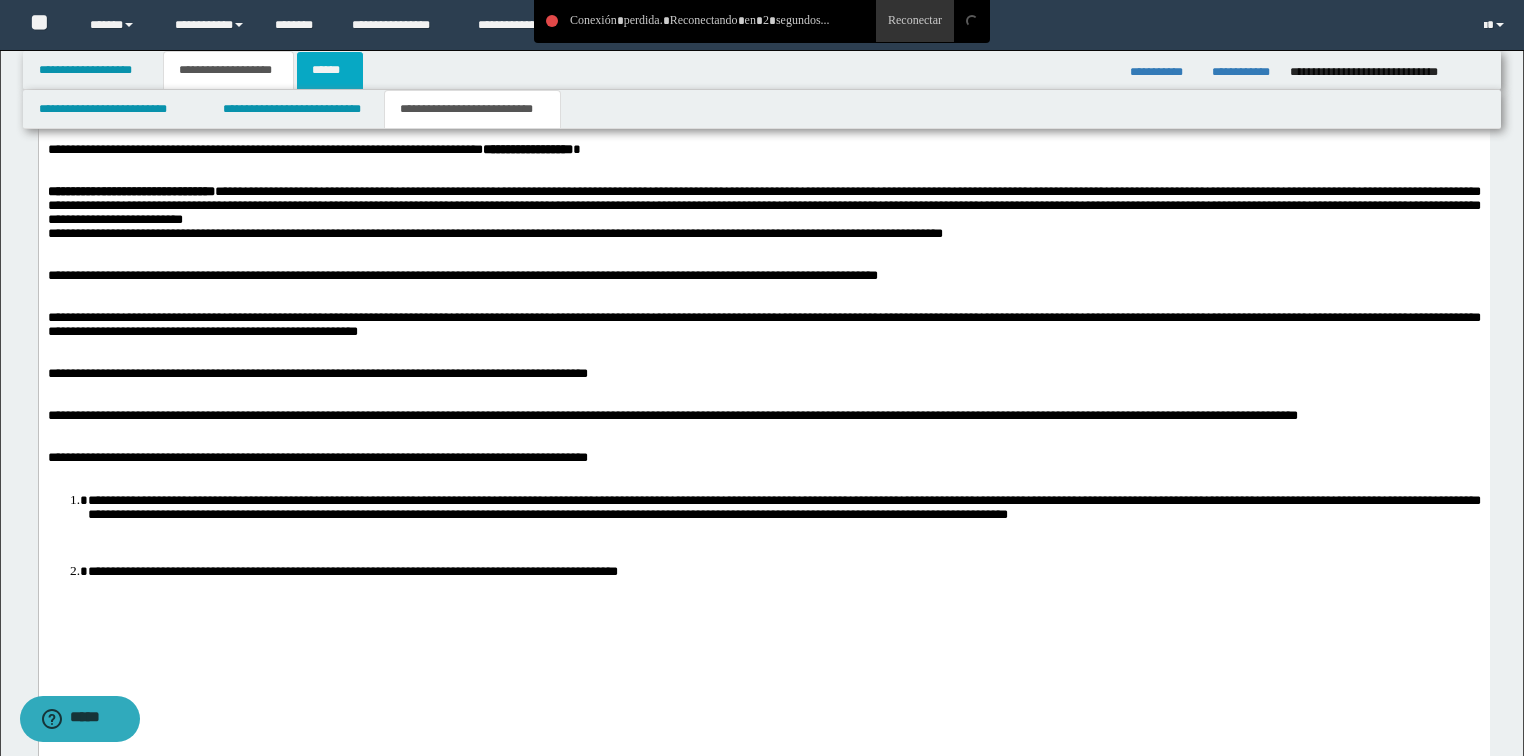 click on "******" at bounding box center [330, 70] 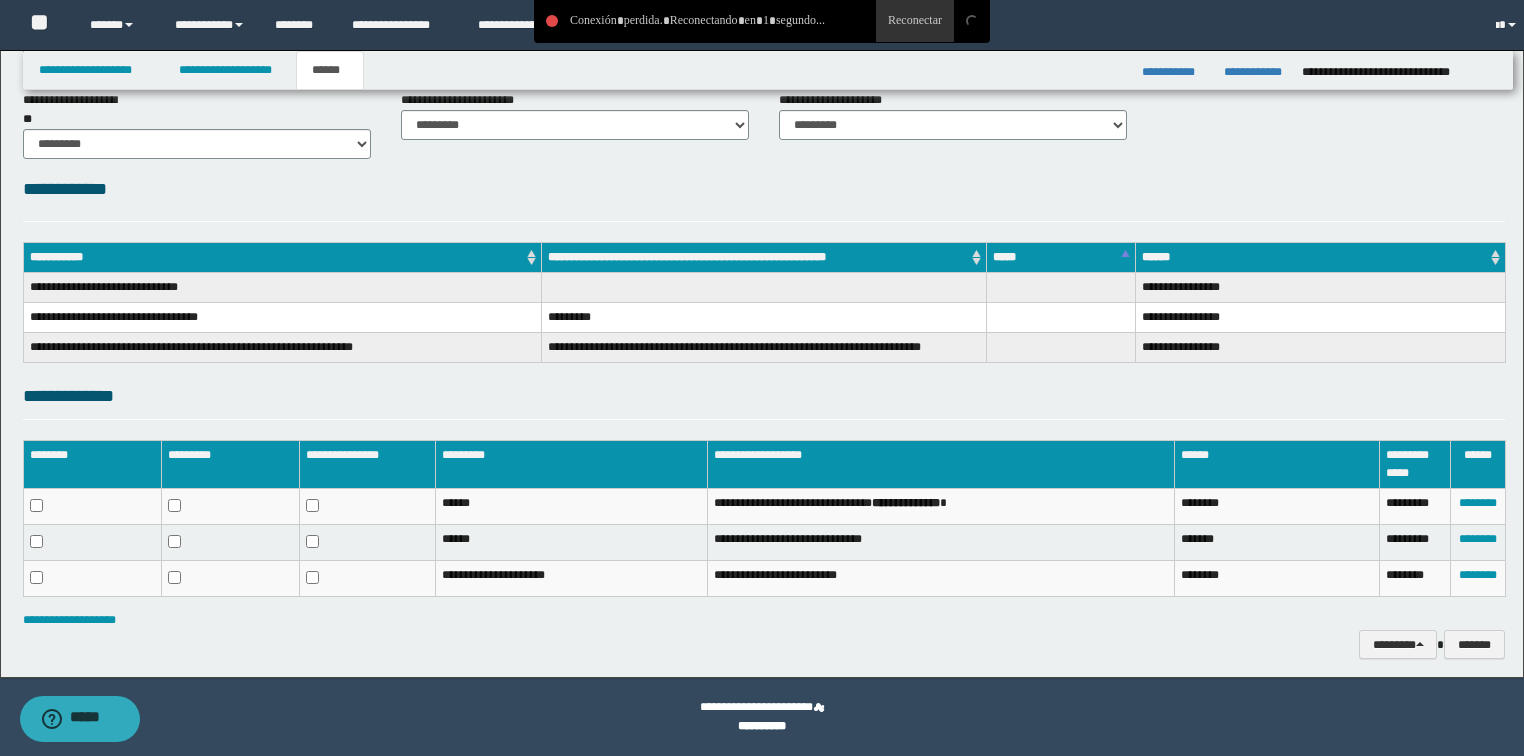 scroll, scrollTop: 167, scrollLeft: 0, axis: vertical 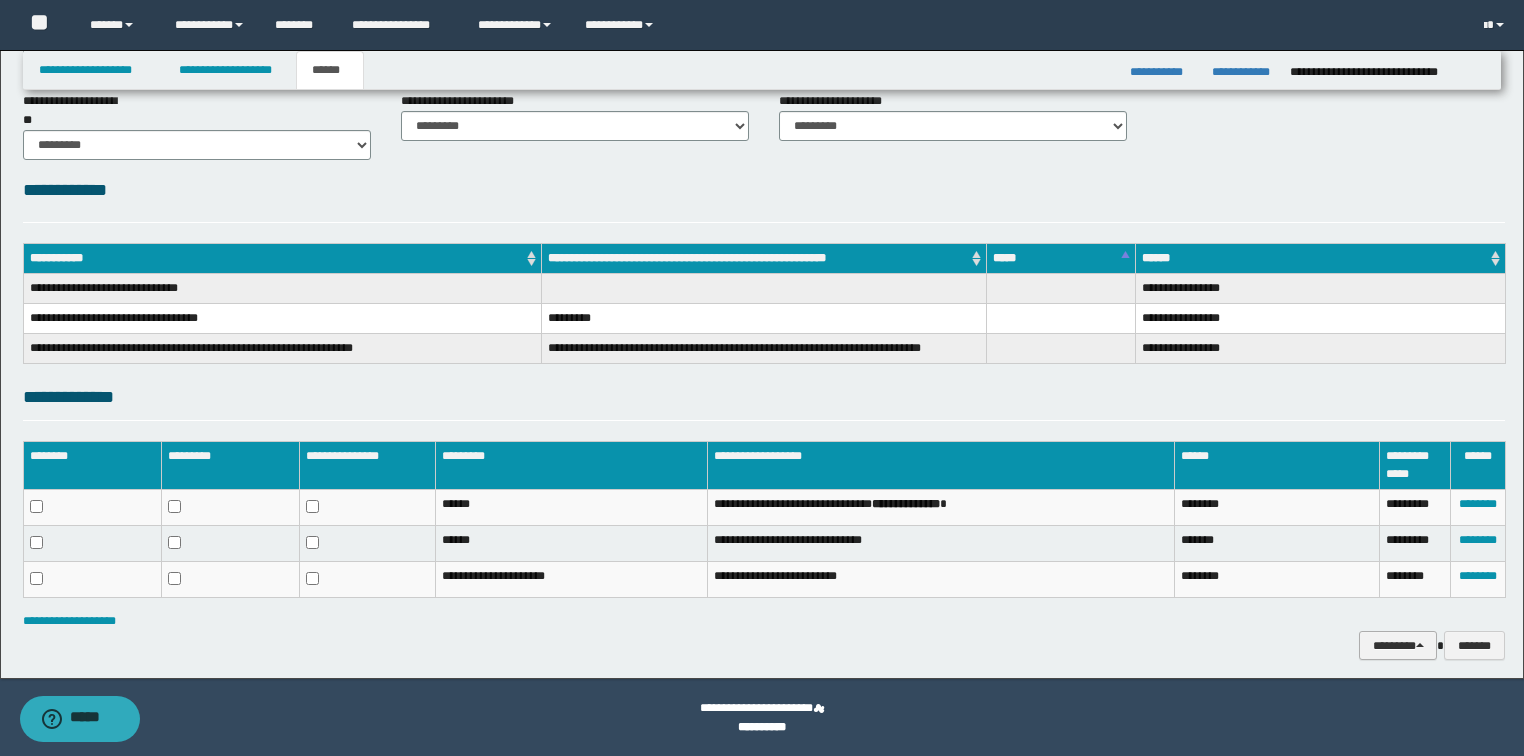 click on "********" at bounding box center (1398, 646) 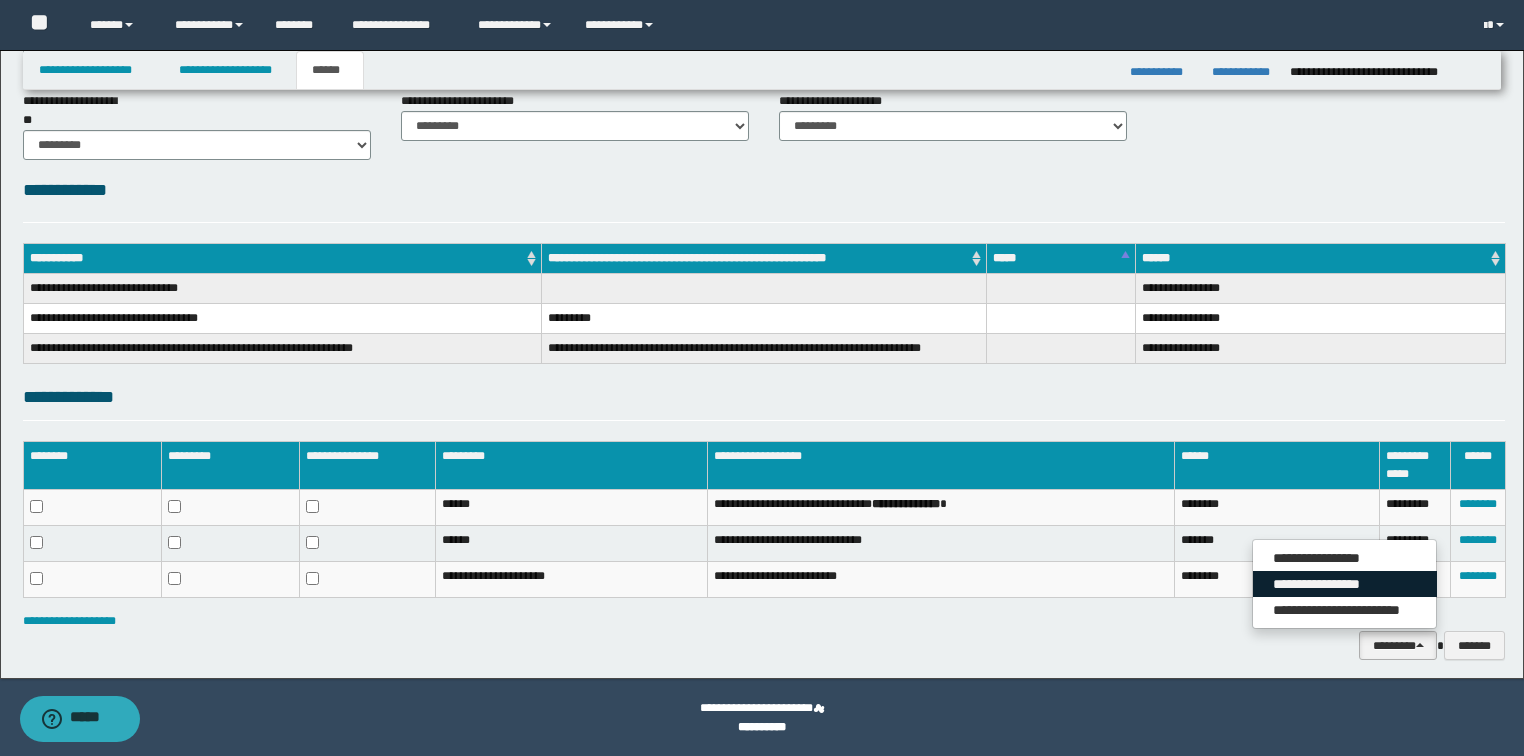 click on "**********" at bounding box center [1345, 584] 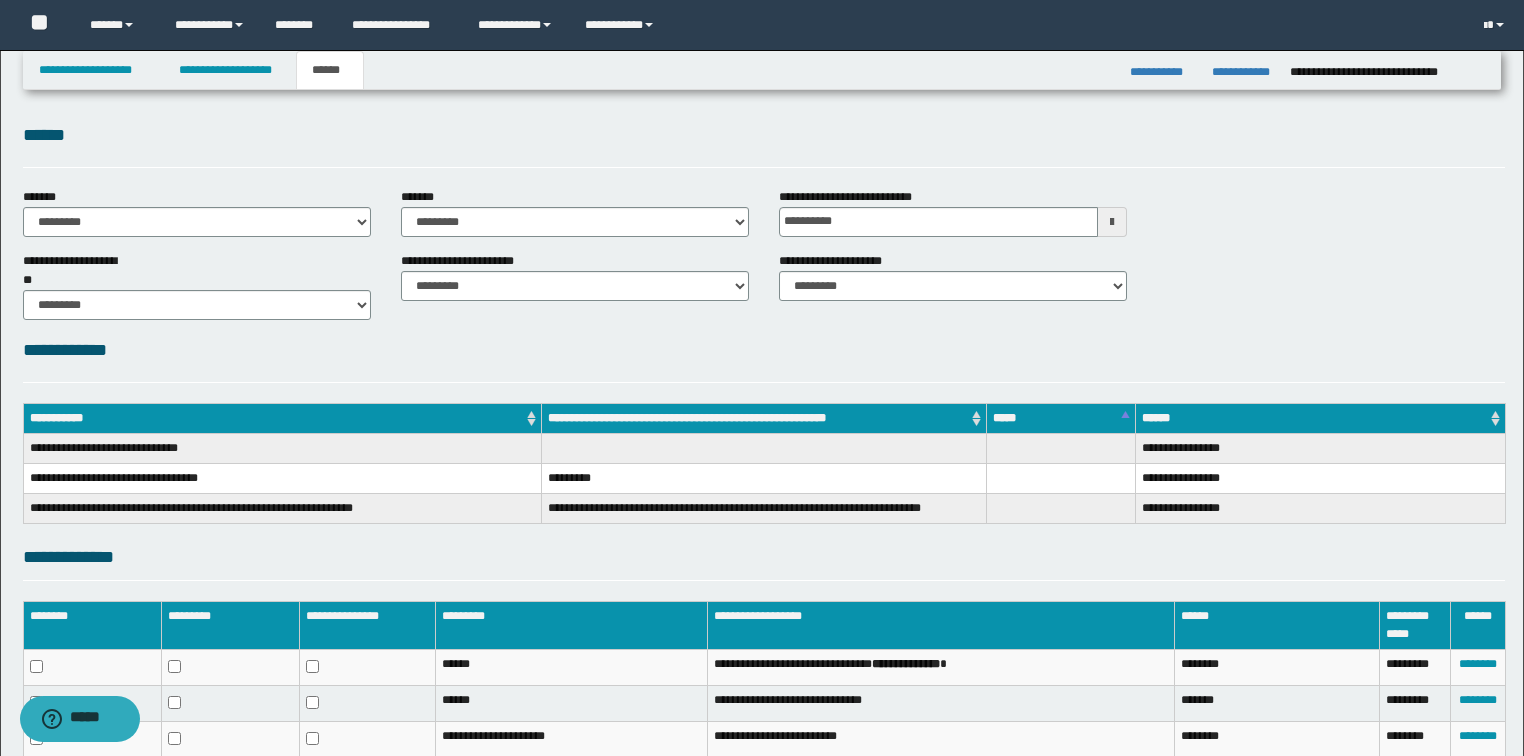 scroll, scrollTop: 0, scrollLeft: 0, axis: both 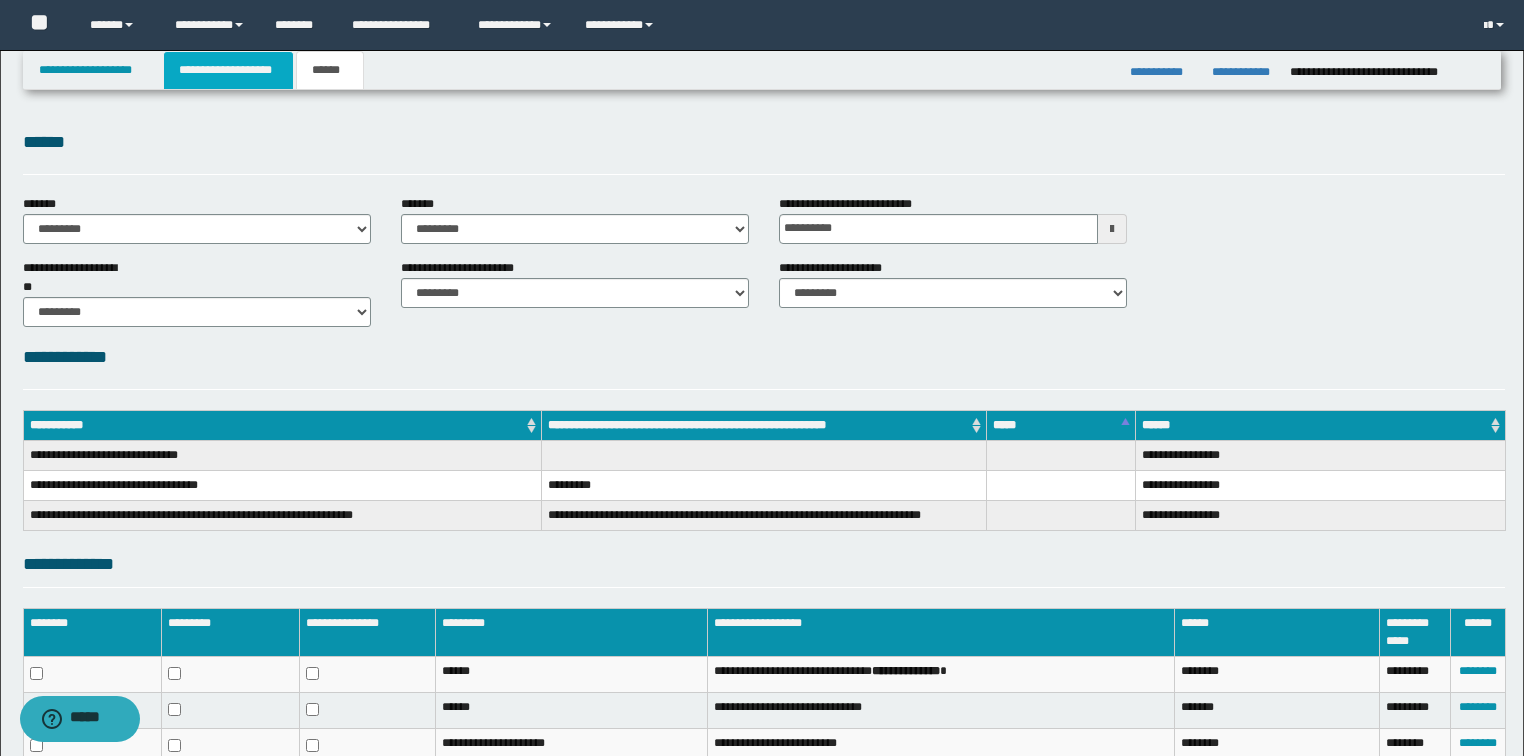 click on "**********" at bounding box center (228, 70) 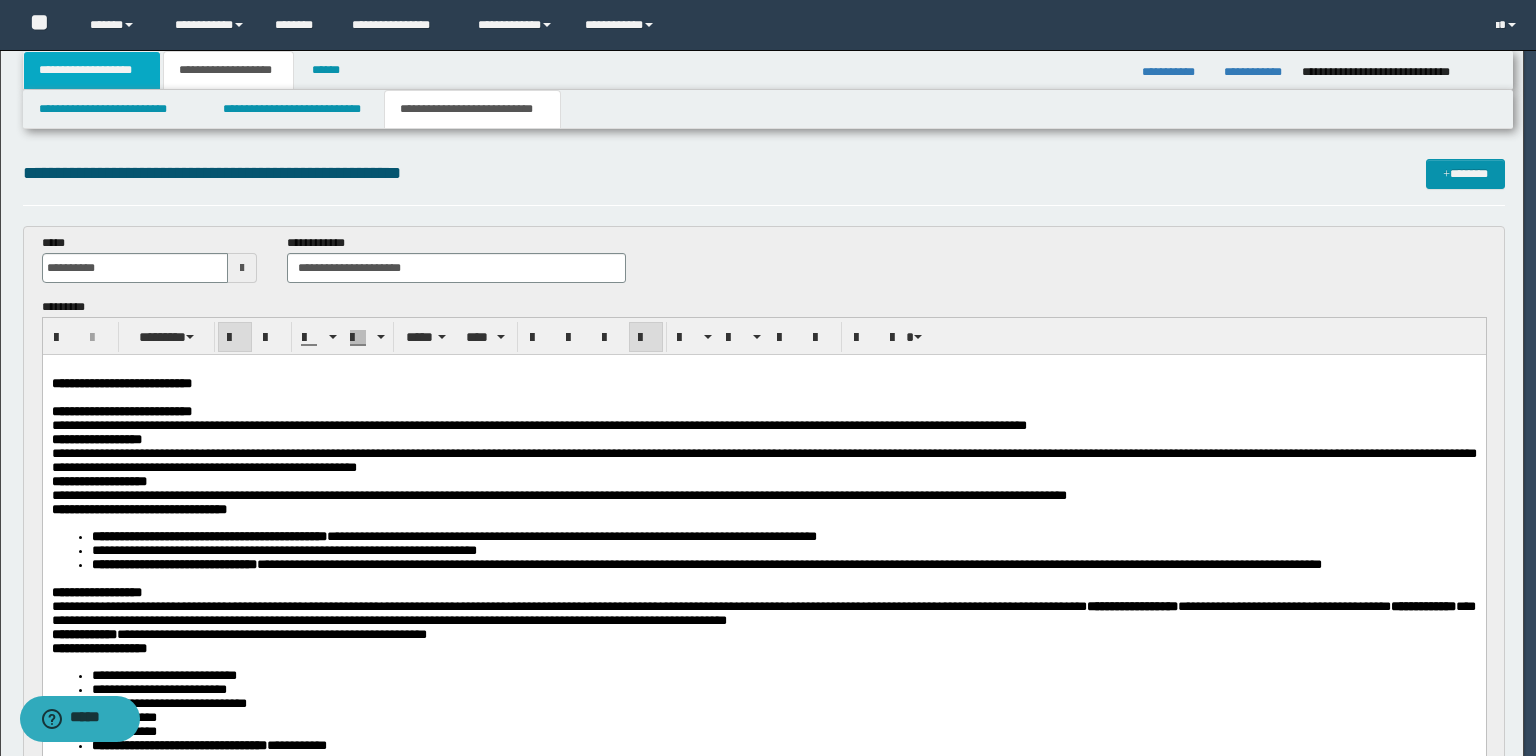 type 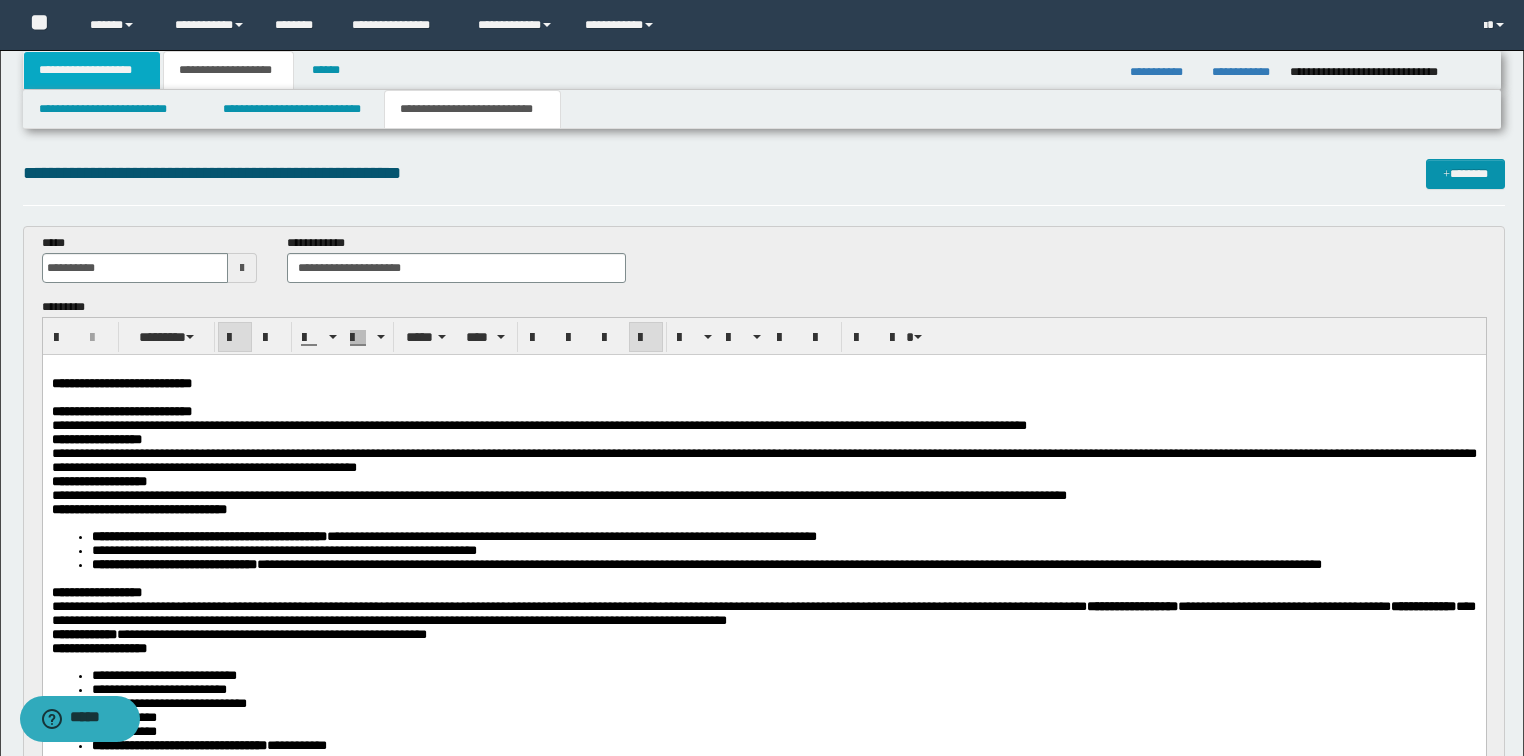 click on "**********" at bounding box center [92, 70] 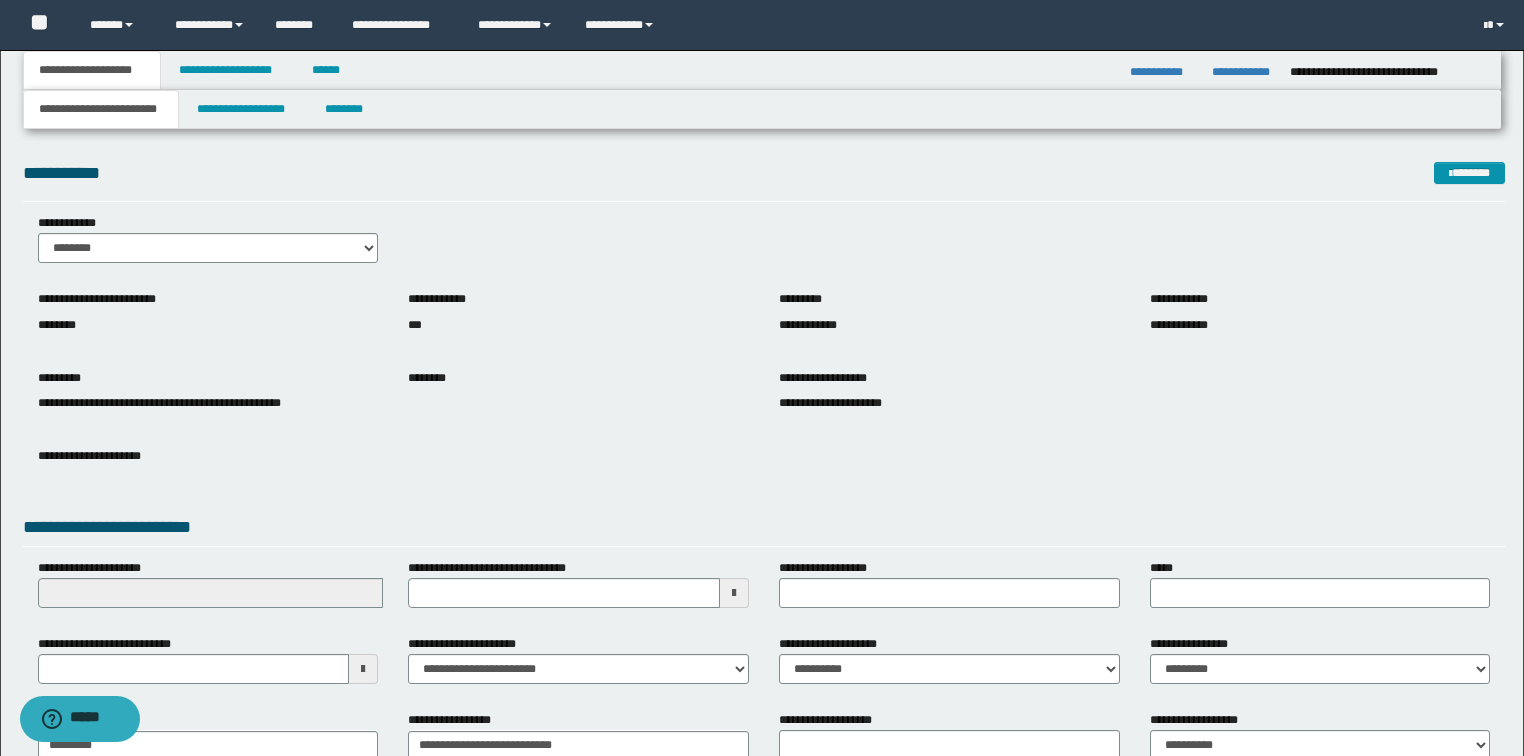 click on "**********" at bounding box center [101, 109] 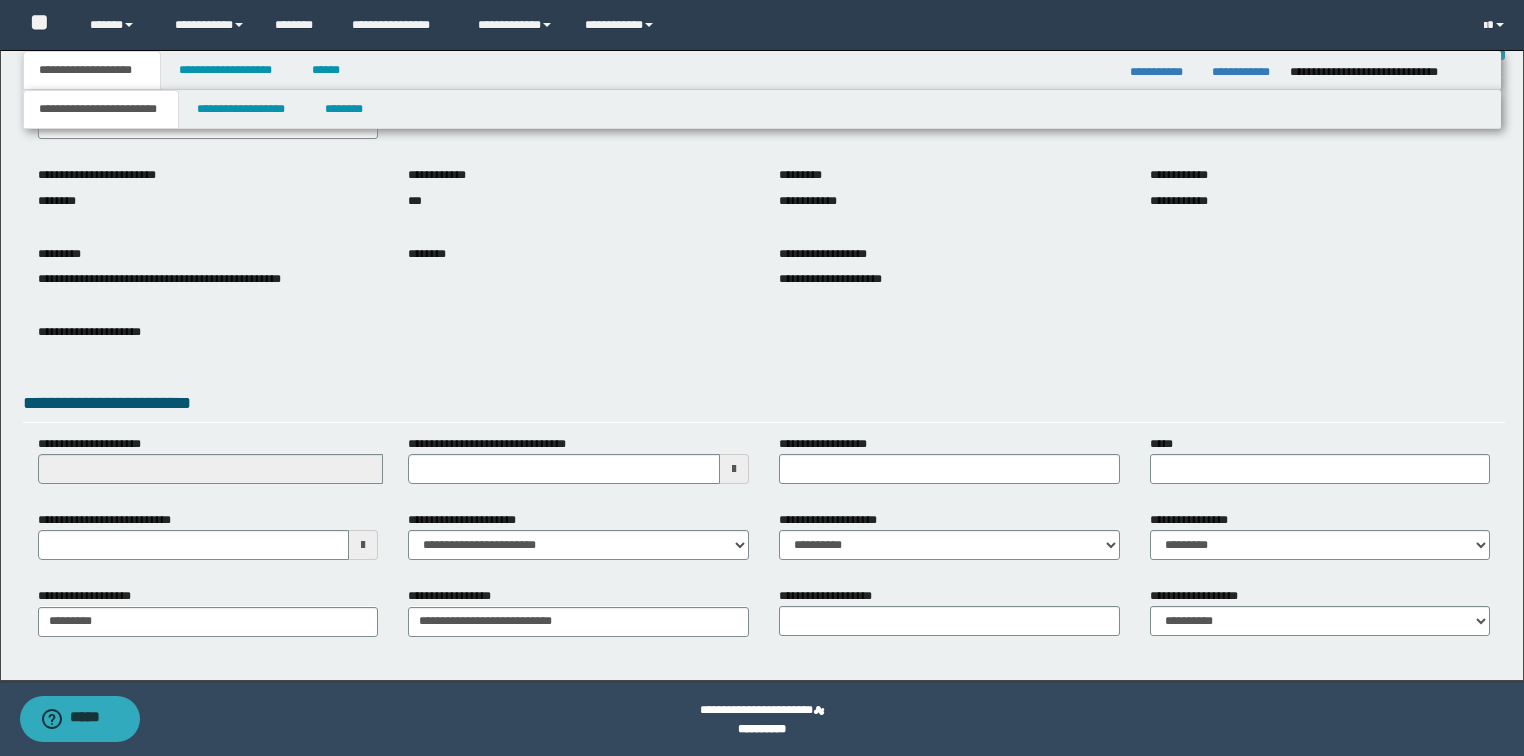 scroll, scrollTop: 127, scrollLeft: 0, axis: vertical 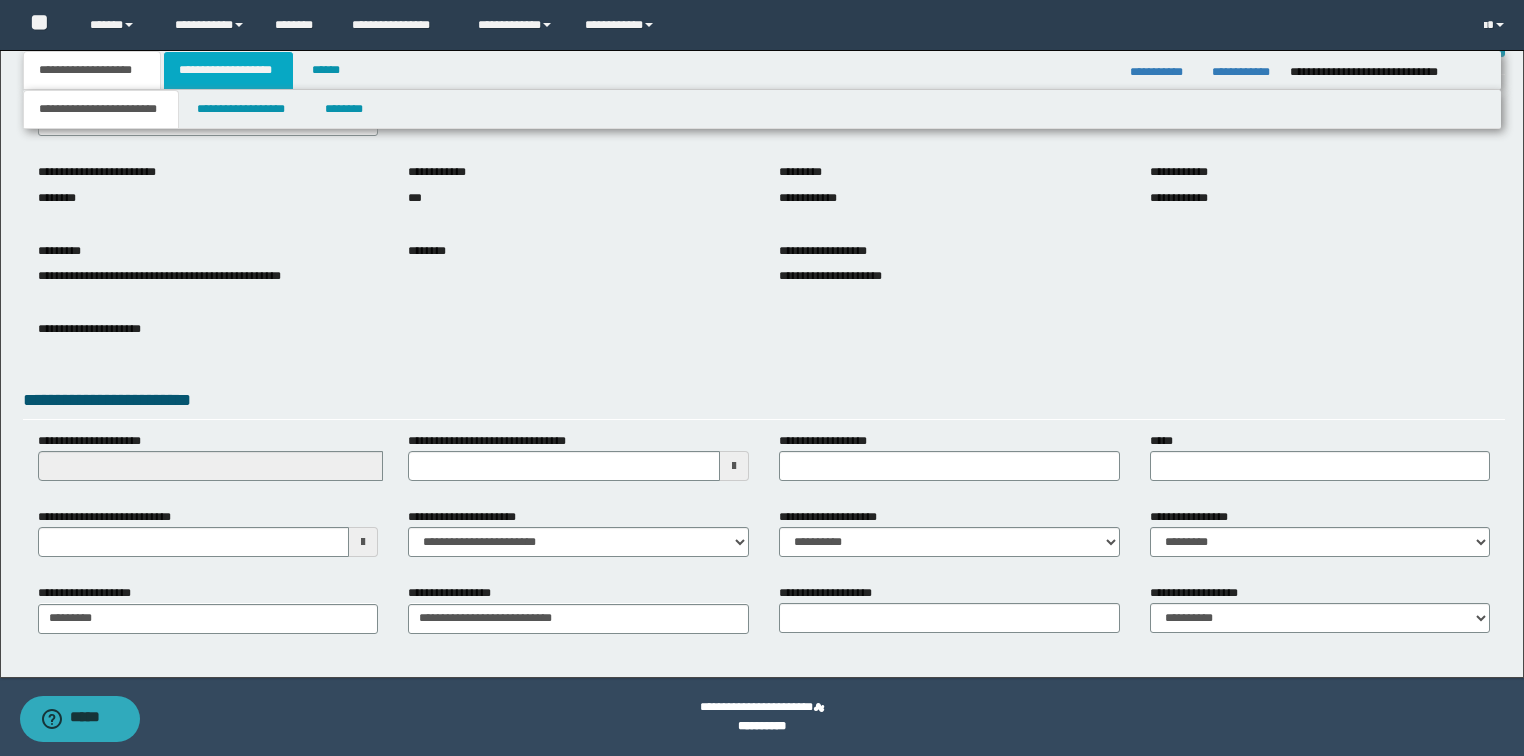 click on "**********" at bounding box center (228, 70) 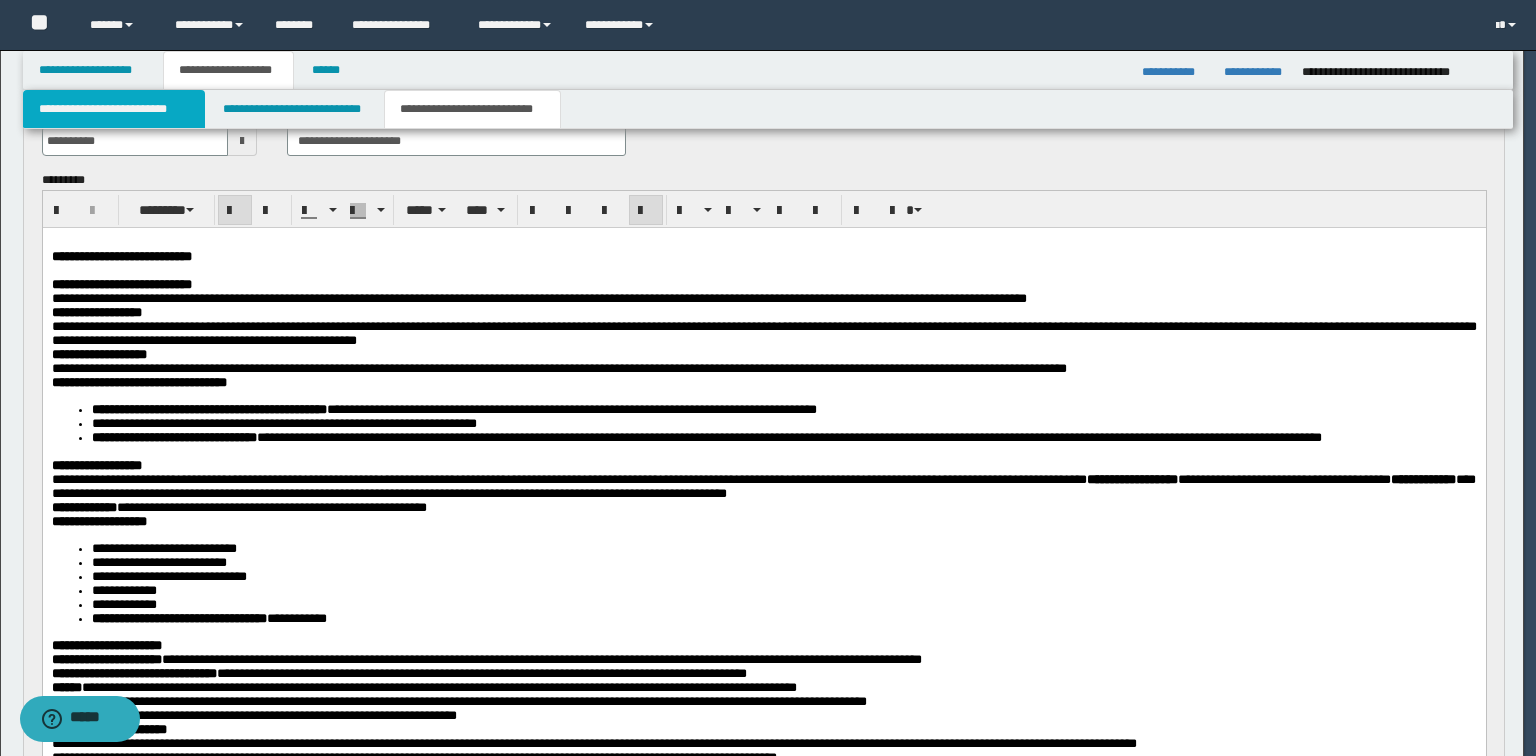 click on "**********" at bounding box center [114, 109] 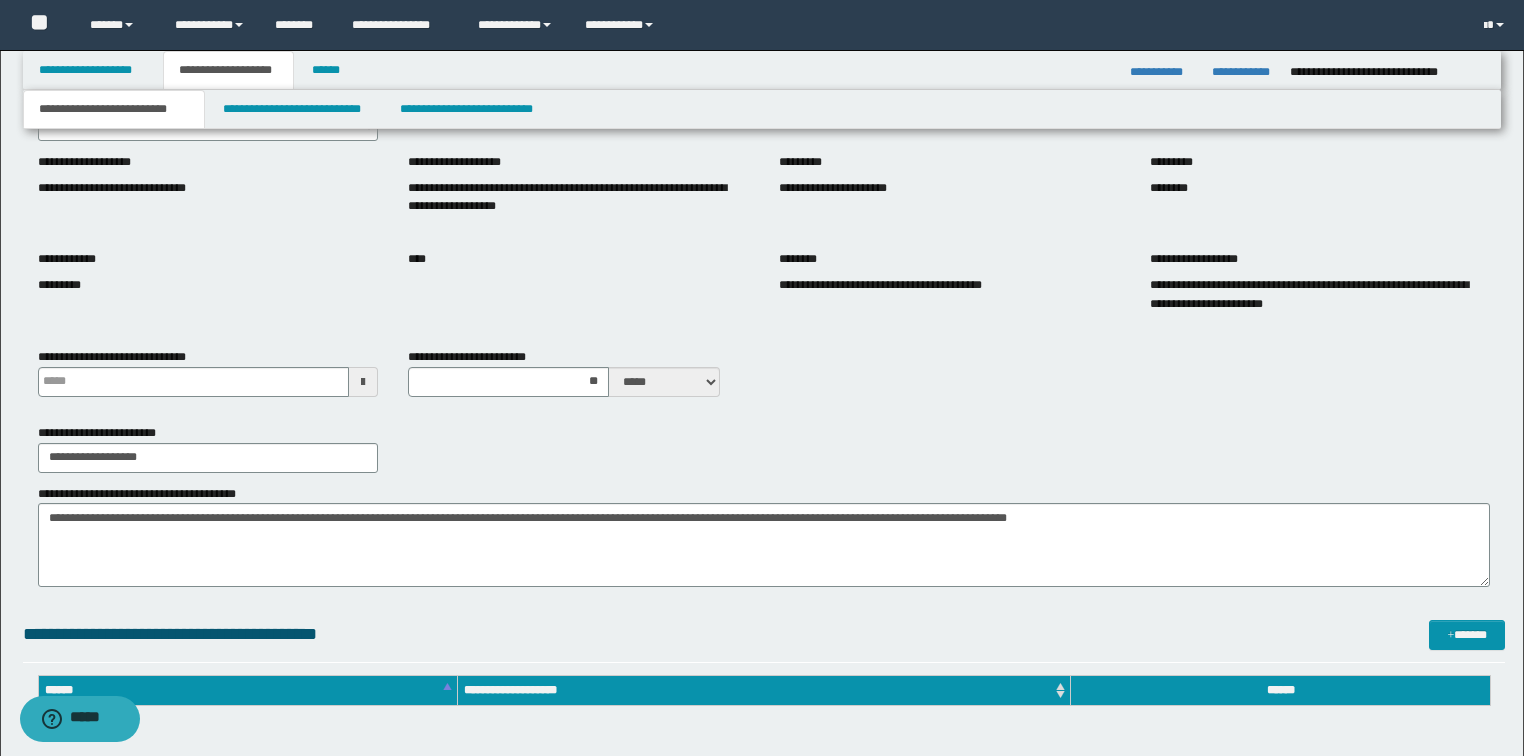 scroll, scrollTop: 367, scrollLeft: 0, axis: vertical 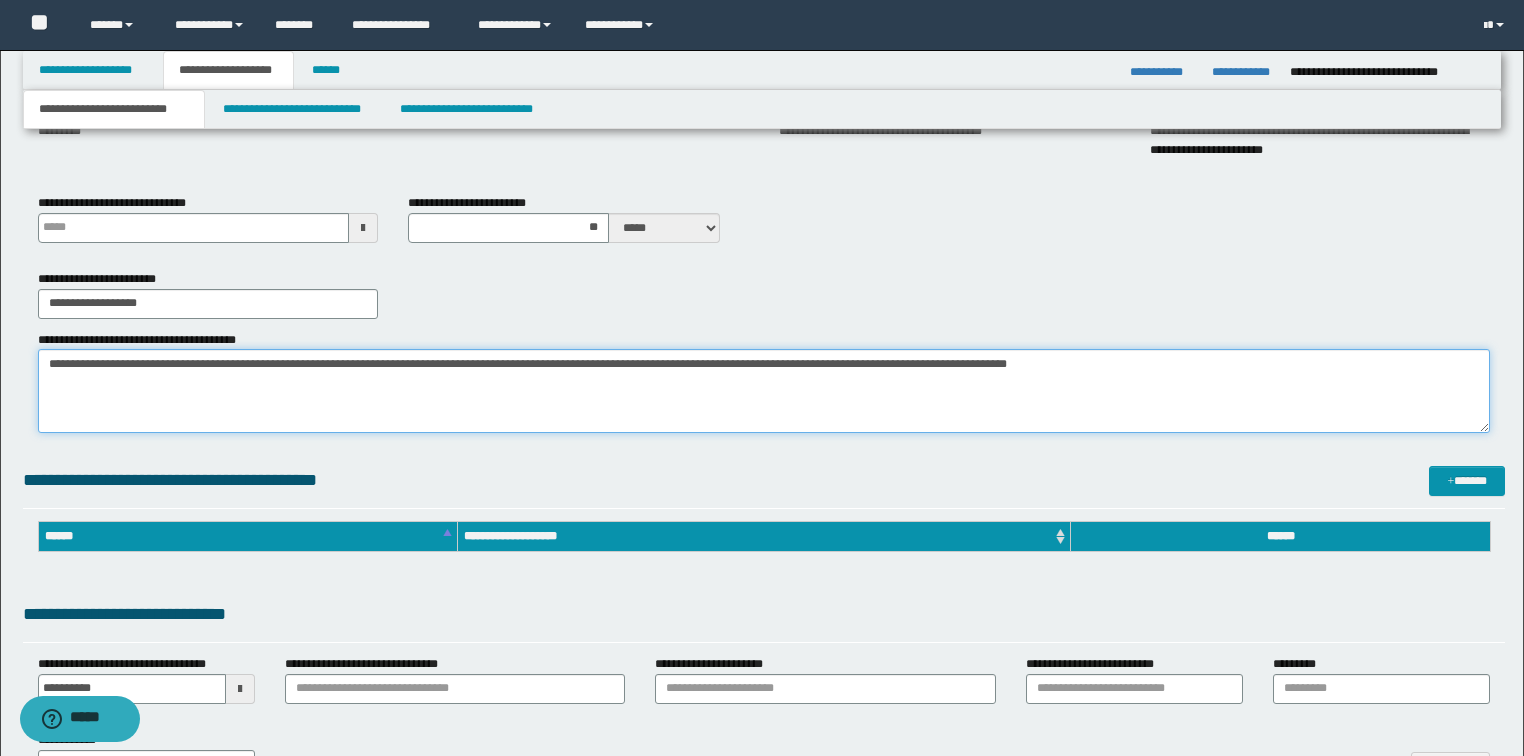 click on "**********" at bounding box center [764, 391] 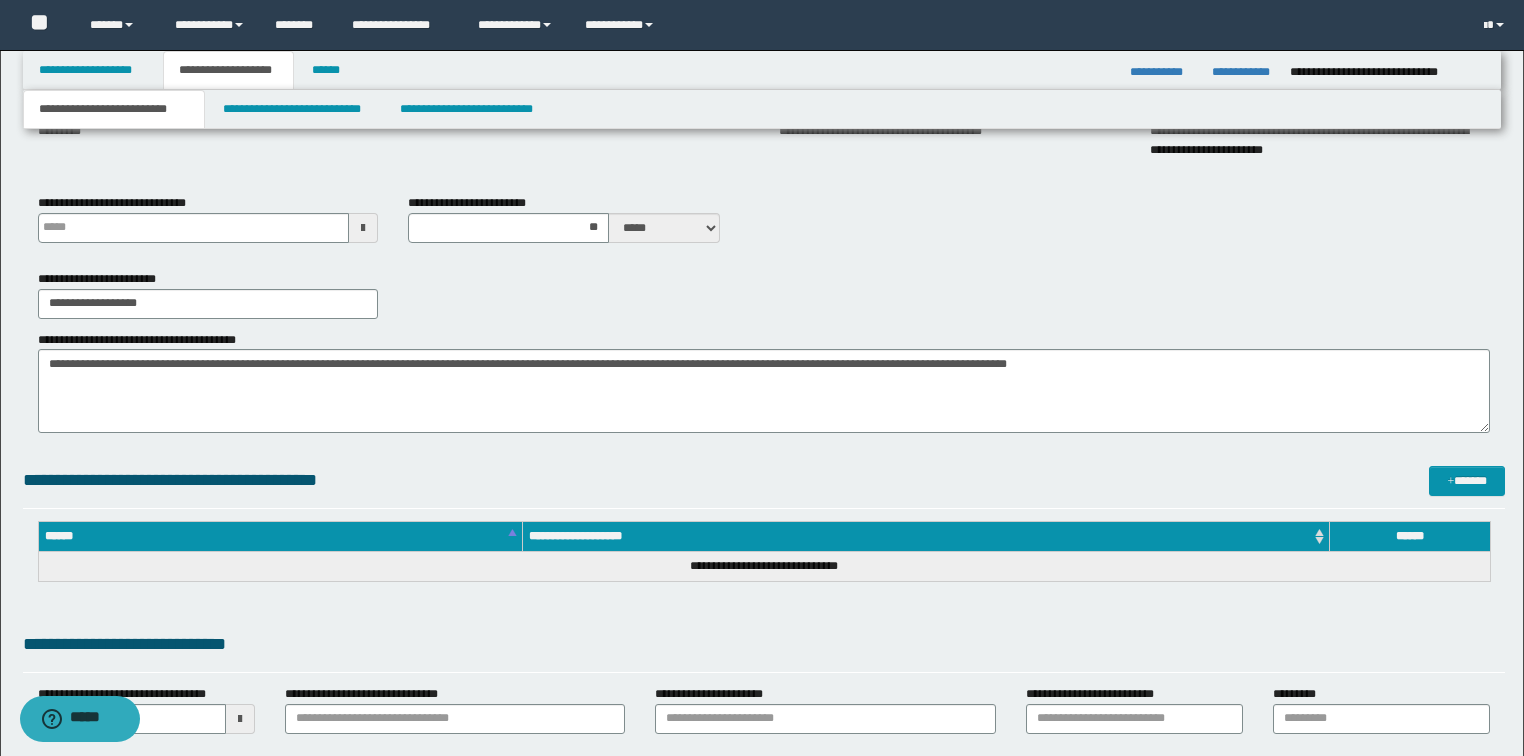 type 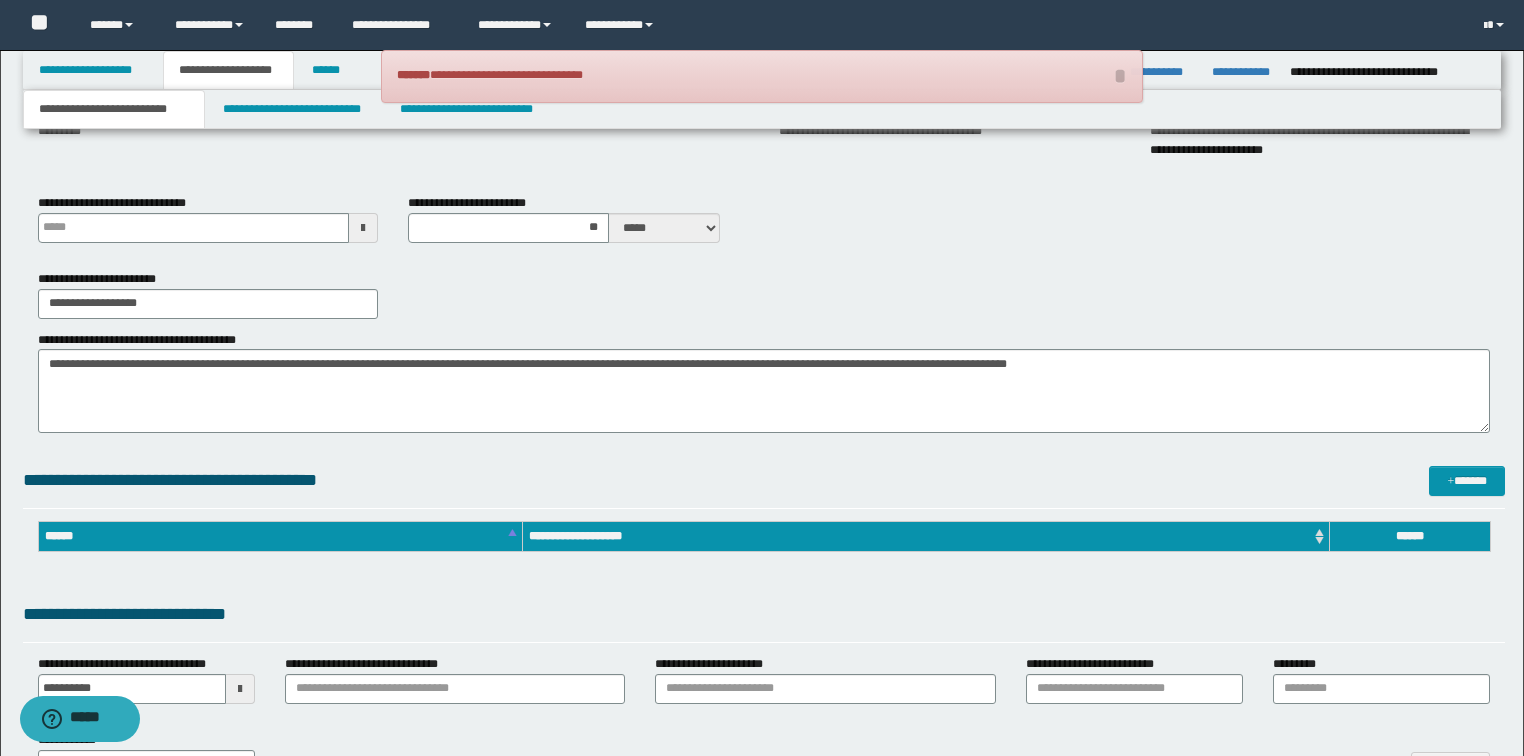 type 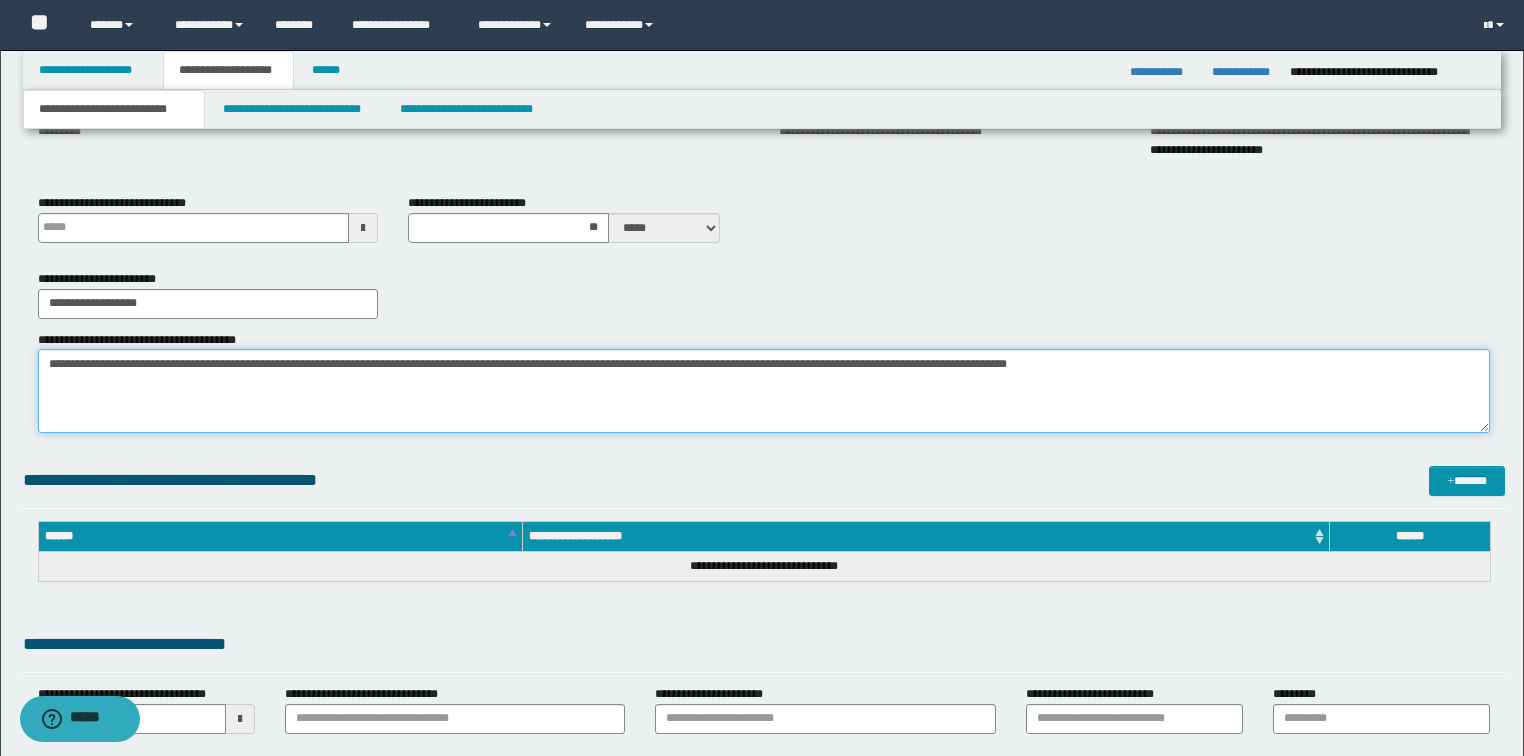 paste 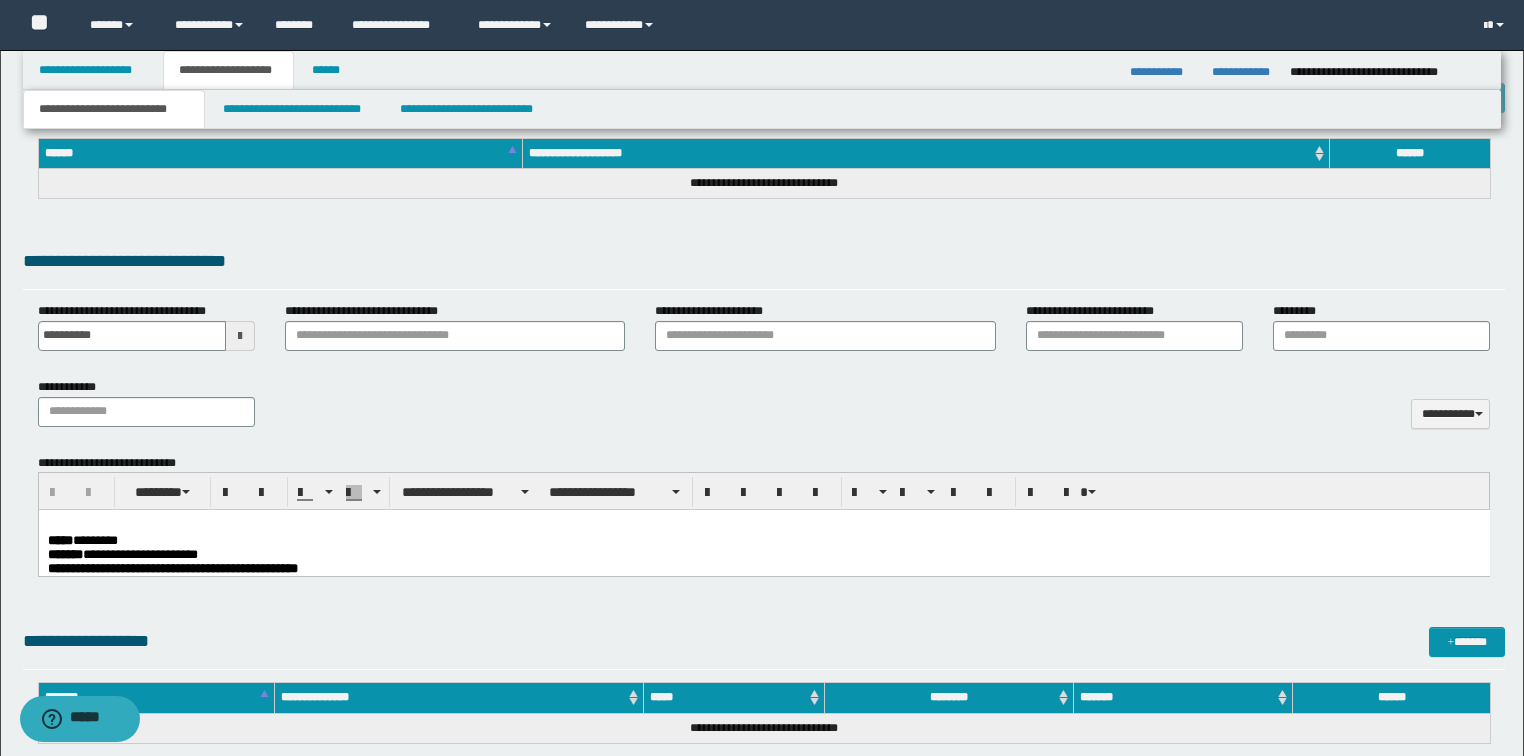 scroll, scrollTop: 767, scrollLeft: 0, axis: vertical 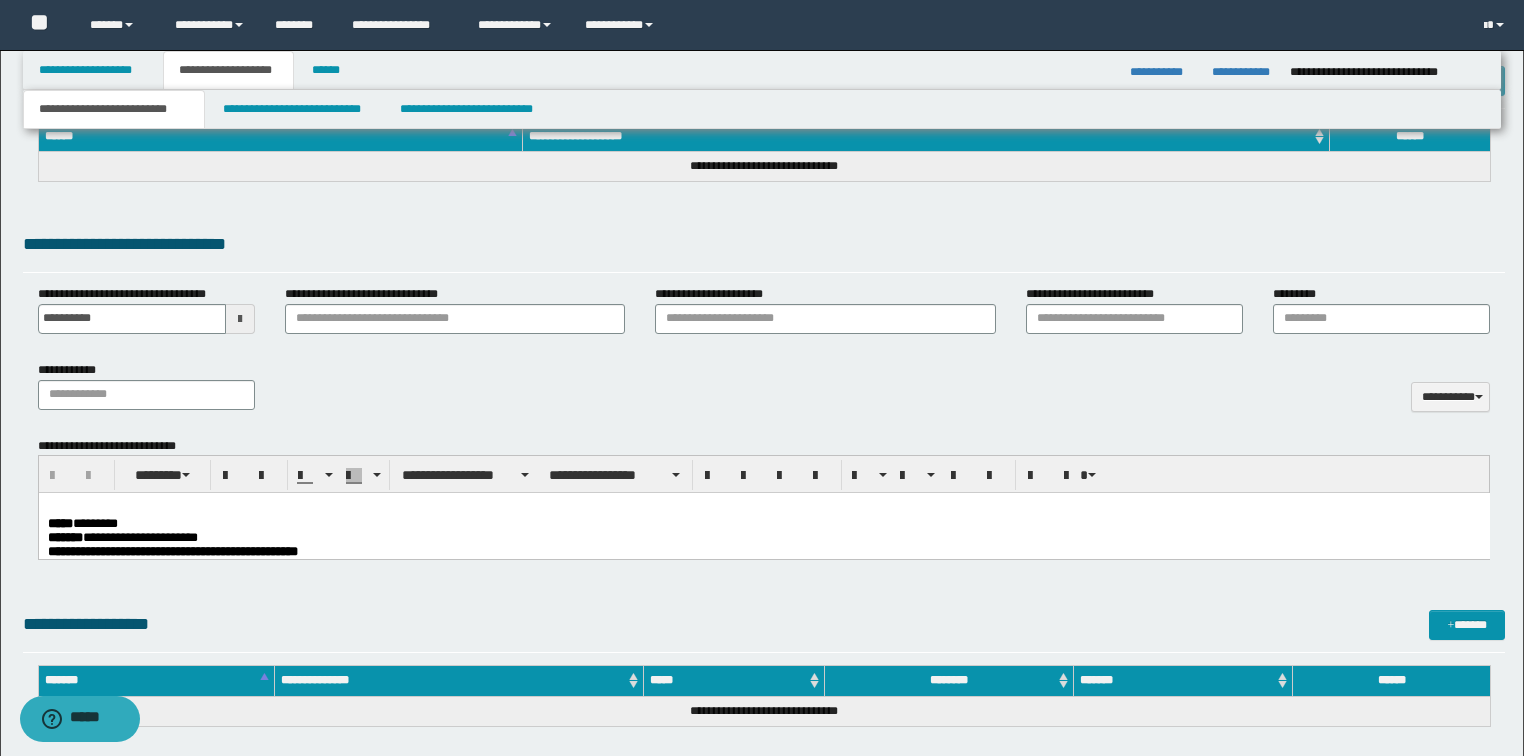 type on "**********" 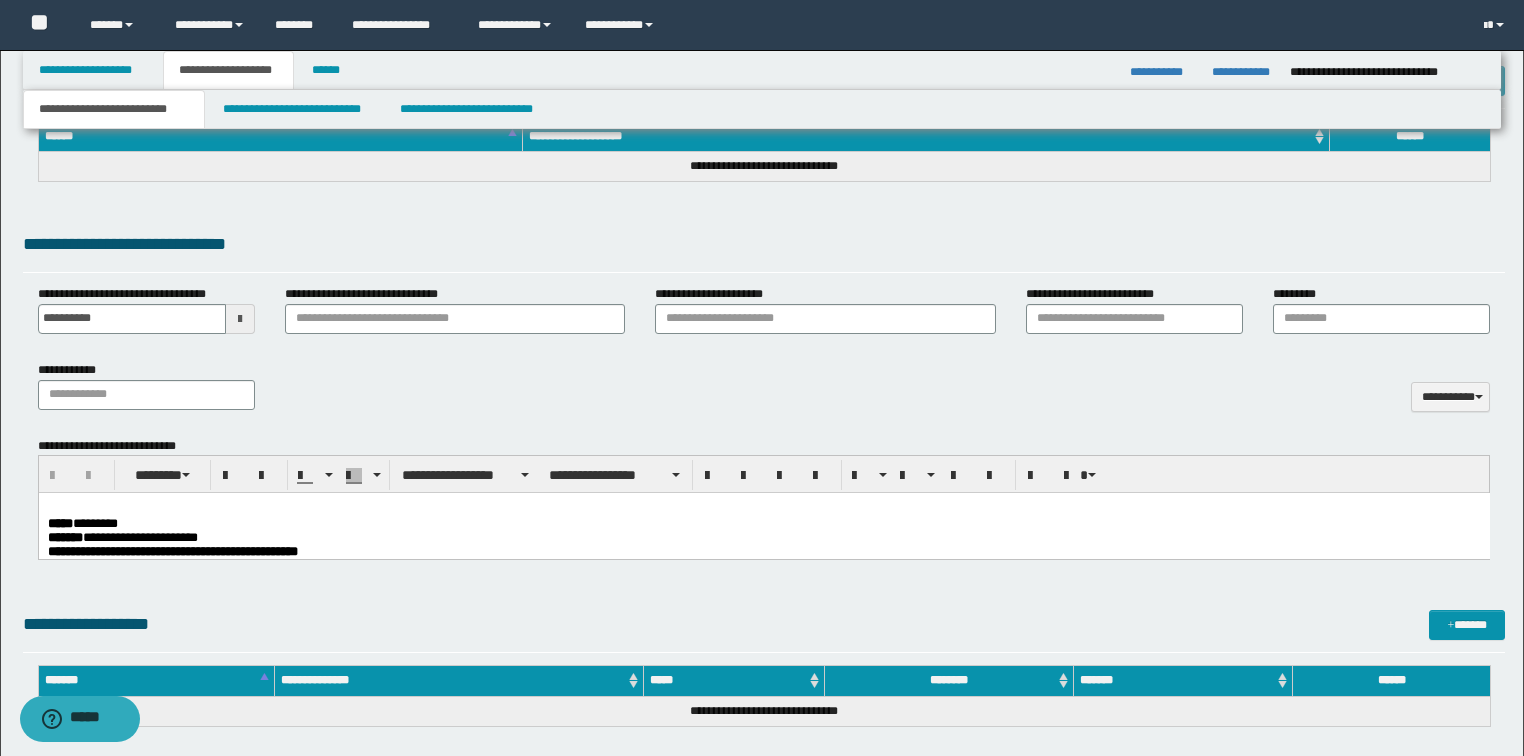 click on "***** *********" at bounding box center [82, 523] 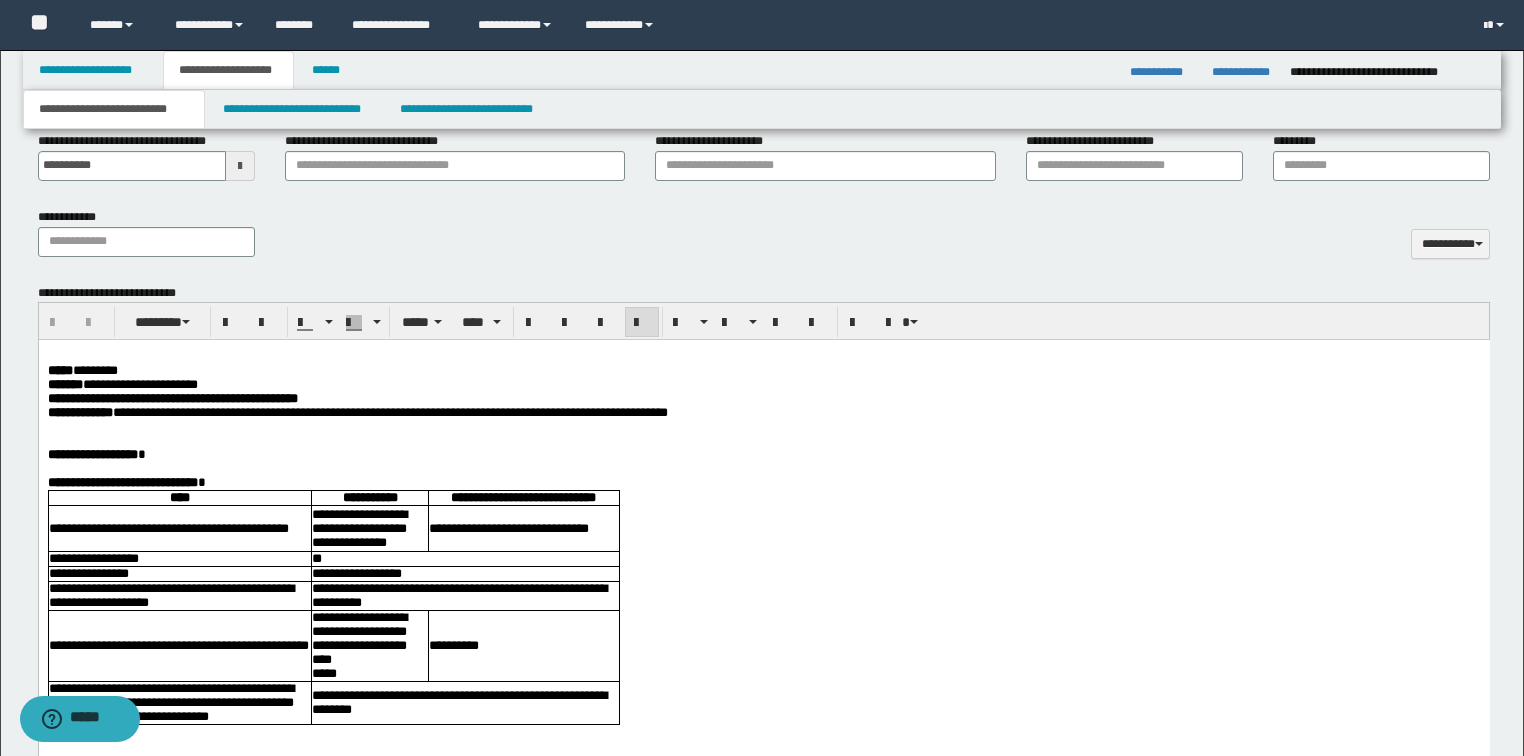 scroll, scrollTop: 927, scrollLeft: 0, axis: vertical 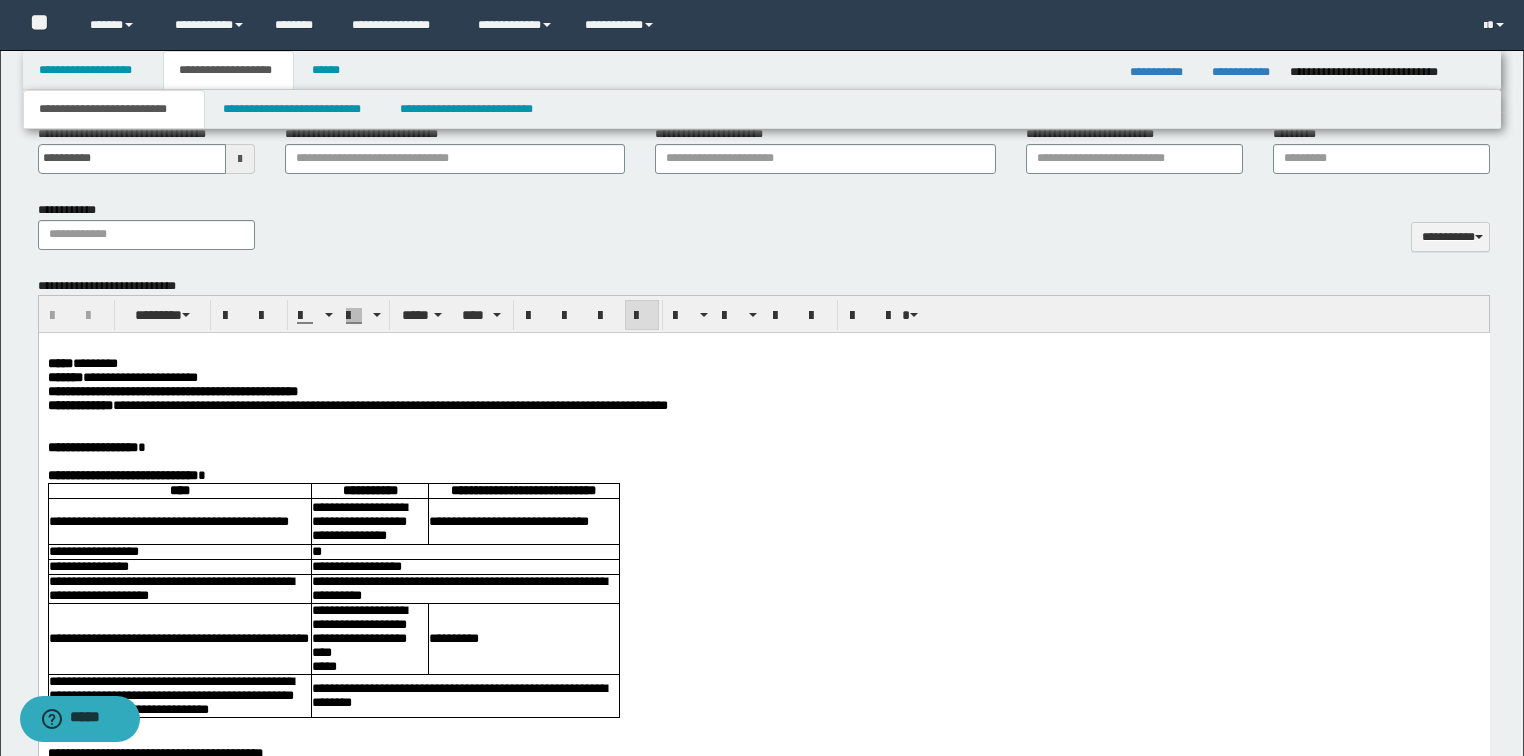 click at bounding box center (763, 462) 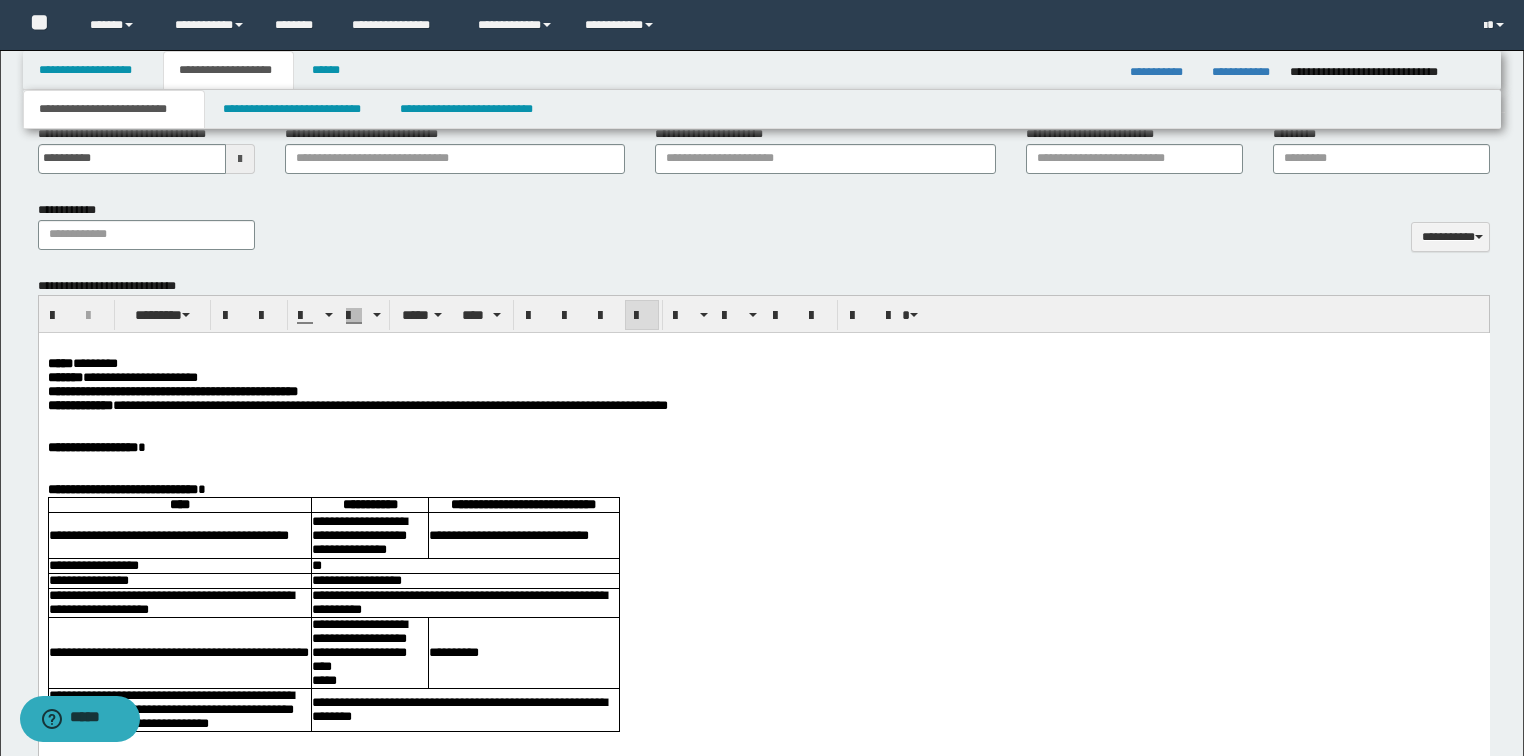 click on "**********" at bounding box center (763, 490) 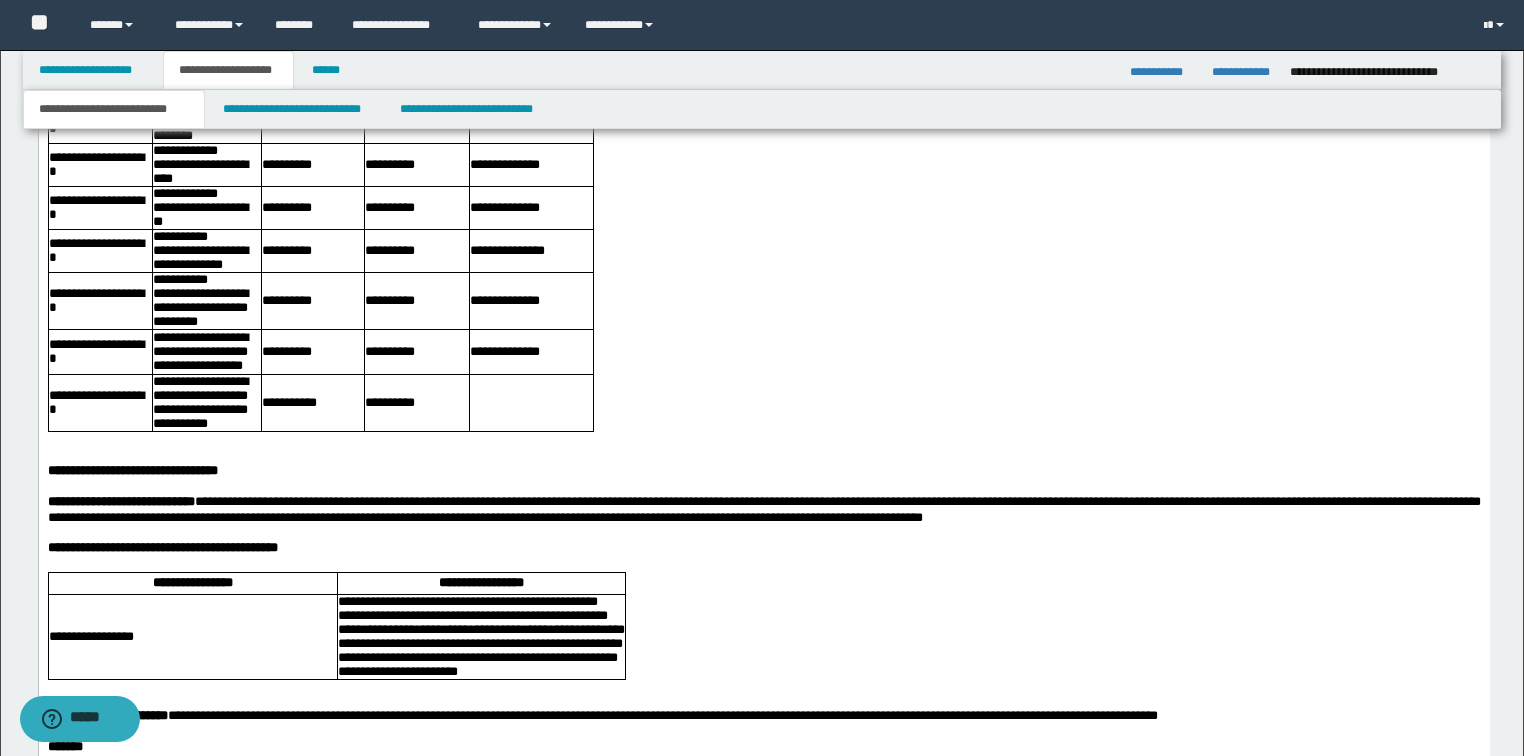 scroll, scrollTop: 2127, scrollLeft: 0, axis: vertical 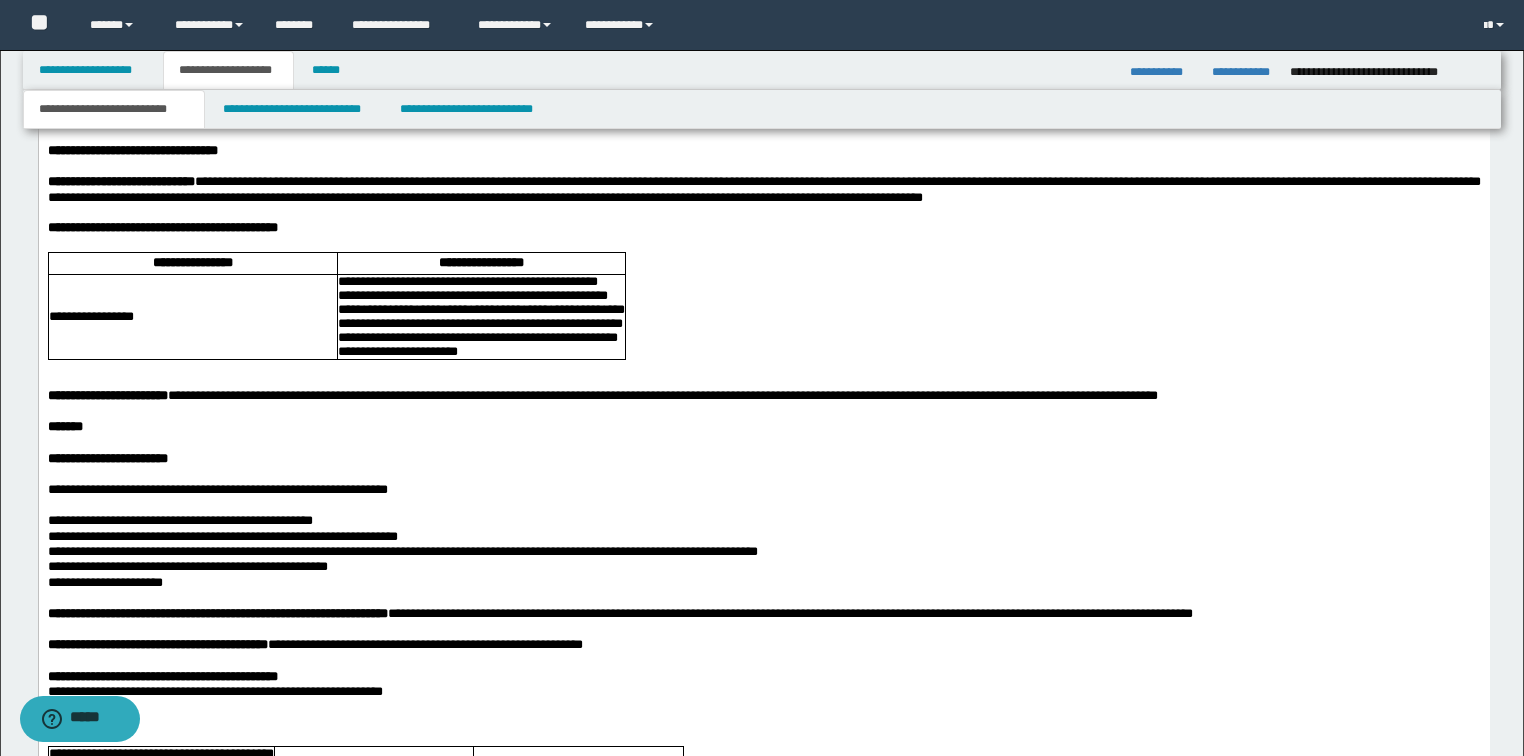 click at bounding box center (763, 213) 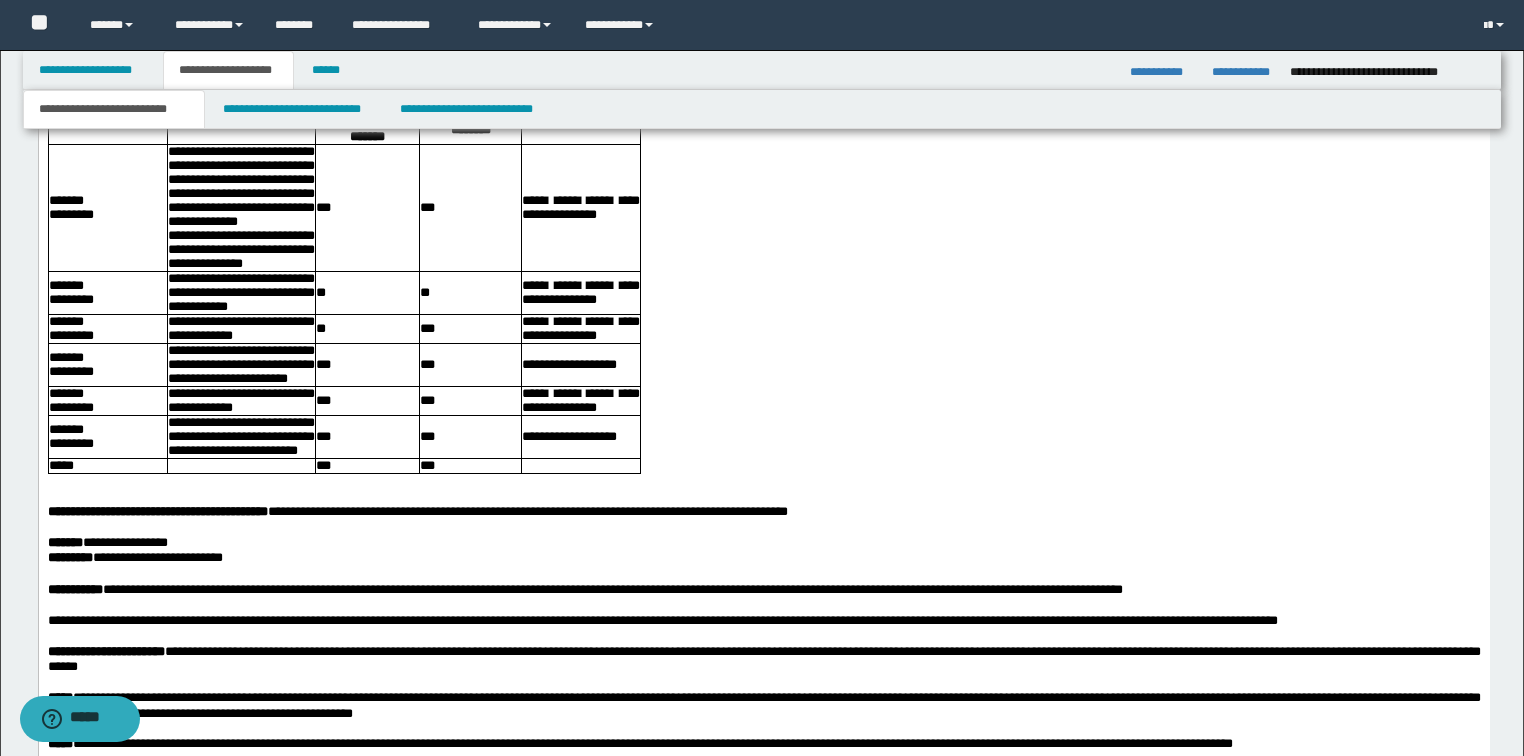 scroll, scrollTop: 3327, scrollLeft: 0, axis: vertical 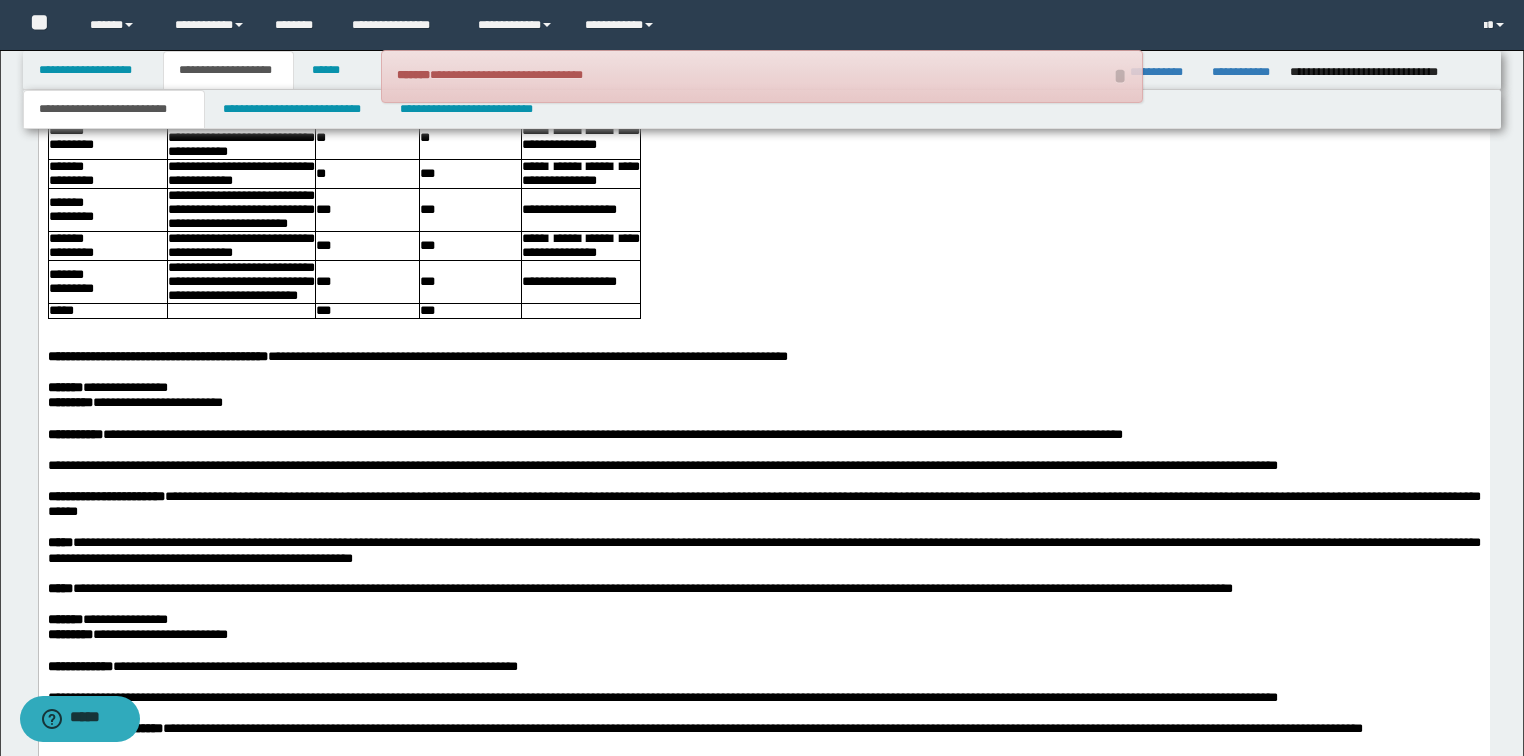 click at bounding box center (763, -107) 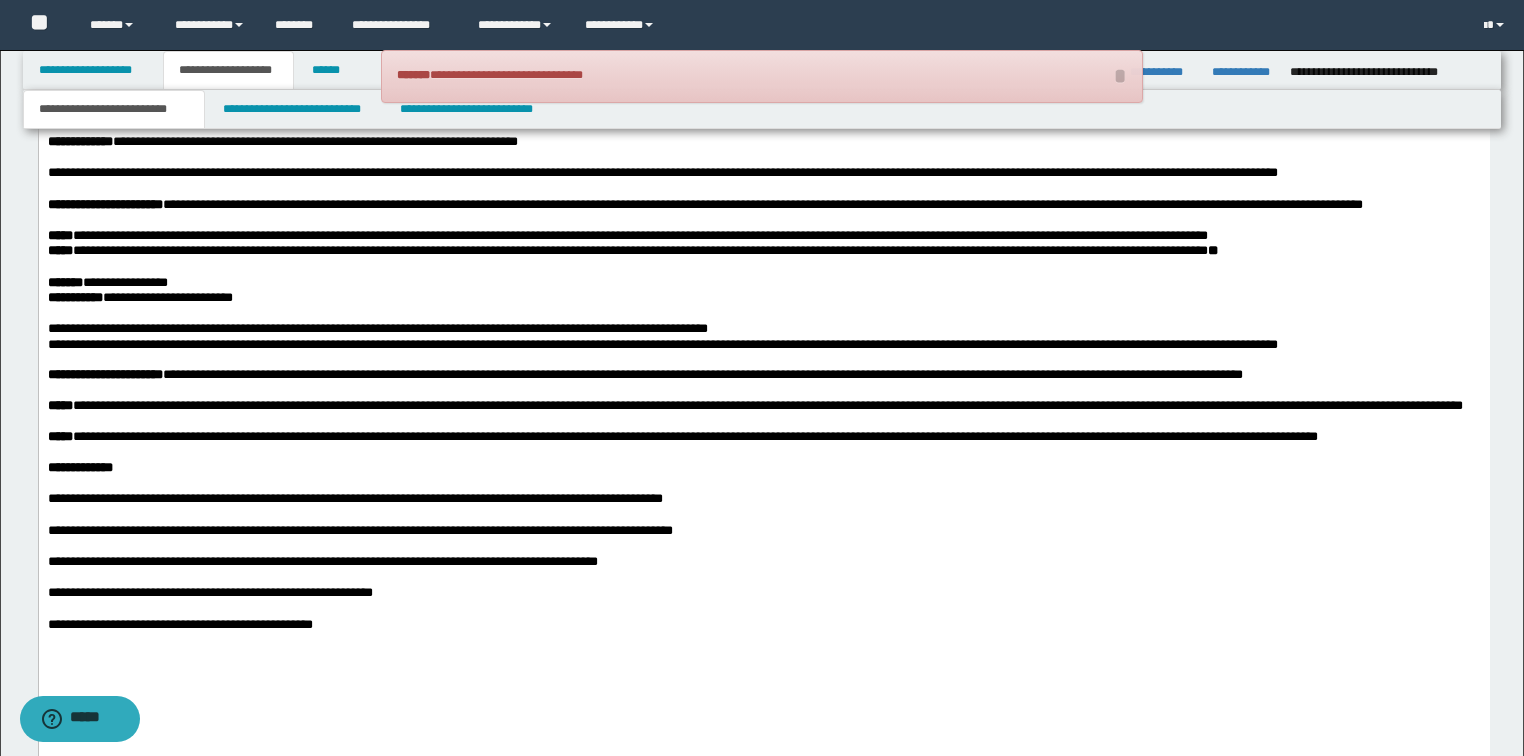 scroll, scrollTop: 3967, scrollLeft: 0, axis: vertical 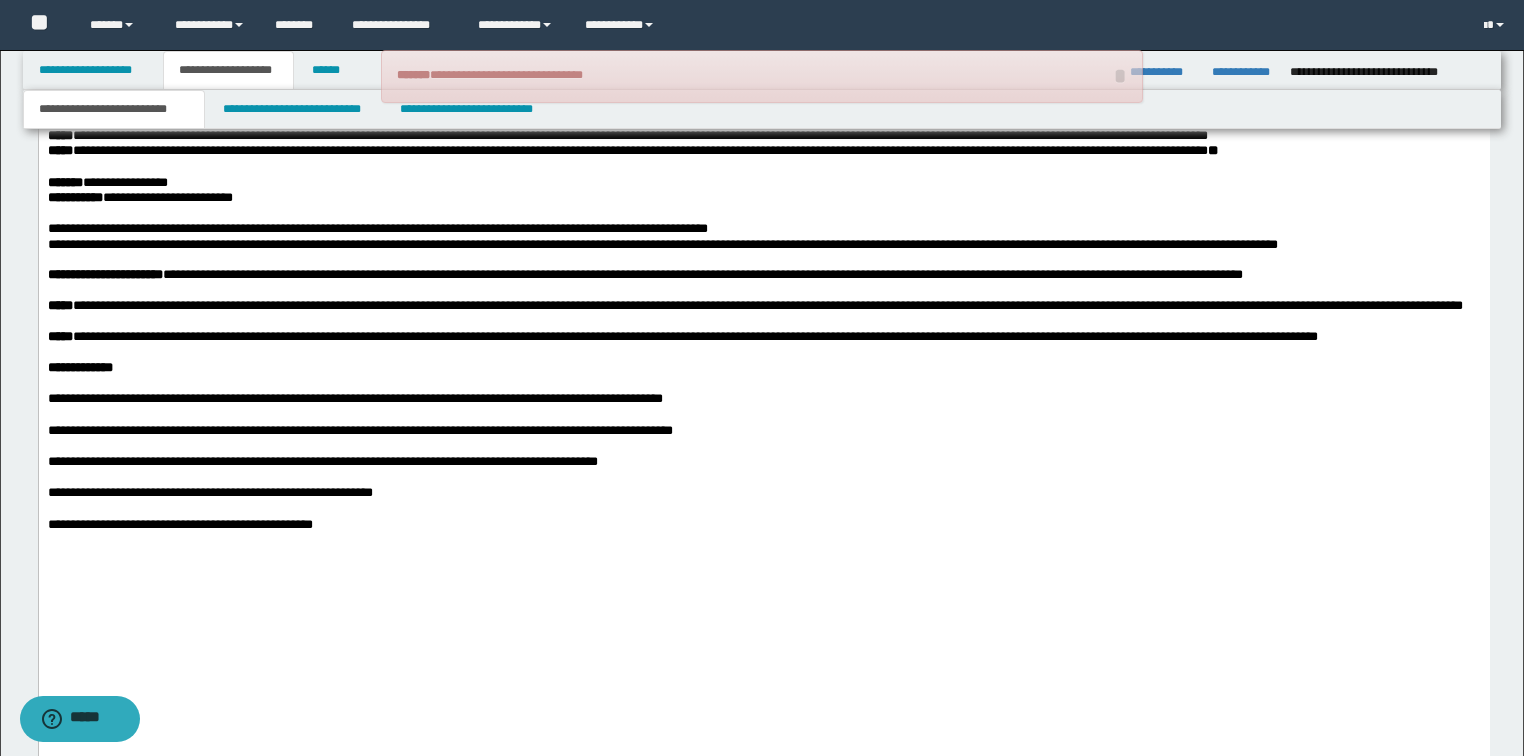 click at bounding box center (763, -252) 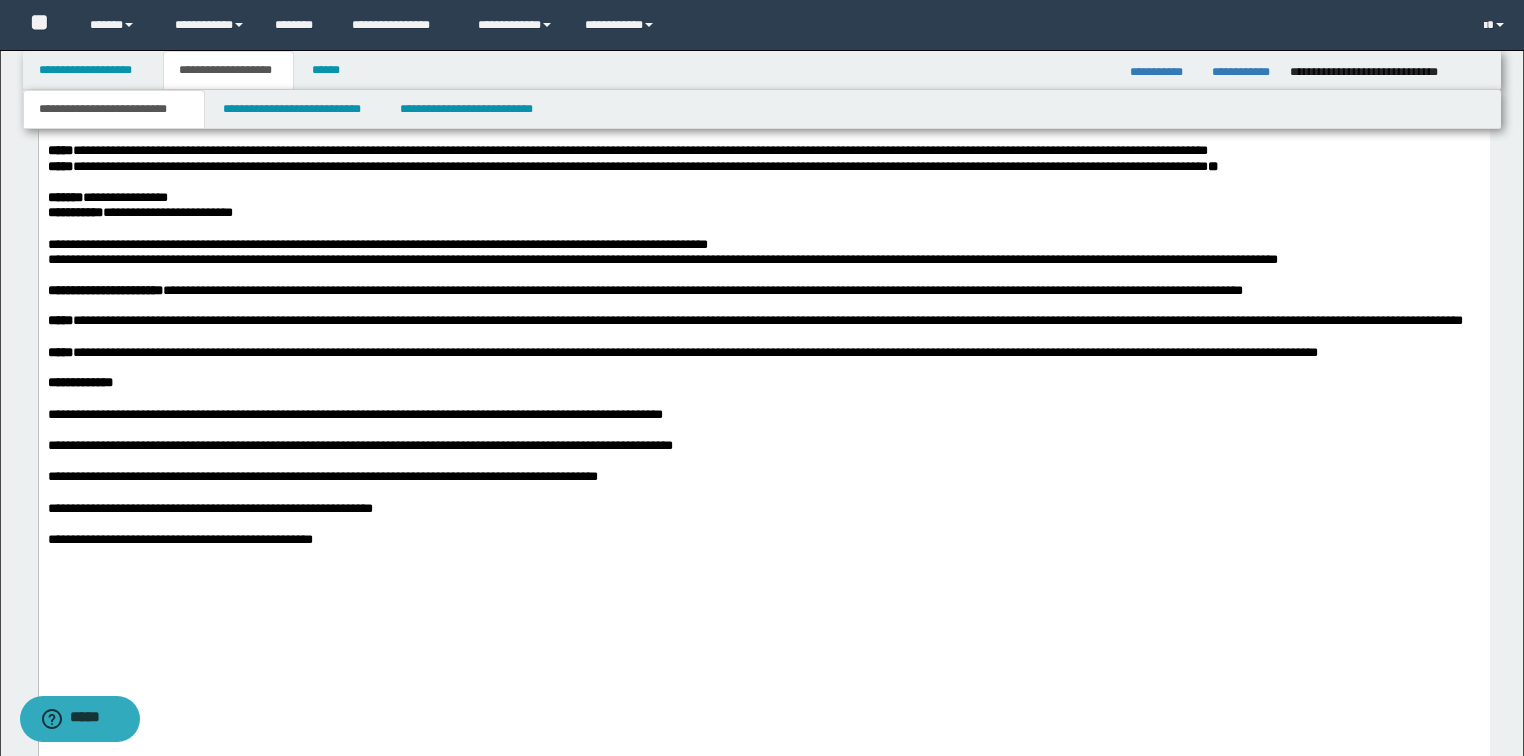 click at bounding box center (763, -190) 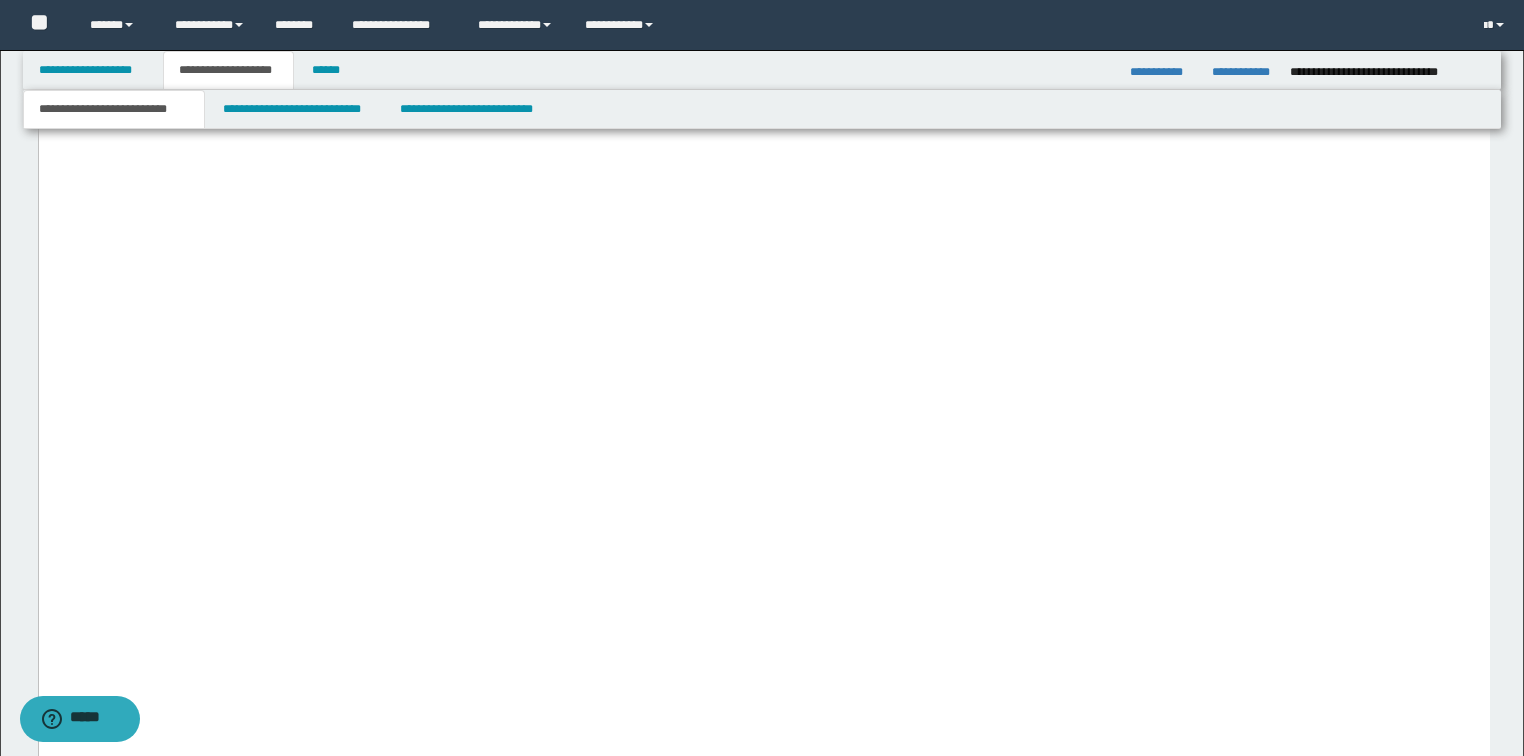 scroll, scrollTop: 4527, scrollLeft: 0, axis: vertical 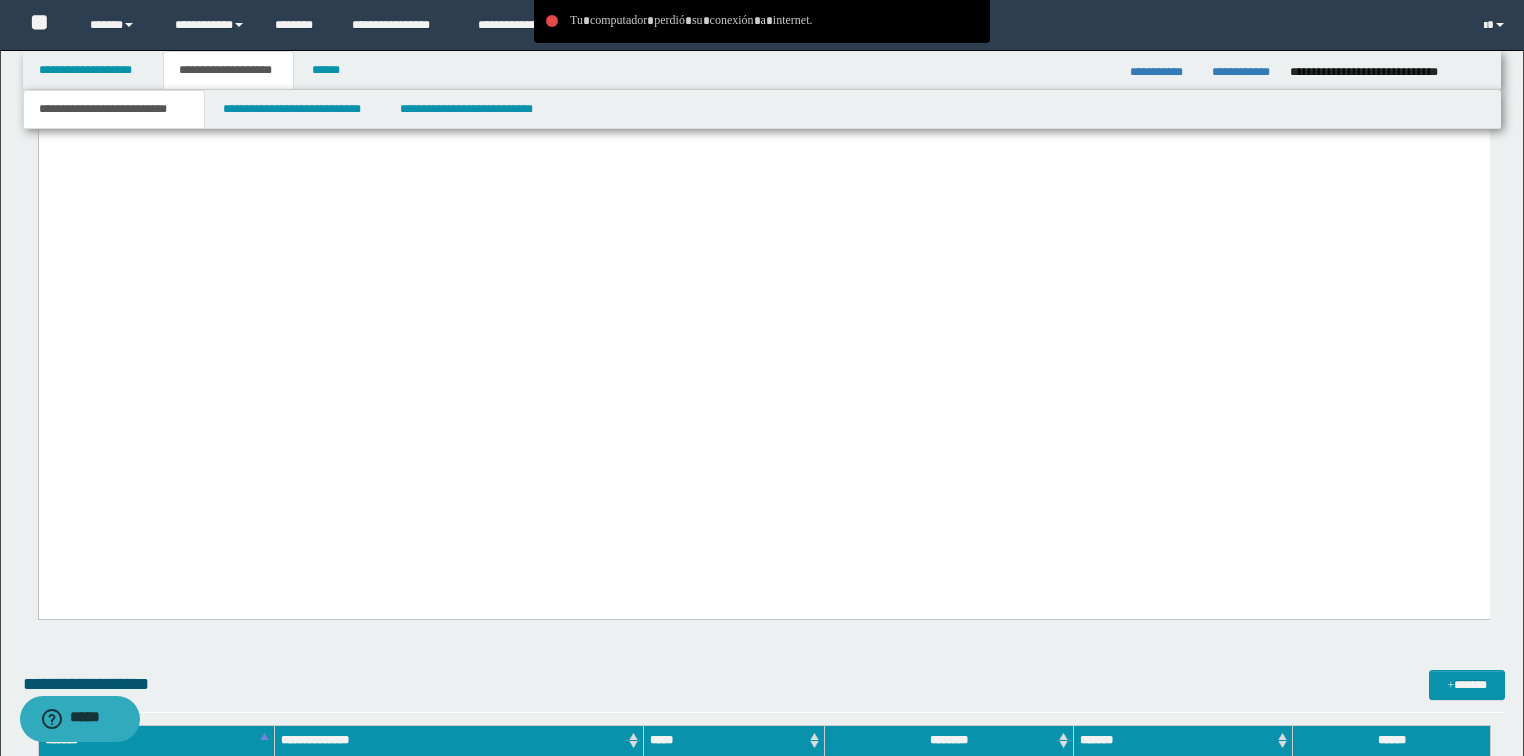 click at bounding box center [763, -403] 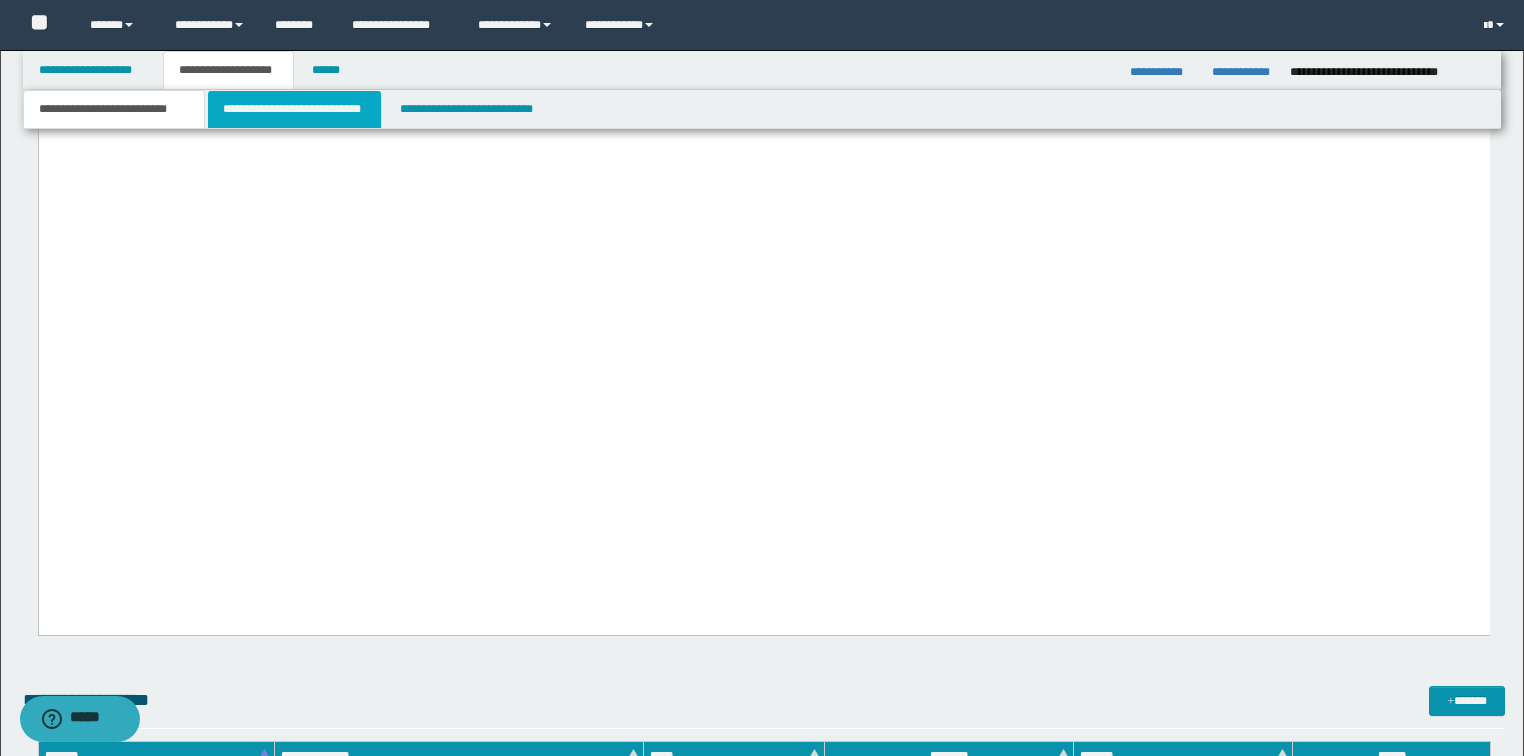 click on "**********" at bounding box center (294, 109) 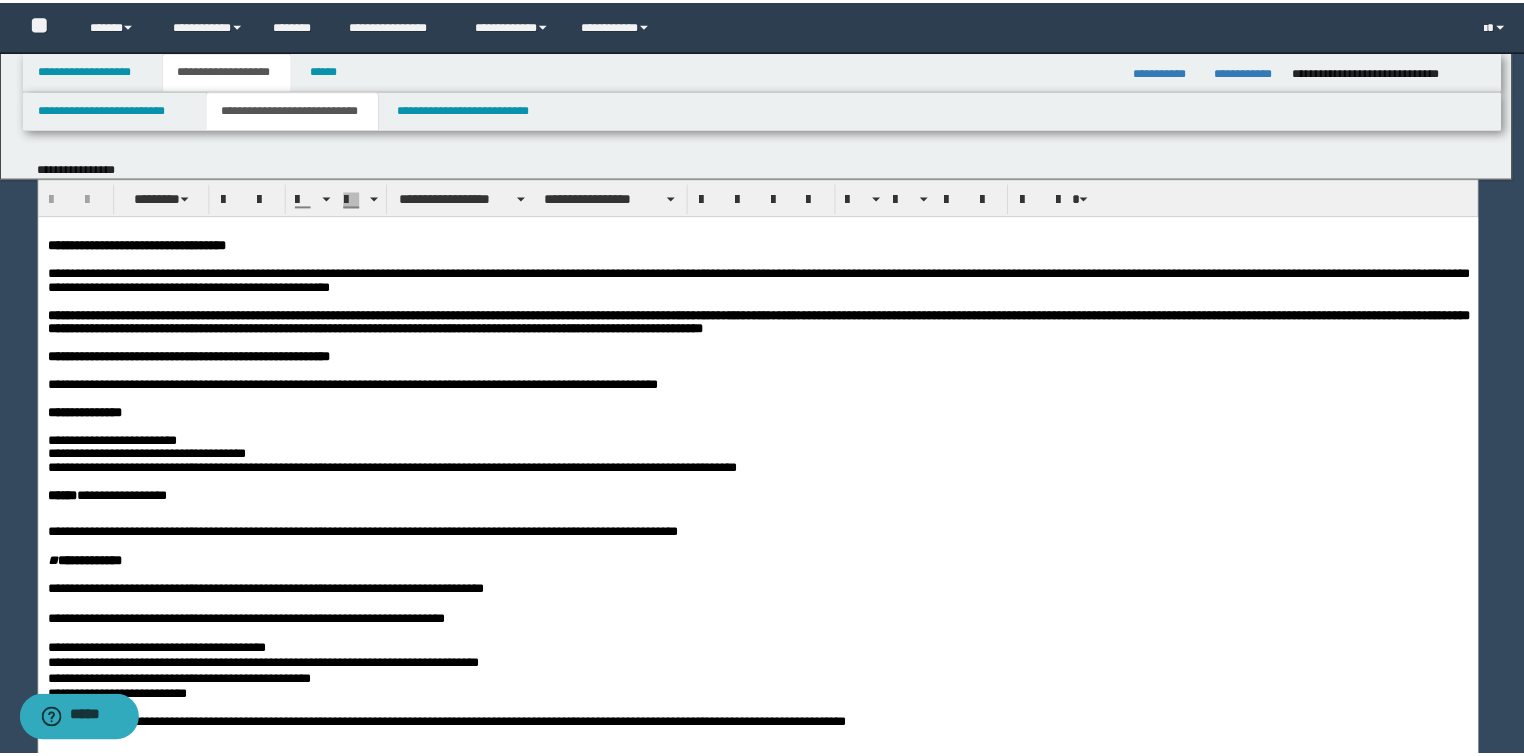 scroll, scrollTop: 0, scrollLeft: 0, axis: both 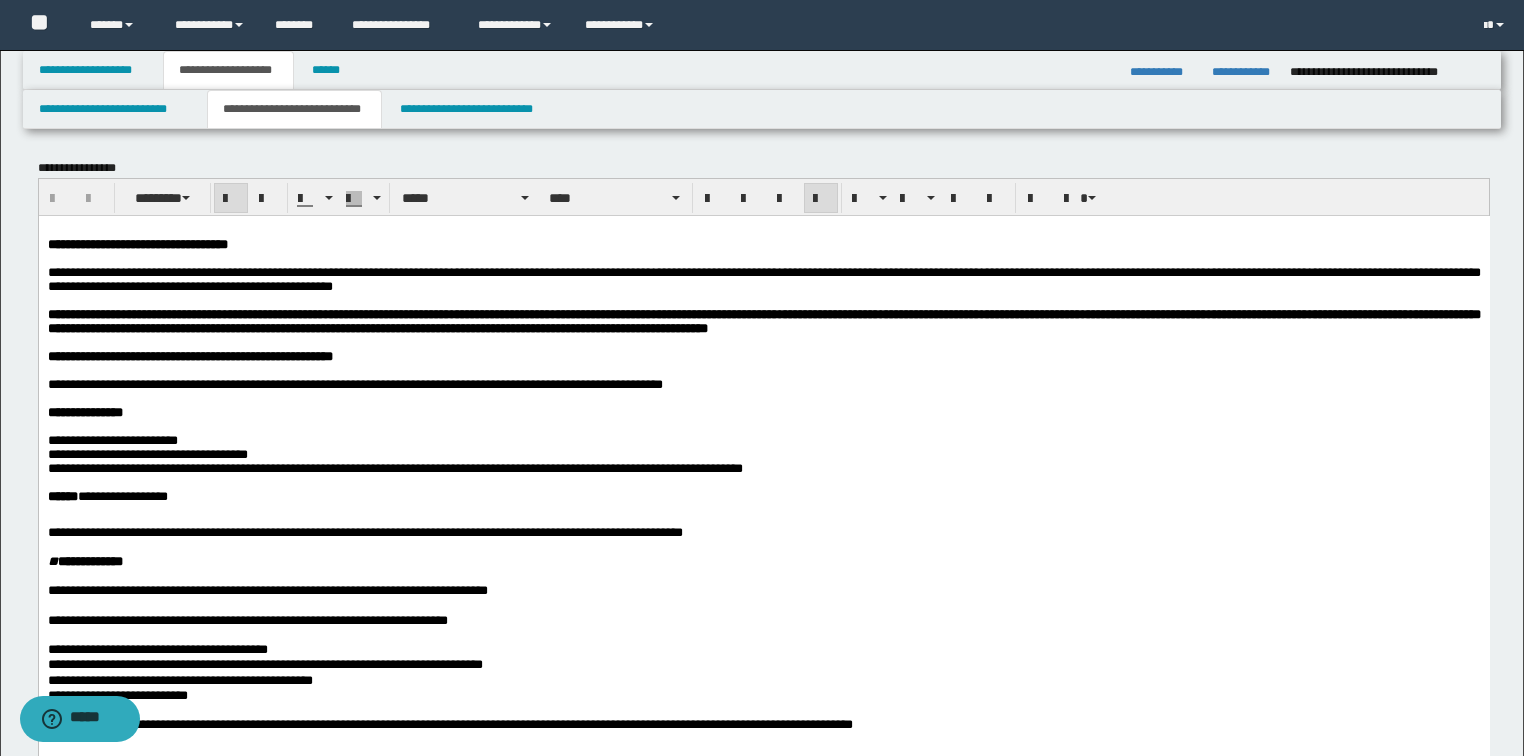 click on "**********" at bounding box center [763, 2092] 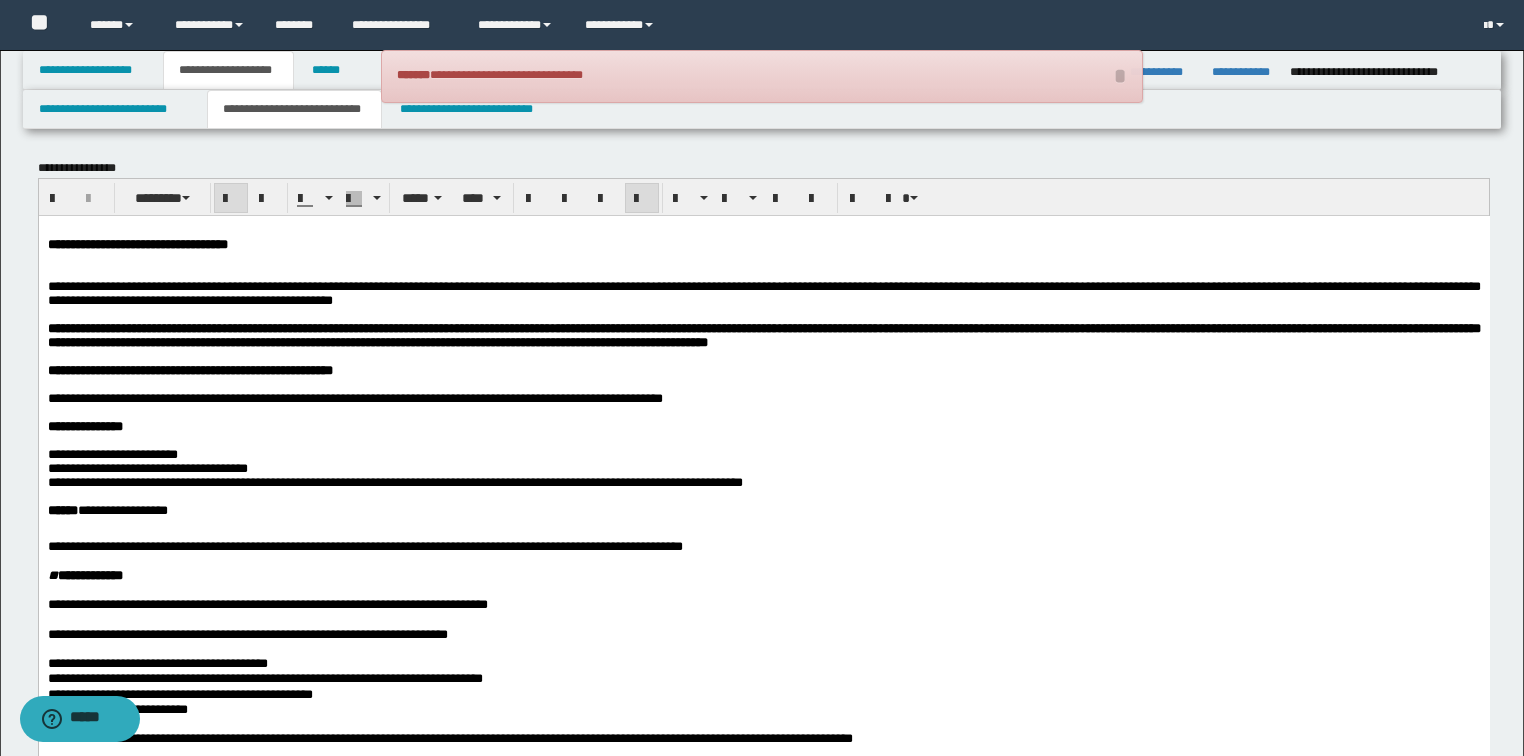 click at bounding box center (763, 314) 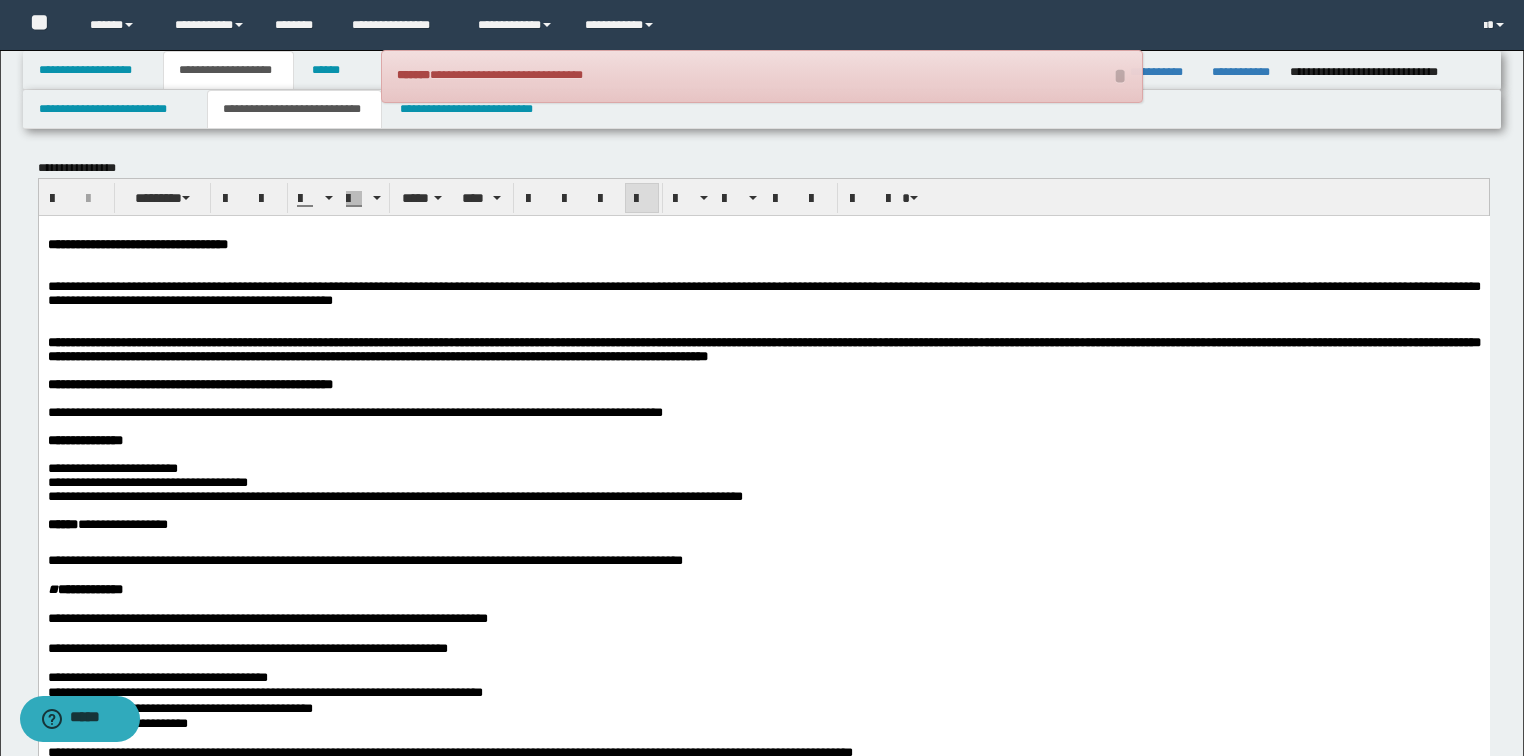 click on "**********" at bounding box center (763, 2106) 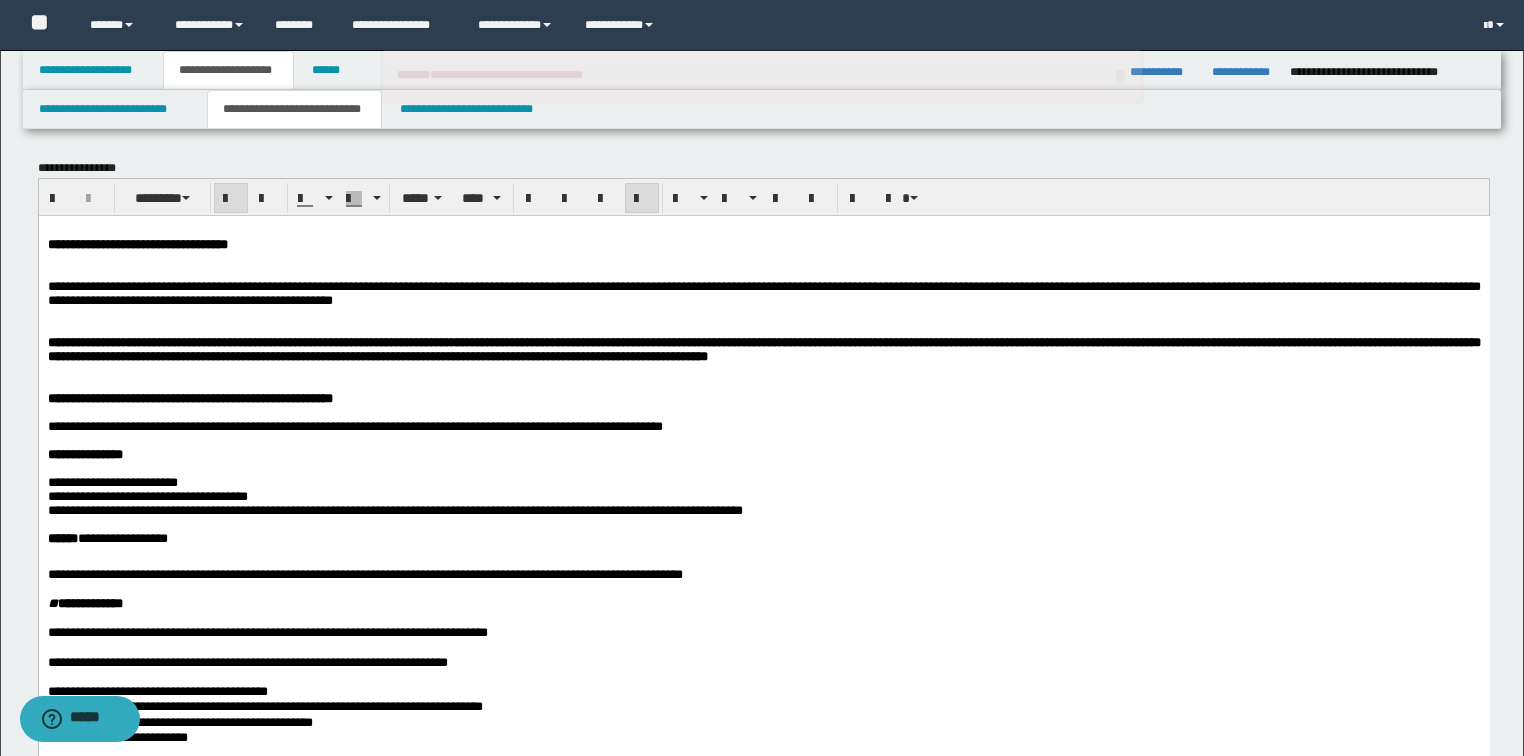 click on "**********" at bounding box center (763, 2113) 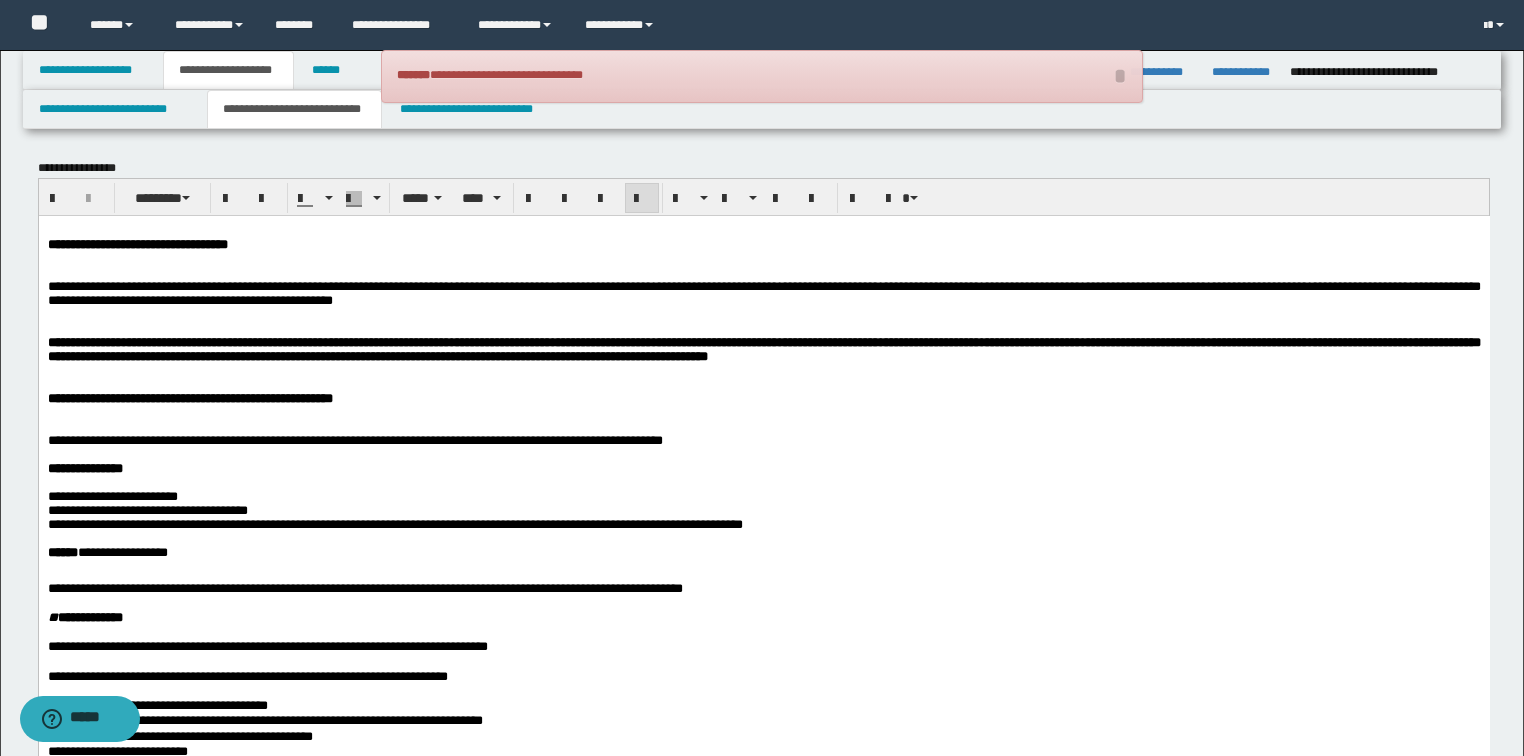 click on "**********" at bounding box center [763, 2120] 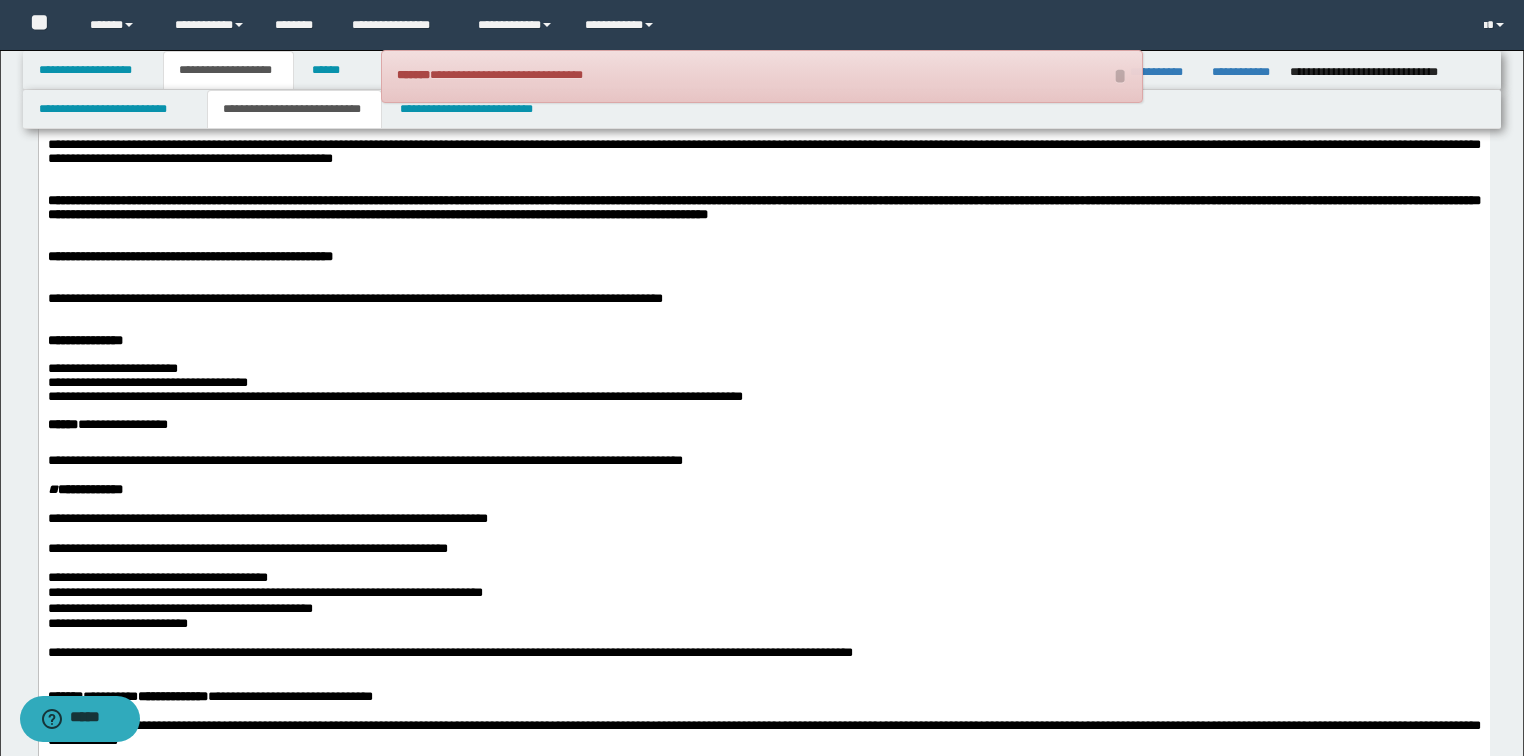 scroll, scrollTop: 160, scrollLeft: 0, axis: vertical 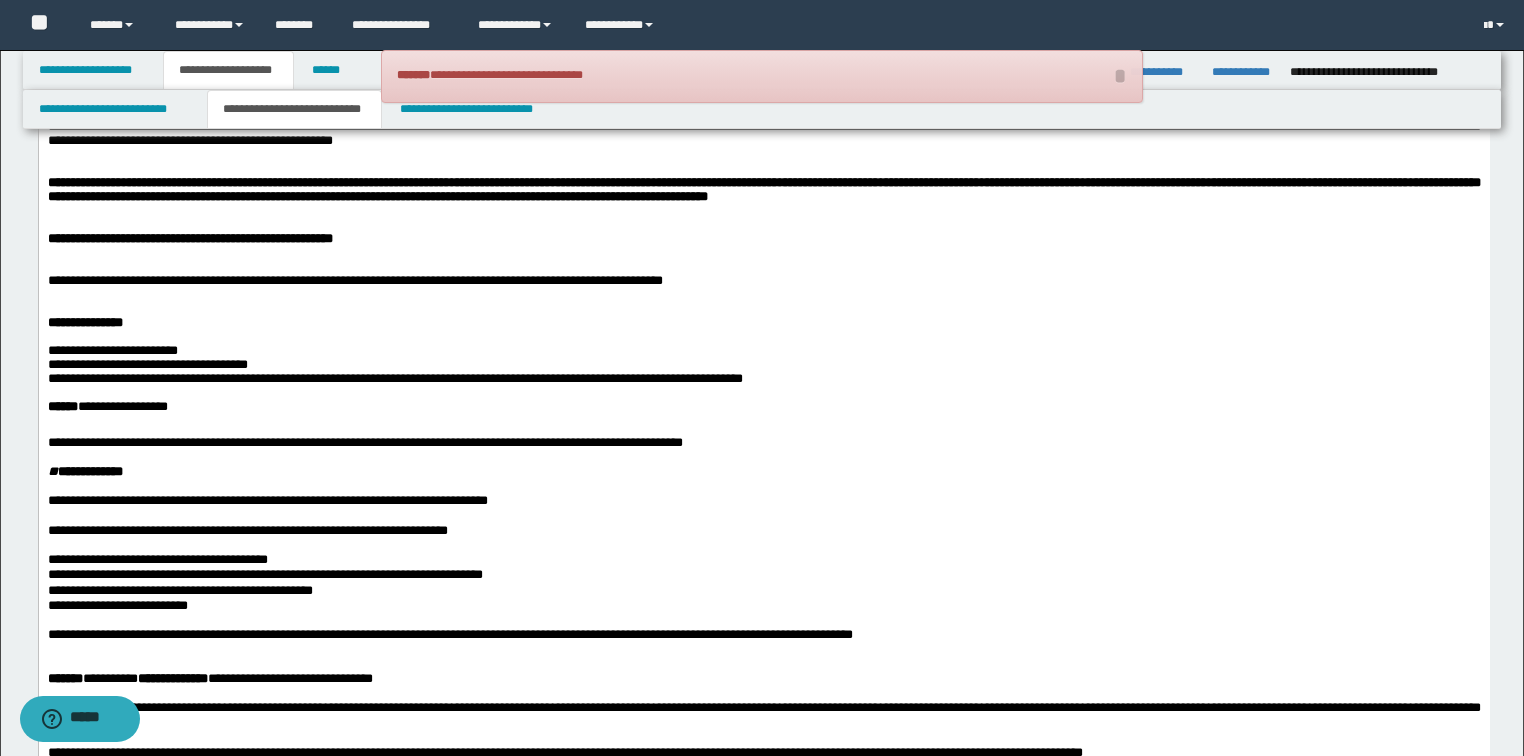 click on "**********" at bounding box center (763, 1967) 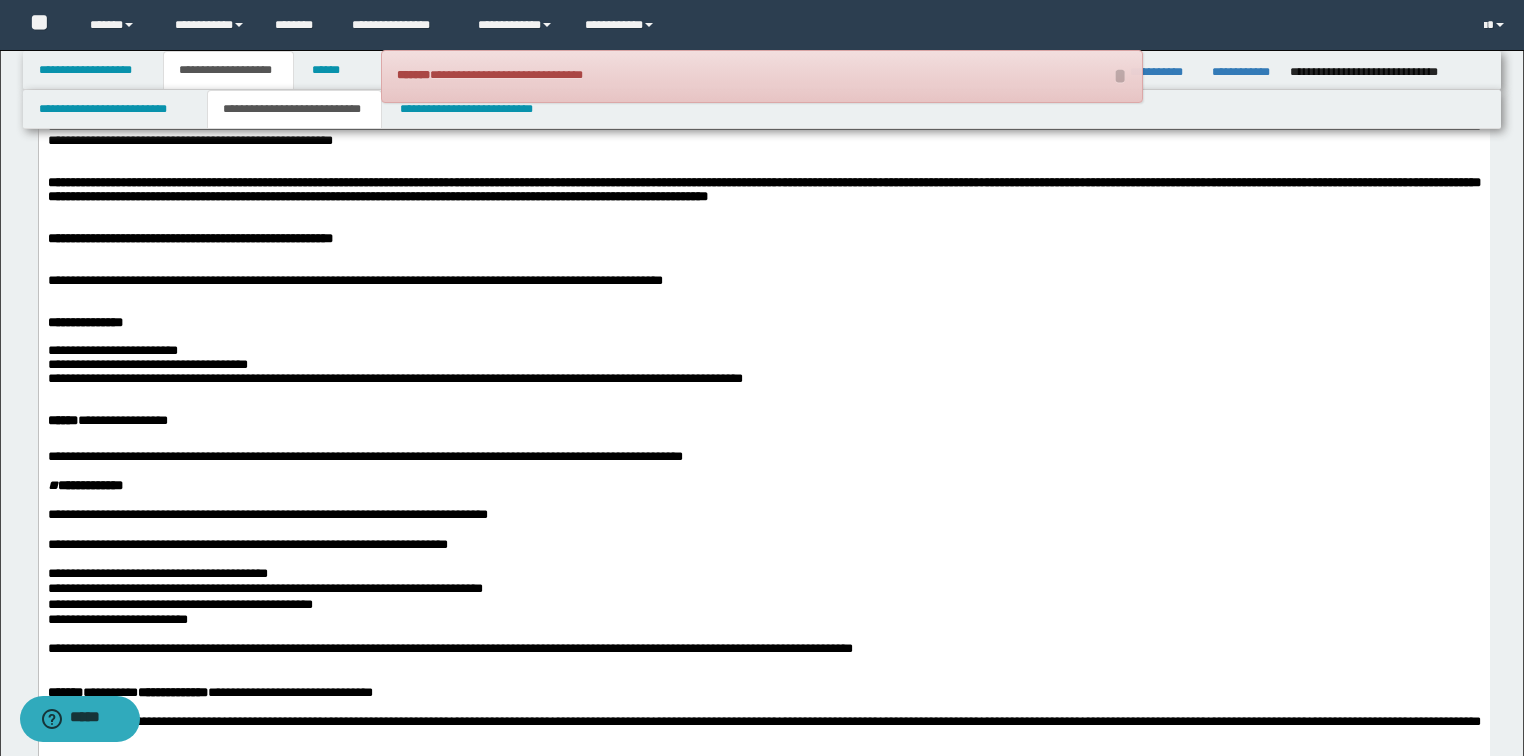 click on "**********" at bounding box center (763, 1974) 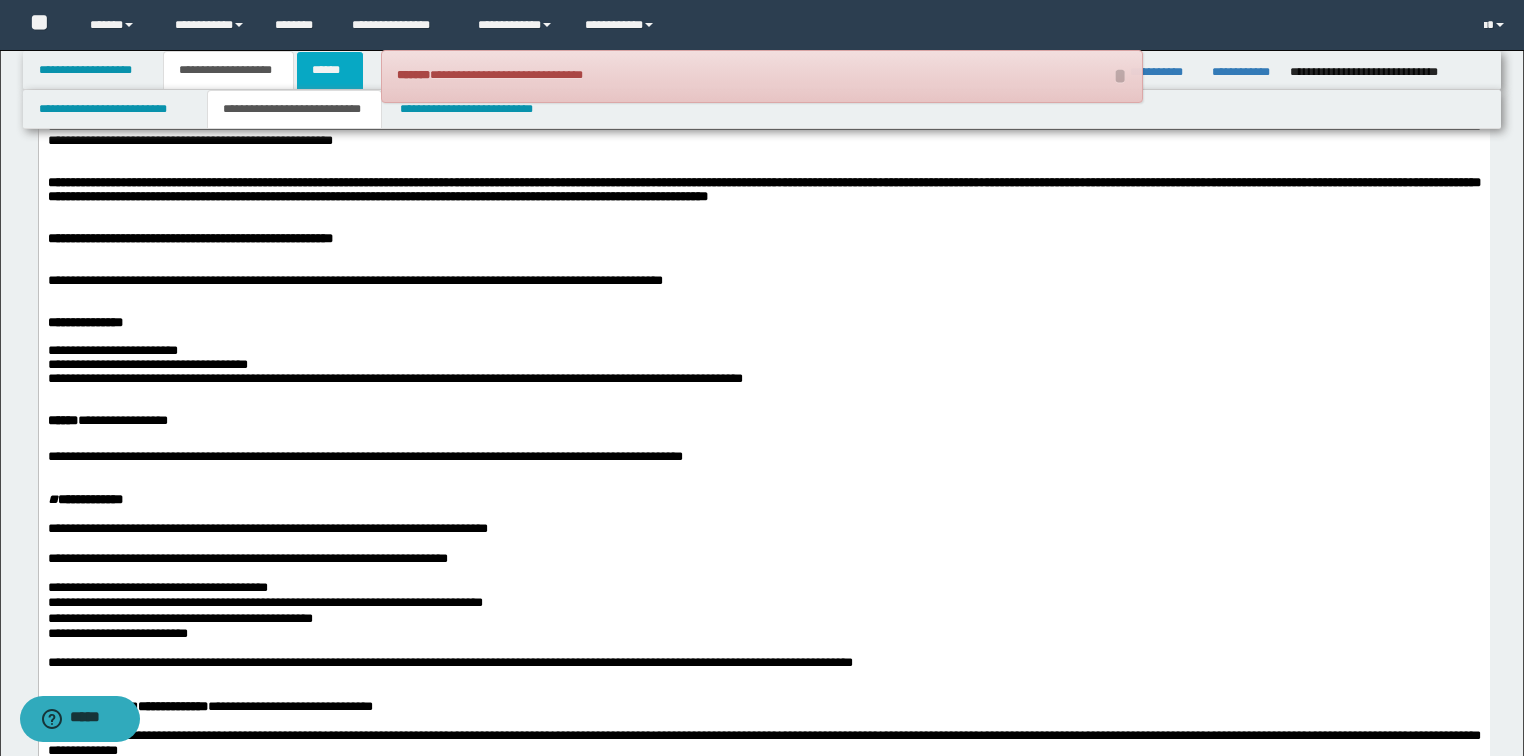 click on "******" at bounding box center (330, 70) 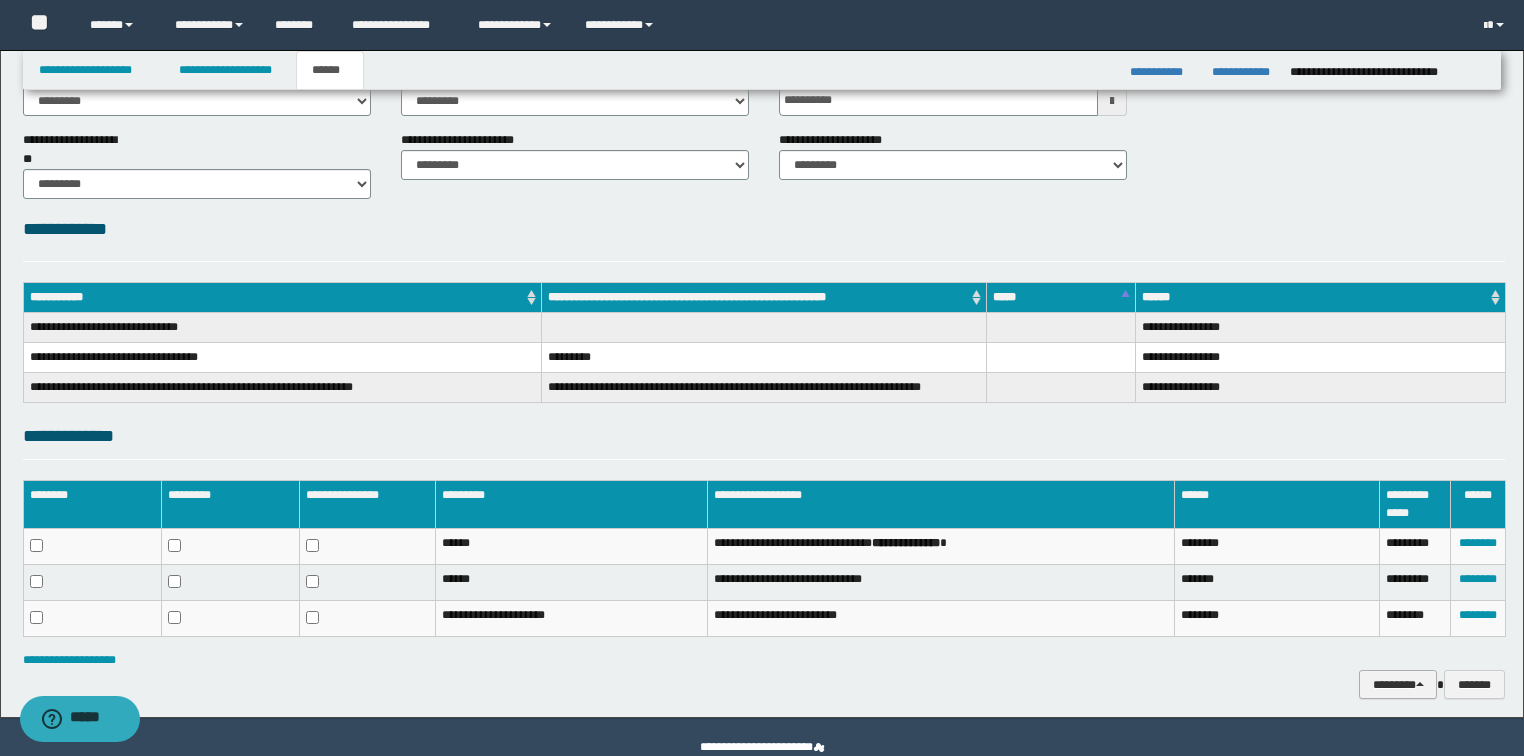 click on "********" at bounding box center (1398, 685) 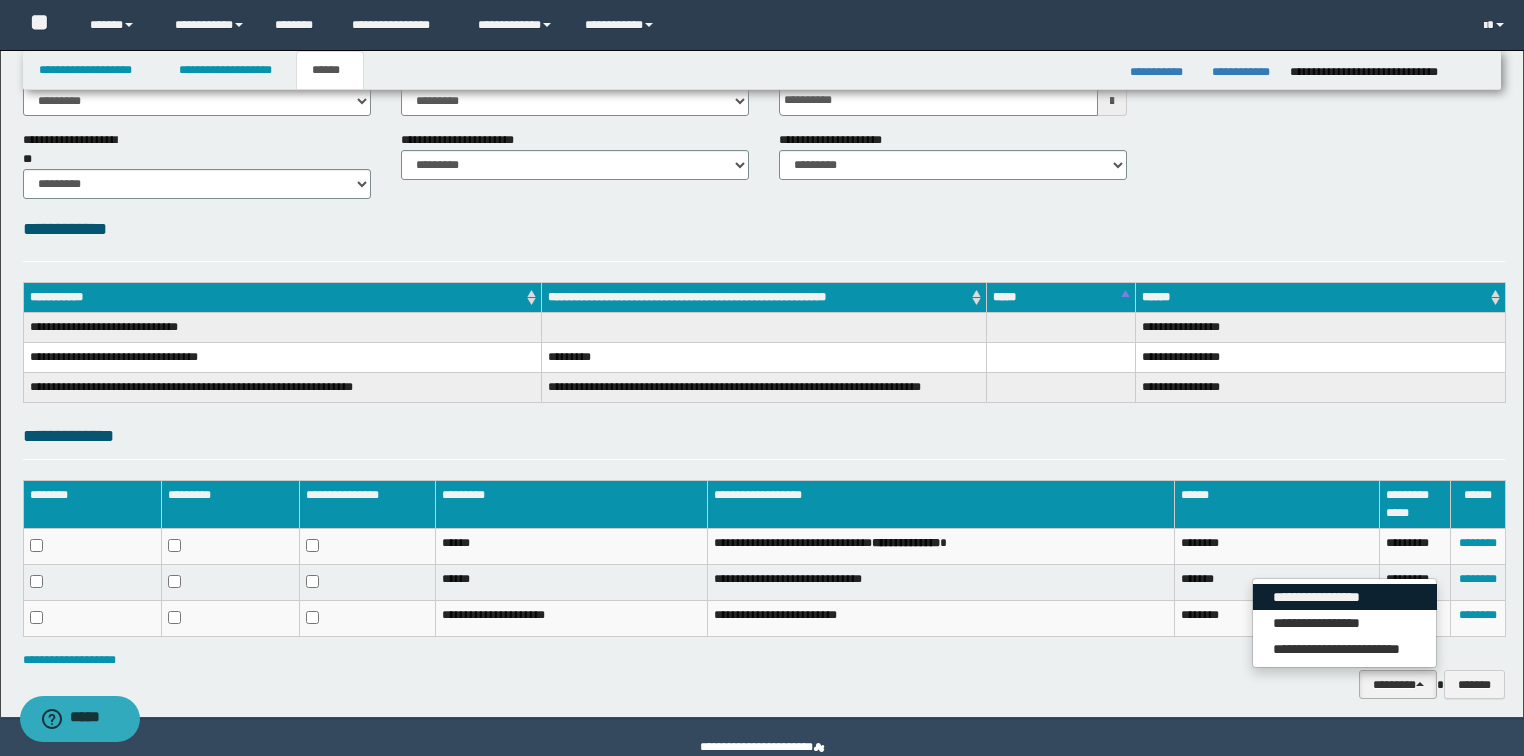 click on "**********" at bounding box center [1345, 597] 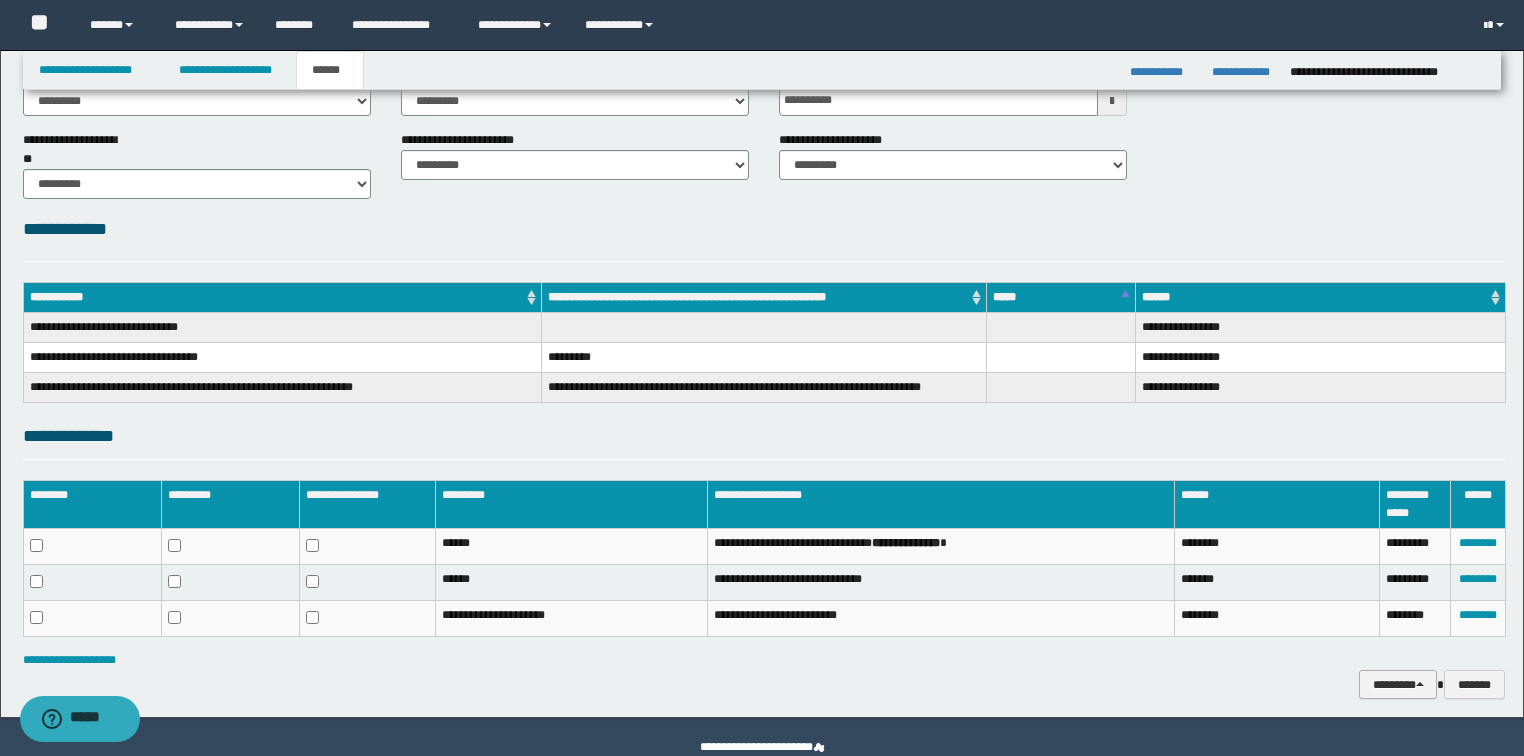 click on "********" at bounding box center (1398, 685) 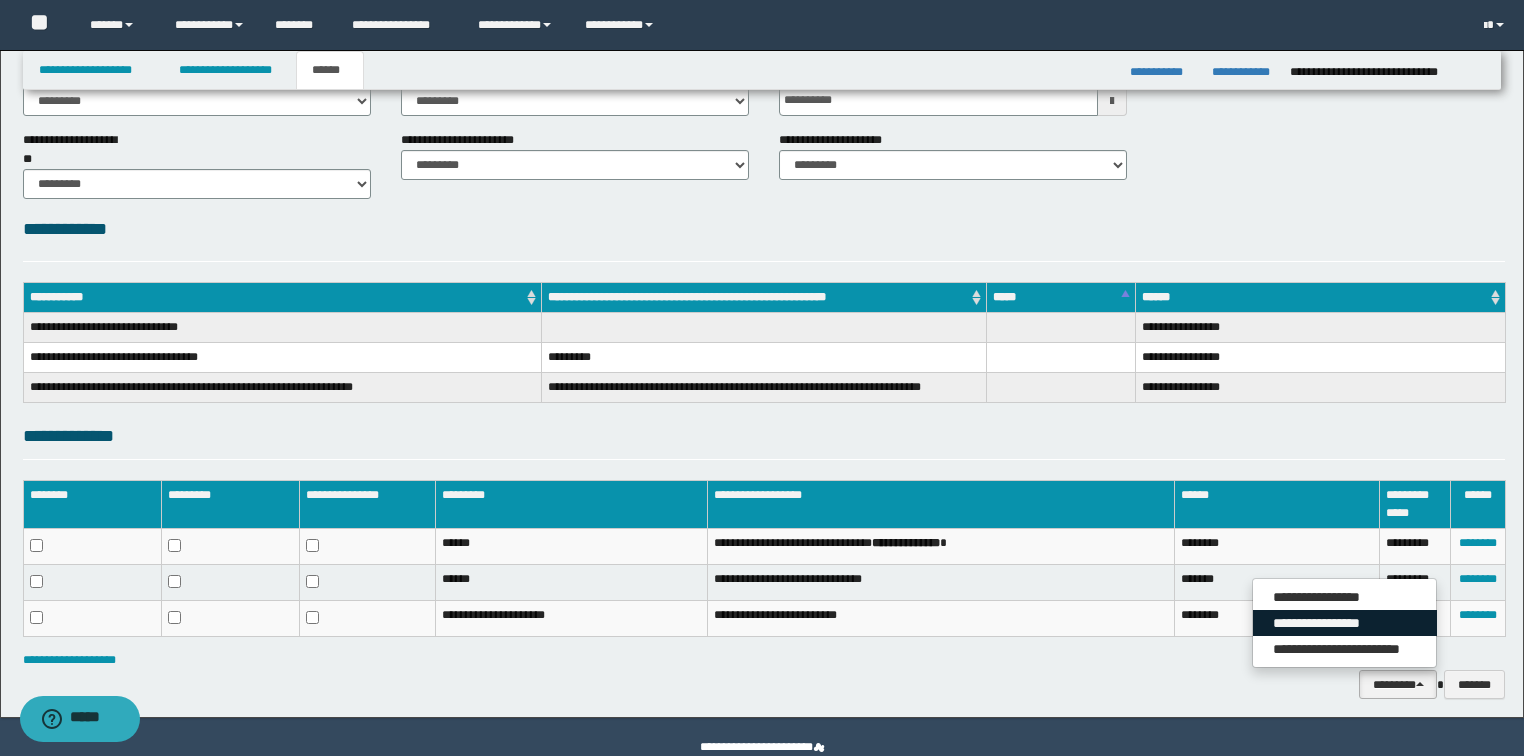 click on "**********" at bounding box center [1345, 623] 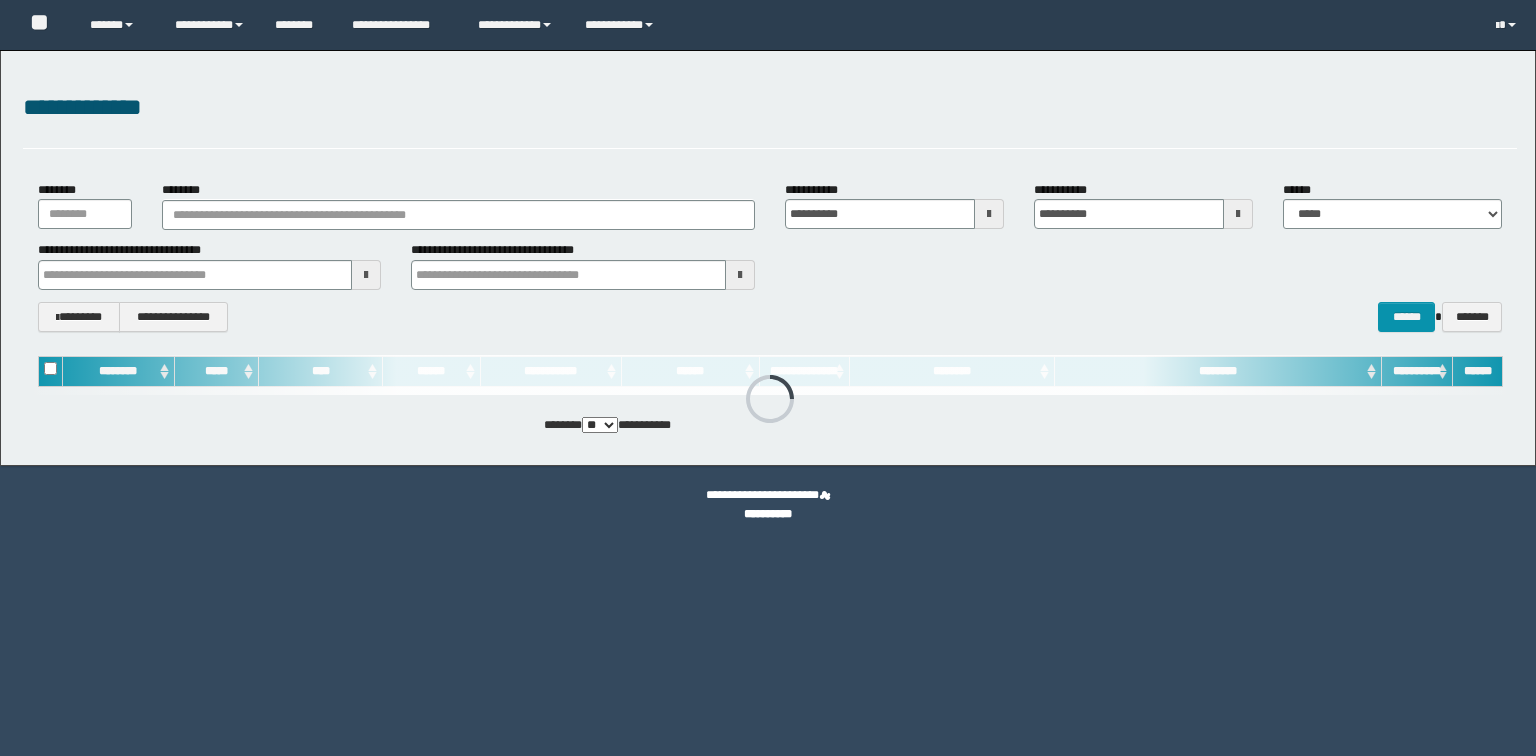 scroll, scrollTop: 0, scrollLeft: 0, axis: both 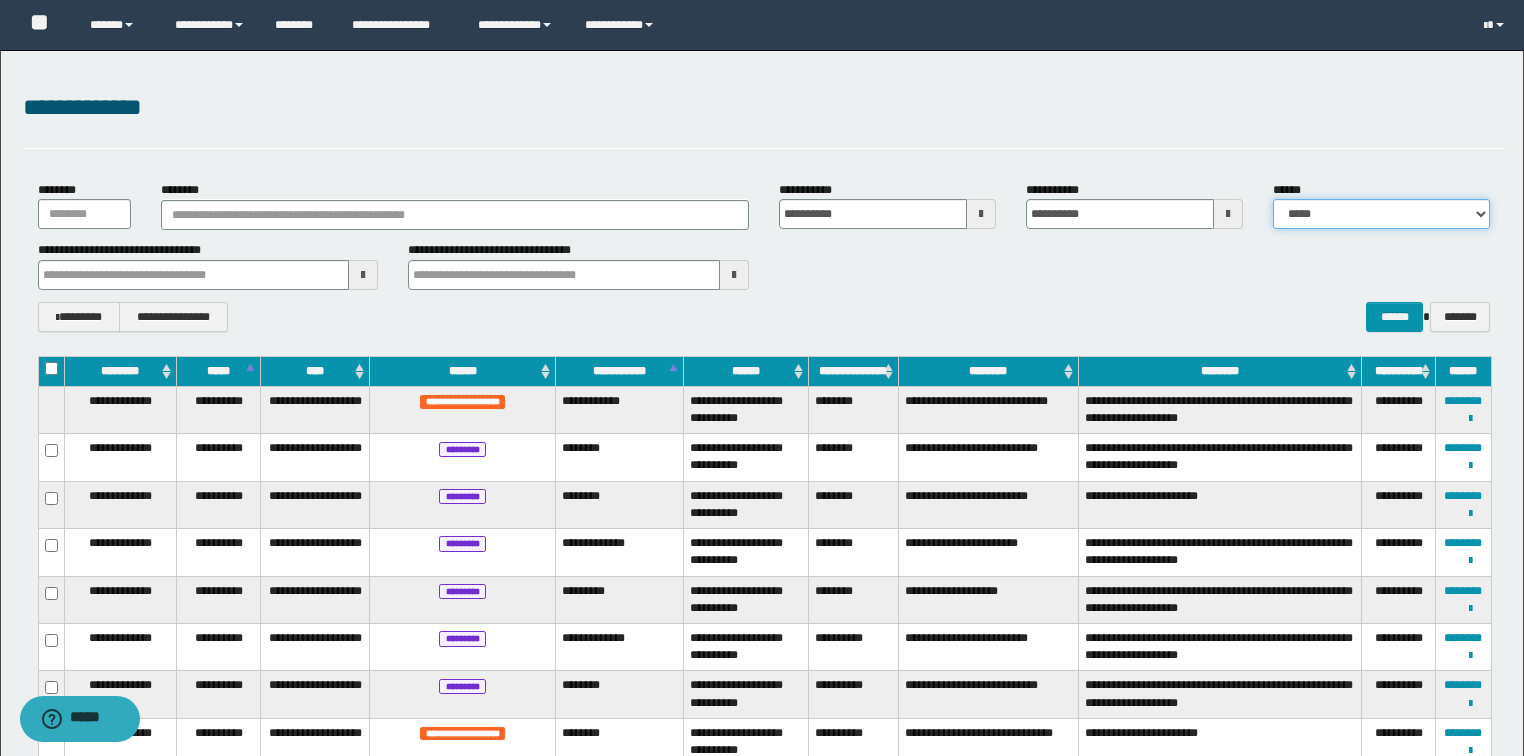 click on "**********" at bounding box center (1381, 214) 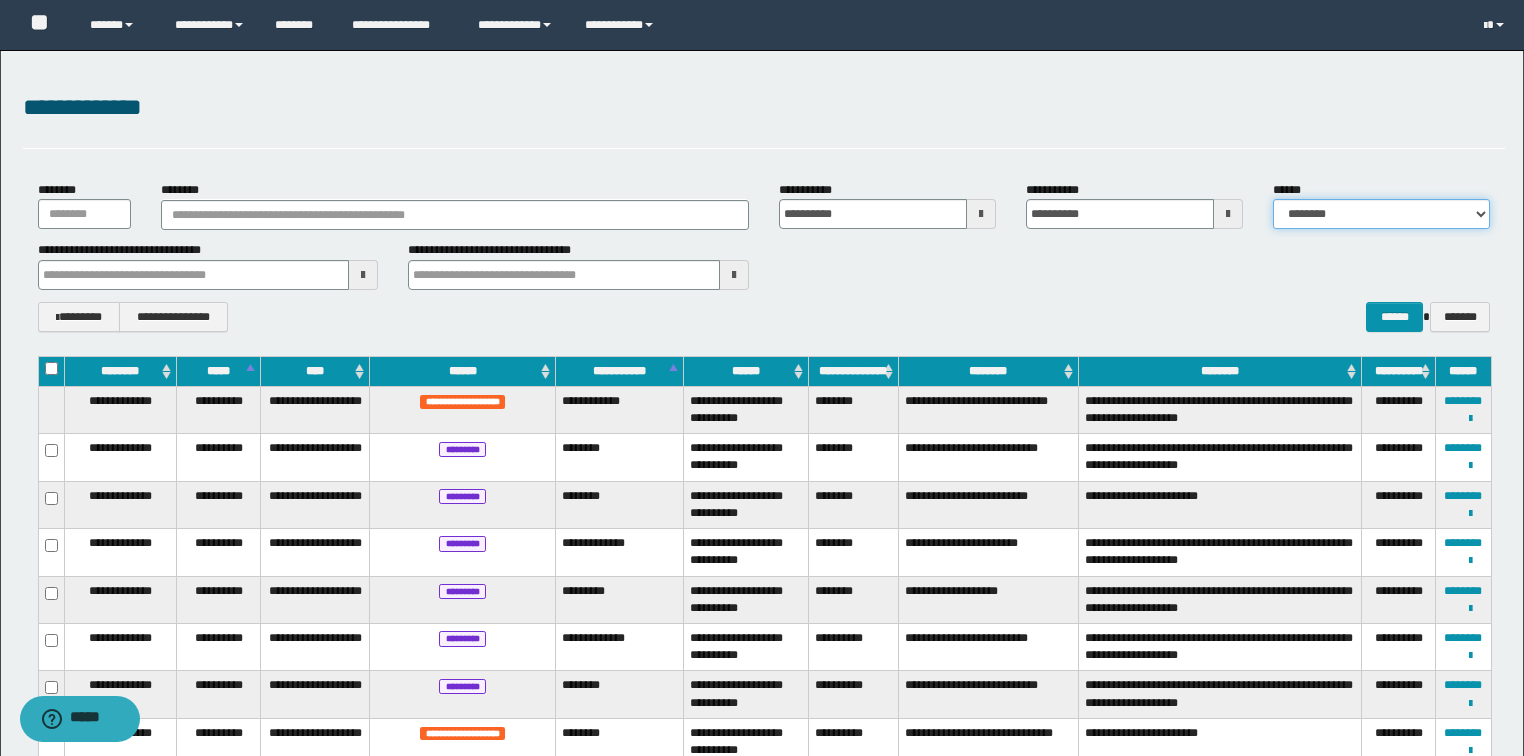 click on "**********" at bounding box center [1381, 214] 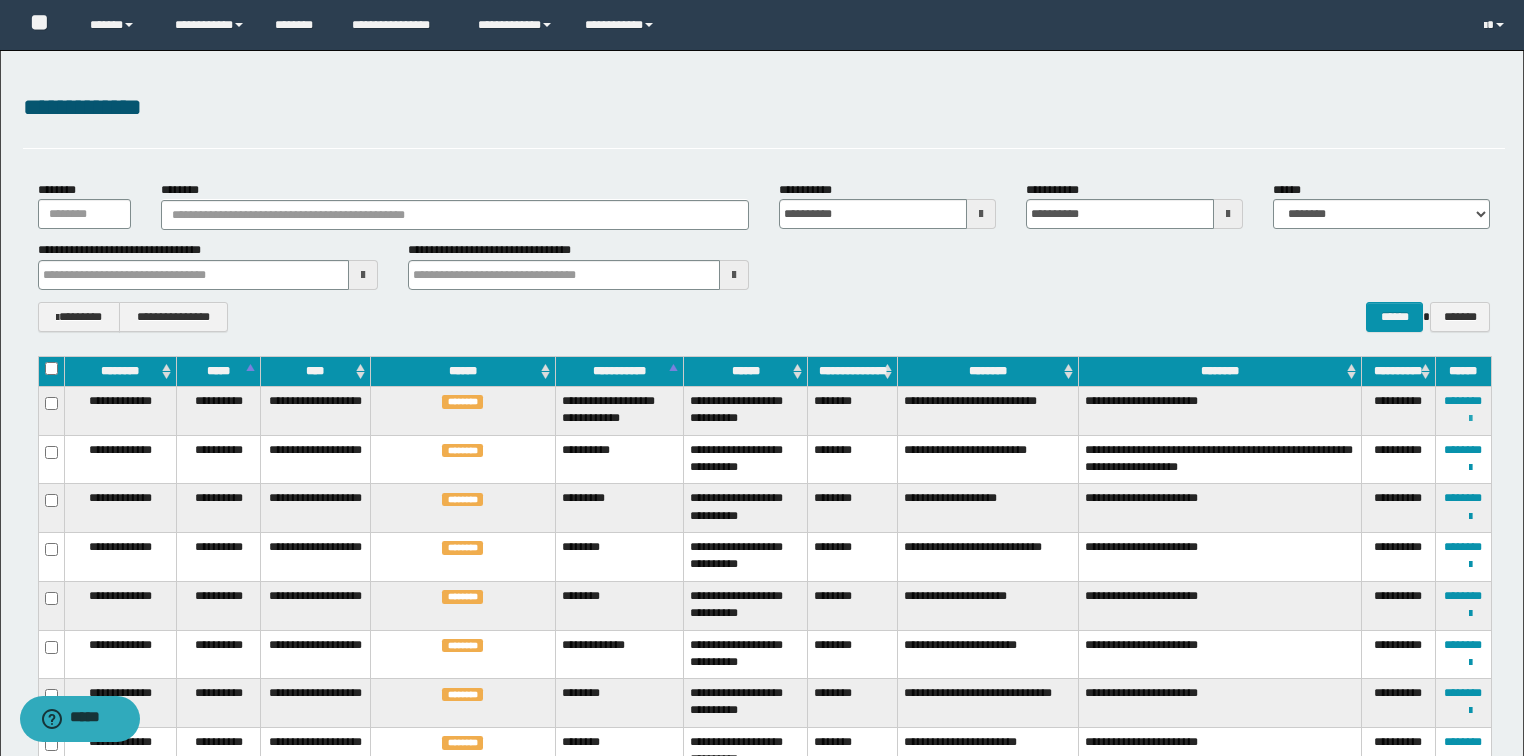 click at bounding box center [1470, 419] 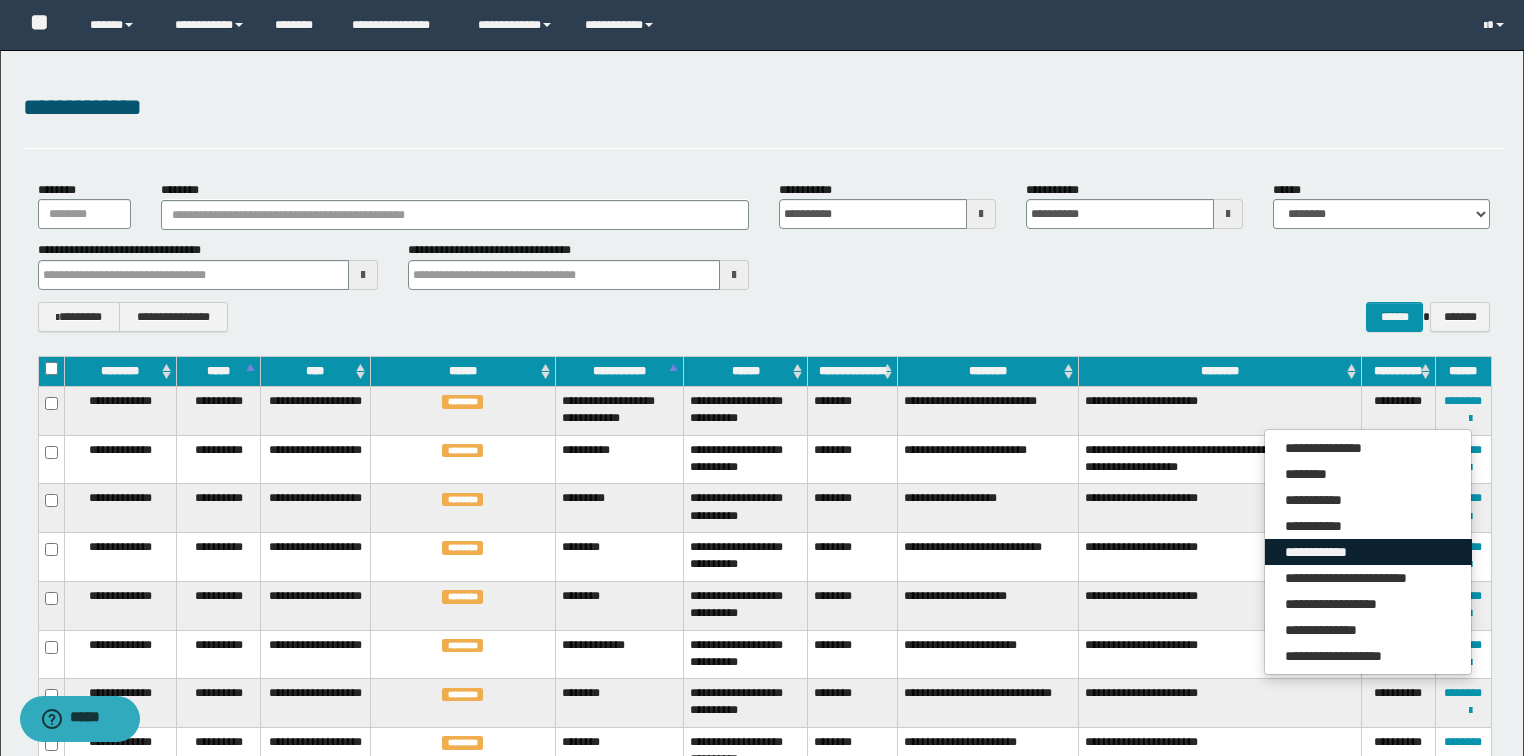 click on "**********" at bounding box center (1368, 552) 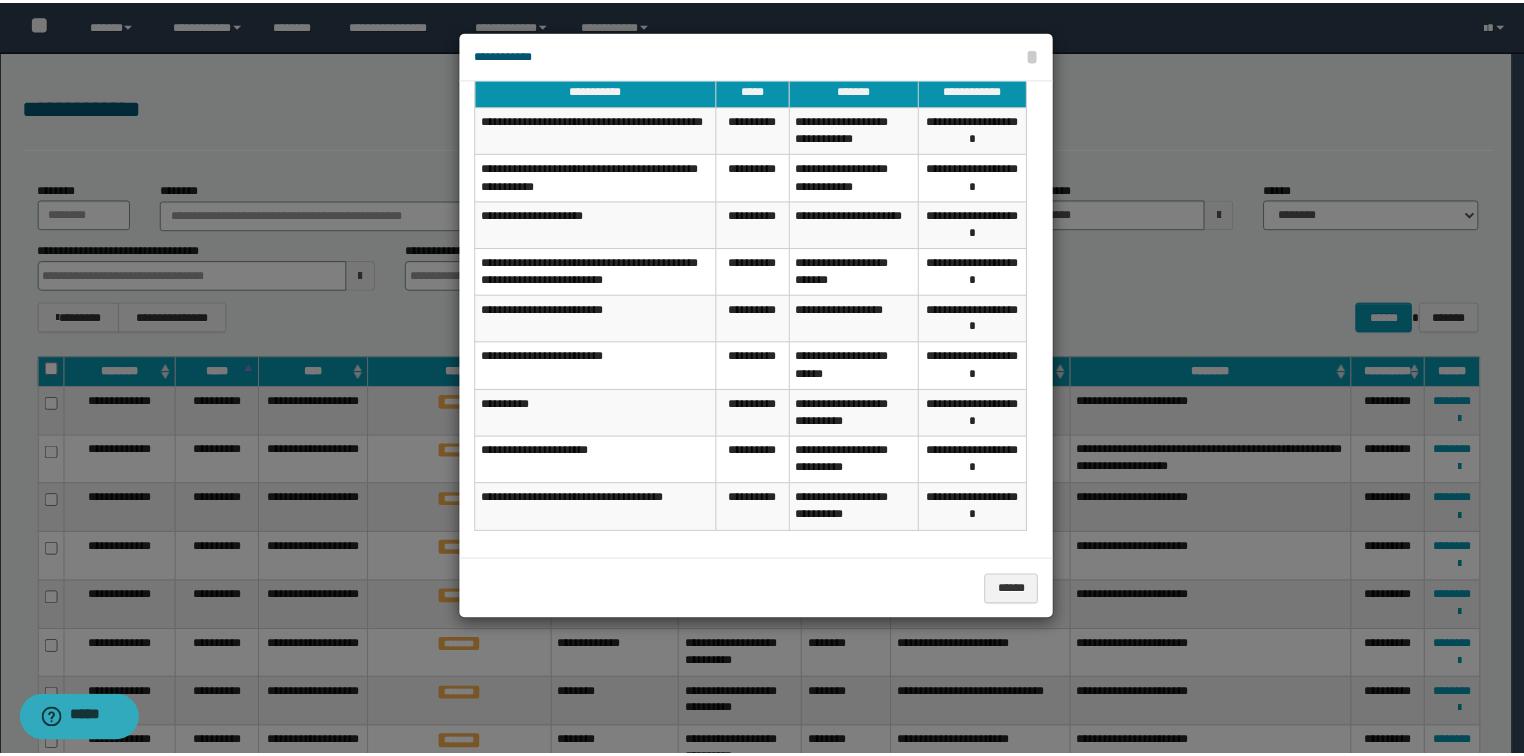 scroll, scrollTop: 24, scrollLeft: 0, axis: vertical 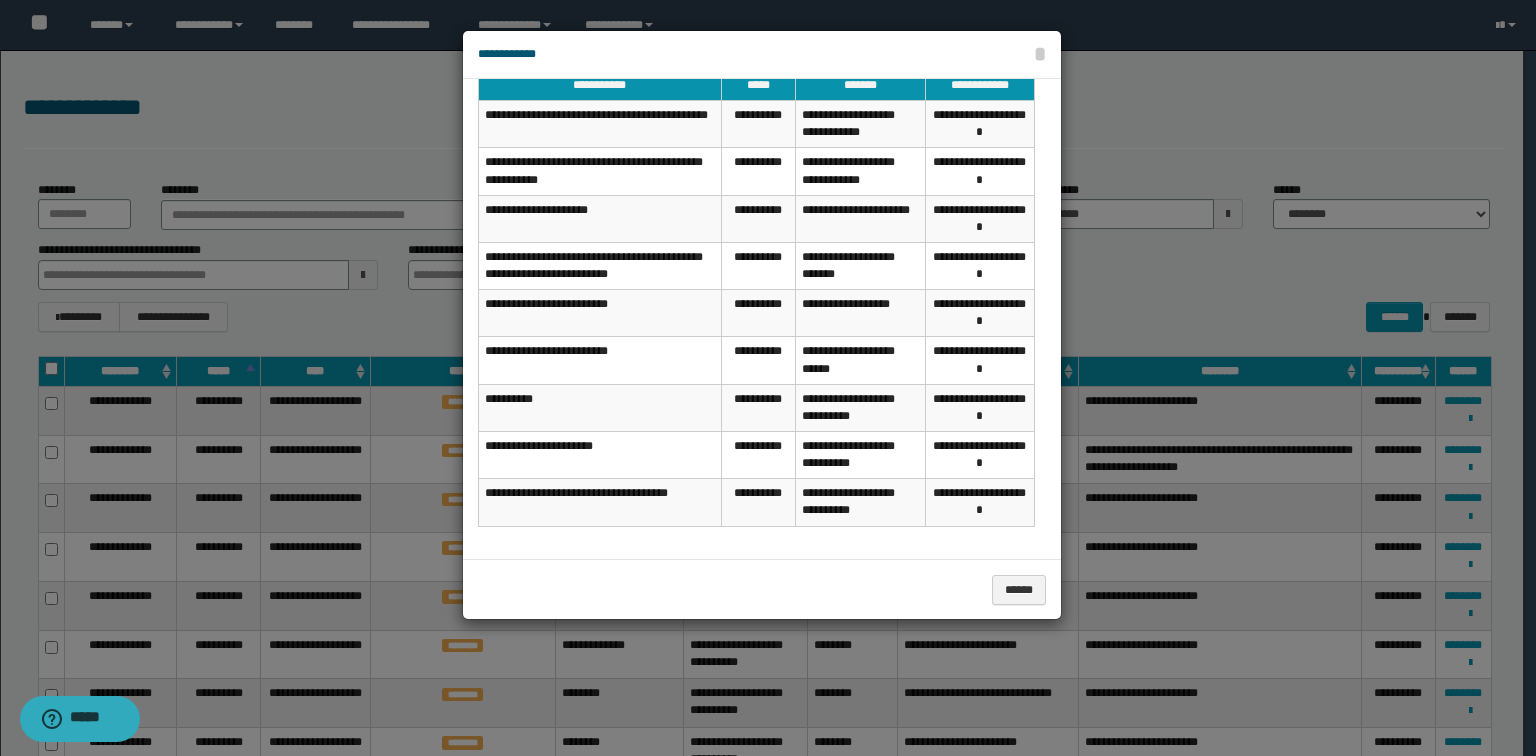 click at bounding box center [768, 378] 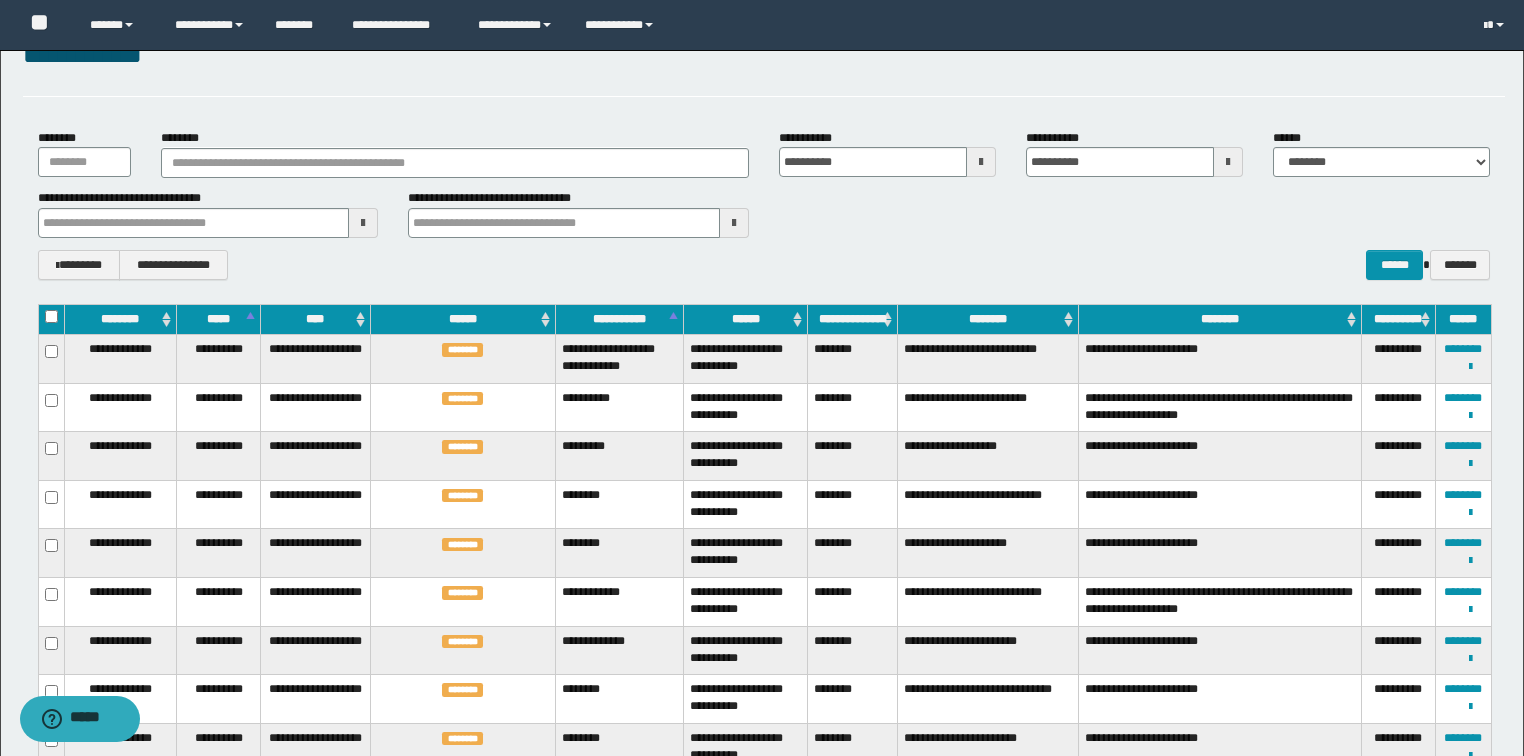 scroll, scrollTop: 0, scrollLeft: 0, axis: both 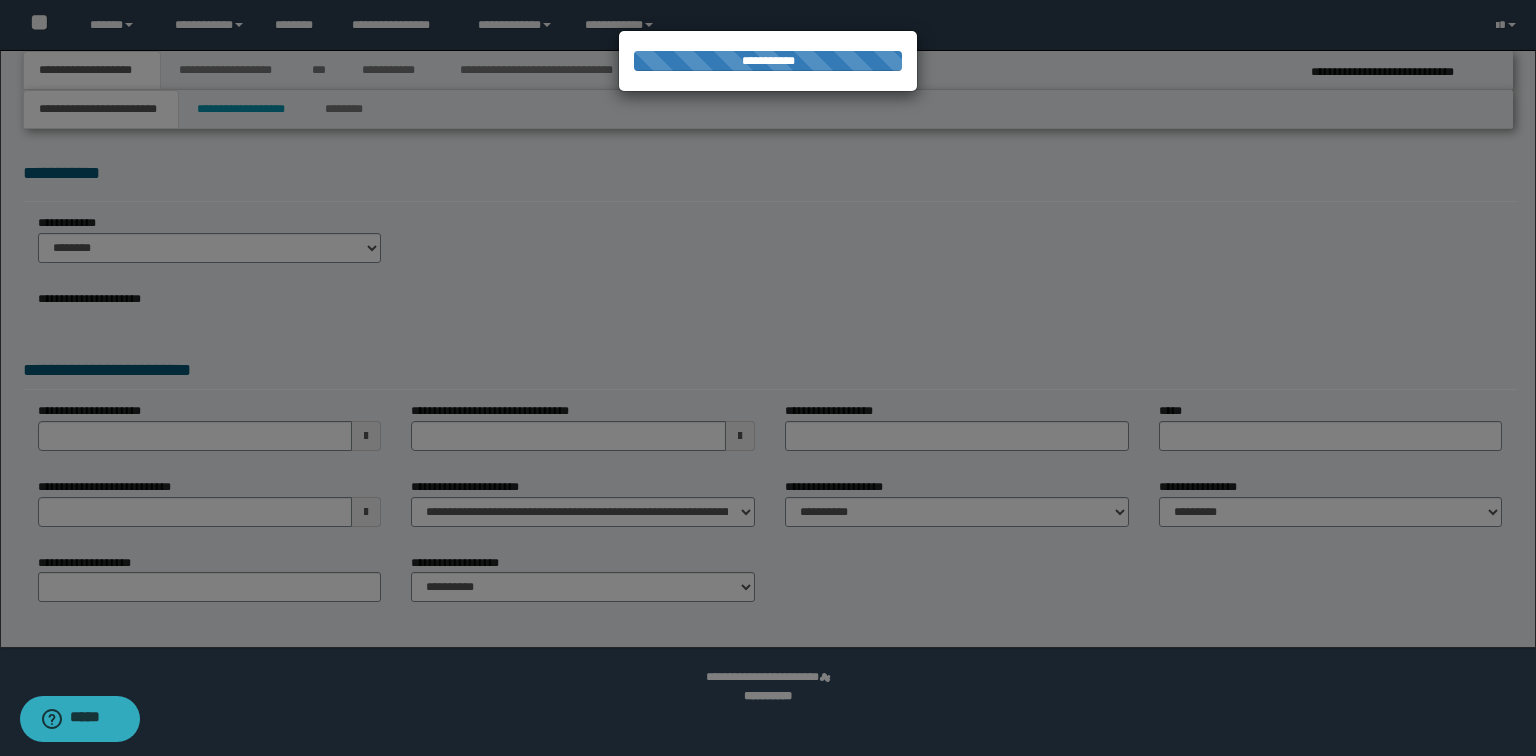 select on "*" 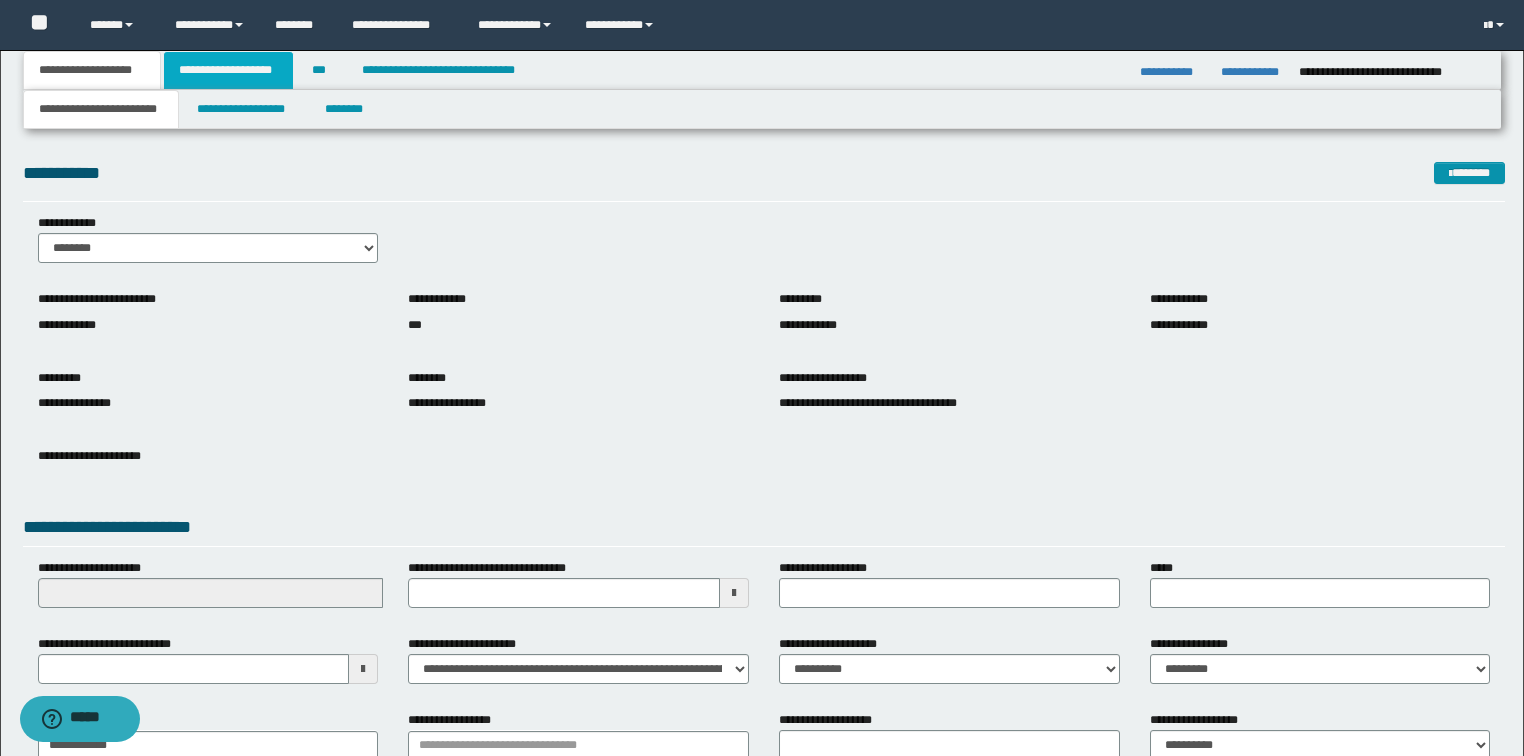 click on "**********" at bounding box center (228, 70) 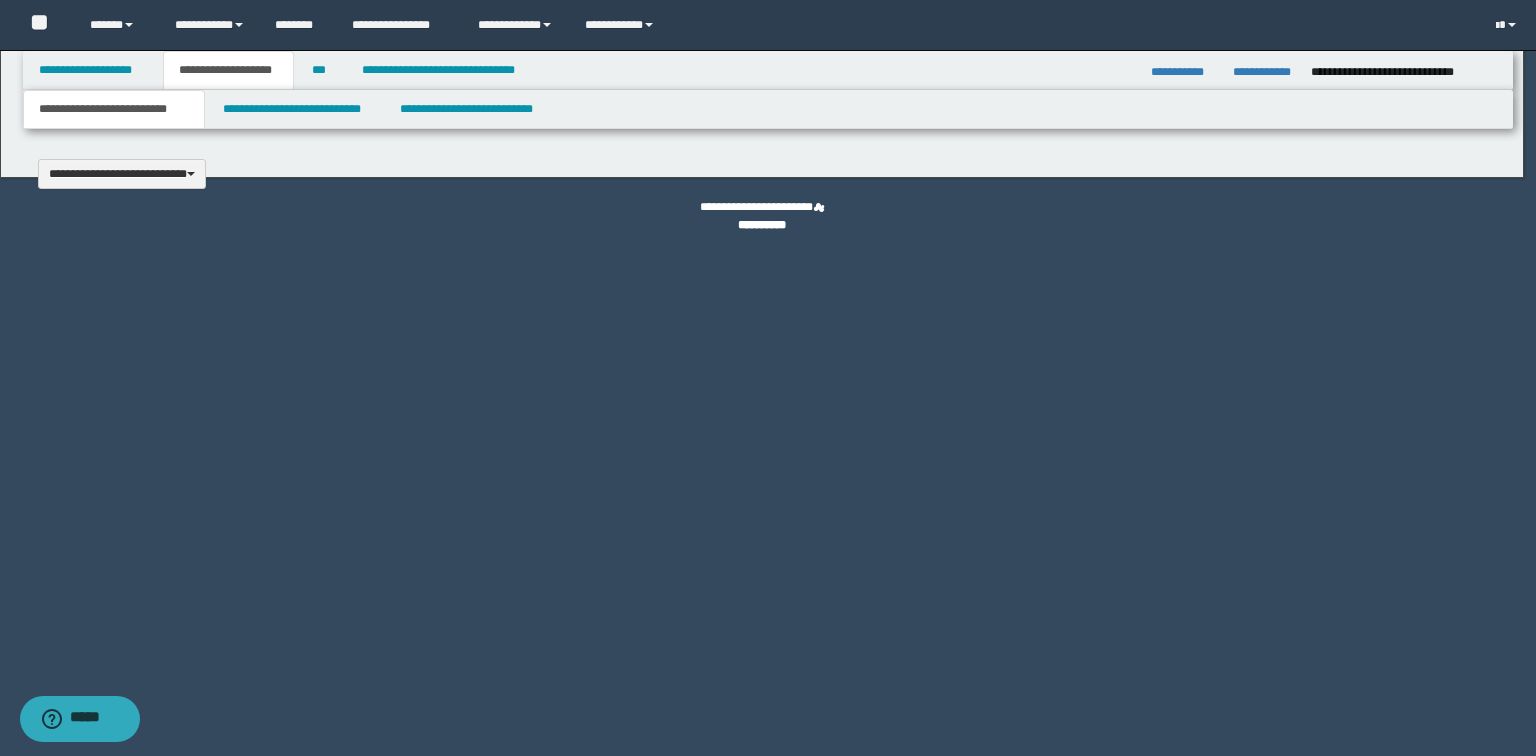 type 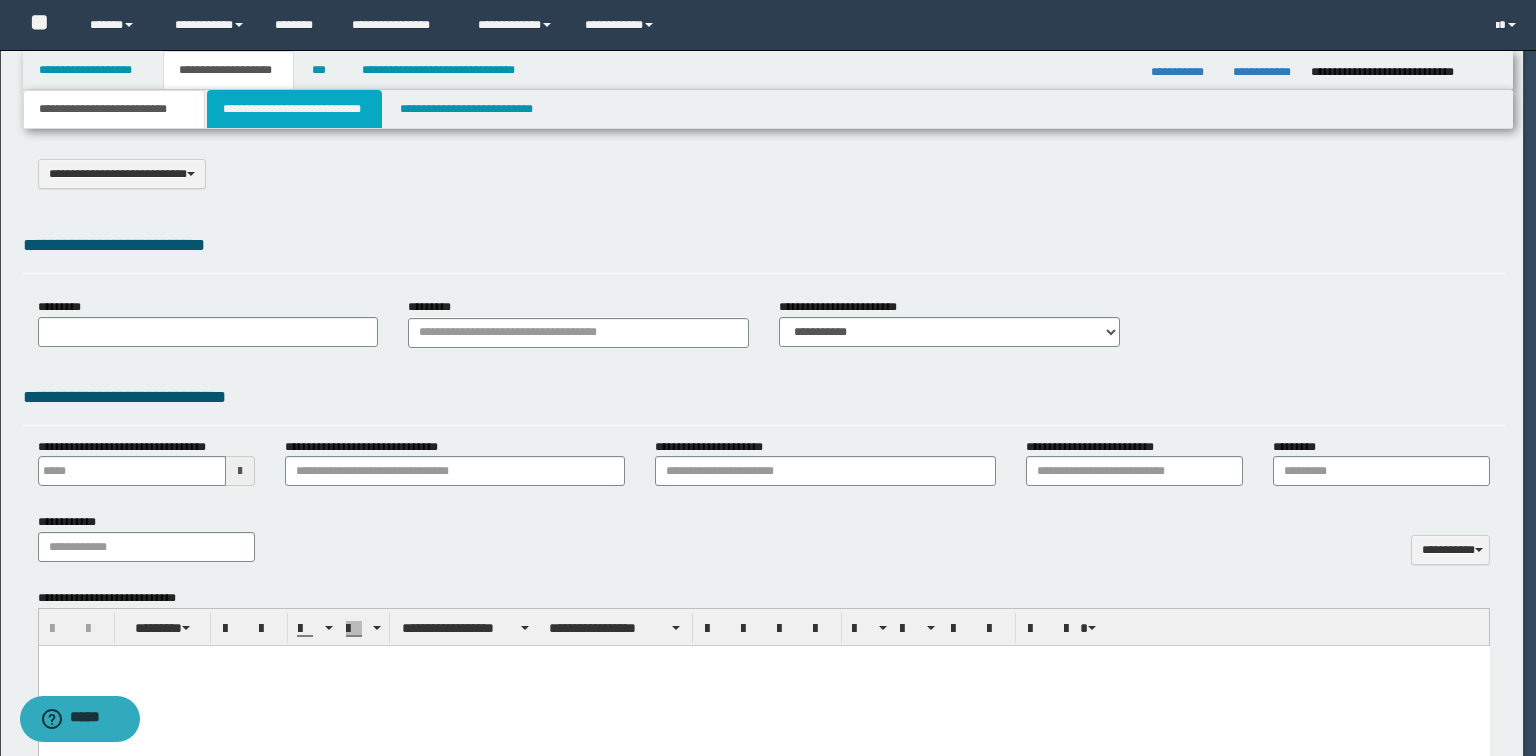 scroll, scrollTop: 0, scrollLeft: 0, axis: both 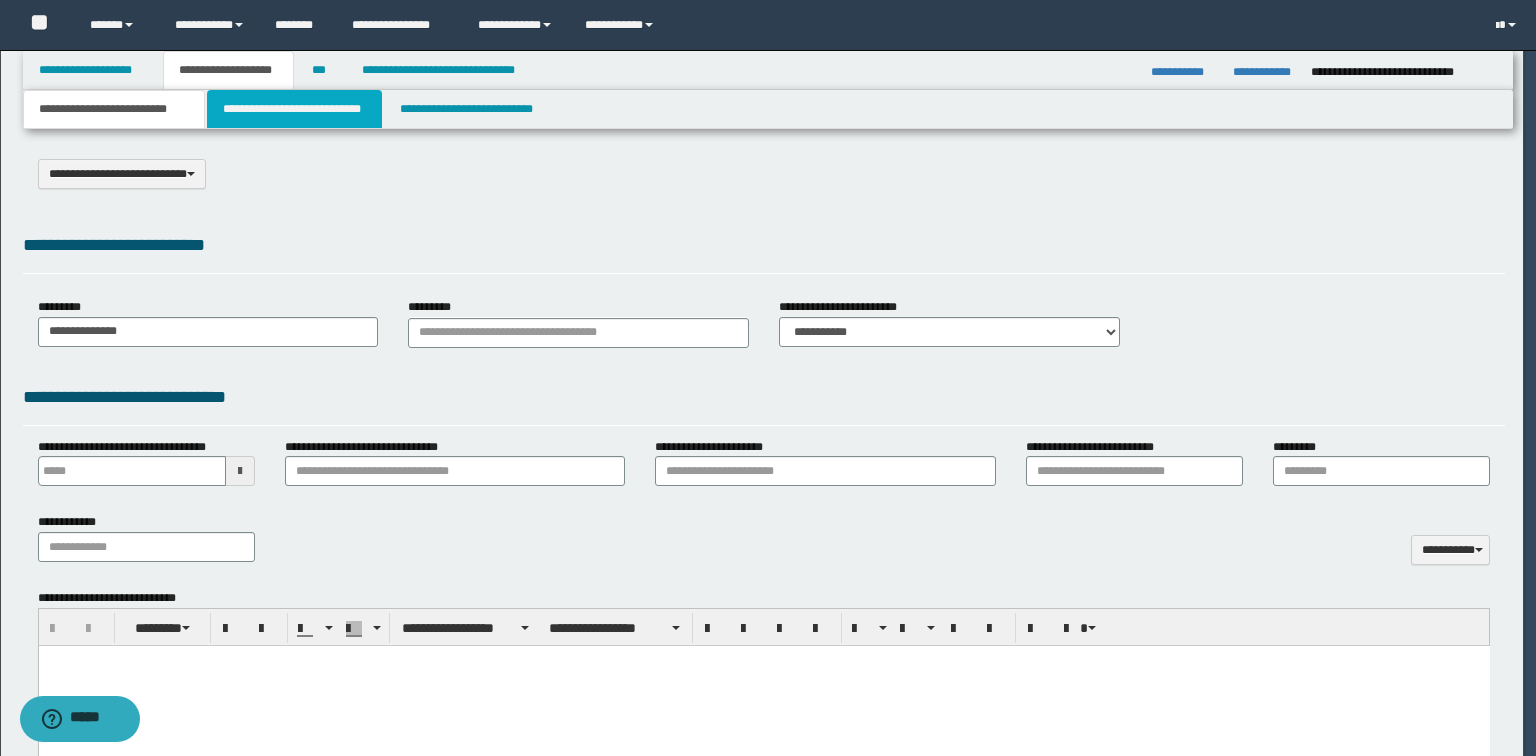 click on "**********" at bounding box center [294, 109] 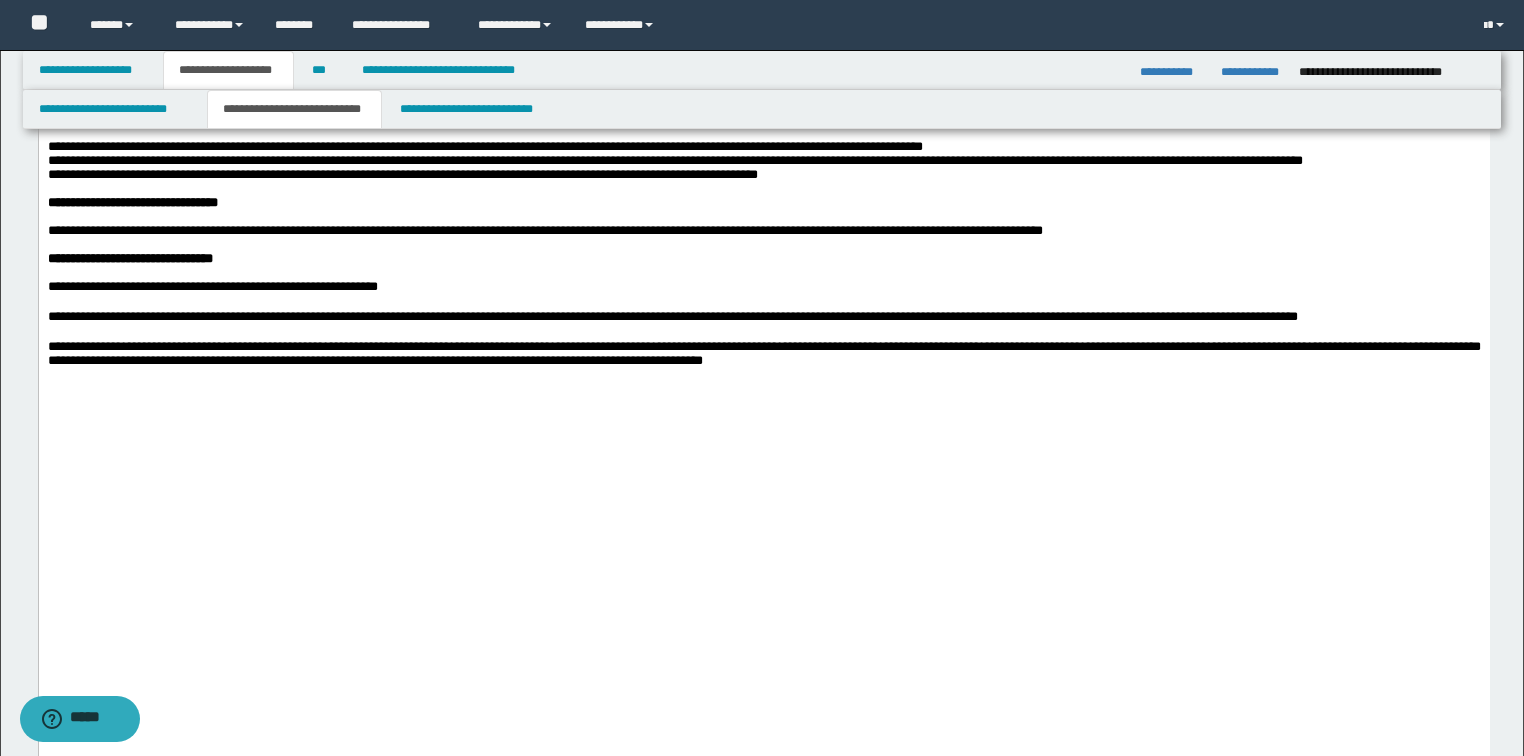 scroll, scrollTop: 1200, scrollLeft: 0, axis: vertical 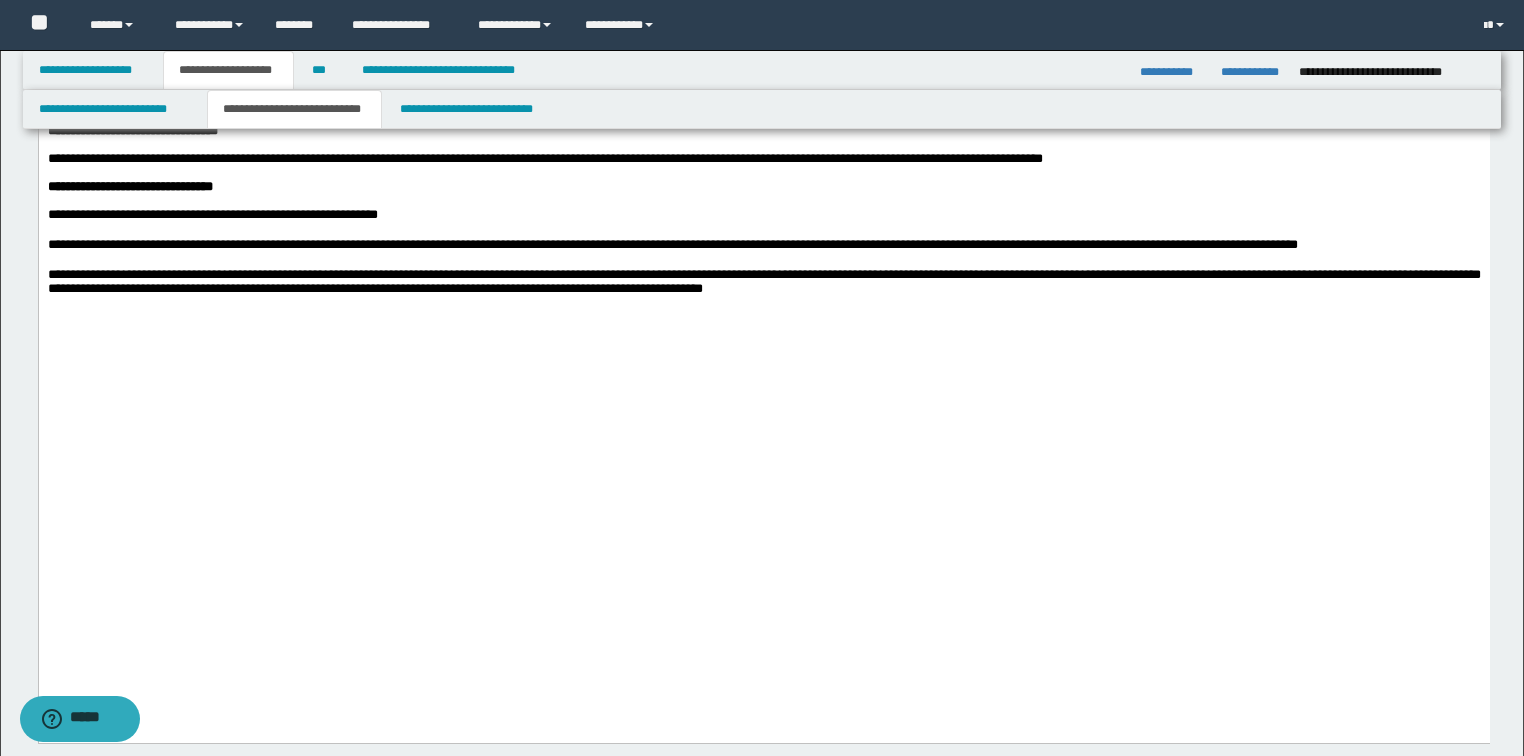 click on "**********" at bounding box center [674, 88] 